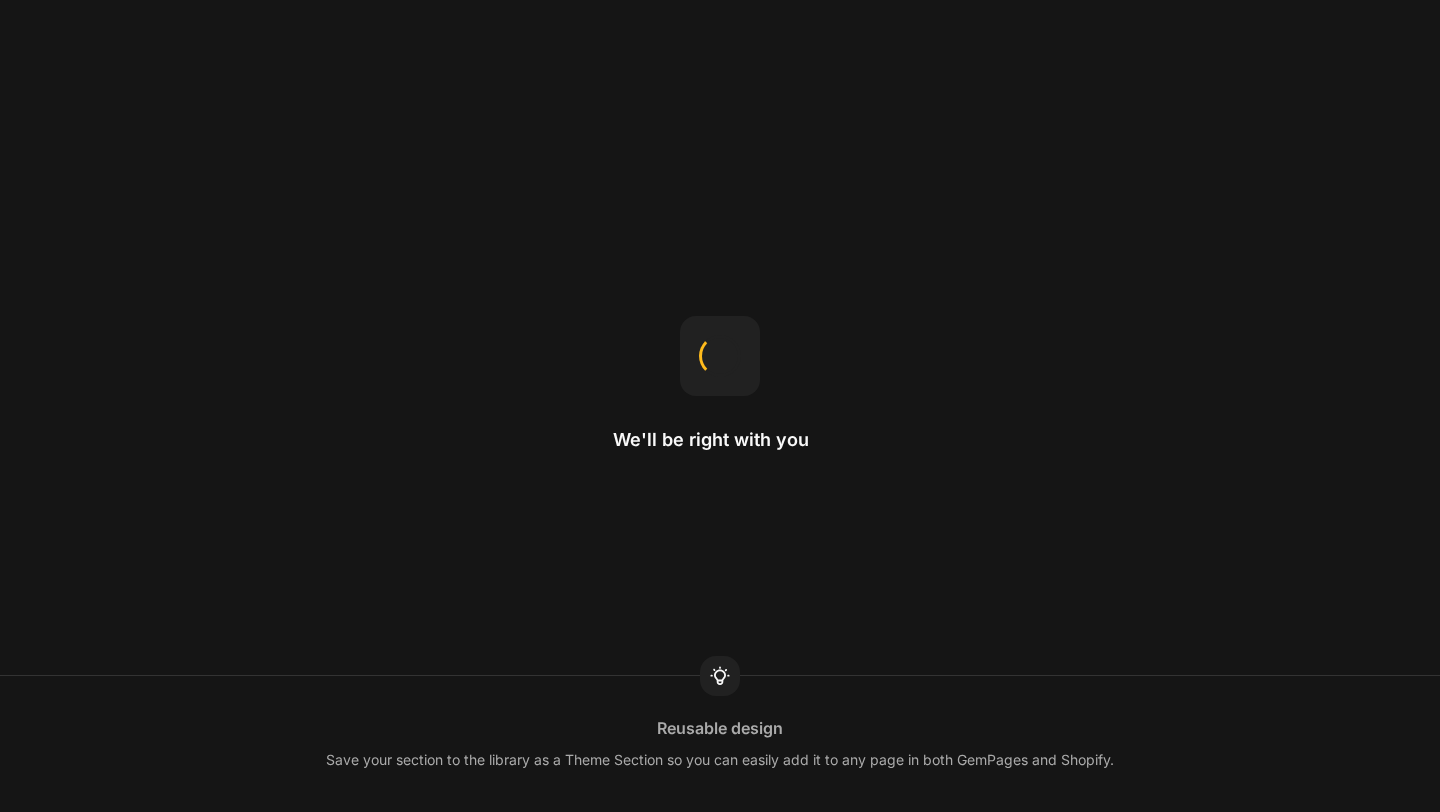 scroll, scrollTop: 0, scrollLeft: 0, axis: both 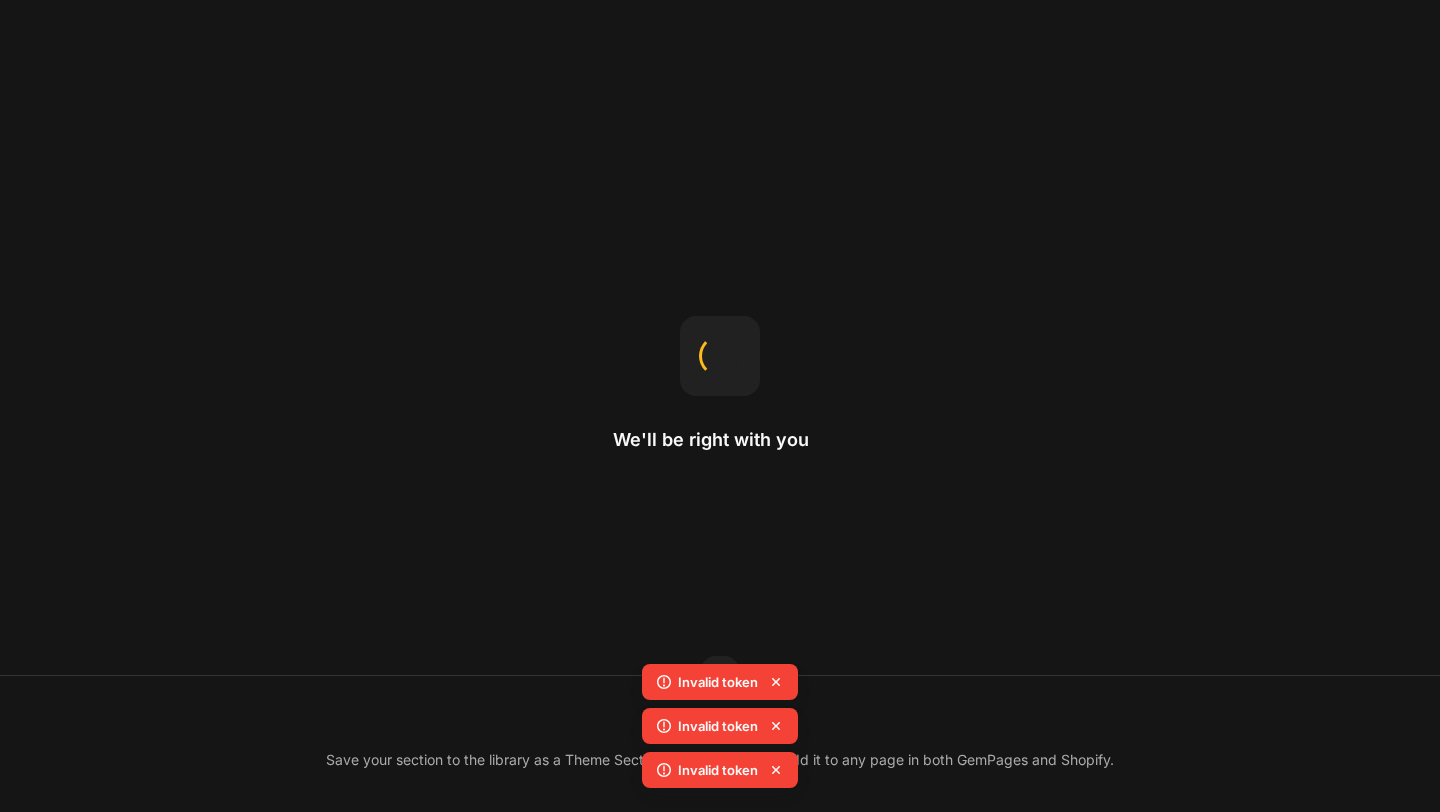 click 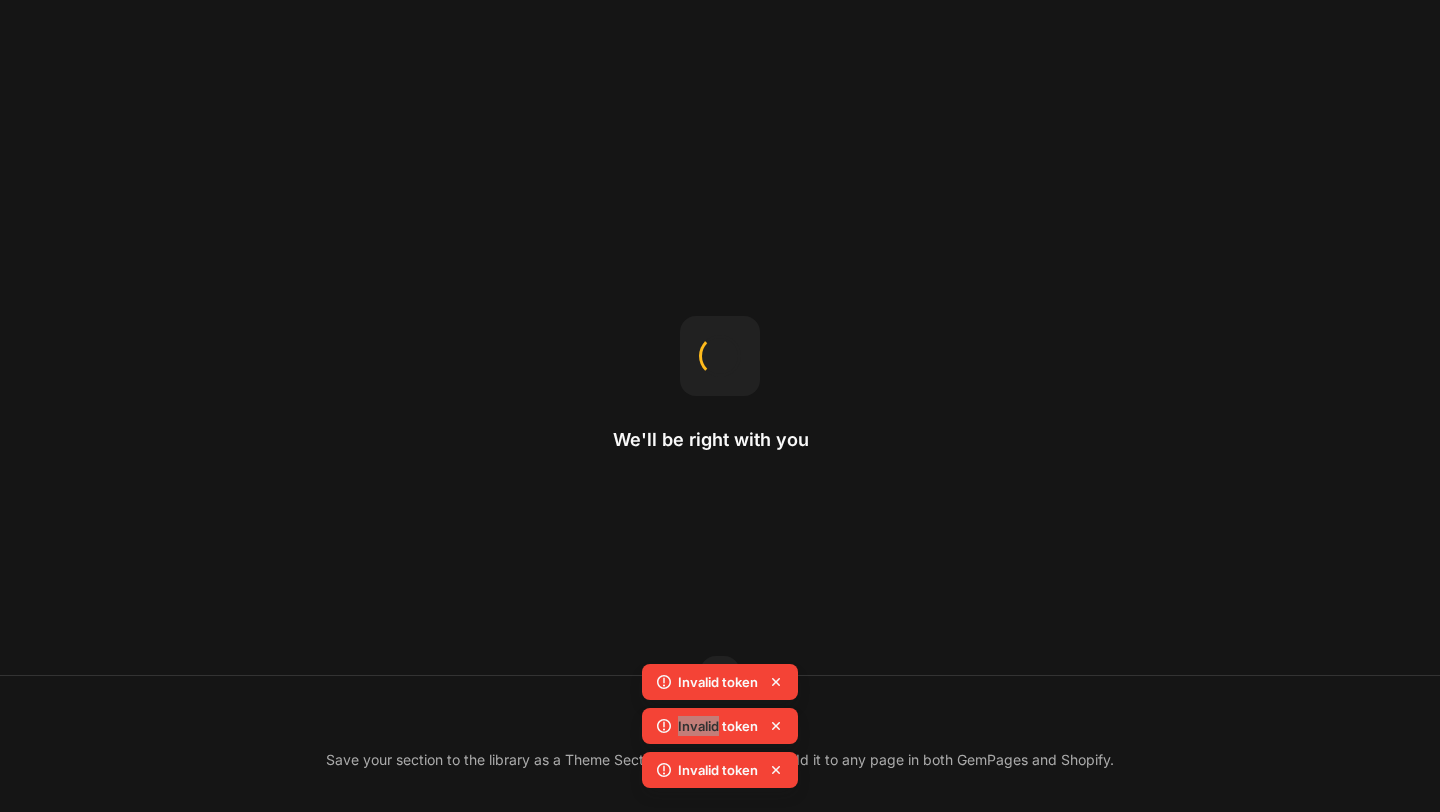 click 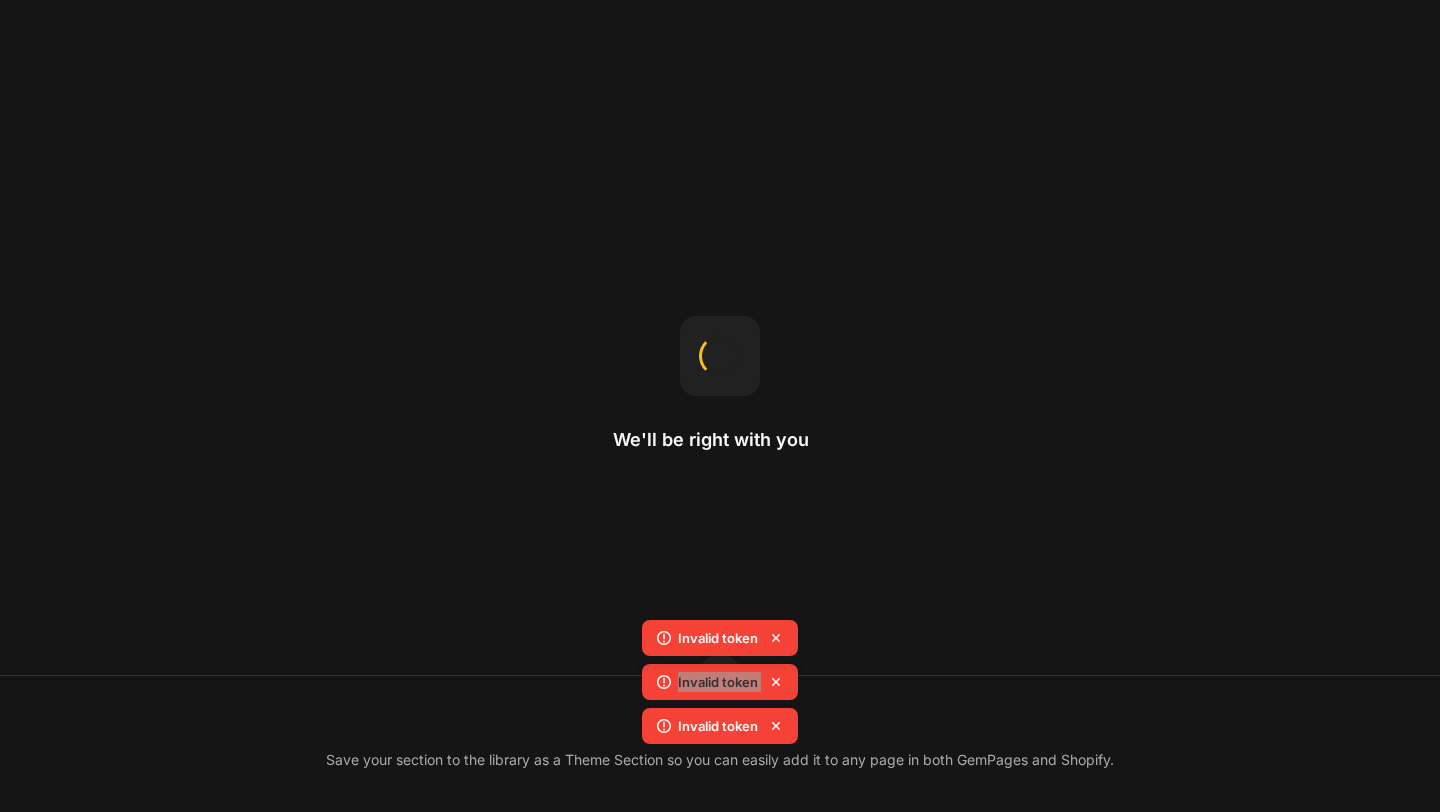 click on "Invalid token Invalid token Invalid token Invalid token" at bounding box center (720, 708) 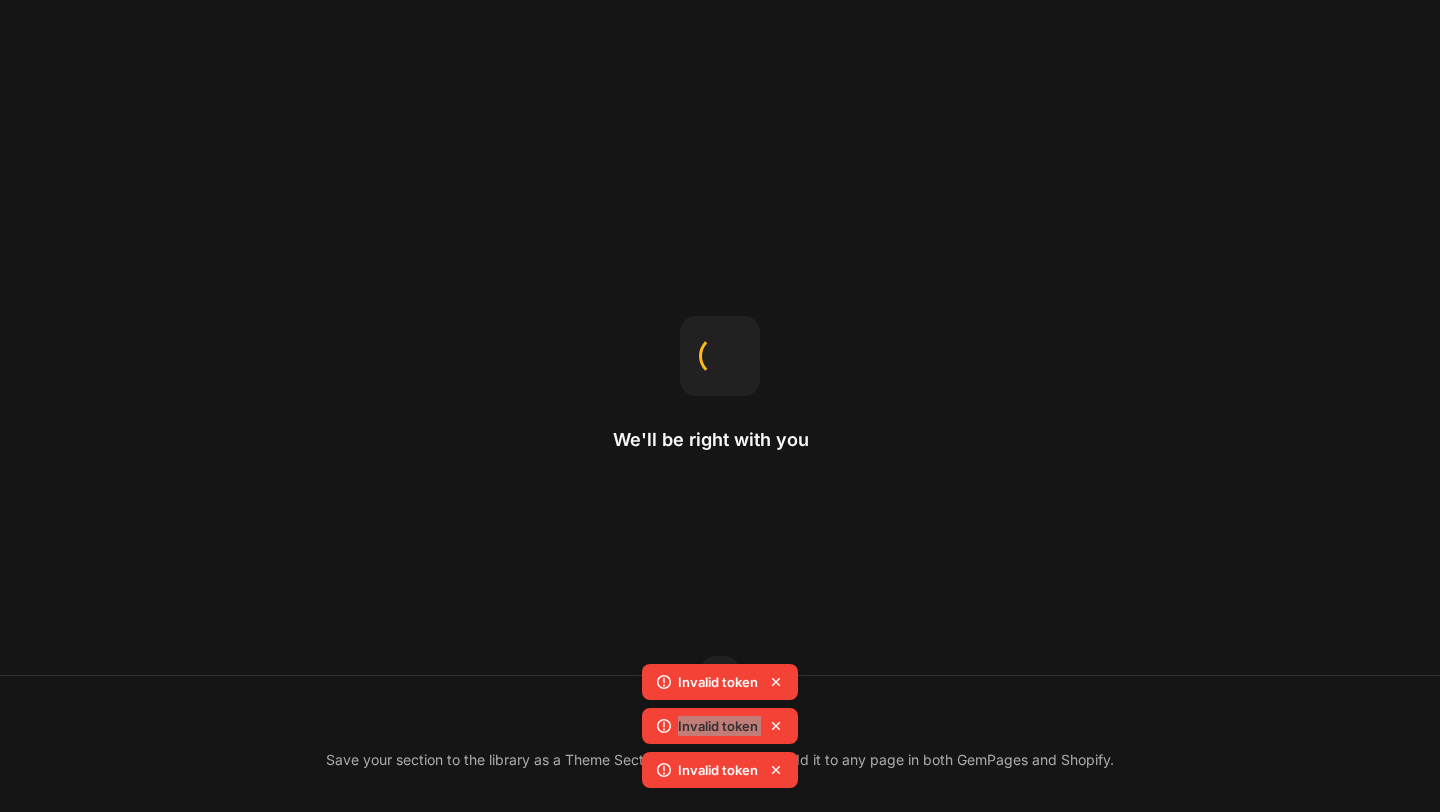 click 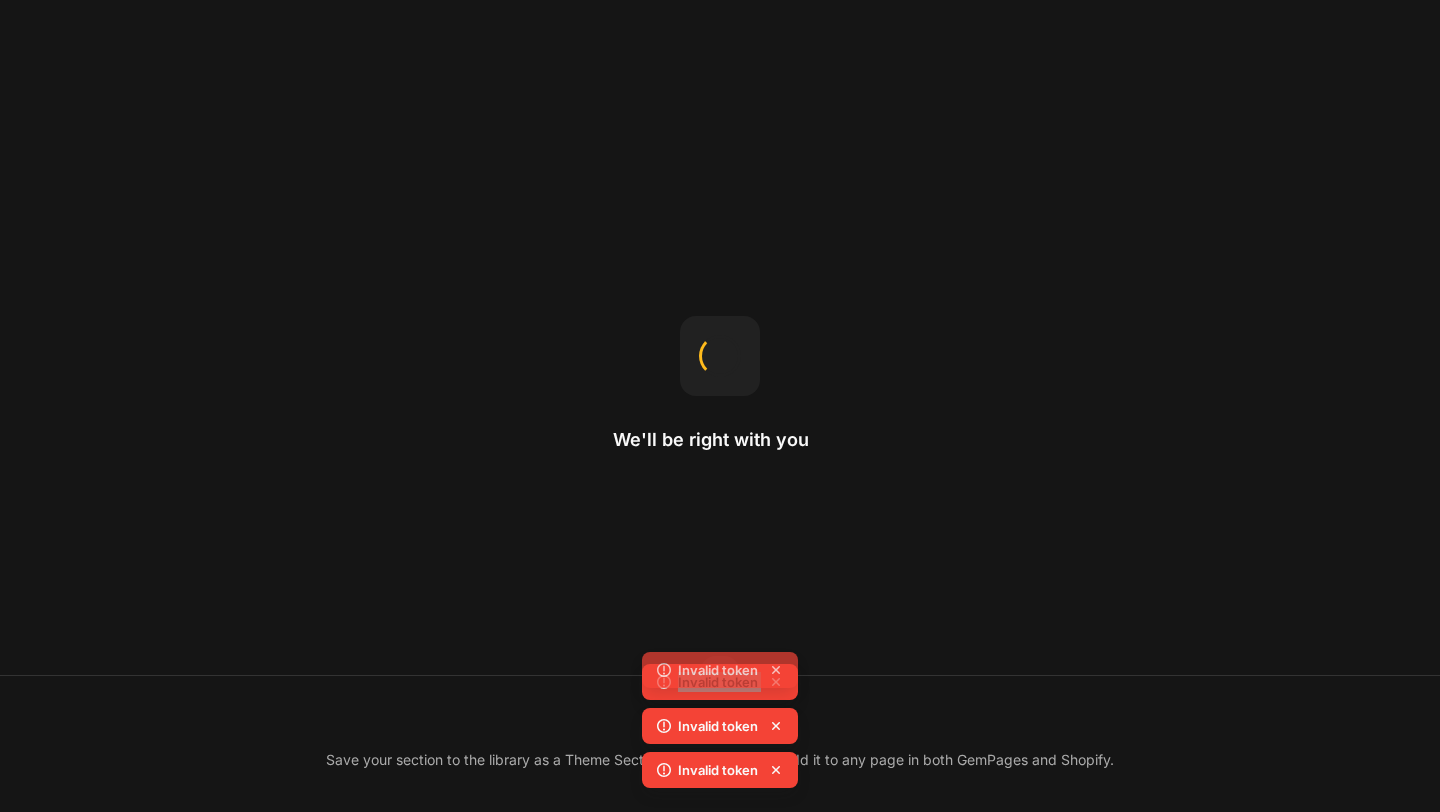 click on "Invalid token Invalid token Invalid token Invalid token" at bounding box center (720, 708) 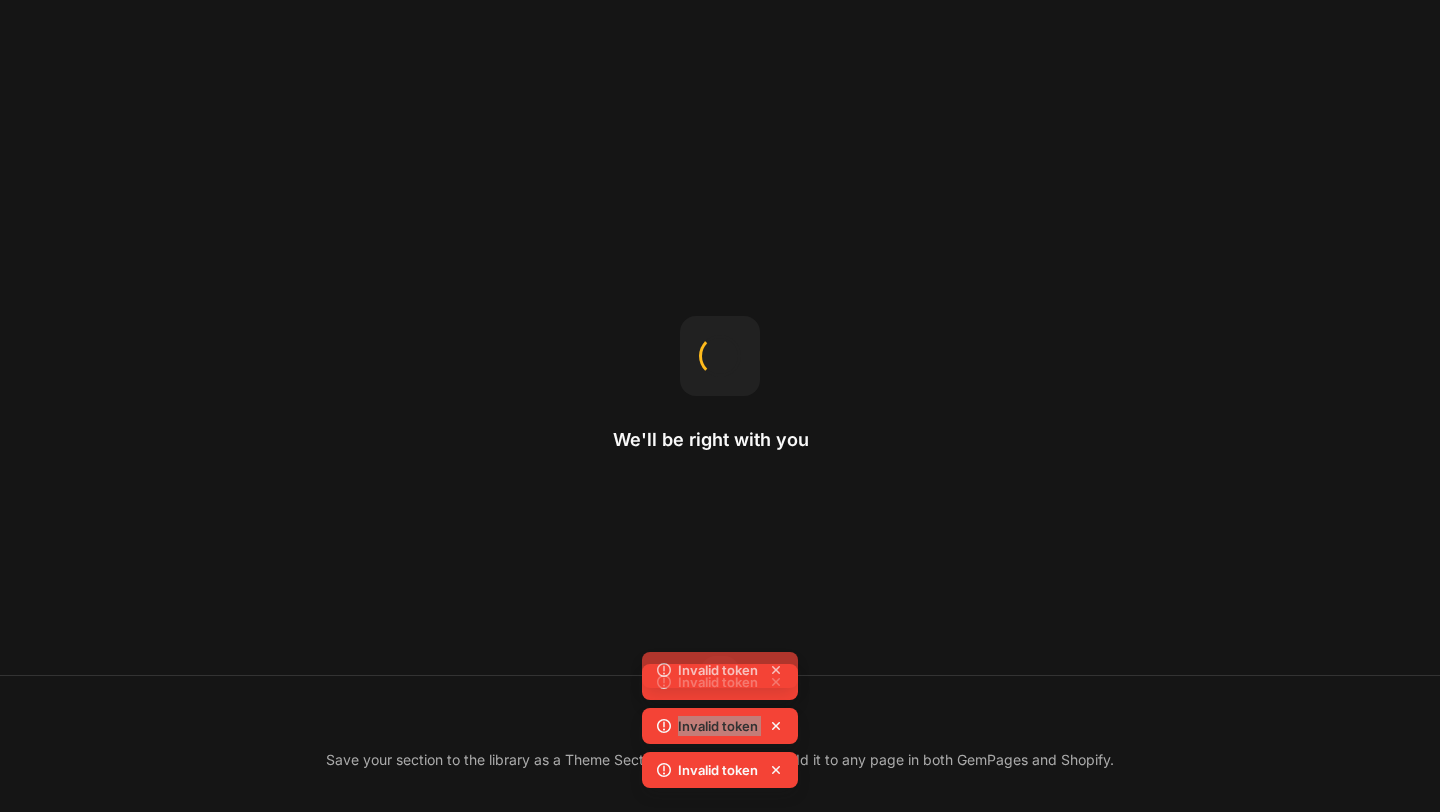 click 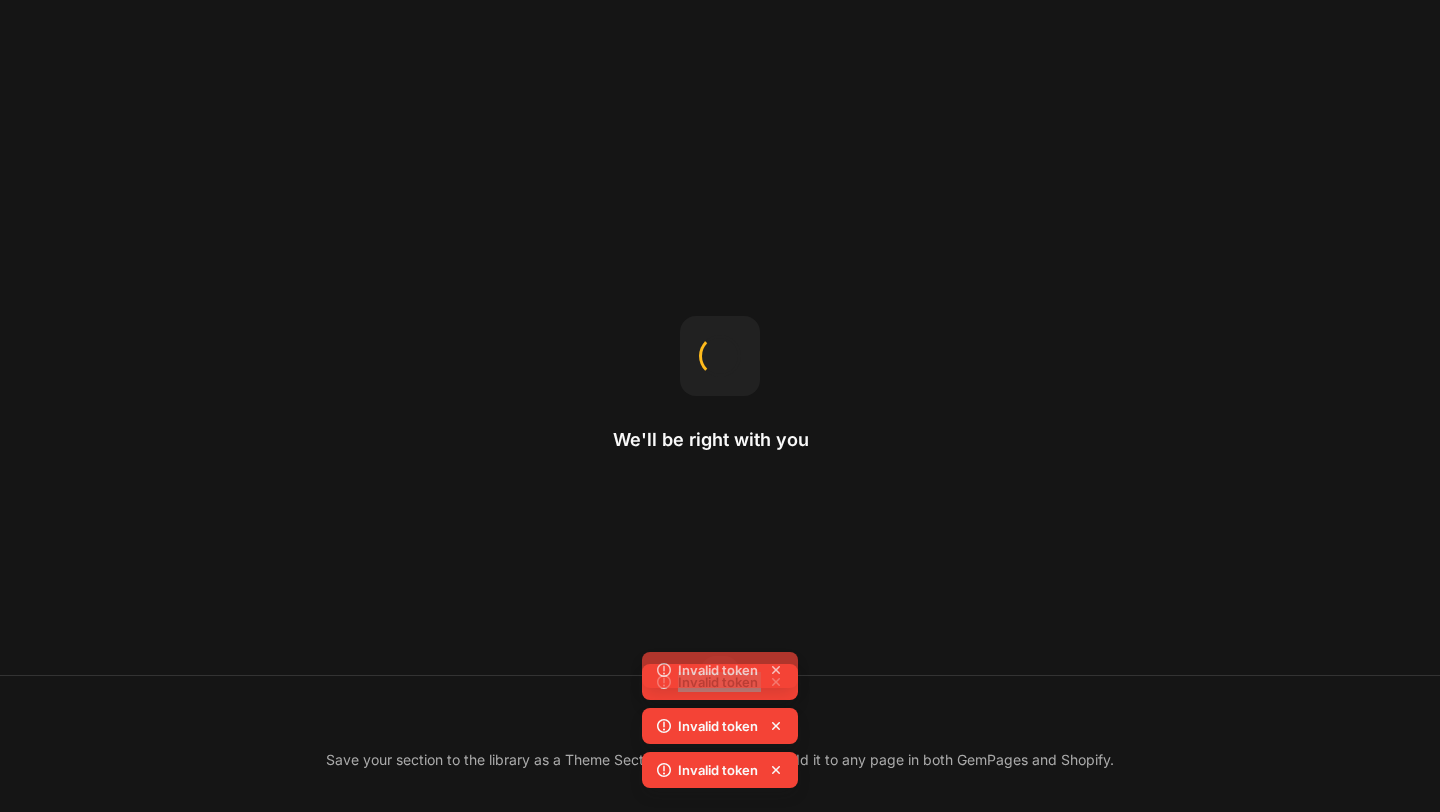 click on "Invalid token Invalid token Invalid token Invalid token" at bounding box center (720, 708) 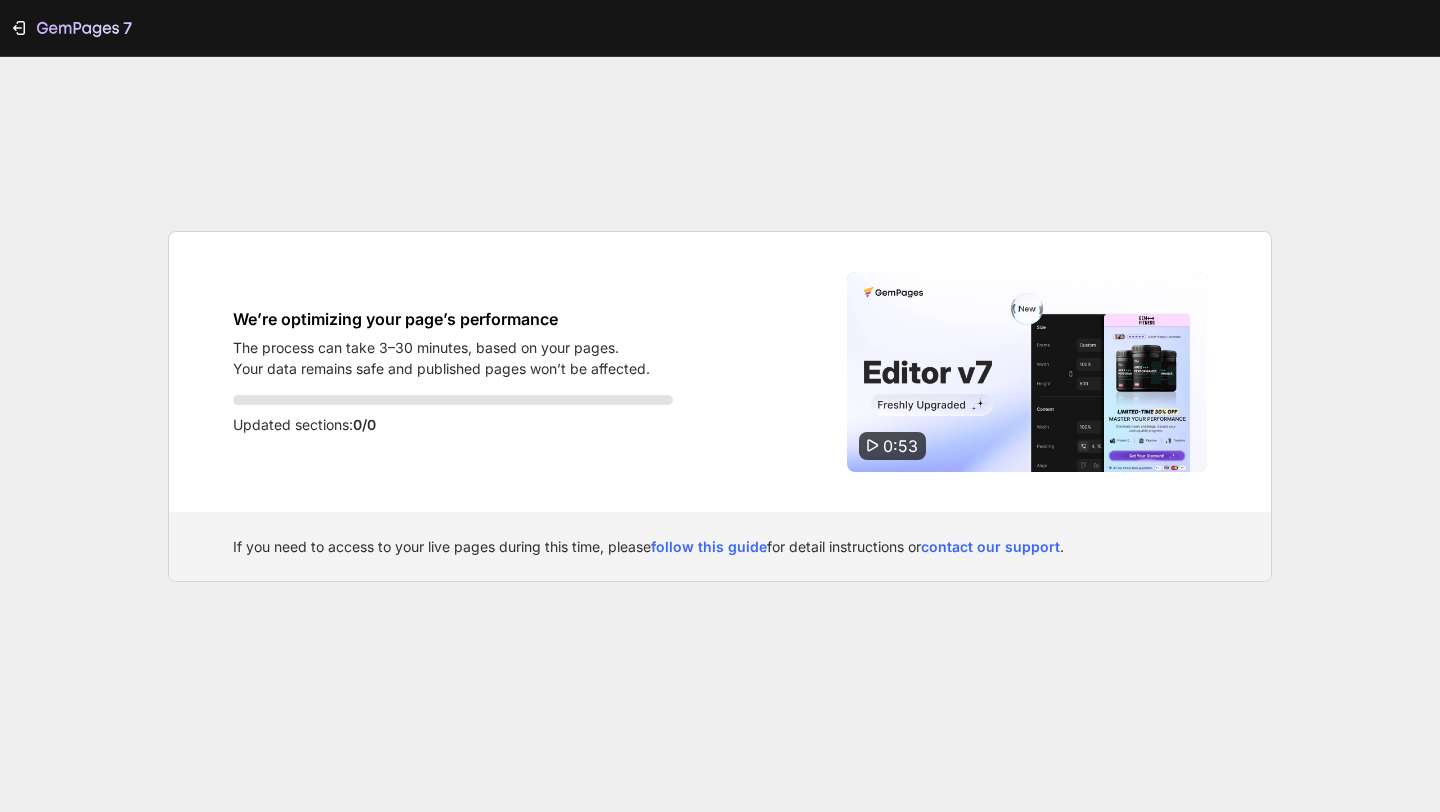 scroll, scrollTop: 0, scrollLeft: 0, axis: both 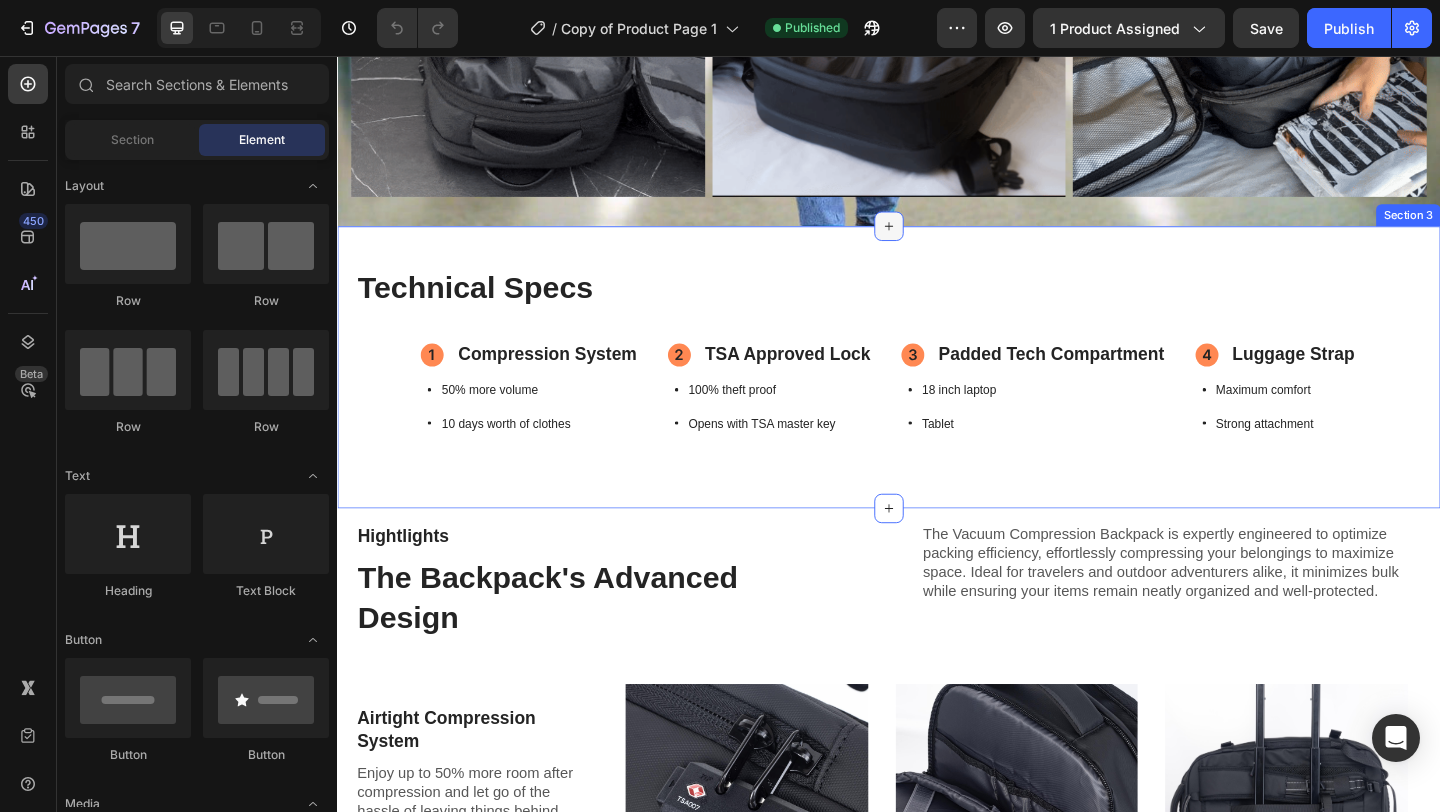 click at bounding box center [937, 241] 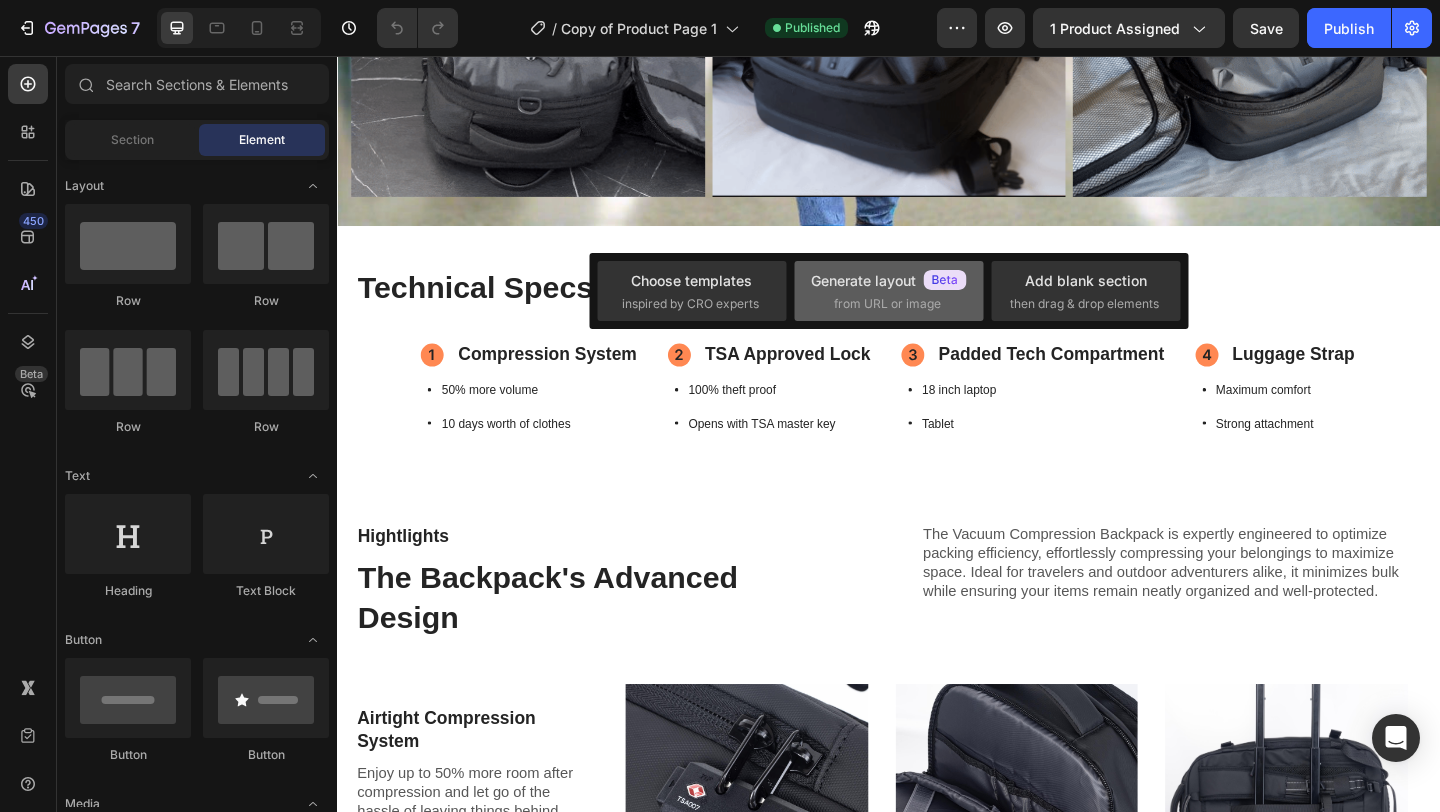 click on "from URL or image" at bounding box center (887, 304) 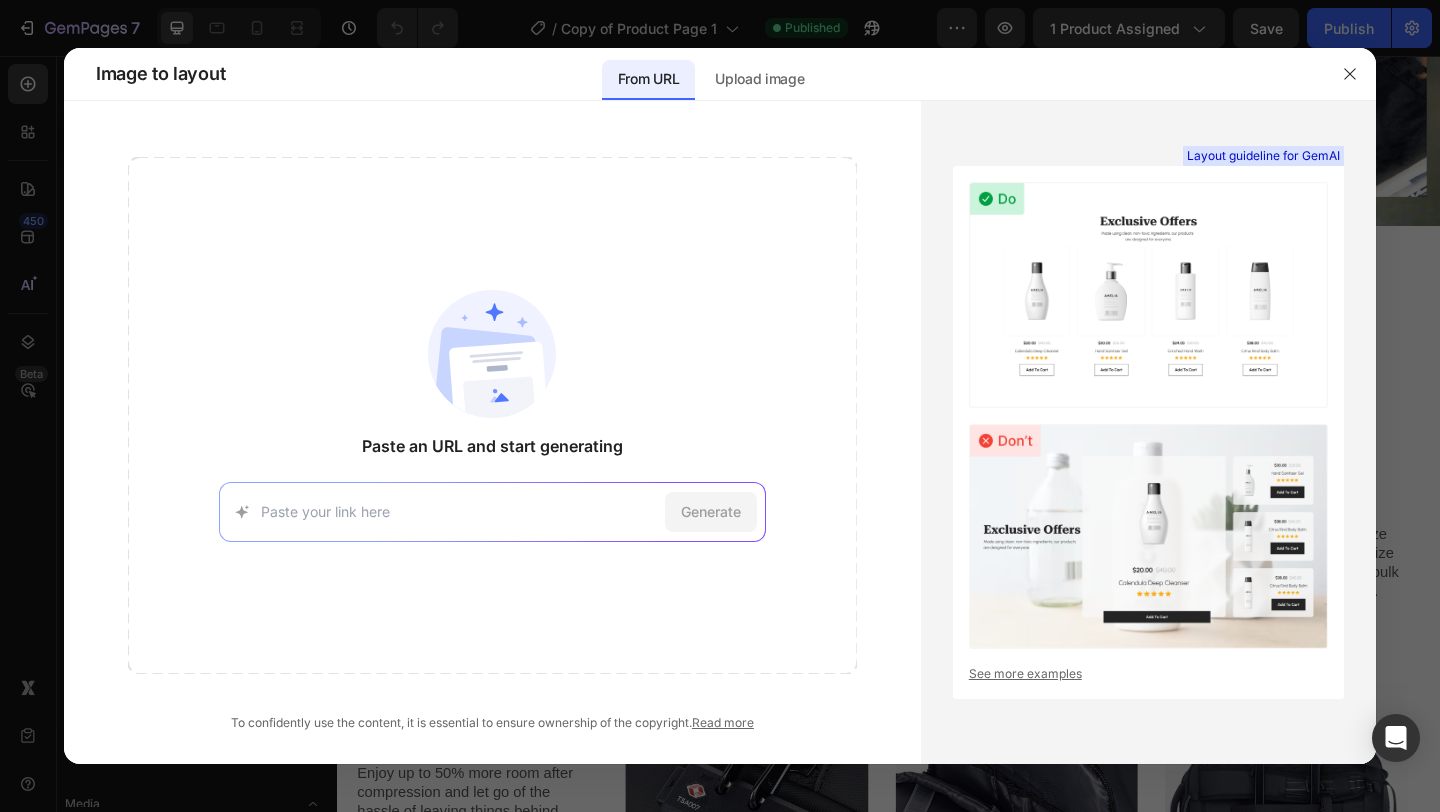 click at bounding box center [459, 511] 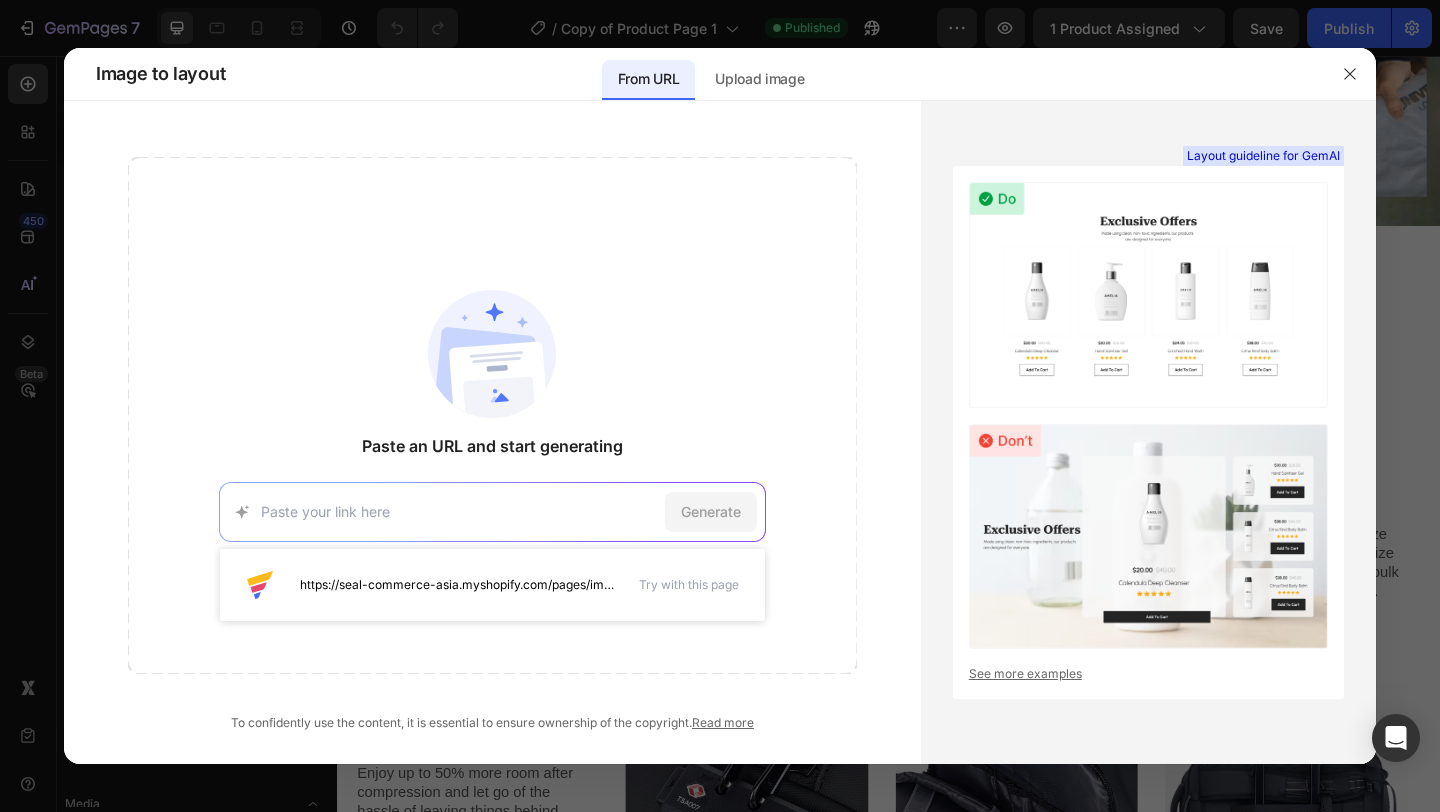 paste on "https://blackvoyage.com/pages/5-reasons-why?tw_source=fb&tw_adid=120219643184330640&fbclid=IwQ0xDSwL81ZJleHRuA2FlbQEwAGFkaWQBqxtG5tm-4AEel7hvwfkTL15sUKlloG-mzSgvTg2LiBFC6ThyTFrpKOQkweTgCzRUoqSLTQo_aem_Wzm5m20QVA_CowE55c1p3g&utm_source=facebook&utm_medium=paid&campaign_id=120219643158540640&ad_id=120219643184330640&utm_id=120219643158540640&utm_content=120219643184330640&utm_term=120219643158550640&utm_campaign=120219643158540640" 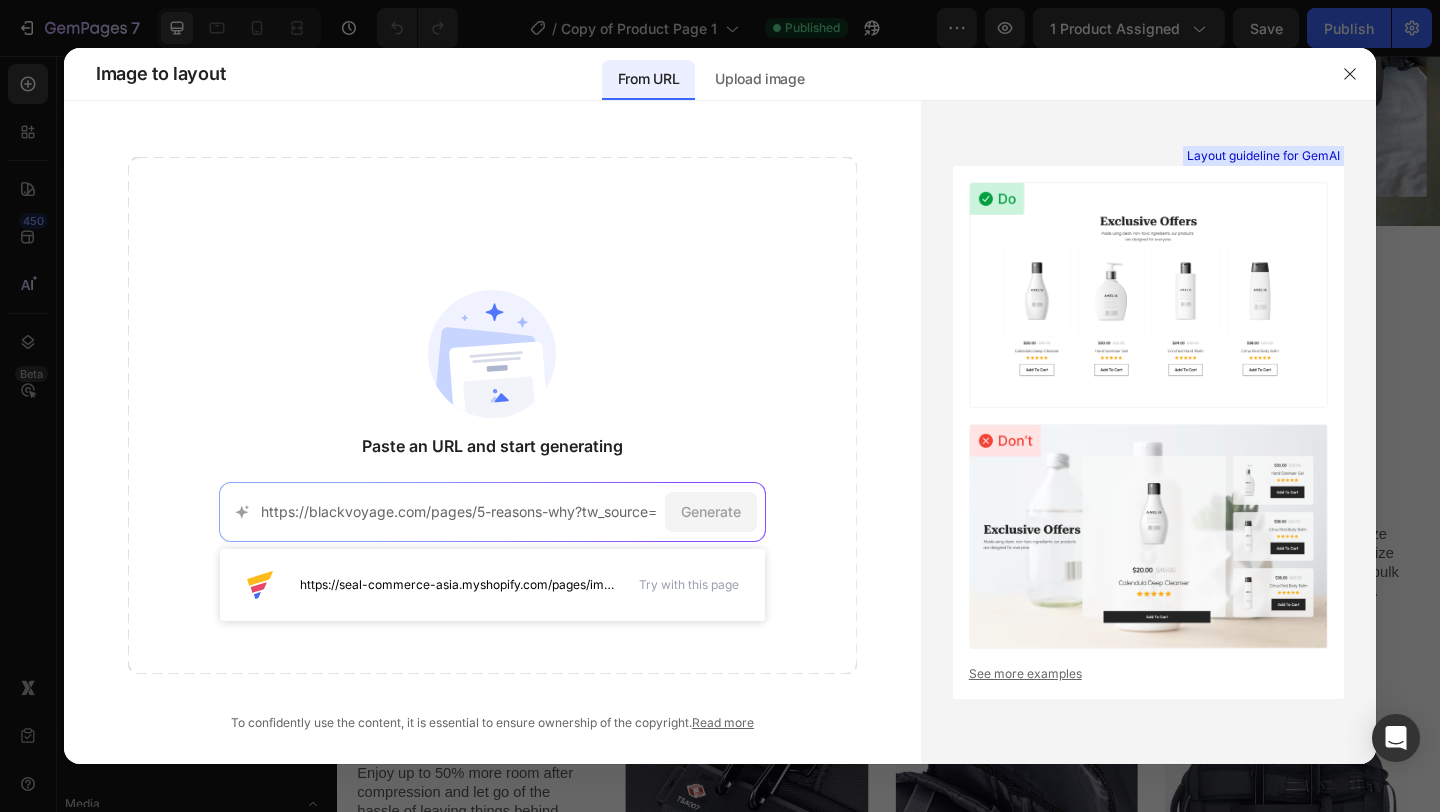 scroll, scrollTop: 0, scrollLeft: 3101, axis: horizontal 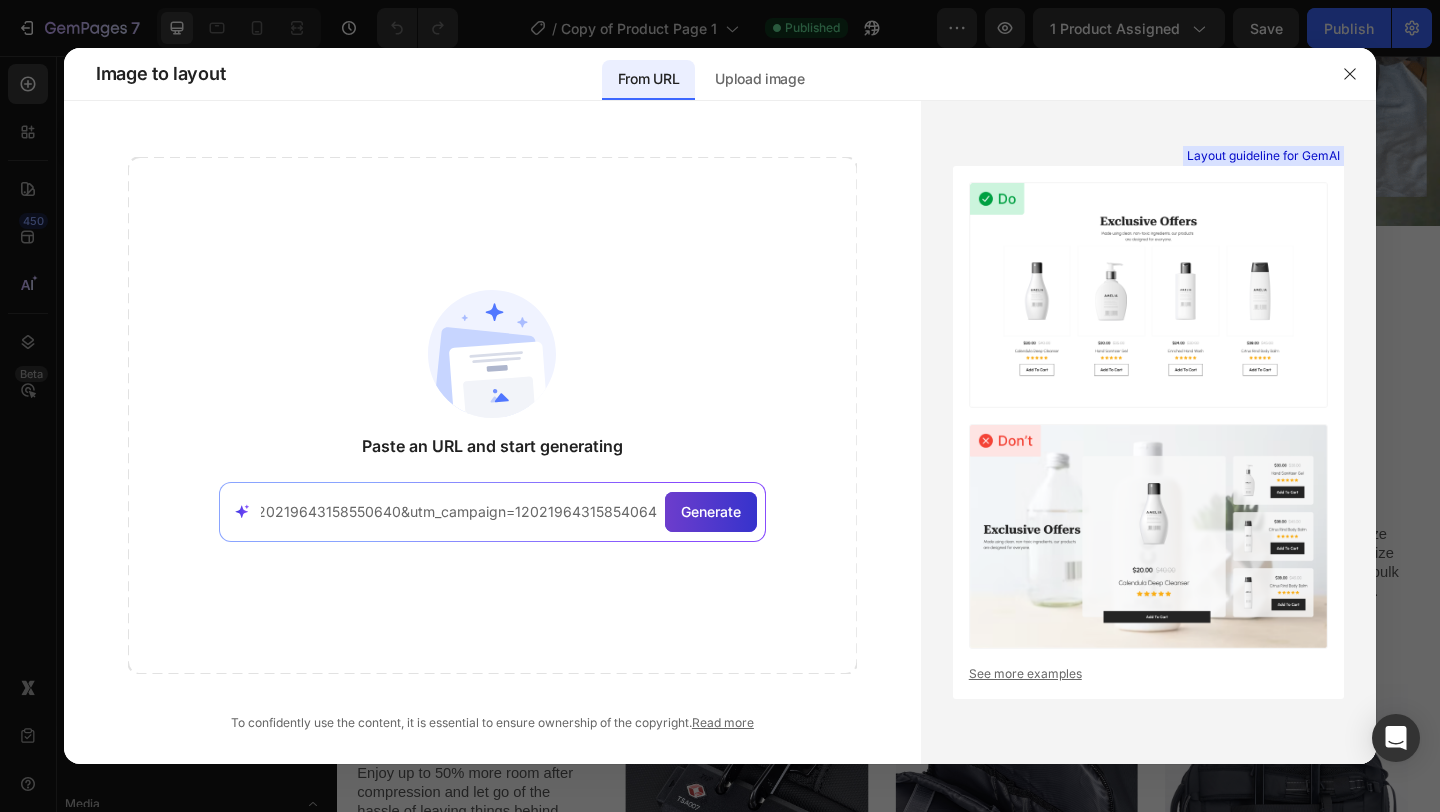 type on "https://blackvoyage.com/pages/5-reasons-why?tw_source=fb&tw_adid=120219643184330640&fbclid=IwQ0xDSwL81ZJleHRuA2FlbQEwAGFkaWQBqxtG5tm-4AEel7hvwfkTL15sUKlloG-mzSgvTg2LiBFC6ThyTFrpKOQkweTgCzRUoqSLTQo_aem_Wzm5m20QVA_CowE55c1p3g&utm_source=facebook&utm_medium=paid&campaign_id=120219643158540640&ad_id=120219643184330640&utm_id=120219643158540640&utm_content=120219643184330640&utm_term=120219643158550640&utm_campaign=120219643158540640" 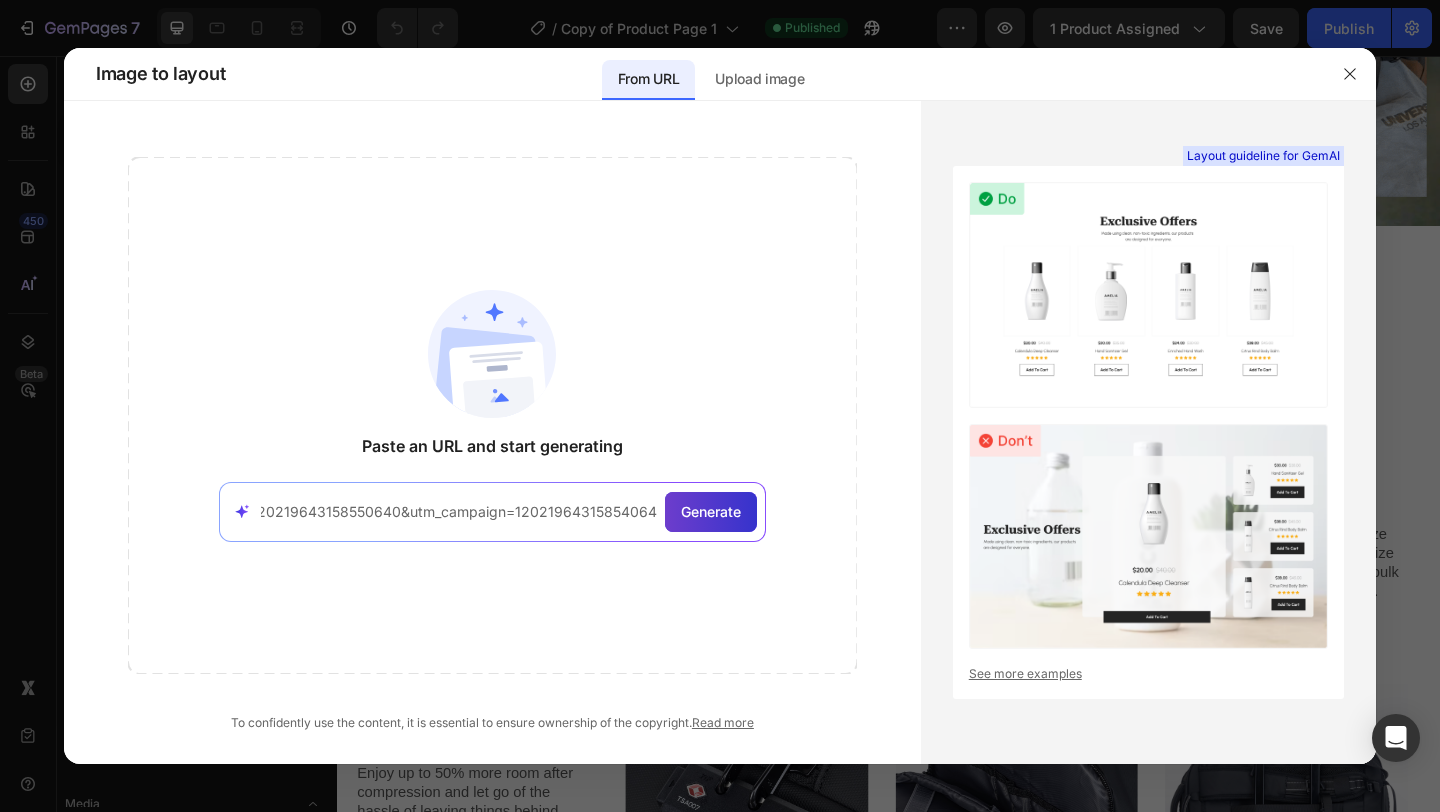 click on "Generate" at bounding box center [711, 512] 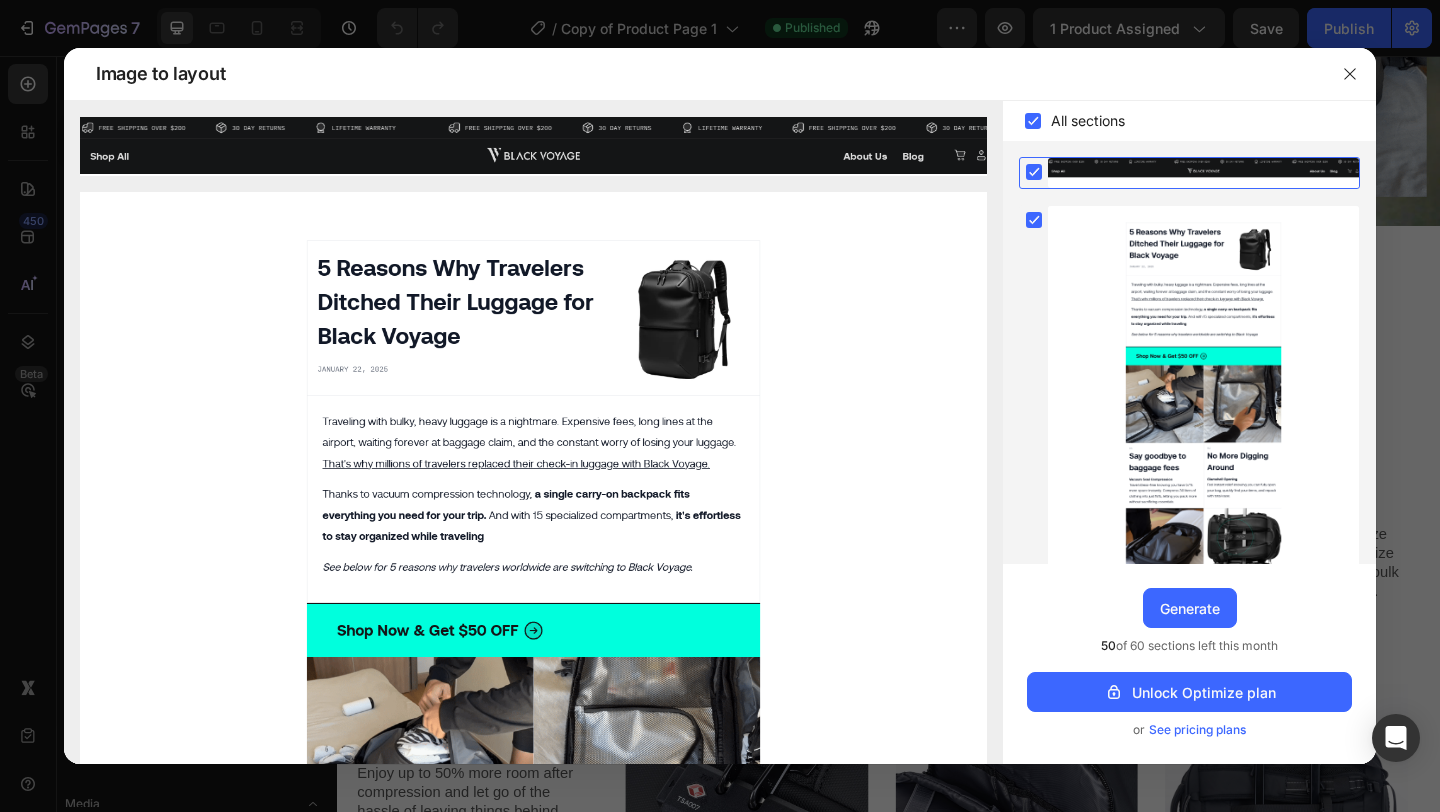 scroll, scrollTop: 4, scrollLeft: 0, axis: vertical 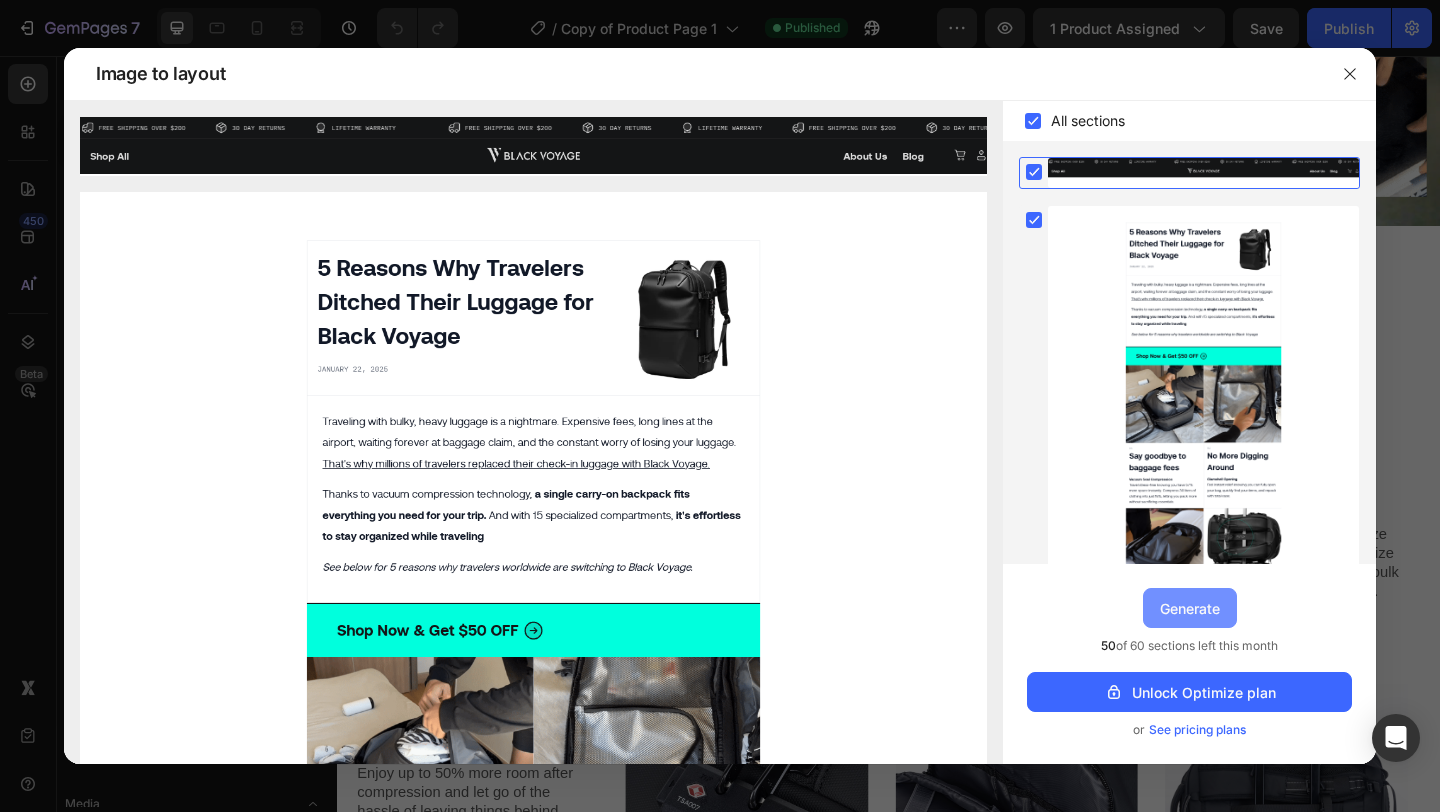click on "Generate" at bounding box center [1190, 608] 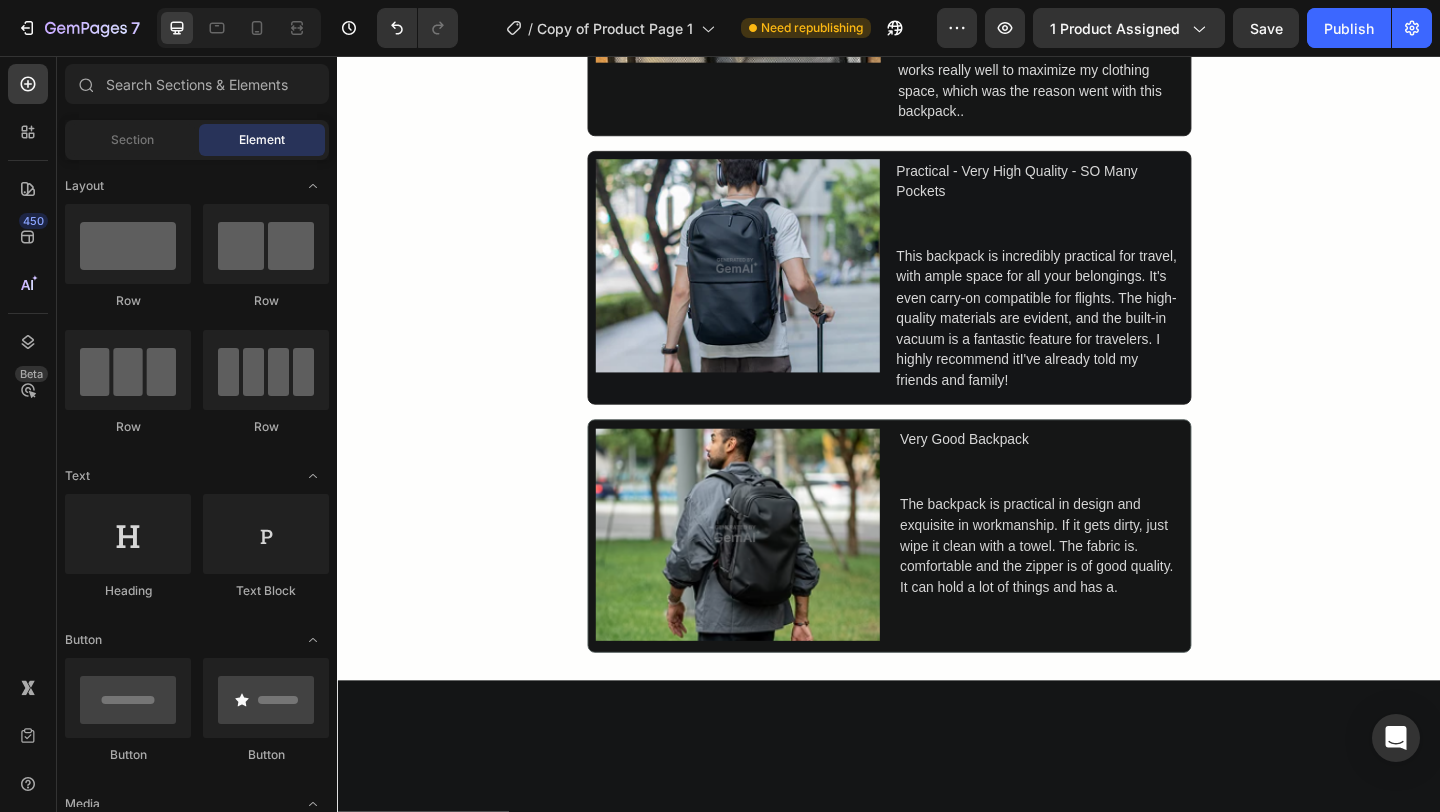 scroll, scrollTop: 11149, scrollLeft: 0, axis: vertical 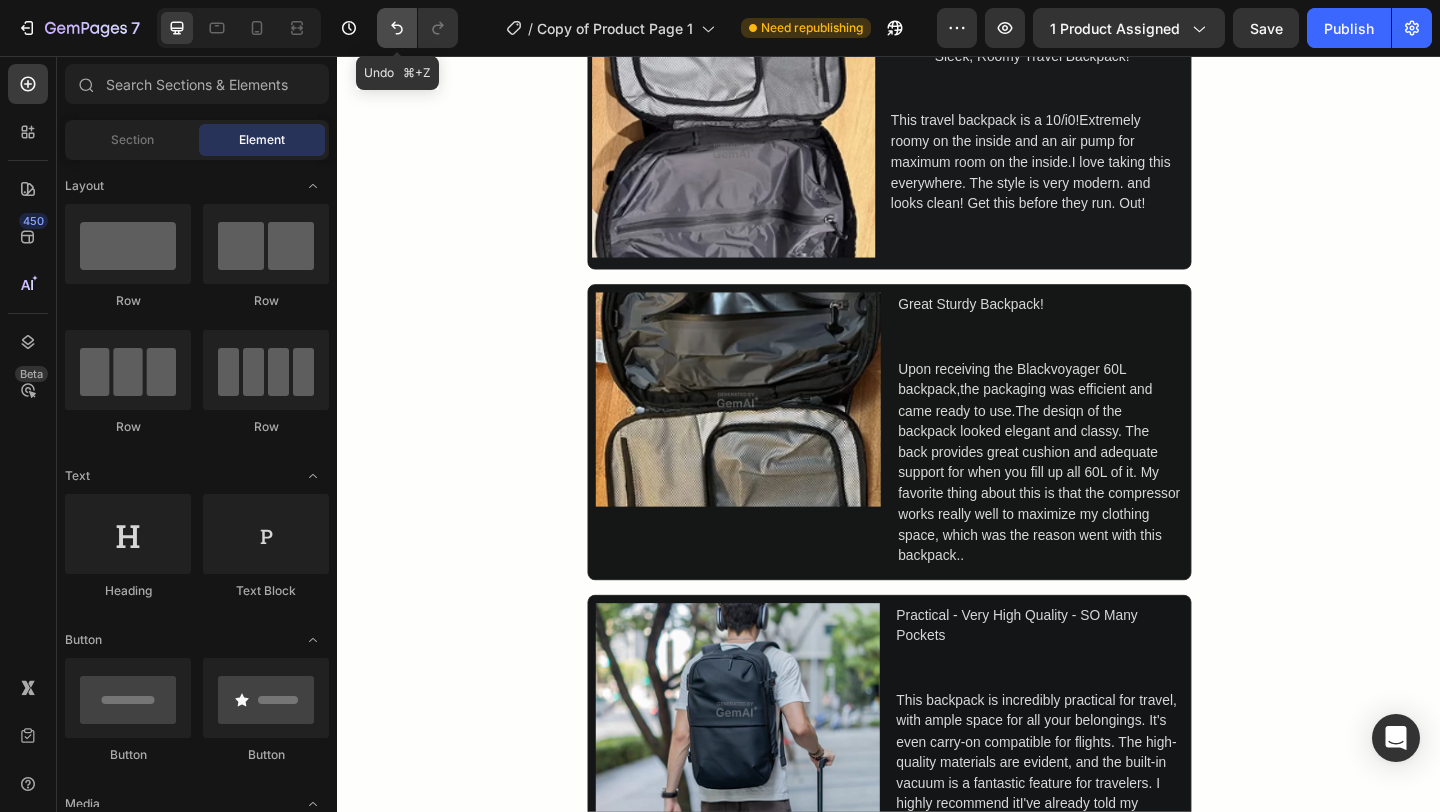 click 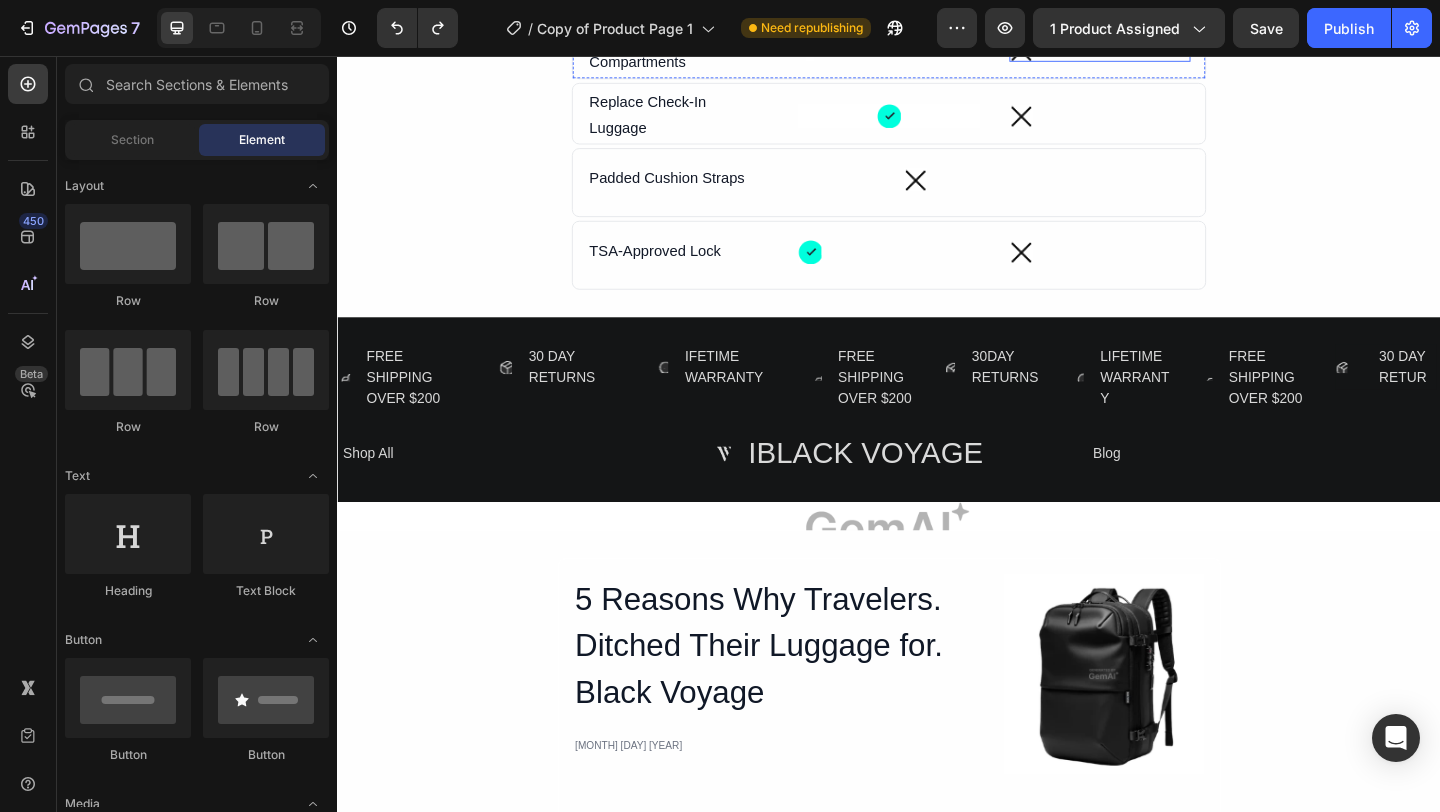 scroll, scrollTop: 8171, scrollLeft: 0, axis: vertical 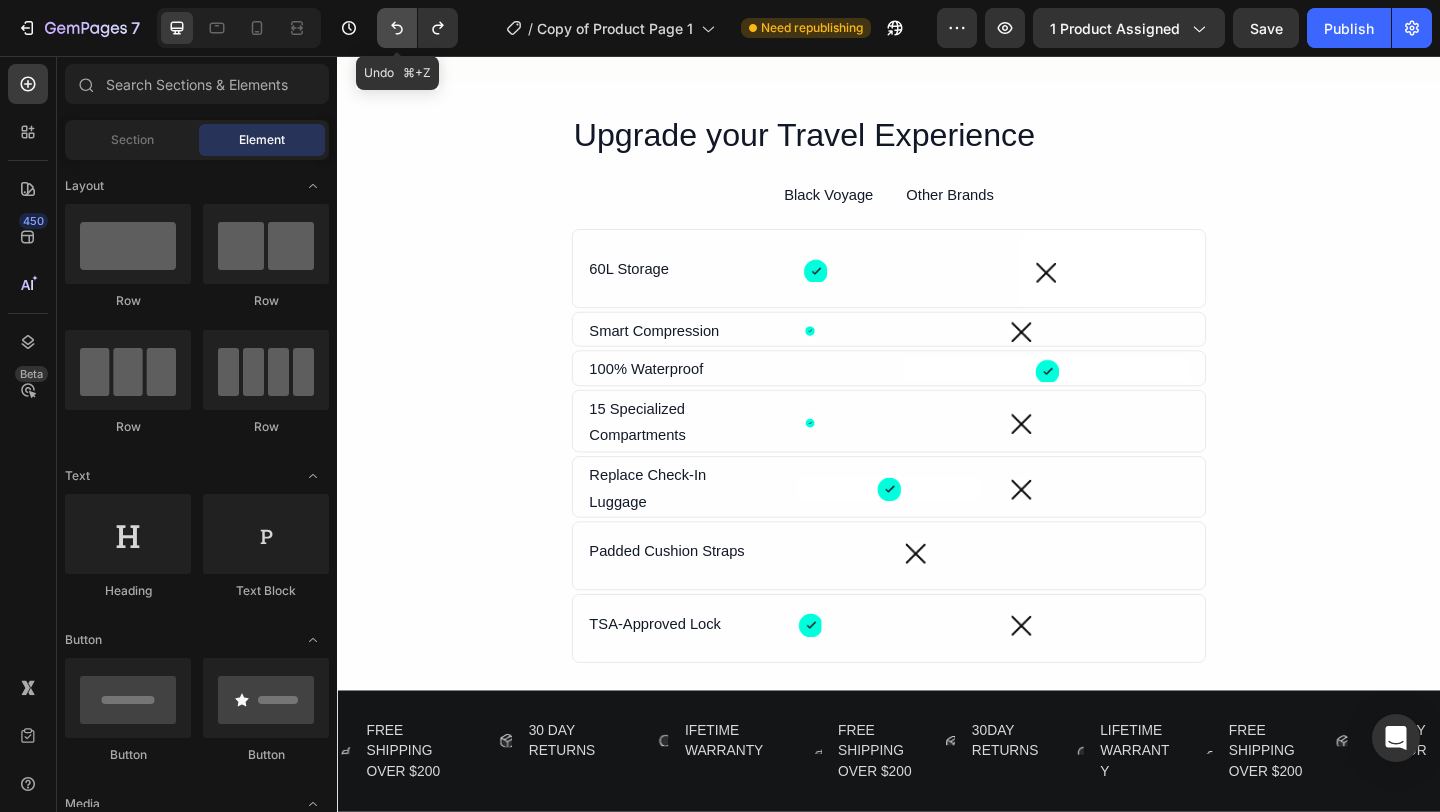 click 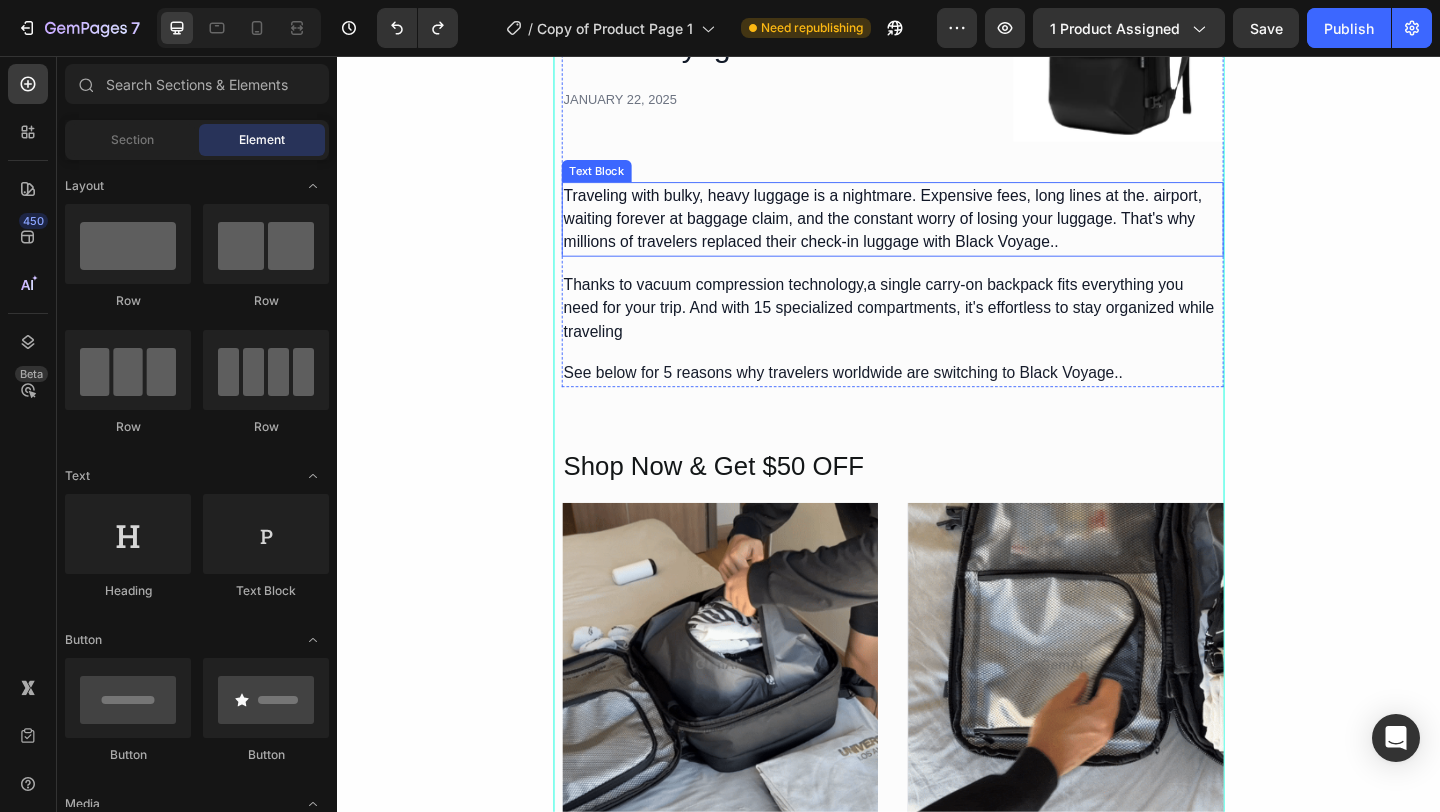 scroll, scrollTop: 5556, scrollLeft: 0, axis: vertical 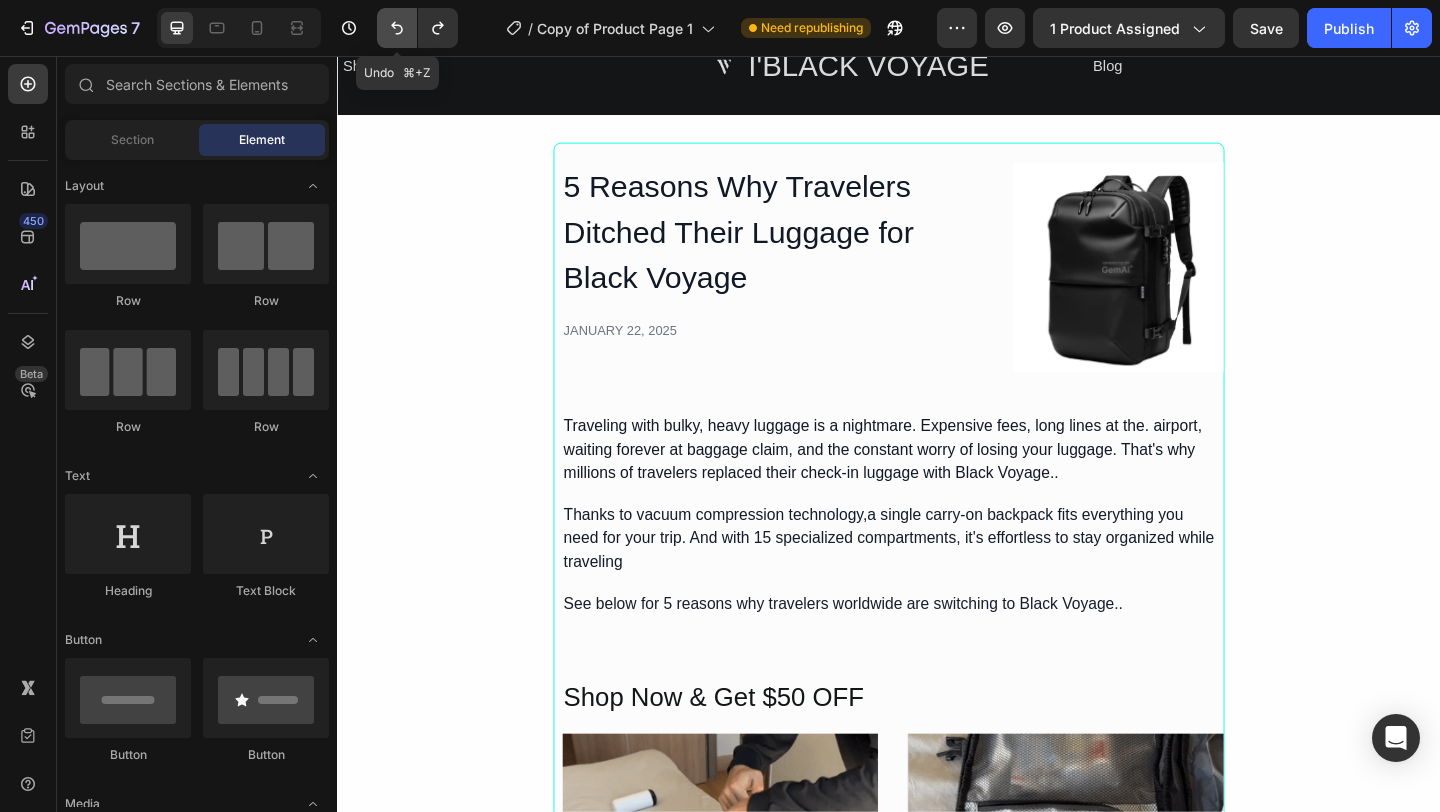 click 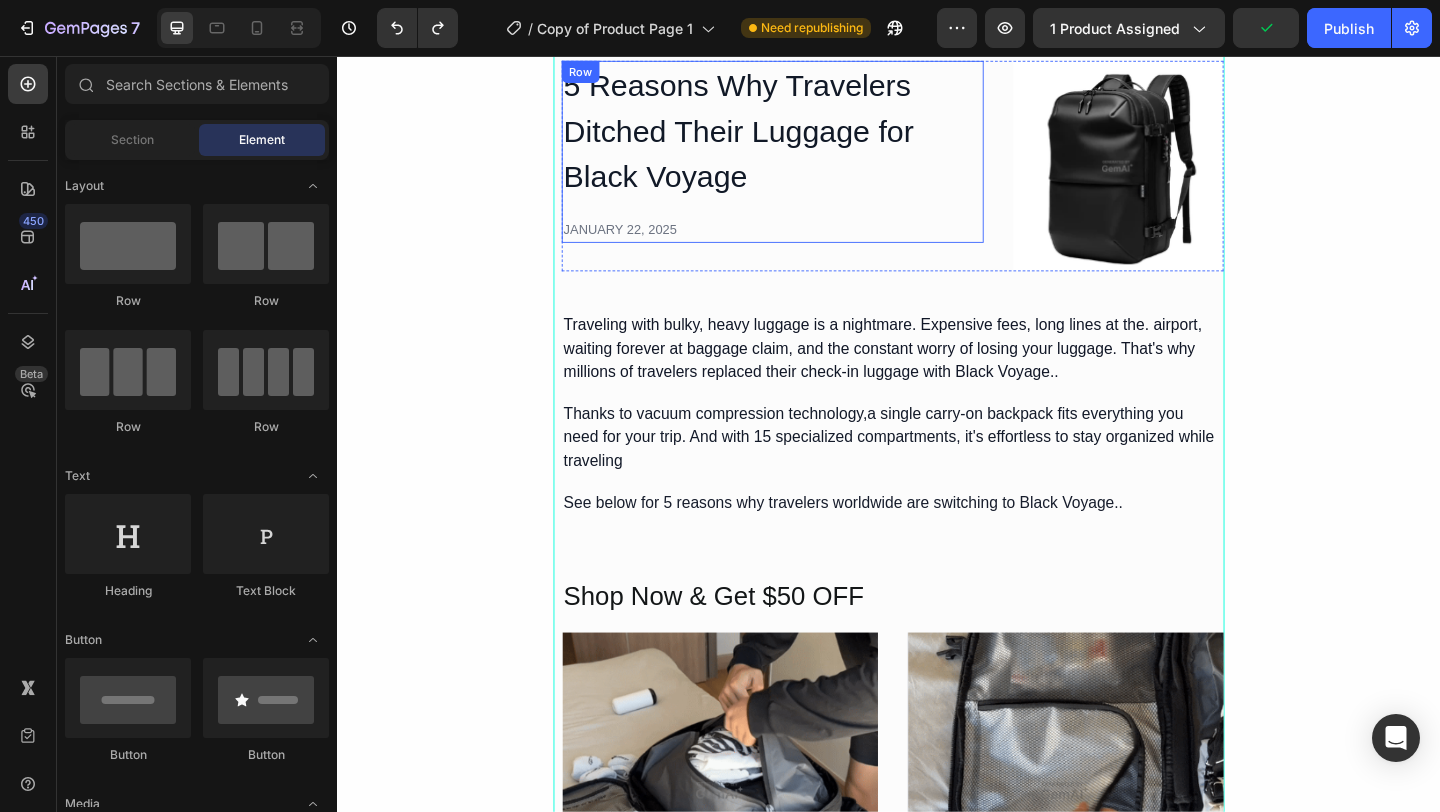 scroll, scrollTop: 5667, scrollLeft: 0, axis: vertical 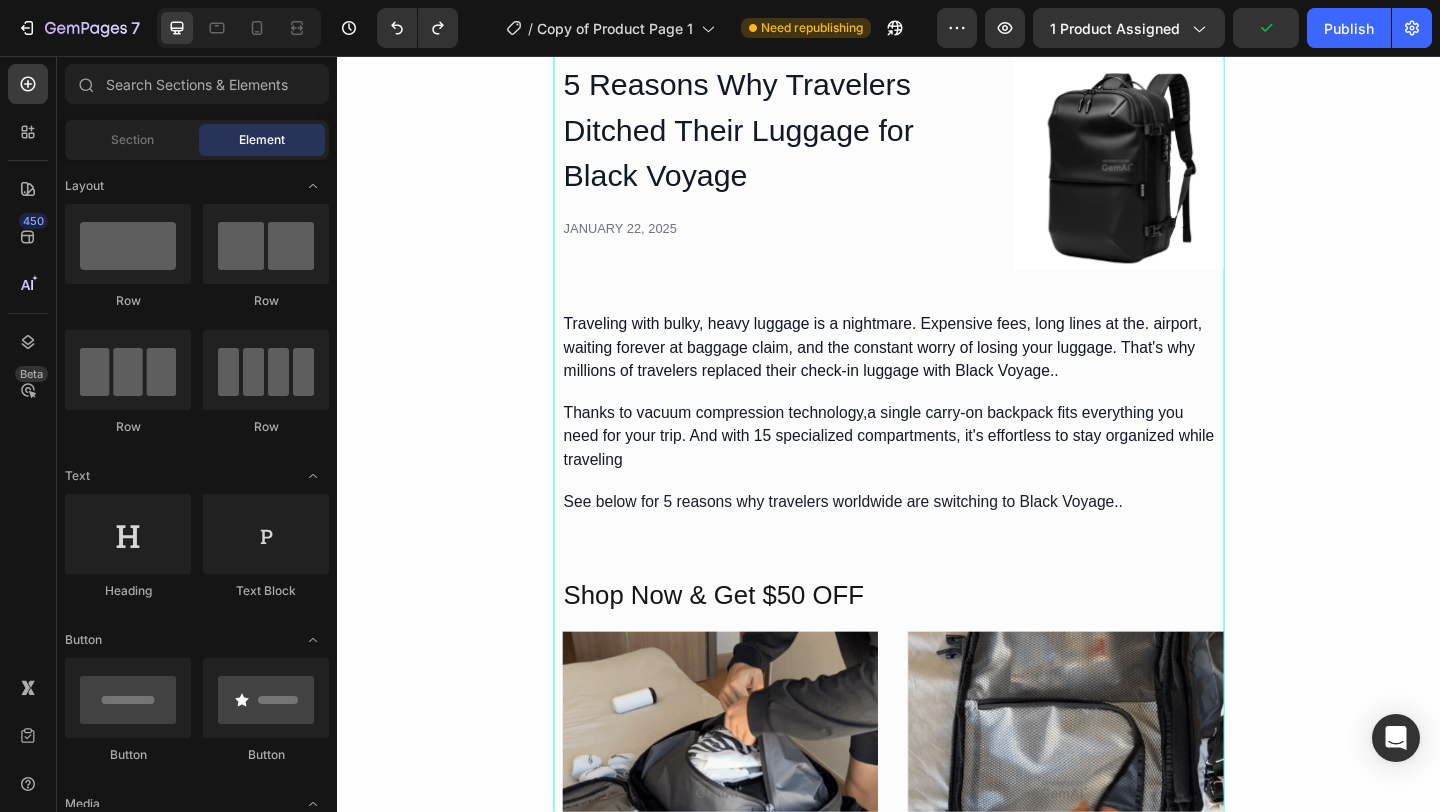 click at bounding box center (413, 28) 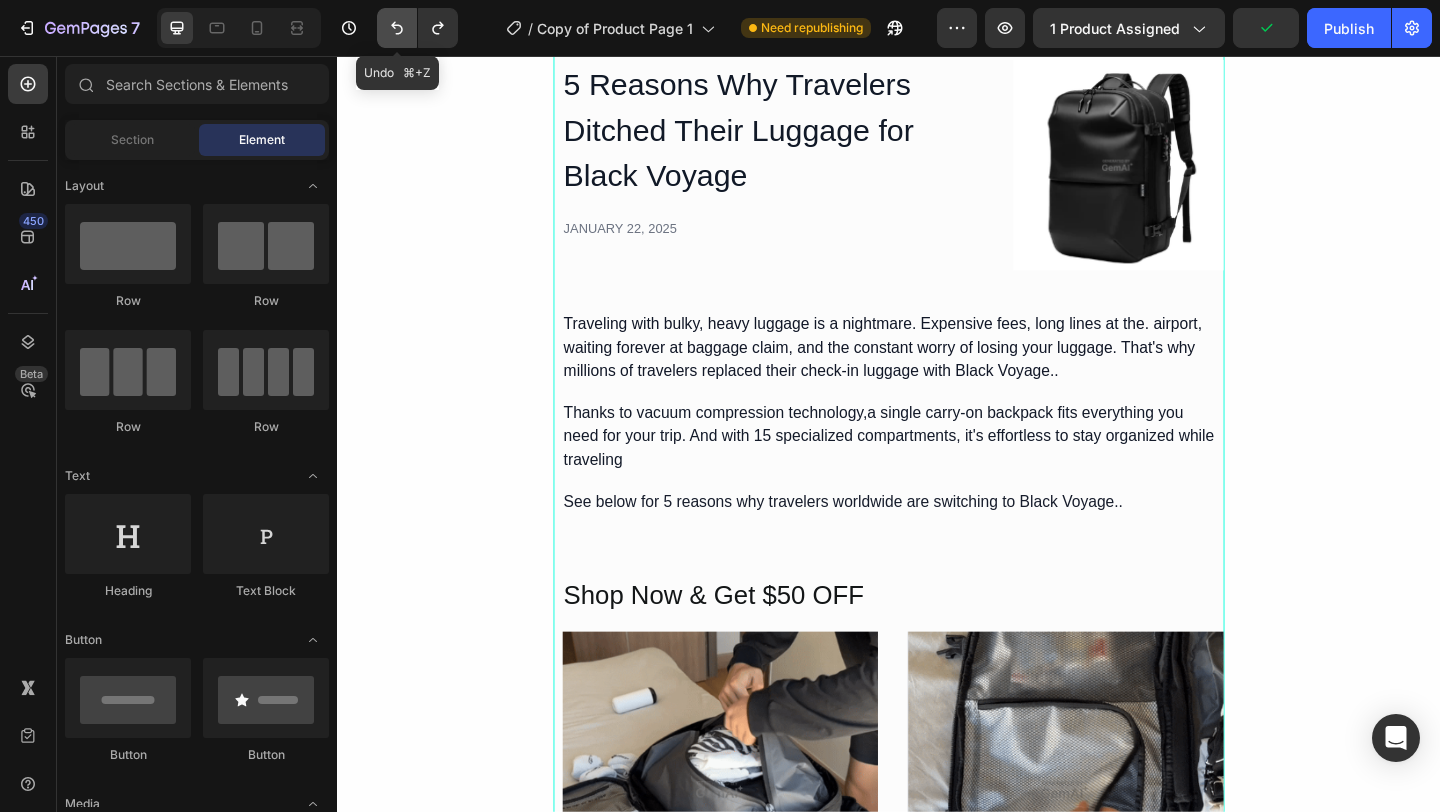 click 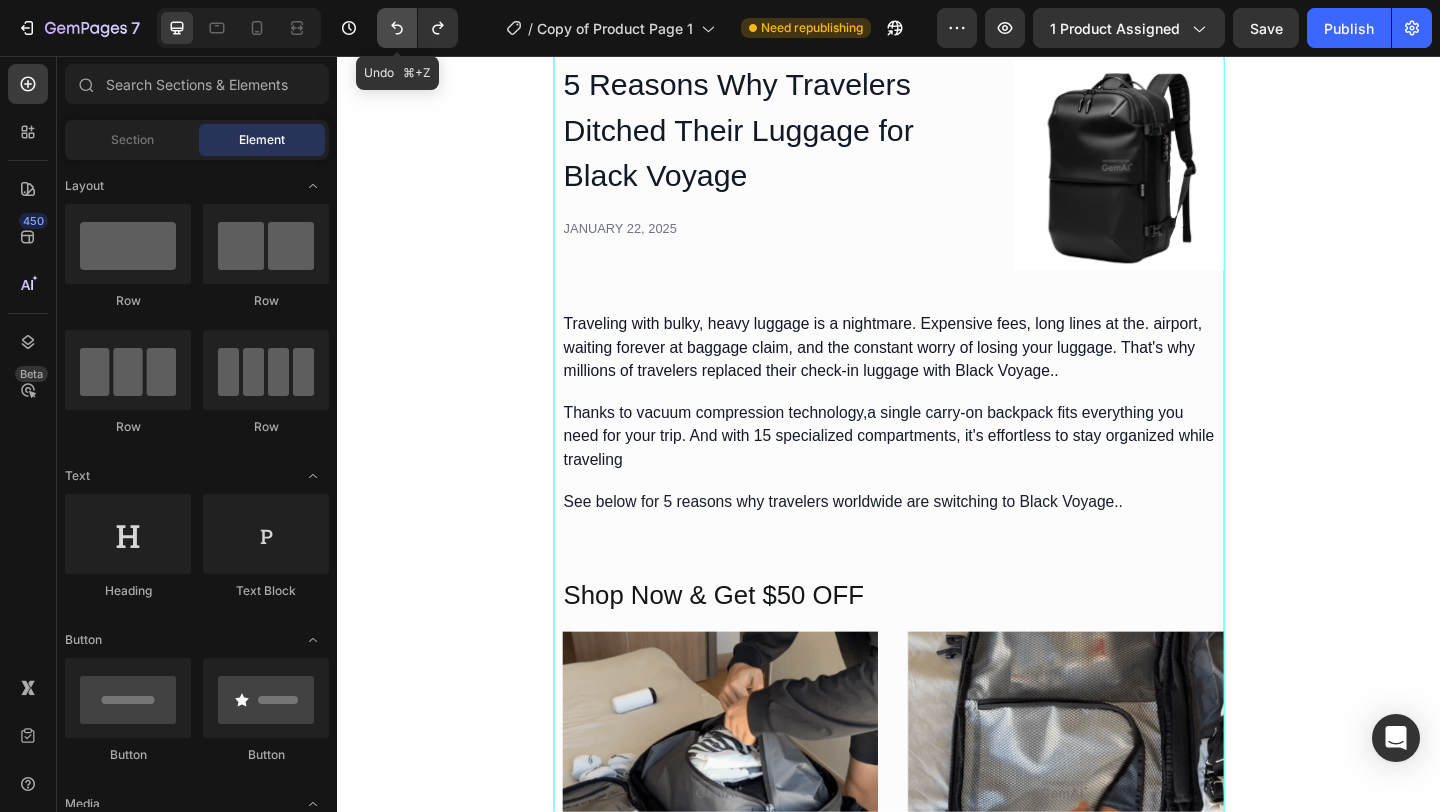 click 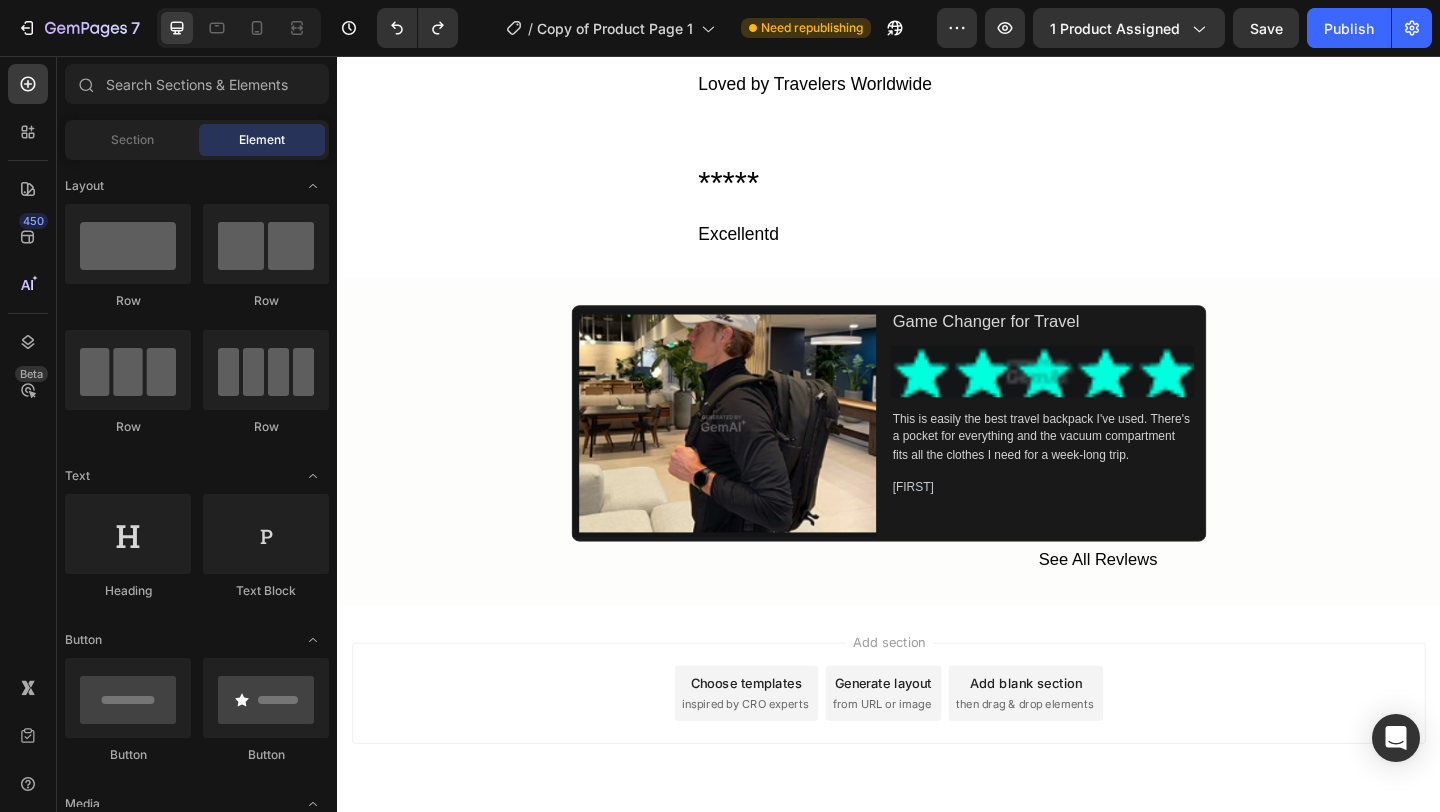 scroll, scrollTop: 5810, scrollLeft: 0, axis: vertical 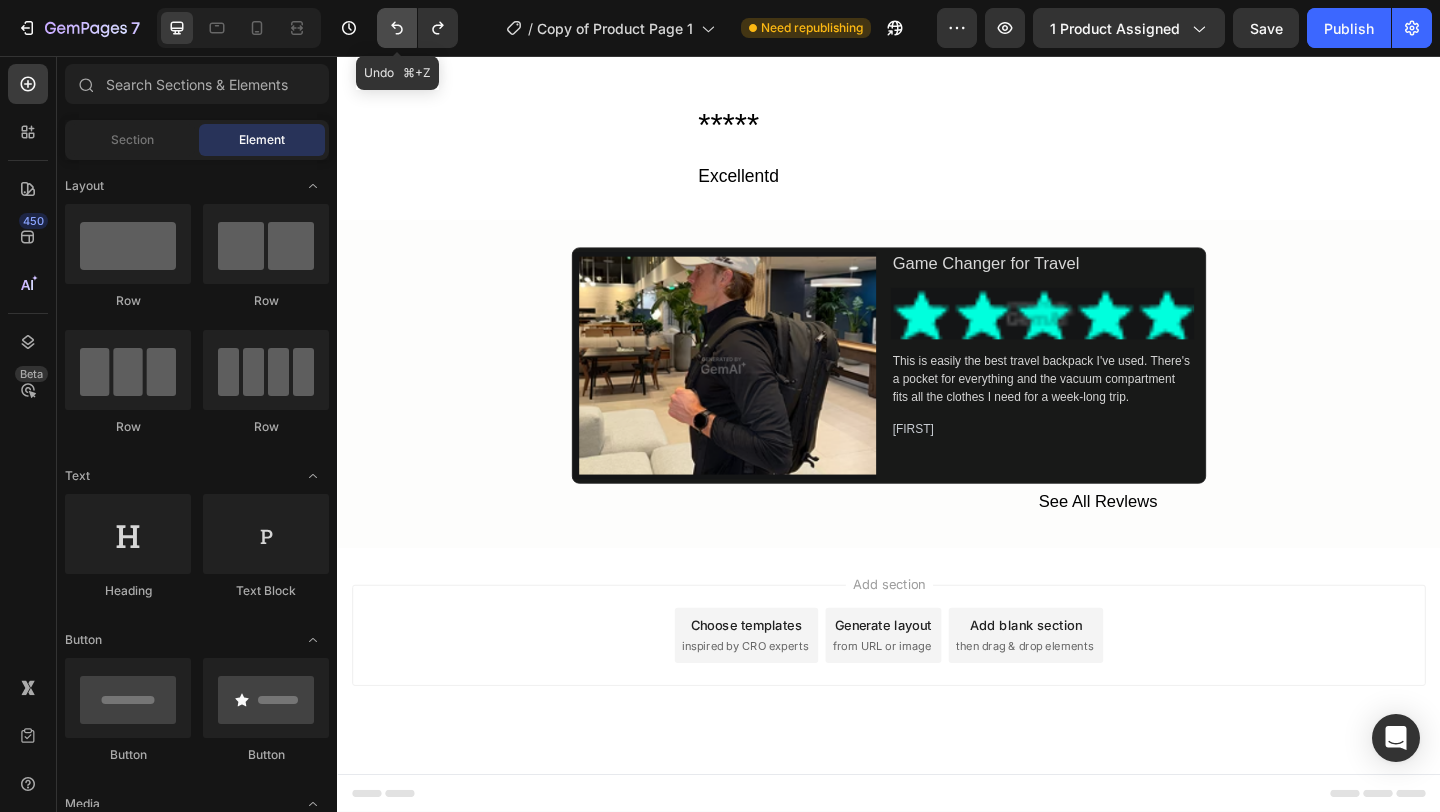 click 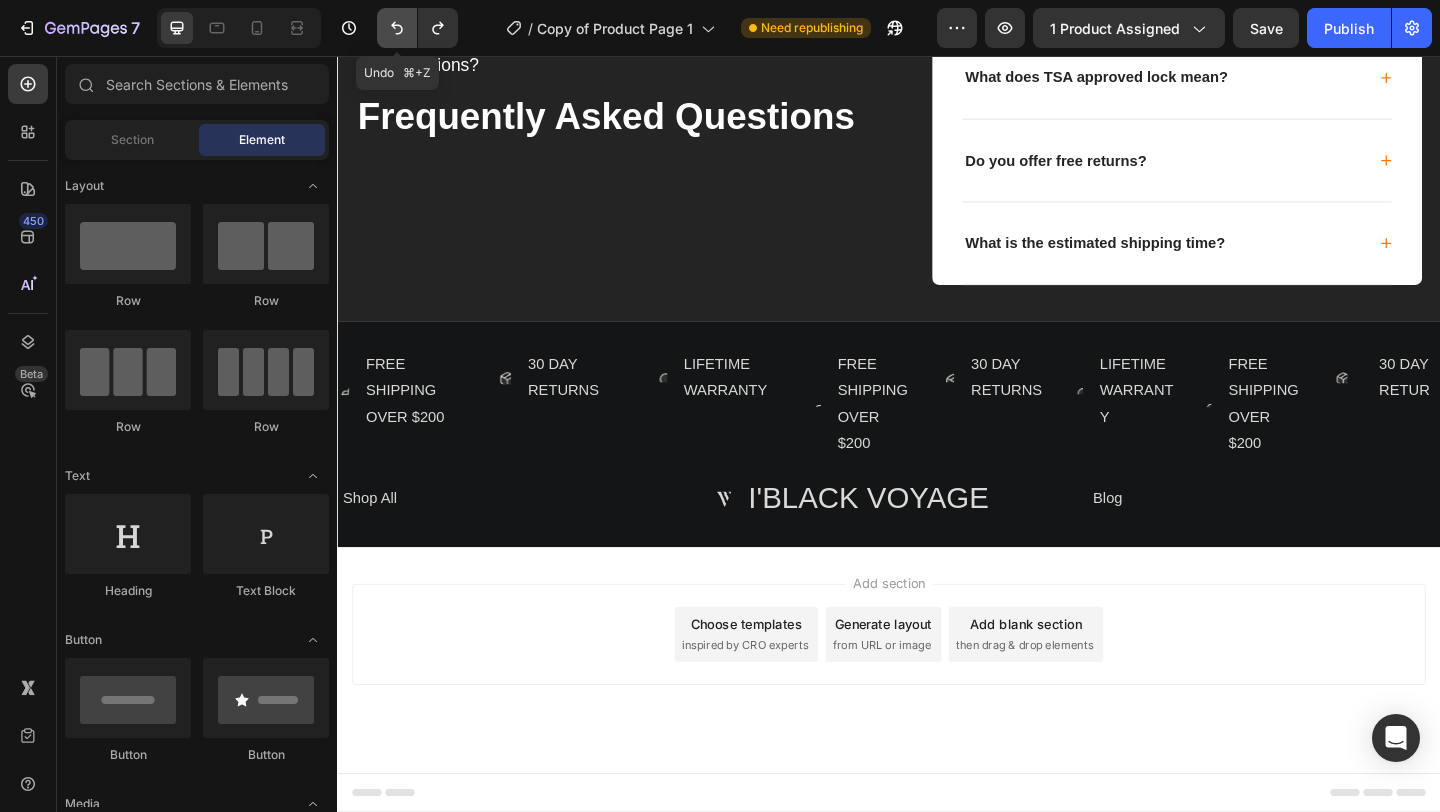 click 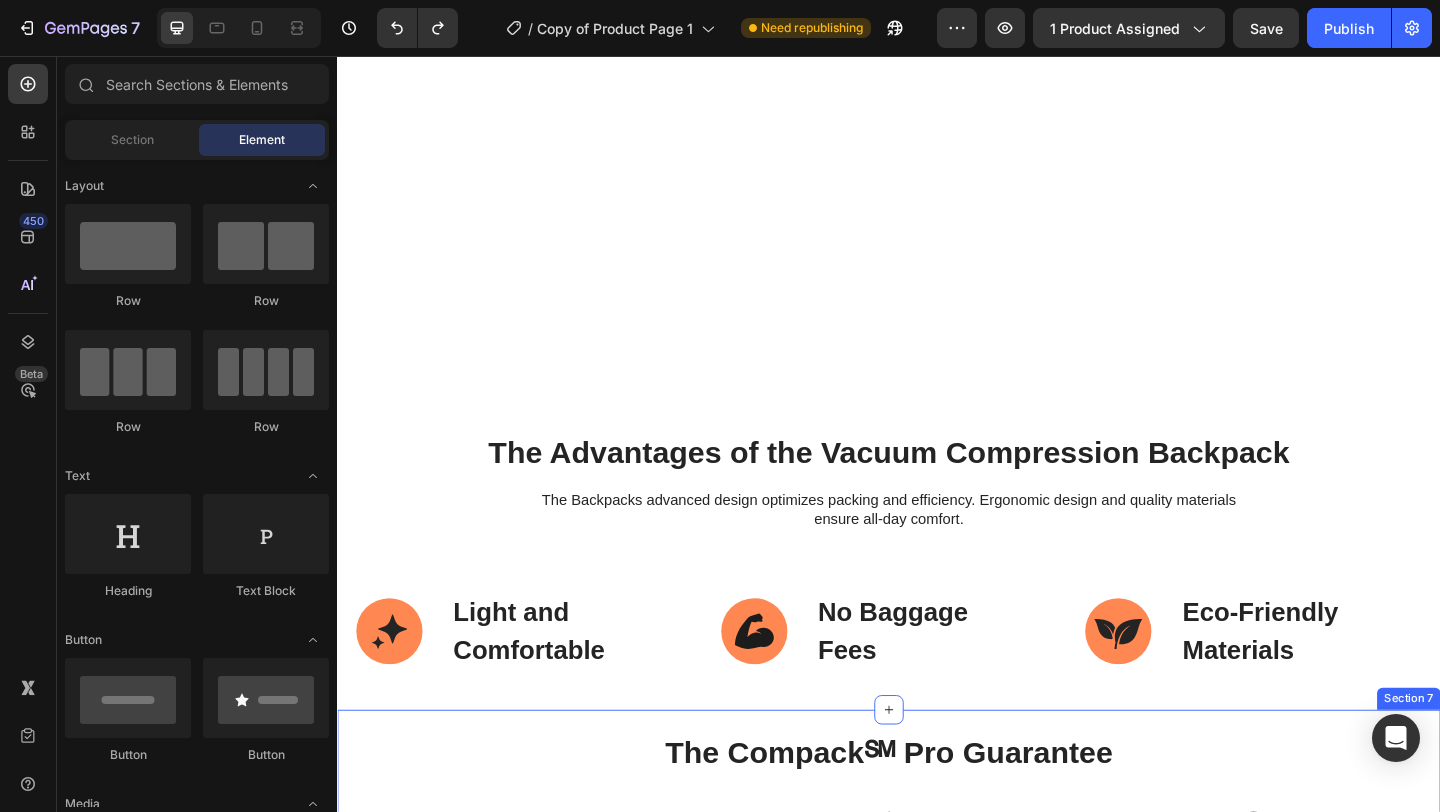 scroll, scrollTop: 3960, scrollLeft: 0, axis: vertical 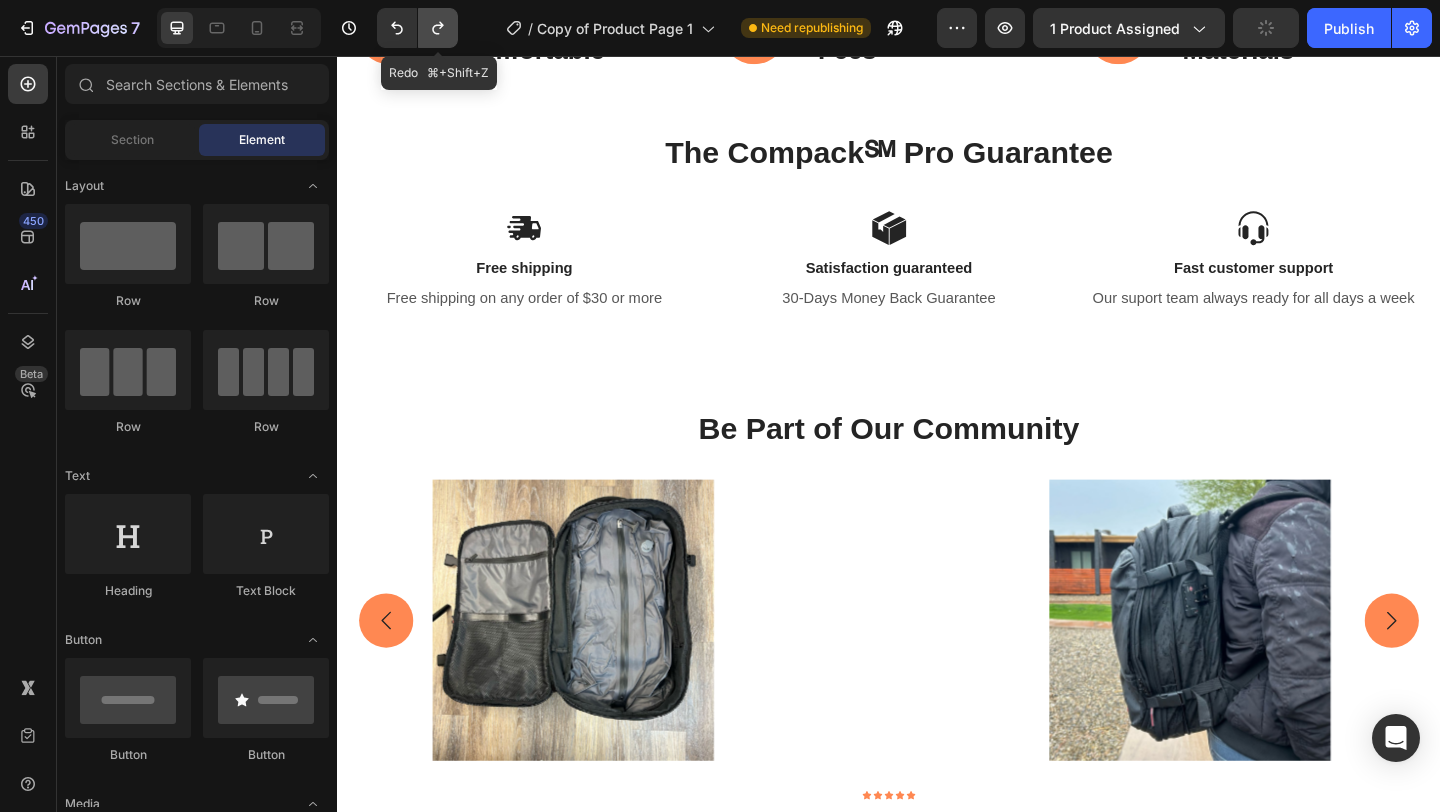 click 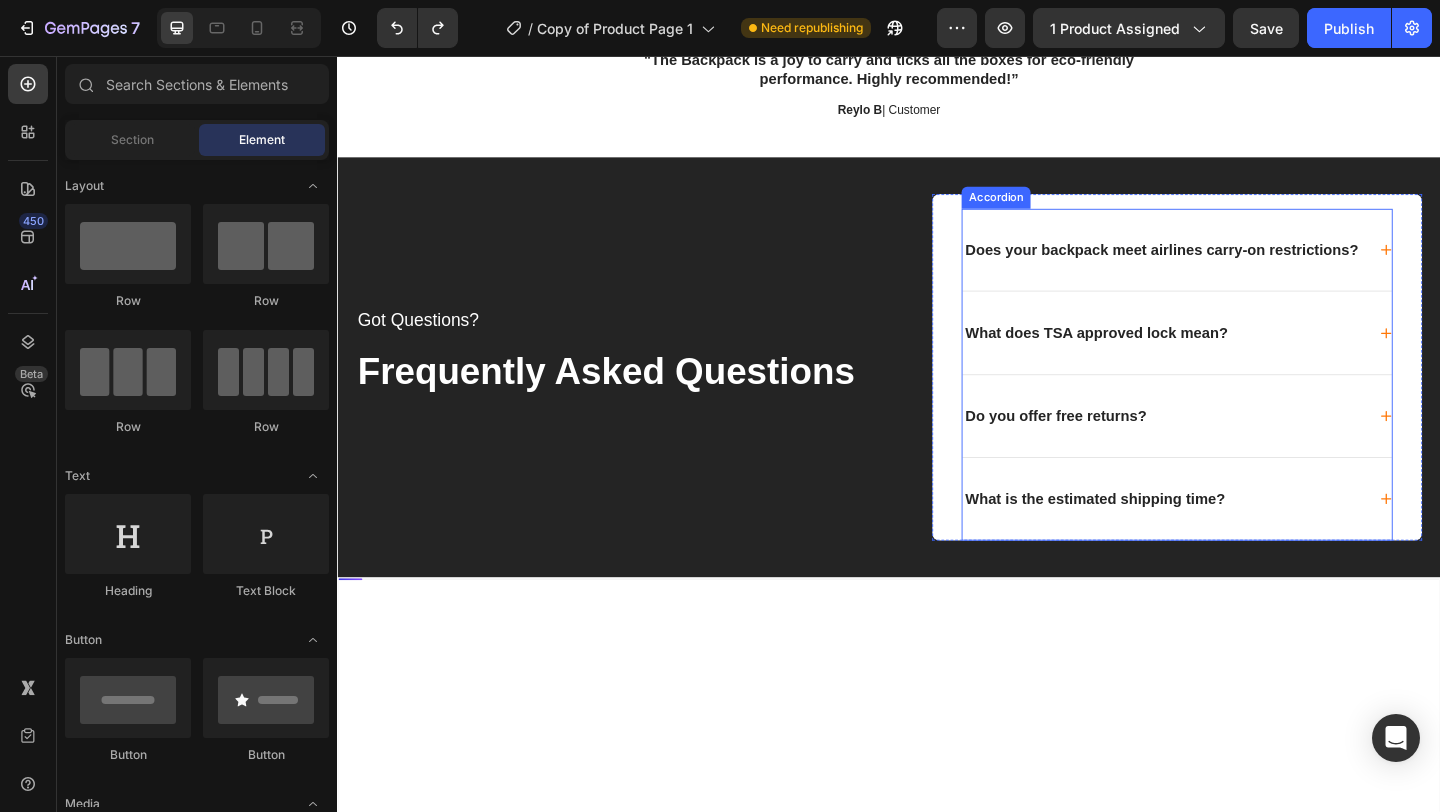 scroll, scrollTop: 4183, scrollLeft: 0, axis: vertical 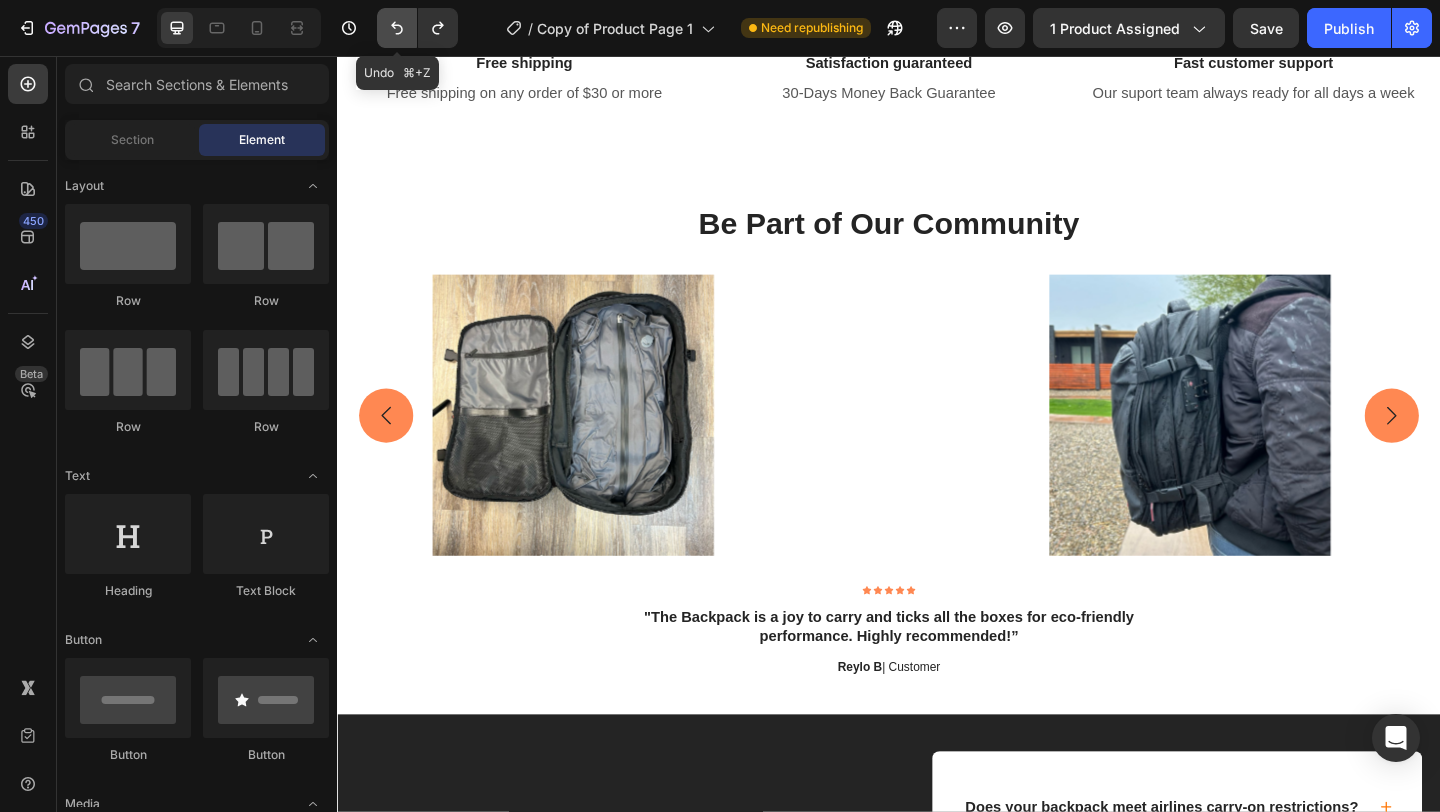 click 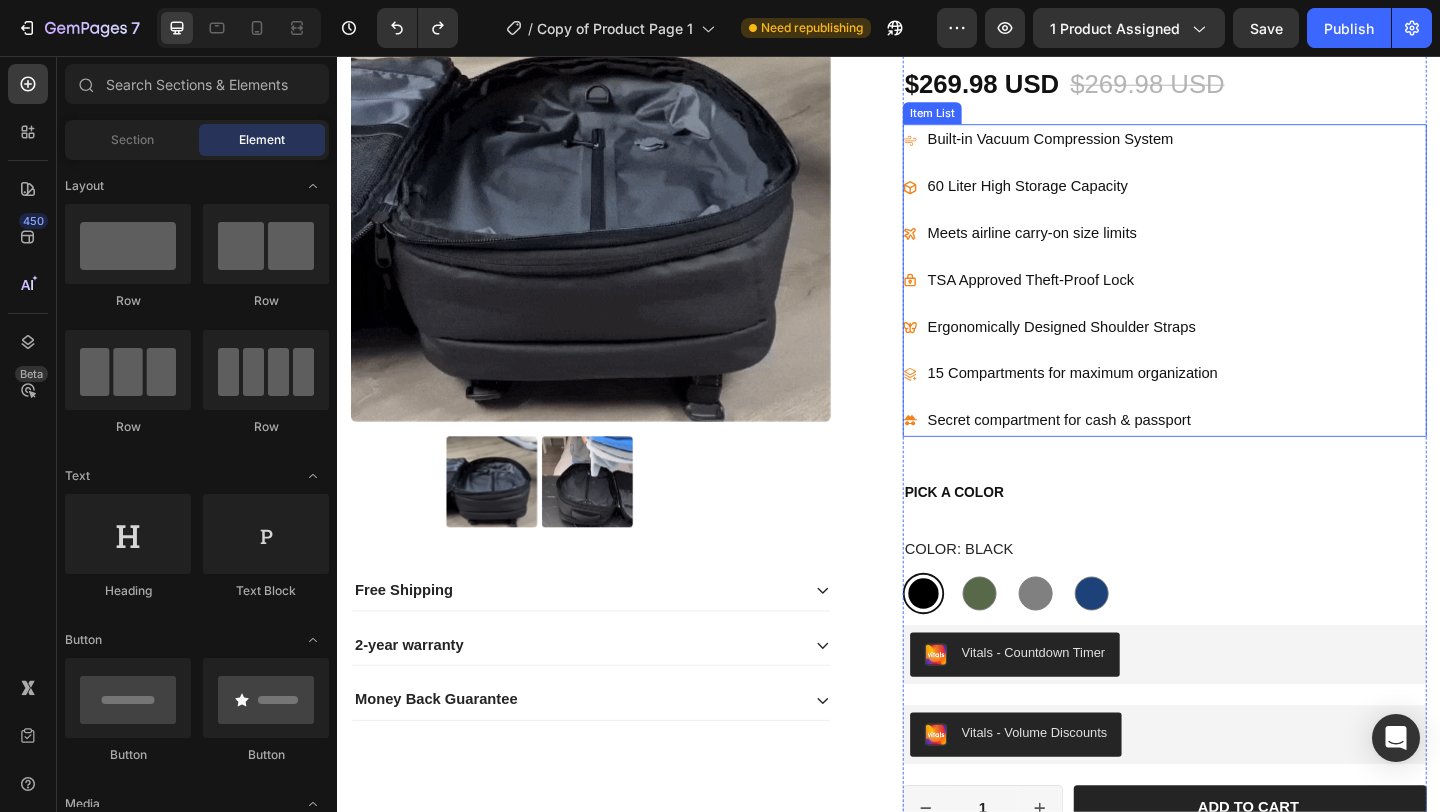 scroll, scrollTop: 0, scrollLeft: 0, axis: both 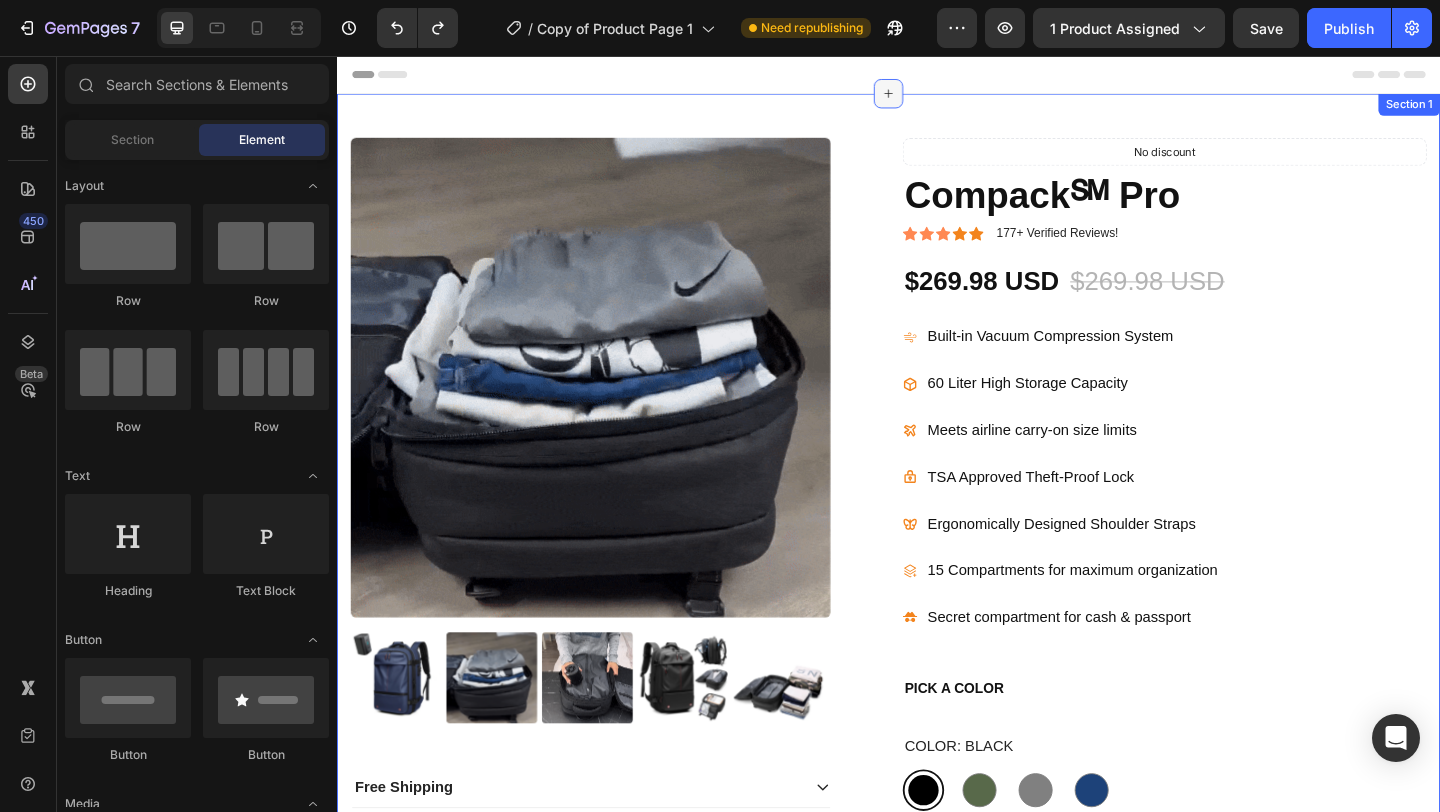 click 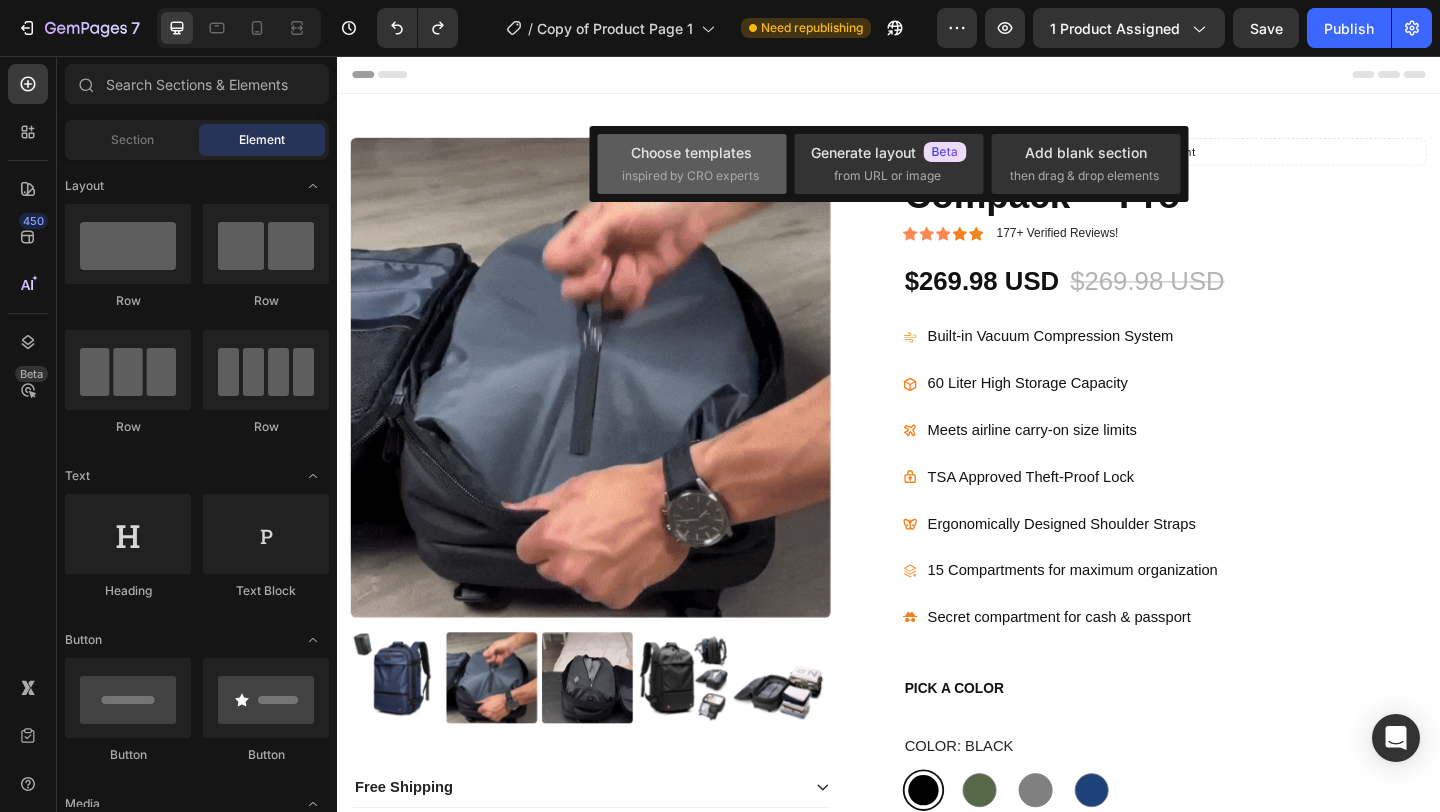 click on "inspired by CRO experts" at bounding box center [690, 176] 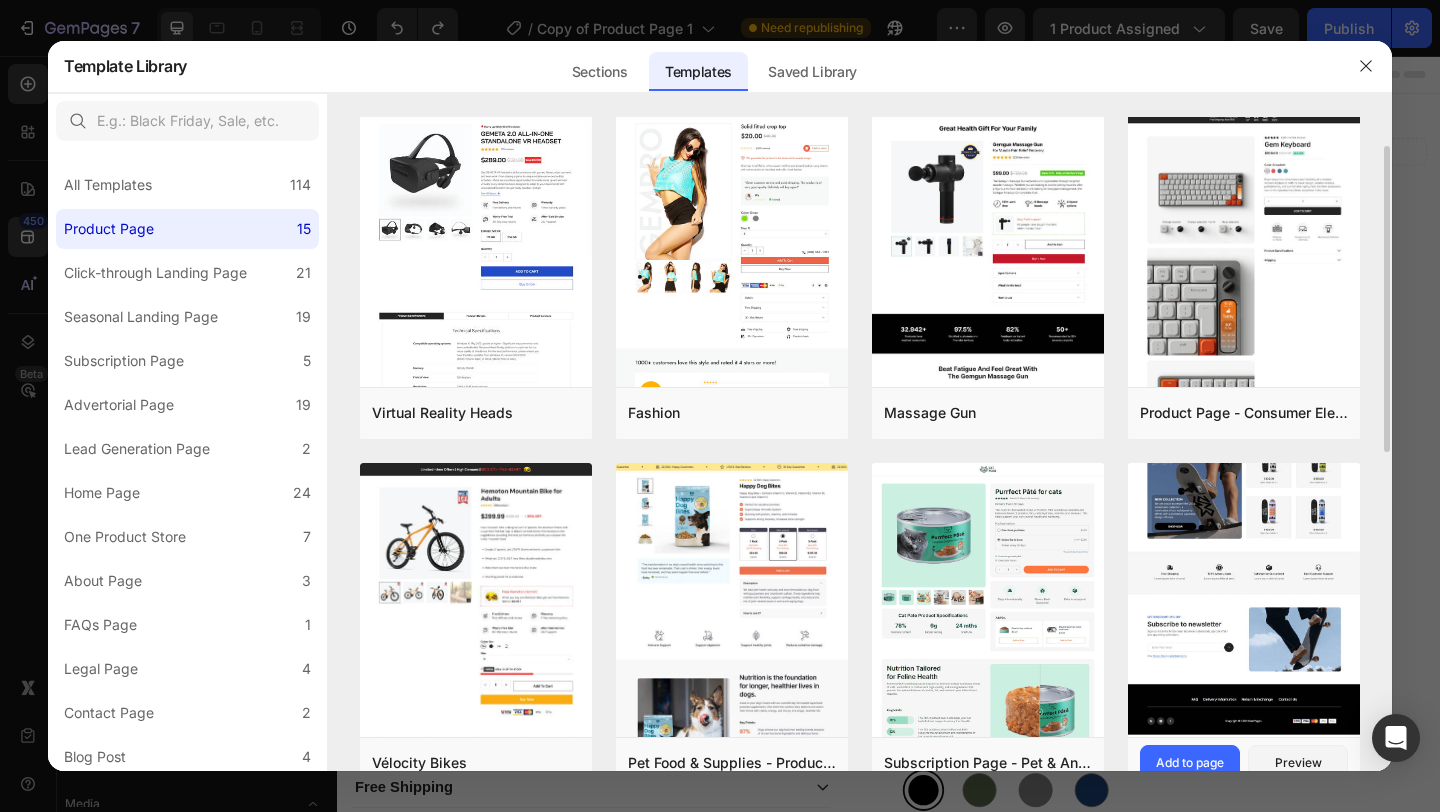 scroll, scrollTop: 99, scrollLeft: 0, axis: vertical 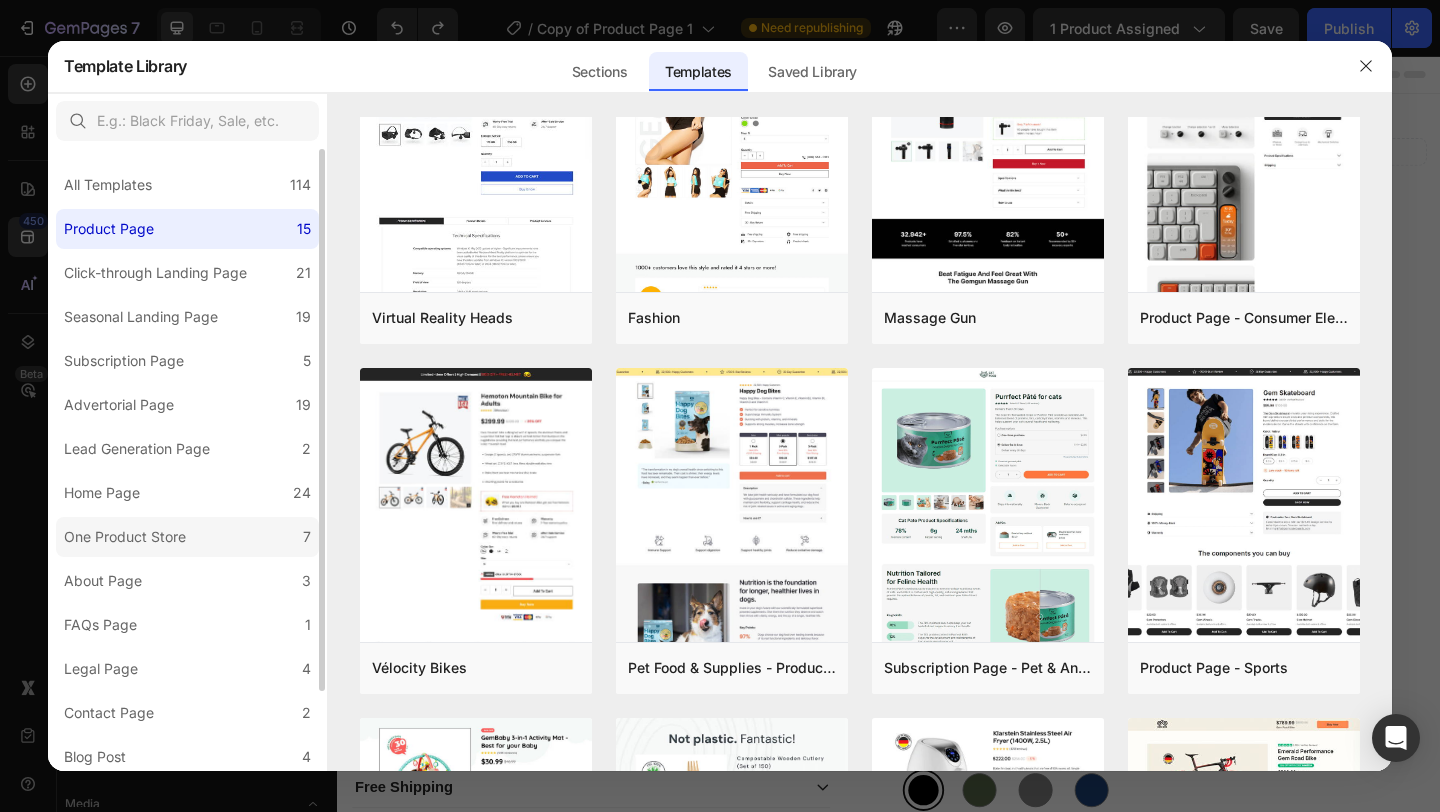click on "One Product Store" at bounding box center [125, 537] 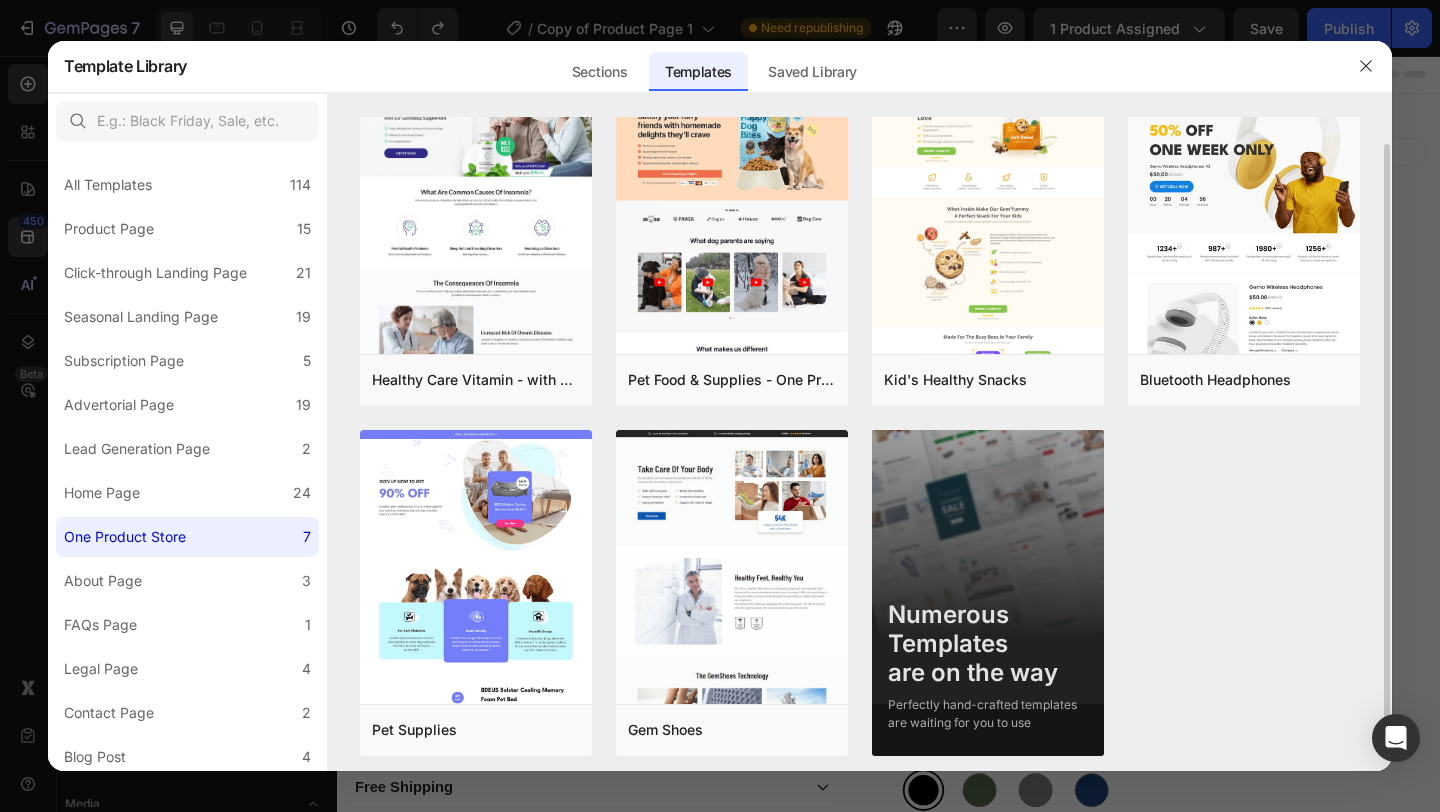 scroll, scrollTop: 0, scrollLeft: 0, axis: both 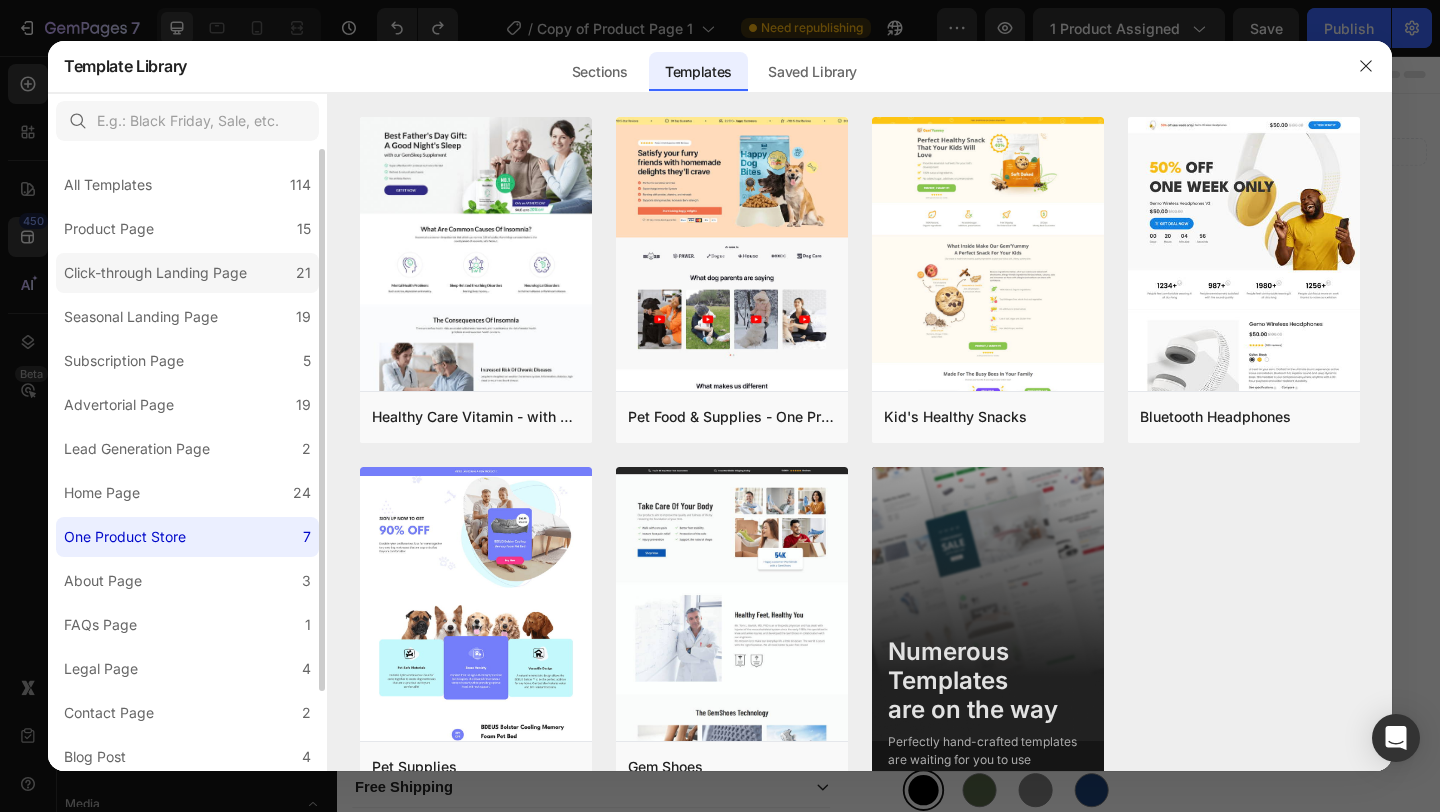 click on "Click-through Landing Page" at bounding box center (155, 273) 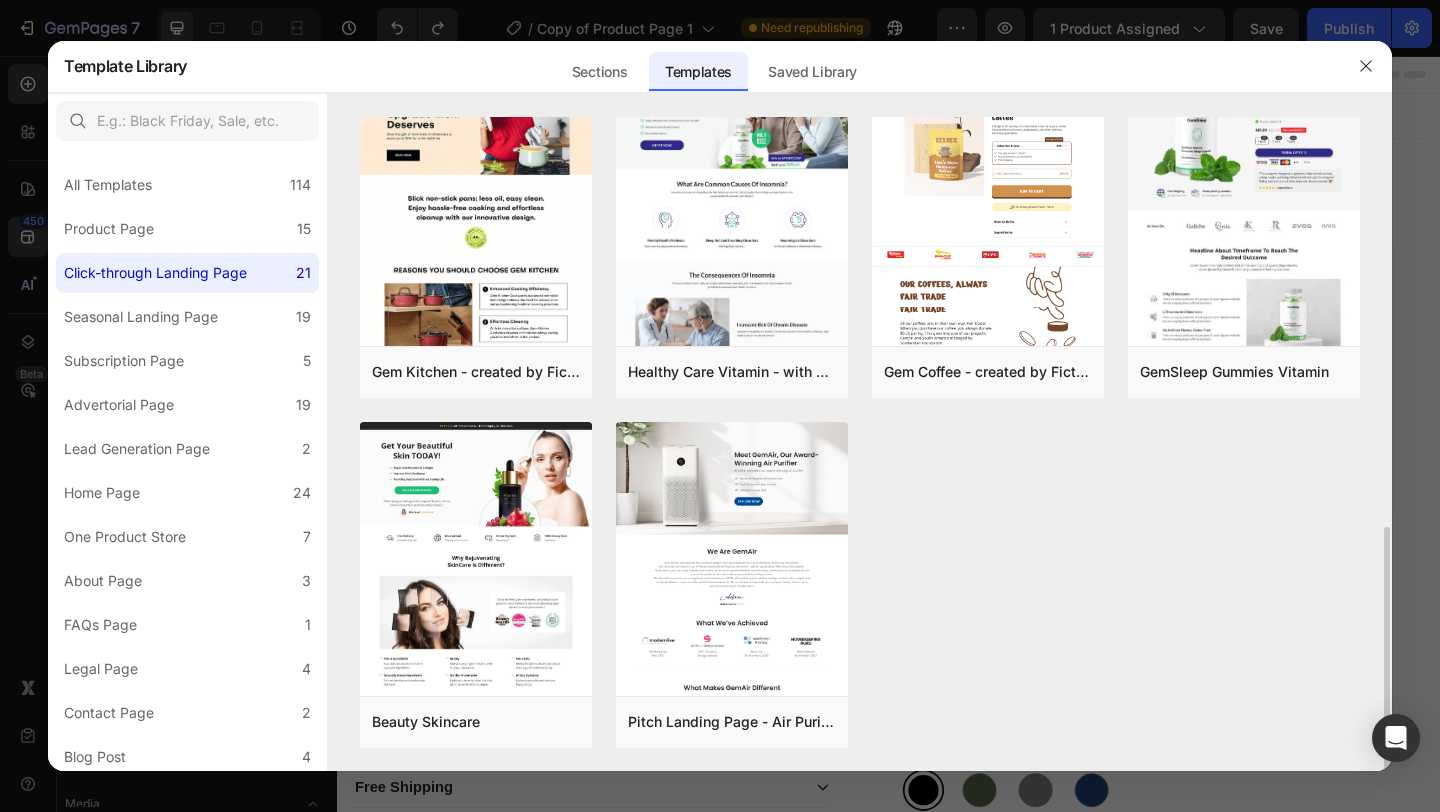 scroll, scrollTop: 695, scrollLeft: 0, axis: vertical 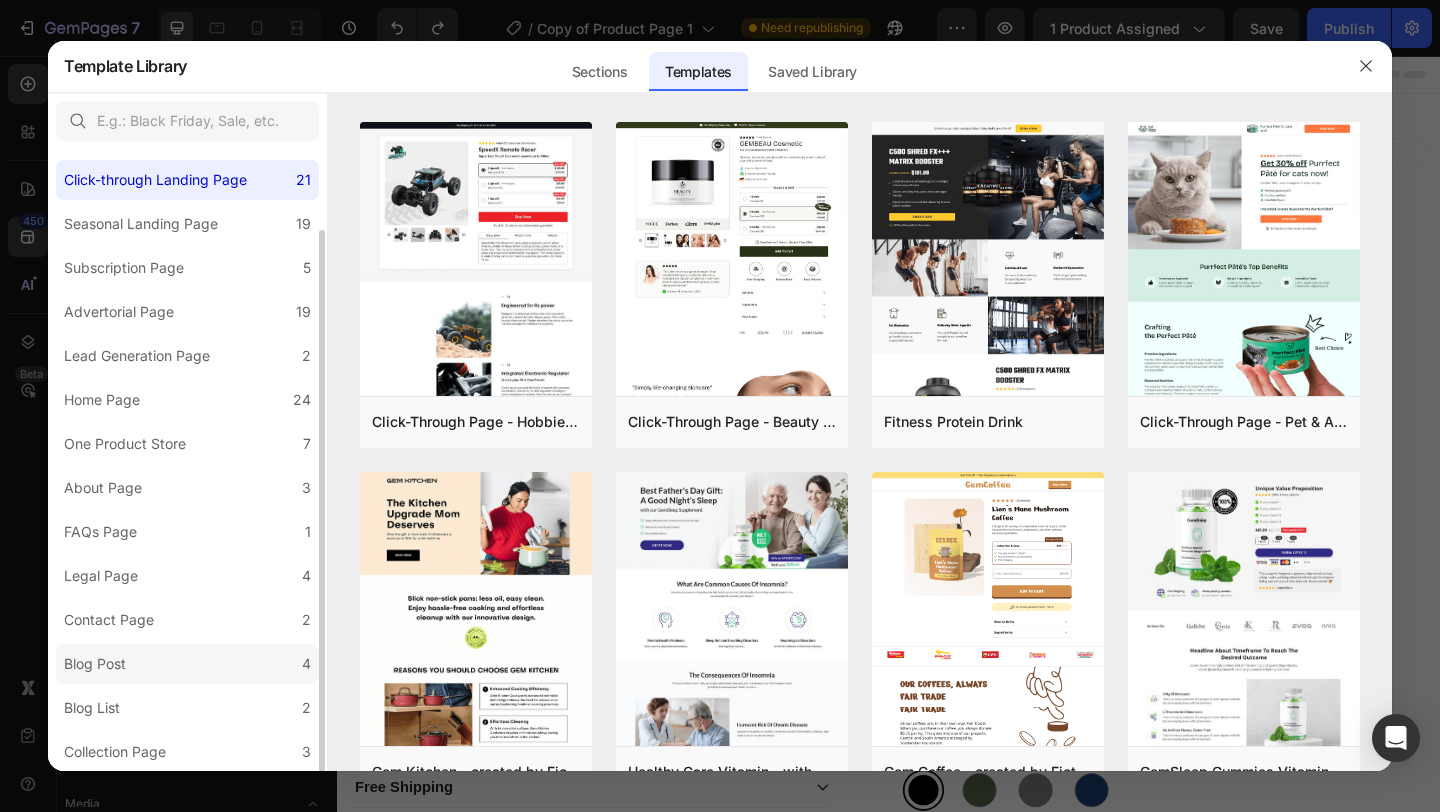 click on "Blog Post 4" 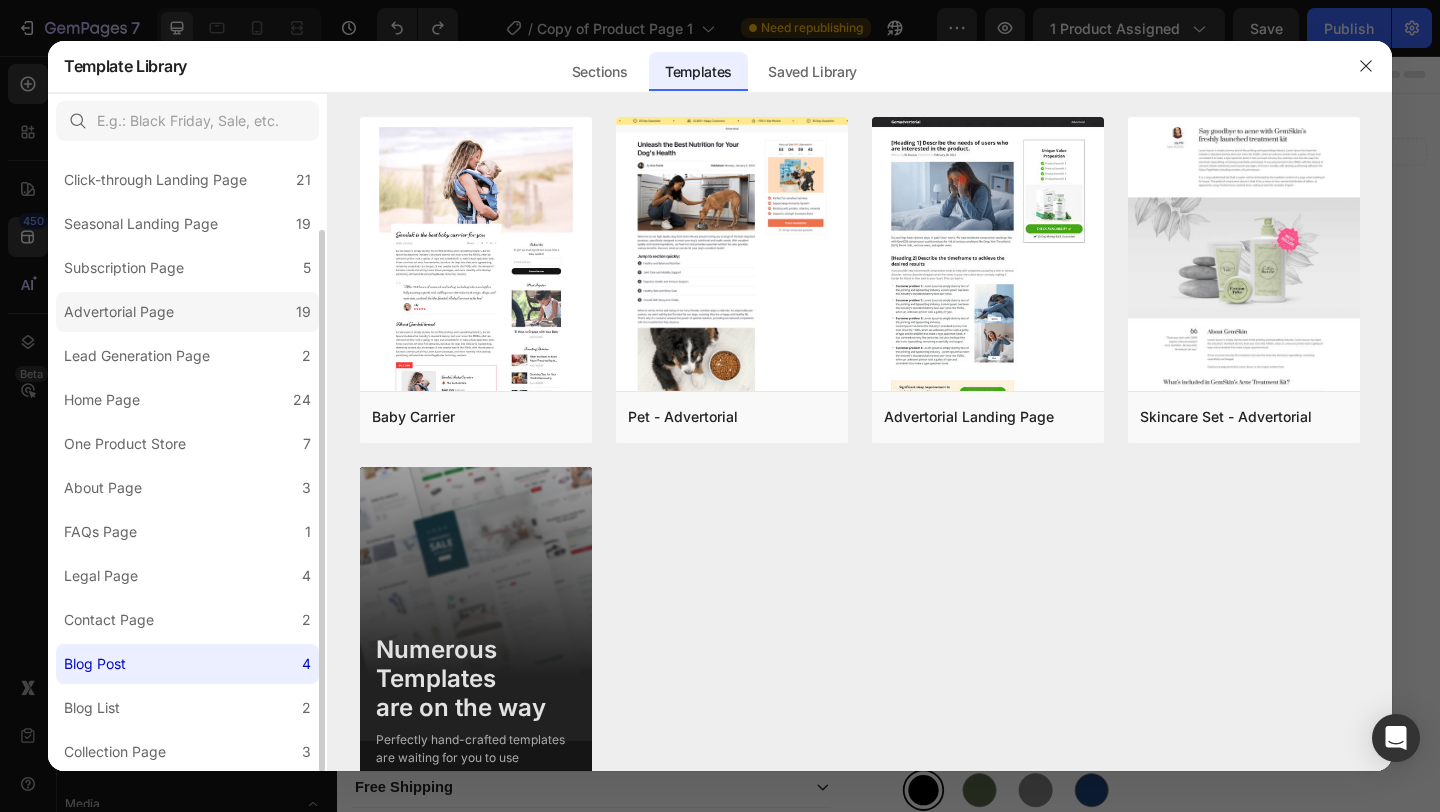 scroll, scrollTop: 0, scrollLeft: 0, axis: both 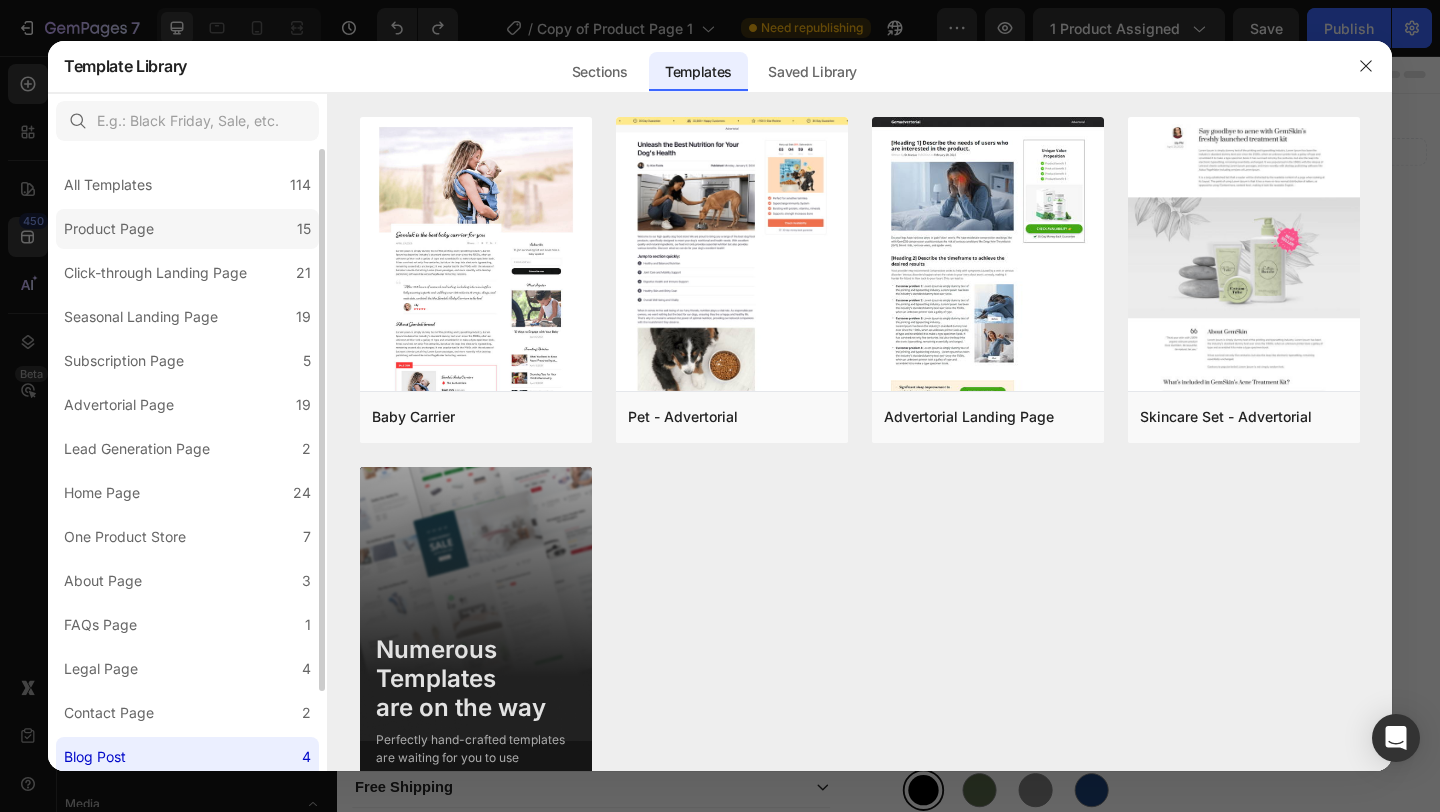 click on "Product Page" at bounding box center (109, 229) 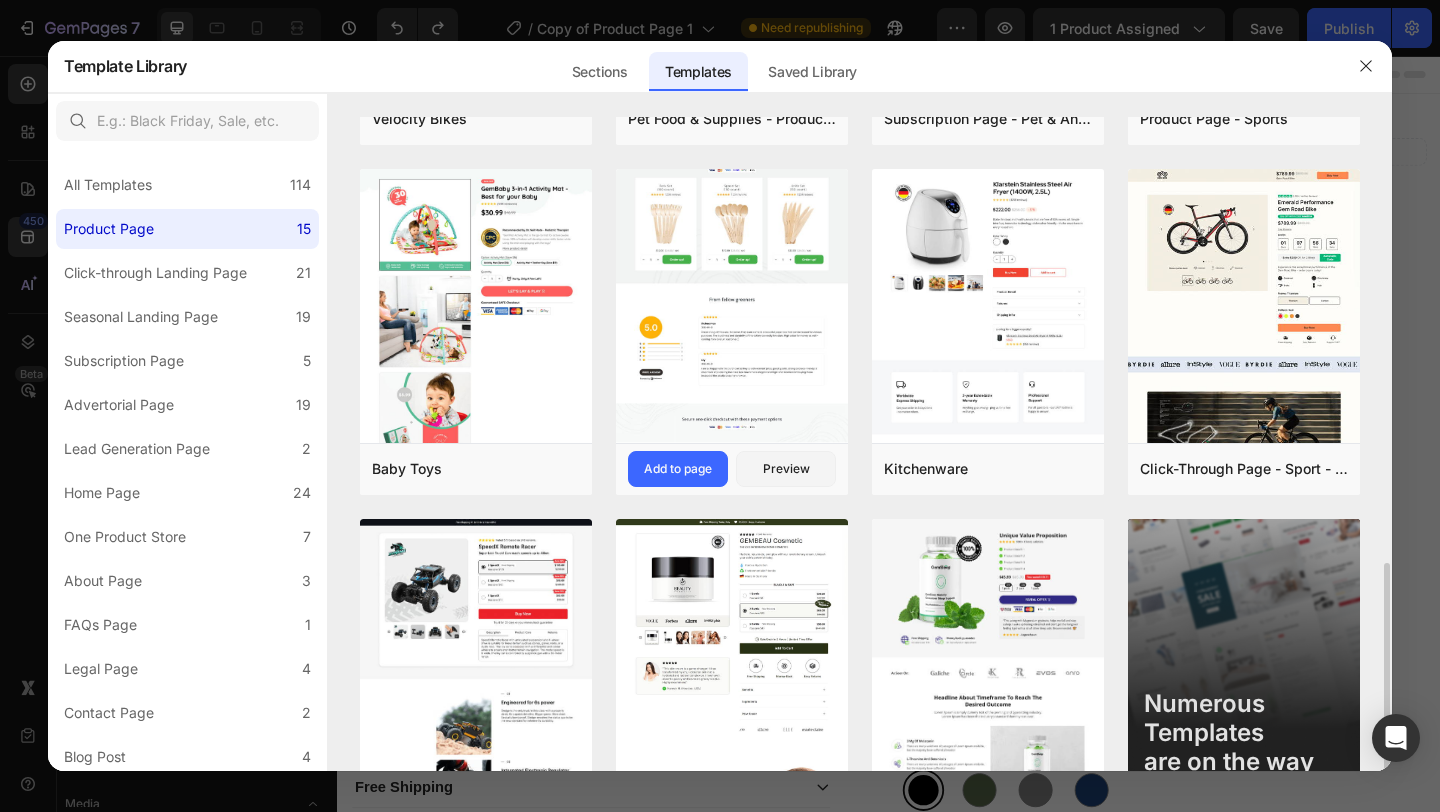 scroll, scrollTop: 745, scrollLeft: 0, axis: vertical 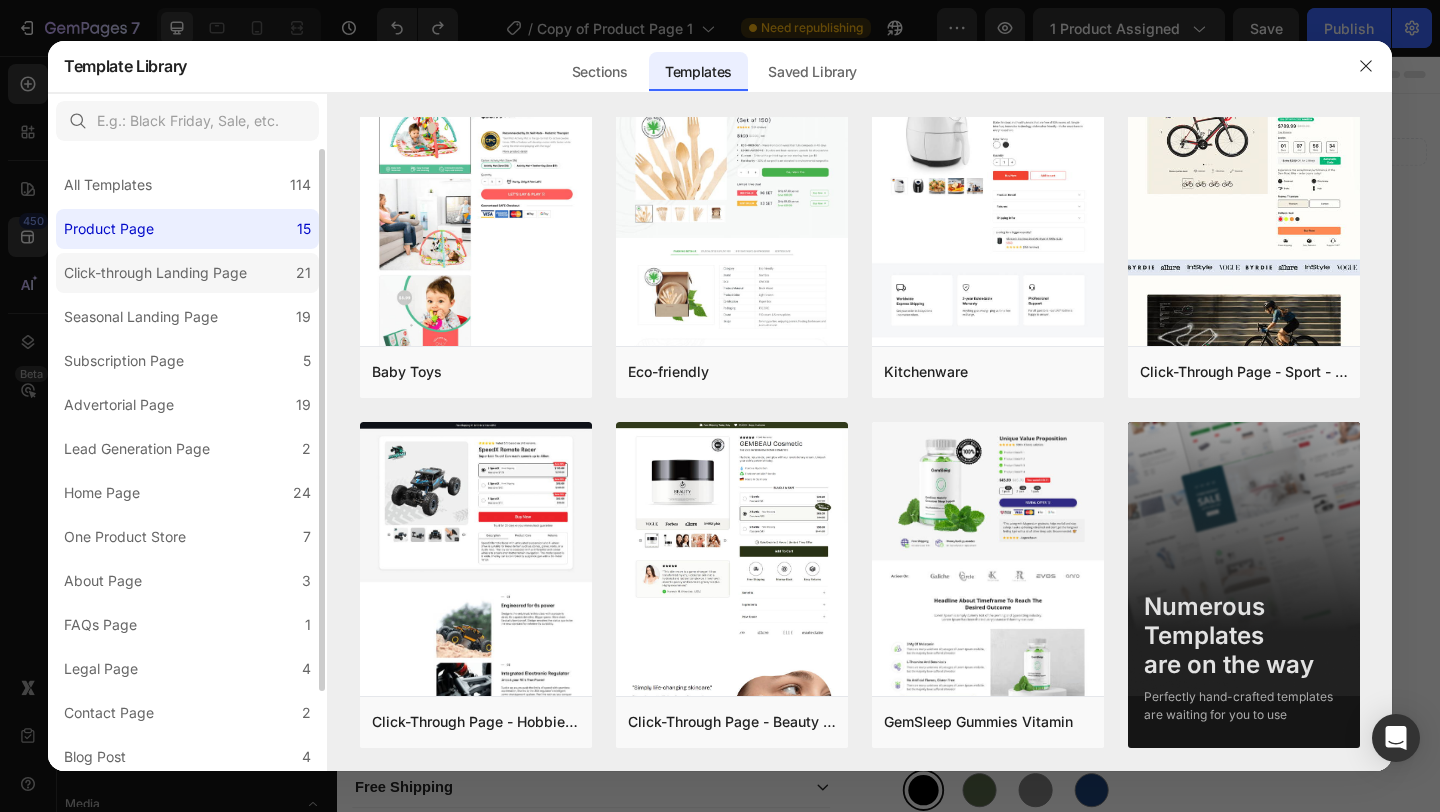 click on "Click-through Landing Page" at bounding box center (155, 273) 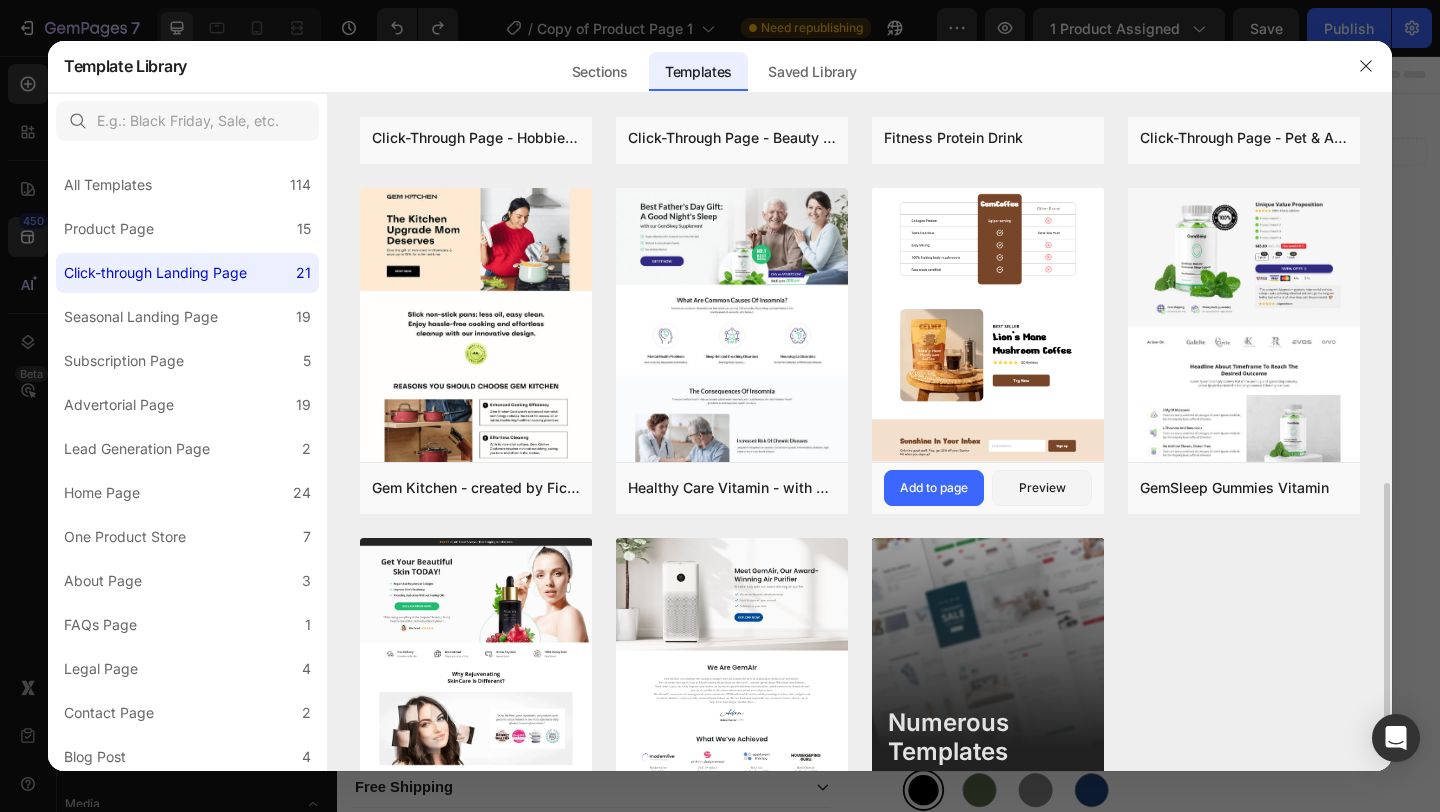 scroll, scrollTop: 1047, scrollLeft: 0, axis: vertical 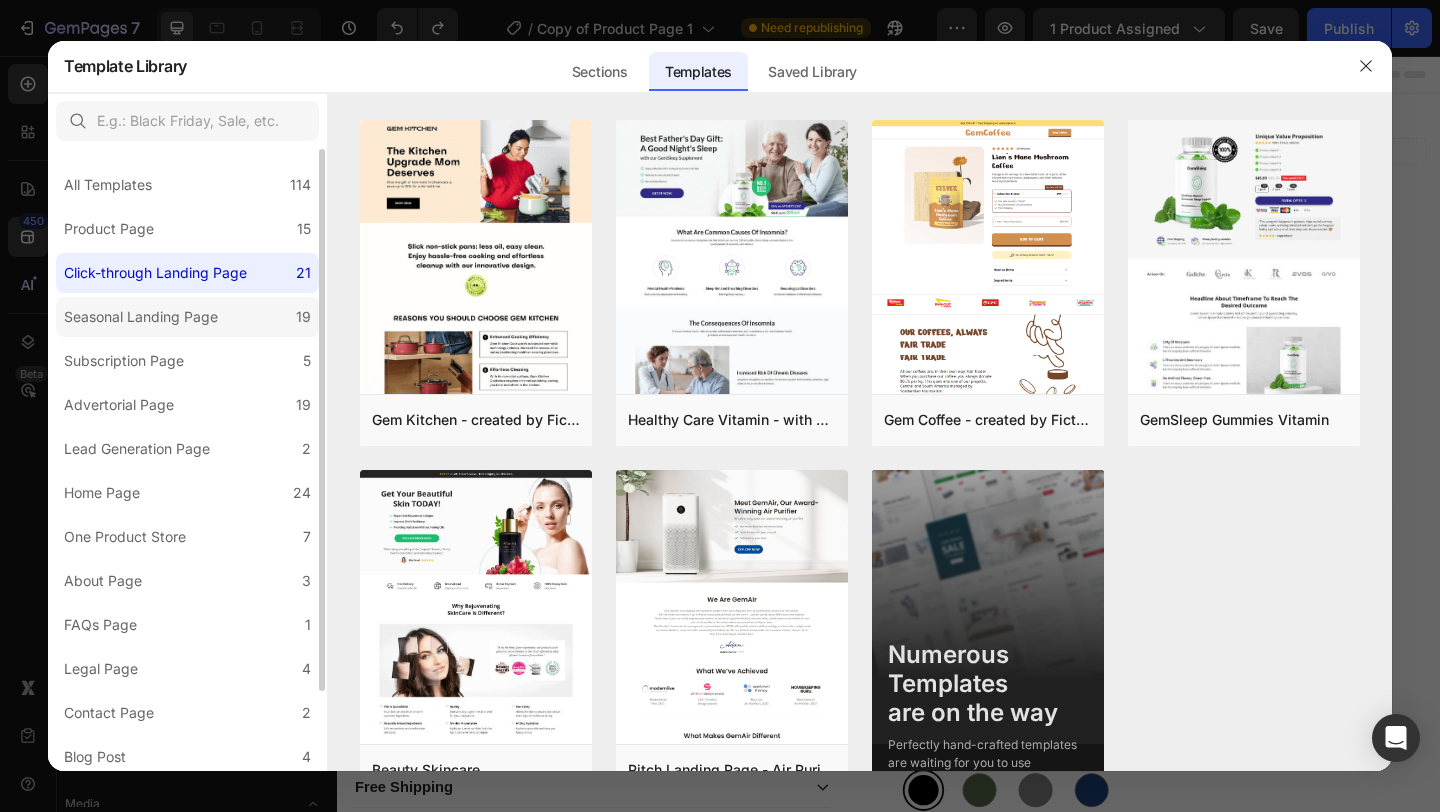 click on "Seasonal Landing Page" at bounding box center [141, 317] 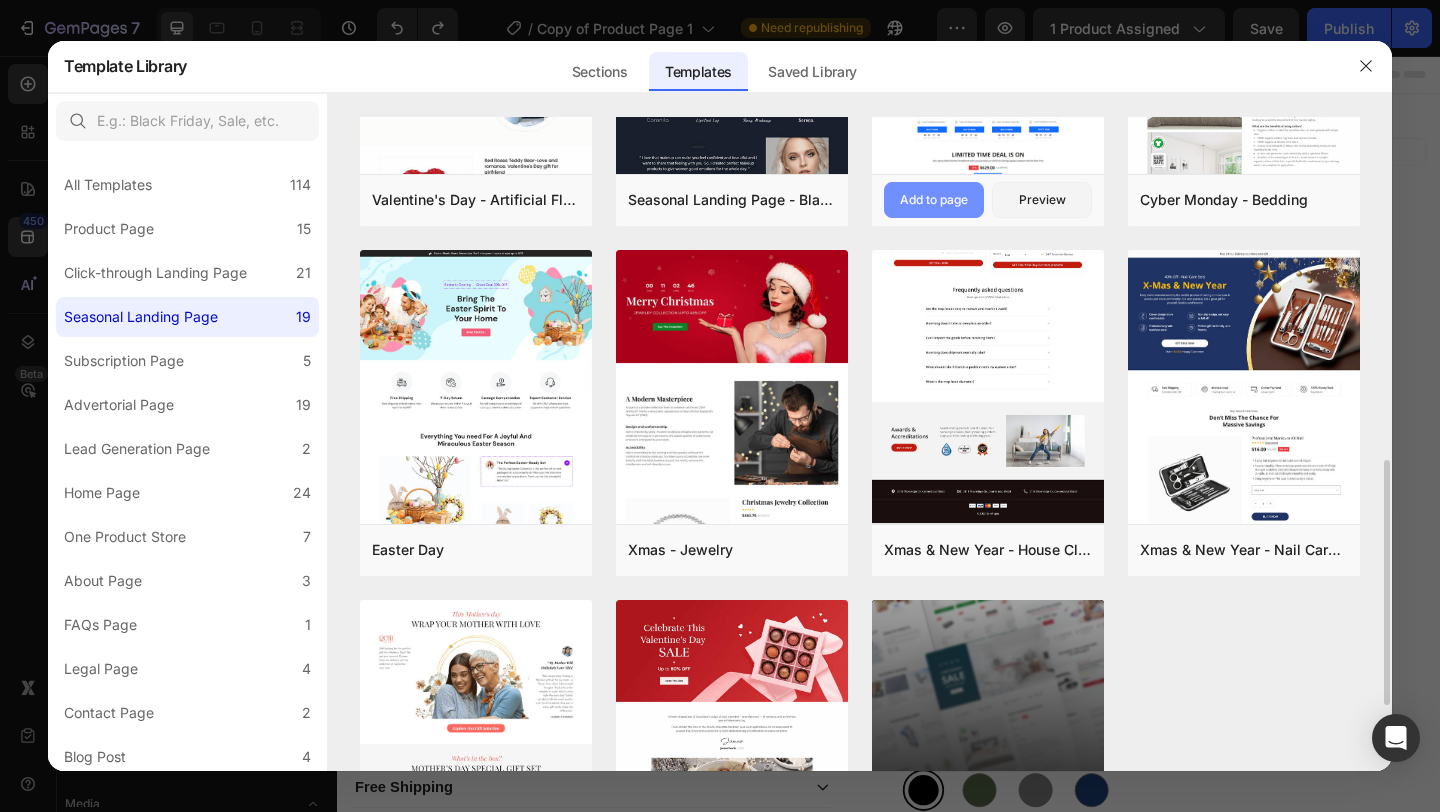 scroll, scrollTop: 1095, scrollLeft: 0, axis: vertical 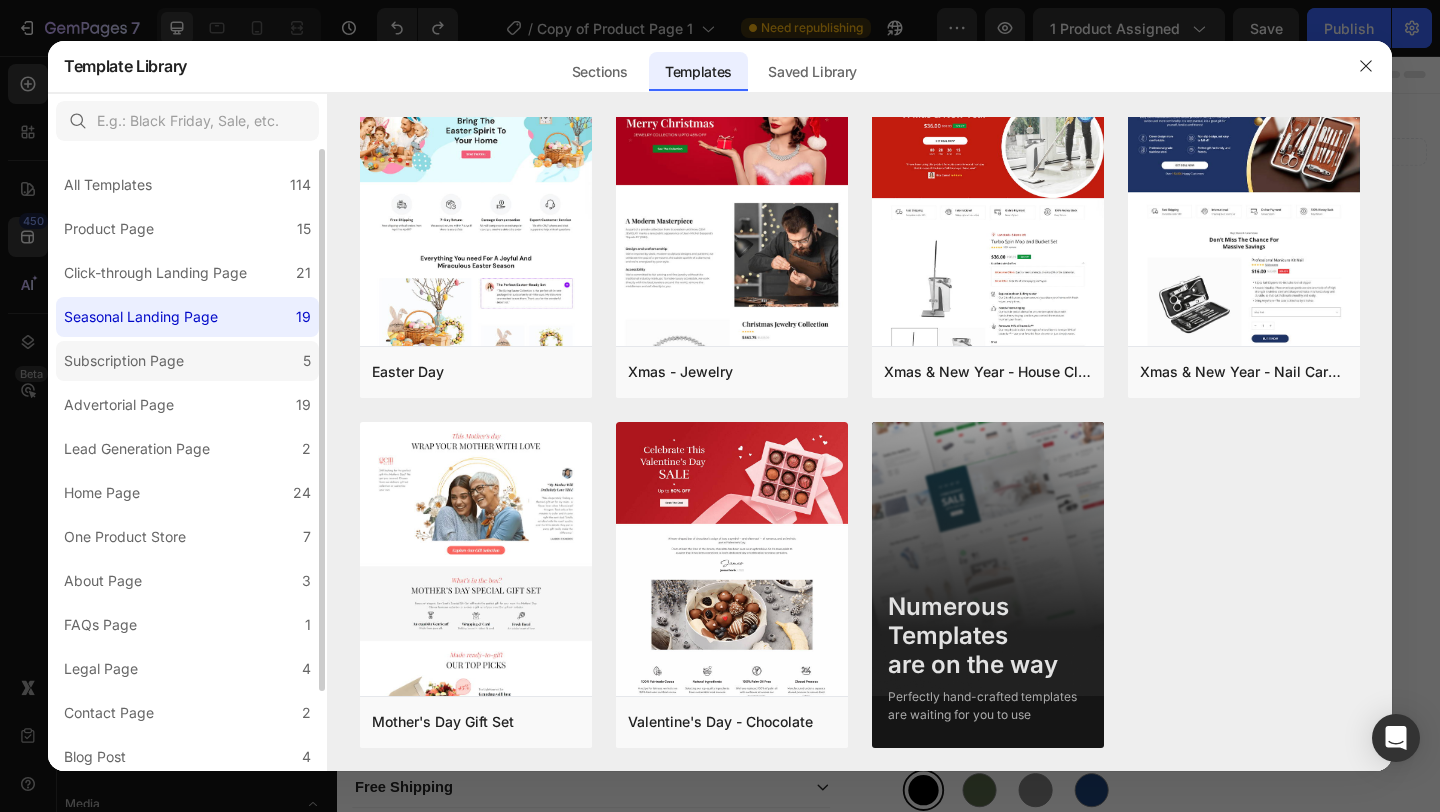 click on "Subscription Page" at bounding box center [124, 361] 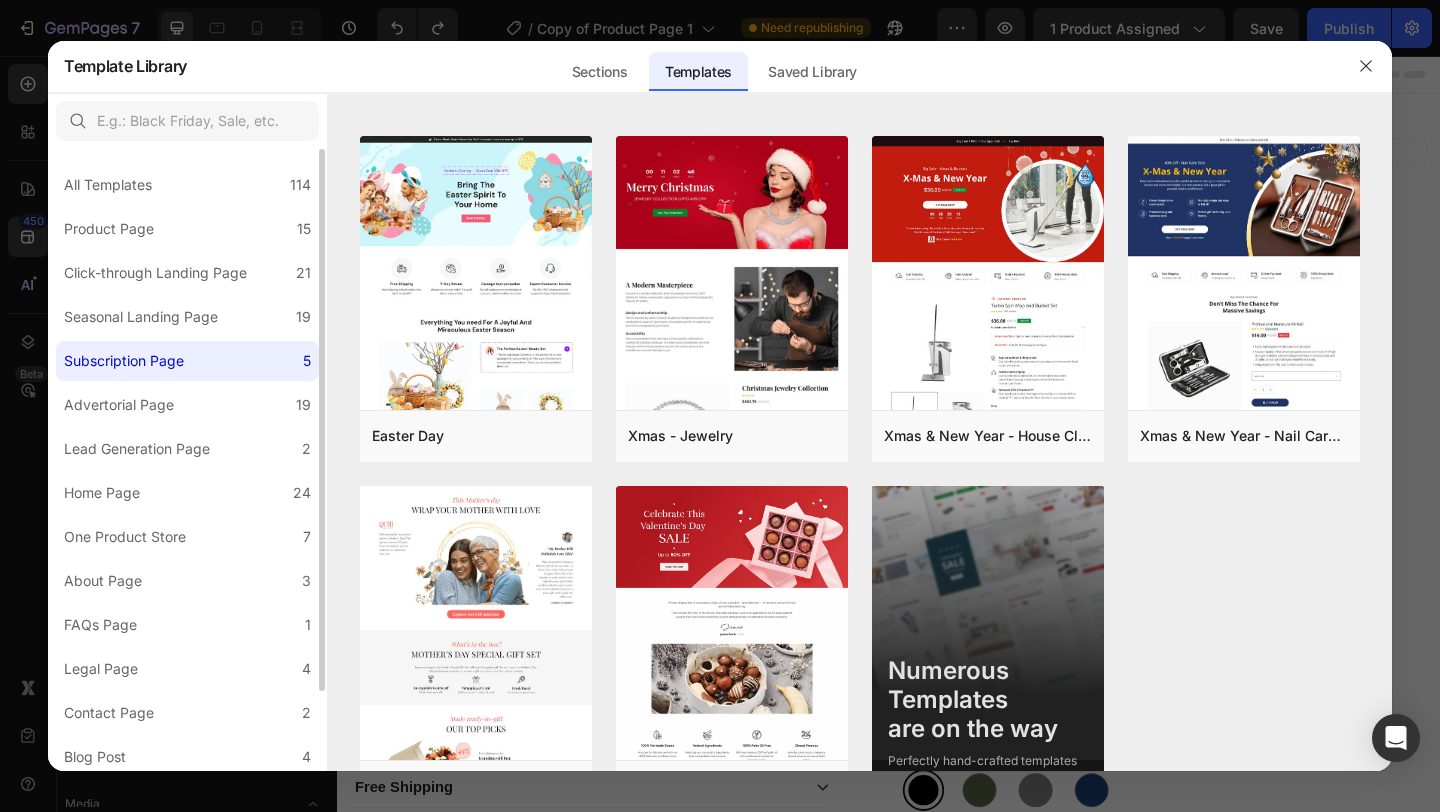 scroll, scrollTop: 0, scrollLeft: 0, axis: both 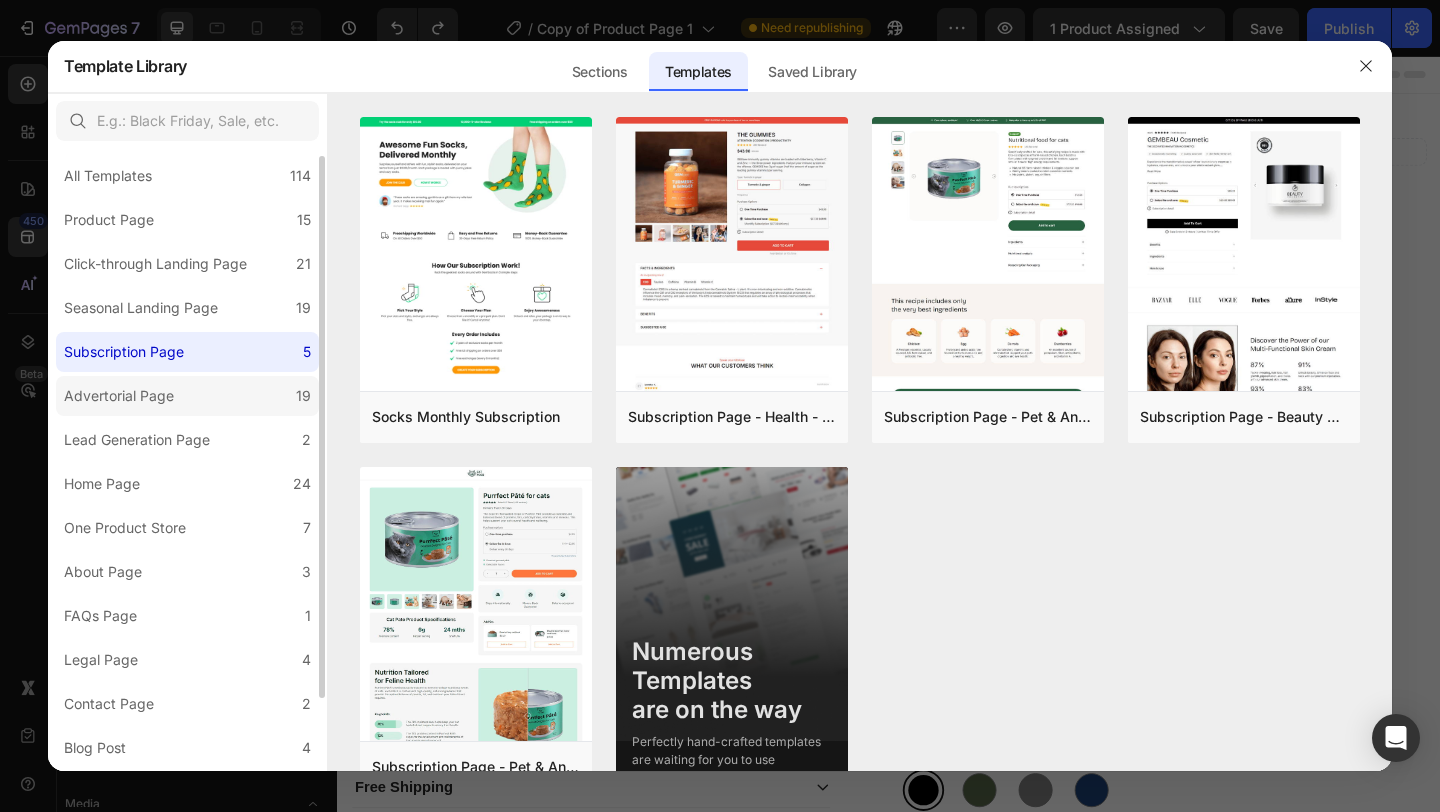 click on "Advertorial Page 19" 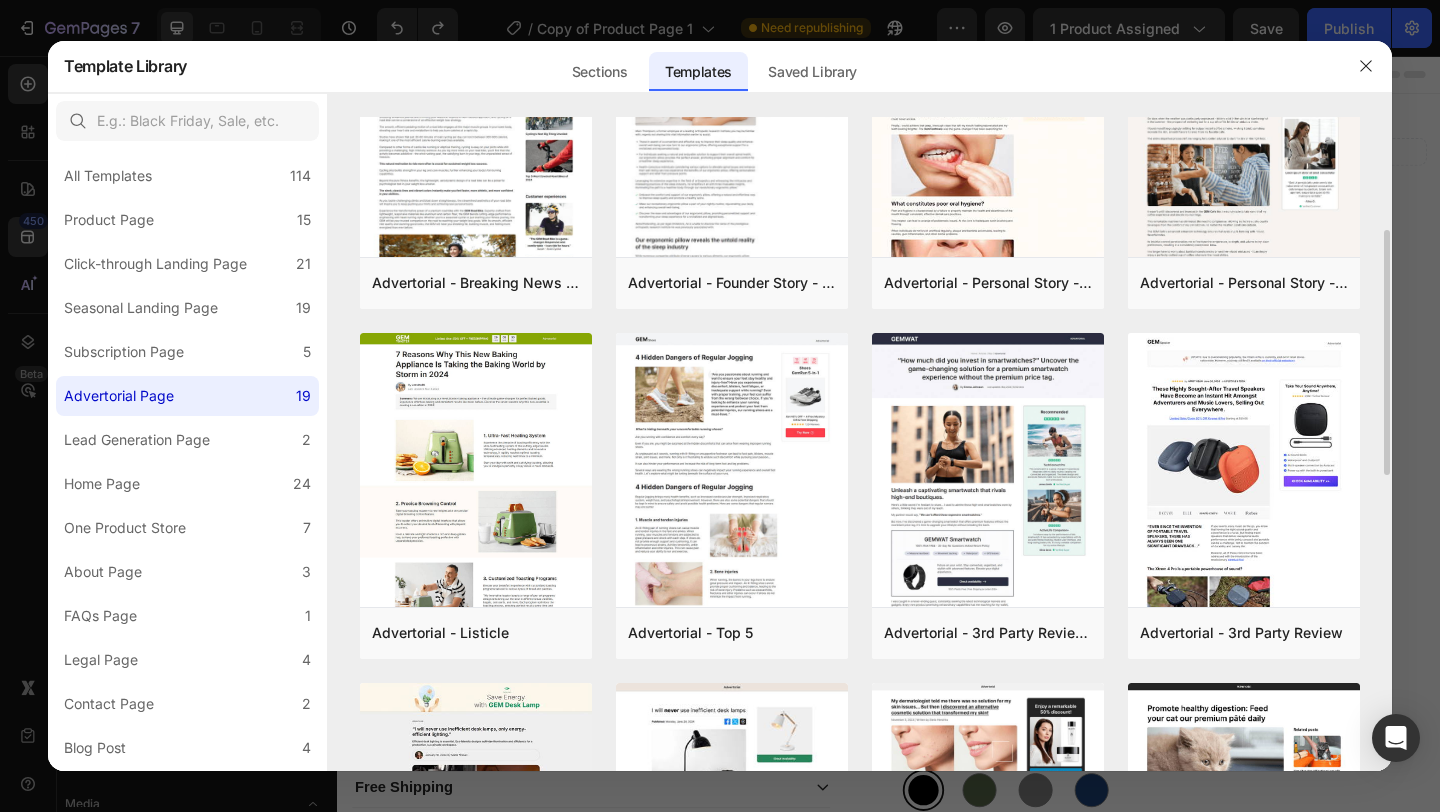 scroll, scrollTop: 180, scrollLeft: 0, axis: vertical 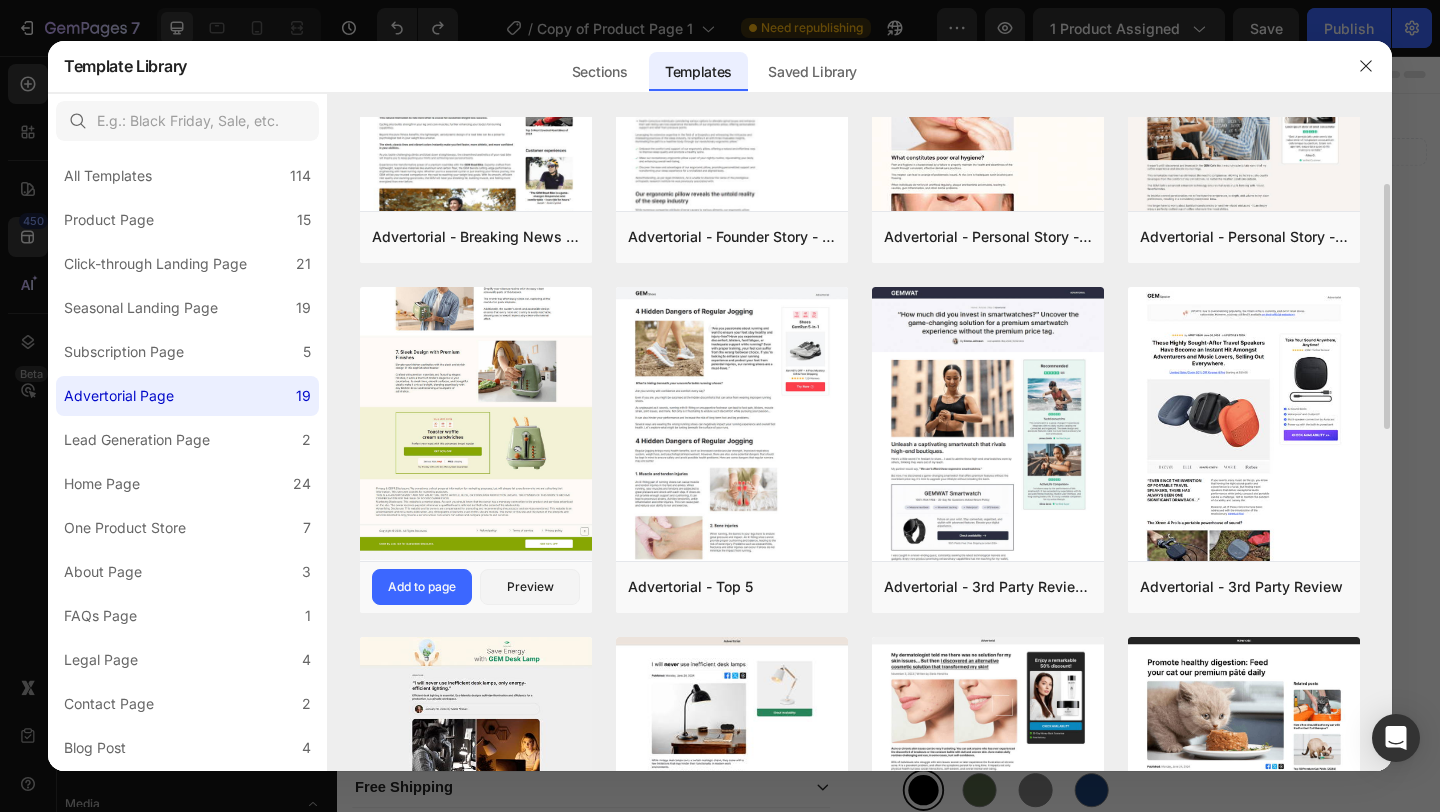 click at bounding box center [476, 157] 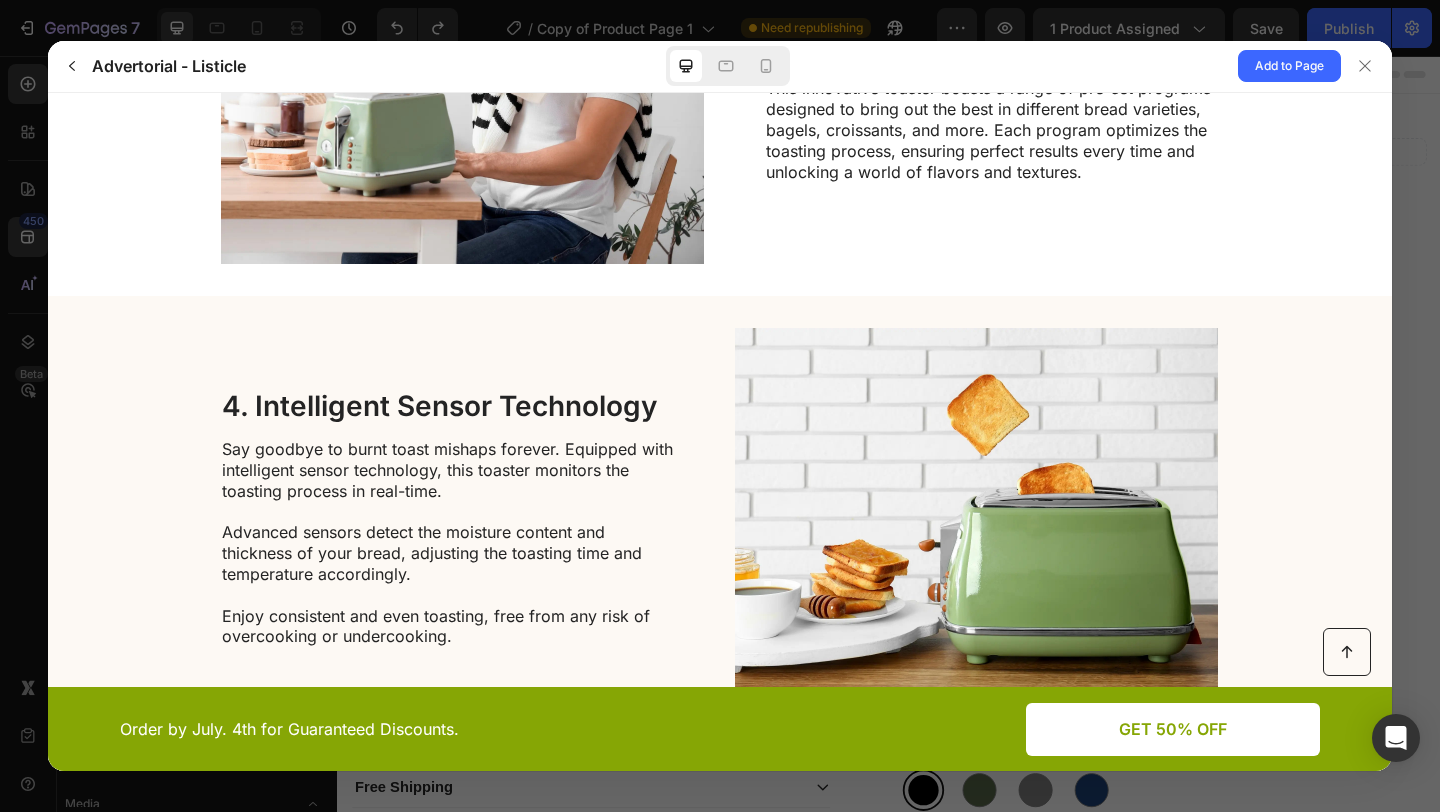 scroll, scrollTop: 0, scrollLeft: 0, axis: both 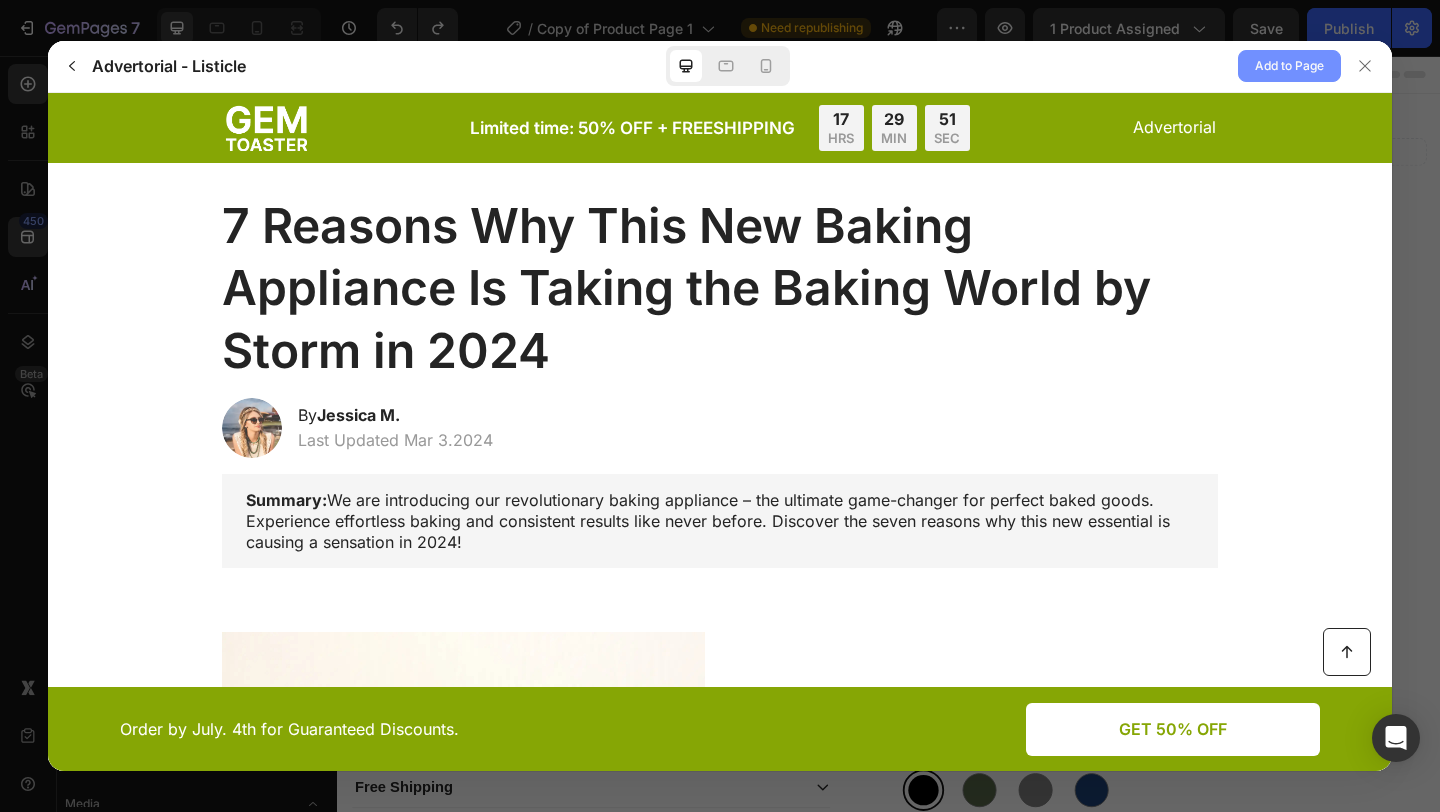 click on "Add to Page" 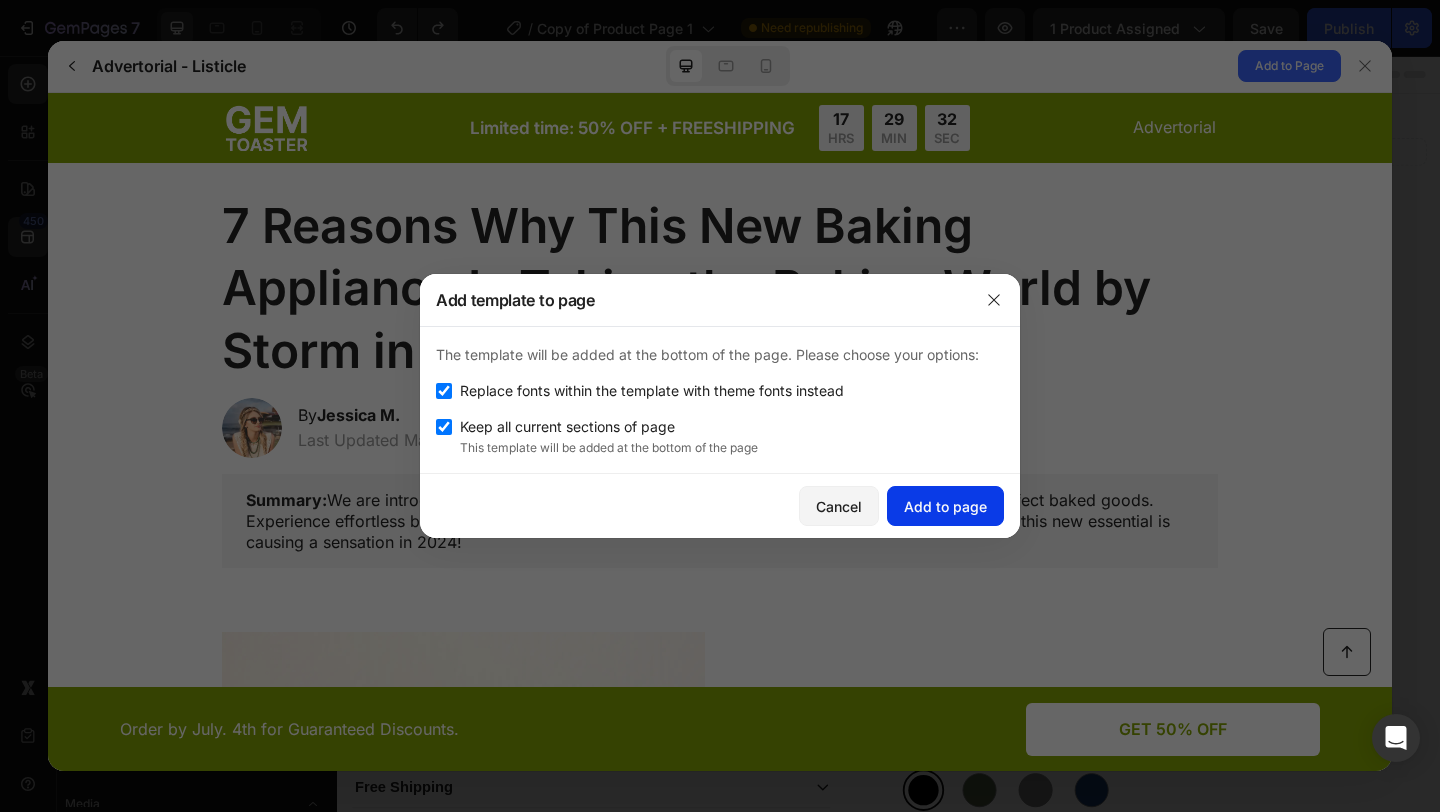 click on "Add to page" at bounding box center [945, 506] 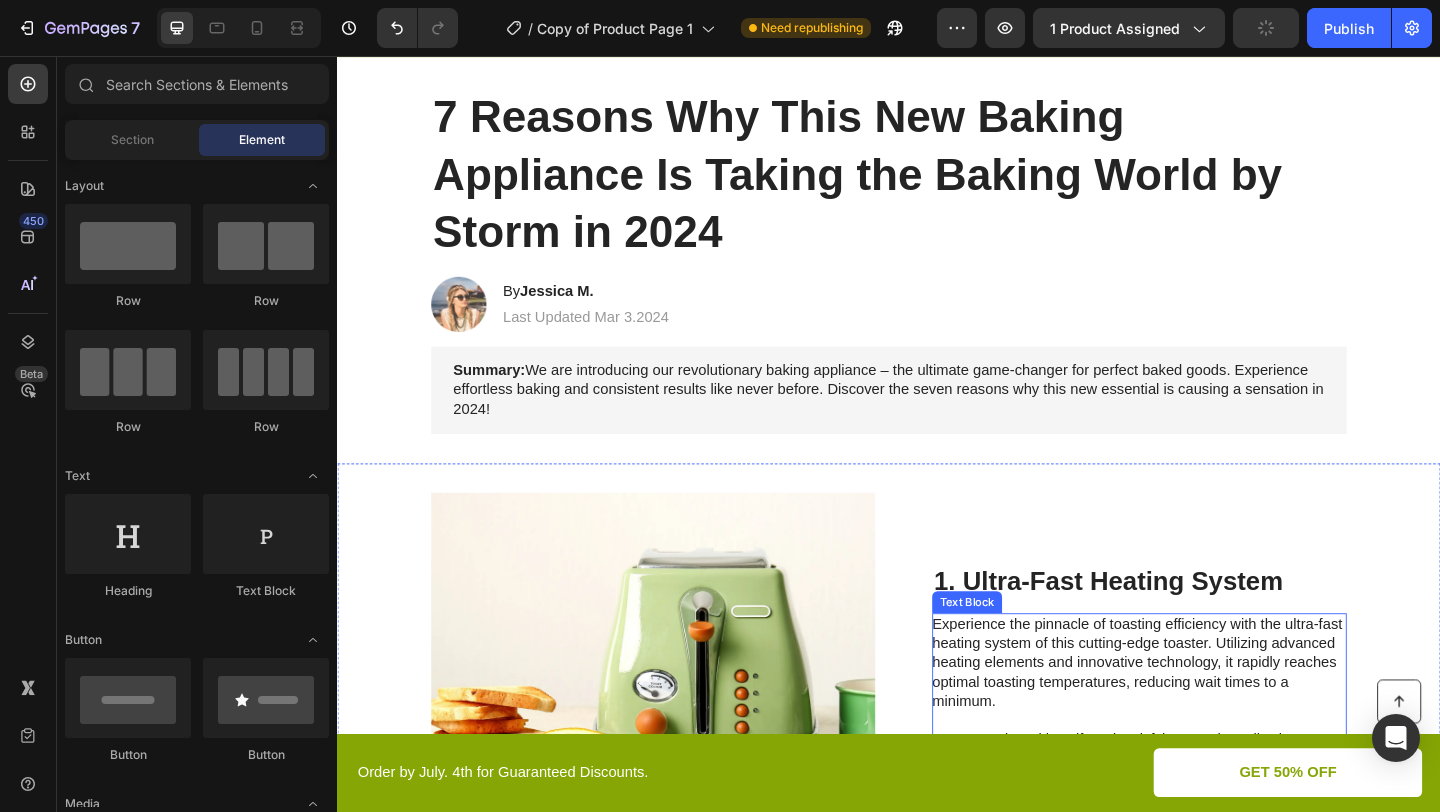scroll, scrollTop: 0, scrollLeft: 0, axis: both 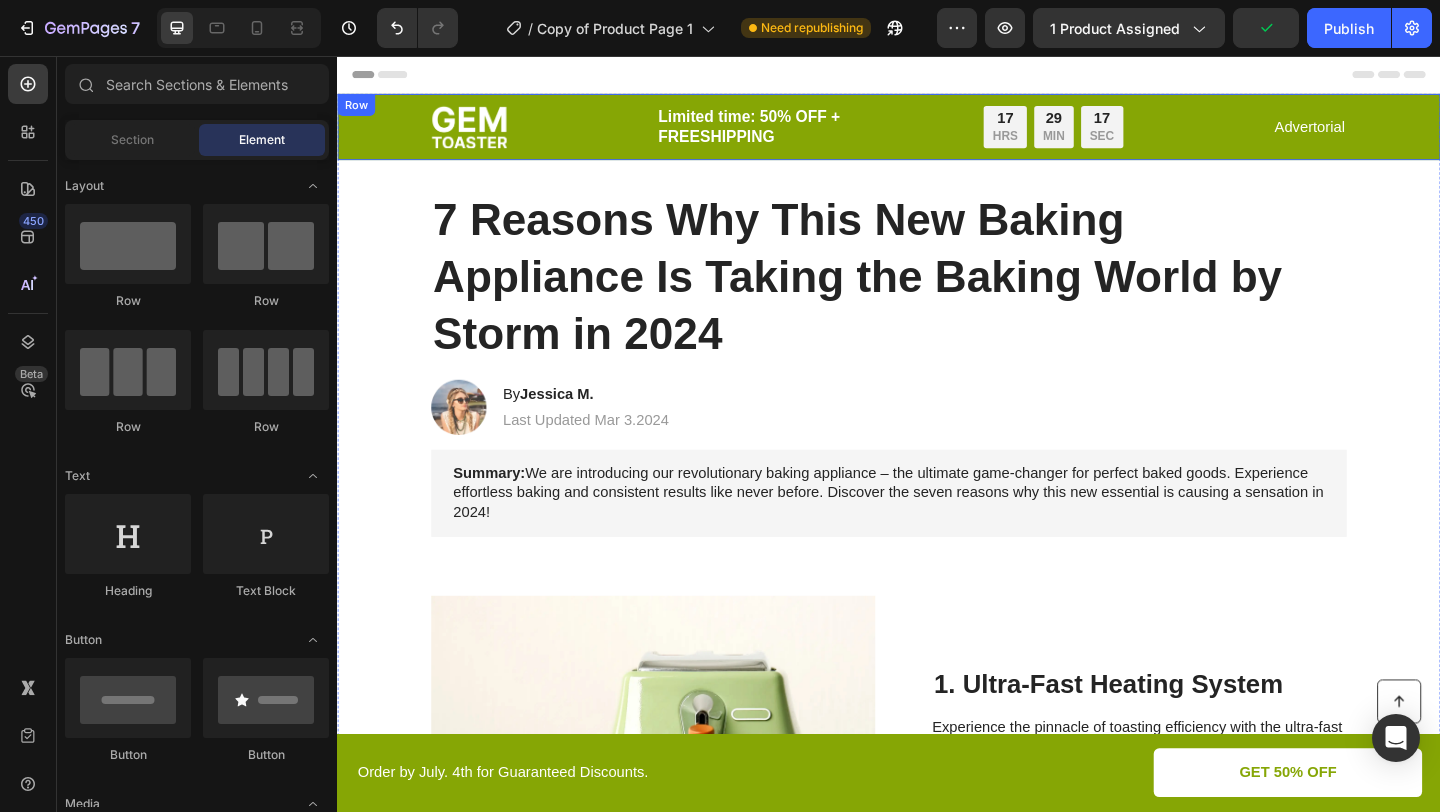 click on "Image Limited time: 50% OFF + FREESHIPPING Text Block 17 HRS 29 MIN 17 SEC Countdown Timer Row Advertorial Text Block Row" at bounding box center [937, 133] 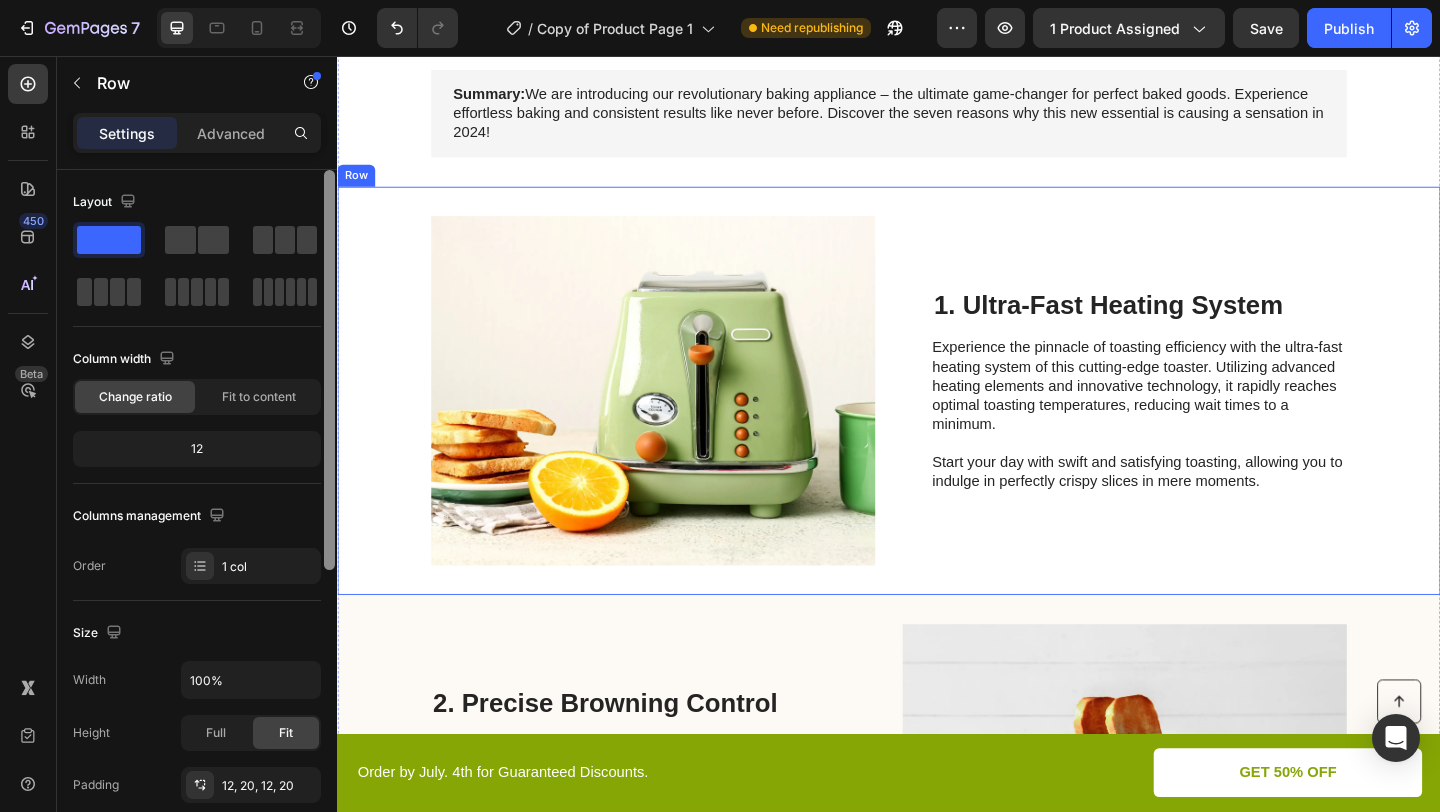 scroll, scrollTop: 548, scrollLeft: 0, axis: vertical 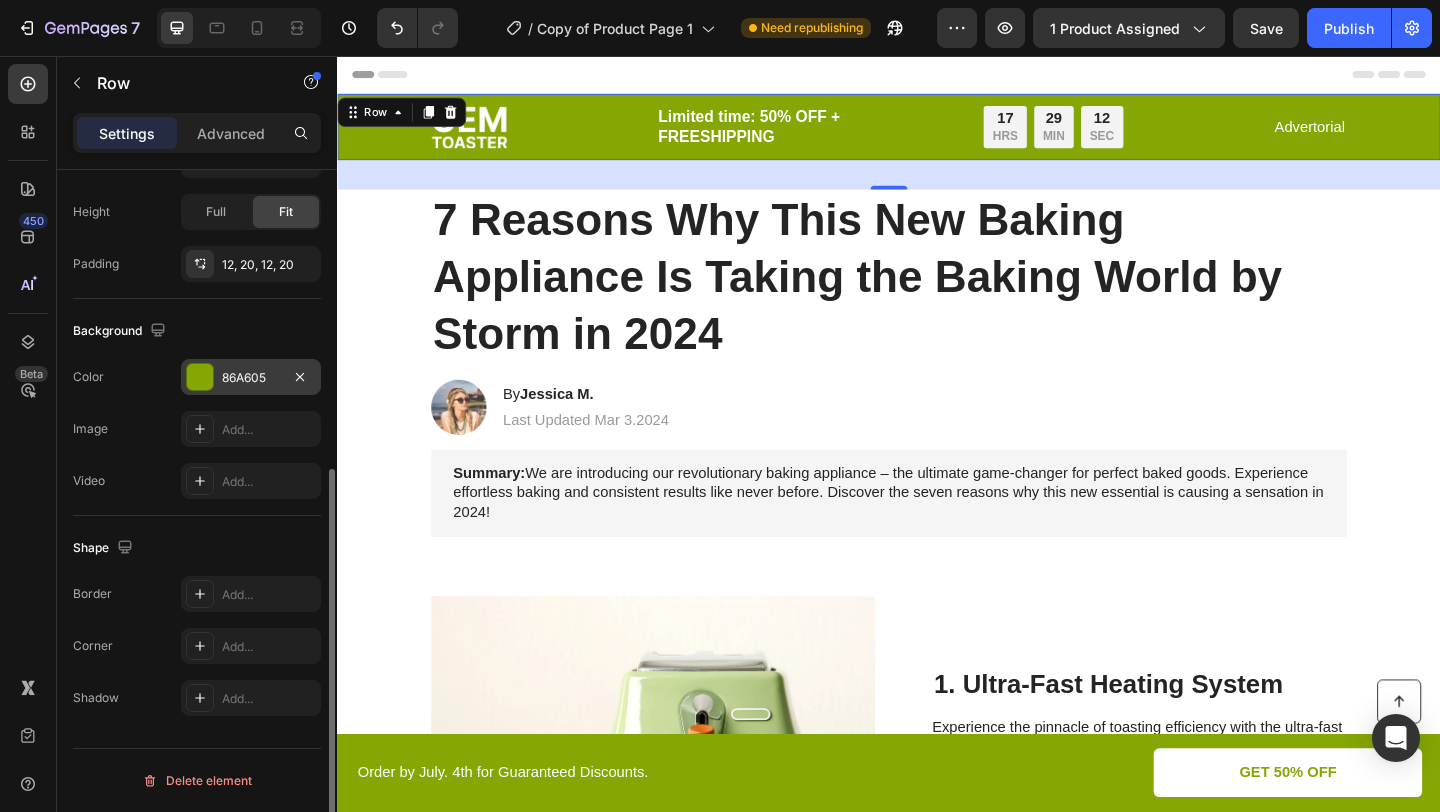drag, startPoint x: 228, startPoint y: 395, endPoint x: 247, endPoint y: 365, distance: 35.510563 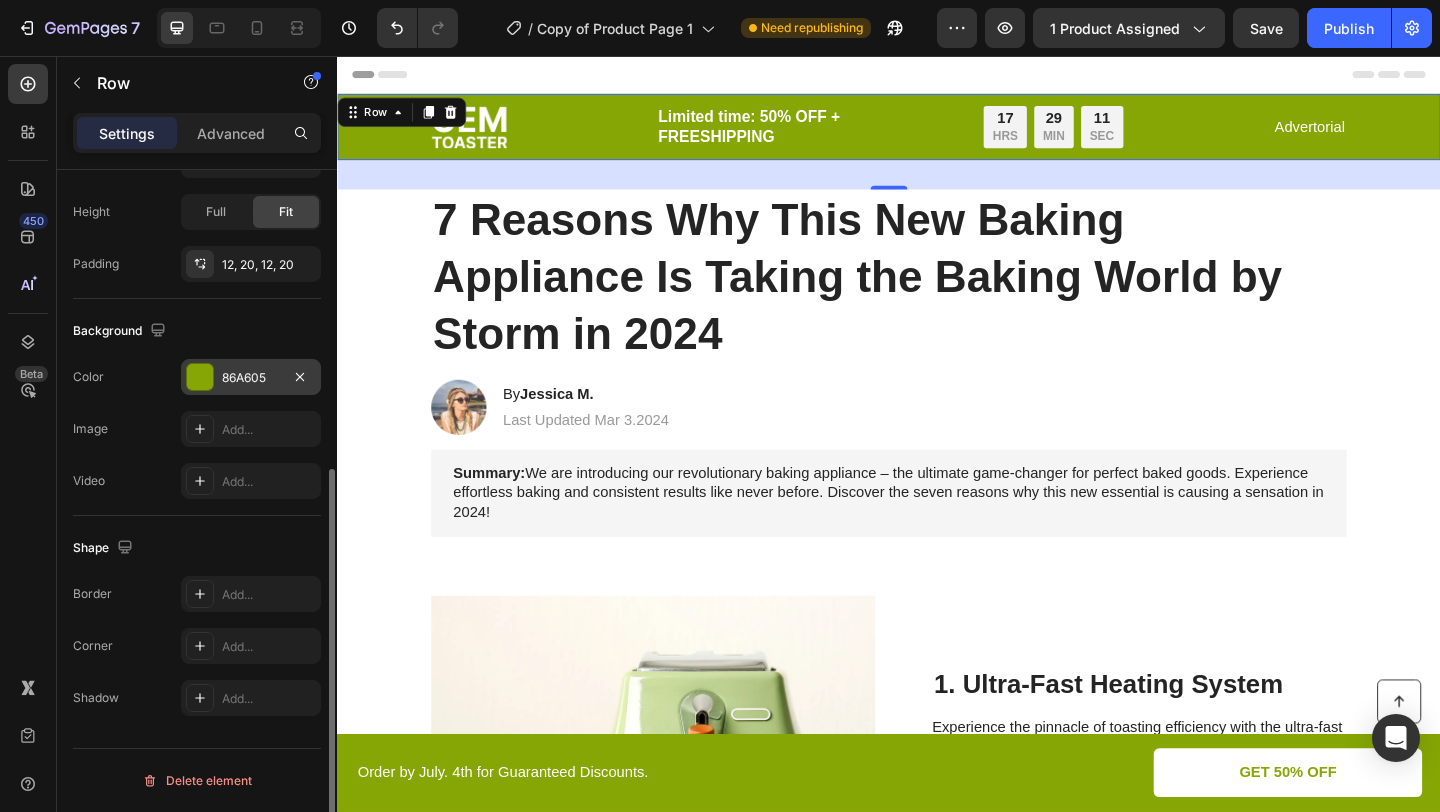 click on "86A605" at bounding box center [251, 378] 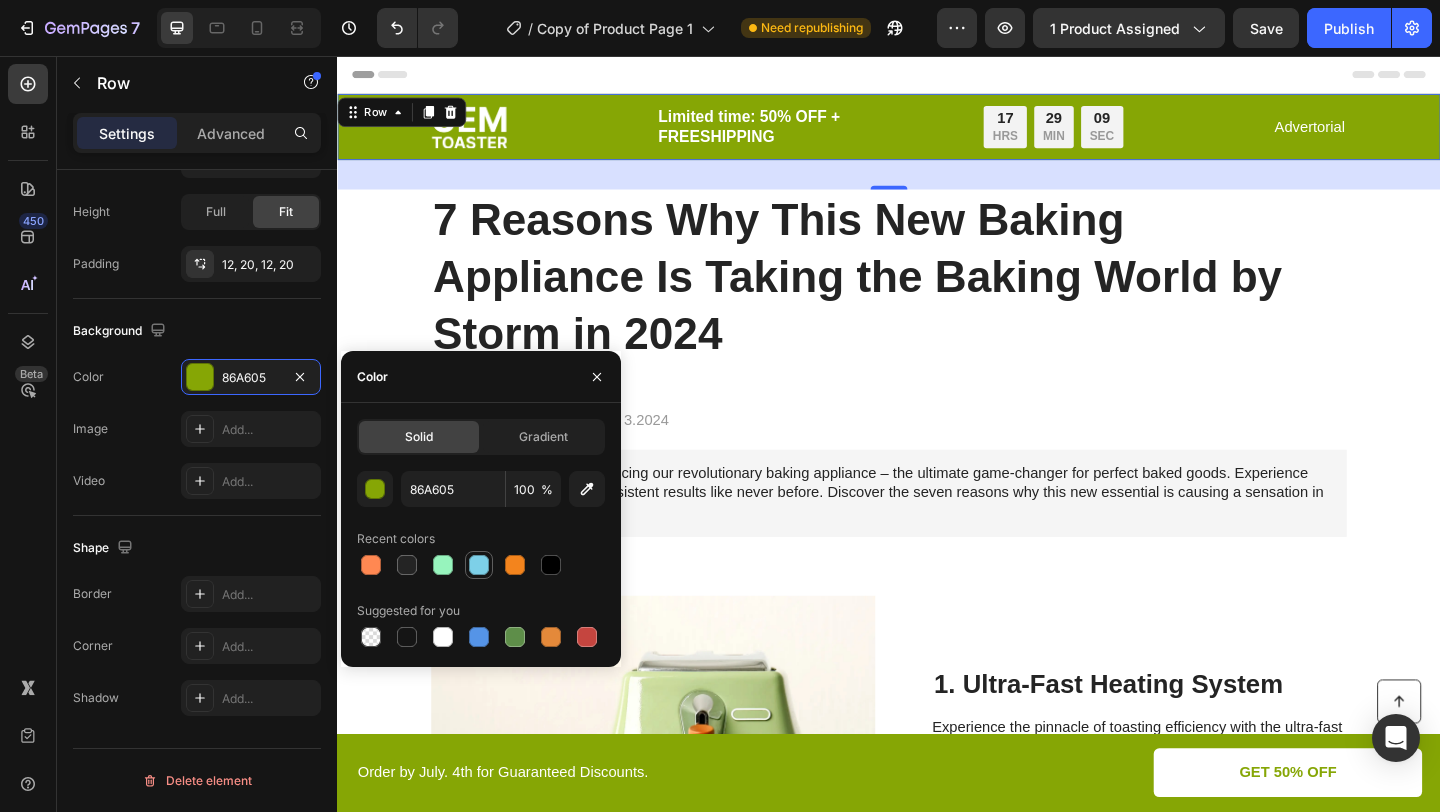 click at bounding box center (479, 565) 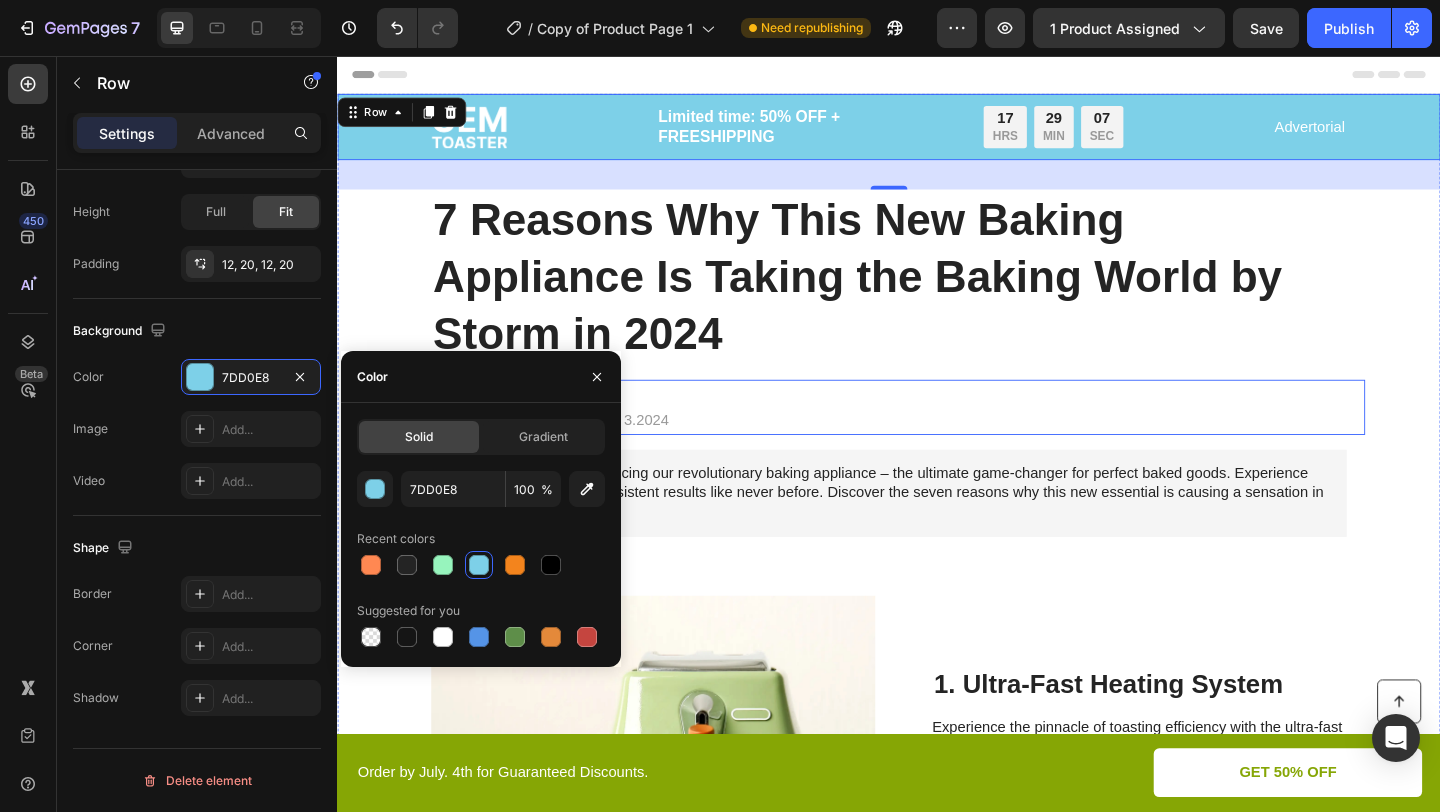 click on "Image Limited time: 50% OFF + FREESHIPPING Text Block 17 HRS 29 MIN 07 SEC Countdown Timer Row Advertorial Text Block Row Row   32 7 Reasons Why This New Baking Appliance Is Taking the Baking World by Storm in 2024 Heading Image By  Jessica M. Heading Last Updated Mar 3.2024 Text Block Row Summary:  We are introducing our revolutionary baking appliance – the ultimate game-changer for perfect baked goods. Experience effortless baking and consistent results like never before. Discover the seven reasons why this new essential is causing a sensation in 2024! Text Block Image 1. Ultra-Fast Heating System Heading Experience the pinnacle of toasting efficiency with the ultra-fast heating system of this cutting-edge toaster. Utilizing advanced heating elements and innovative technology, it rapidly reaches optimal toasting temperatures, reducing wait times to a minimum. Start your day with swift and satisfying toasting, allowing you to indulge in perfectly crispy slices in mere moments. Text Block Row Heading Image" at bounding box center (937, 1242) 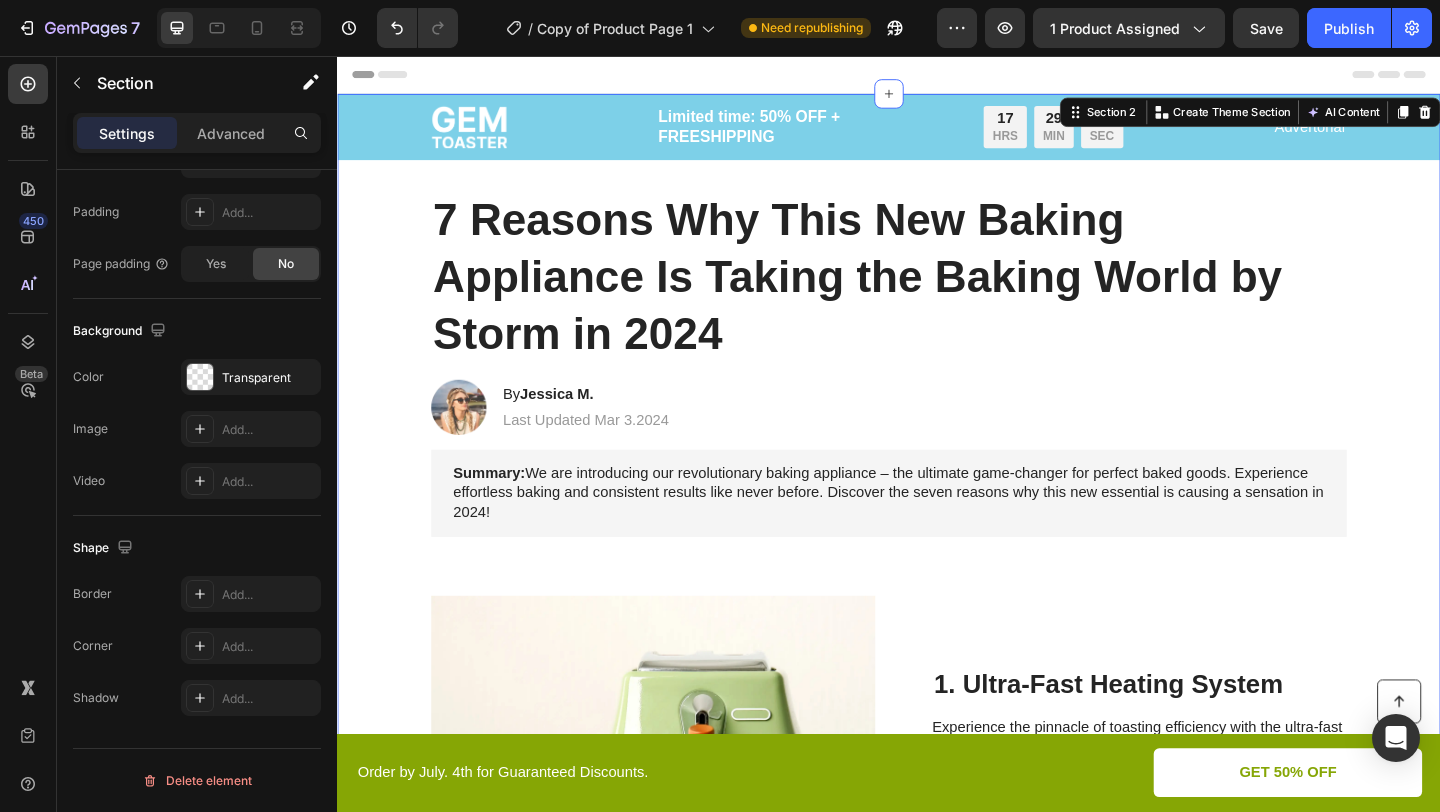 scroll, scrollTop: 0, scrollLeft: 0, axis: both 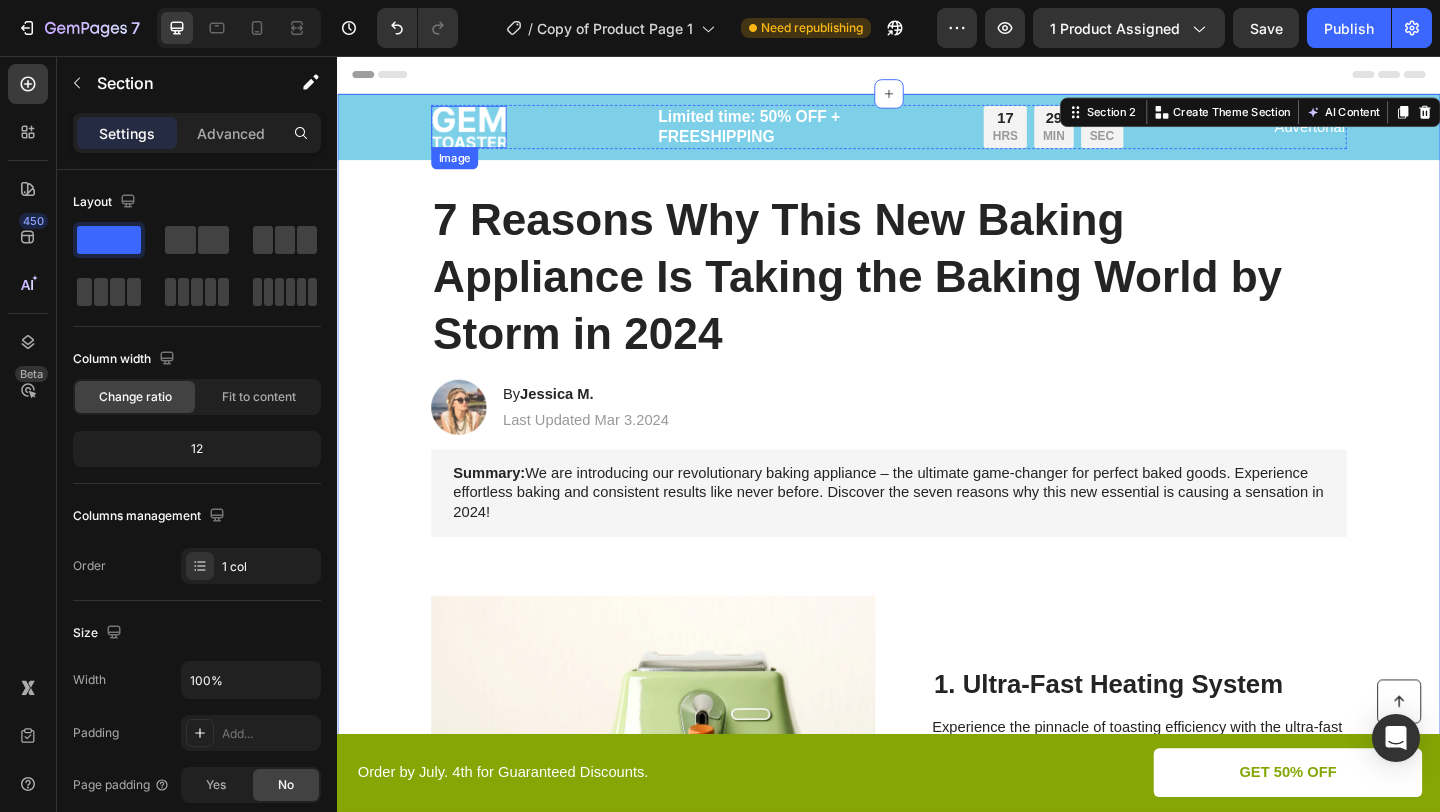 click at bounding box center (480, 133) 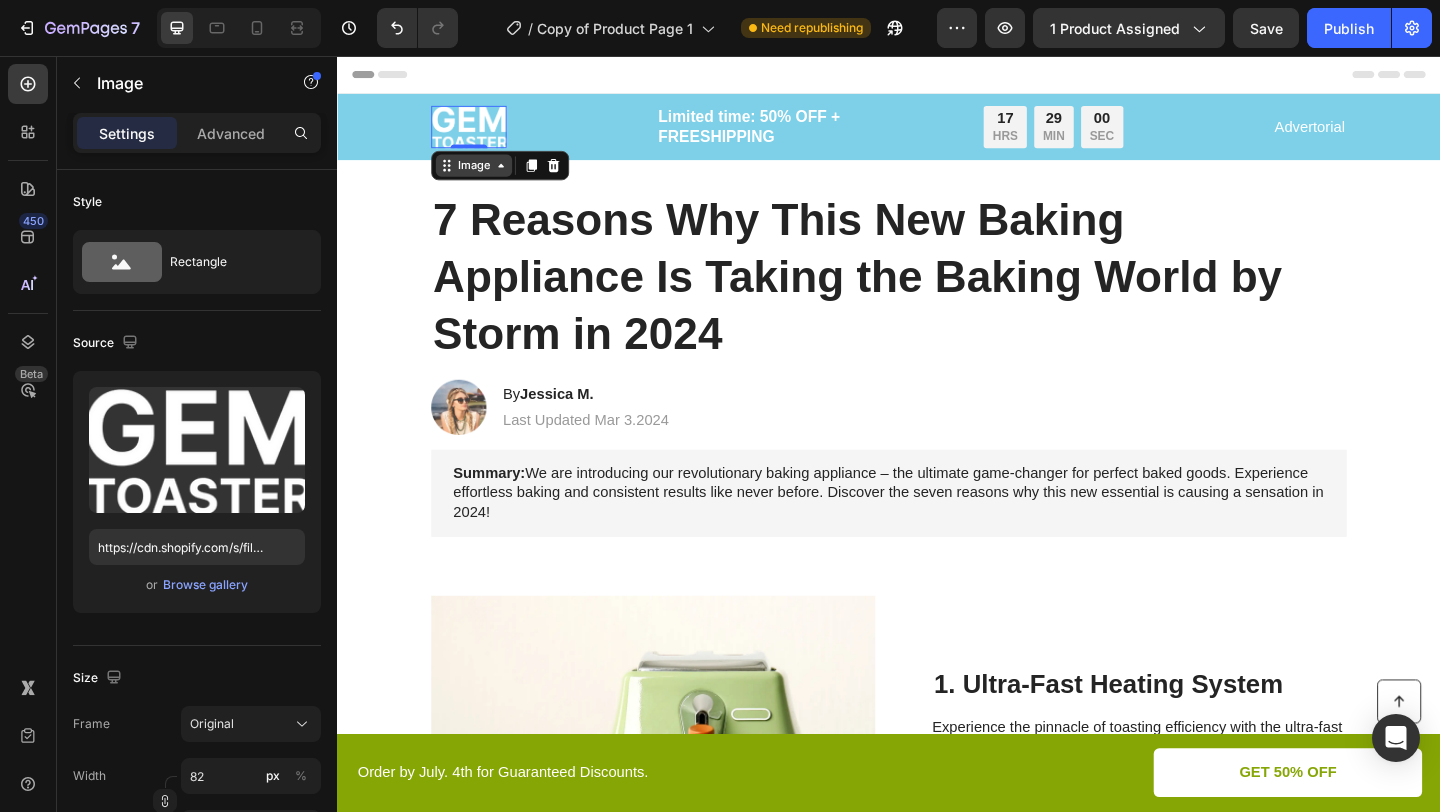 click on "Image" at bounding box center [485, 175] 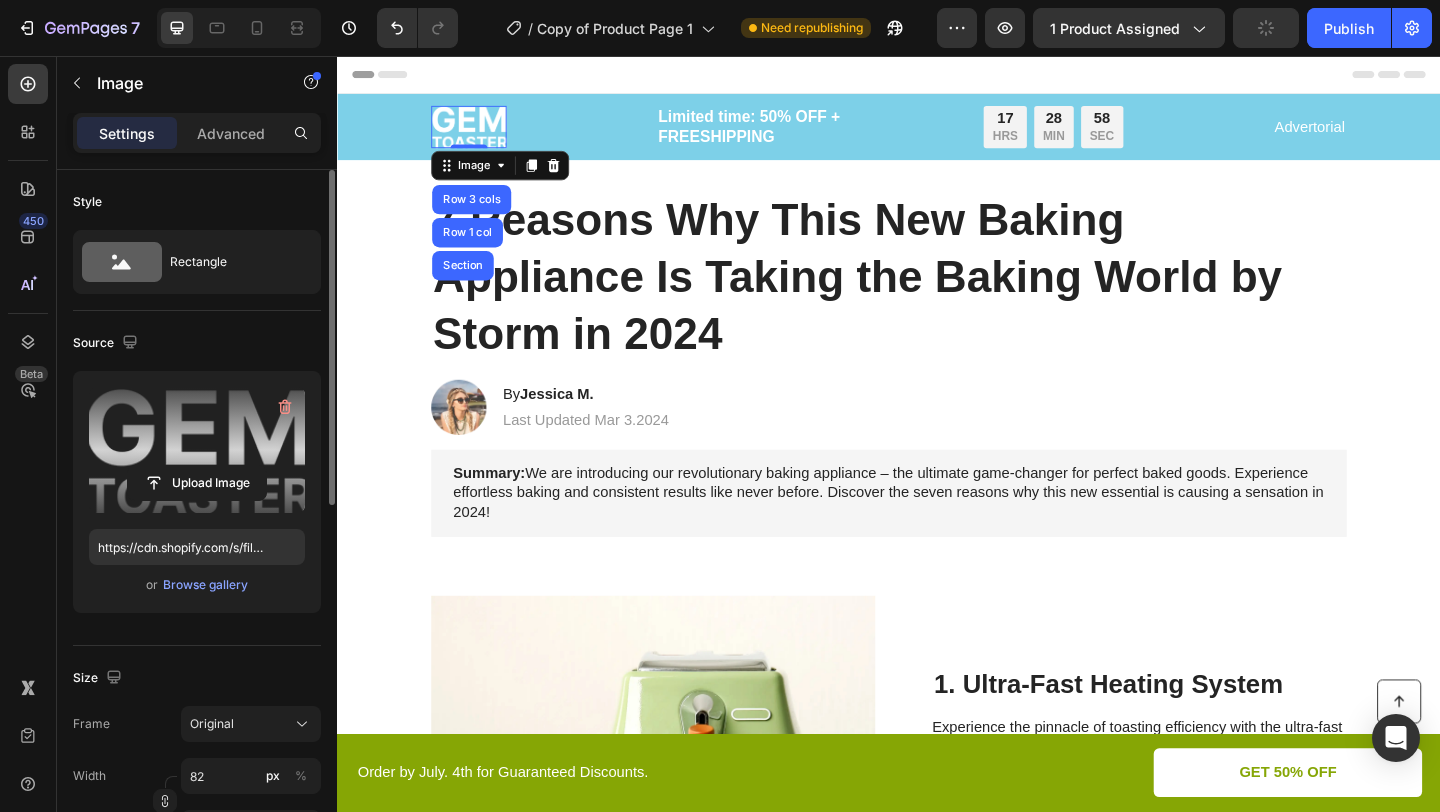 click at bounding box center [197, 450] 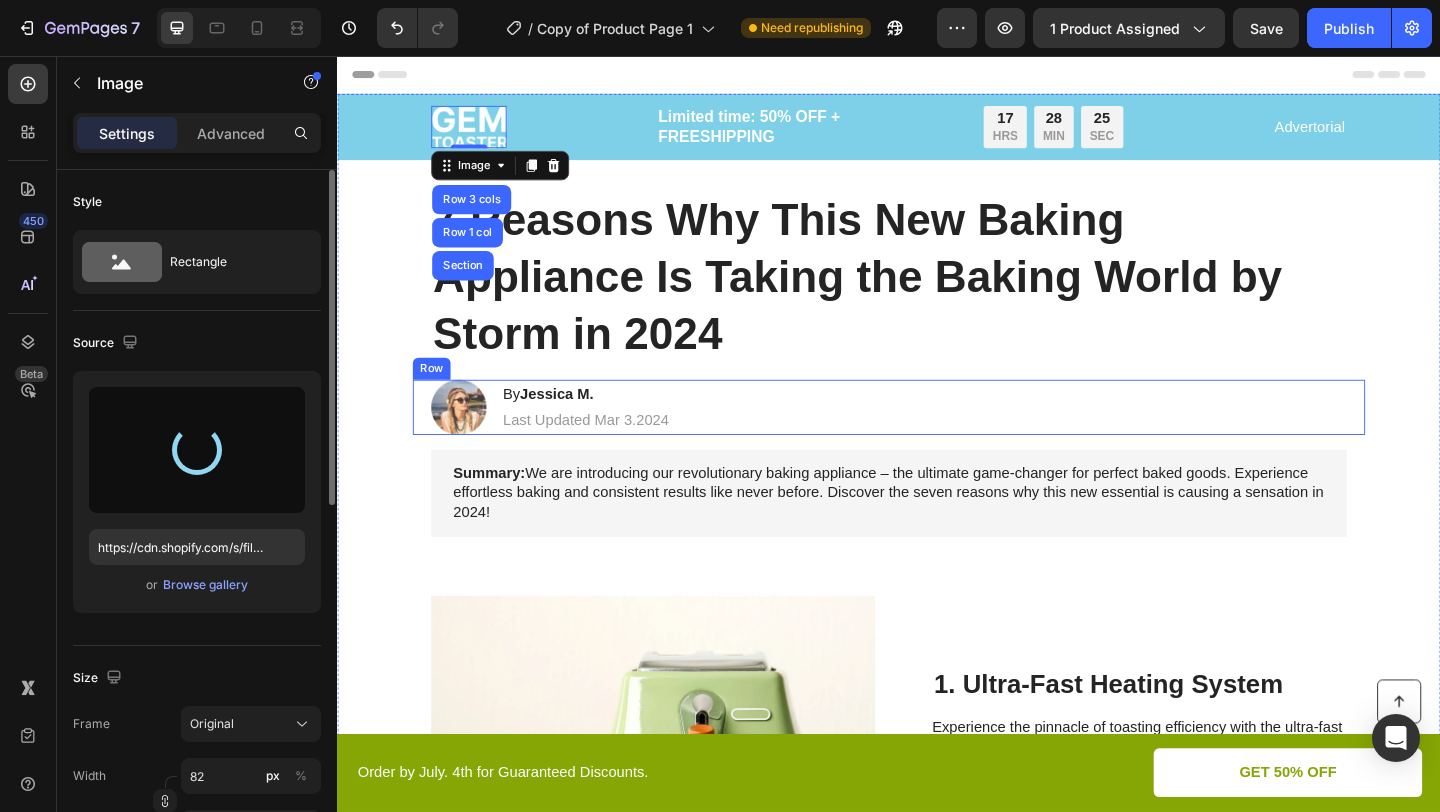type on "https://cdn.shopify.com/s/files/1/0629/3232/0301/files/gempages_571988089728140160-57a3c1e6-ec29-471d-888c-780e572949ae.png" 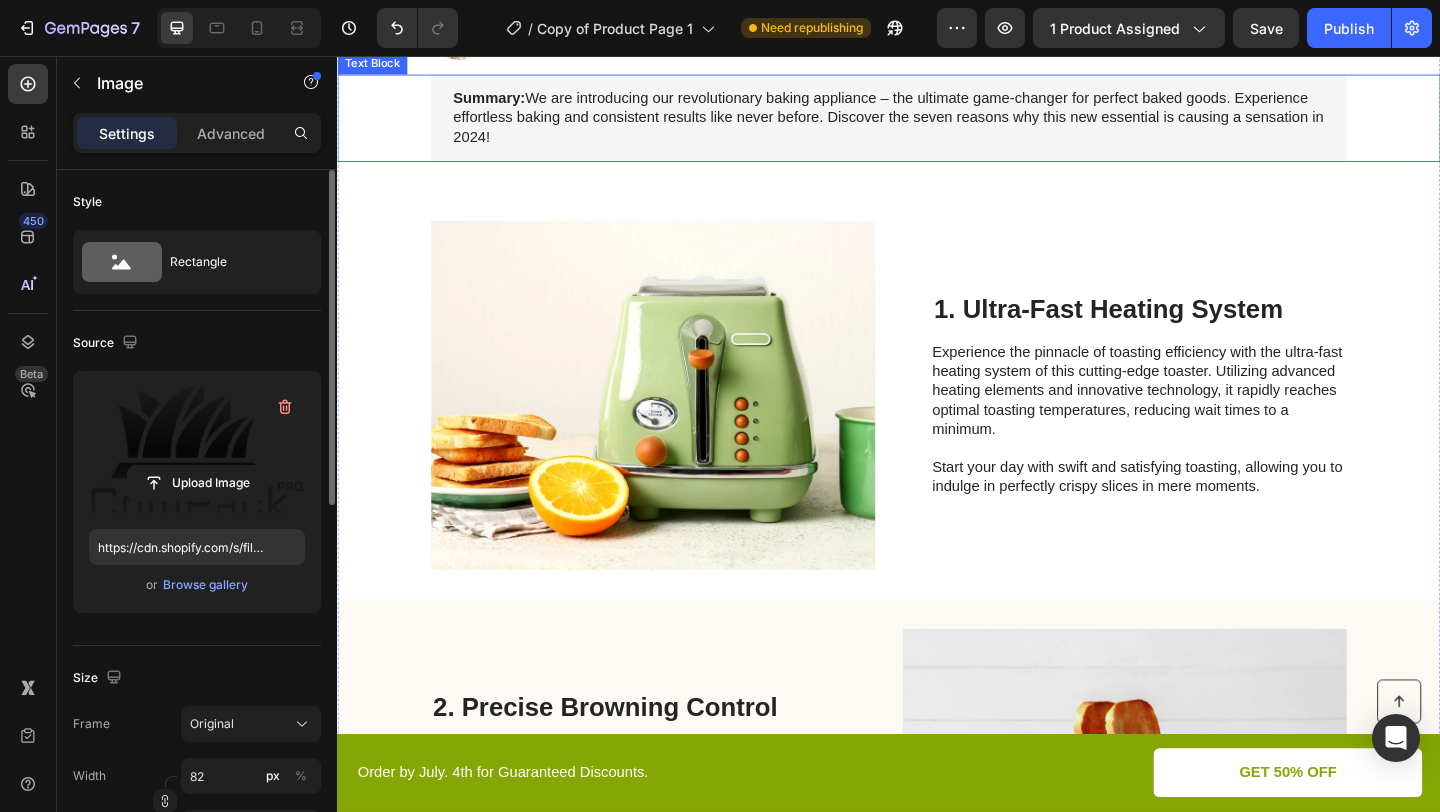 scroll, scrollTop: 0, scrollLeft: 0, axis: both 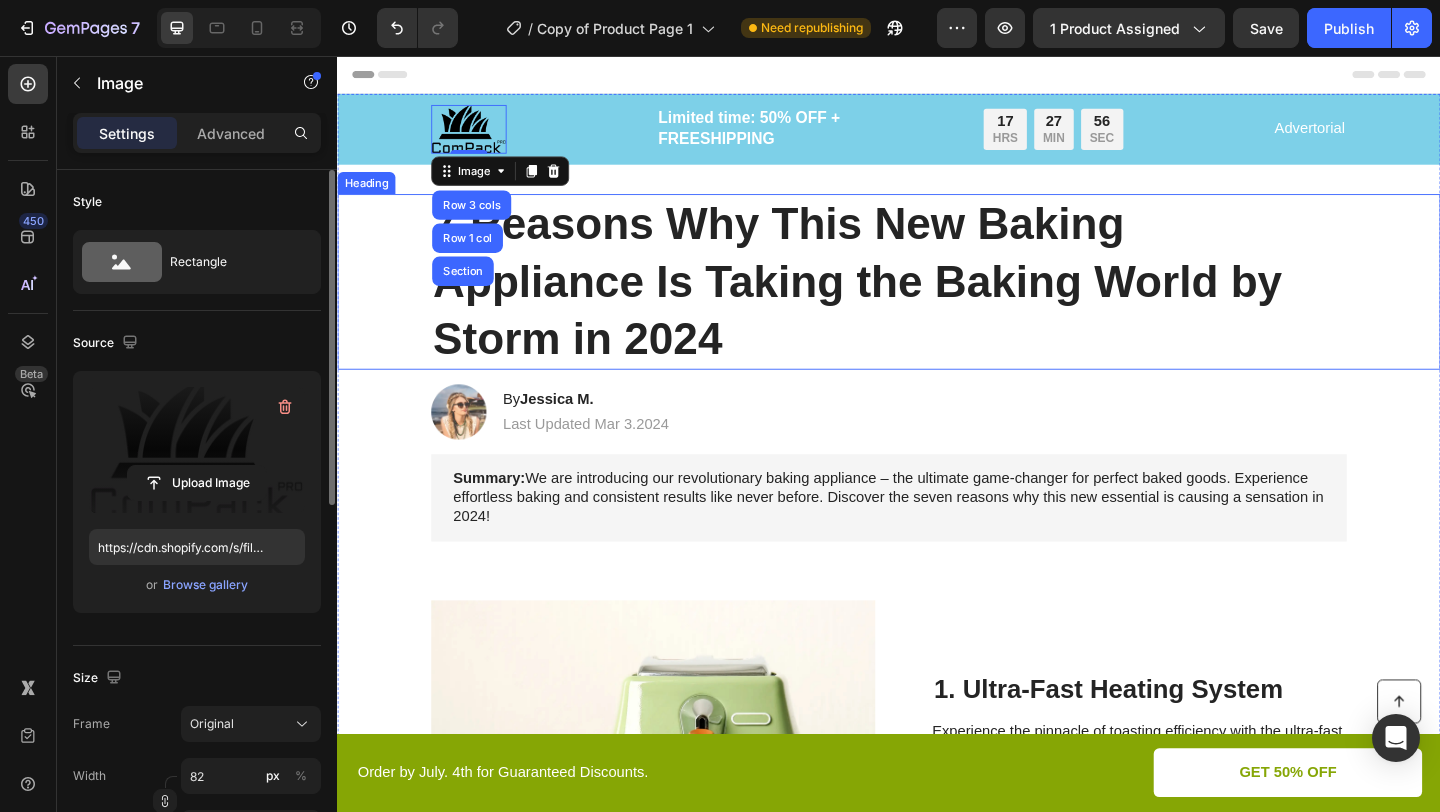 click on "7 Reasons Why This New Baking Appliance Is Taking the Baking World by Storm in 2024" at bounding box center (937, 301) 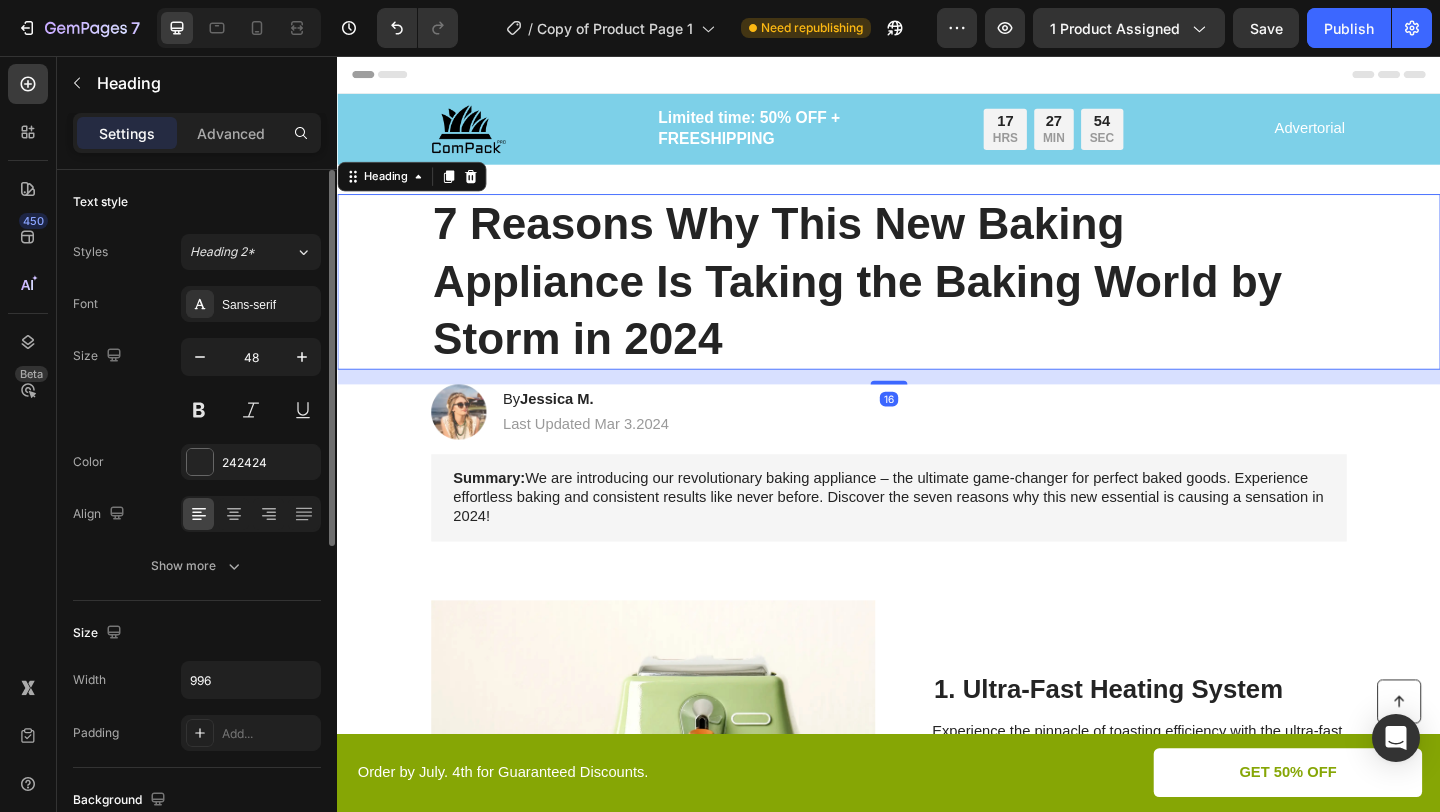 click on "7 Reasons Why This New Baking Appliance Is Taking the Baking World by Storm in 2024" at bounding box center (937, 301) 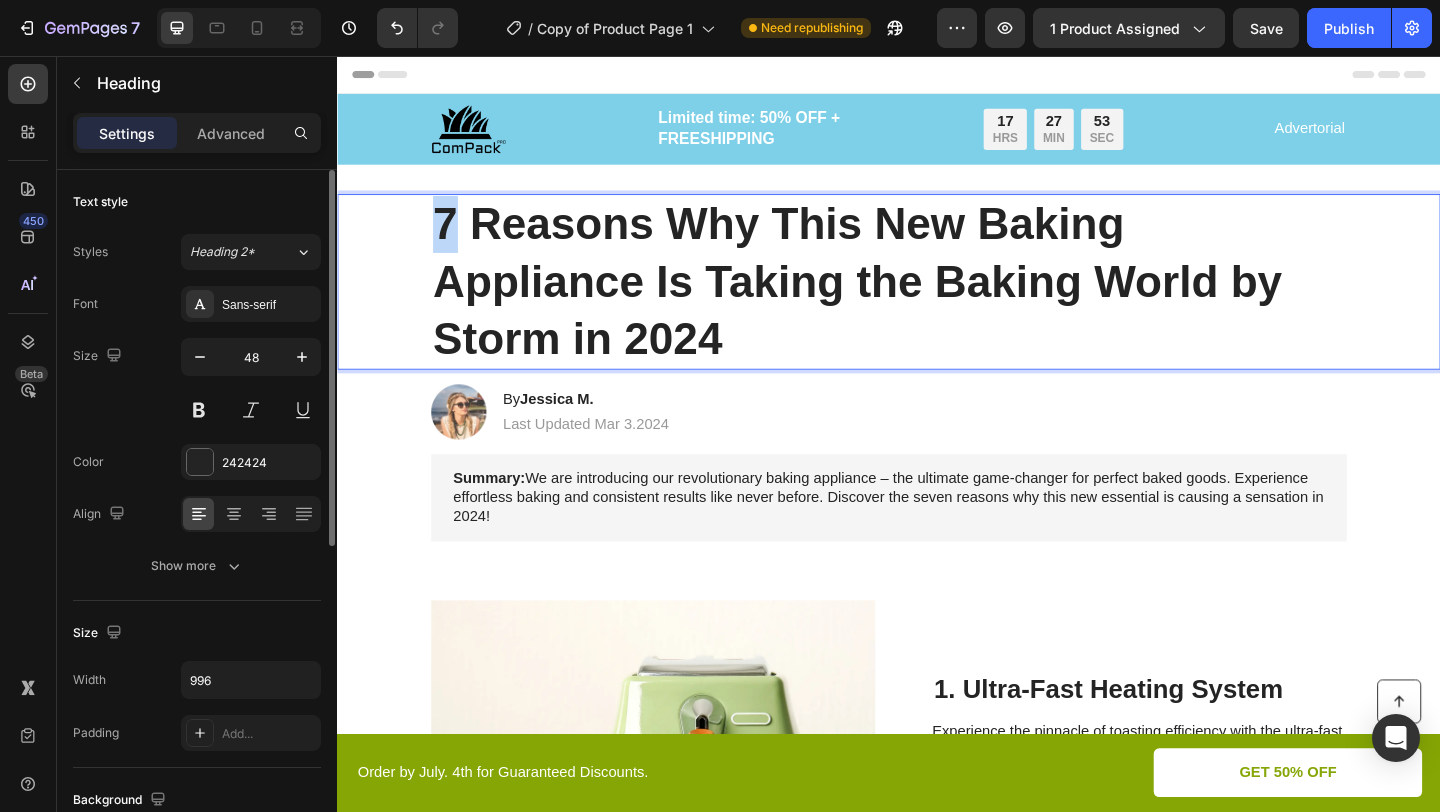 drag, startPoint x: 456, startPoint y: 234, endPoint x: 443, endPoint y: 234, distance: 13 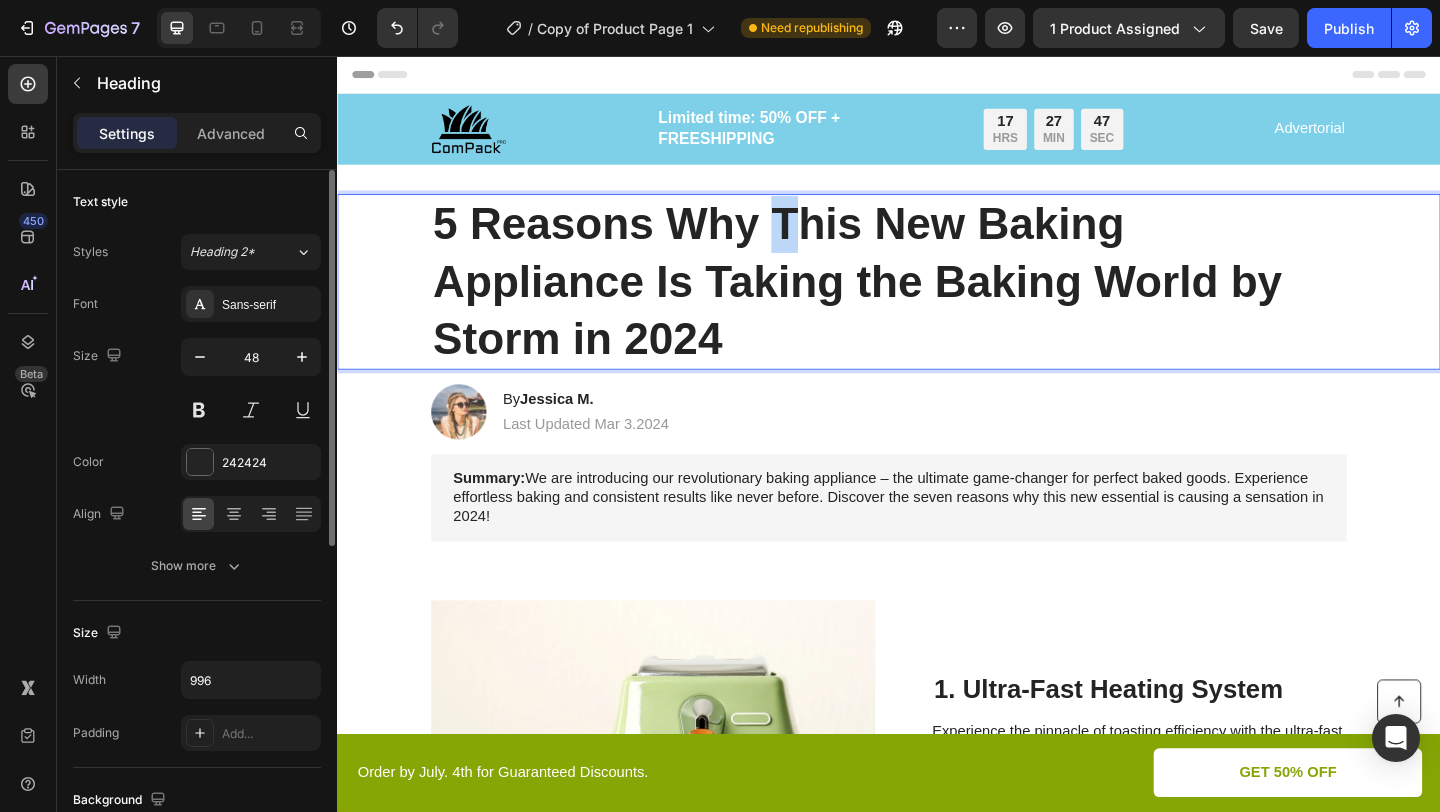 drag, startPoint x: 811, startPoint y: 231, endPoint x: 820, endPoint y: 245, distance: 16.643316 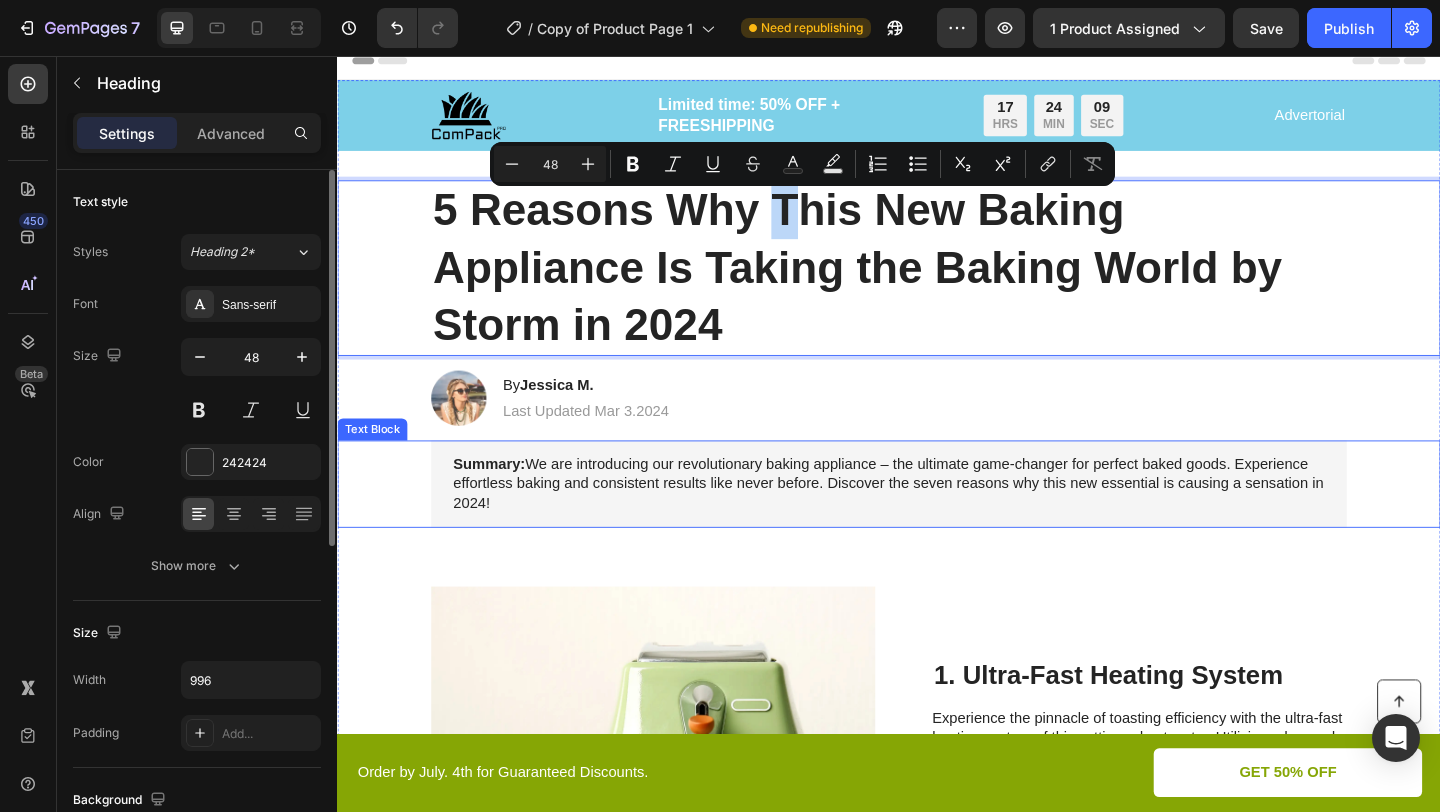 scroll, scrollTop: 44, scrollLeft: 0, axis: vertical 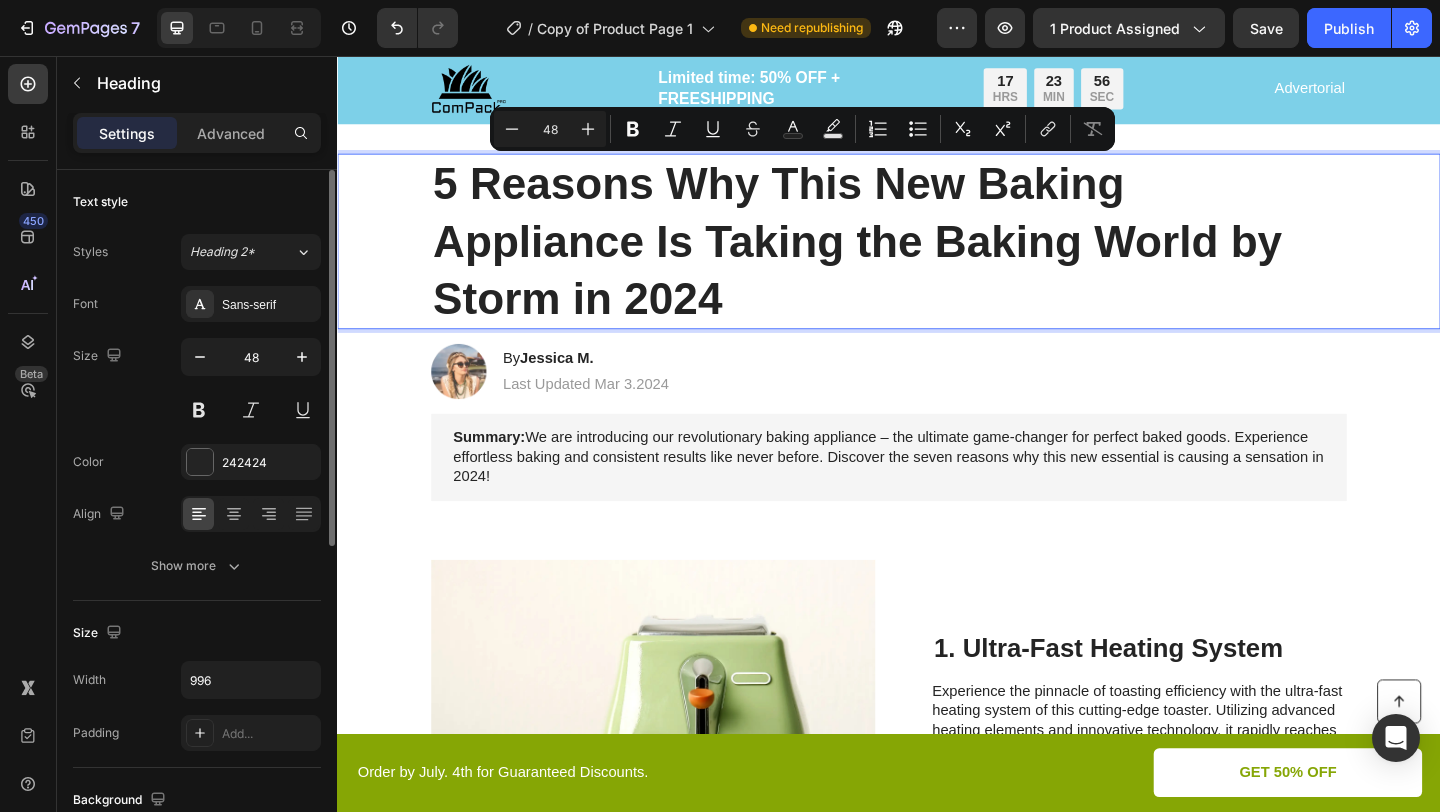 drag, startPoint x: 779, startPoint y: 196, endPoint x: 790, endPoint y: 197, distance: 11.045361 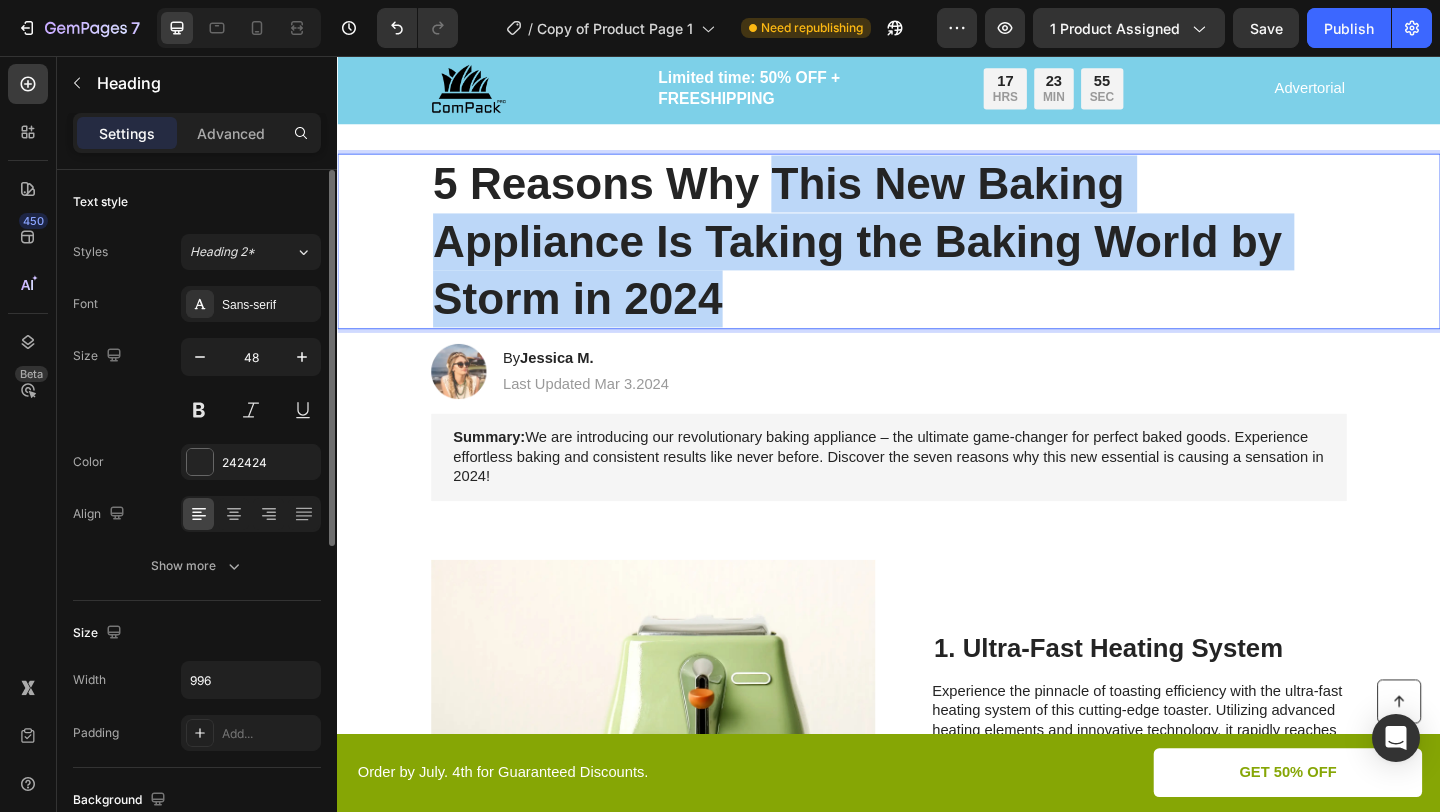 drag, startPoint x: 806, startPoint y: 197, endPoint x: 878, endPoint y: 314, distance: 137.37904 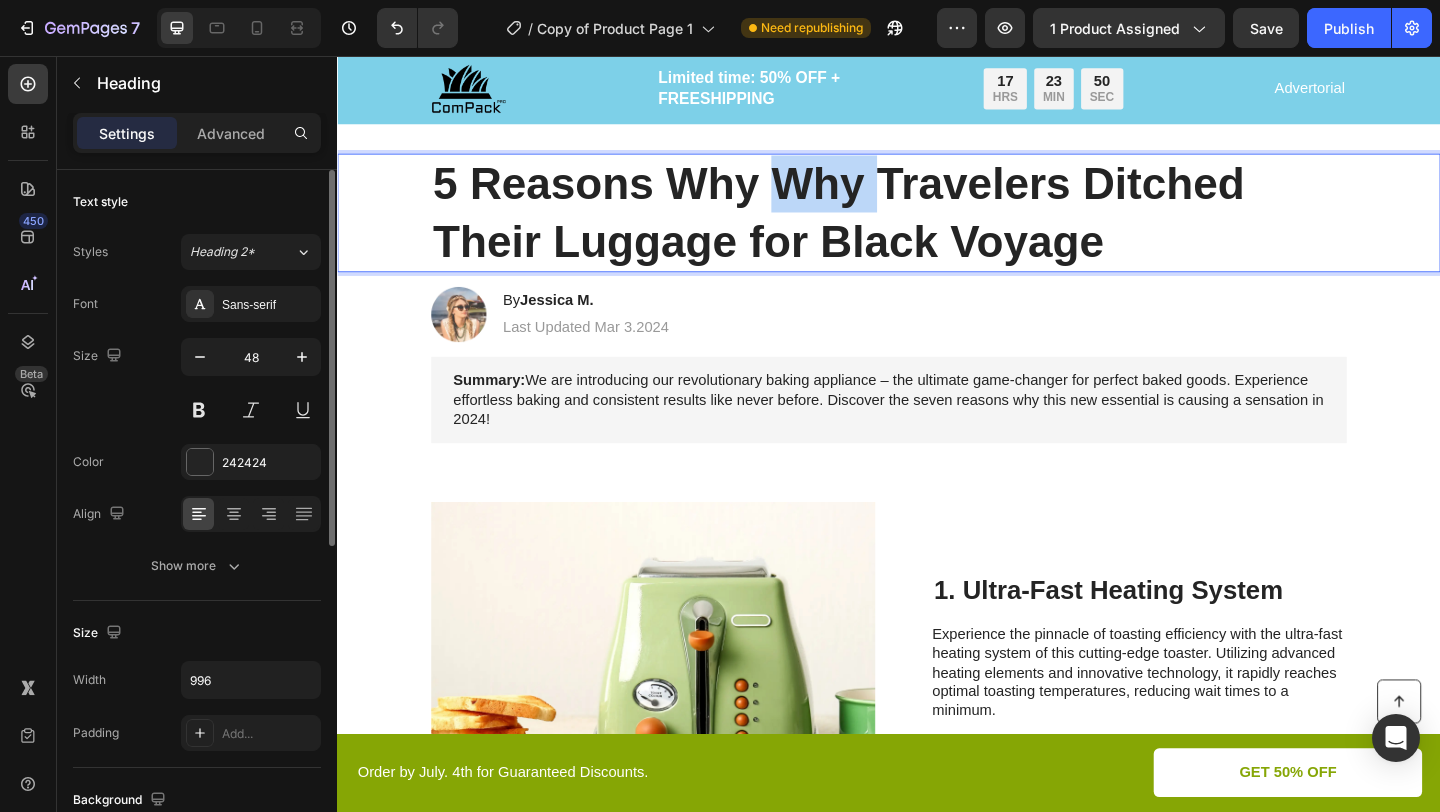 drag, startPoint x: 797, startPoint y: 196, endPoint x: 920, endPoint y: 198, distance: 123.01626 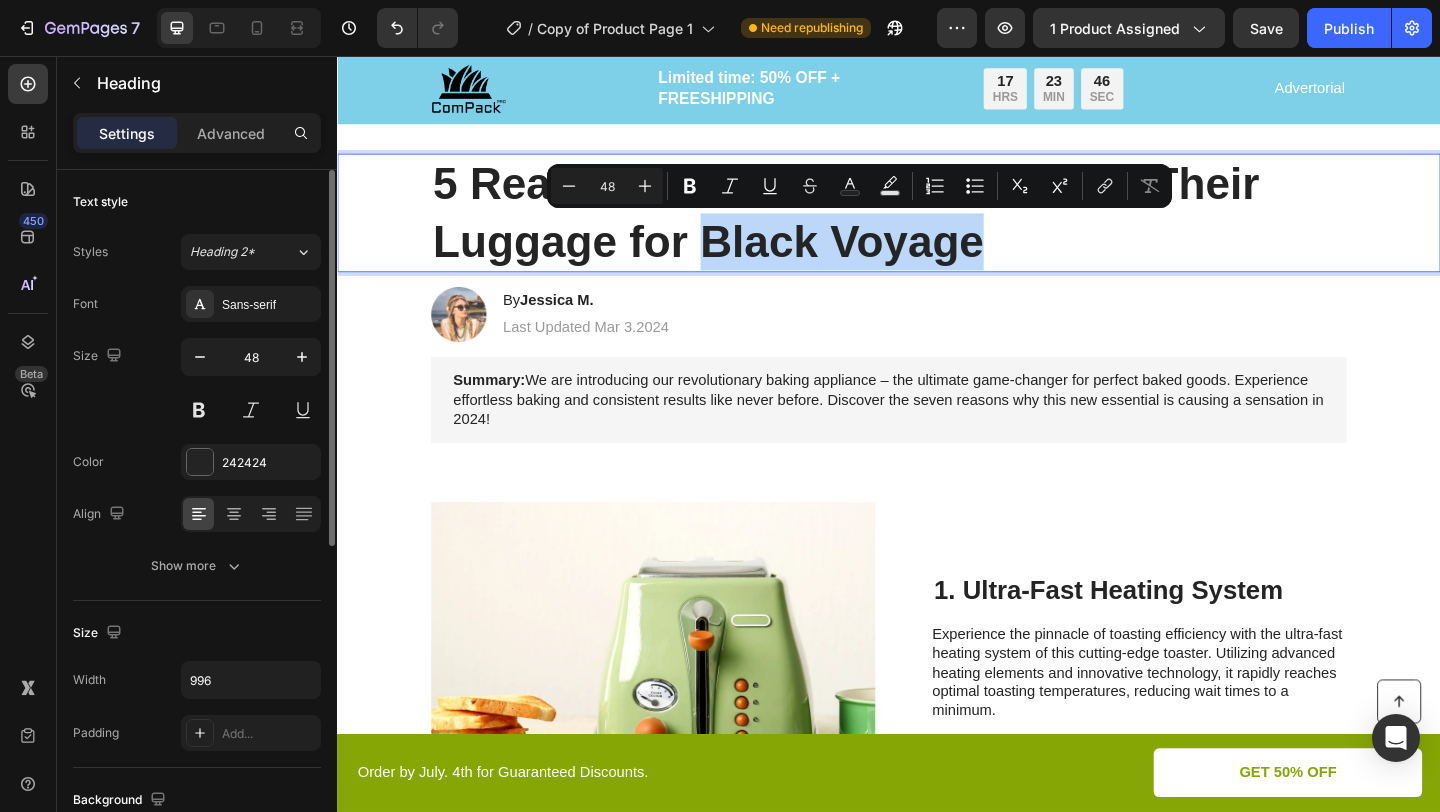 drag, startPoint x: 1035, startPoint y: 264, endPoint x: 730, endPoint y: 267, distance: 305.01474 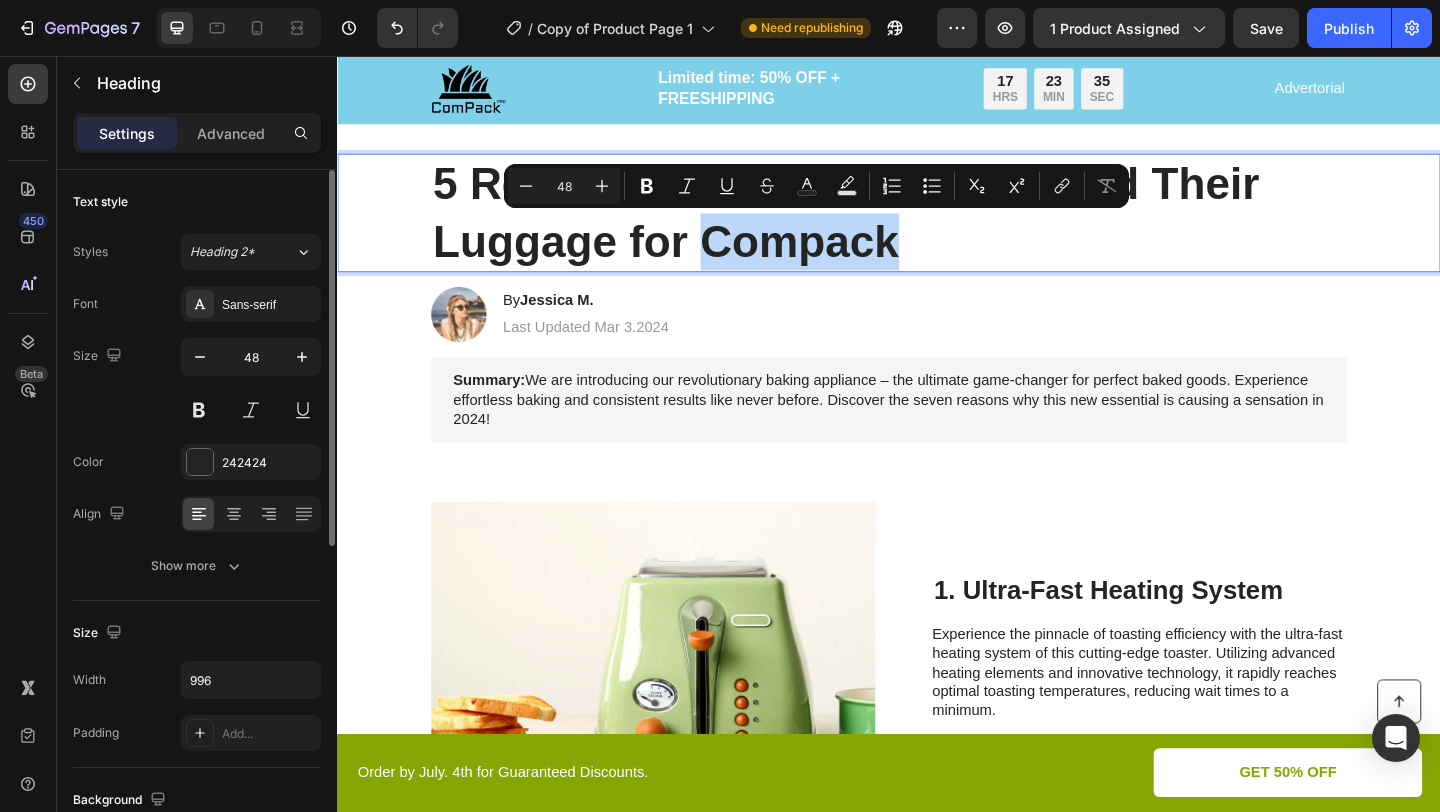 click on "5 Reasons Why Travelers Ditched Their Luggage for Compack" at bounding box center [937, 226] 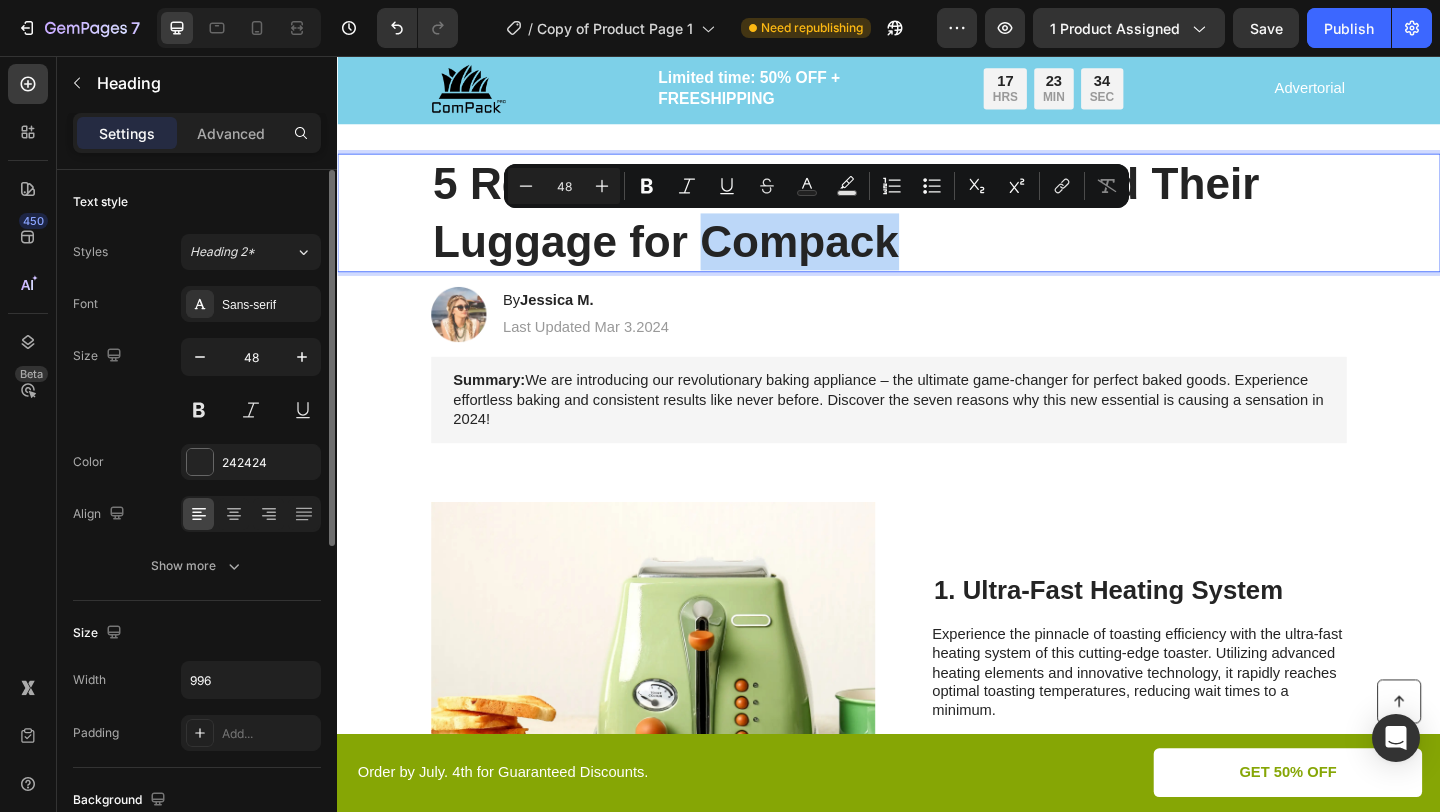 click on "5 Reasons Why Travelers Ditched Their Luggage for Compack" at bounding box center (937, 226) 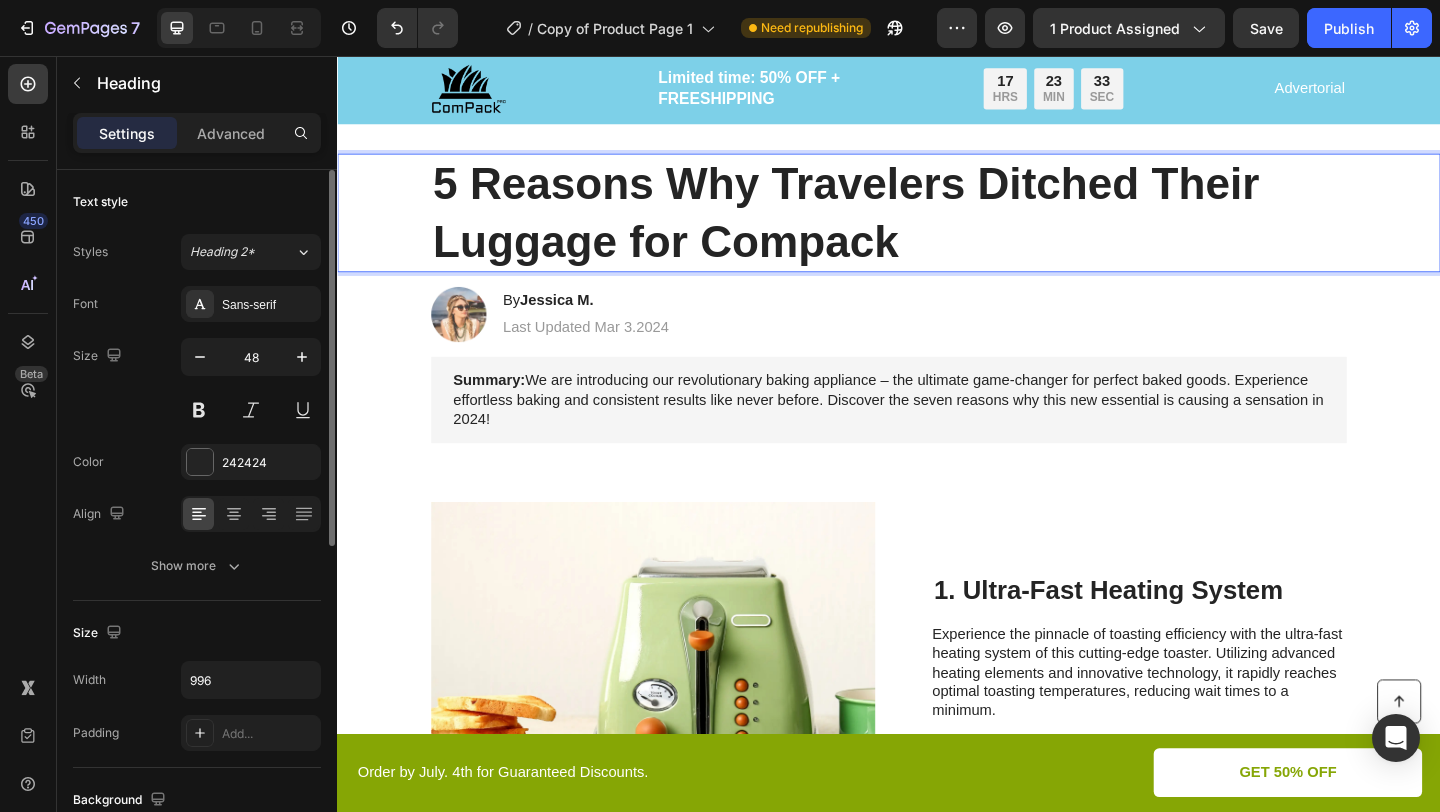 click on "5 Reasons Why Travelers Ditched Their Luggage for Compack" at bounding box center (937, 226) 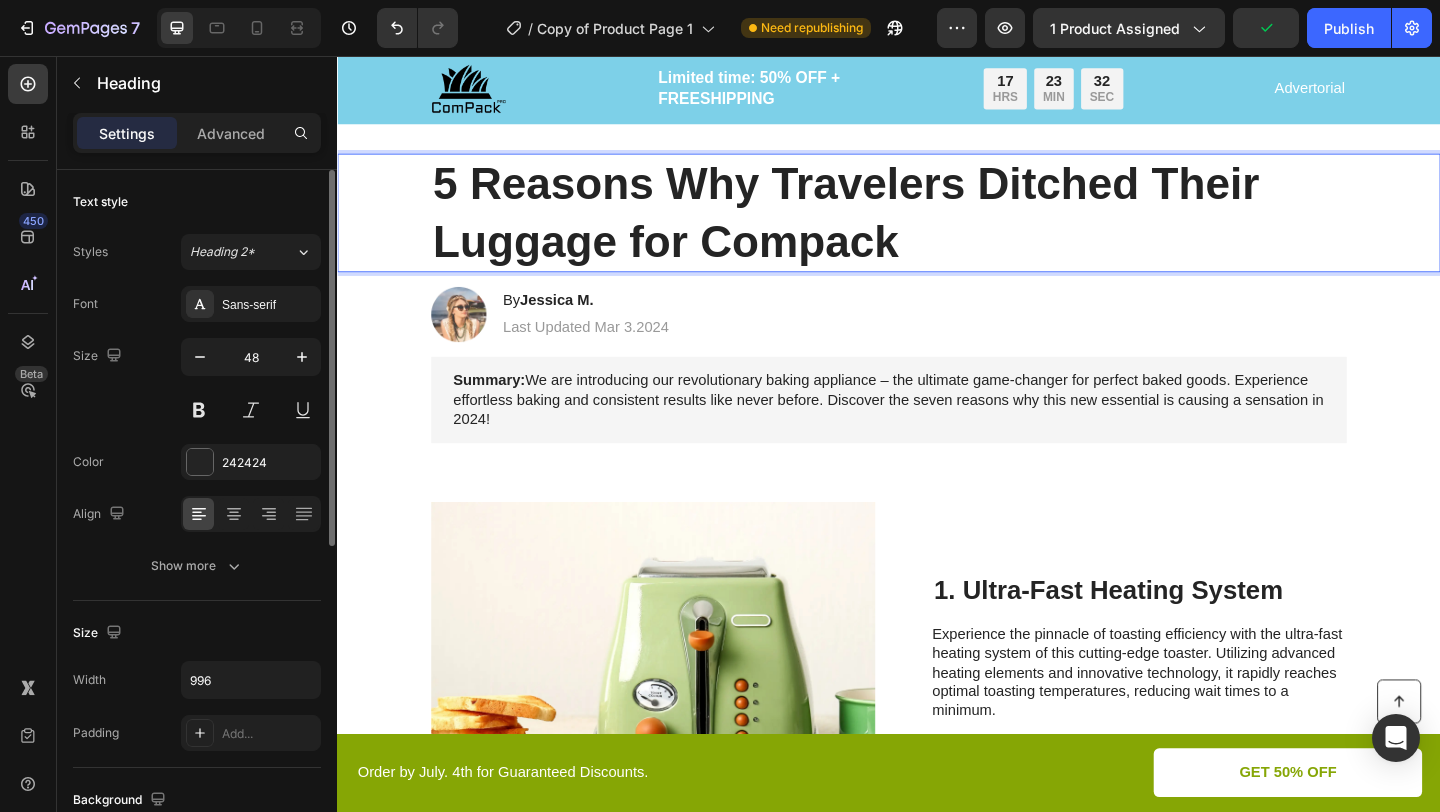 click on "5 Reasons Why Travelers Ditched Their Luggage for Compack" at bounding box center (937, 226) 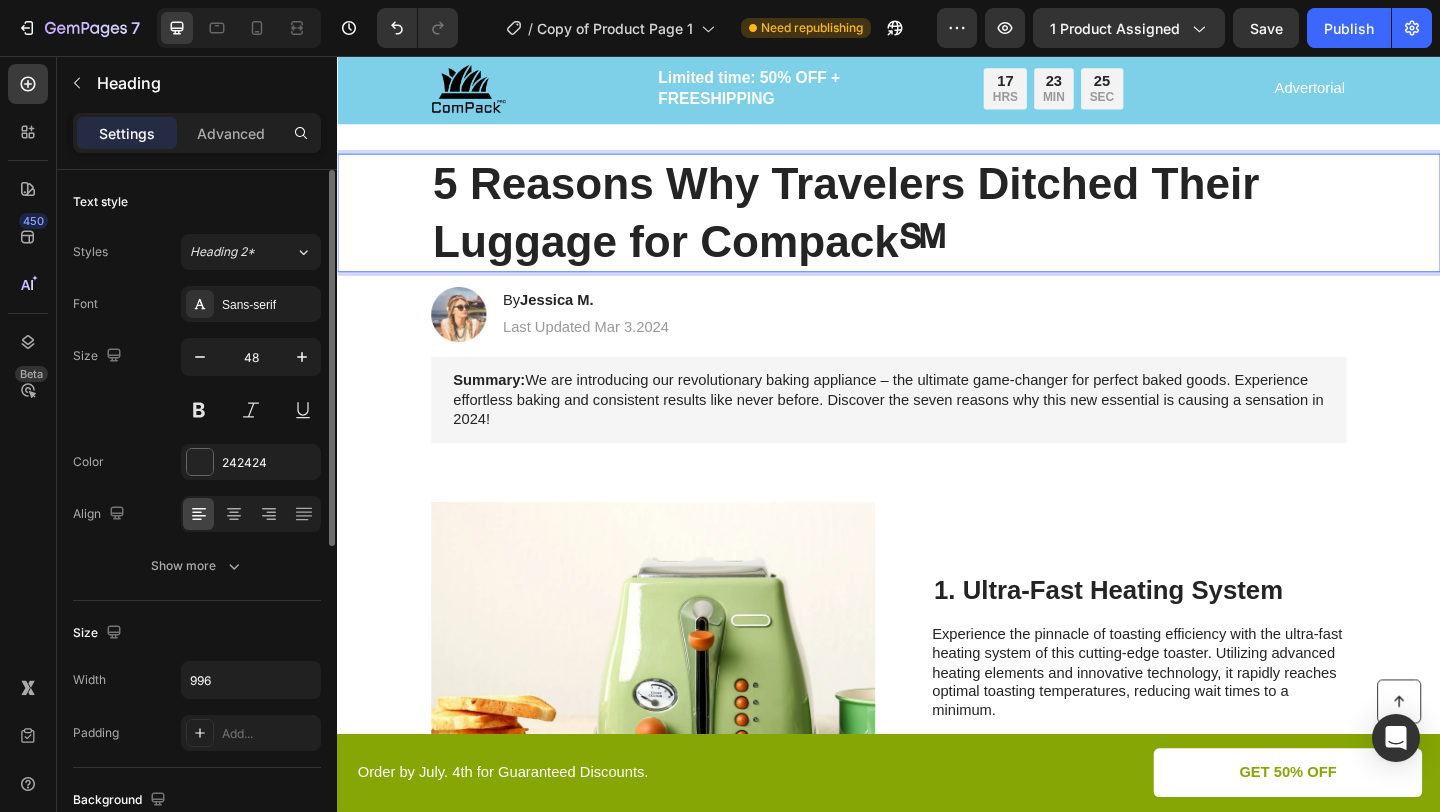 click on "5 Reasons Why Travelers Ditched Their Luggage for Compack℠" at bounding box center [937, 226] 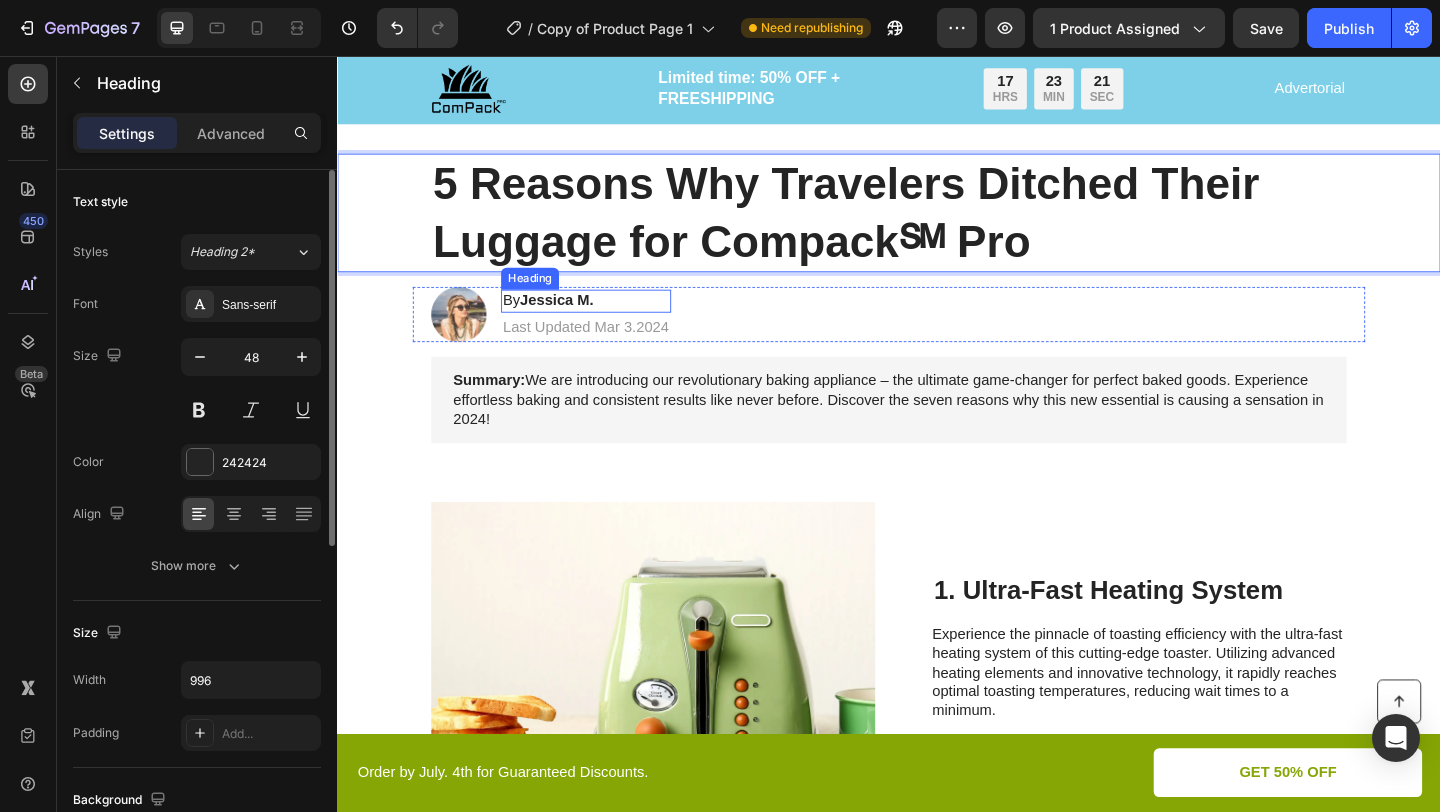 click on "Jessica M." at bounding box center (576, 321) 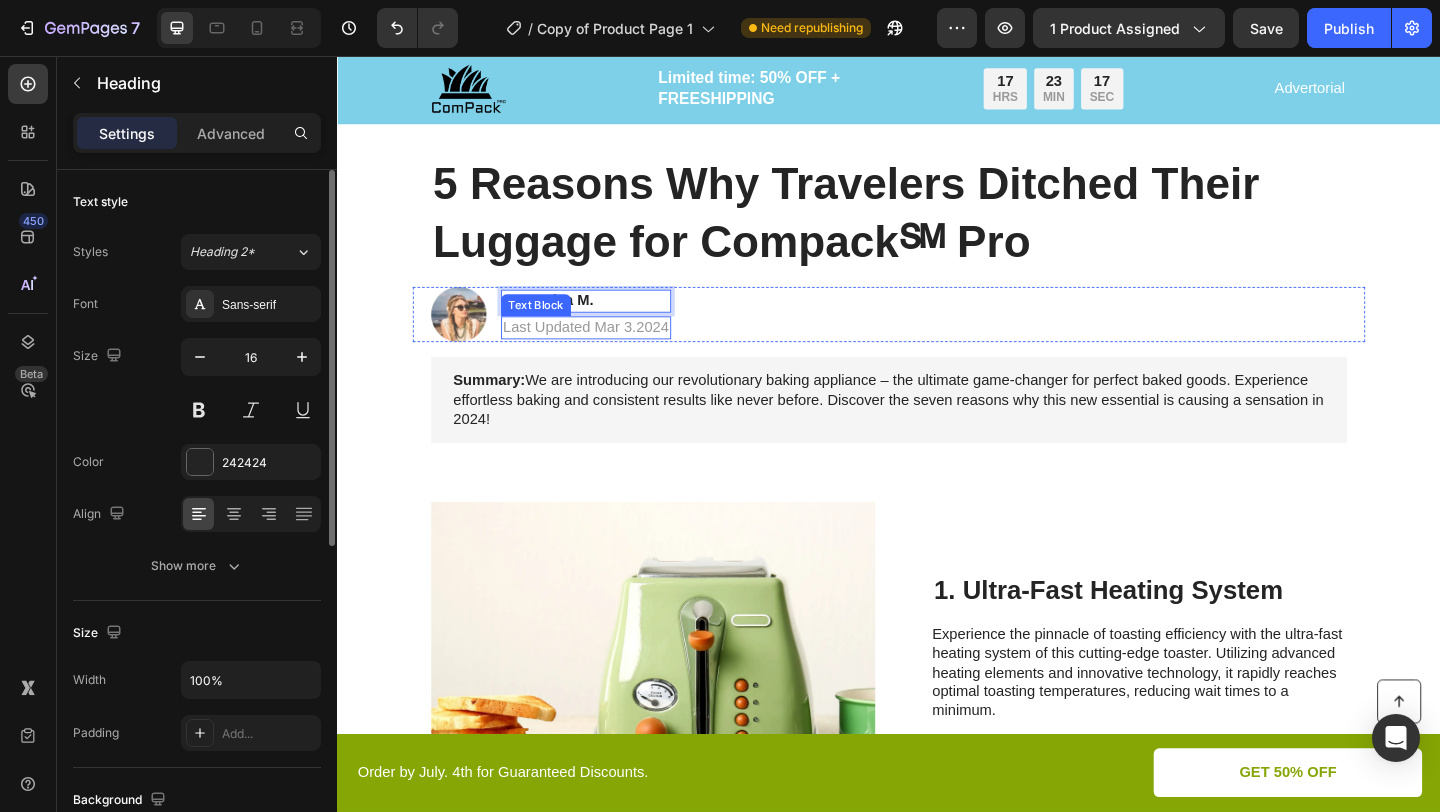 click on "Last Updated Mar 3.2024" at bounding box center [607, 351] 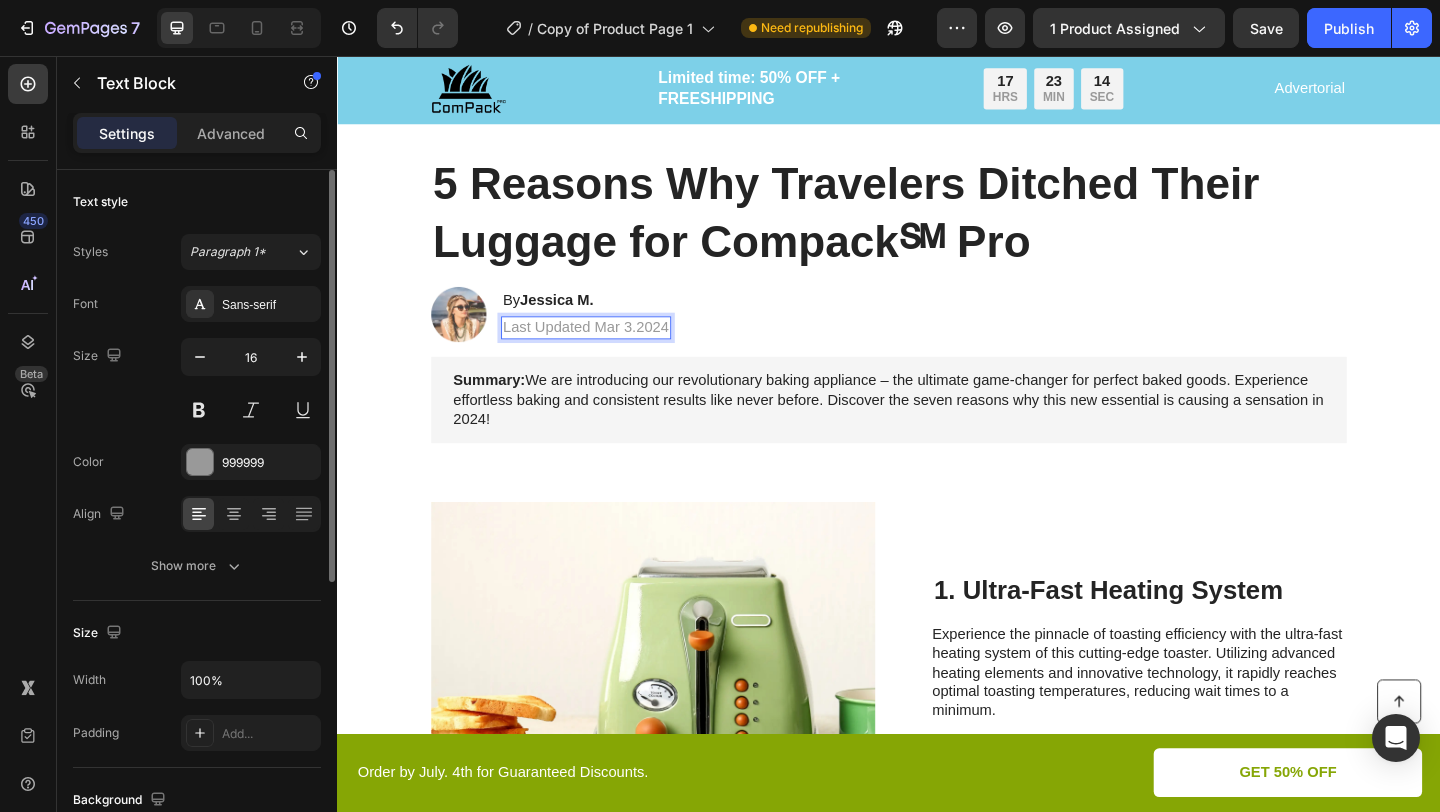 click on "Last Updated Mar 3.2024" at bounding box center (607, 351) 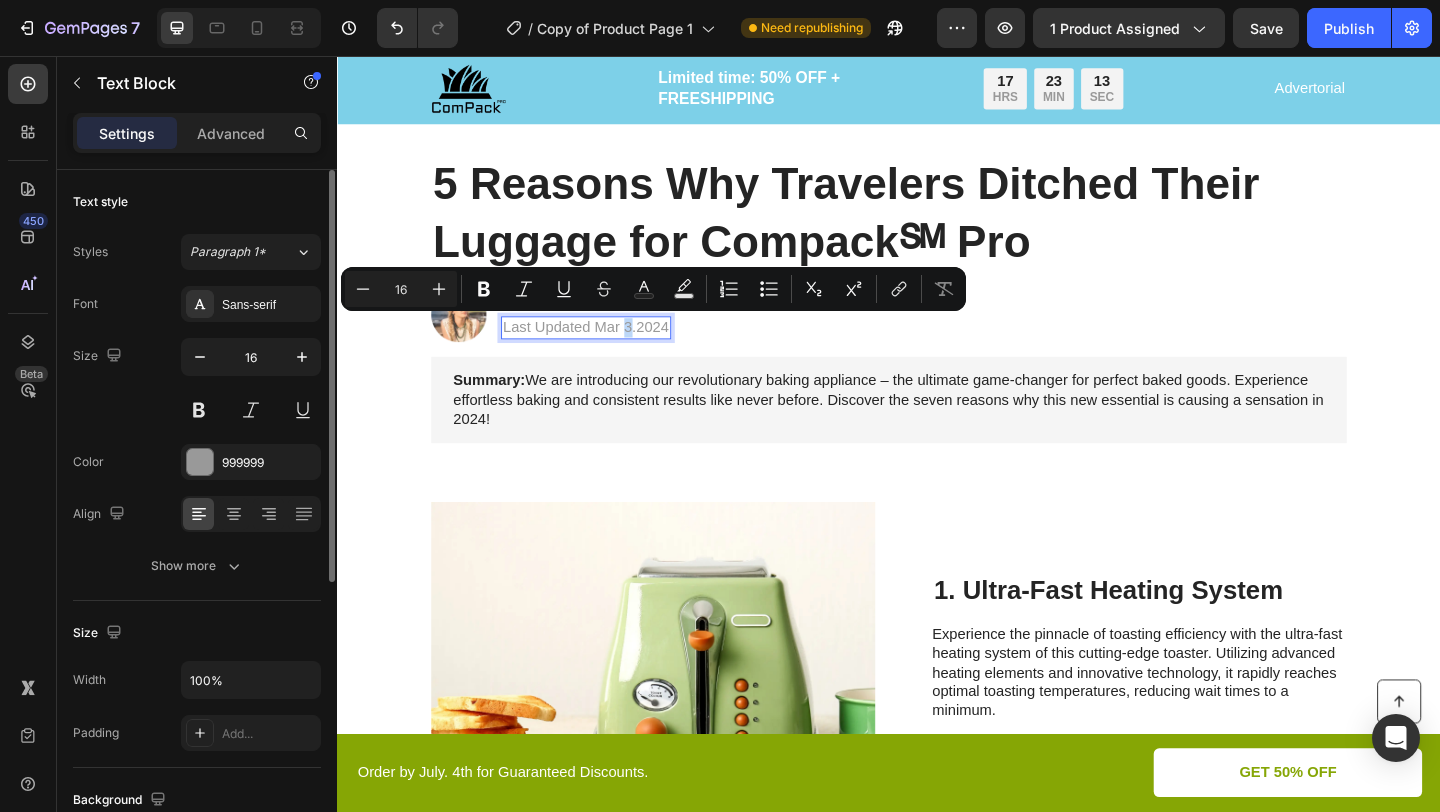 click on "Last Updated Mar 3.2024" at bounding box center (607, 351) 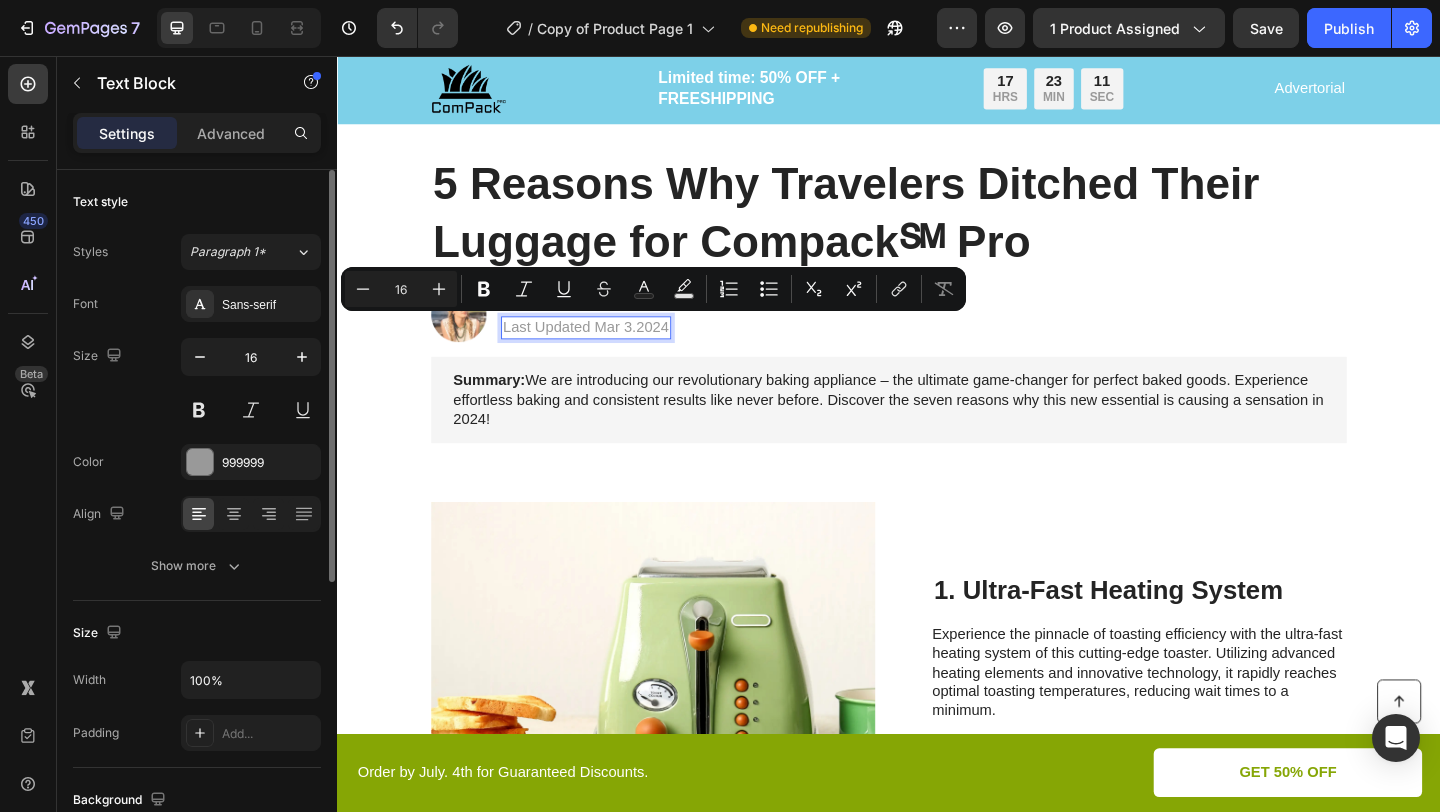 click on "Last Updated Mar 3.2024" at bounding box center [607, 351] 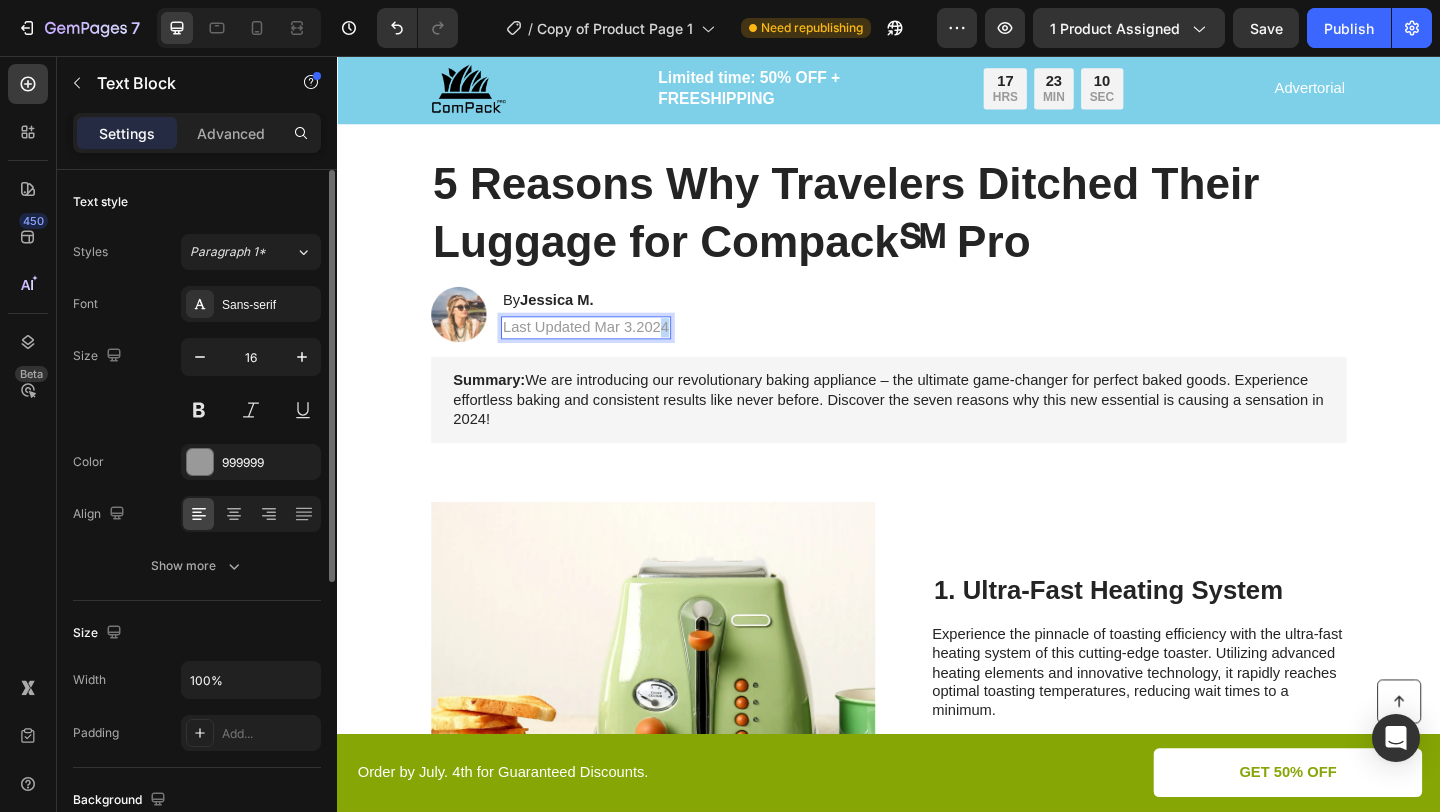 click on "Last Updated Mar 3.2024" at bounding box center [607, 351] 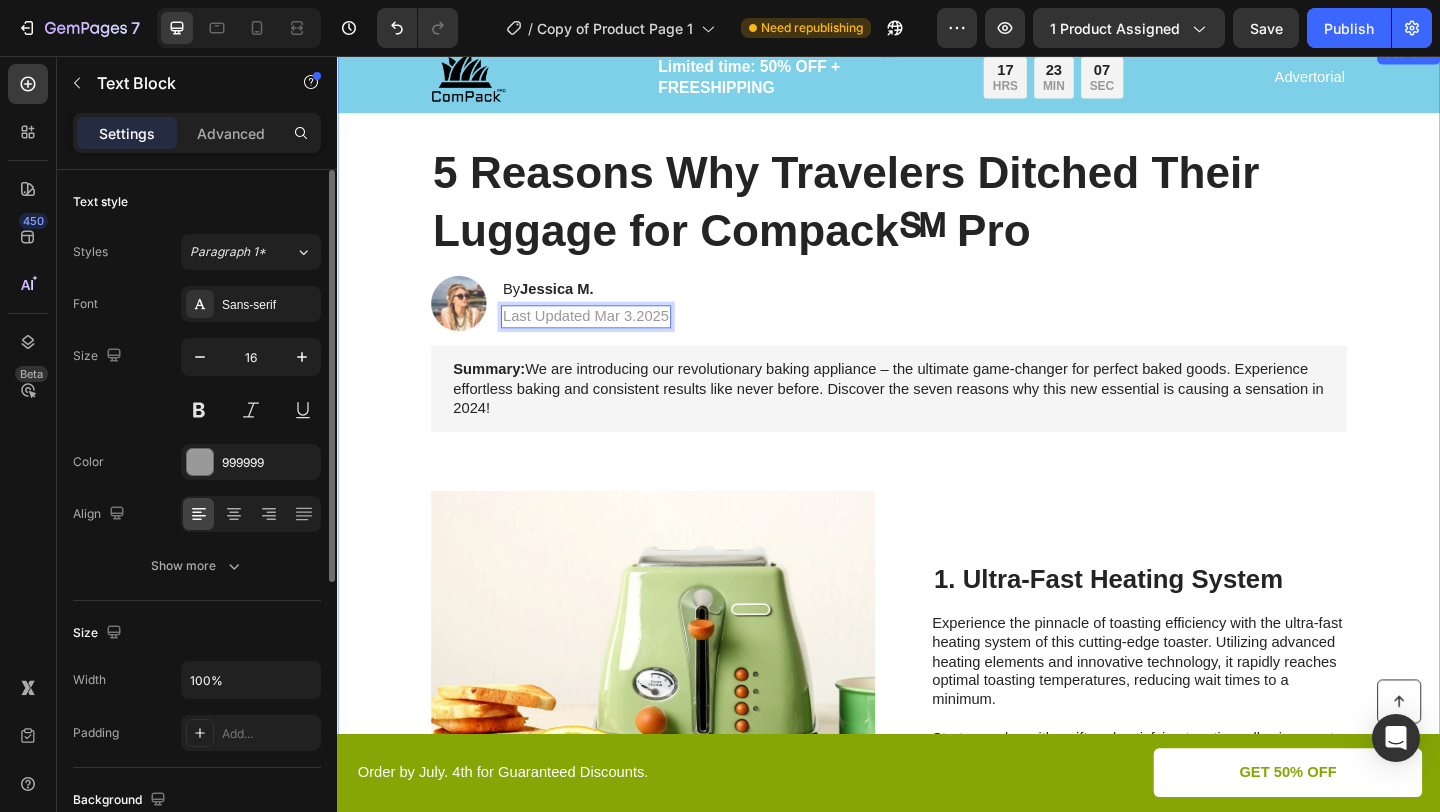 scroll, scrollTop: 56, scrollLeft: 0, axis: vertical 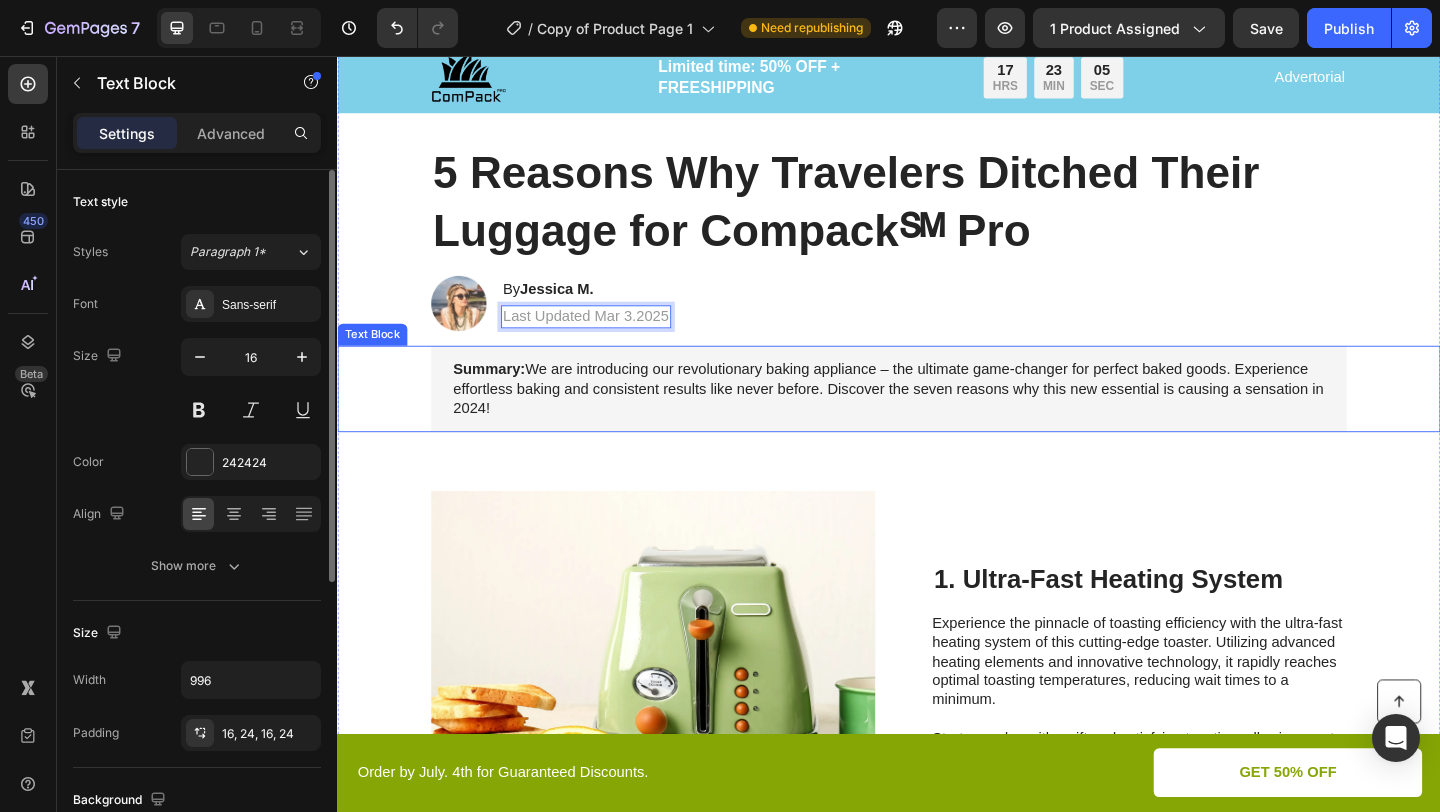 click on "Summary:  We are introducing our revolutionary baking appliance – the ultimate game-changer for perfect baked goods. Experience effortless baking and consistent results like never before. Discover the seven reasons why this new essential is causing a sensation in 2024!" at bounding box center (937, 418) 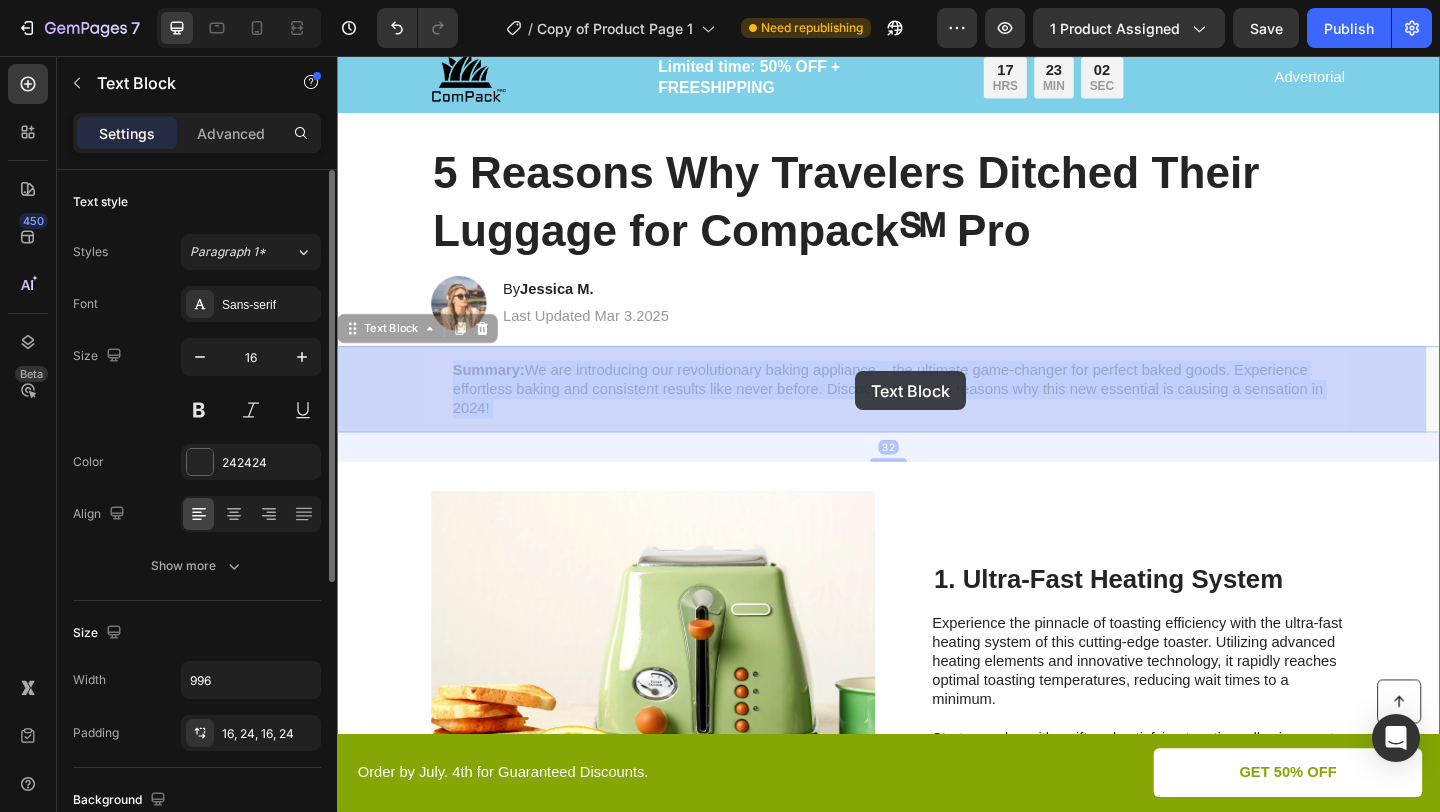 drag, startPoint x: 799, startPoint y: 396, endPoint x: 868, endPoint y: 393, distance: 69.065186 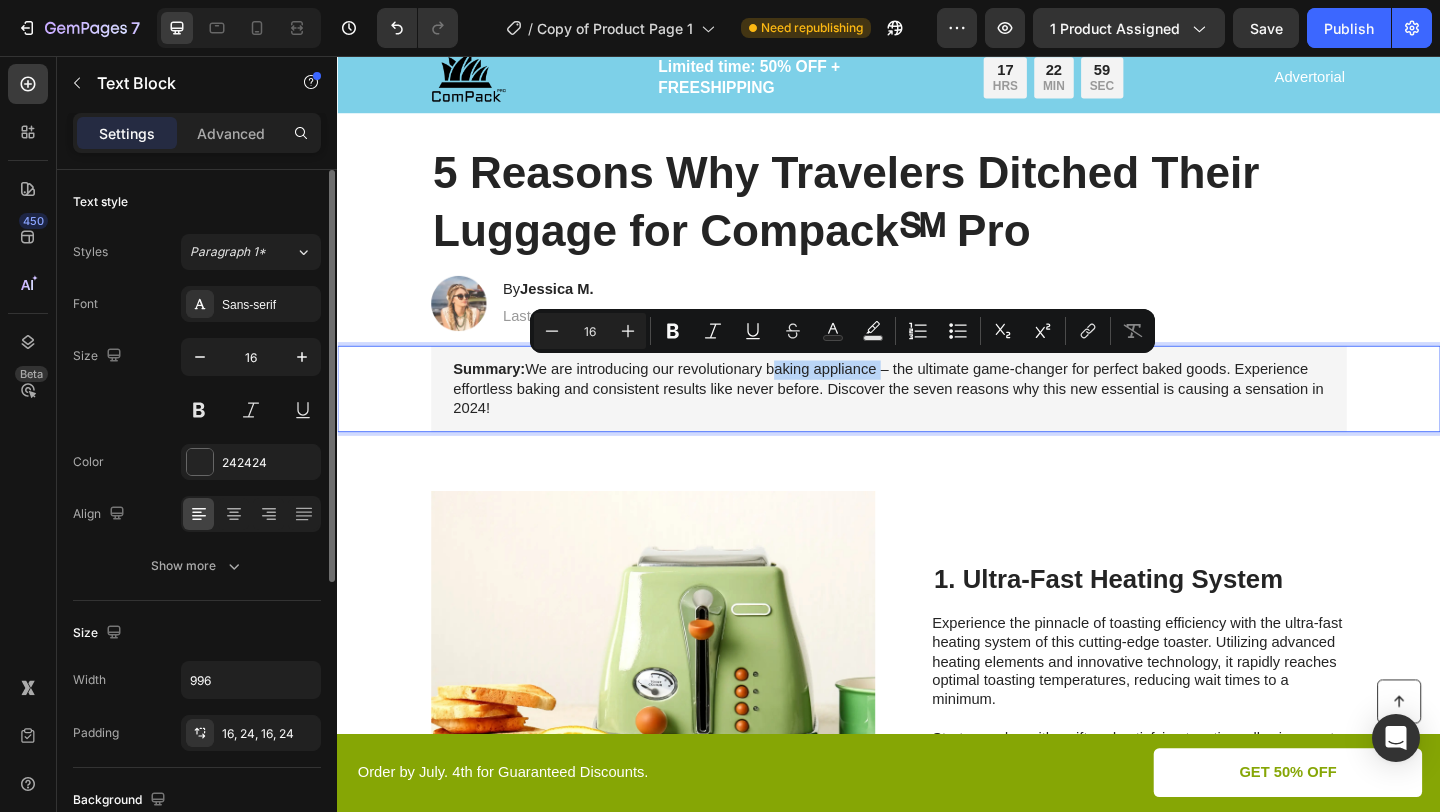 drag, startPoint x: 801, startPoint y: 397, endPoint x: 919, endPoint y: 400, distance: 118.03813 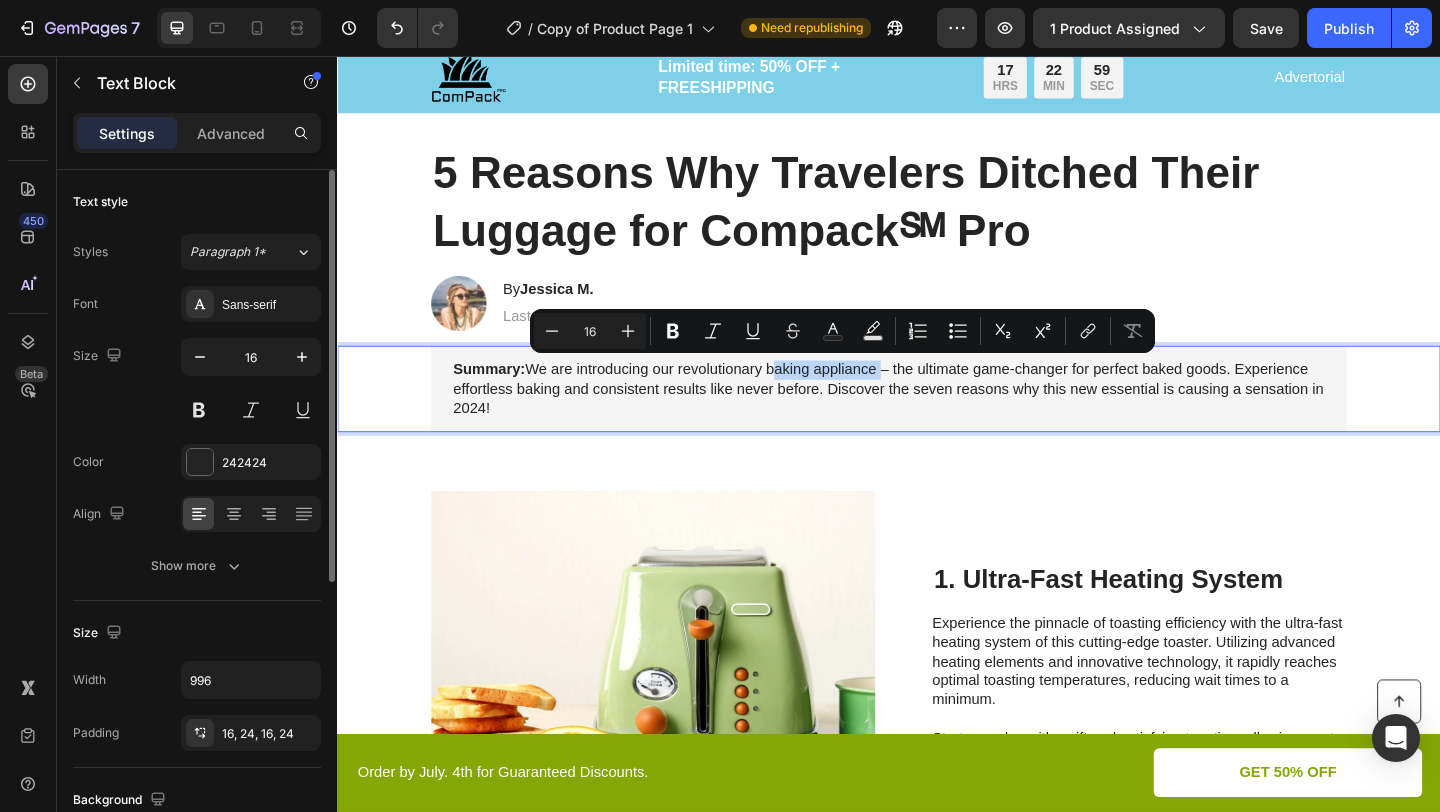 click on "Summary:  We are introducing our revolutionary baking appliance – the ultimate game-changer for perfect baked goods. Experience effortless baking and consistent results like never before. Discover the seven reasons why this new essential is causing a sensation in 2024!" at bounding box center [937, 418] 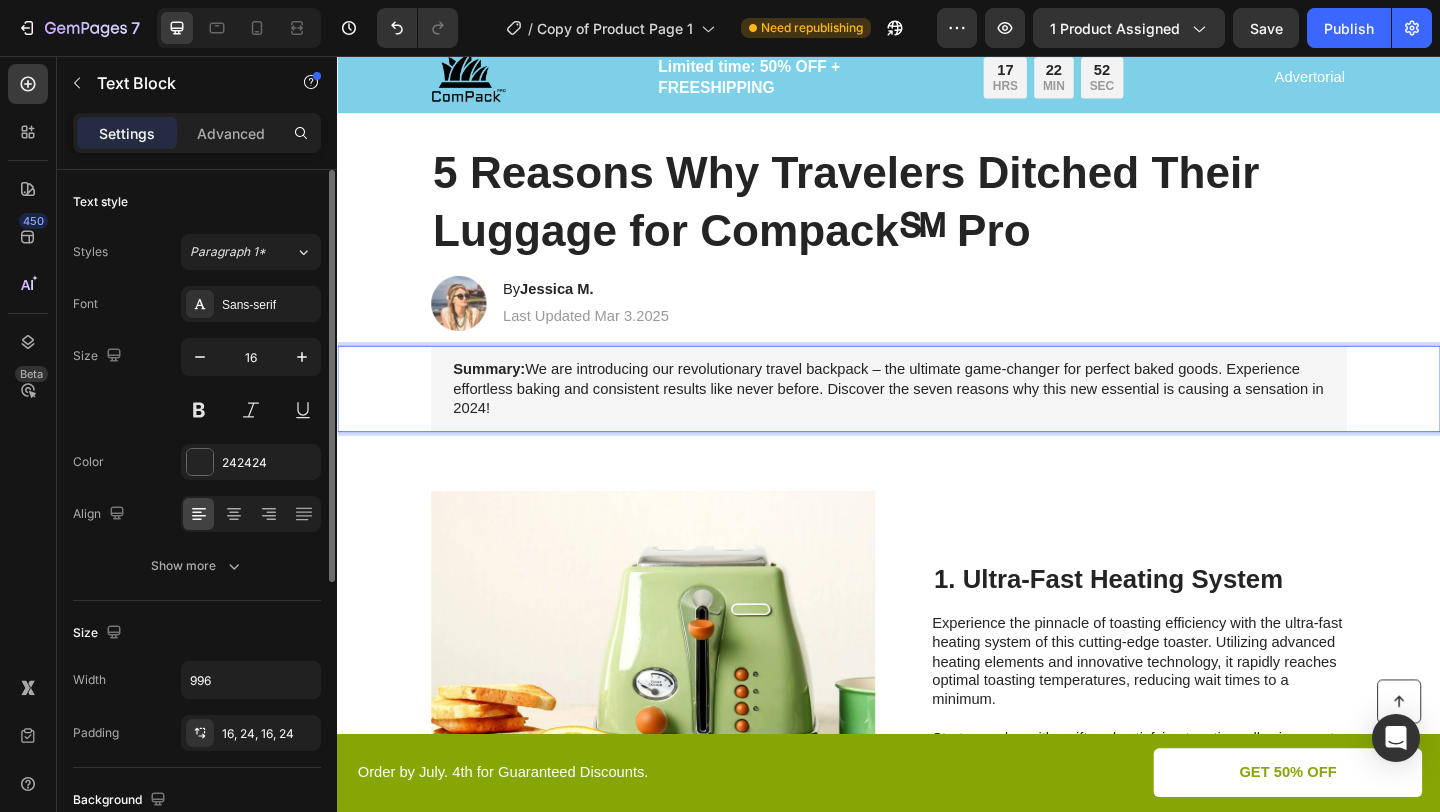 click on "Summary:  We are introducing our revolutionary travel backpack – the ultimate game-changer for perfect baked goods. Experience effortless baking and consistent results like never before. Discover the seven reasons why this new essential is causing a sensation in 2024!" at bounding box center [937, 418] 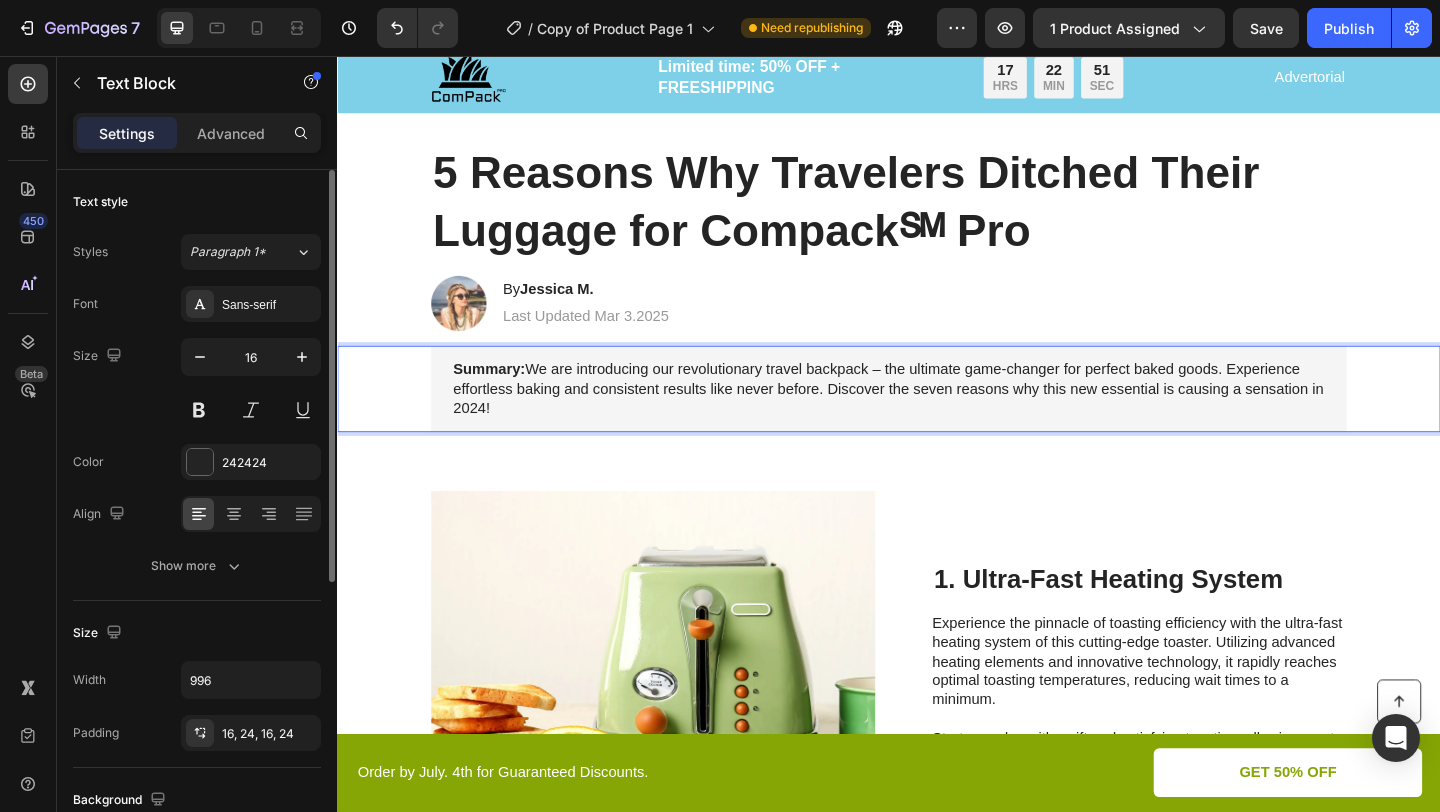 click on "Summary:  We are introducing our revolutionary travel backpack – the ultimate game-changer for perfect baked goods. Experience effortless baking and consistent results like never before. Discover the seven reasons why this new essential is causing a sensation in 2024!" at bounding box center (937, 418) 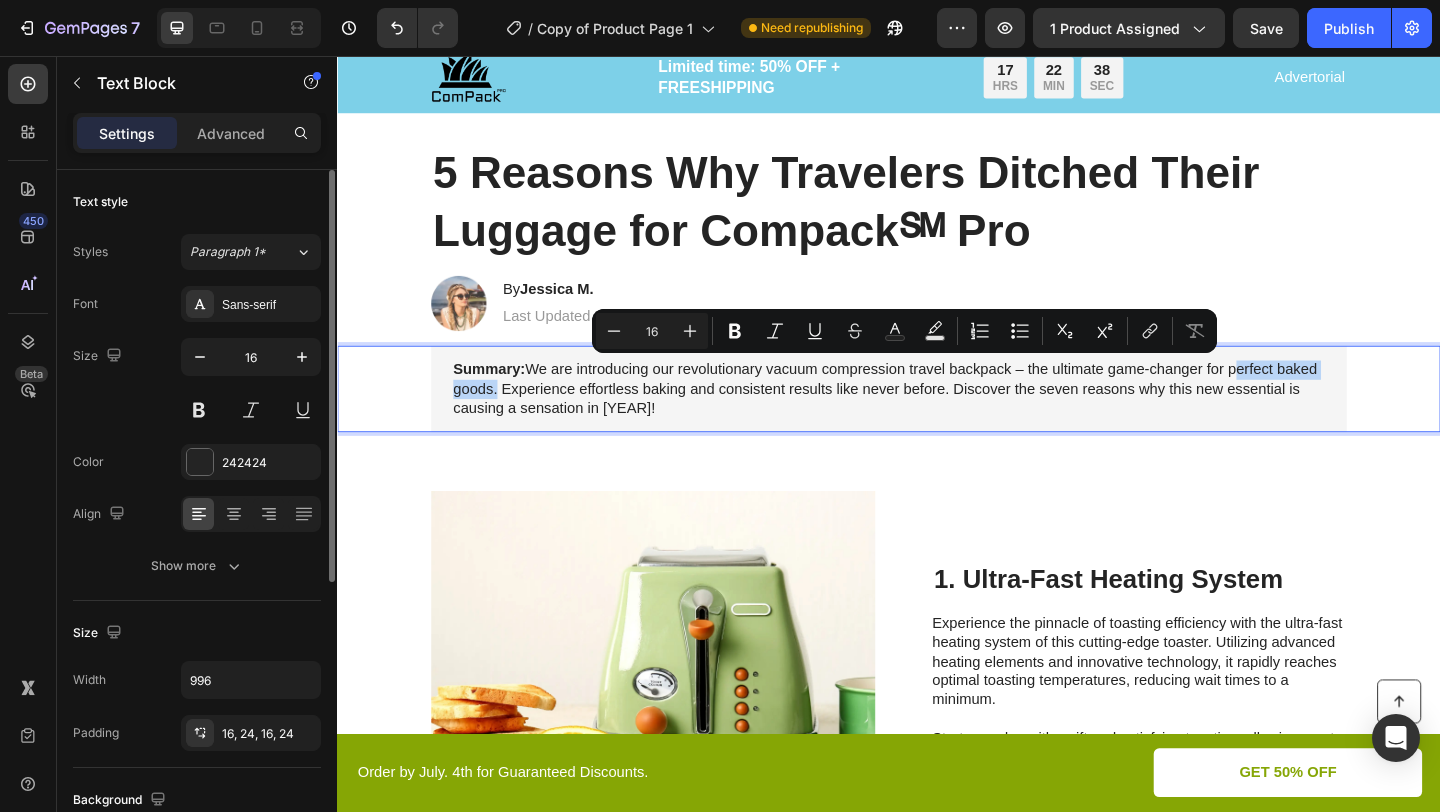 drag, startPoint x: 1305, startPoint y: 402, endPoint x: 497, endPoint y: 423, distance: 808.2728 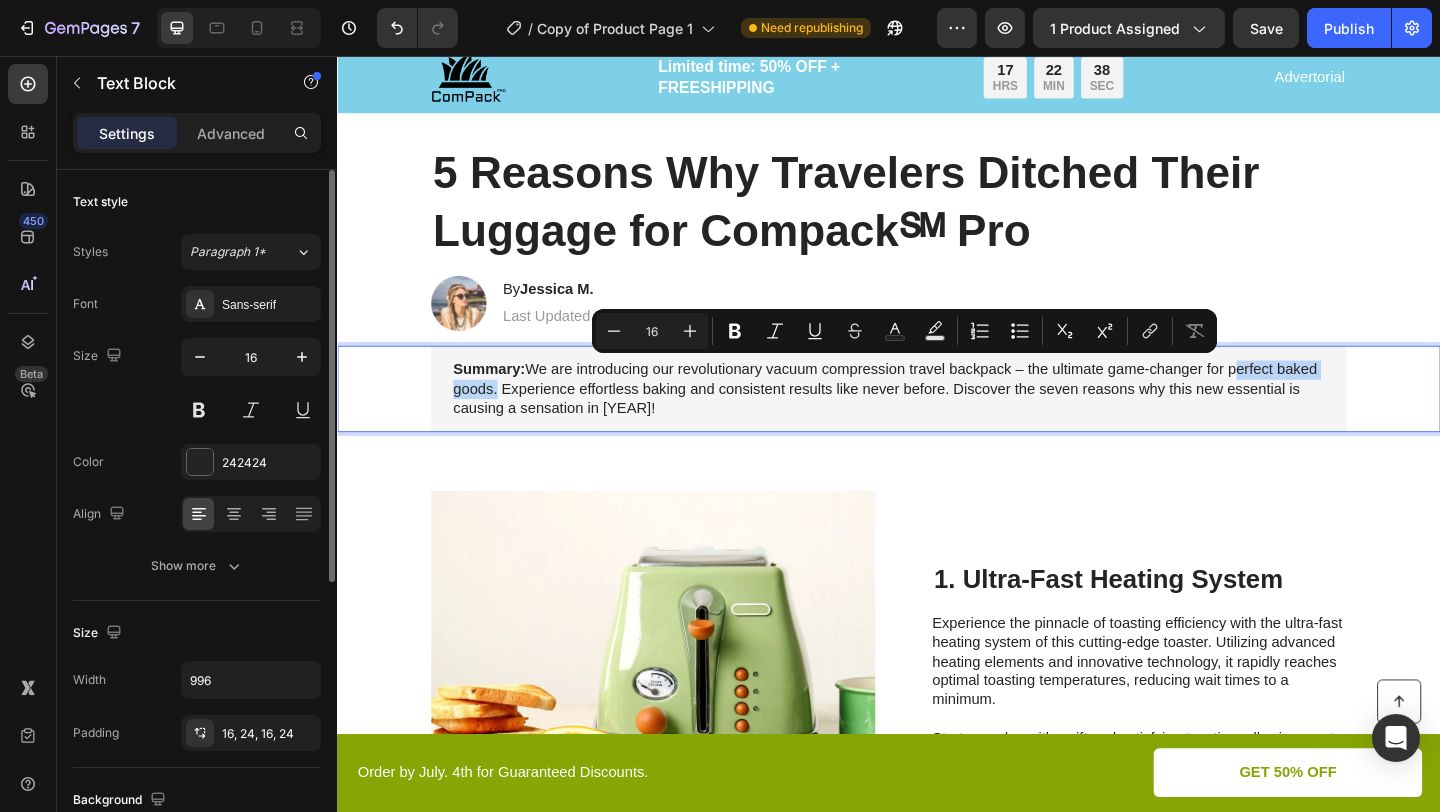 click on "Summary:  We are introducing our revolutionary vacuum compression travel backpack – the ultimate game-changer for perfect baked goods. Experience effortless baking and consistent results like never before. Discover the seven reasons why this new essential is causing a sensation in 2024!" at bounding box center [937, 418] 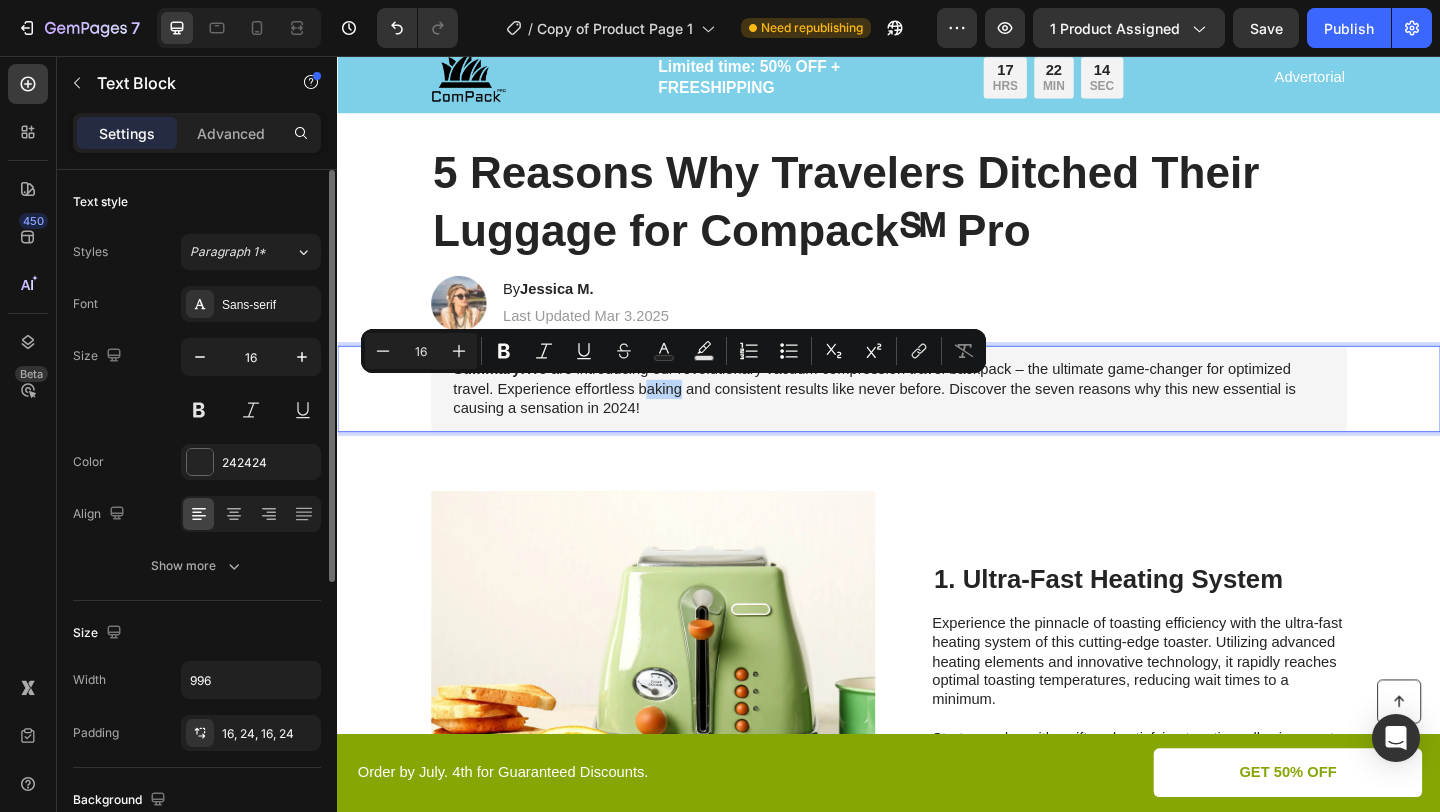 drag, startPoint x: 658, startPoint y: 419, endPoint x: 699, endPoint y: 422, distance: 41.109608 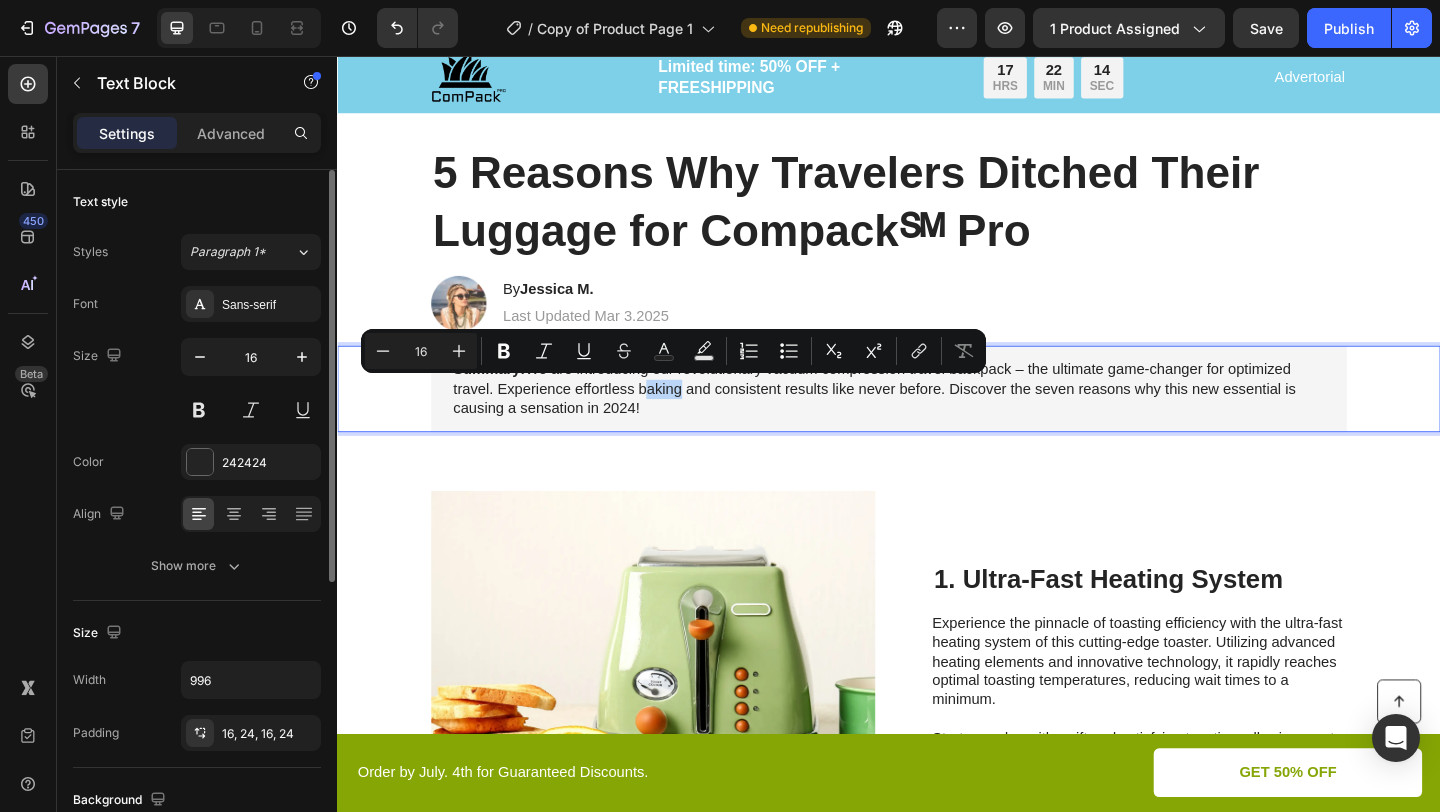 click on "Summary:  We are introducing our revolutionary vacuum compression travel backpack – the ultimate game-changer for optimized travel. Experience effortless baking and consistent results like never before. Discover the seven reasons why this new essential is causing a sensation in 2024!" at bounding box center (937, 418) 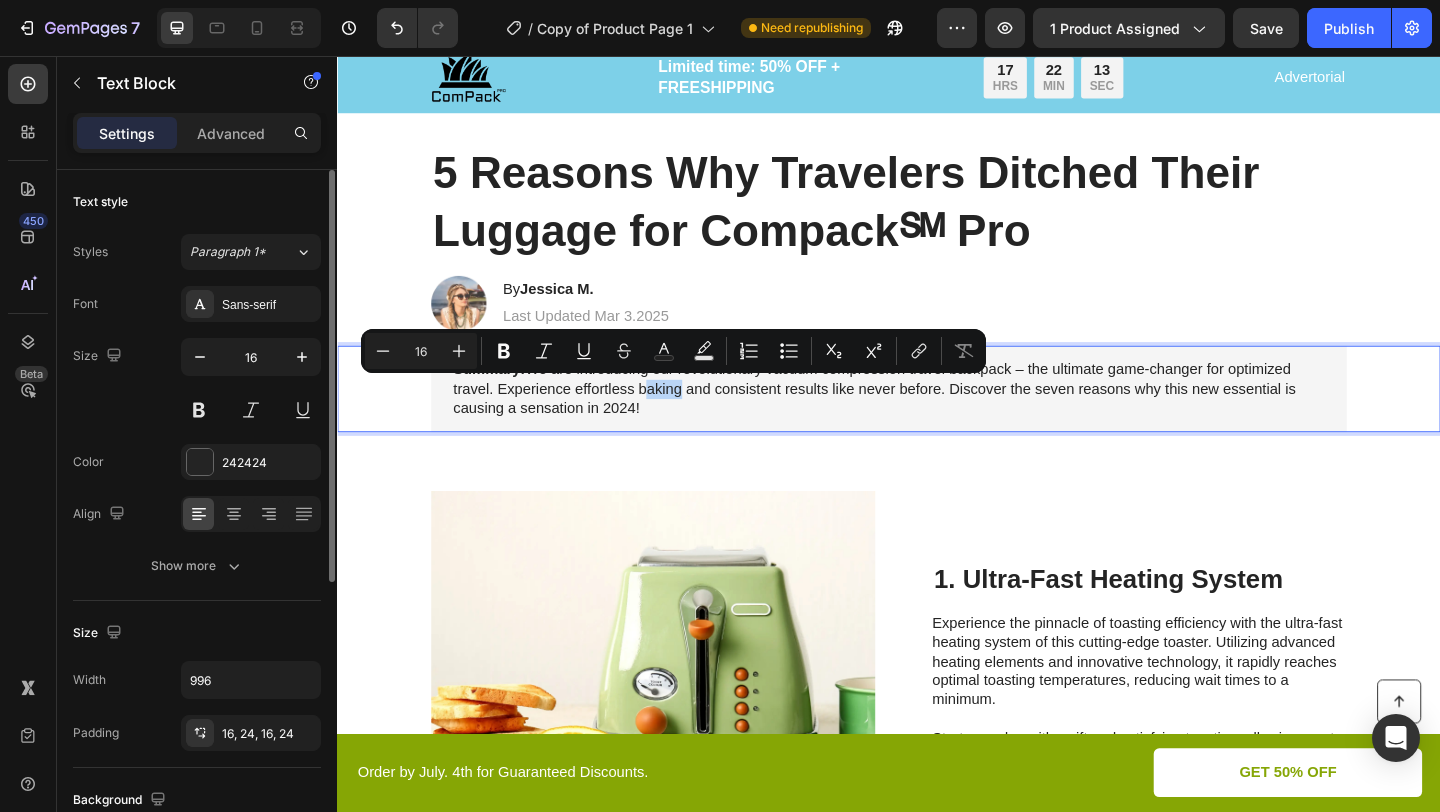 click on "Summary:  We are introducing our revolutionary vacuum compression travel backpack – the ultimate game-changer for optimized travel. Experience effortless baking and consistent results like never before. Discover the seven reasons why this new essential is causing a sensation in 2024!" at bounding box center (937, 418) 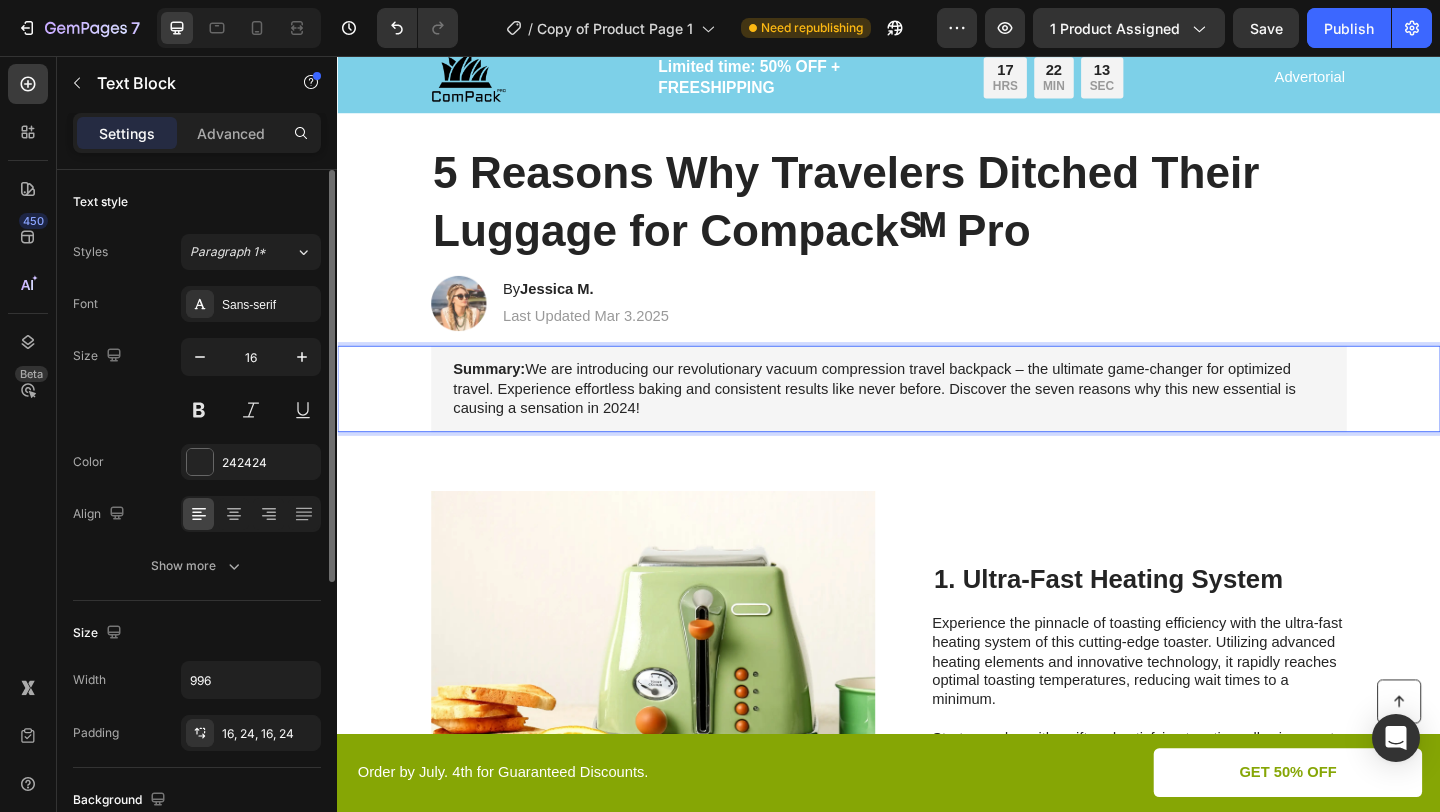 drag, startPoint x: 706, startPoint y: 428, endPoint x: 695, endPoint y: 428, distance: 11 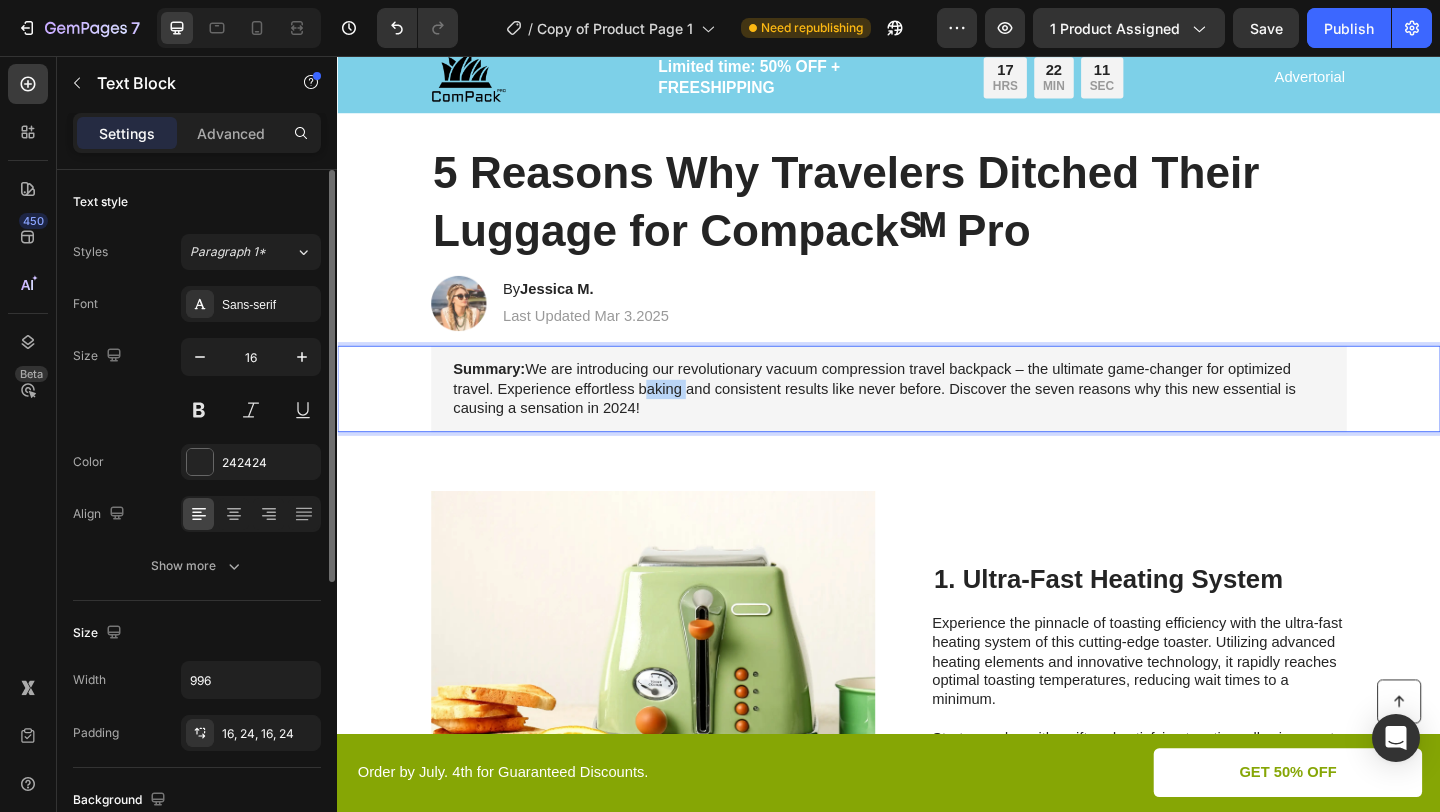 drag, startPoint x: 658, startPoint y: 419, endPoint x: 701, endPoint y: 425, distance: 43.416588 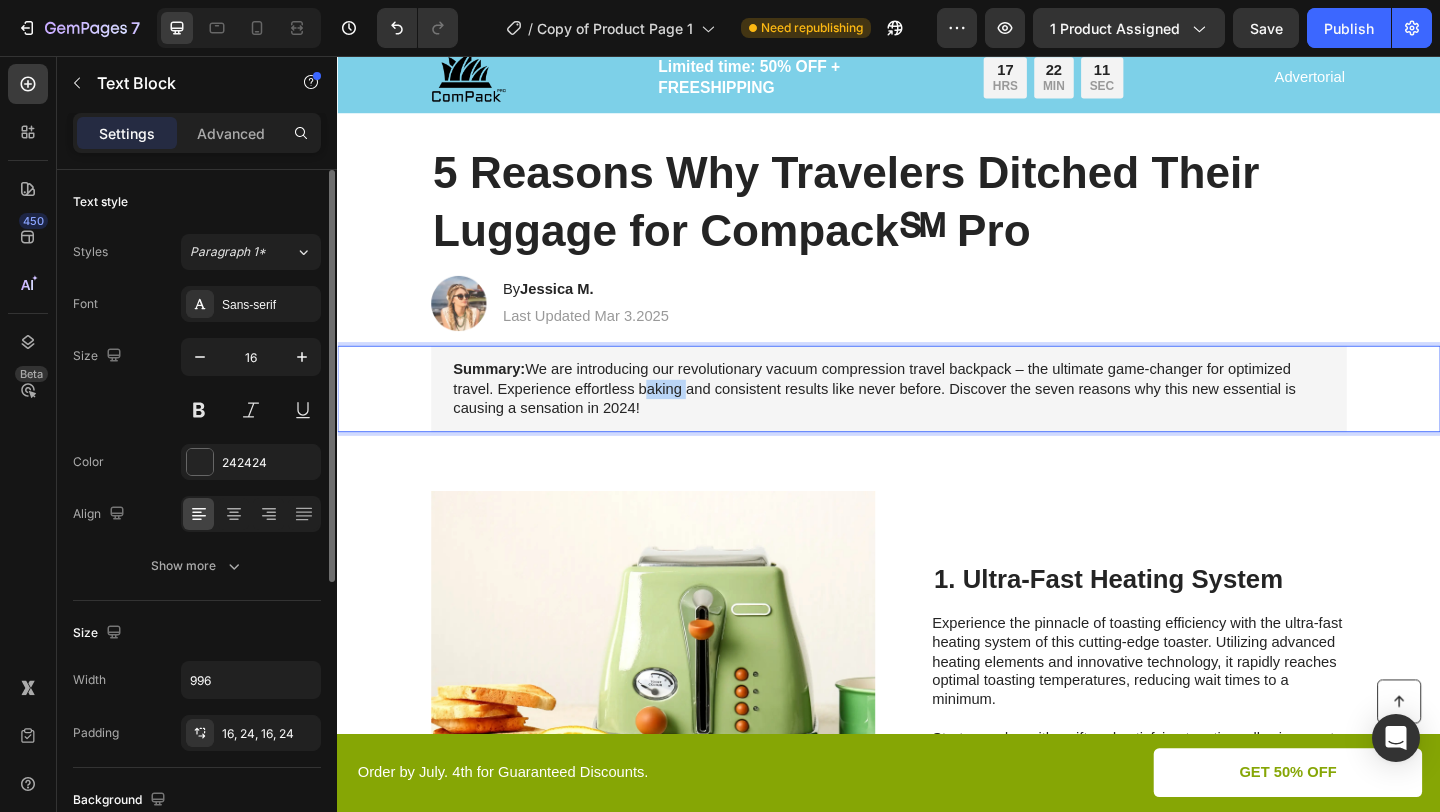 click on "Summary:  We are introducing our revolutionary vacuum compression travel backpack – the ultimate game-changer for optimized travel. Experience effortless baking and consistent results like never before. Discover the seven reasons why this new essential is causing a sensation in 2024!" at bounding box center (937, 418) 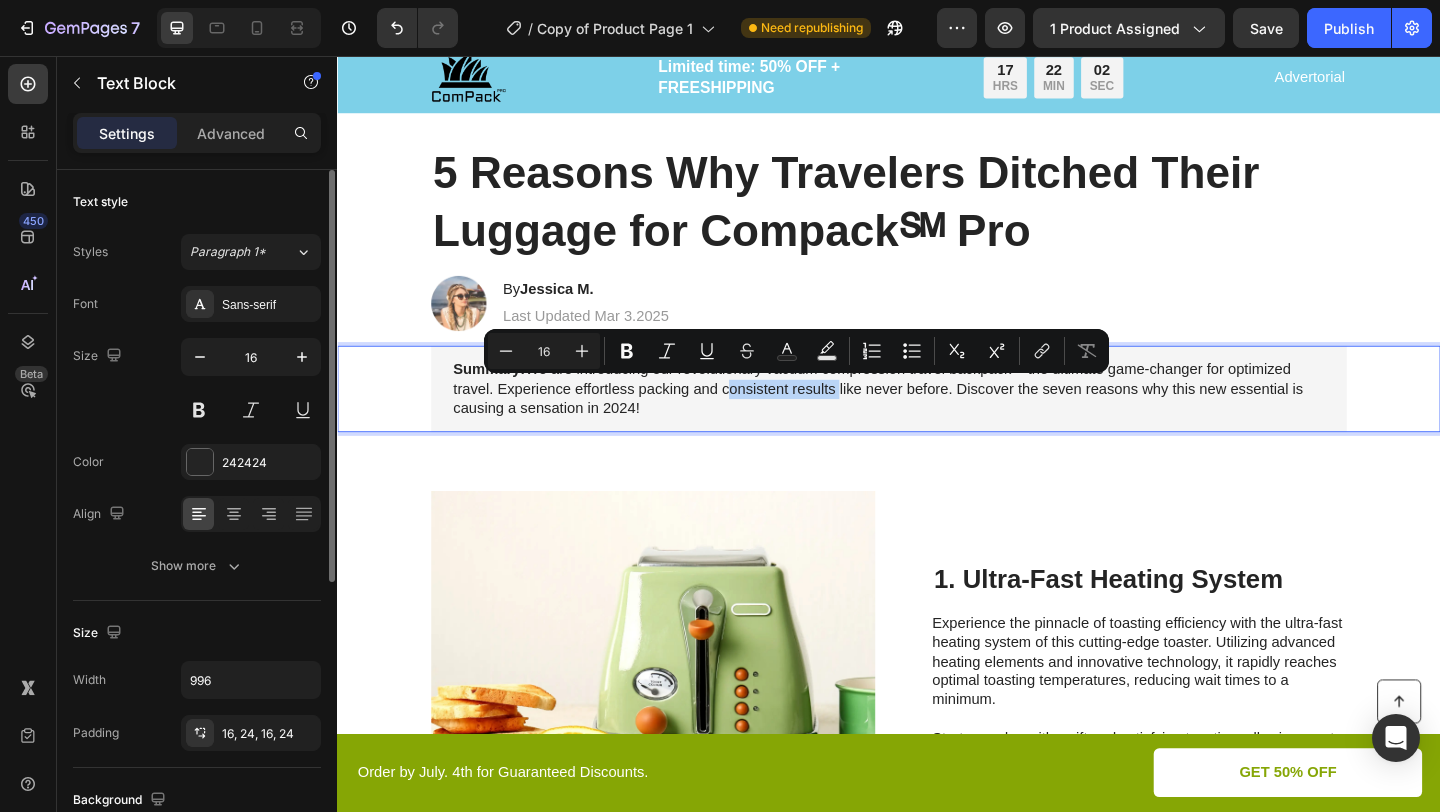 drag, startPoint x: 751, startPoint y: 418, endPoint x: 868, endPoint y: 423, distance: 117.10679 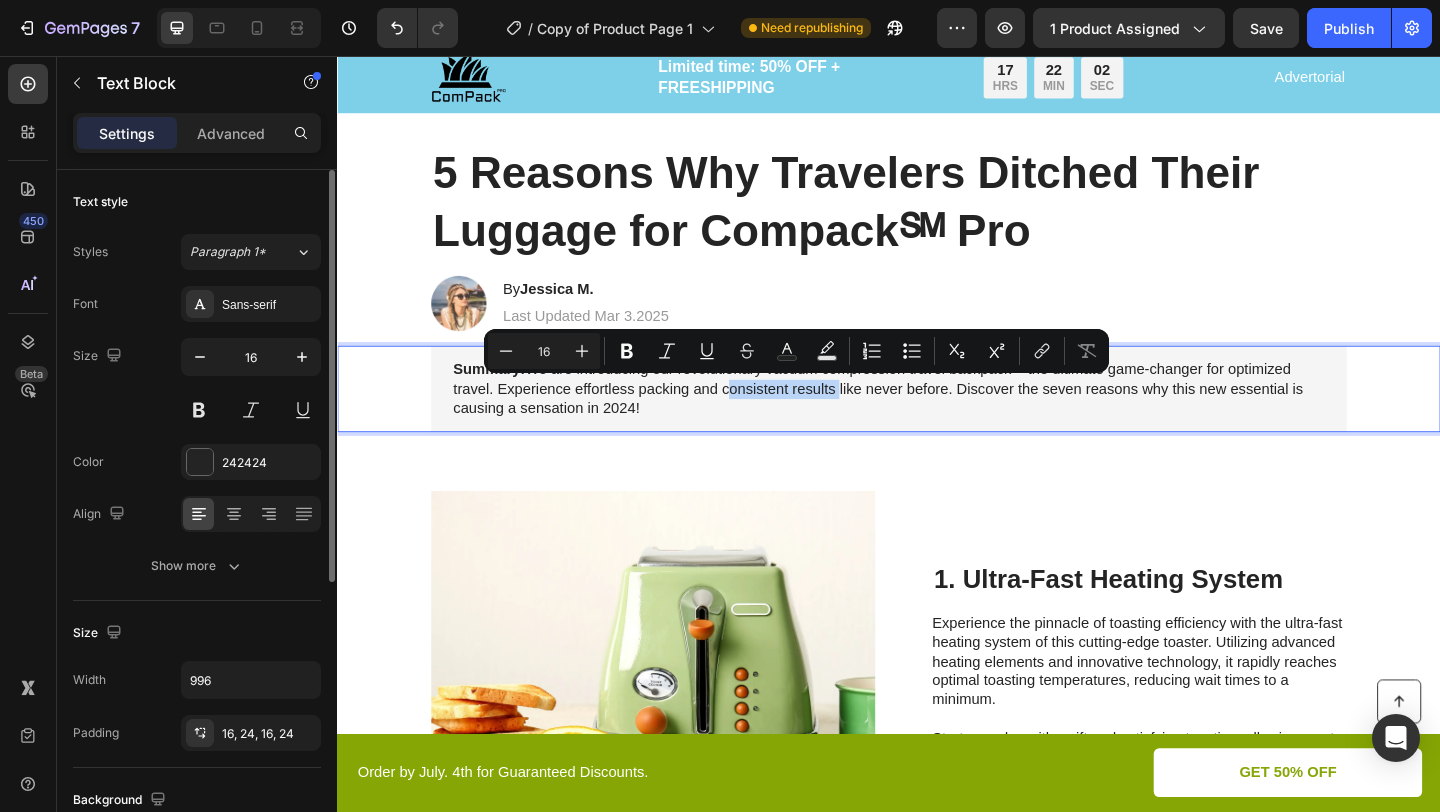 click on "Summary:  We are introducing our revolutionary vacuum compression travel backpack – the ultimate game-changer for optimized travel. Experience effortless packing and consistent results like never before. Discover the seven reasons why this new essential is causing a sensation in 2024!" at bounding box center [937, 418] 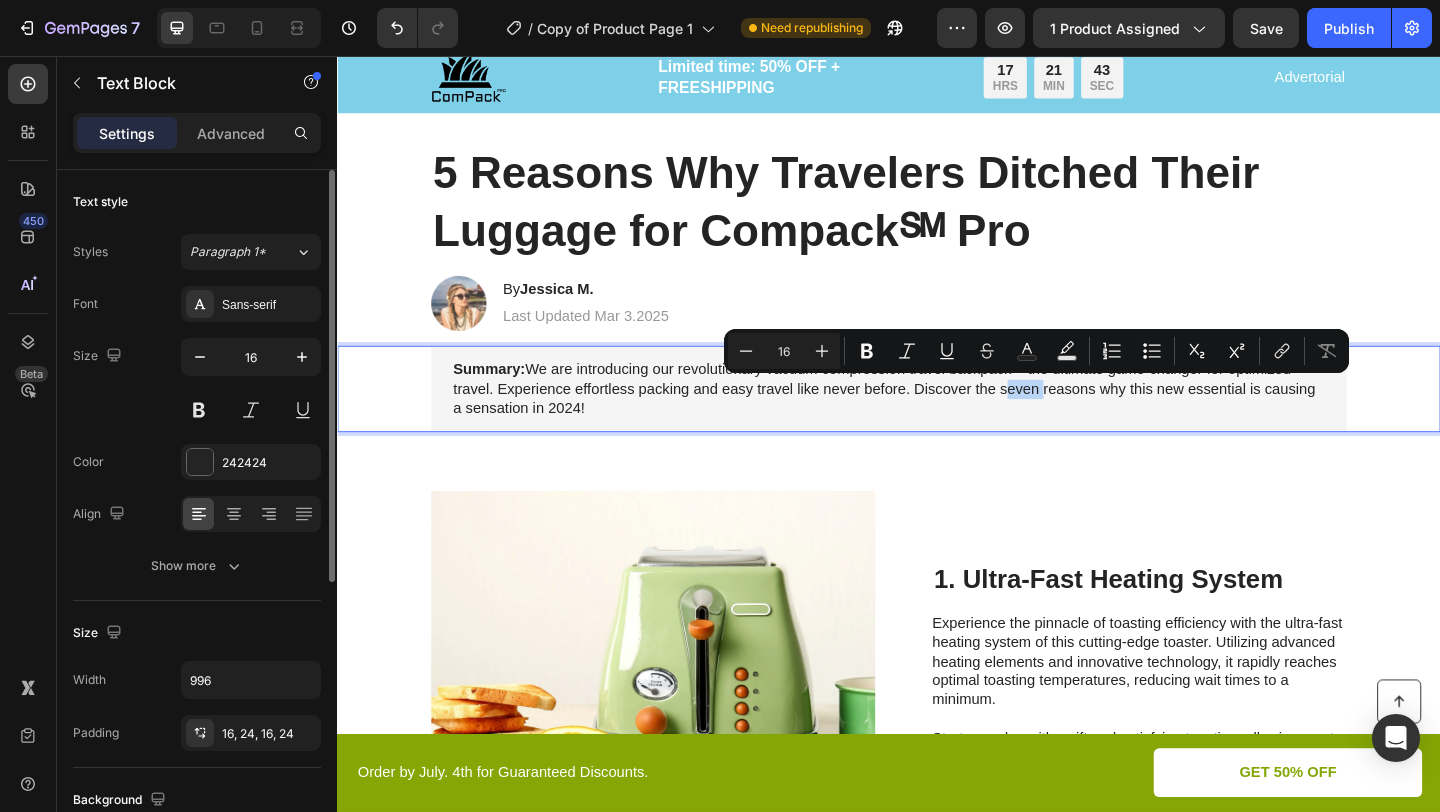 drag, startPoint x: 1052, startPoint y: 422, endPoint x: 1089, endPoint y: 423, distance: 37.01351 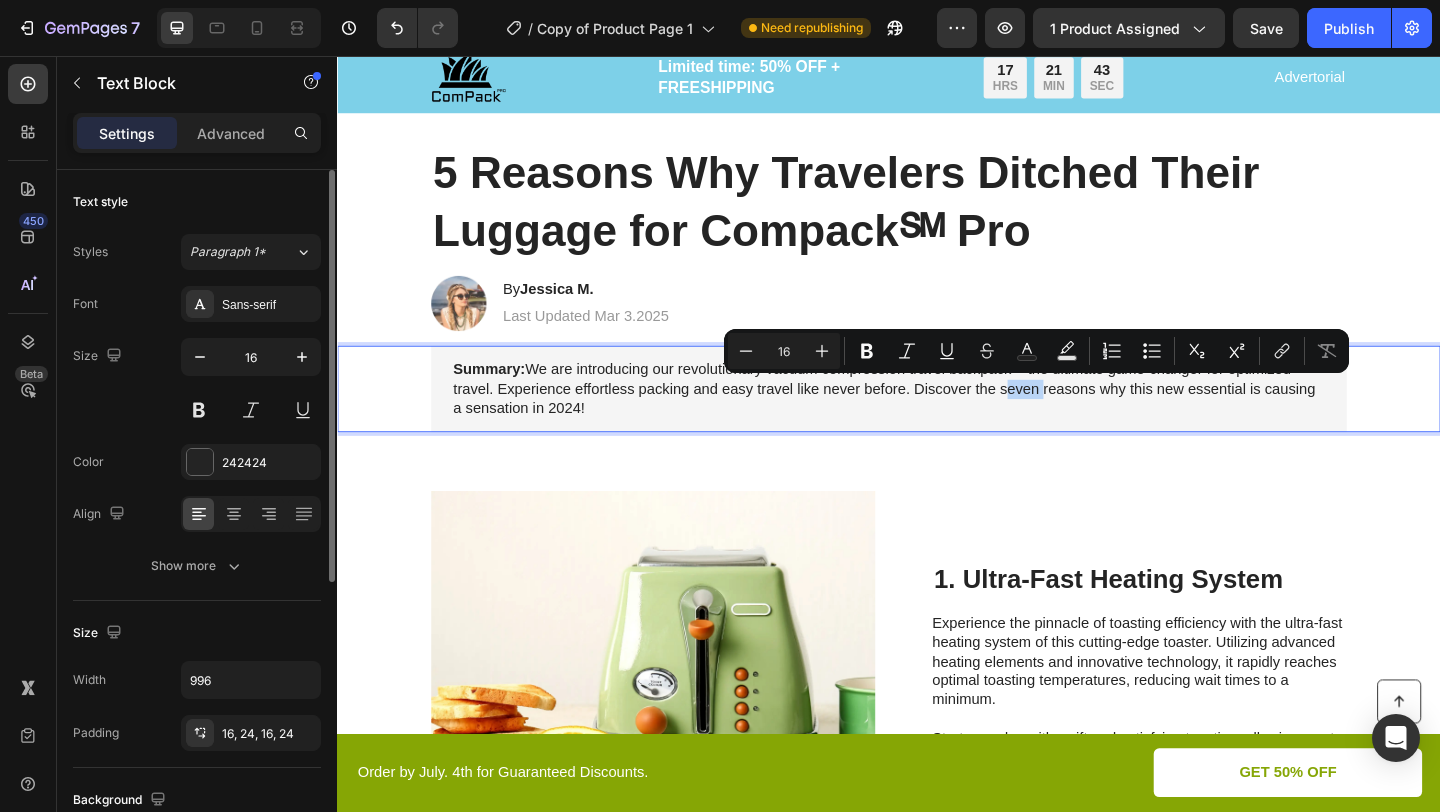 click on "Summary:  We are introducing our revolutionary vacuum compression travel backpack – the ultimate game-changer for optimized travel. Experience effortless packing and easy travel like never before. Discover the seven reasons why this new essential is causing a sensation in 2024!" at bounding box center [937, 418] 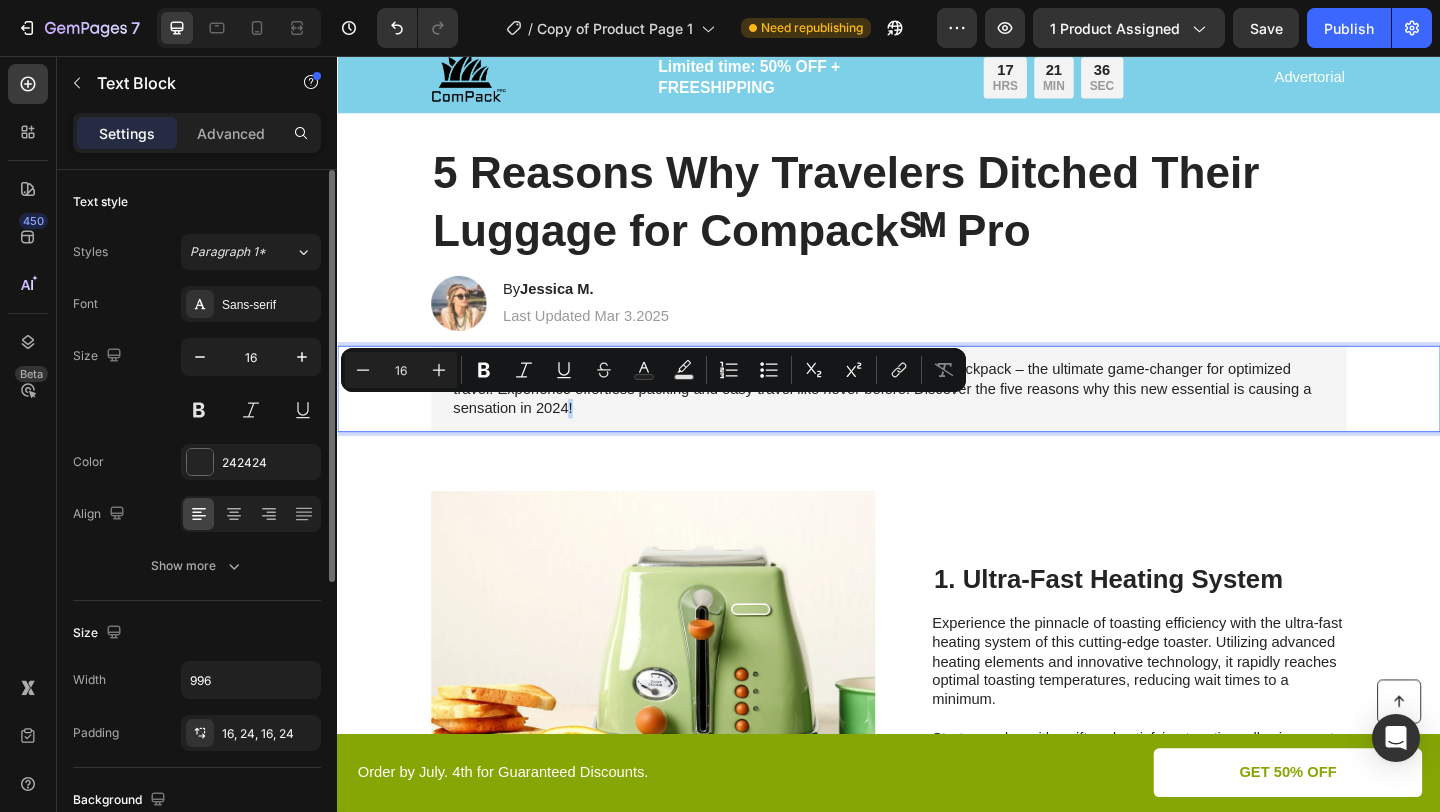 click on "Summary:  We are introducing our revolutionary vacuum compression travel backpack – the ultimate game-changer for optimized travel. Experience effortless packing and easy travel like never before. Discover the five reasons why this new essential is causing a sensation in 2024!" at bounding box center [937, 418] 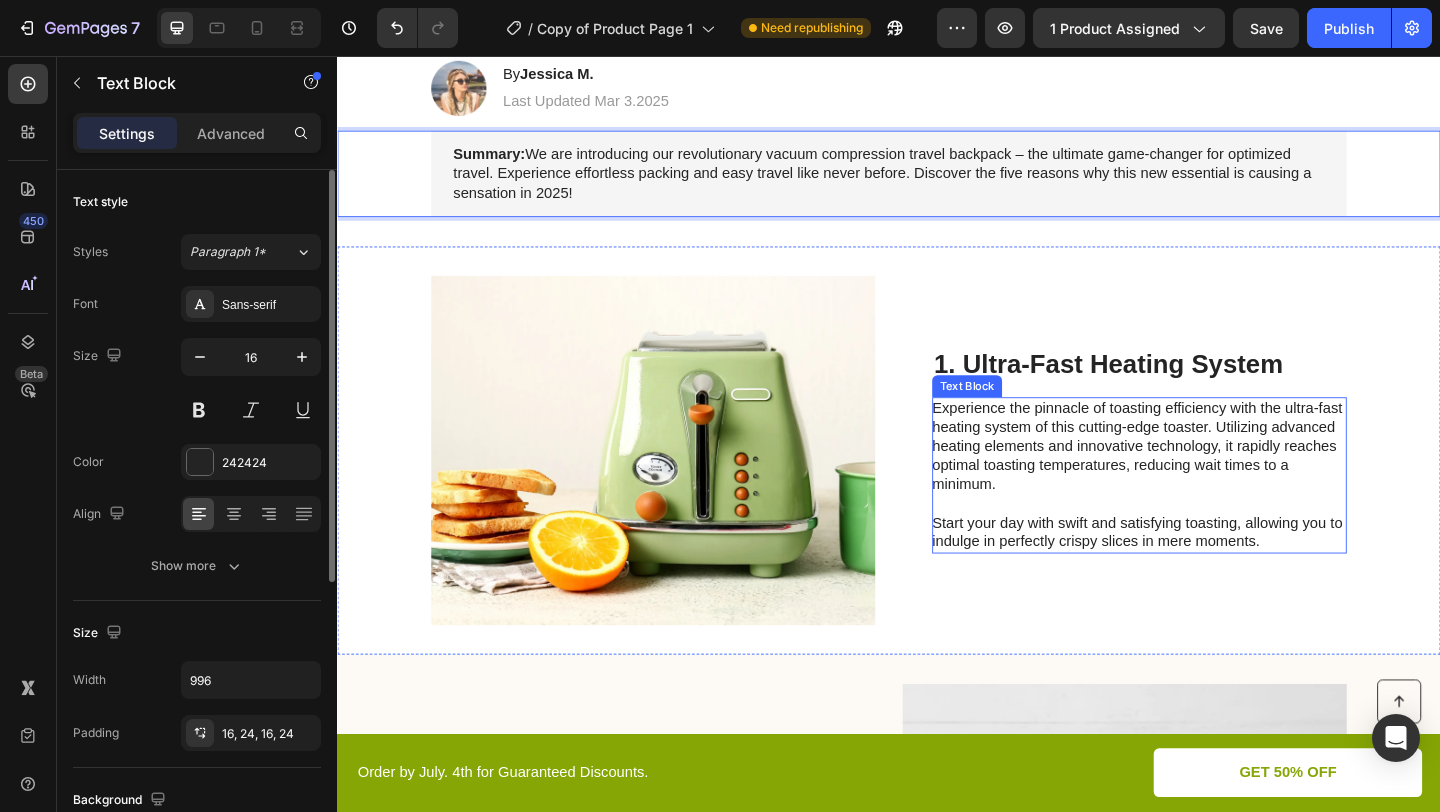 scroll, scrollTop: 291, scrollLeft: 0, axis: vertical 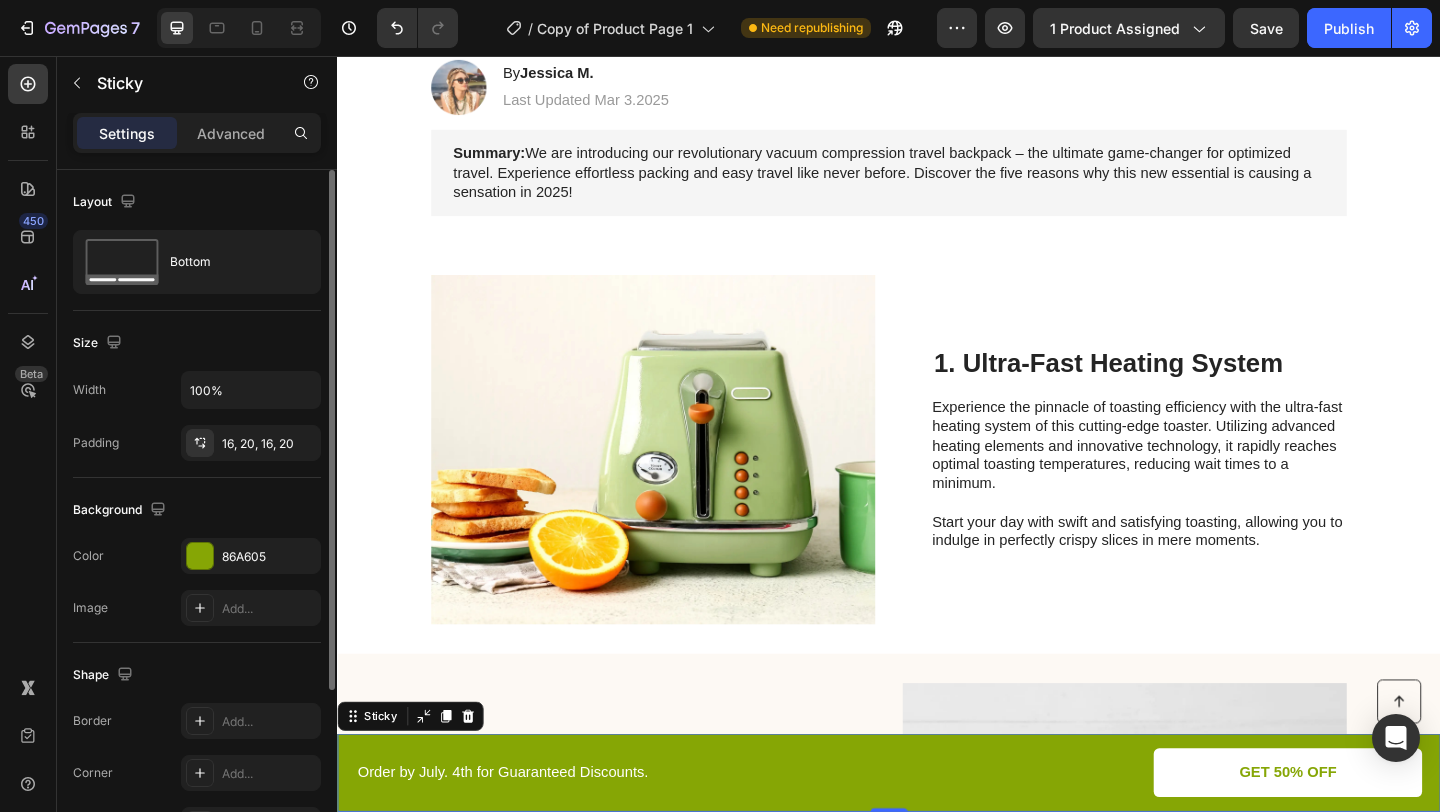 click on "Button Order by July. 4th for Guaranteed Discounts. Text Block GET 50% OFF Button Row Sticky   0" at bounding box center (937, 835) 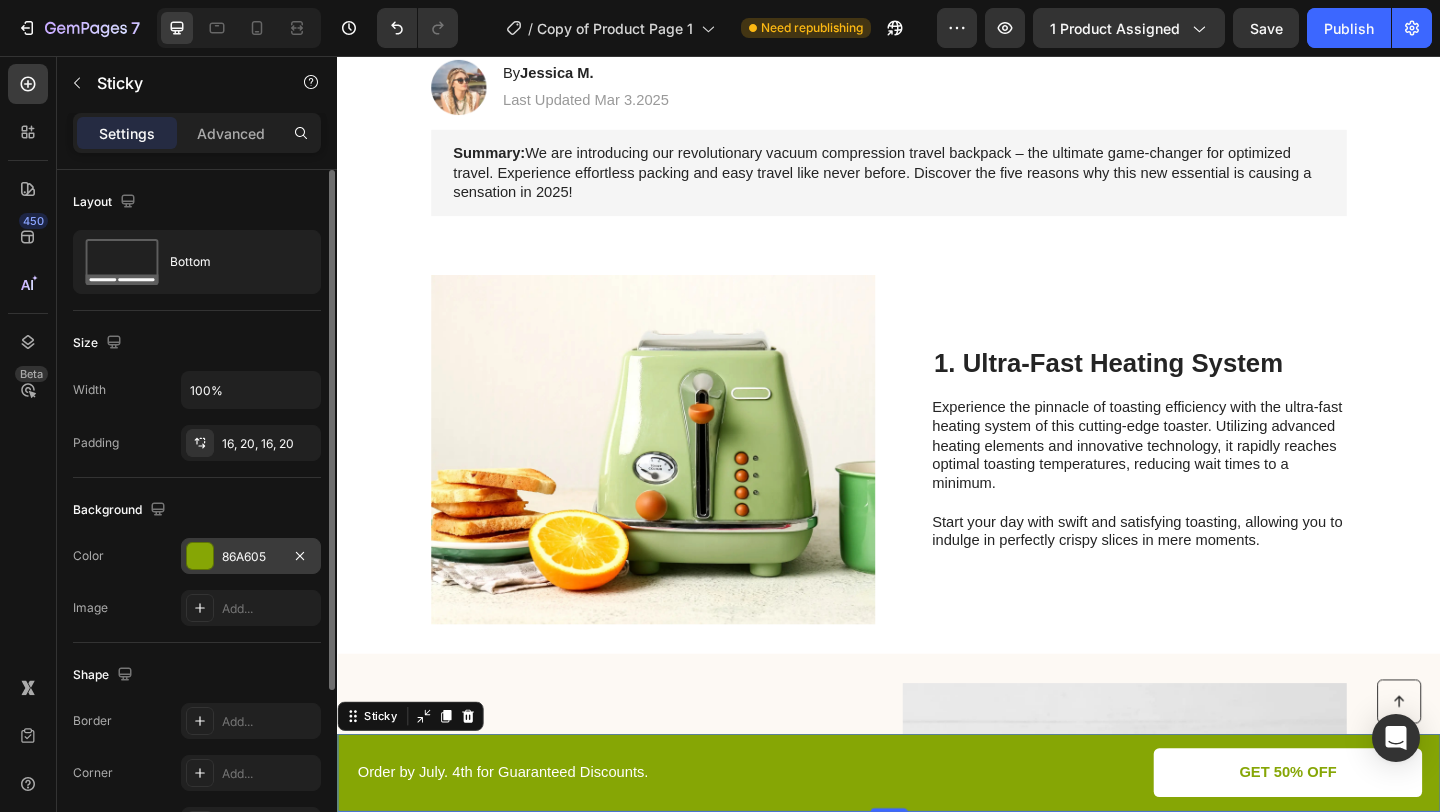 click at bounding box center [200, 556] 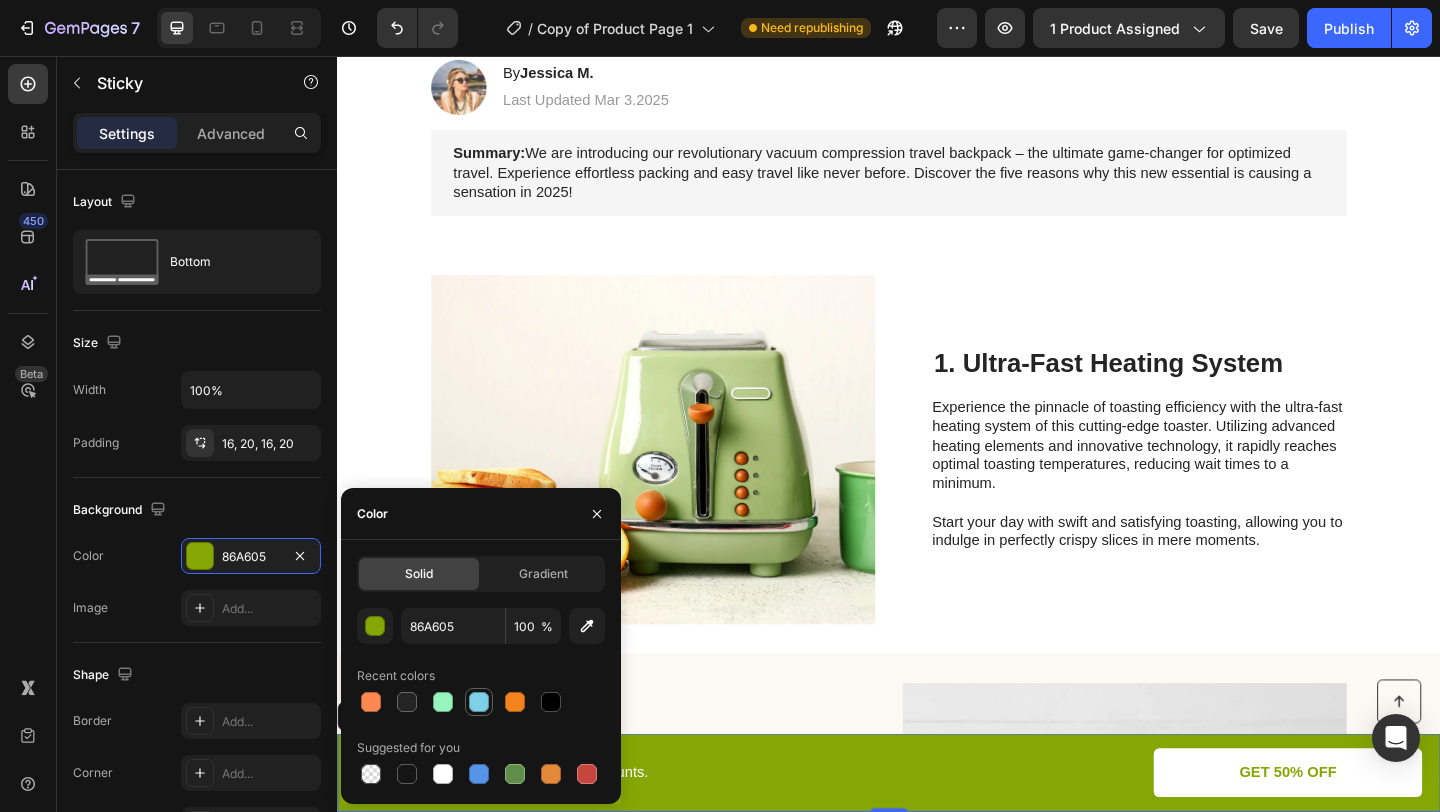 click at bounding box center [479, 702] 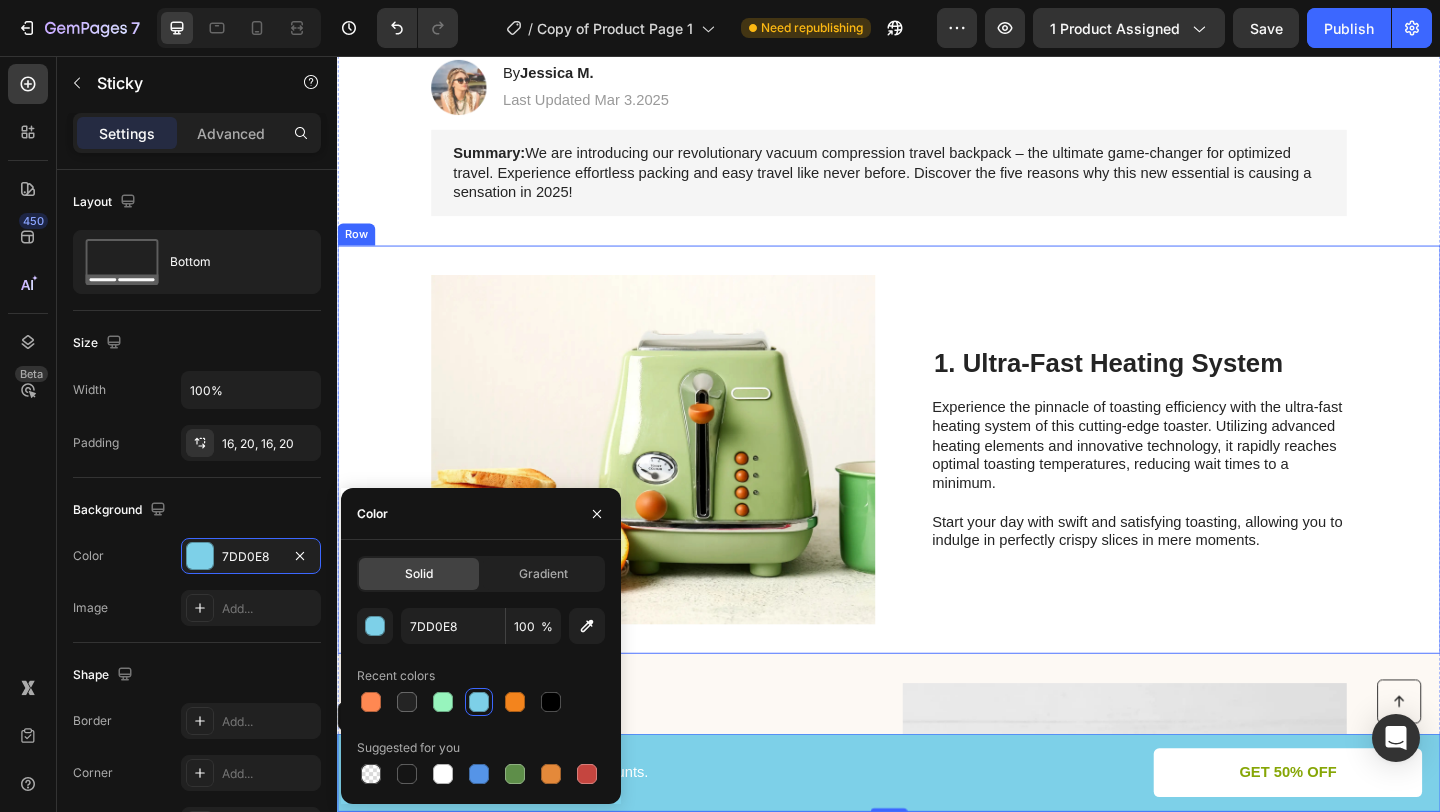click on "Image 1. Ultra-Fast Heating System Heading Experience the pinnacle of toasting efficiency with the ultra-fast heating system of this cutting-edge toaster. Utilizing advanced heating elements and innovative technology, it rapidly reaches optimal toasting temperatures, reducing wait times to a minimum. Start your day with swift and satisfying toasting, allowing you to indulge in perfectly crispy slices in mere moments. Text Block Row" at bounding box center [937, 484] 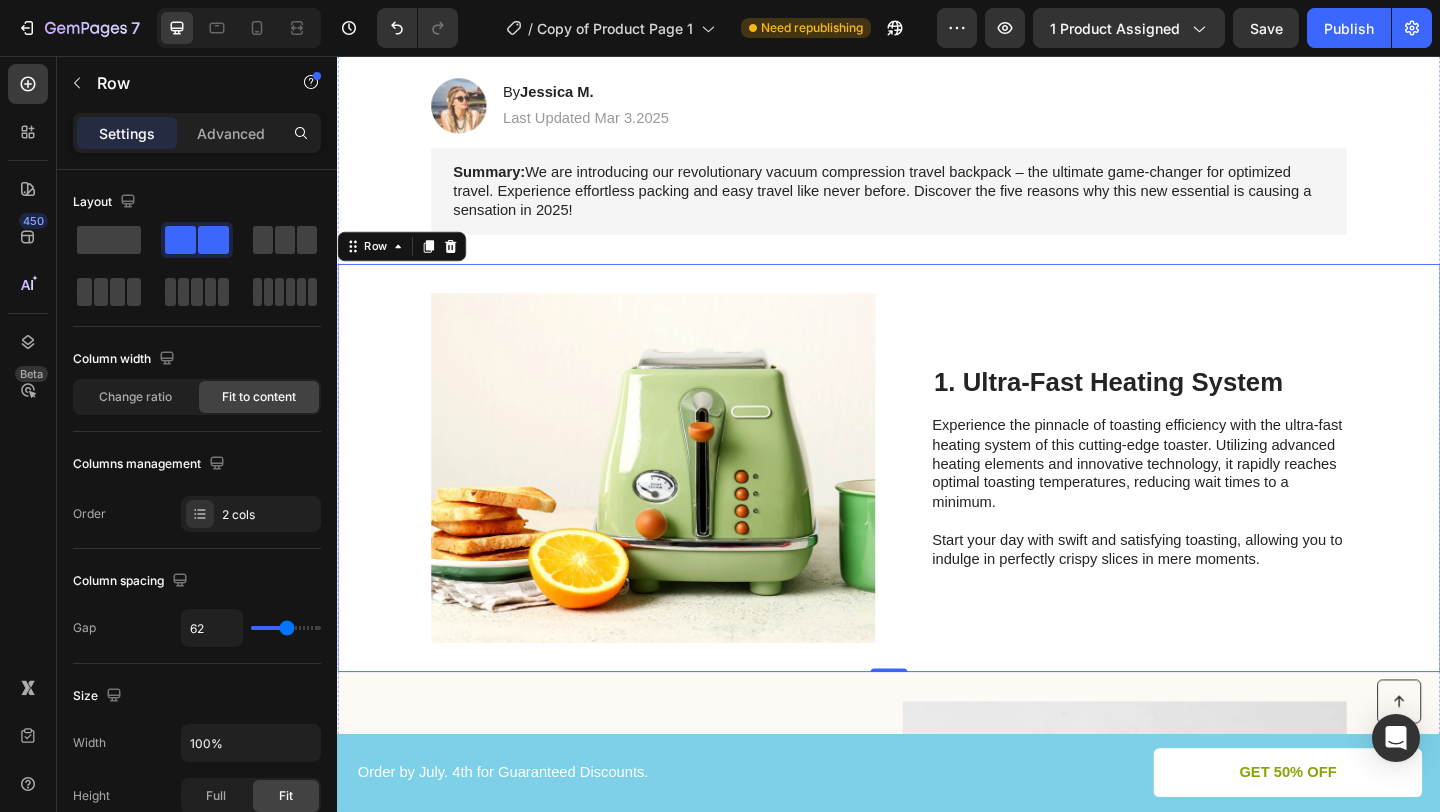 scroll, scrollTop: 243, scrollLeft: 0, axis: vertical 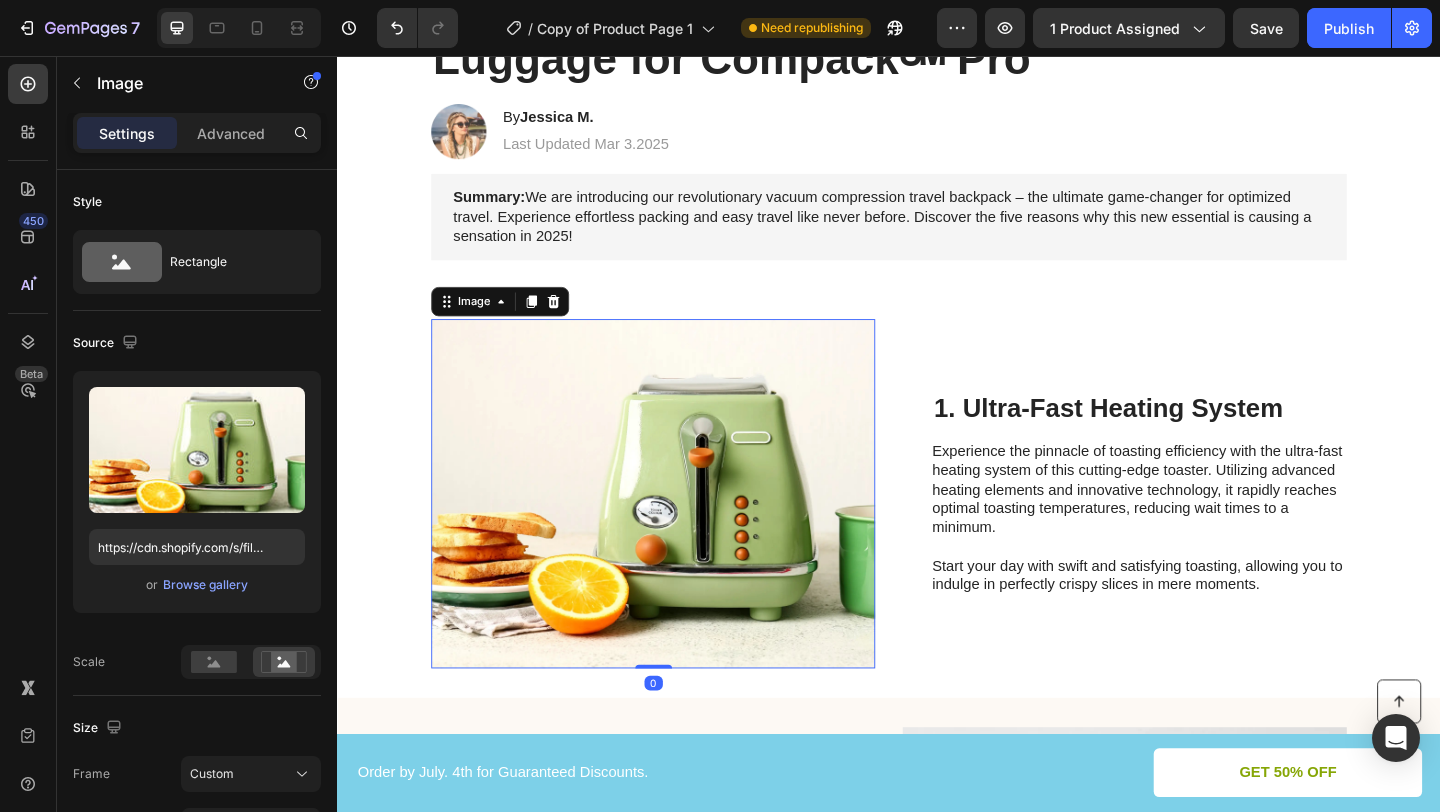 click at bounding box center [680, 532] 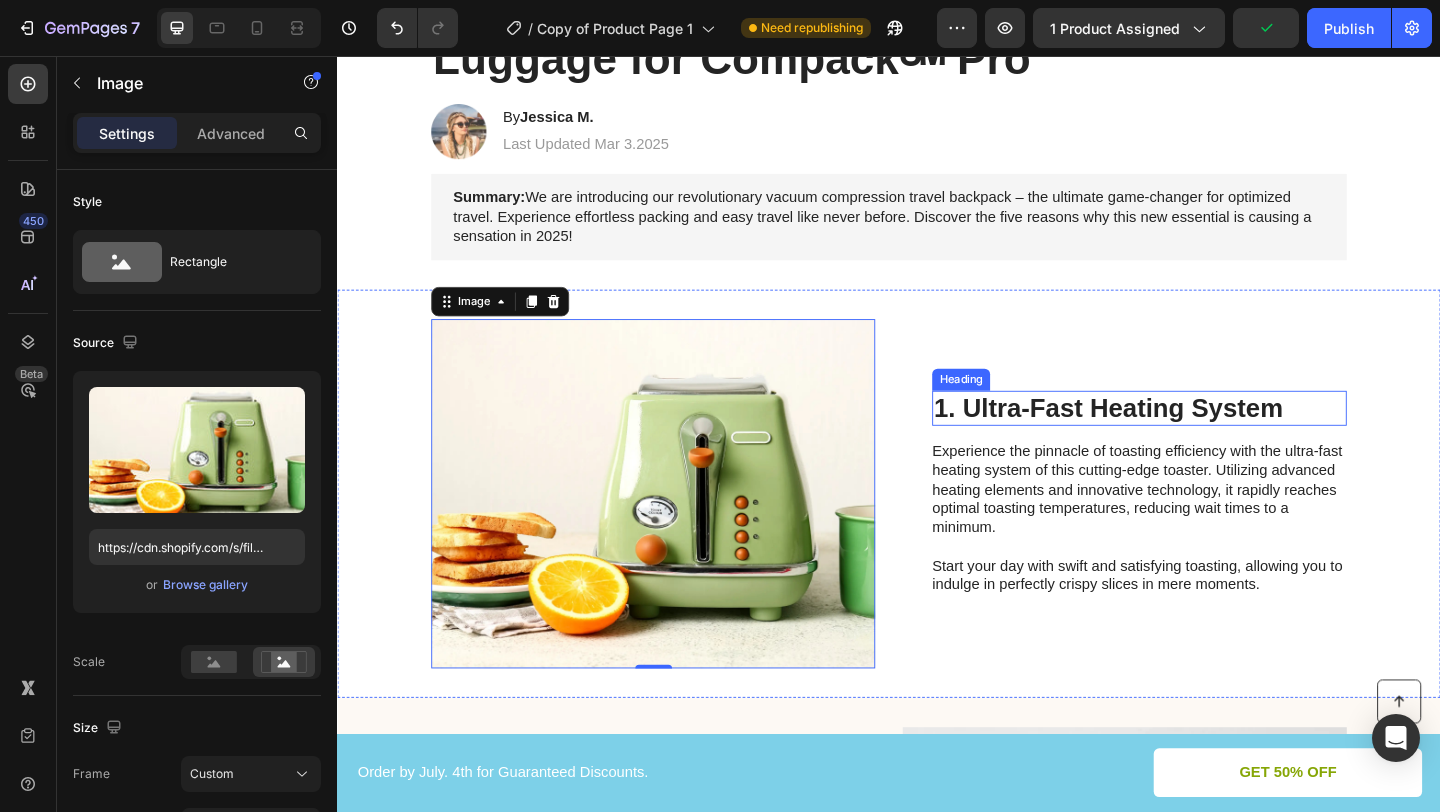click on "1. Ultra-Fast Heating System" at bounding box center [1209, 439] 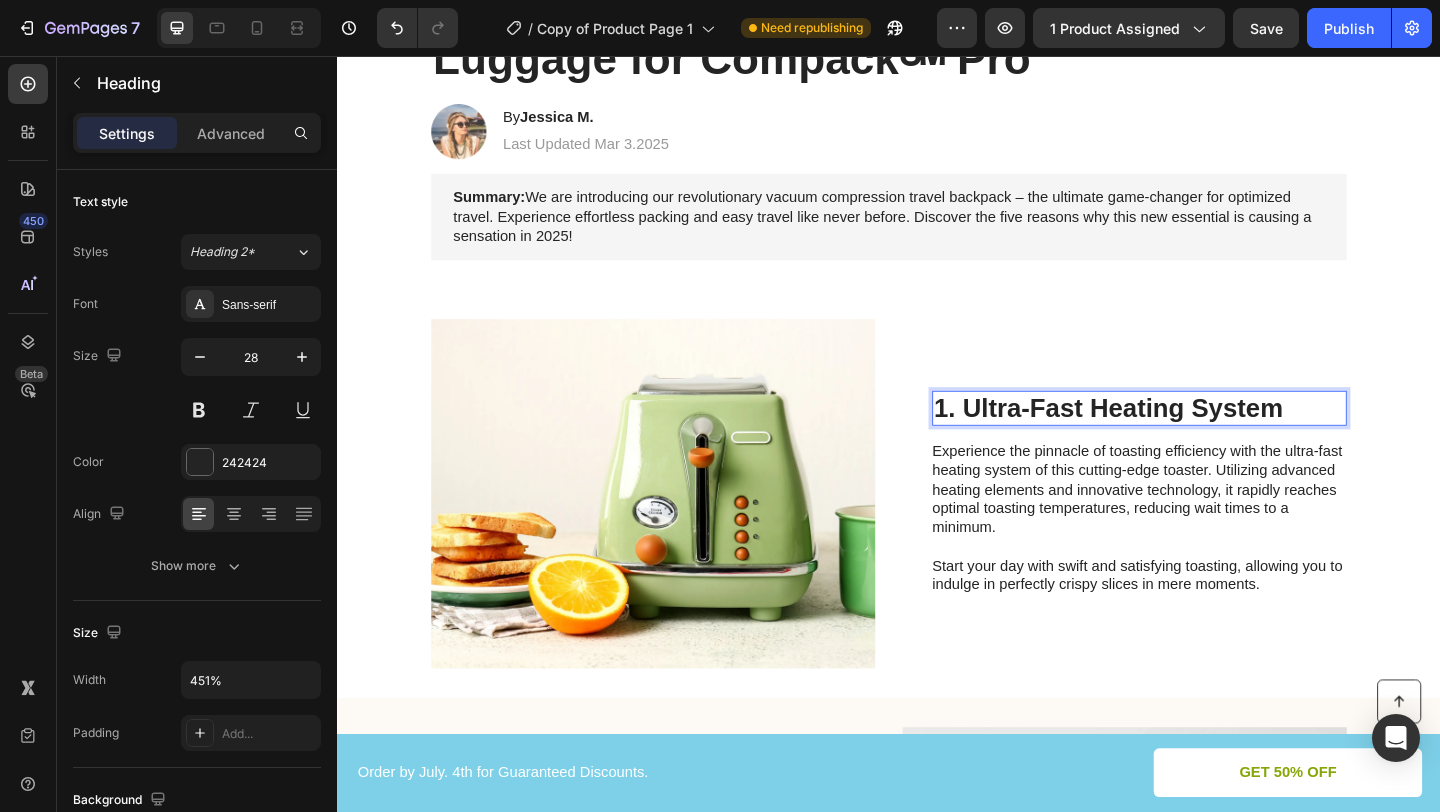 click on "1. Ultra-Fast Heating System" at bounding box center (1209, 439) 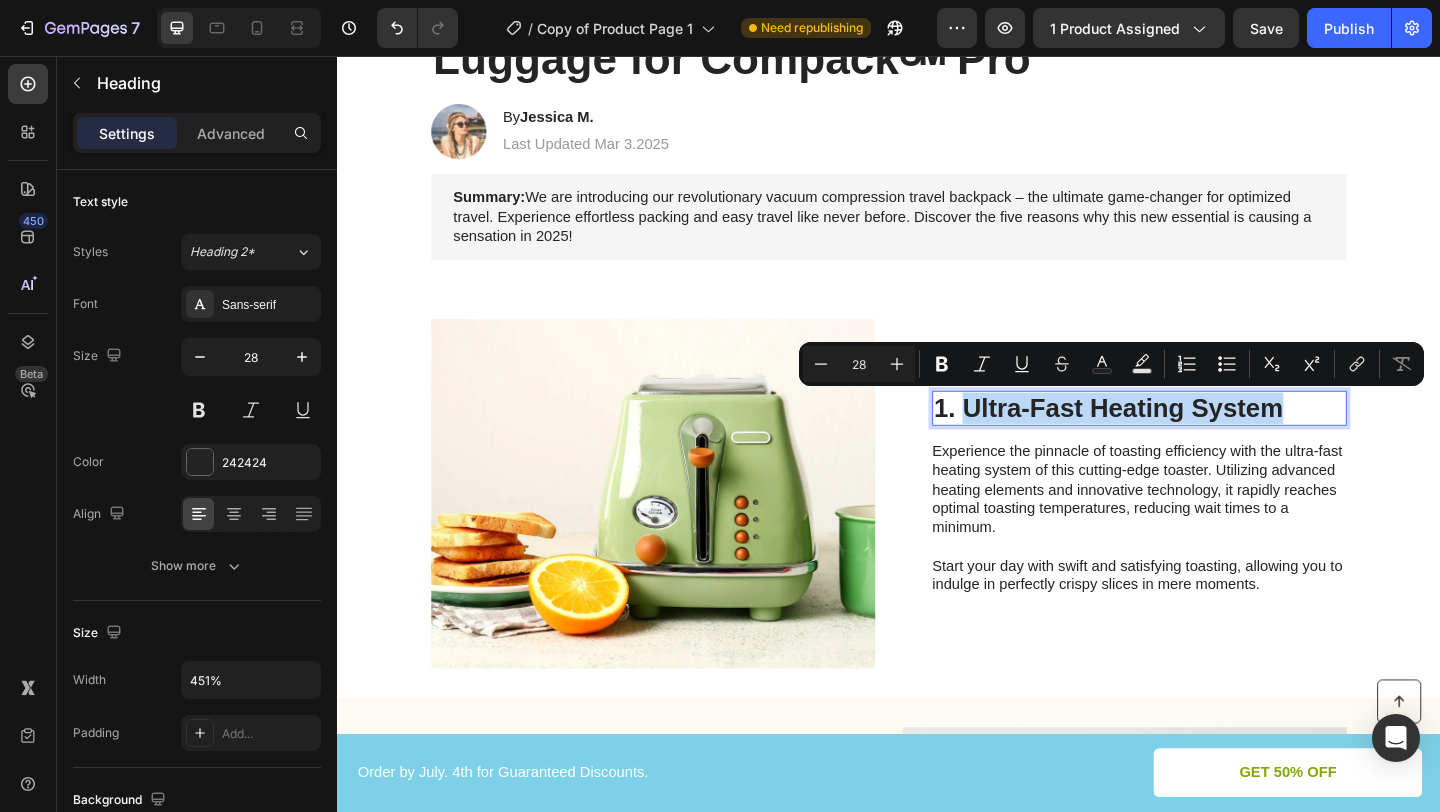 drag, startPoint x: 1011, startPoint y: 439, endPoint x: 1356, endPoint y: 441, distance: 345.0058 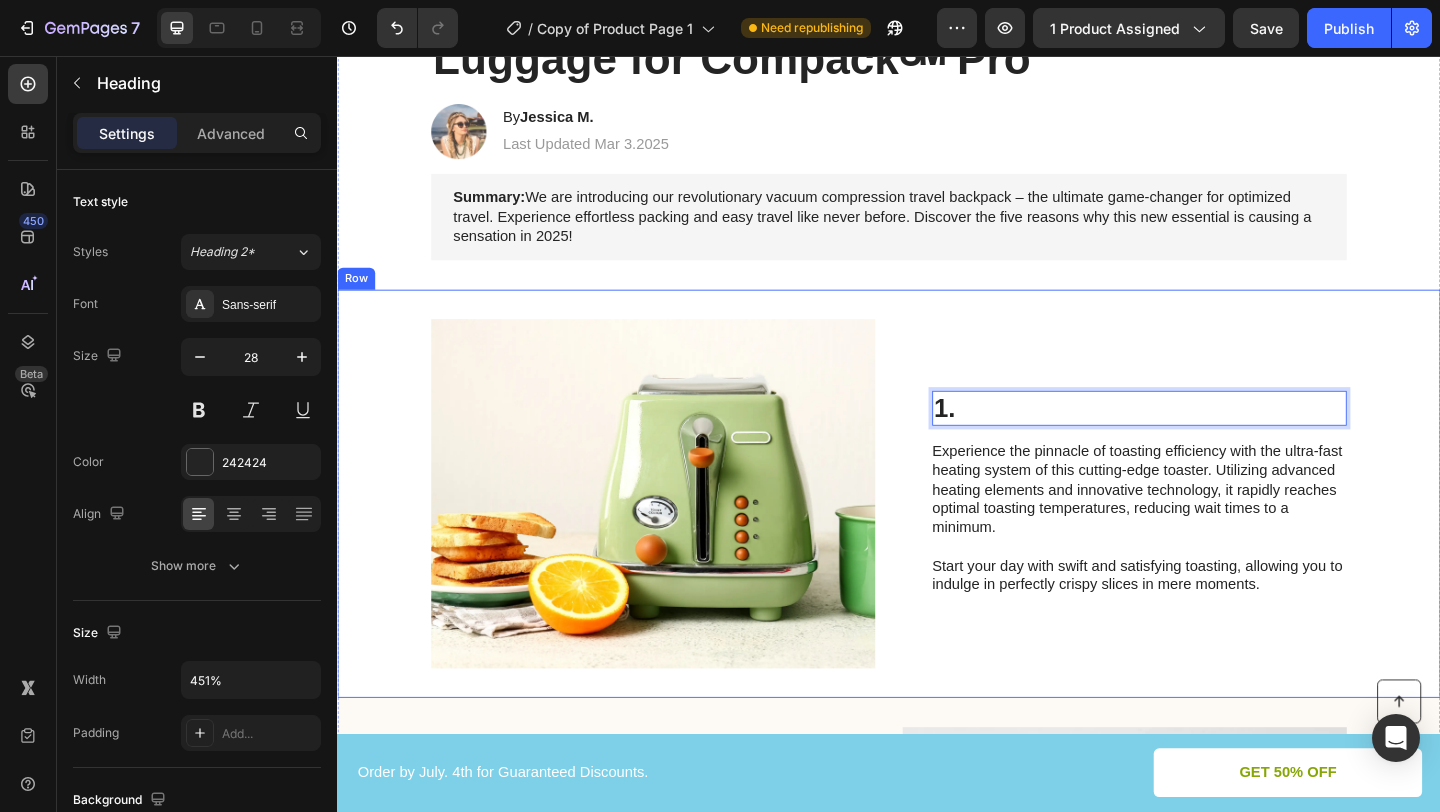 click on "Experience the pinnacle of toasting efficiency with the ultra-fast heating system of this cutting-edge toaster. Utilizing advanced heating elements and innovative technology, it rapidly reaches optimal toasting temperatures, reducing wait times to a minimum. Start your day with swift and satisfying toasting, allowing you to indulge in perfectly crispy slices in mere moments." at bounding box center [1208, 559] 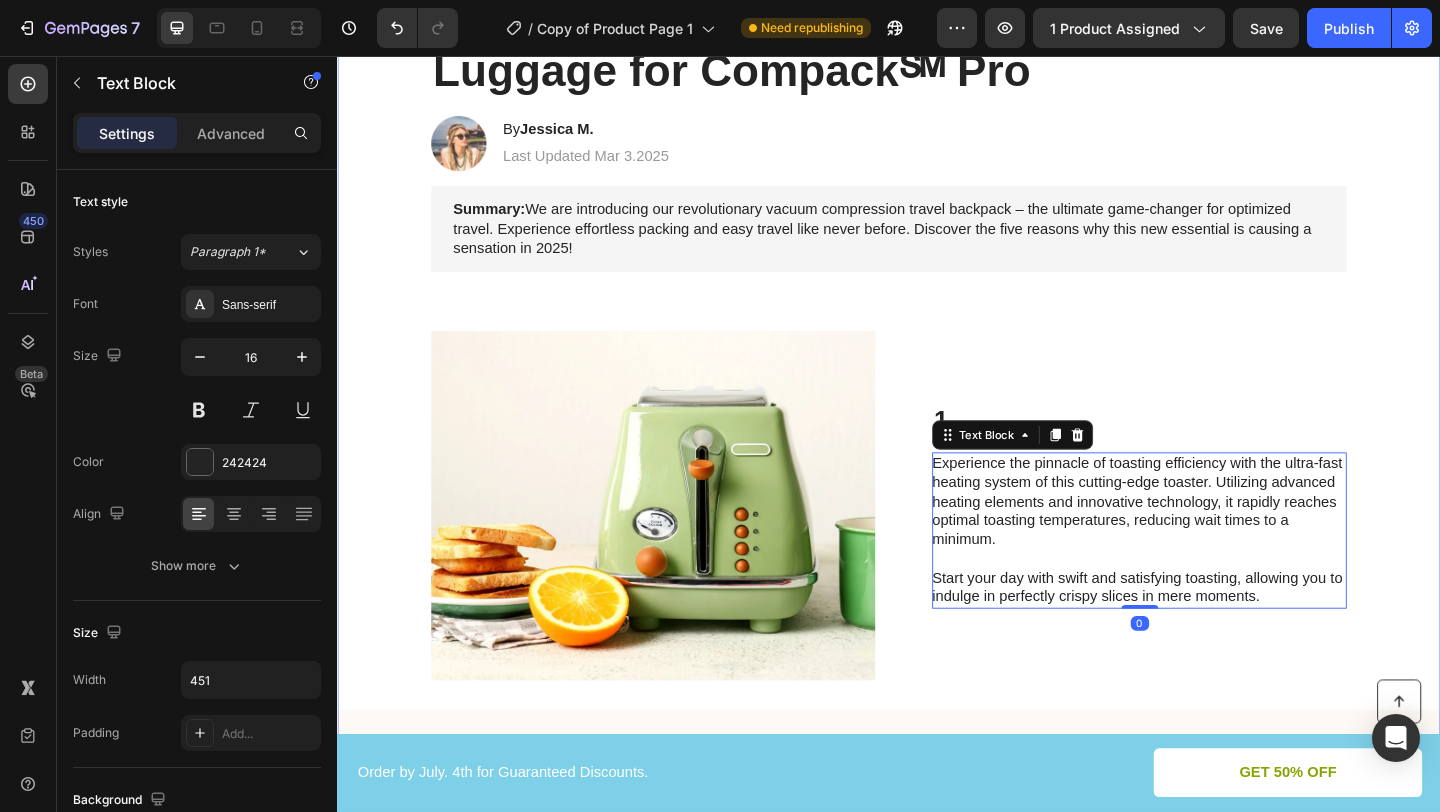 scroll, scrollTop: 200, scrollLeft: 0, axis: vertical 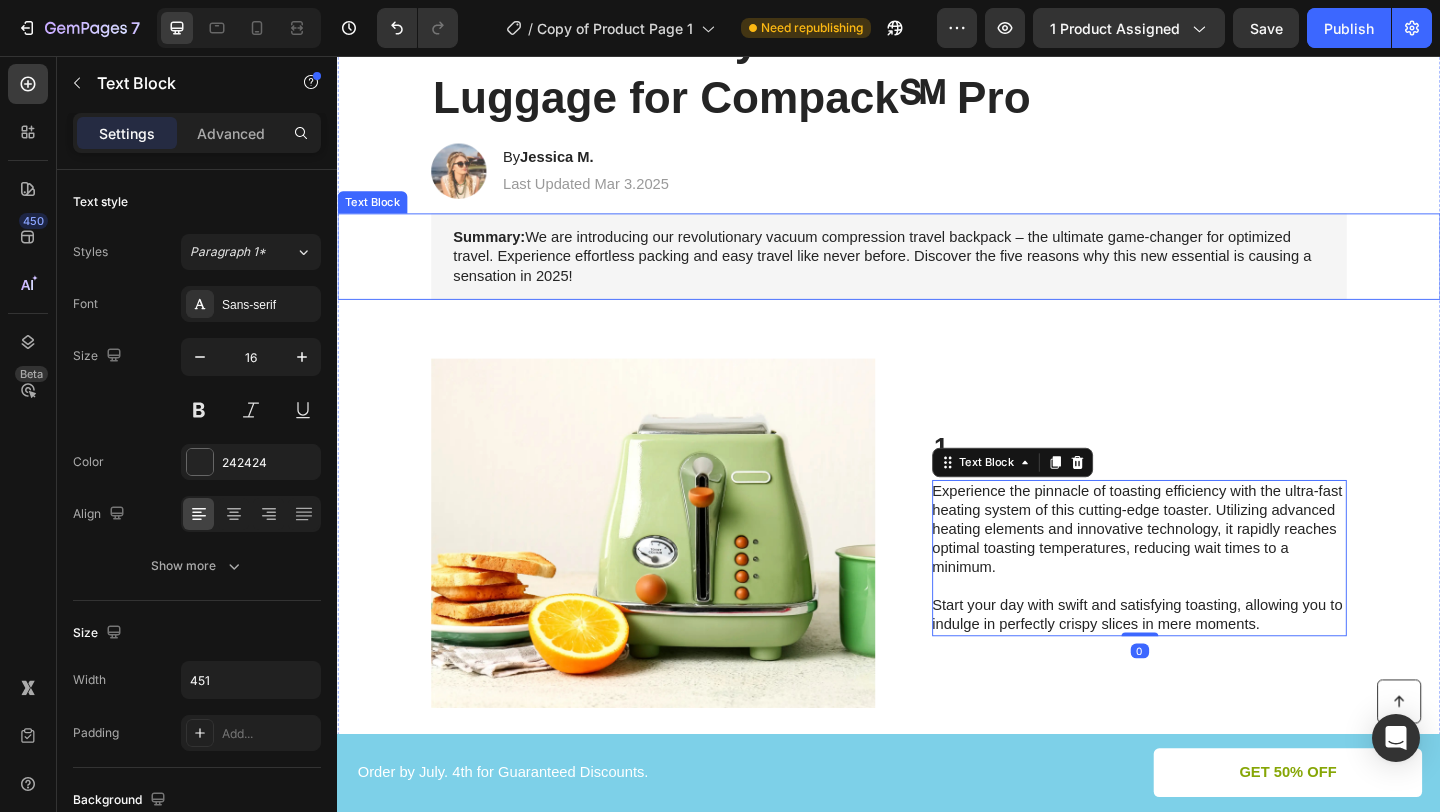 drag, startPoint x: 607, startPoint y: 292, endPoint x: 539, endPoint y: 254, distance: 77.89737 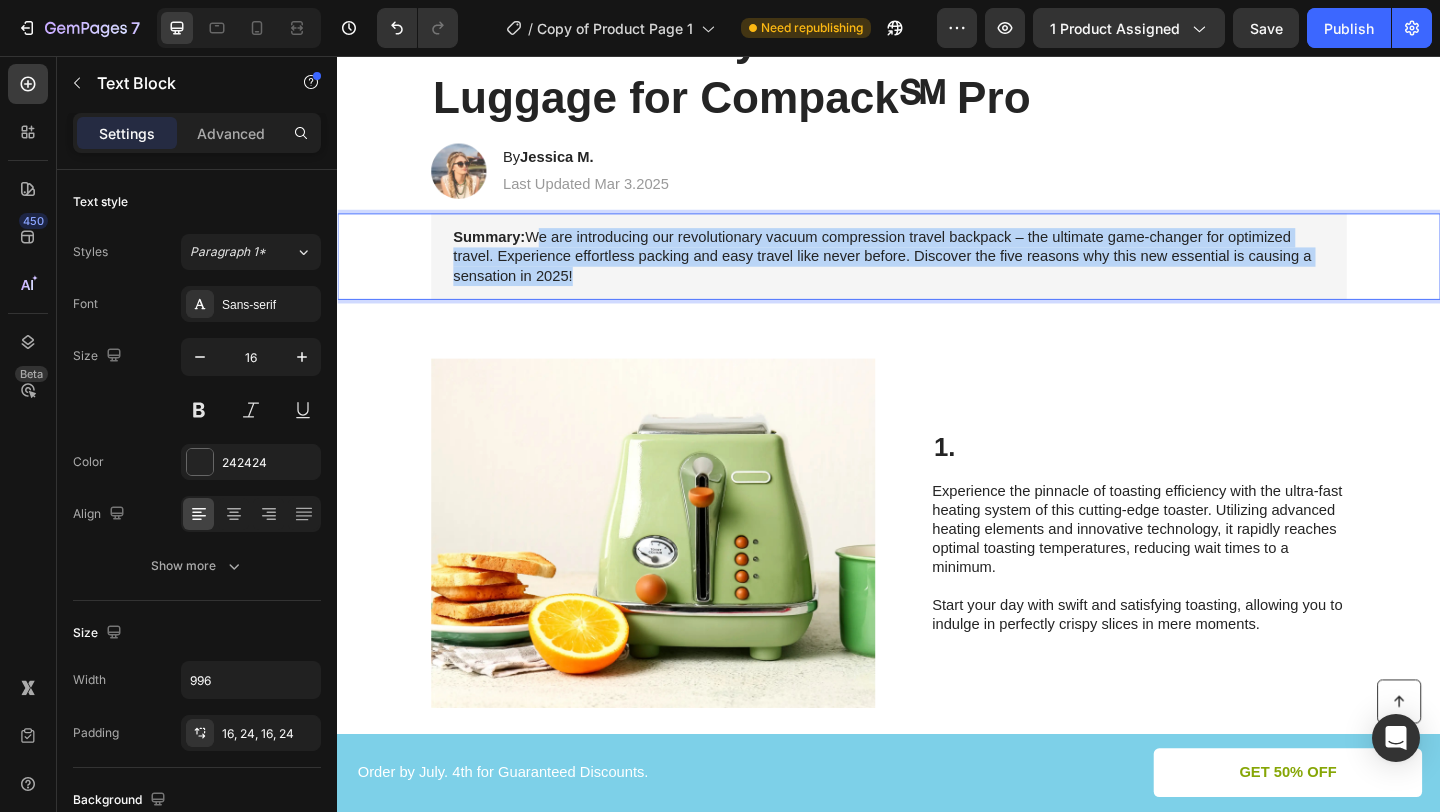drag, startPoint x: 541, startPoint y: 253, endPoint x: 578, endPoint y: 292, distance: 53.75872 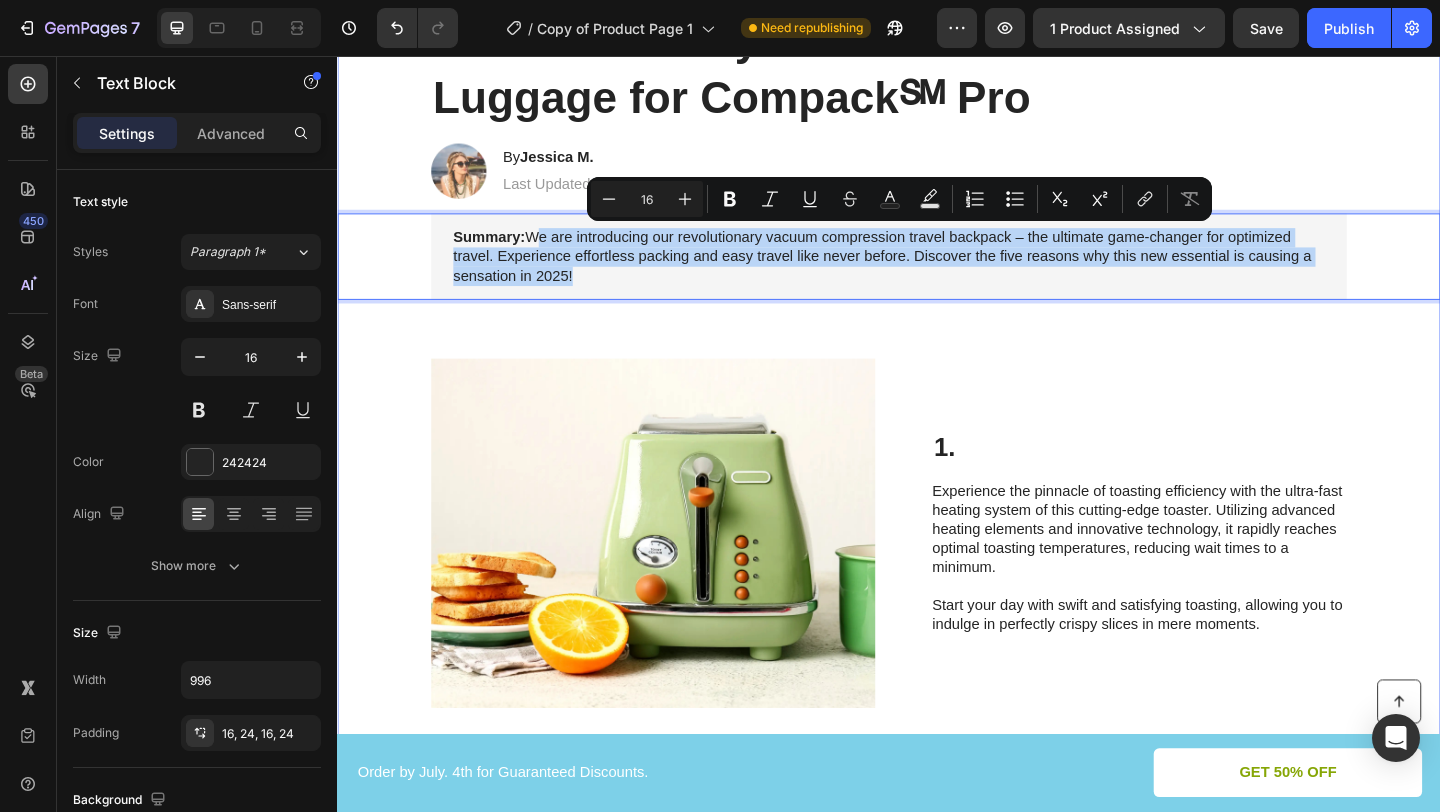 click on "Image Limited time: 50% OFF + FREESHIPPING Text Block 17 HRS 08 MIN 52 SEC Countdown Timer Row Advertorial Text Block Row Row 5 Reasons Why Travelers Ditched Their Luggage for Compack℠ Pro Heading Image By  Jessica M. Heading Last Updated Mar 3.2025 Text Block Row Summary:  We are introducing our revolutionary vacuum compression travel backpack – the ultimate game-changer for optimized travel. Experience effortless packing and easy travel like never before. Discover the five reasons why this new essential is causing a sensation in 2025! Text Block   32 Image 1.  Heading Experience the pinnacle of toasting efficiency with the ultra-fast heating system of this cutting-edge toaster. Utilizing advanced heating elements and innovative technology, it rapidly reaches optimal toasting temperatures, reducing wait times to a minimum. Start your day with swift and satisfying toasting, allowing you to indulge in perfectly crispy slices in mere moments. Text Block Row 2. Precise Browning Control Heading Text Block" at bounding box center (937, 1013) 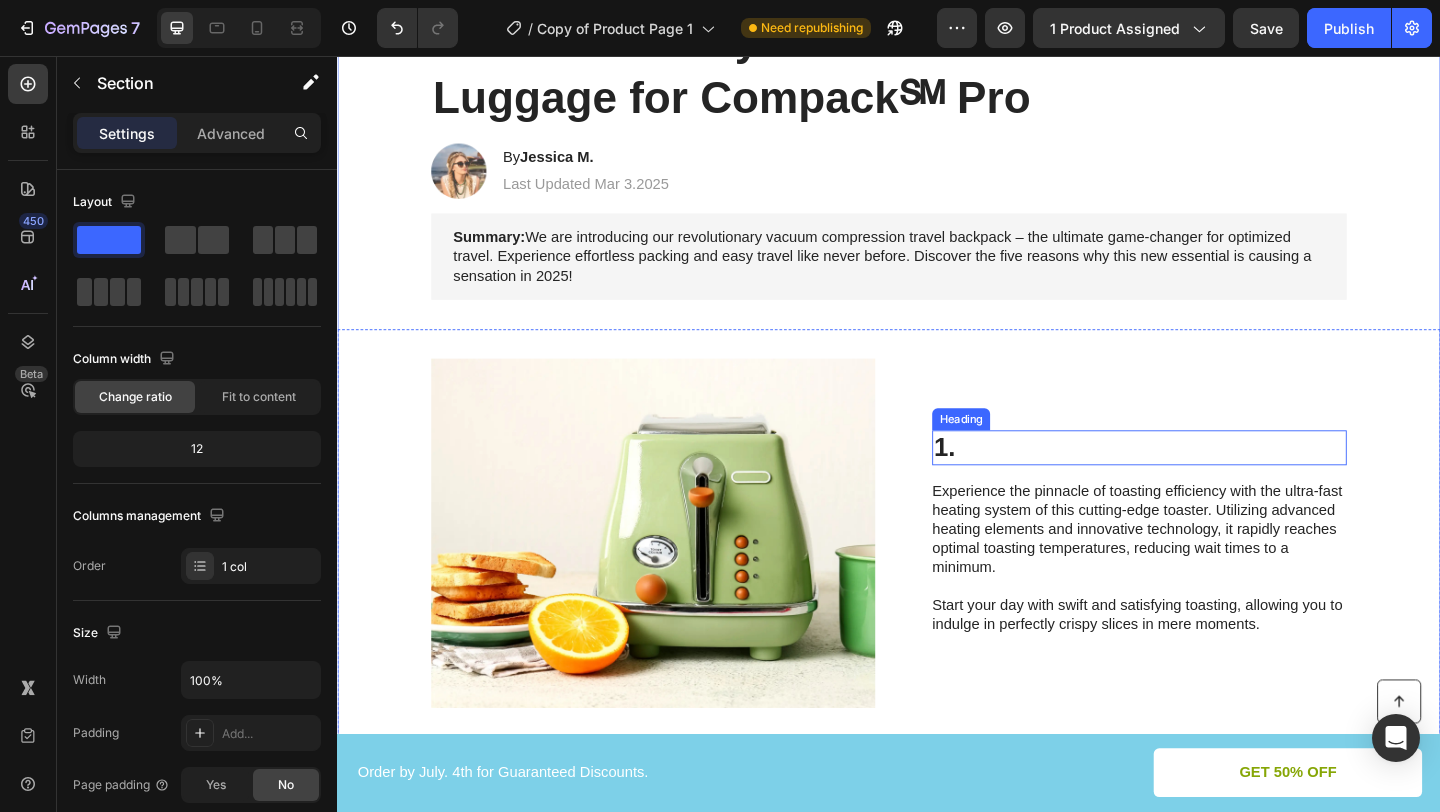 click on "1.  Heading Experience the pinnacle of toasting efficiency with the ultra-fast heating system of this cutting-edge toaster. Utilizing advanced heating elements and innovative technology, it rapidly reaches optimal toasting temperatures, reducing wait times to a minimum. Start your day with swift and satisfying toasting, allowing you to indulge in perfectly crispy slices in mere moments. Text Block" at bounding box center [1209, 575] 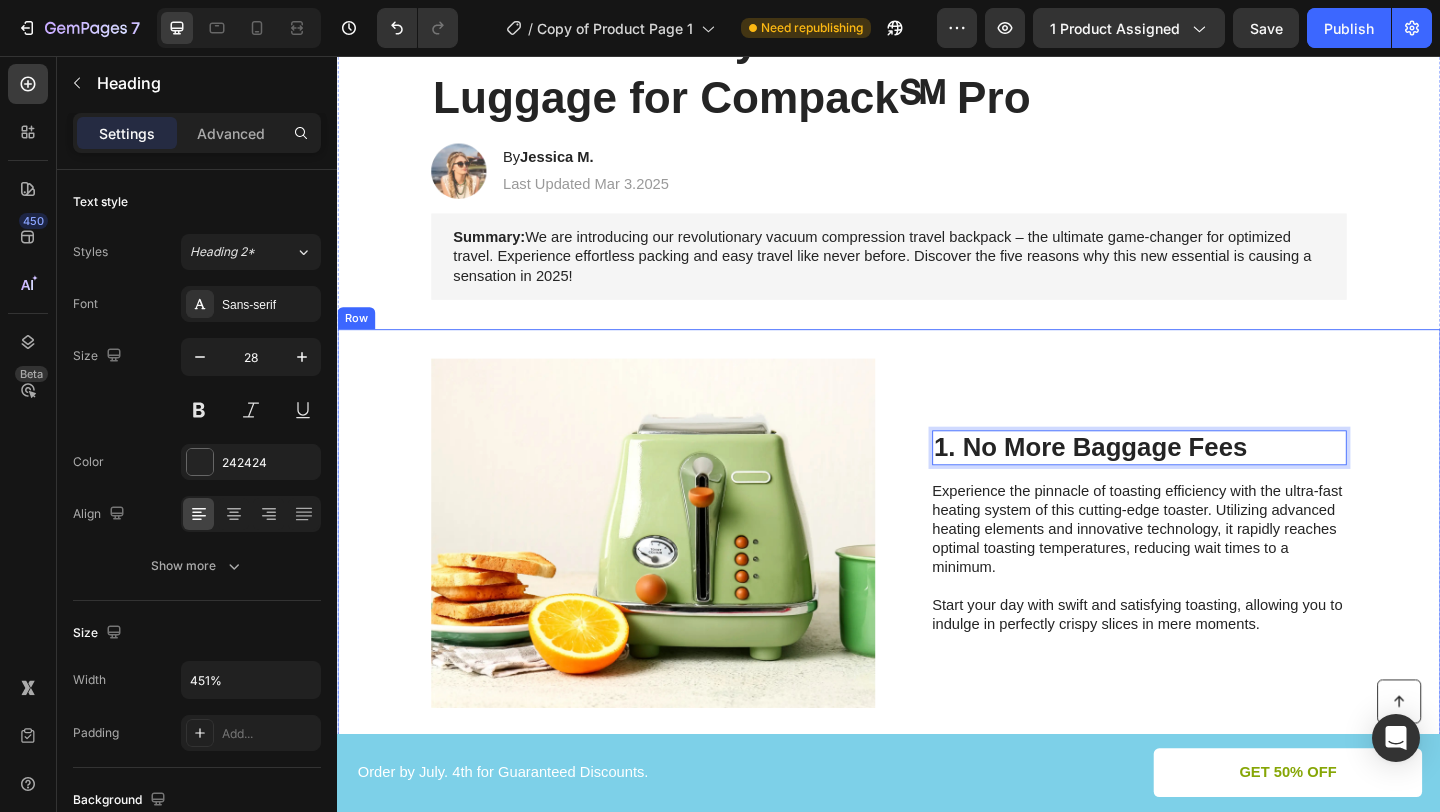 click on "Experience the pinnacle of toasting efficiency with the ultra-fast heating system of this cutting-edge toaster. Utilizing advanced heating elements and innovative technology, it rapidly reaches optimal toasting temperatures, reducing wait times to a minimum. Start your day with swift and satisfying toasting, allowing you to indulge in perfectly crispy slices in mere moments." at bounding box center [1208, 602] 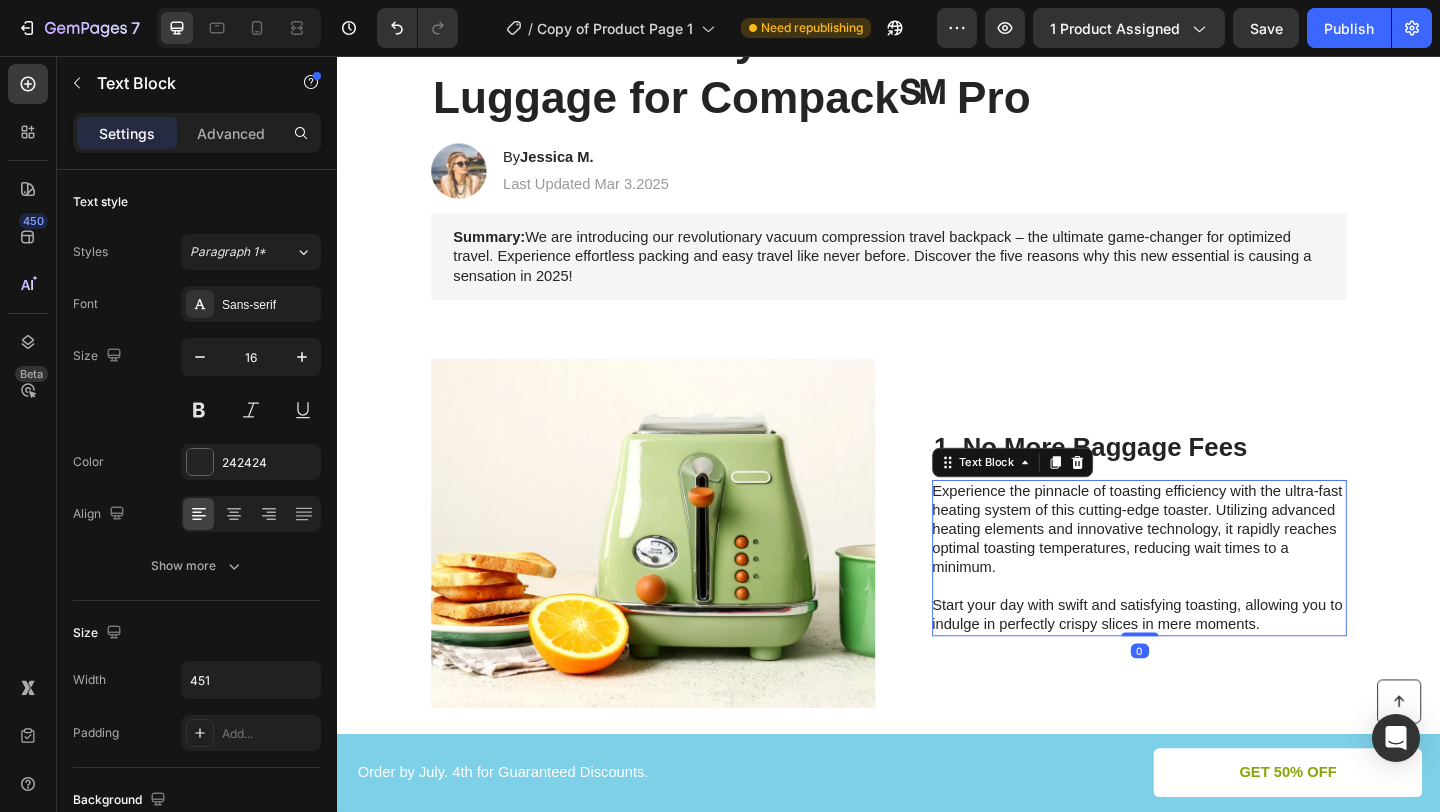 click on "Experience the pinnacle of toasting efficiency with the ultra-fast heating system of this cutting-edge toaster. Utilizing advanced heating elements and innovative technology, it rapidly reaches optimal toasting temperatures, reducing wait times to a minimum. Start your day with swift and satisfying toasting, allowing you to indulge in perfectly crispy slices in mere moments." at bounding box center (1208, 602) 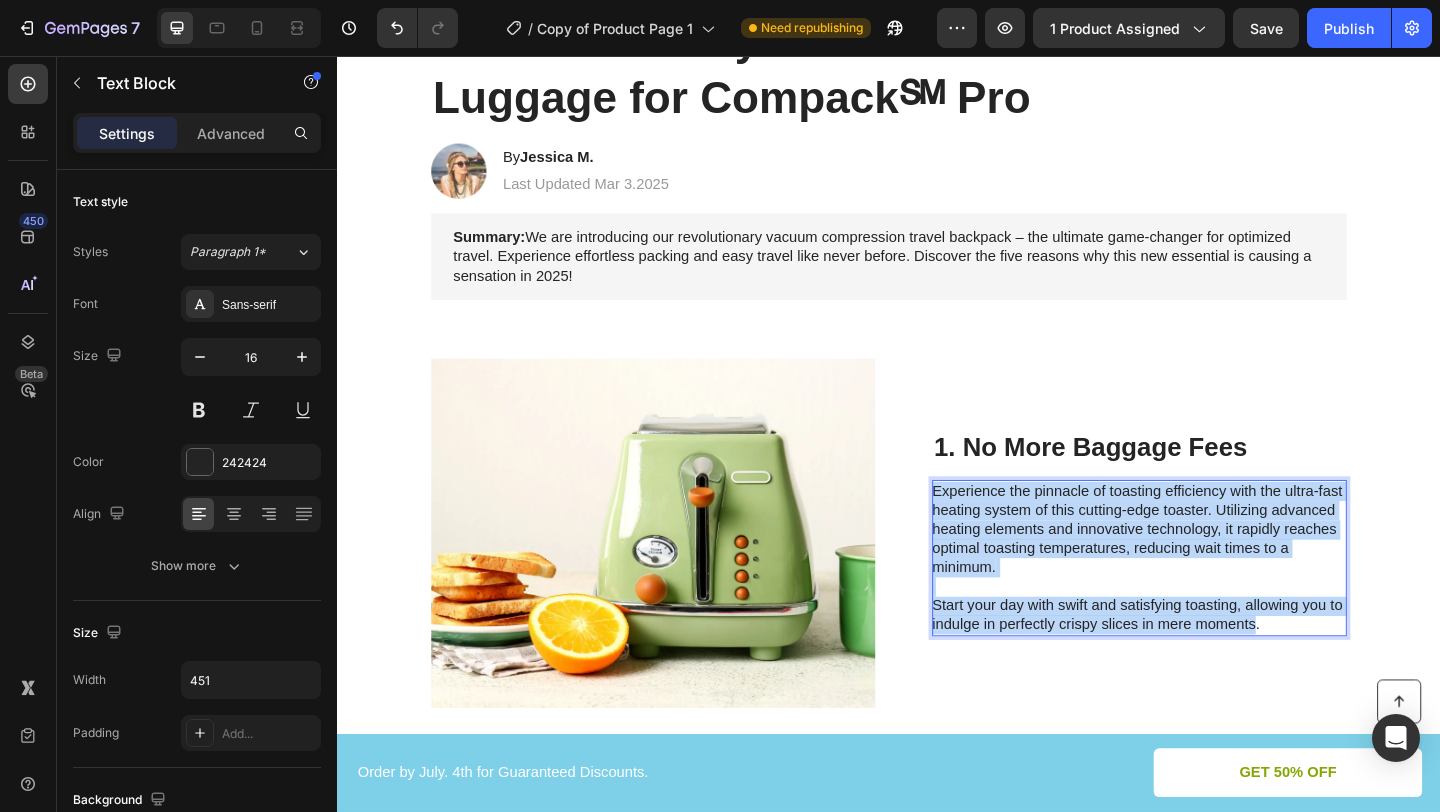 drag, startPoint x: 1330, startPoint y: 678, endPoint x: 982, endPoint y: 531, distance: 377.77374 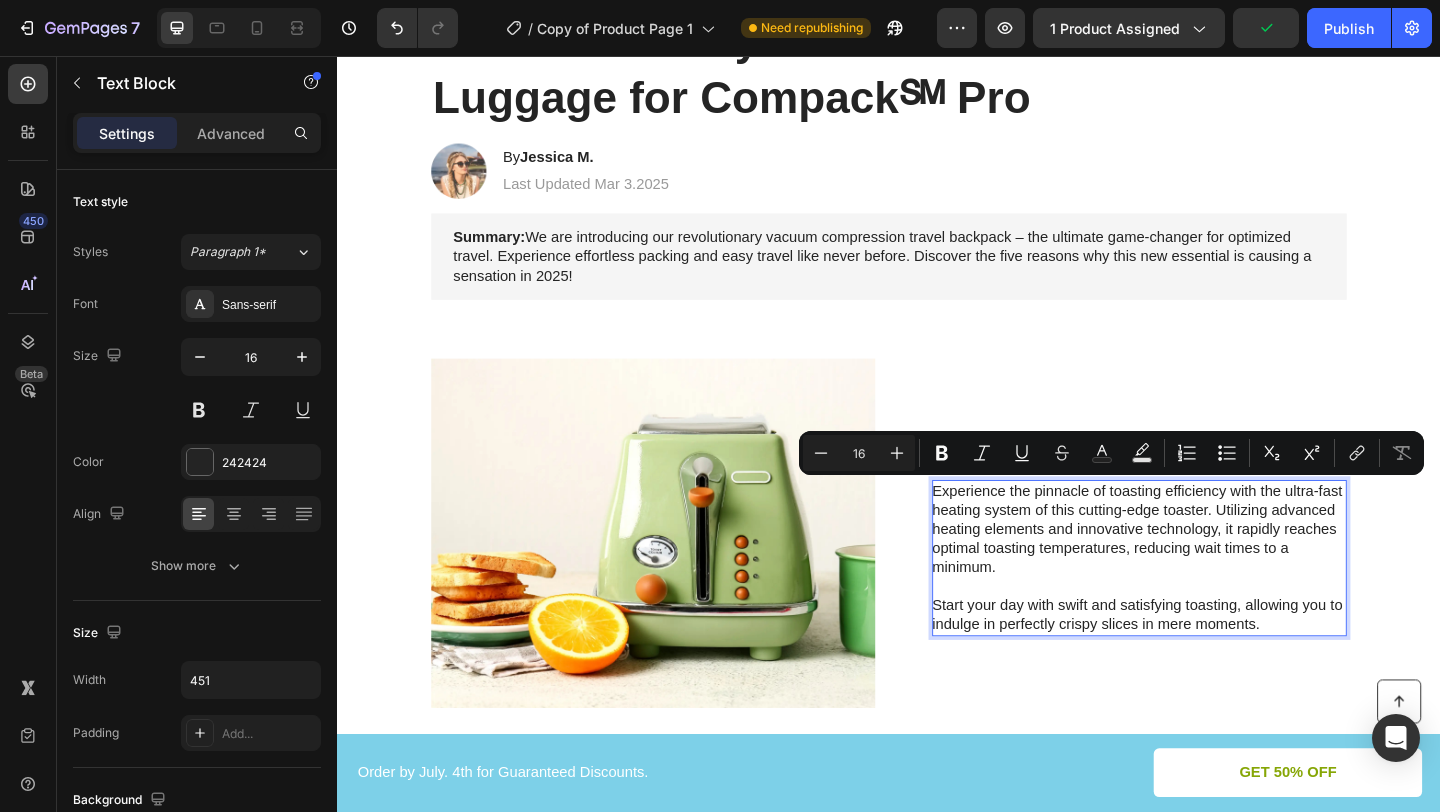scroll, scrollTop: 272, scrollLeft: 0, axis: vertical 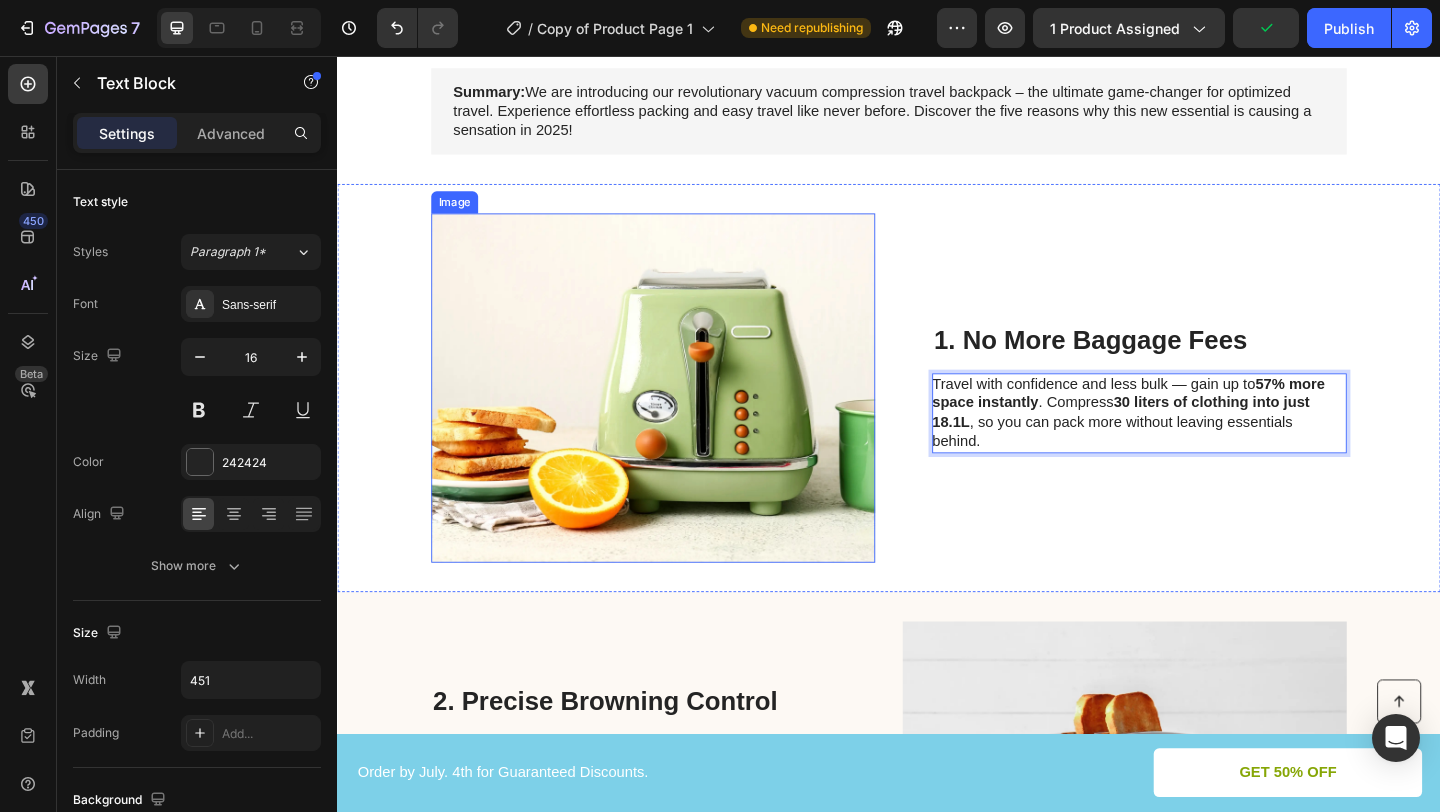 click at bounding box center (680, 417) 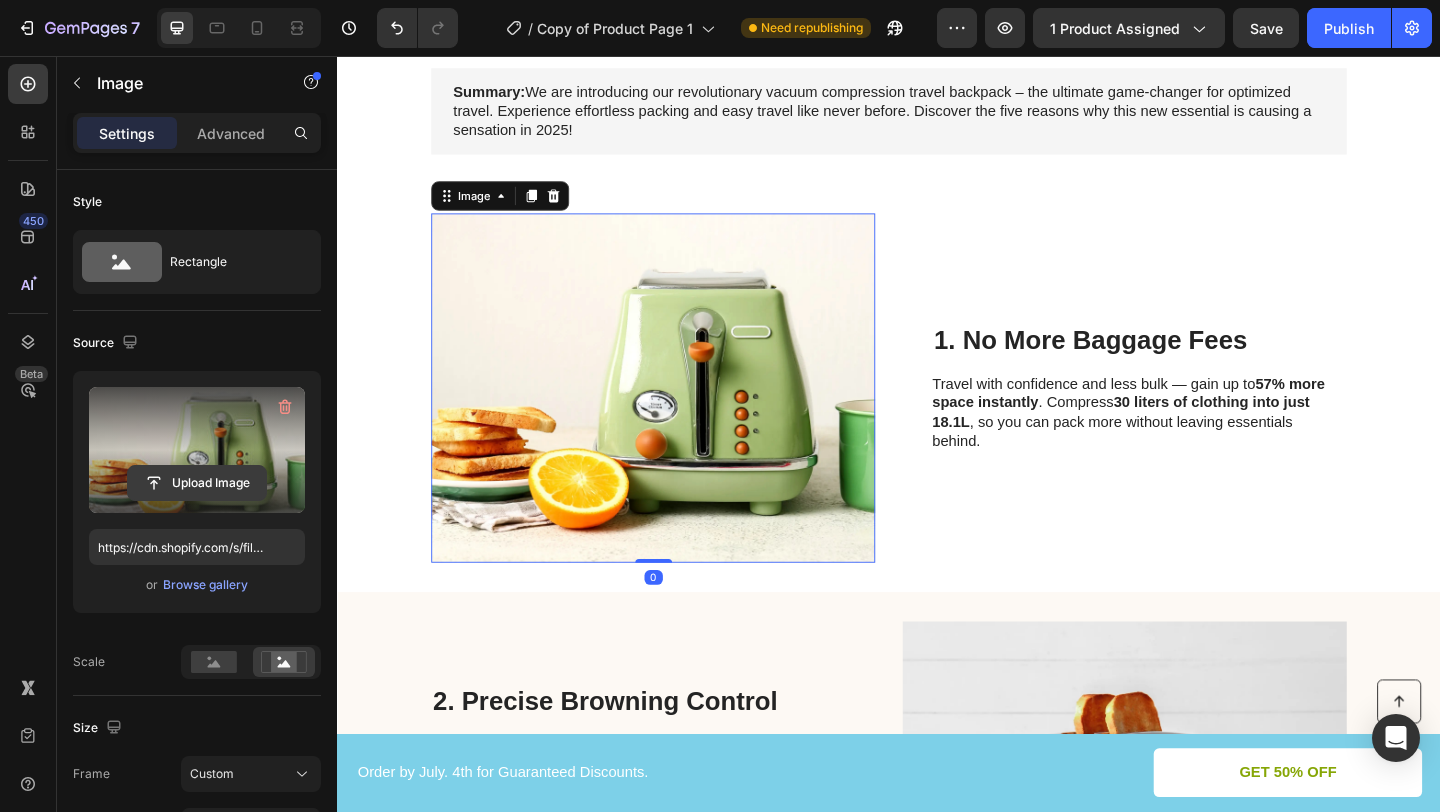 click 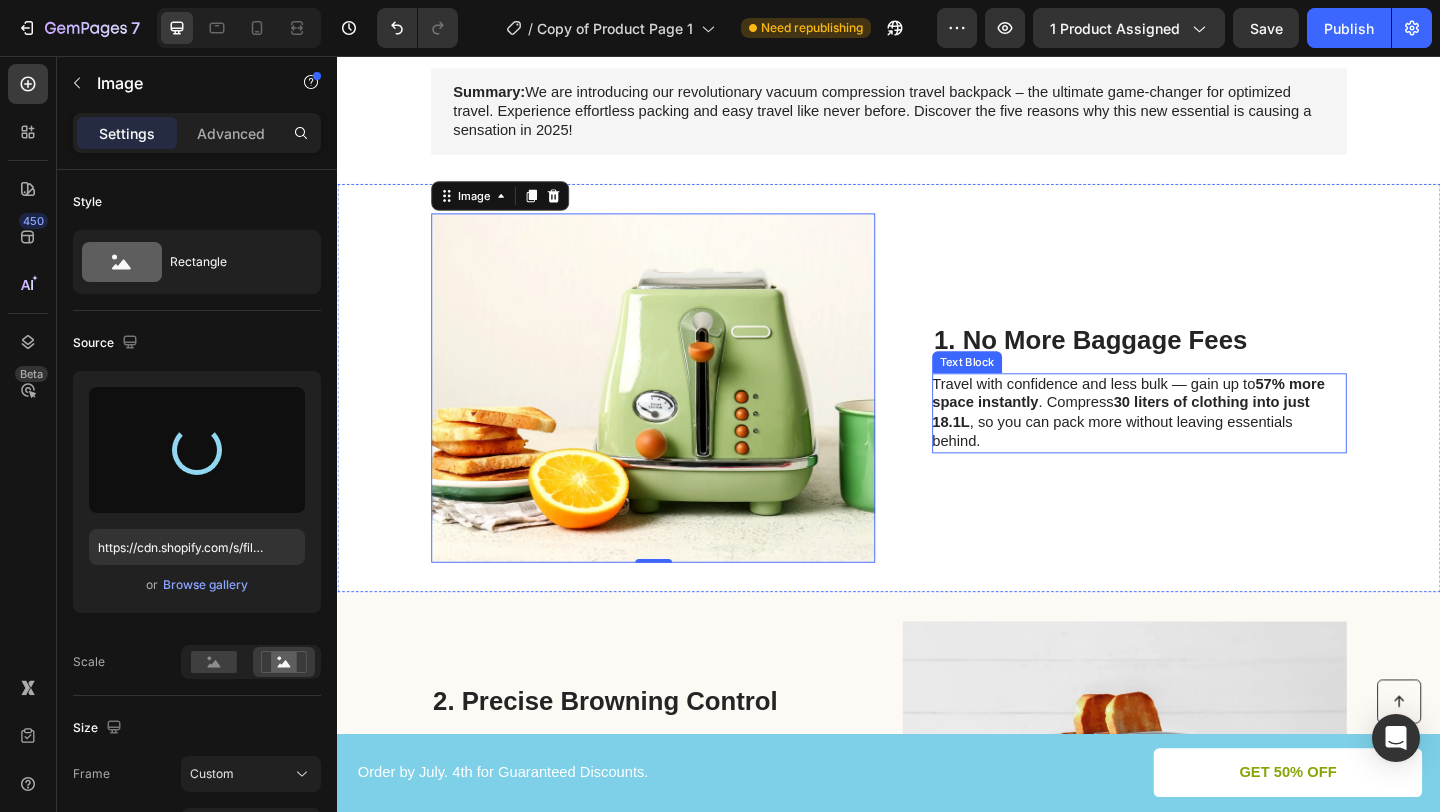 type on "https://cdn.shopify.com/s/files/1/0629/3232/0301/files/gempages_571988089728140160-5ff8c440-04e2-4616-944e-e6ca2642dd93.webp" 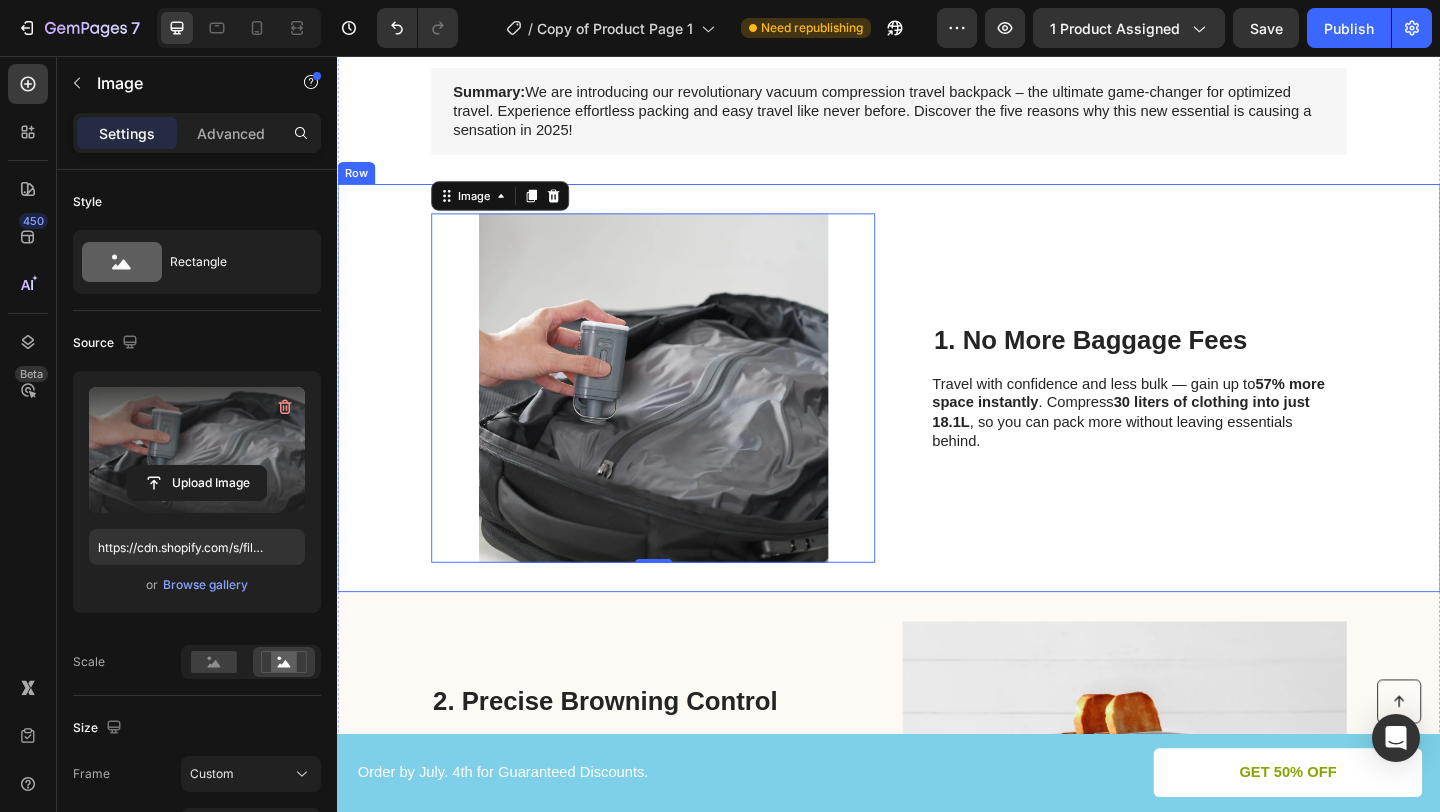 click on "1. No More Baggage Fees Heading Travel with confidence and less bulk — gain up to  57% more space instantly . Compress  30 liters of clothing into just 18.1L , so you can pack more without leaving essentials behind. Text Block" at bounding box center (1209, 417) 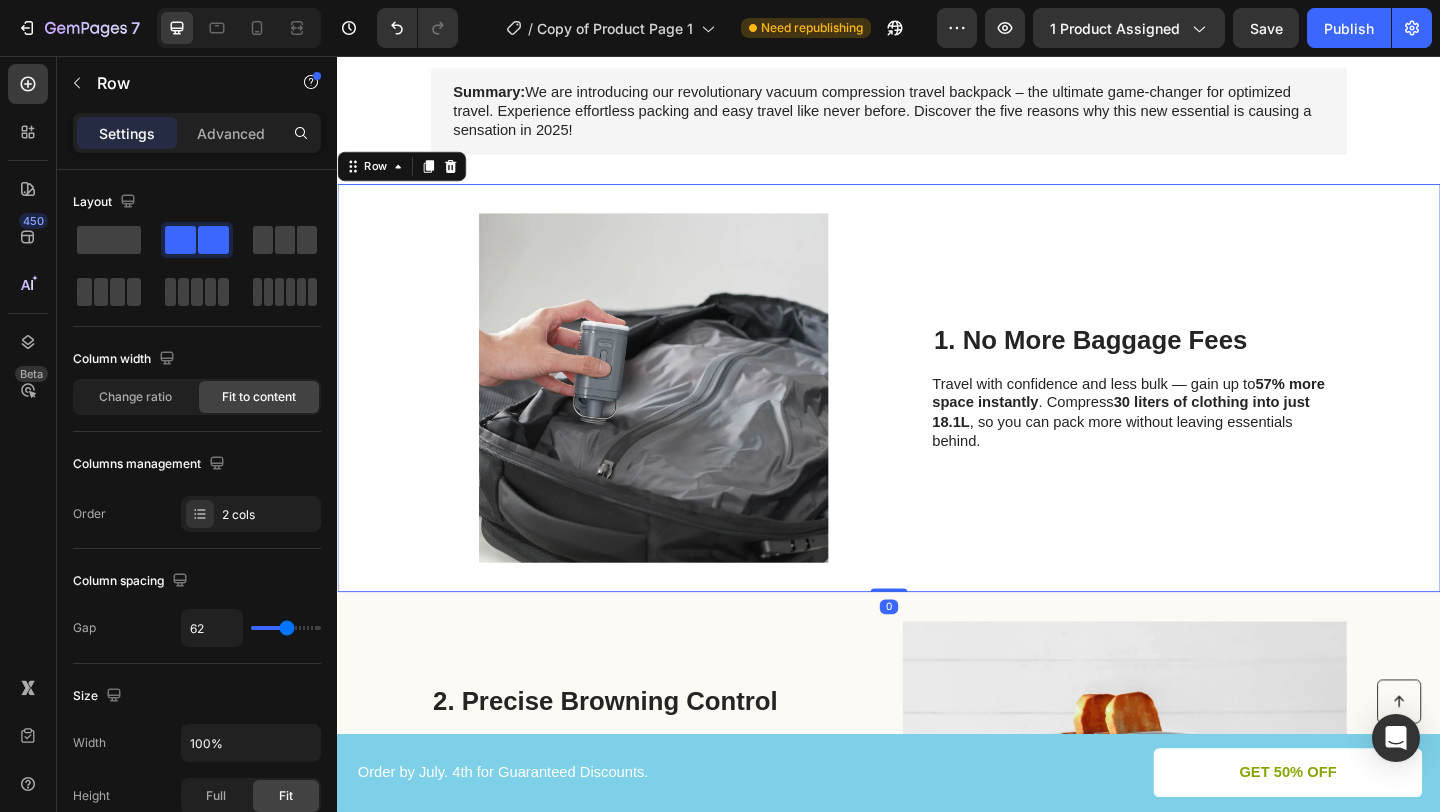 click on "1. No More Baggage Fees Heading Travel with confidence and less bulk — gain up to  57% more space instantly . Compress  30 liters of clothing into just 18.1L , so you can pack more without leaving essentials behind. Text Block" at bounding box center [1209, 417] 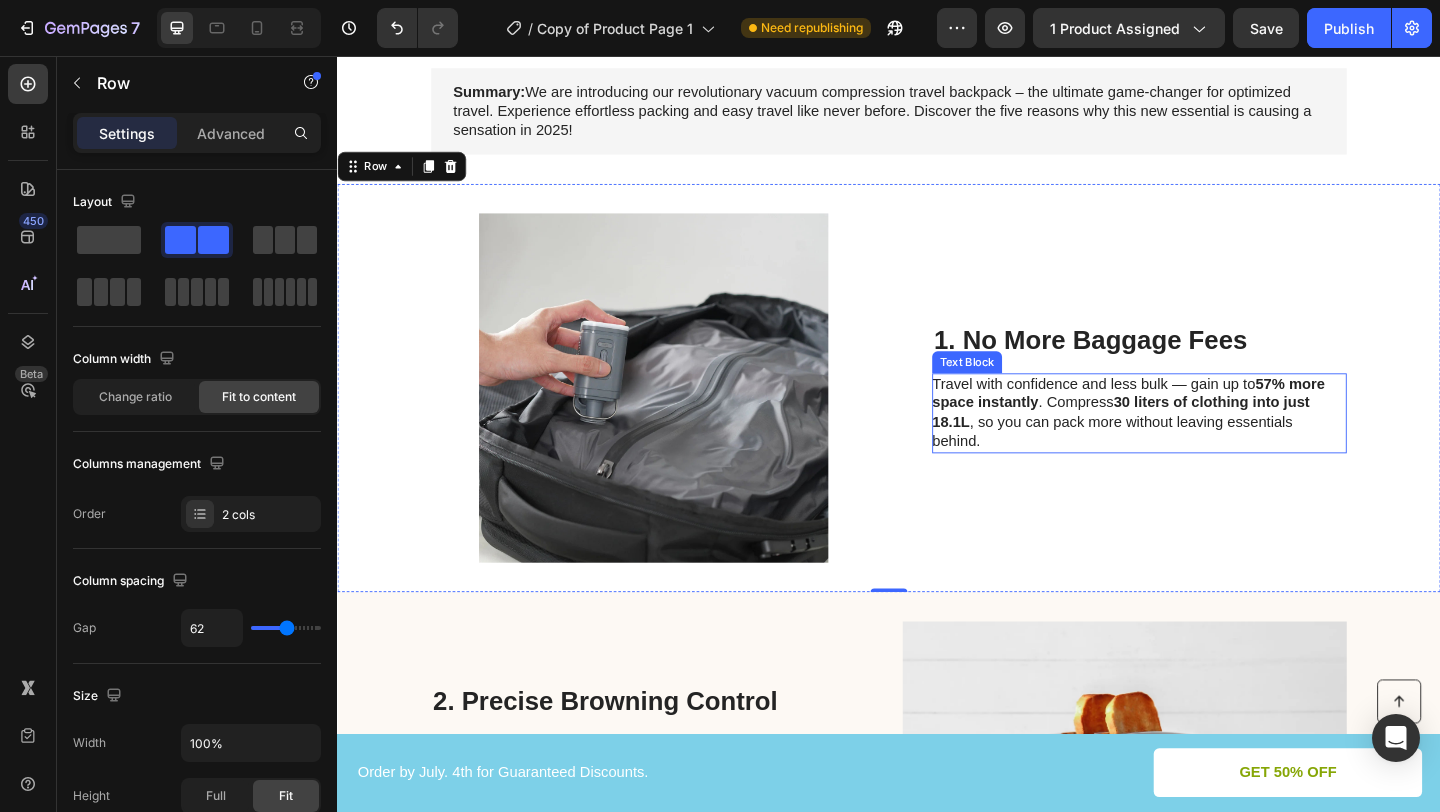 click on "57% more space instantly" at bounding box center [1197, 423] 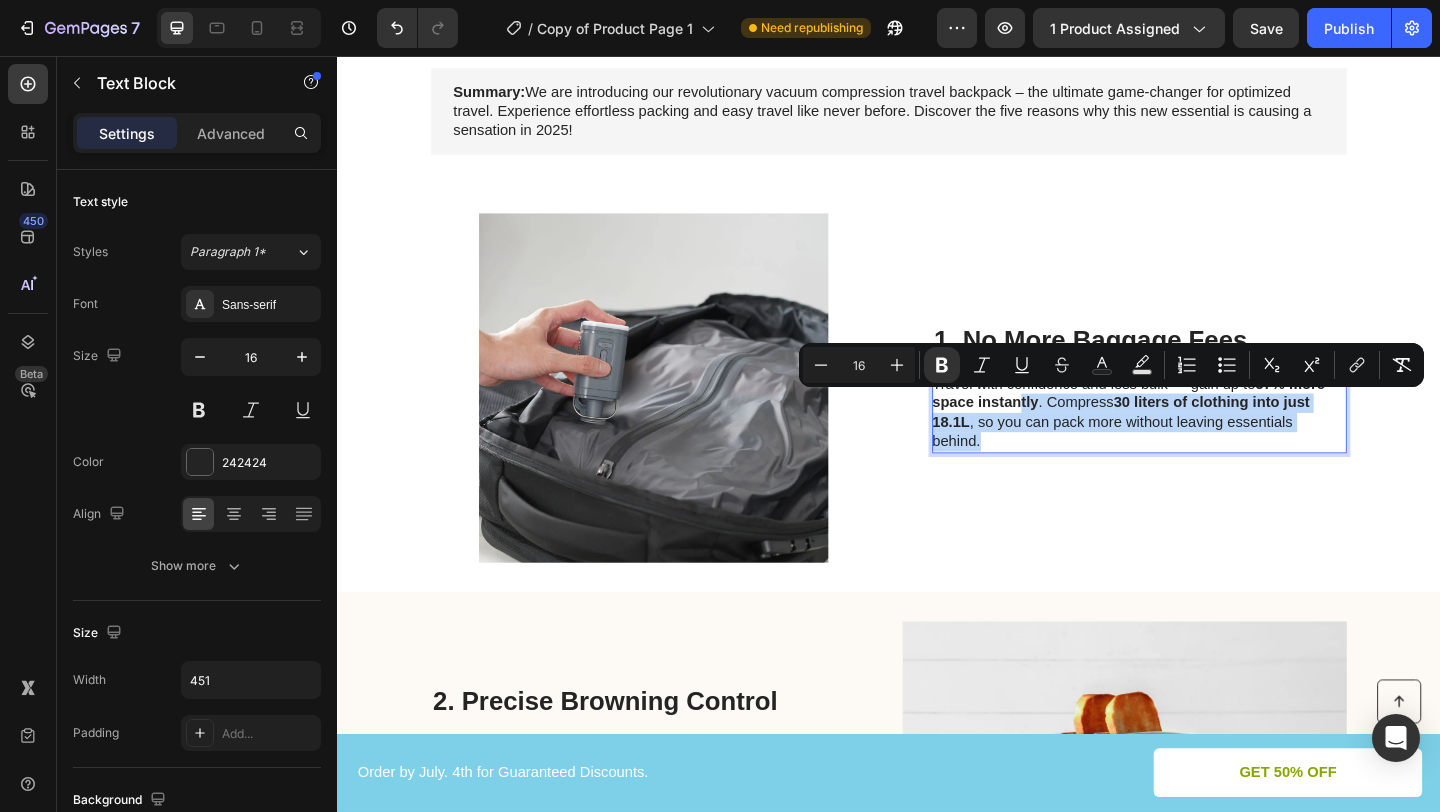 drag, startPoint x: 1074, startPoint y: 442, endPoint x: 1076, endPoint y: 475, distance: 33.06055 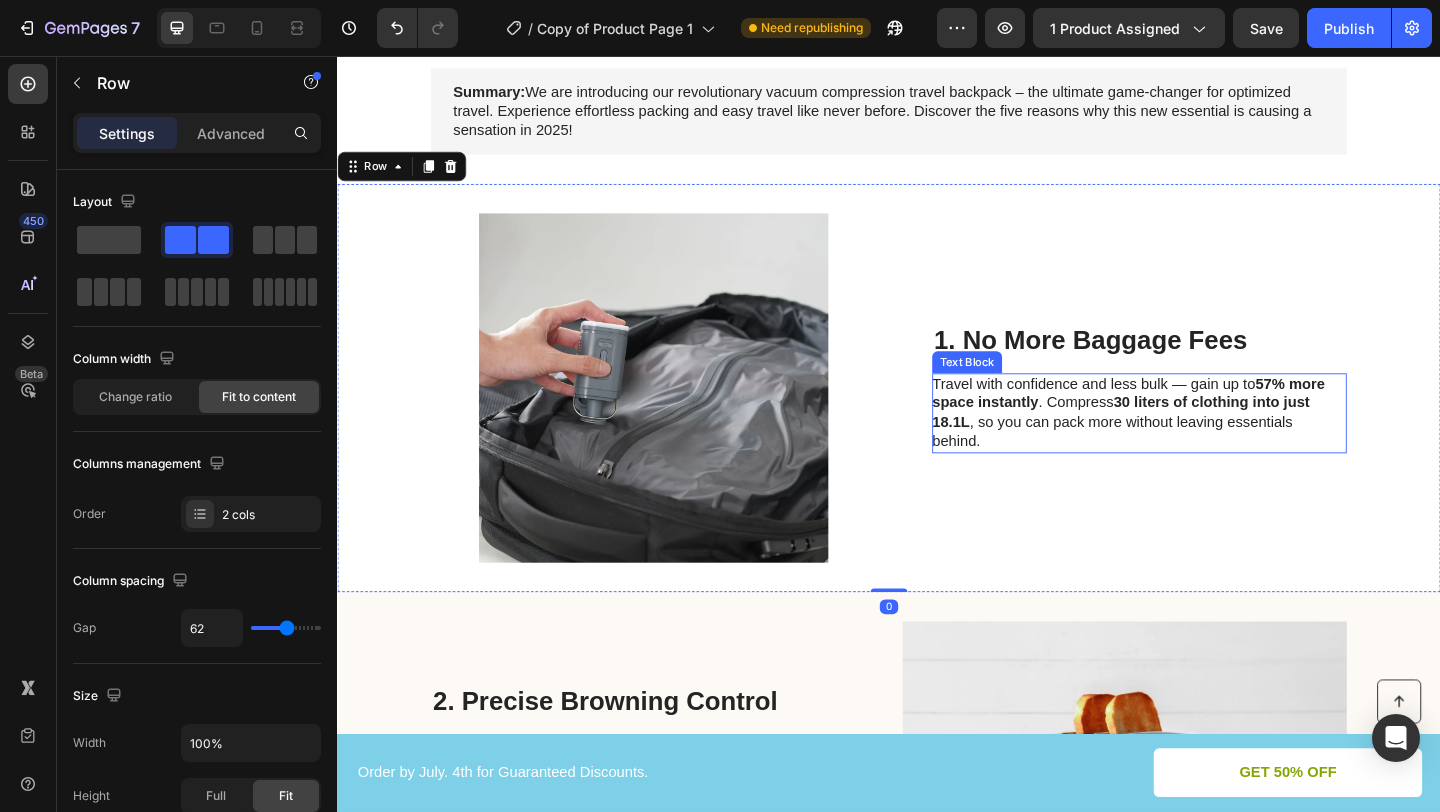click on "Travel with confidence and less bulk — gain up to  57% more space instantly . Compress  30 liters of clothing into just 18.1L , so you can pack more without leaving essentials behind." at bounding box center [1208, 444] 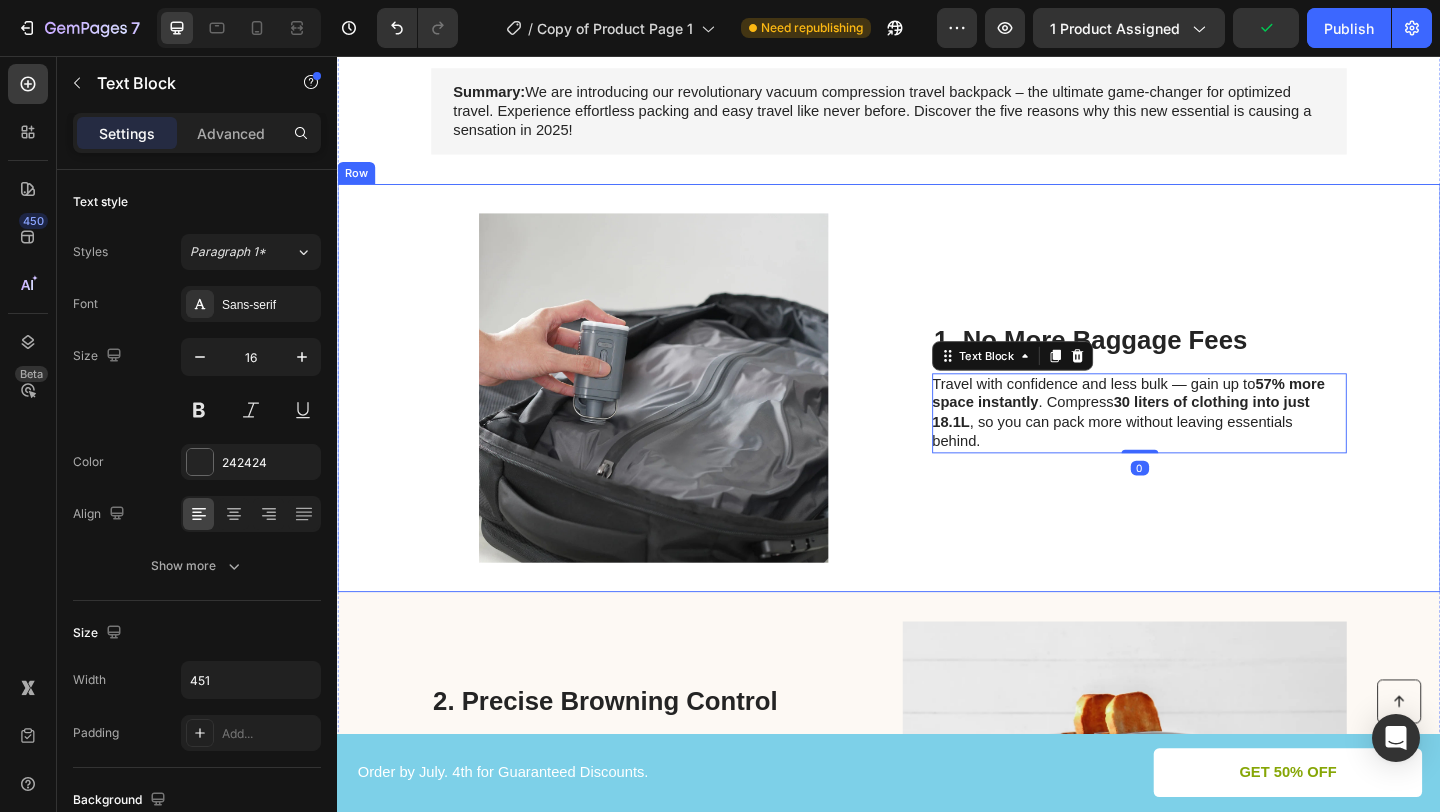 click on "1. No More Baggage Fees Heading Travel with confidence and less bulk — gain up to  57% more space instantly . Compress  30 liters of clothing into just 18.1L , so you can pack more without leaving essentials behind. Text Block   0" at bounding box center [1209, 417] 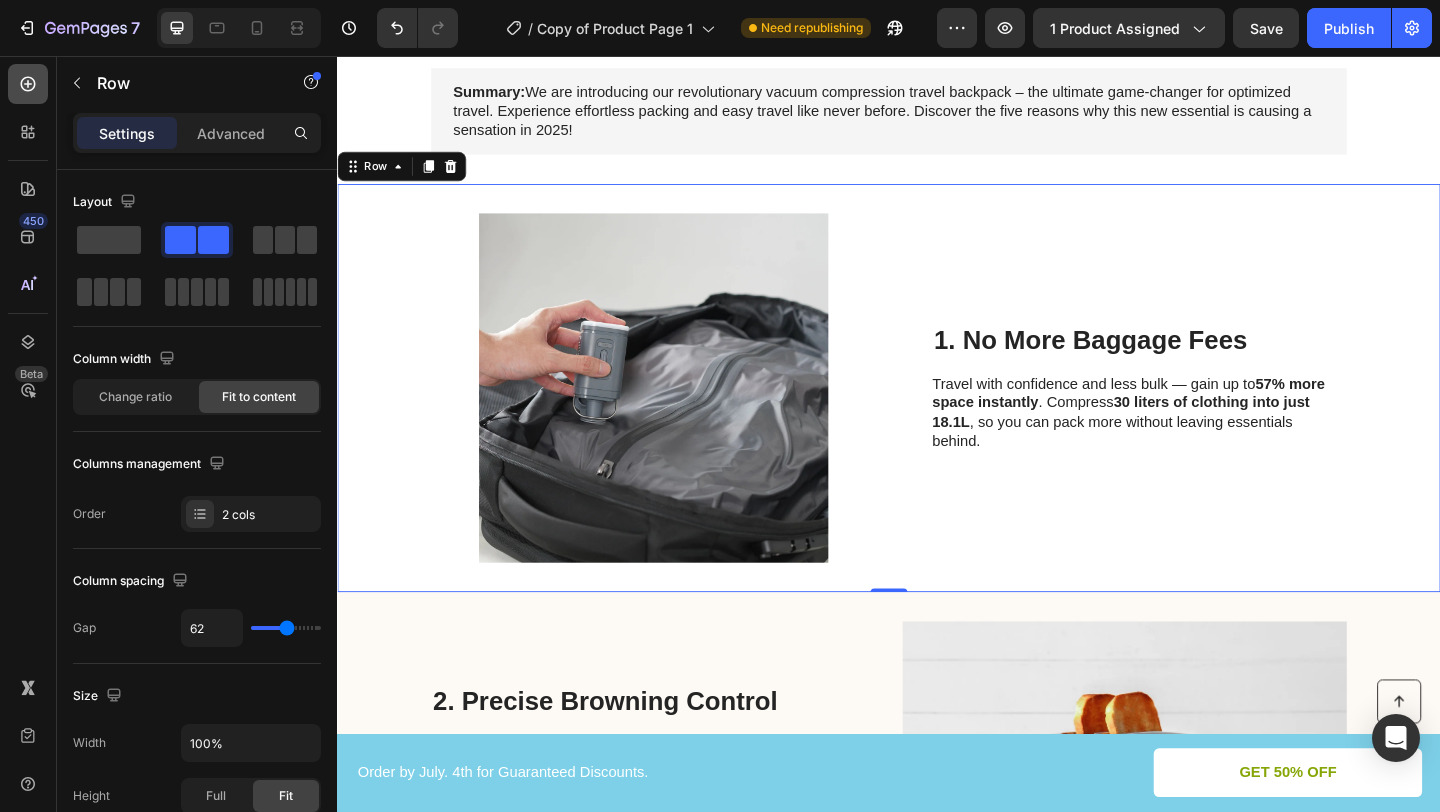 click 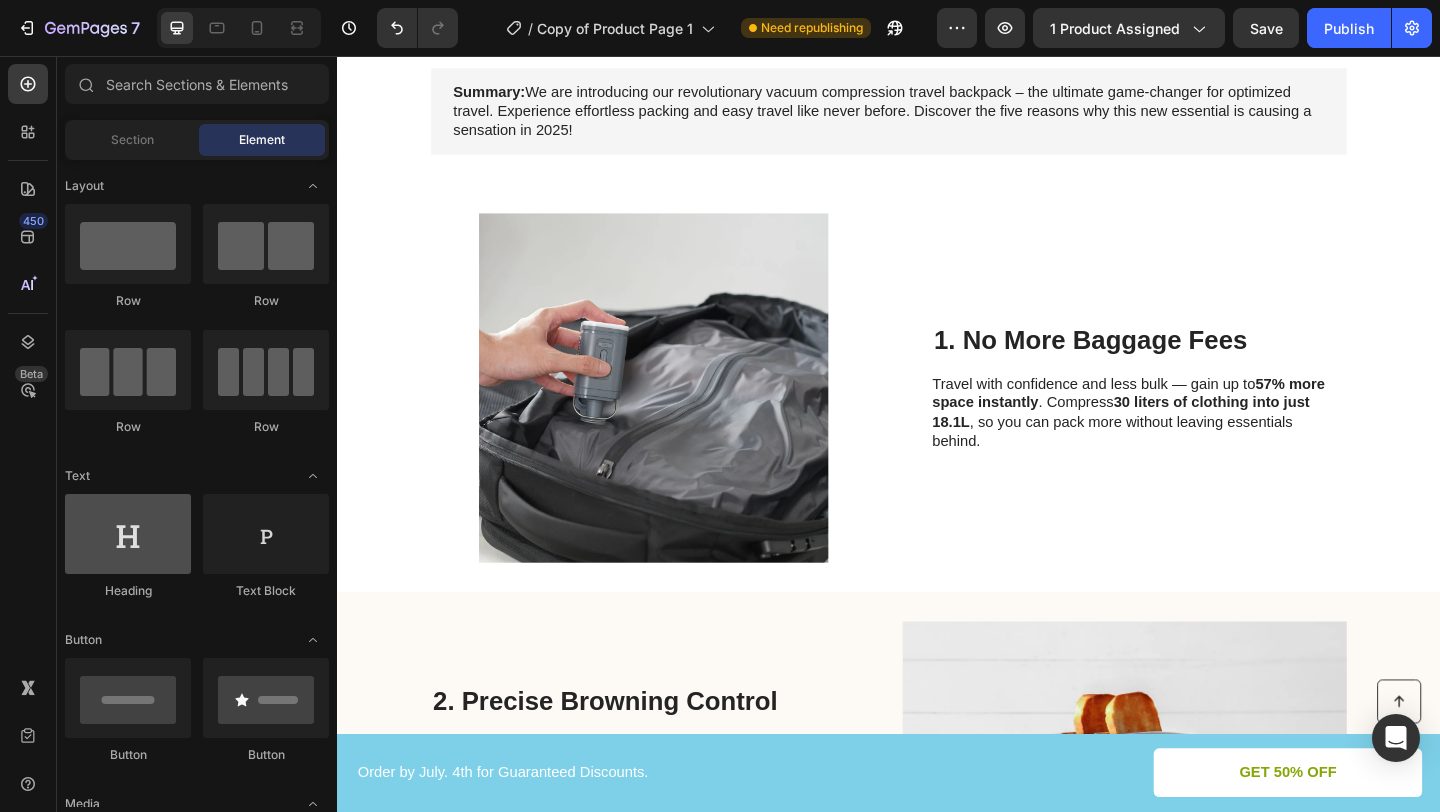 scroll, scrollTop: 32, scrollLeft: 0, axis: vertical 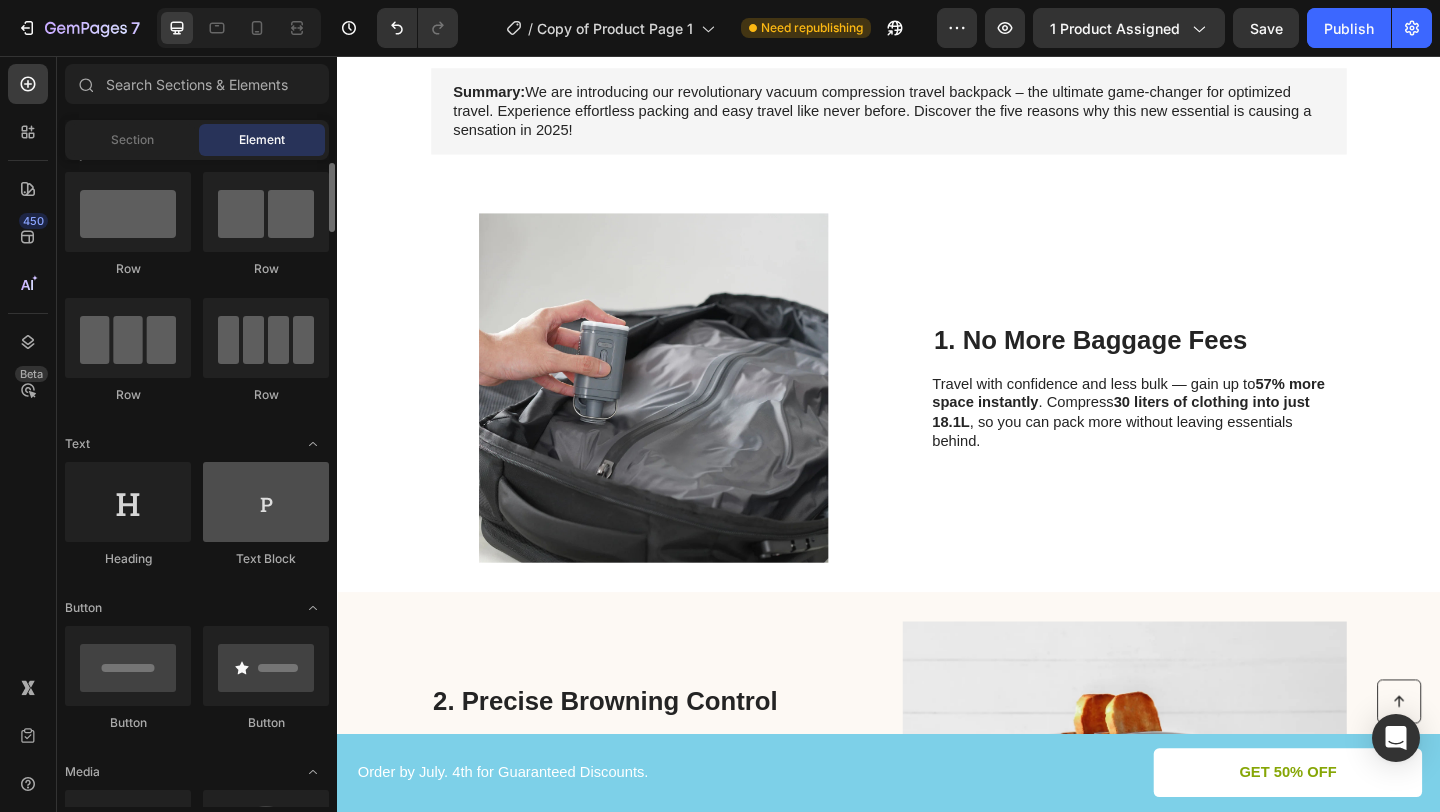 click at bounding box center (266, 502) 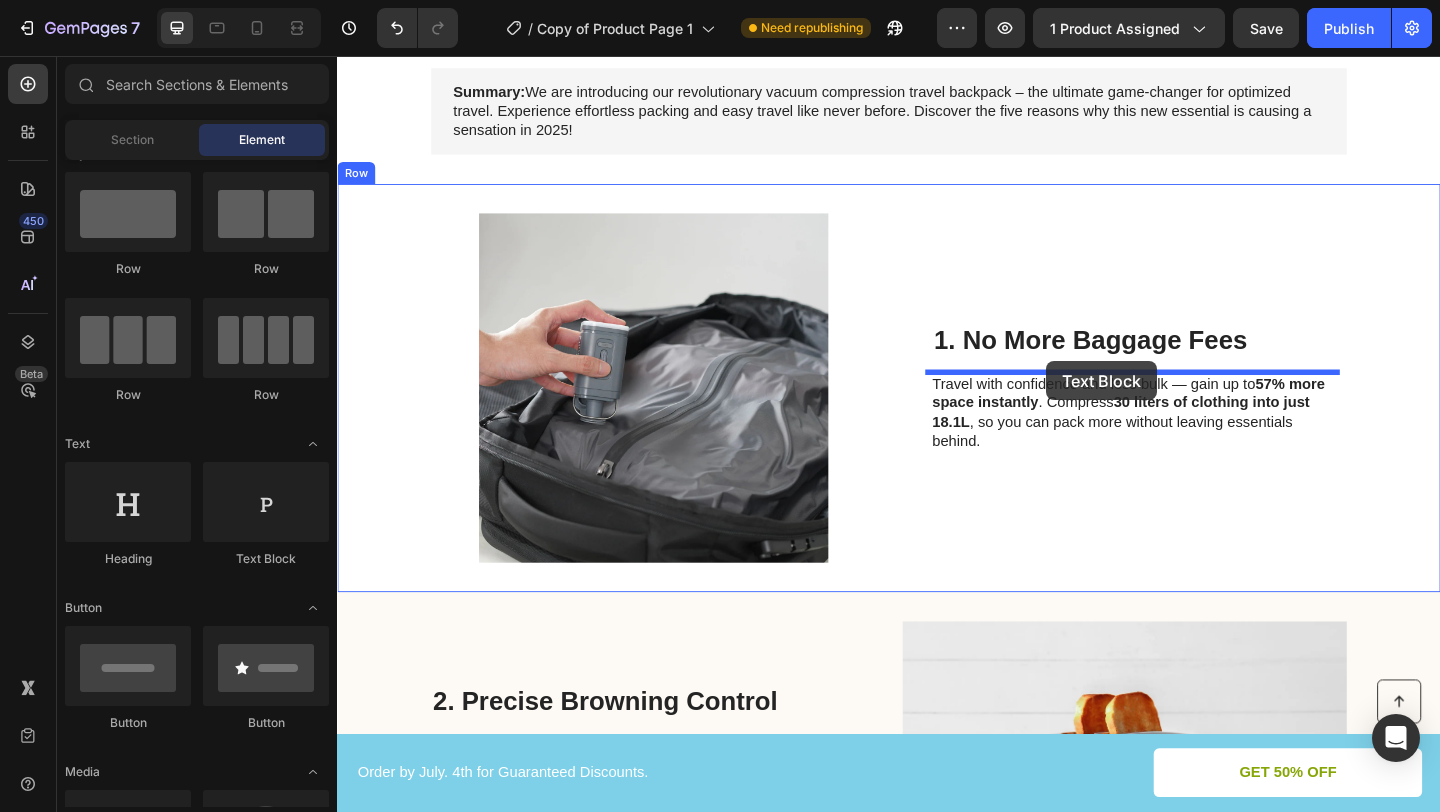 drag, startPoint x: 660, startPoint y: 564, endPoint x: 1108, endPoint y: 388, distance: 481.33148 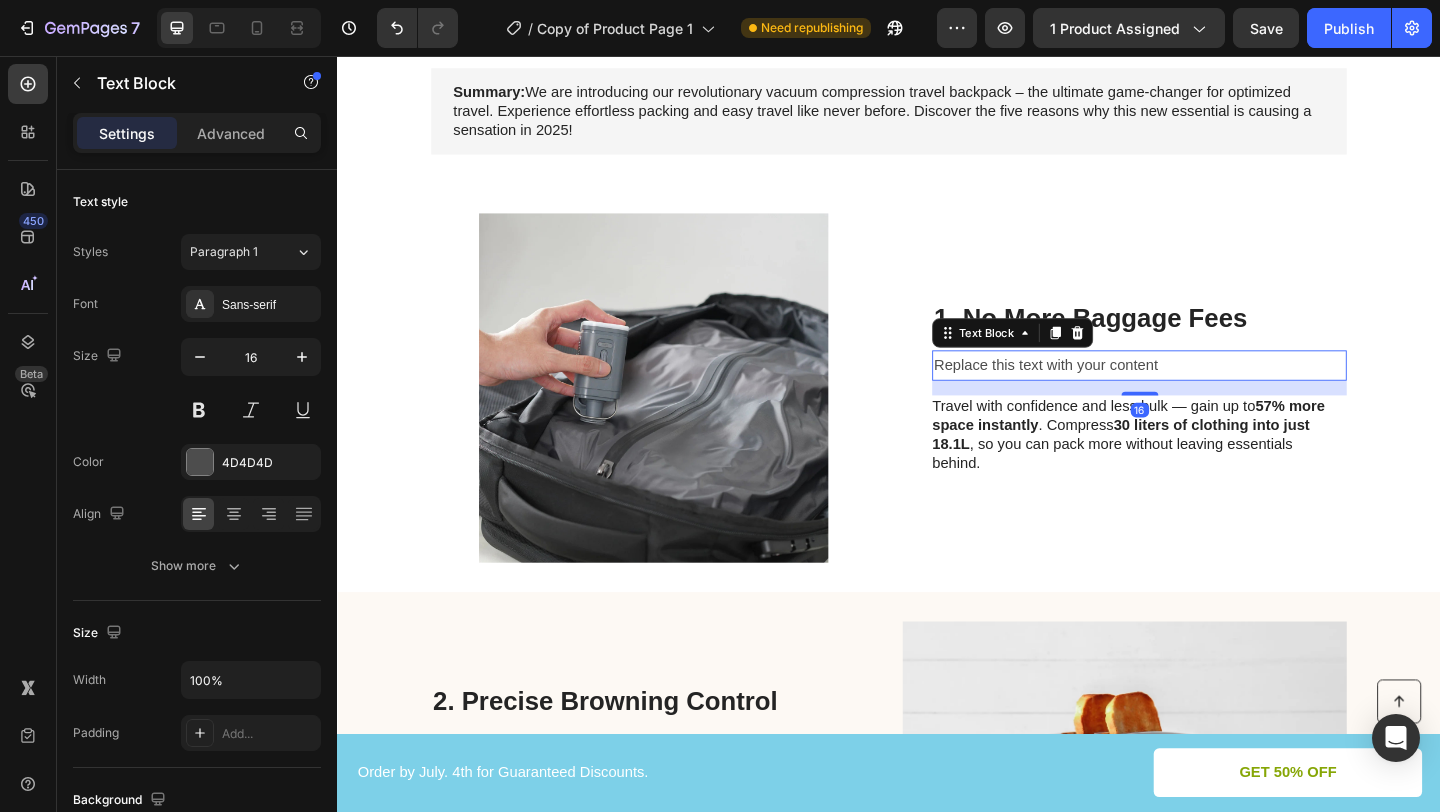 click on "Replace this text with your content" at bounding box center (1209, 392) 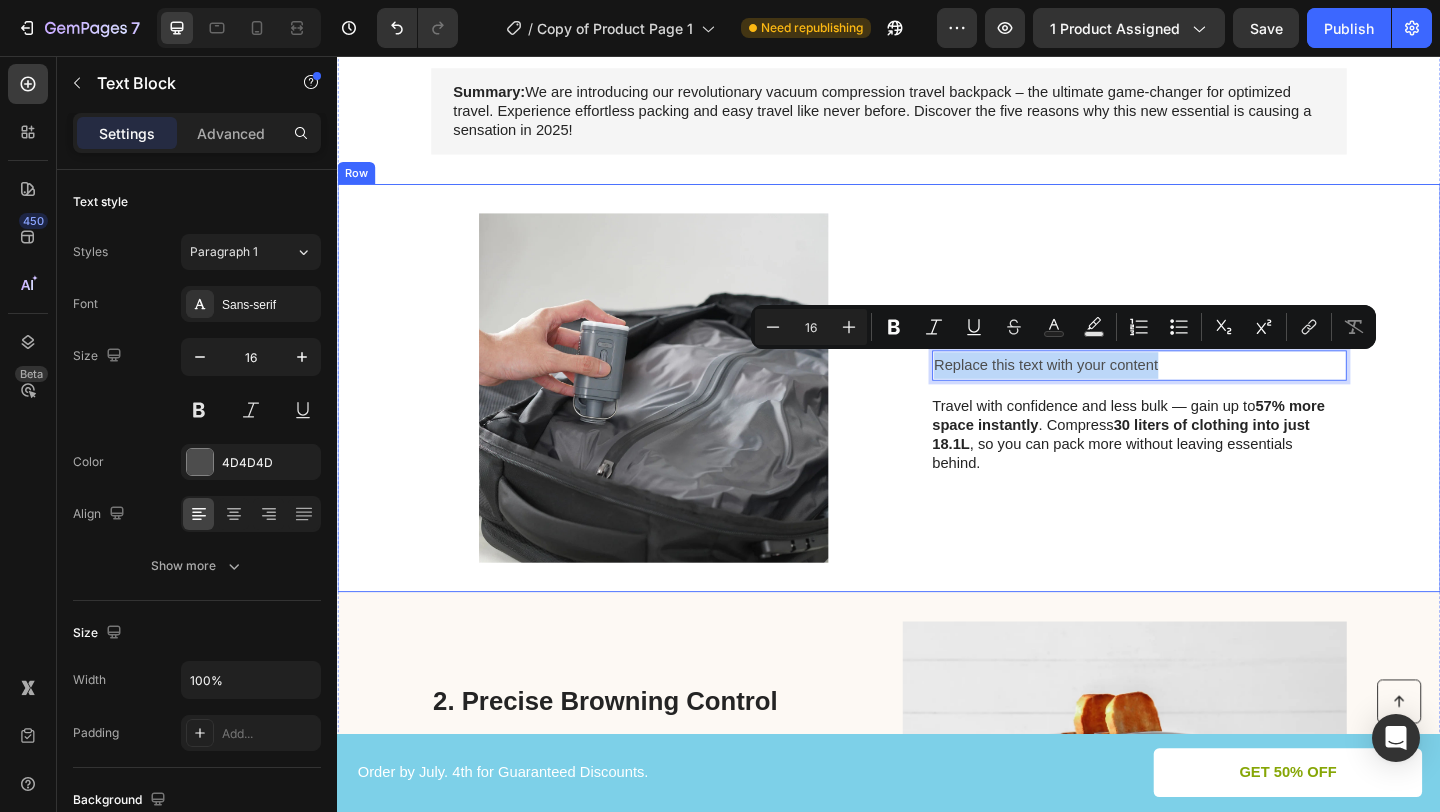 drag, startPoint x: 1207, startPoint y: 399, endPoint x: 966, endPoint y: 403, distance: 241.03319 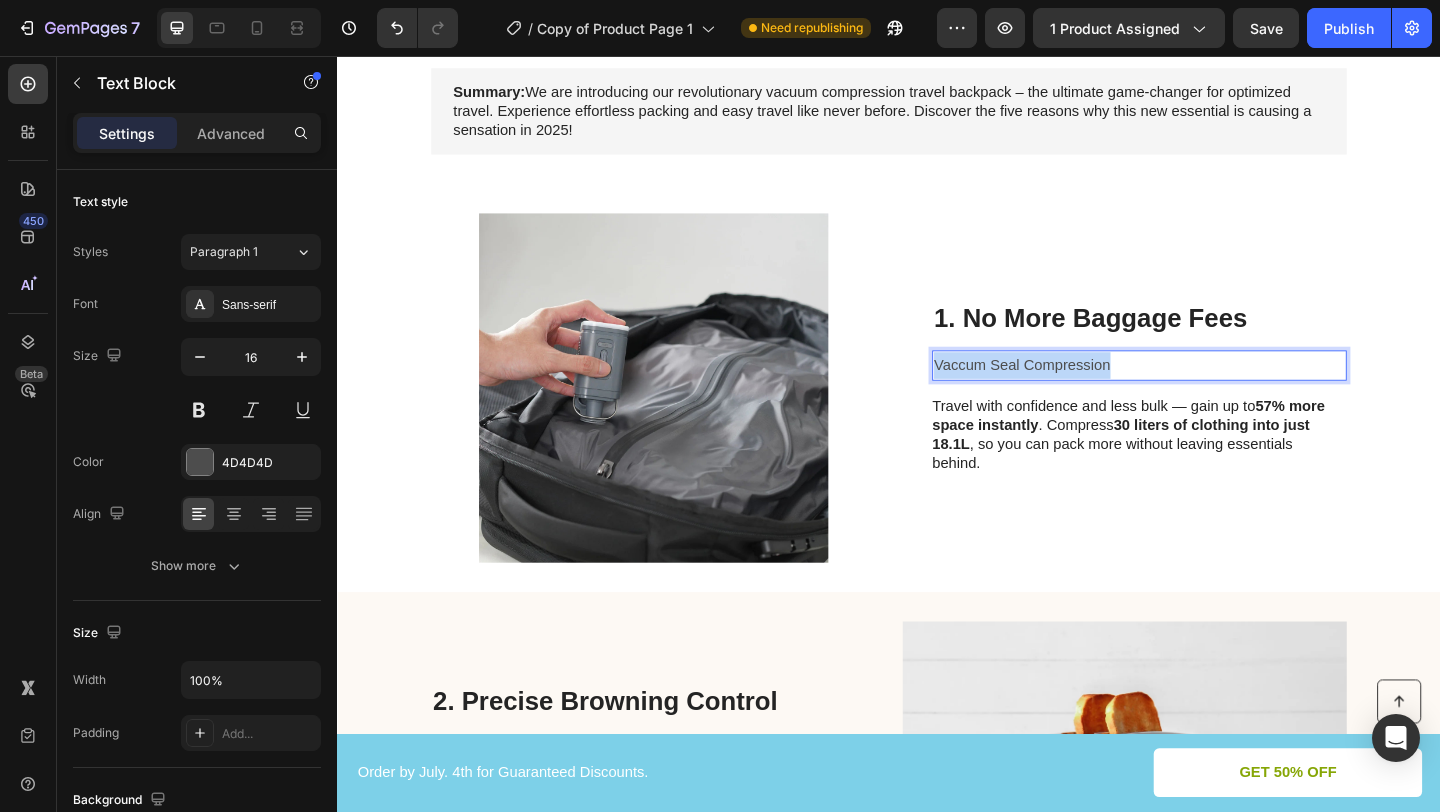 drag, startPoint x: 1177, startPoint y: 398, endPoint x: 976, endPoint y: 400, distance: 201.00995 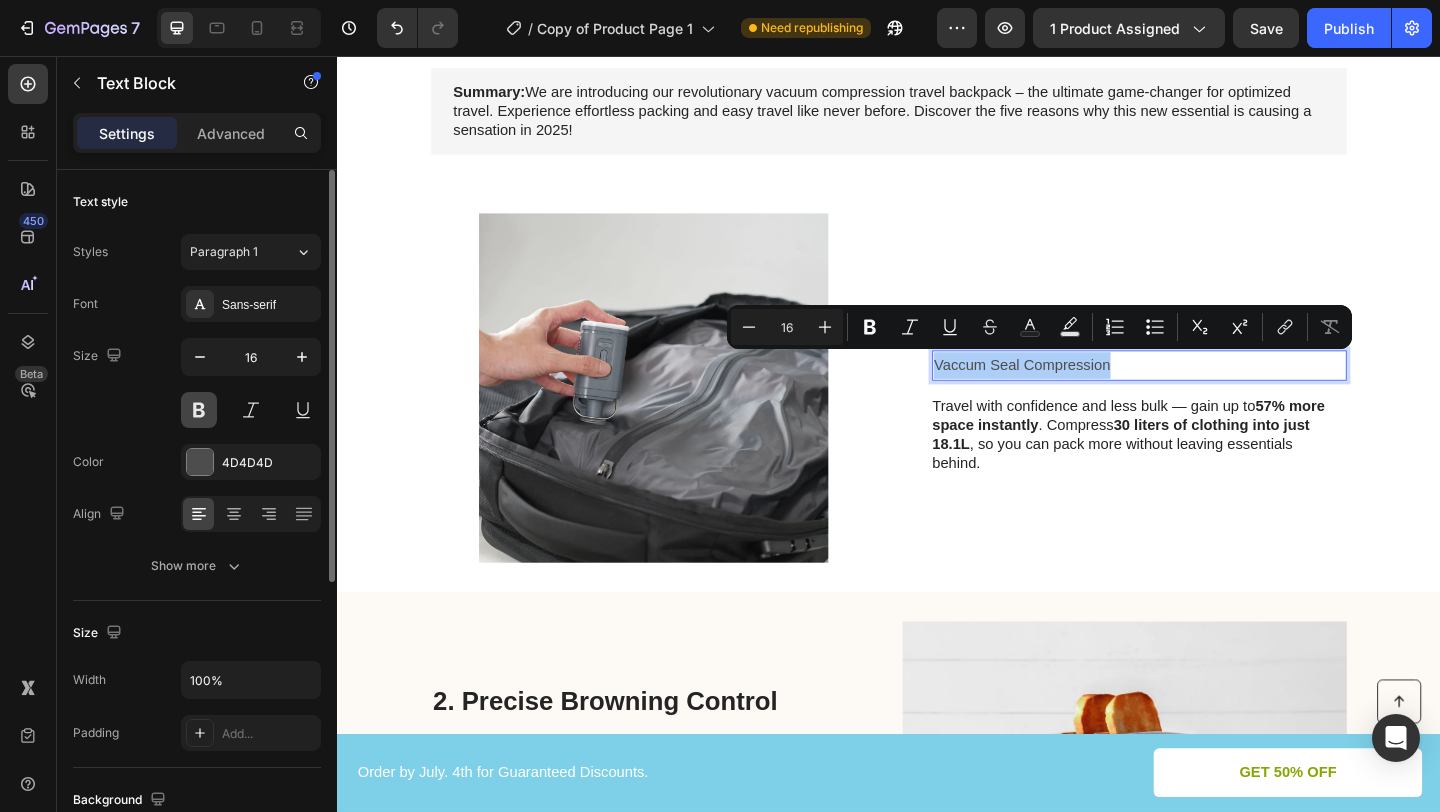 click at bounding box center (199, 410) 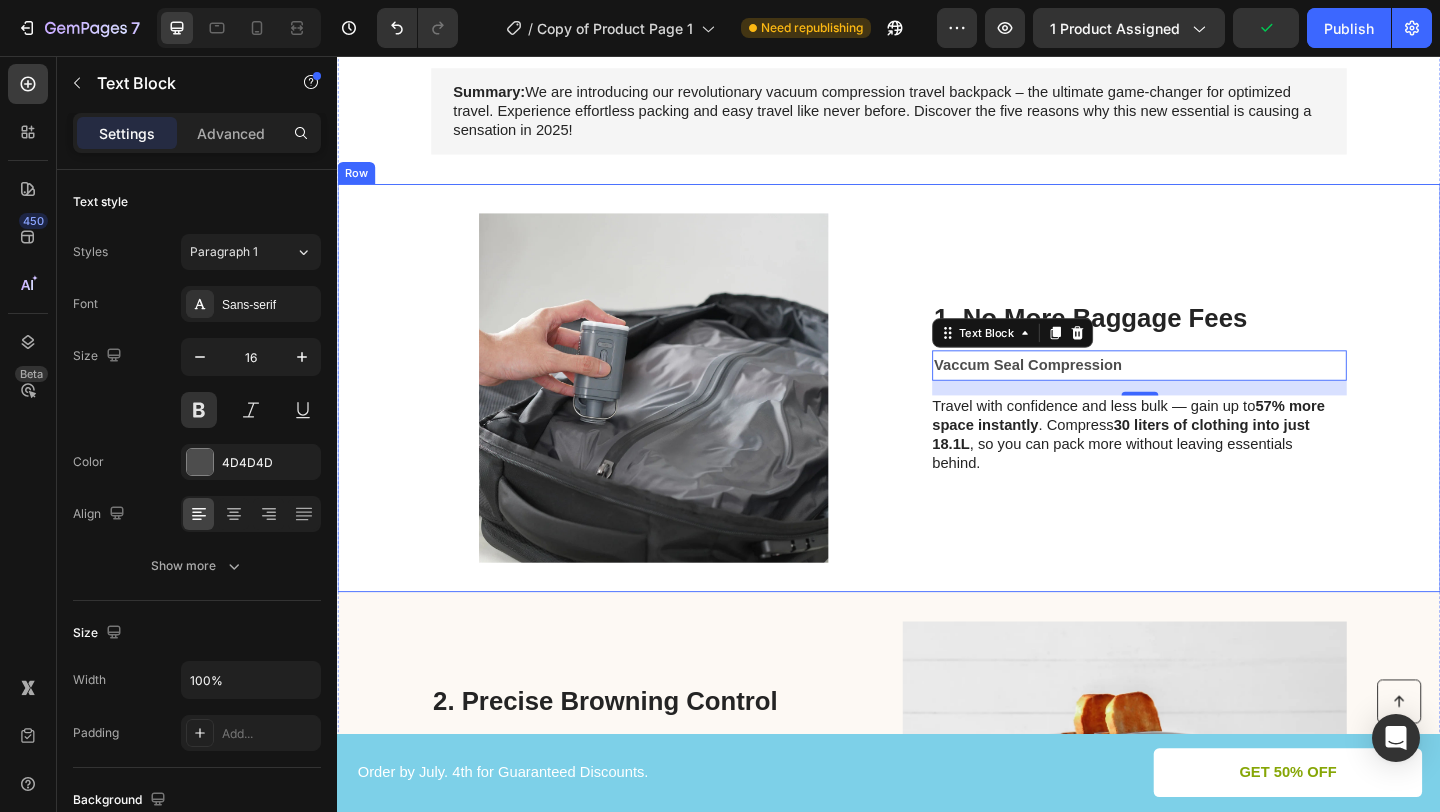 click on "Image 1. No More Baggage Fees Heading Vaccum Seal Compression Text Block   16 Travel with confidence and less bulk — gain up to  57% more space instantly . Compress  30 liters of clothing into just 18.1L , so you can pack more without leaving essentials behind. Text Block Row" at bounding box center [937, 417] 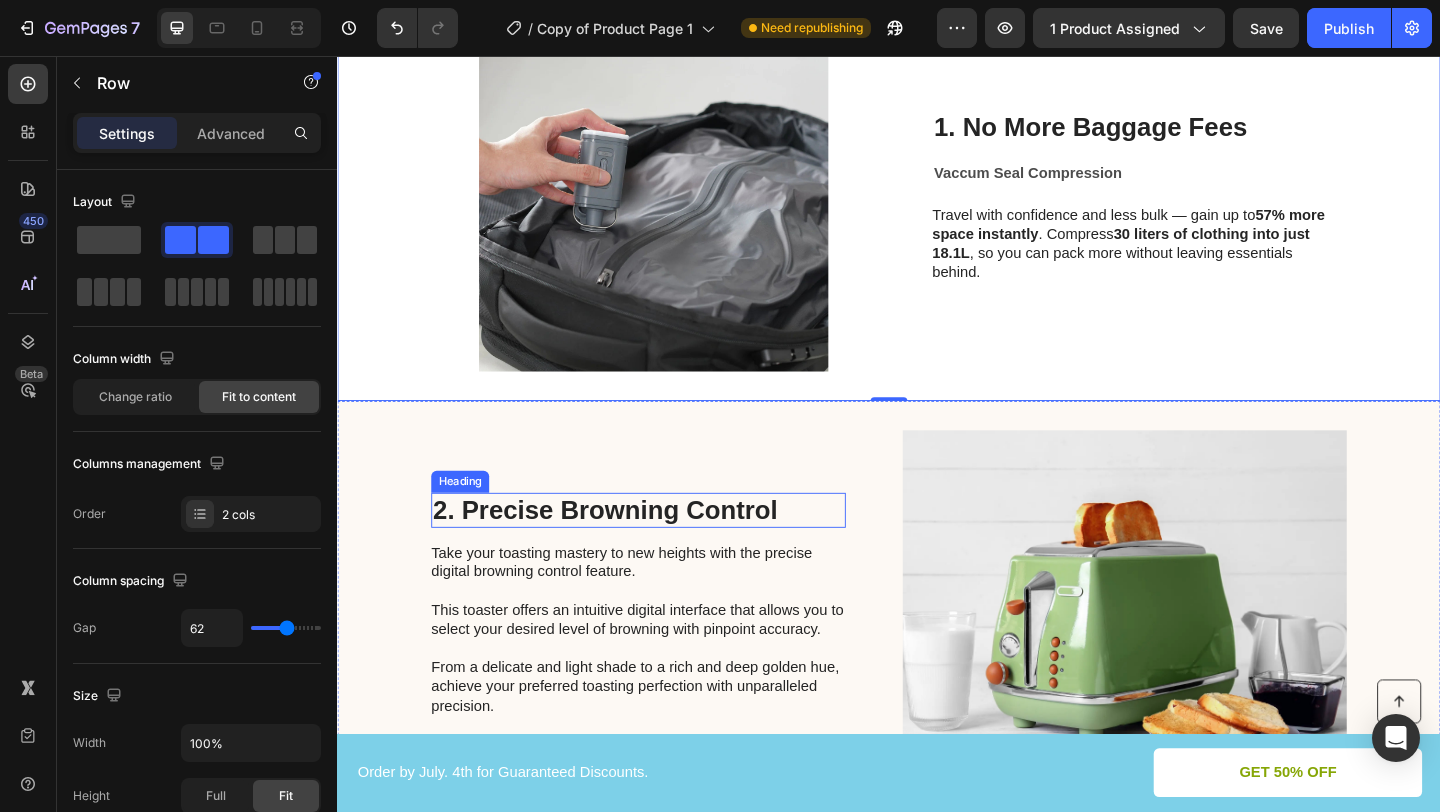 scroll, scrollTop: 473, scrollLeft: 0, axis: vertical 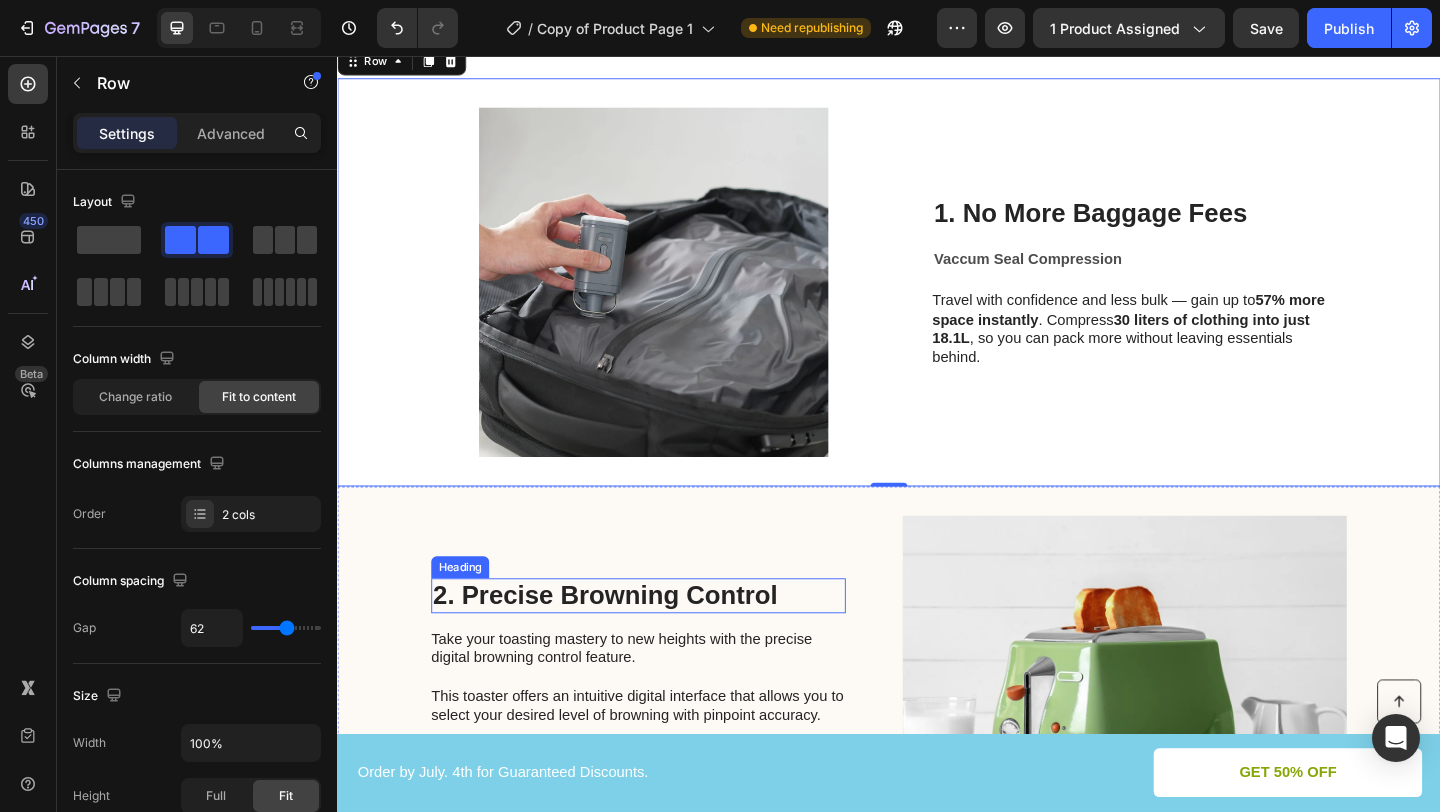 click on "2. Precise Browning Control" at bounding box center [664, 643] 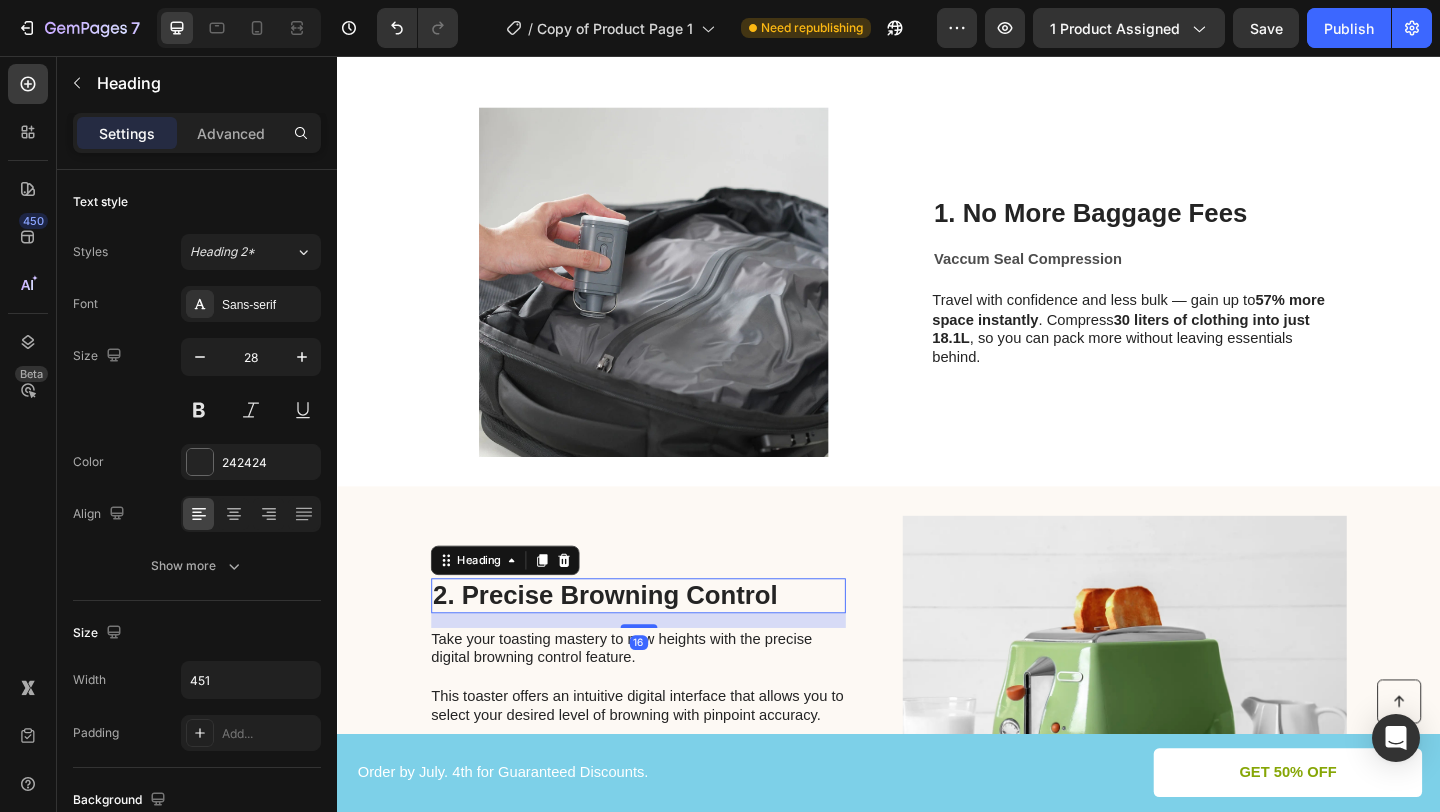 click on "2. Precise Browning Control" at bounding box center (664, 643) 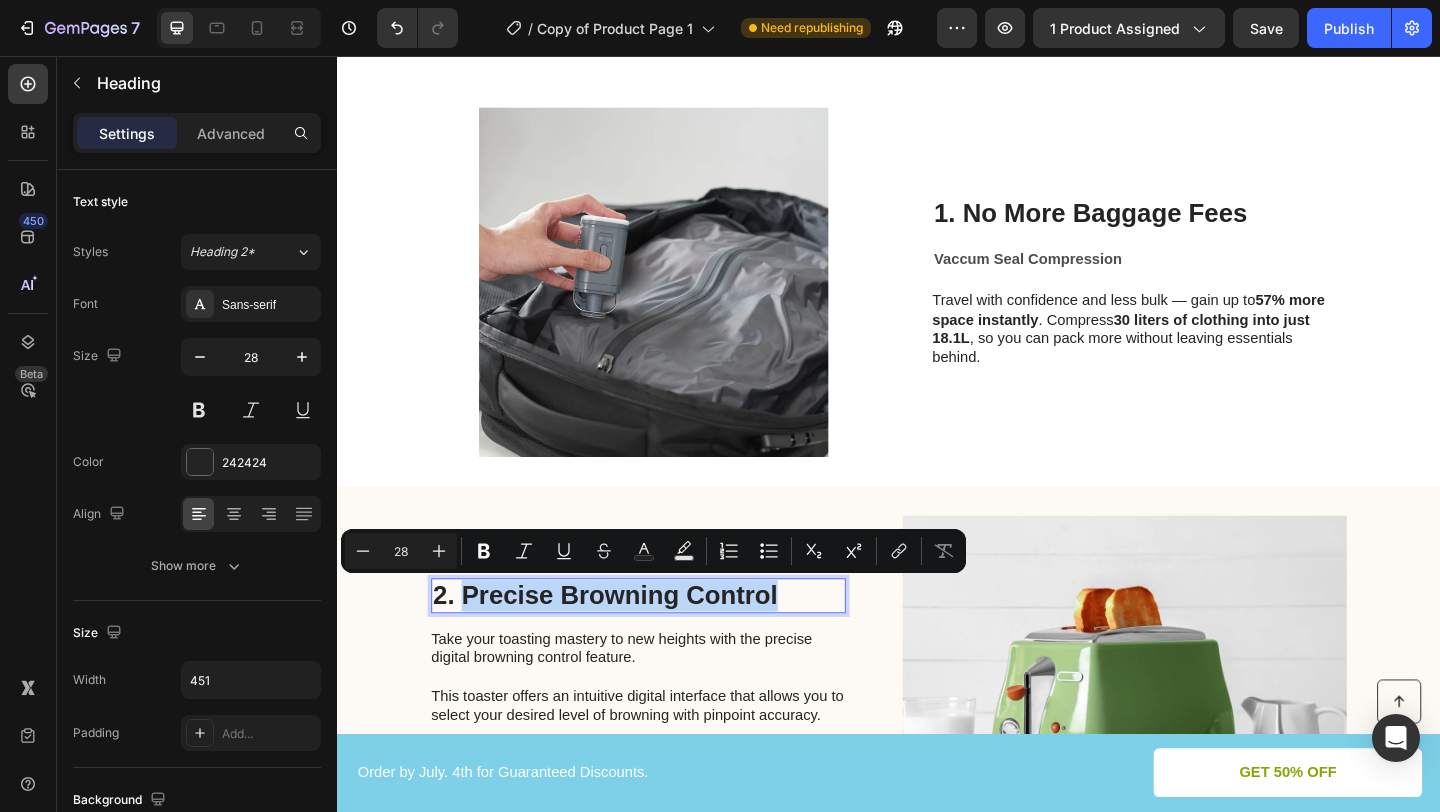 drag, startPoint x: 812, startPoint y: 648, endPoint x: 472, endPoint y: 646, distance: 340.0059 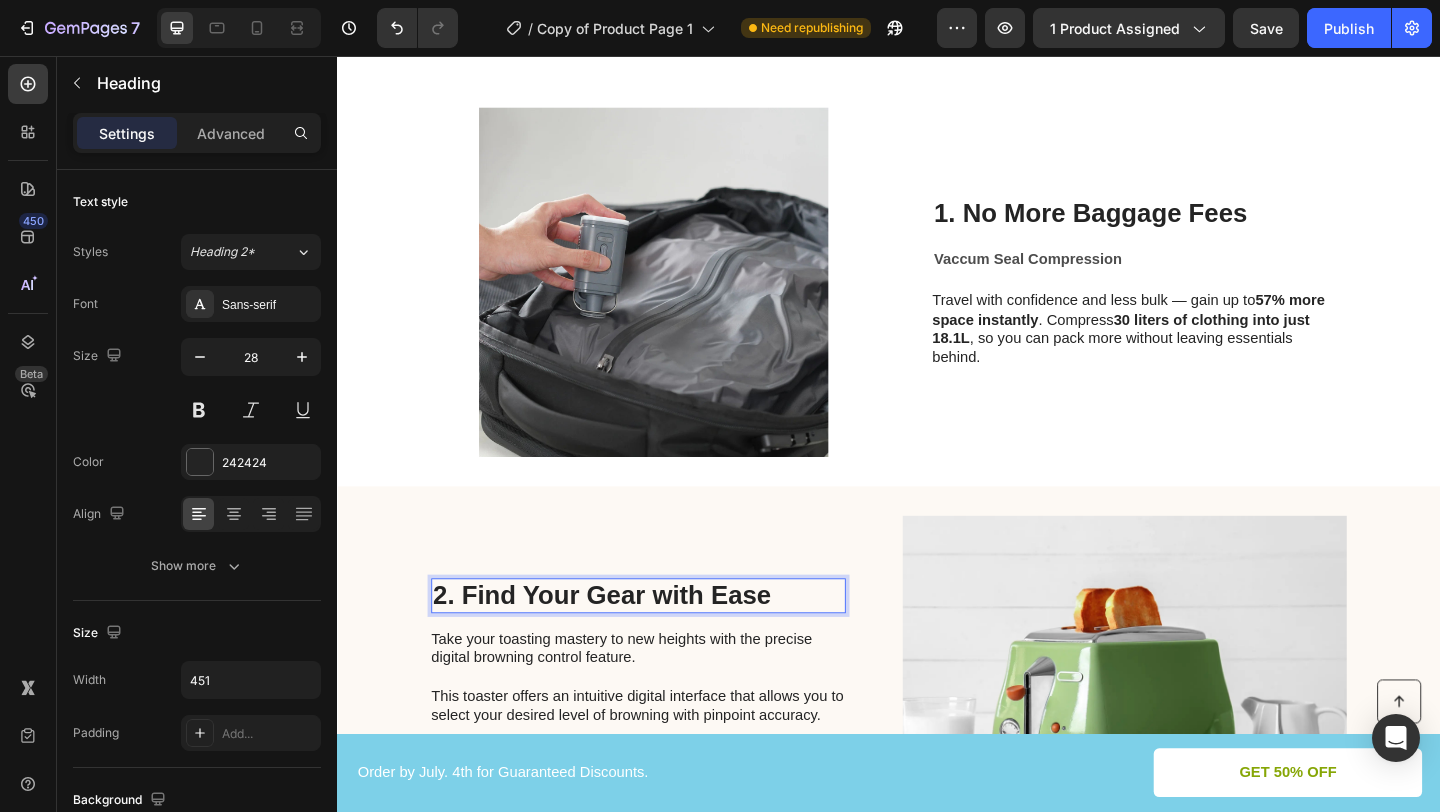 click on "2. Find Your Gear with Ease" at bounding box center [664, 643] 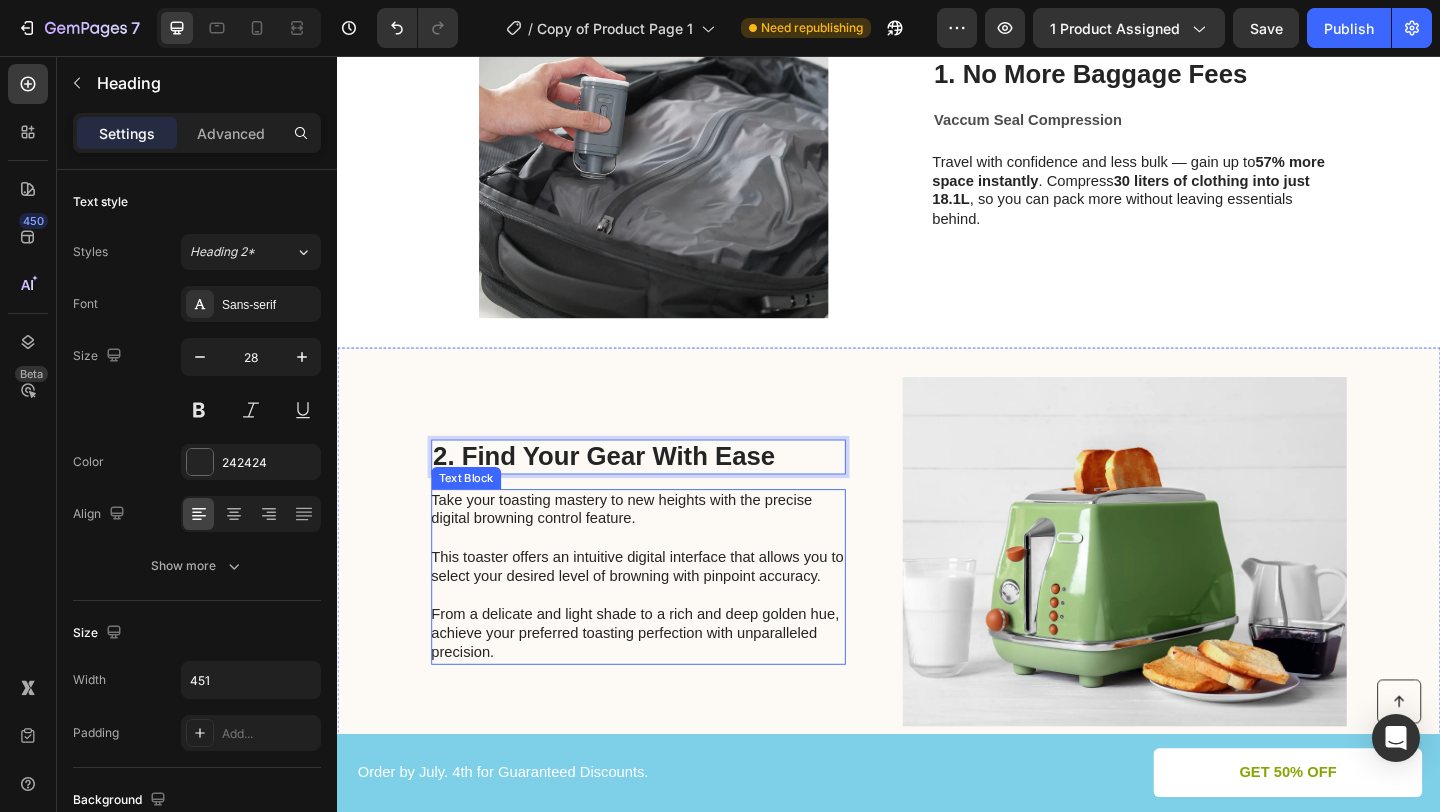scroll, scrollTop: 652, scrollLeft: 0, axis: vertical 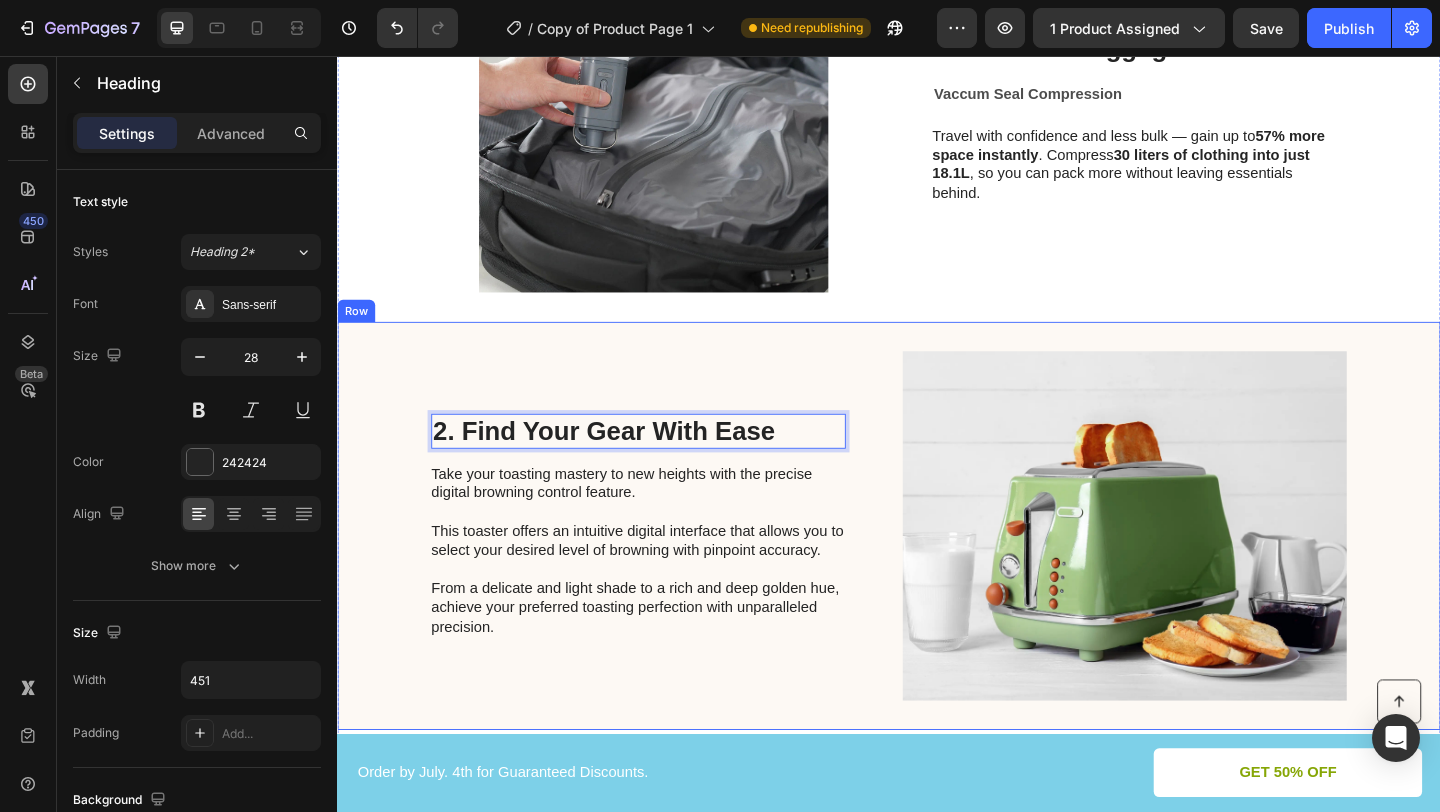 click on "2. Find Your Gear With Ease Heading   16 Take your toasting mastery to new heights with the precise digital browning control feature. This toaster offers an intuitive digital interface that allows you to select your desired level of browning with pinpoint accuracy.  From a delicate and light shade to a rich and deep golden hue, achieve your preferred toasting perfection with unparalleled precision. Text Block" at bounding box center [664, 567] 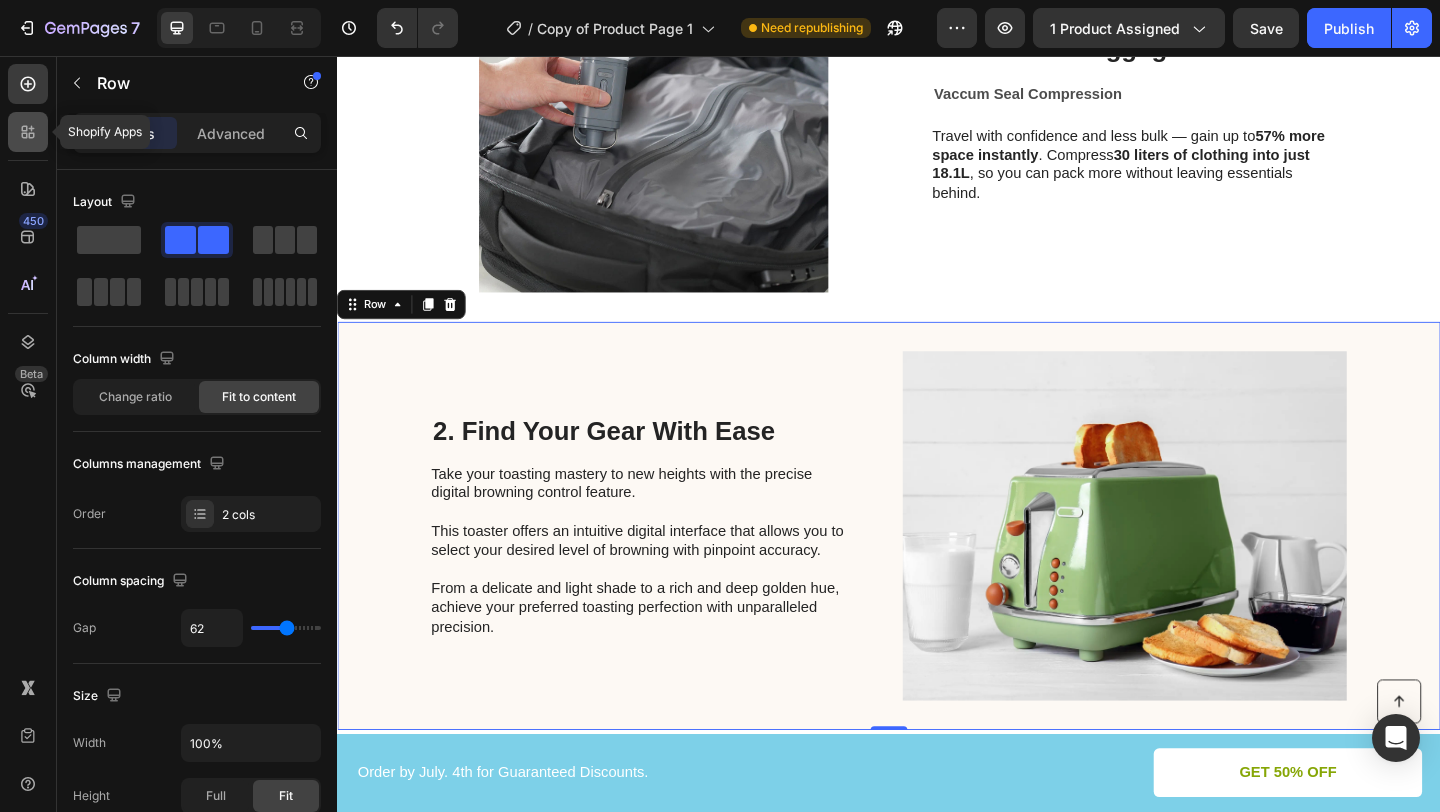 click 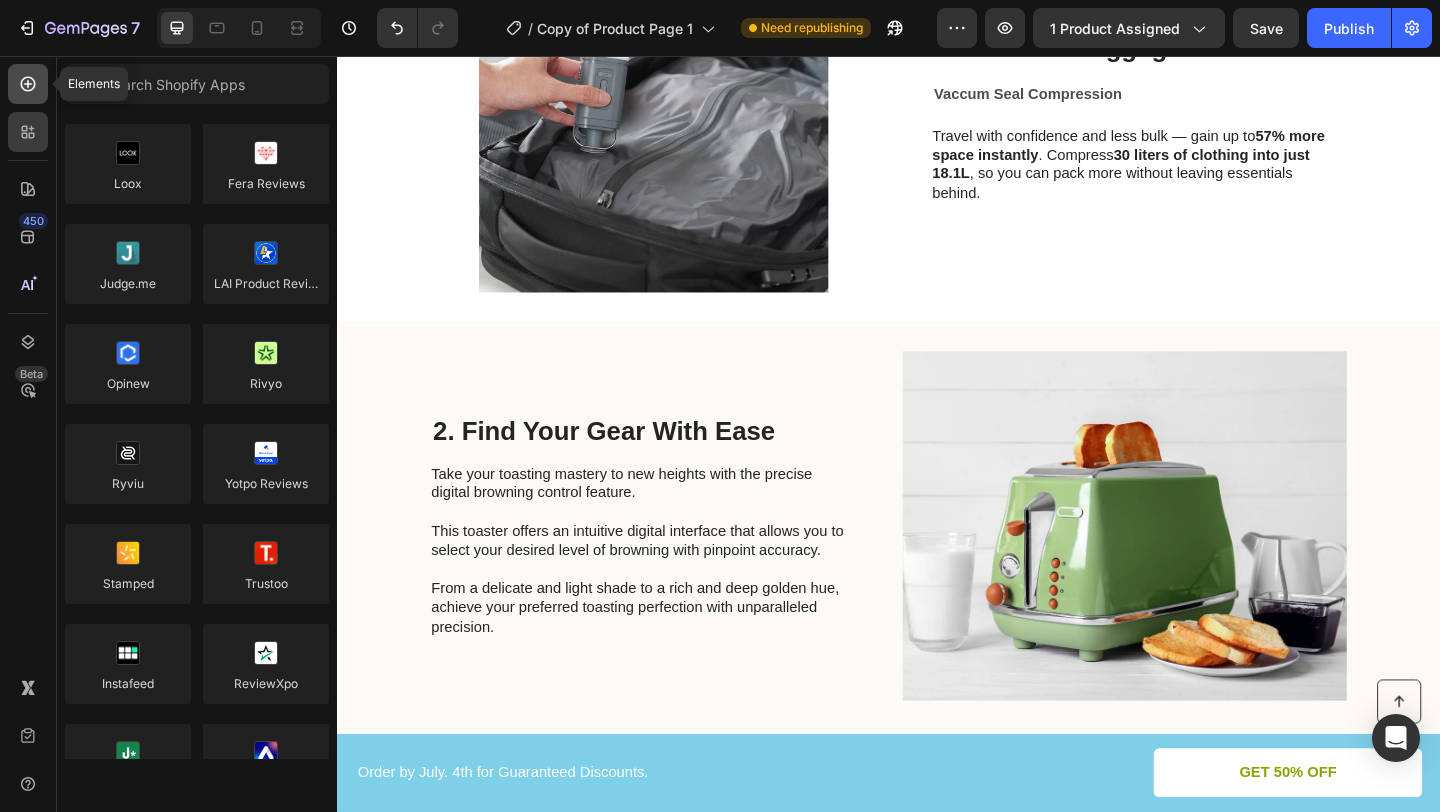 click 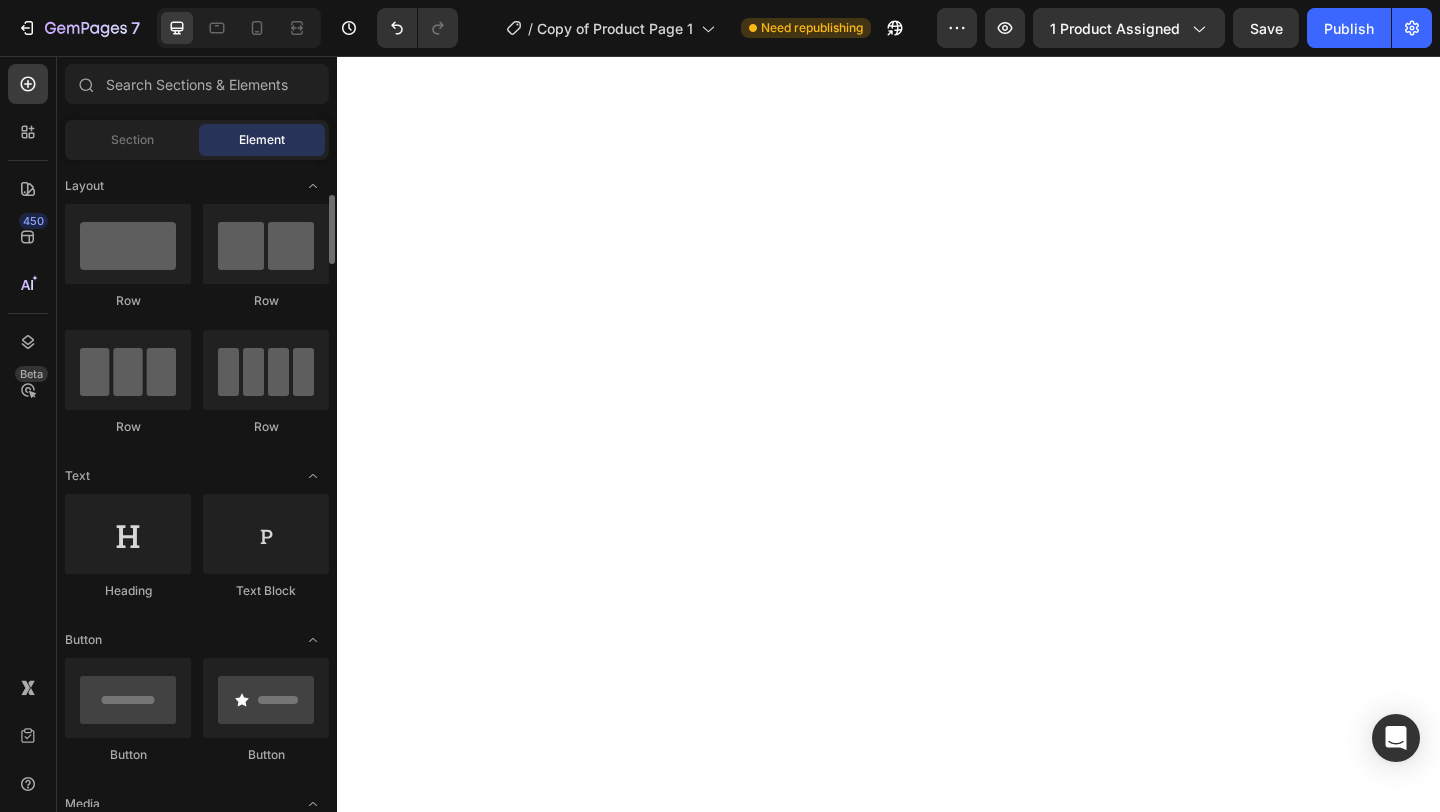 scroll, scrollTop: 0, scrollLeft: 0, axis: both 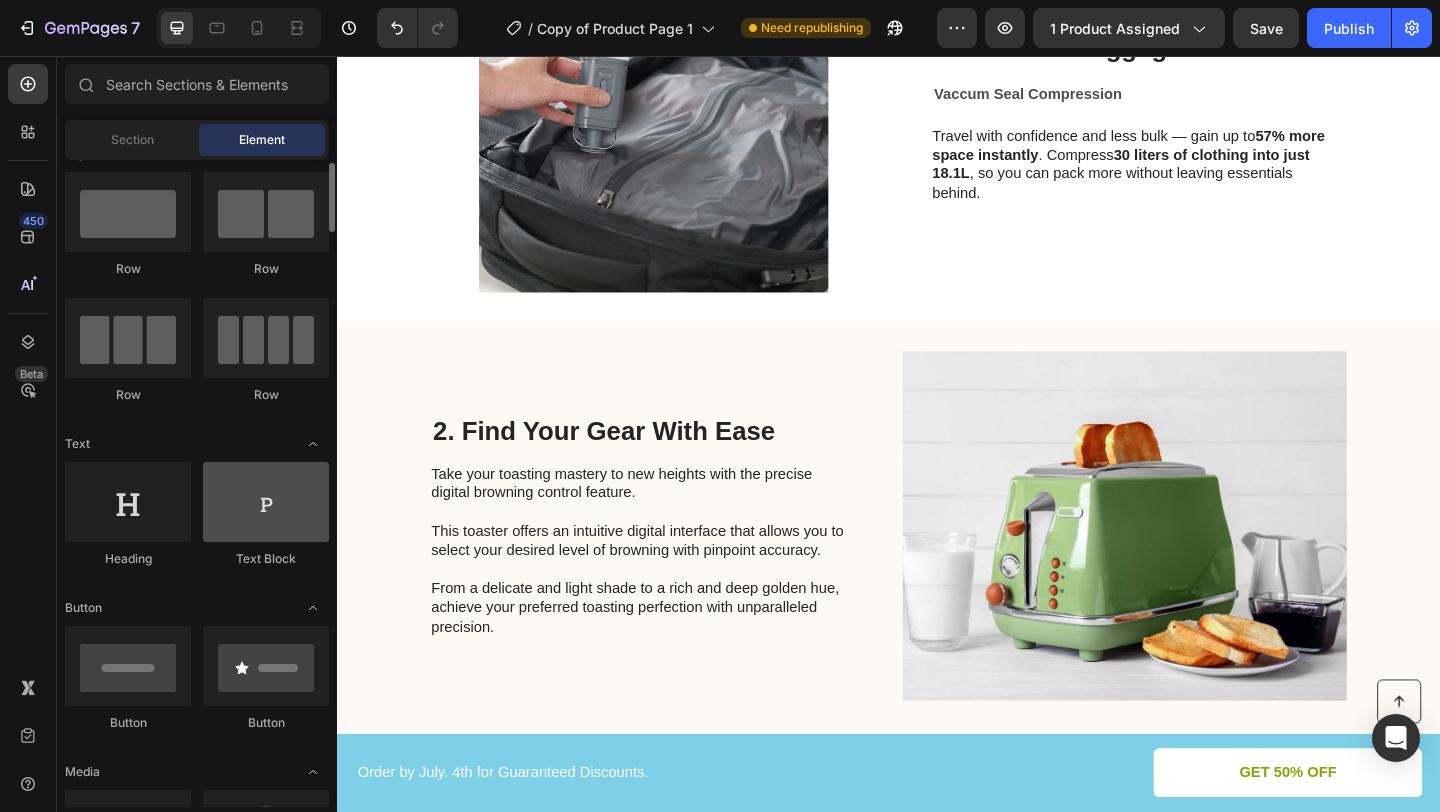 click at bounding box center [266, 502] 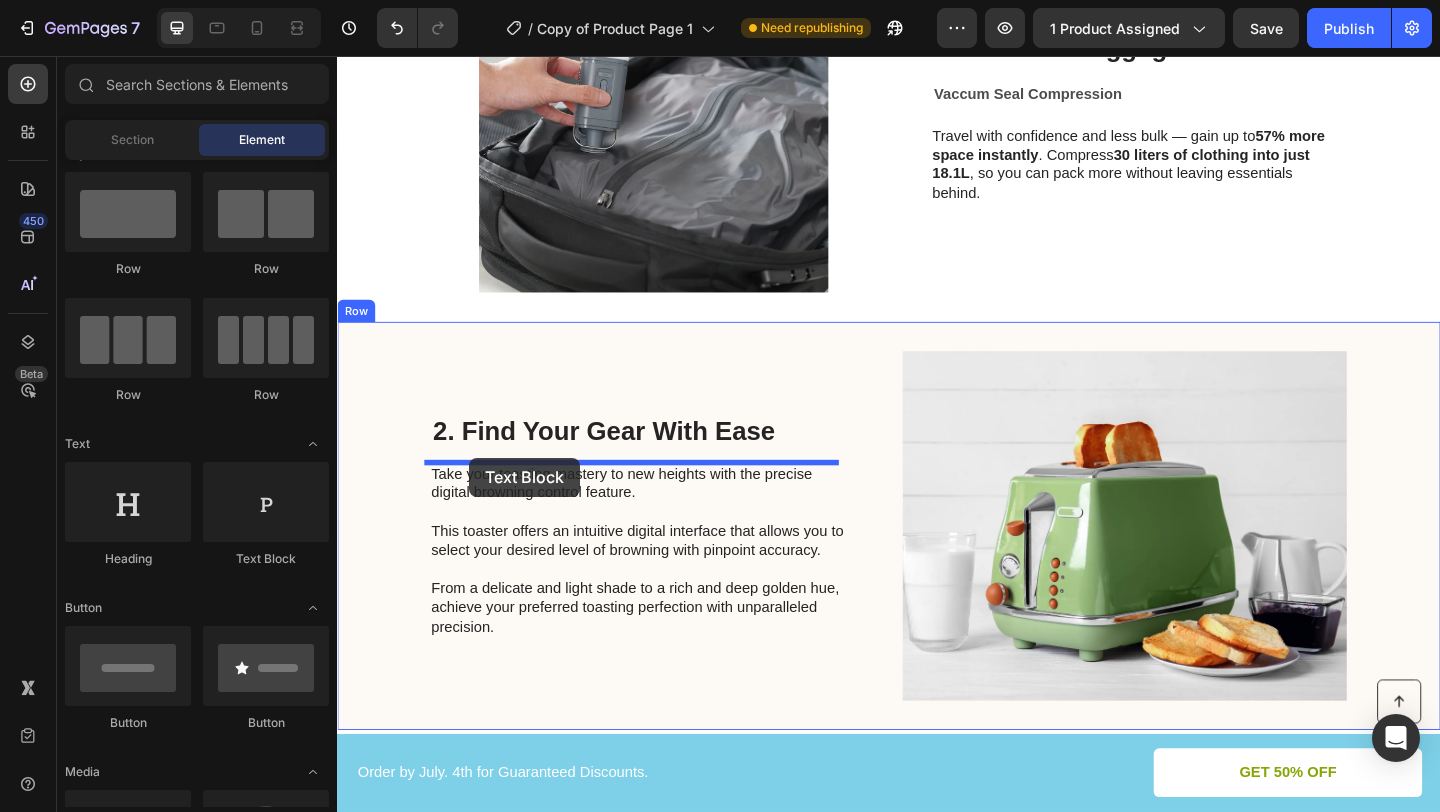 drag, startPoint x: 595, startPoint y: 577, endPoint x: 481, endPoint y: 493, distance: 141.60509 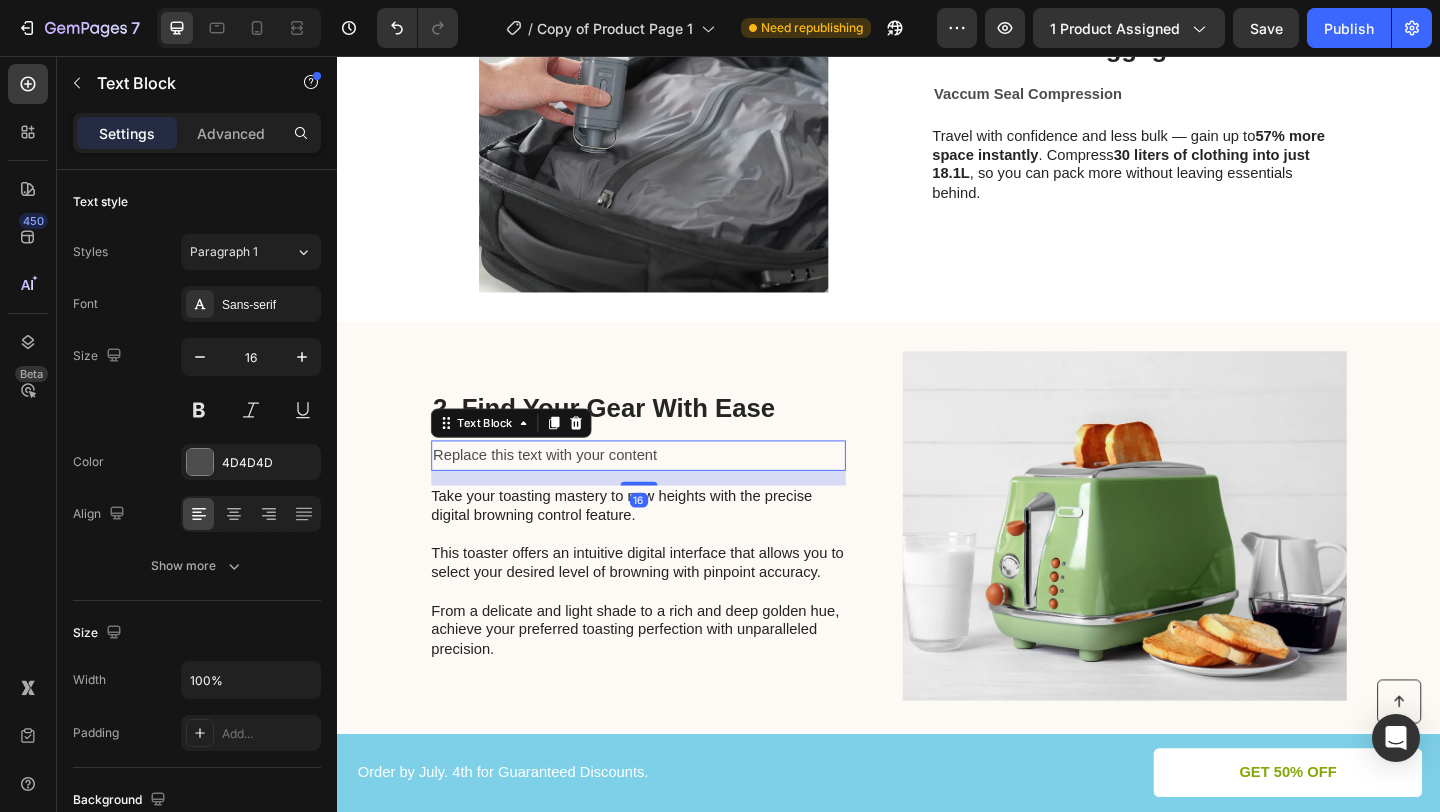 click on "Replace this text with your content" at bounding box center [664, 490] 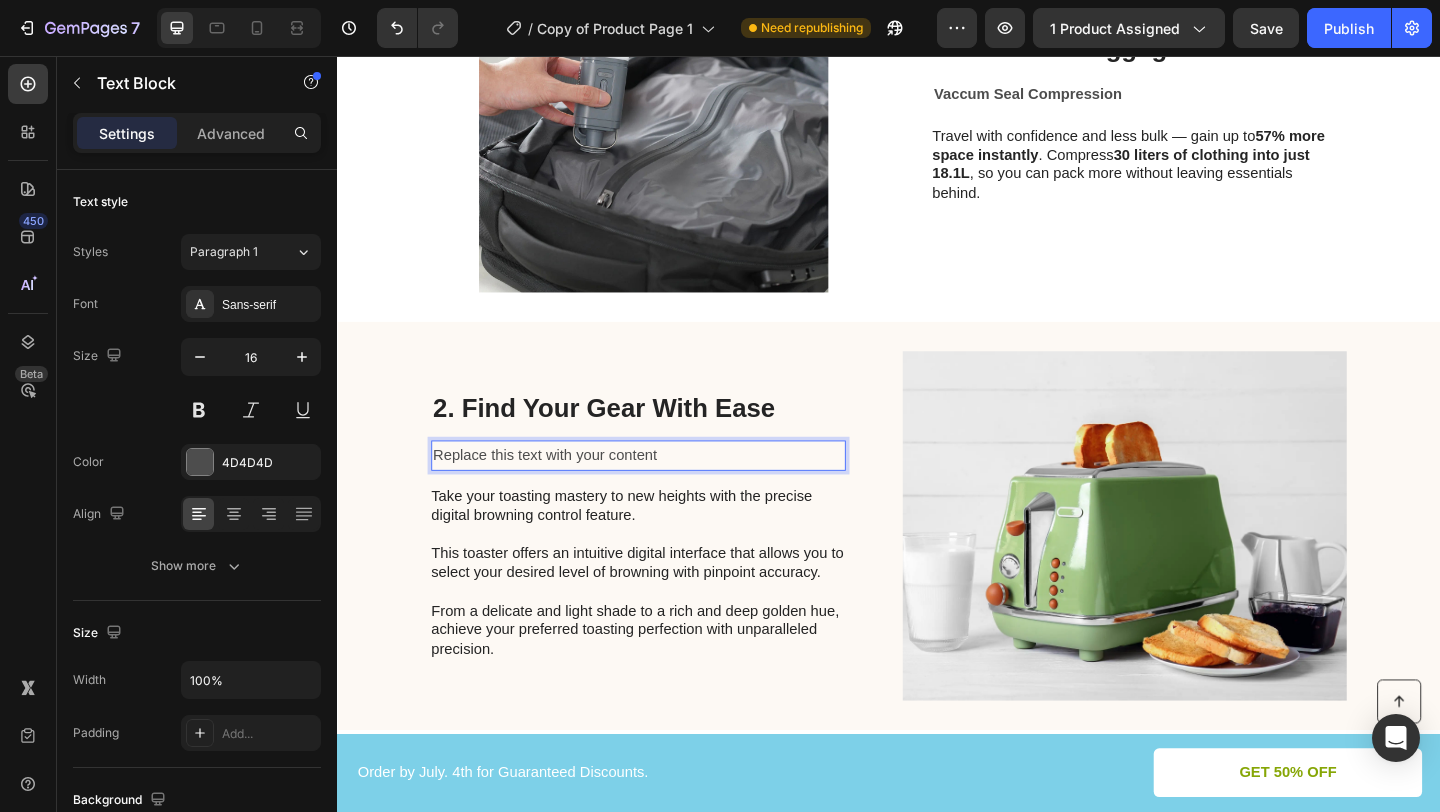 click on "Replace this text with your content" at bounding box center (664, 490) 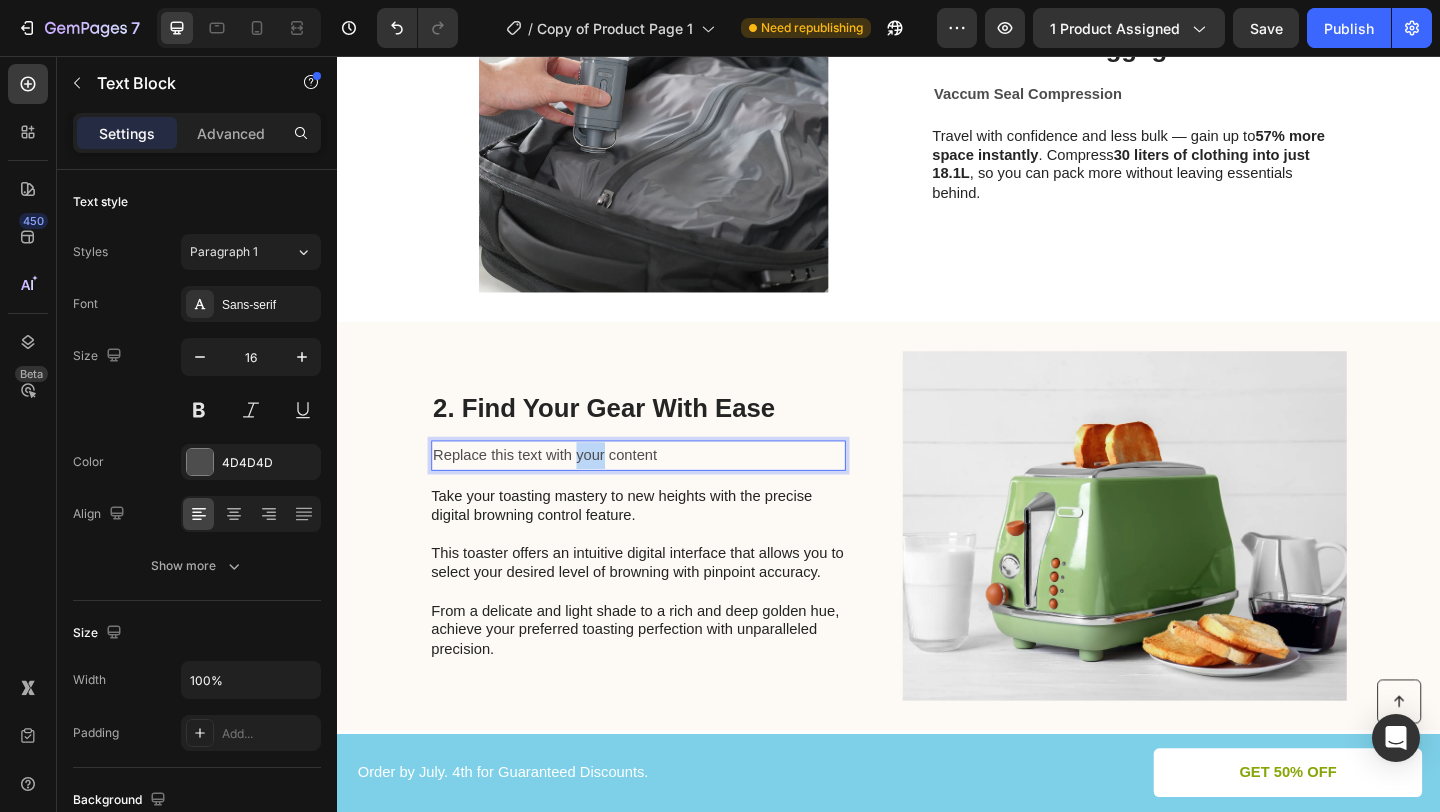 click on "Replace this text with your content" at bounding box center (664, 490) 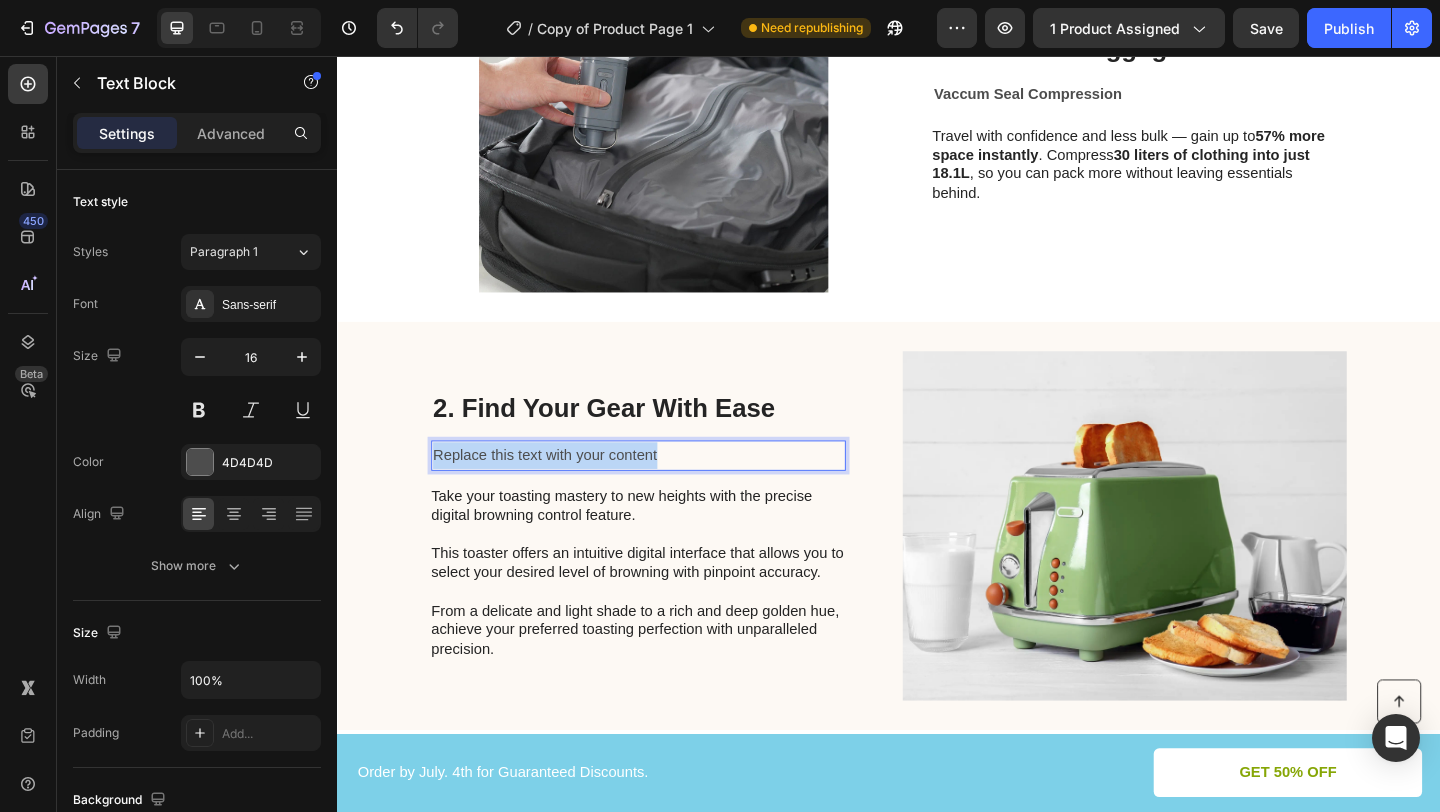 click on "Replace this text with your content" at bounding box center (664, 490) 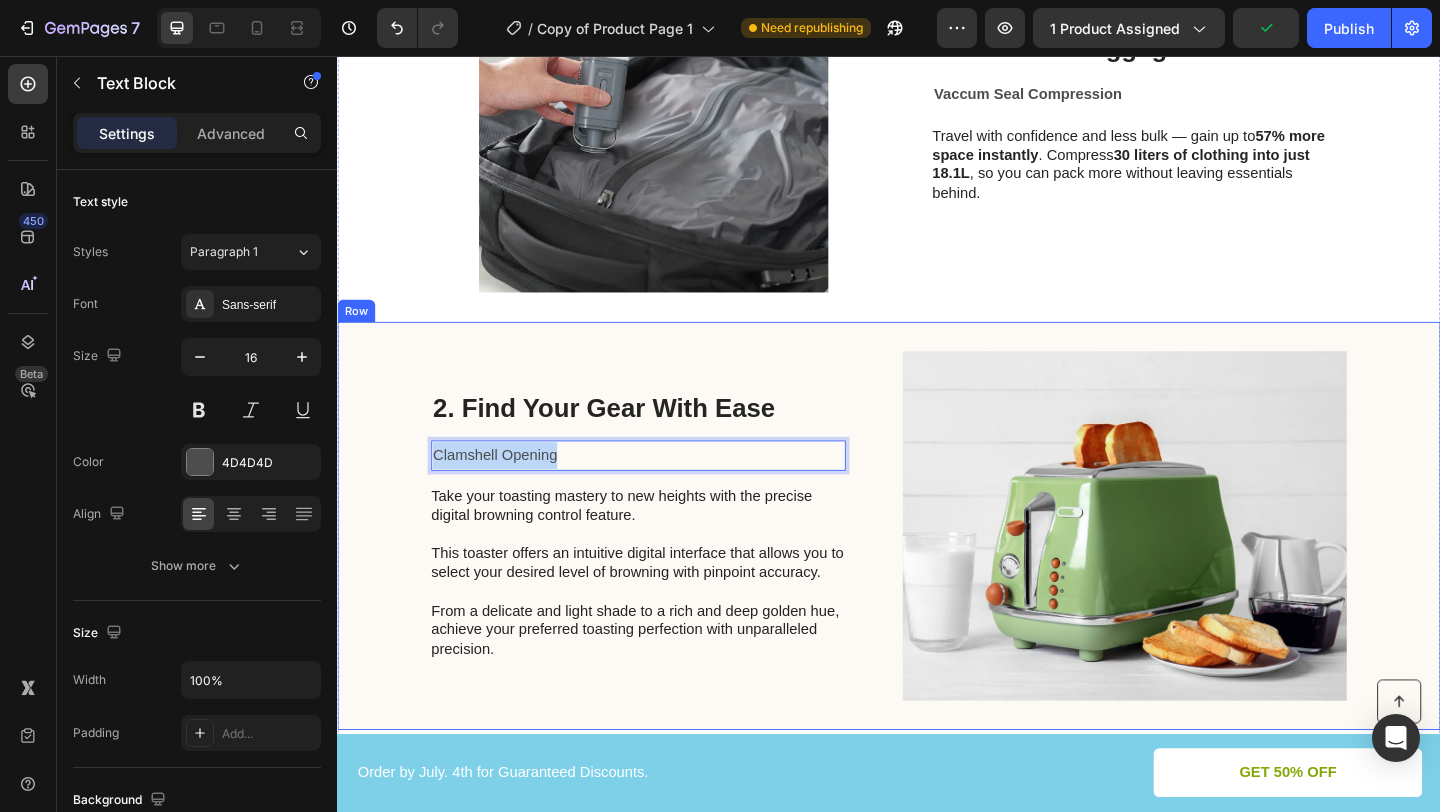 drag, startPoint x: 576, startPoint y: 494, endPoint x: 387, endPoint y: 495, distance: 189.00264 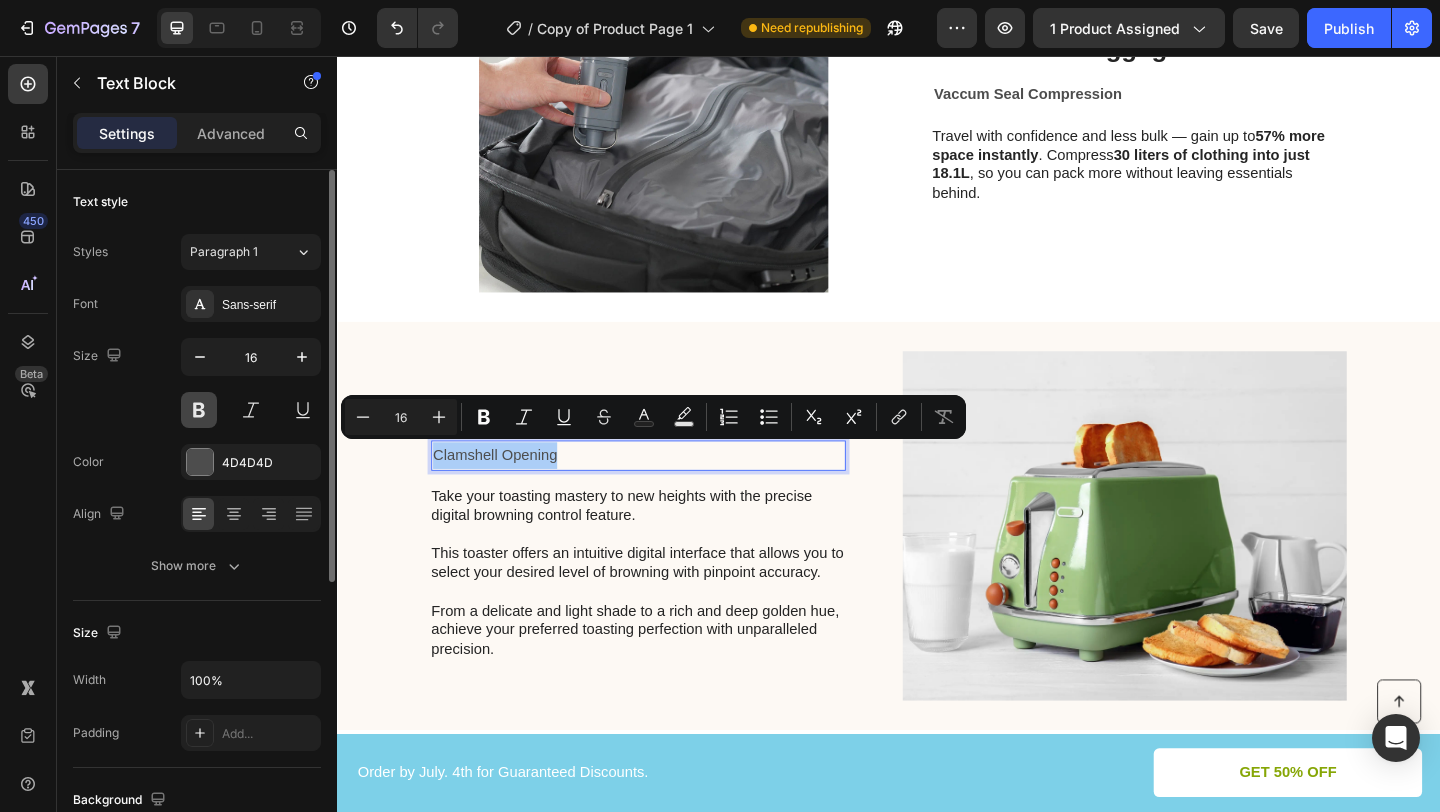 click at bounding box center (199, 410) 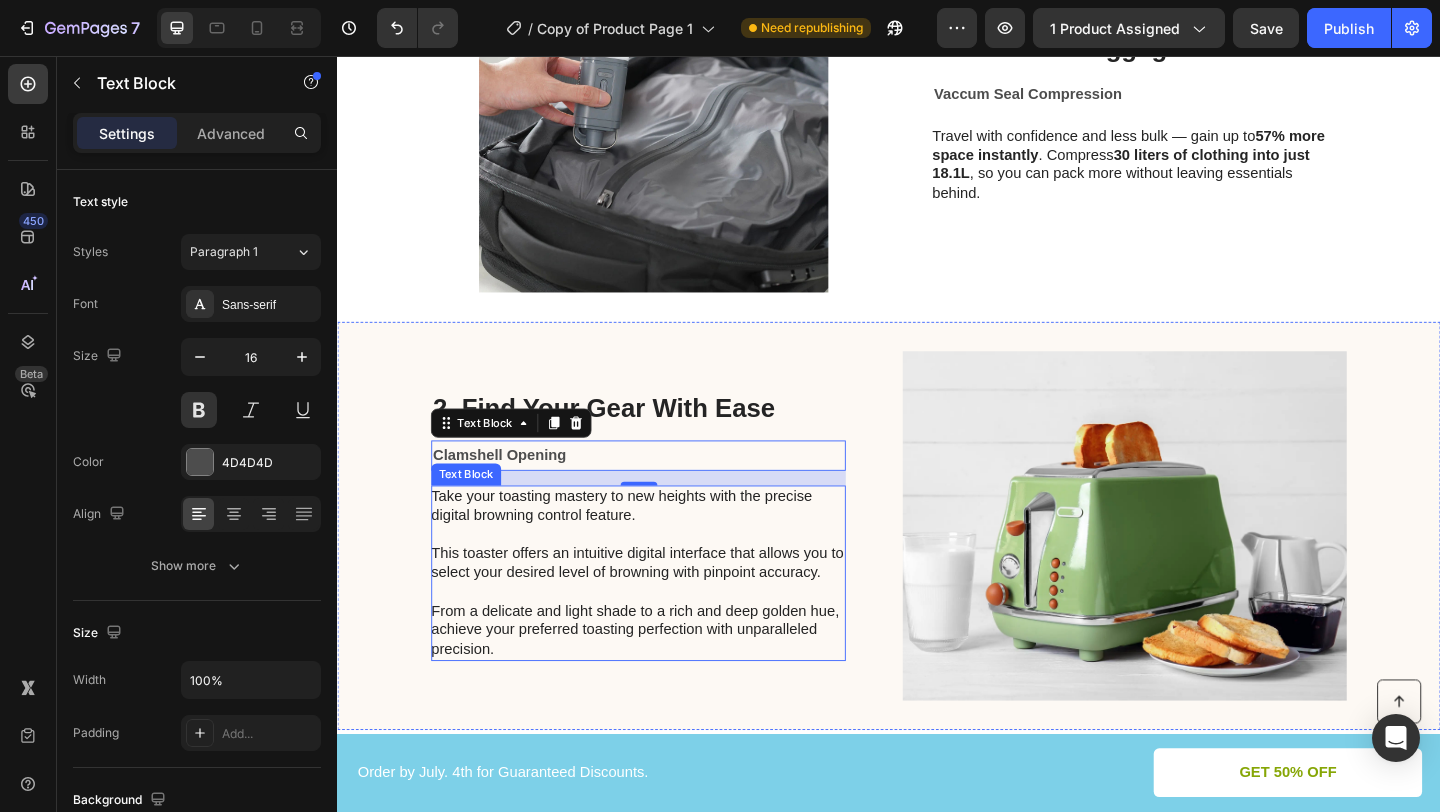 click on "Take your toasting mastery to new heights with the precise digital browning control feature. This toaster offers an intuitive digital interface that allows you to select your desired level of browning with pinpoint accuracy.  From a delicate and light shade to a rich and deep golden hue, achieve your preferred toasting perfection with unparalleled precision." at bounding box center [663, 618] 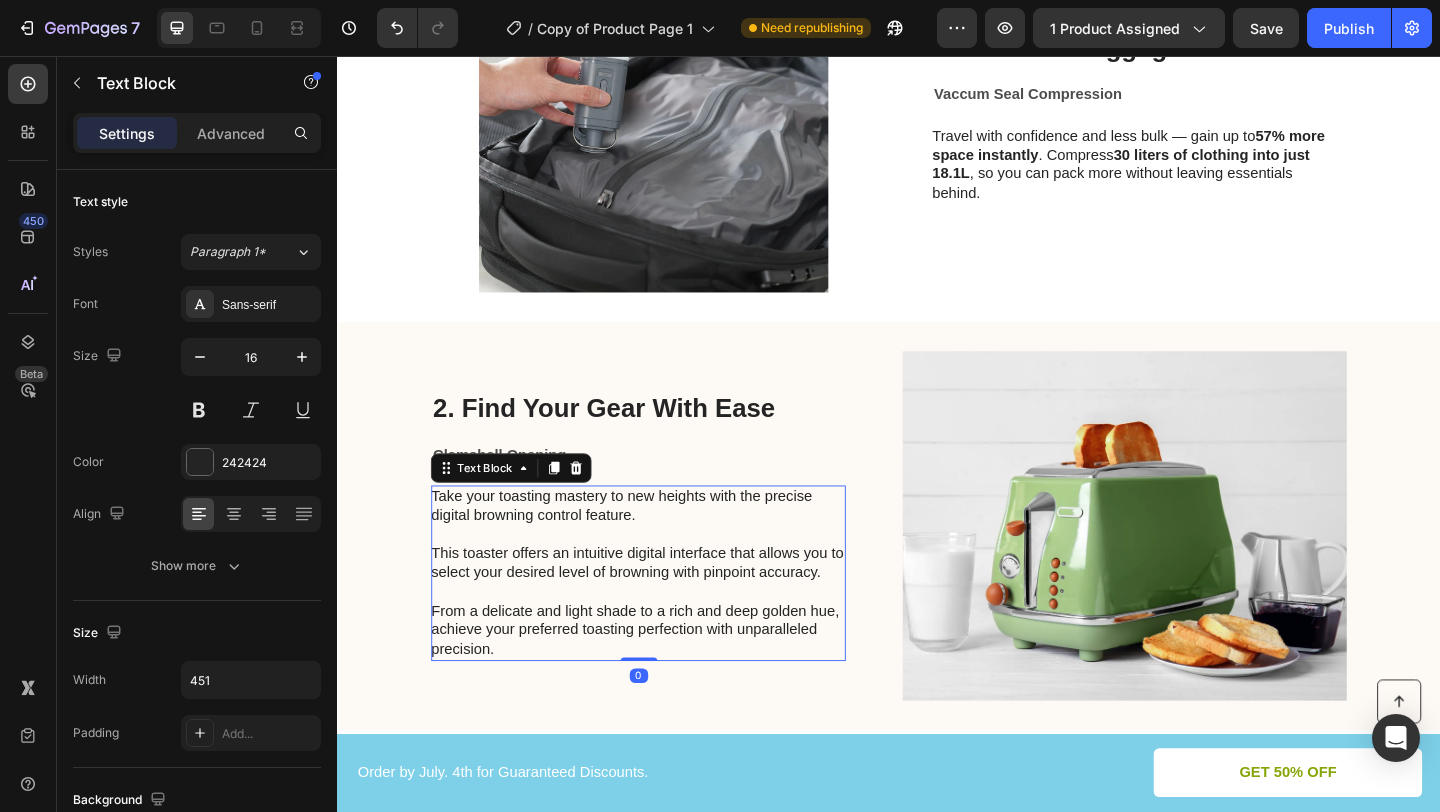 click on "Take your toasting mastery to new heights with the precise digital browning control feature. This toaster offers an intuitive digital interface that allows you to select your desired level of browning with pinpoint accuracy.  From a delicate and light shade to a rich and deep golden hue, achieve your preferred toasting perfection with unparalleled precision." at bounding box center (663, 618) 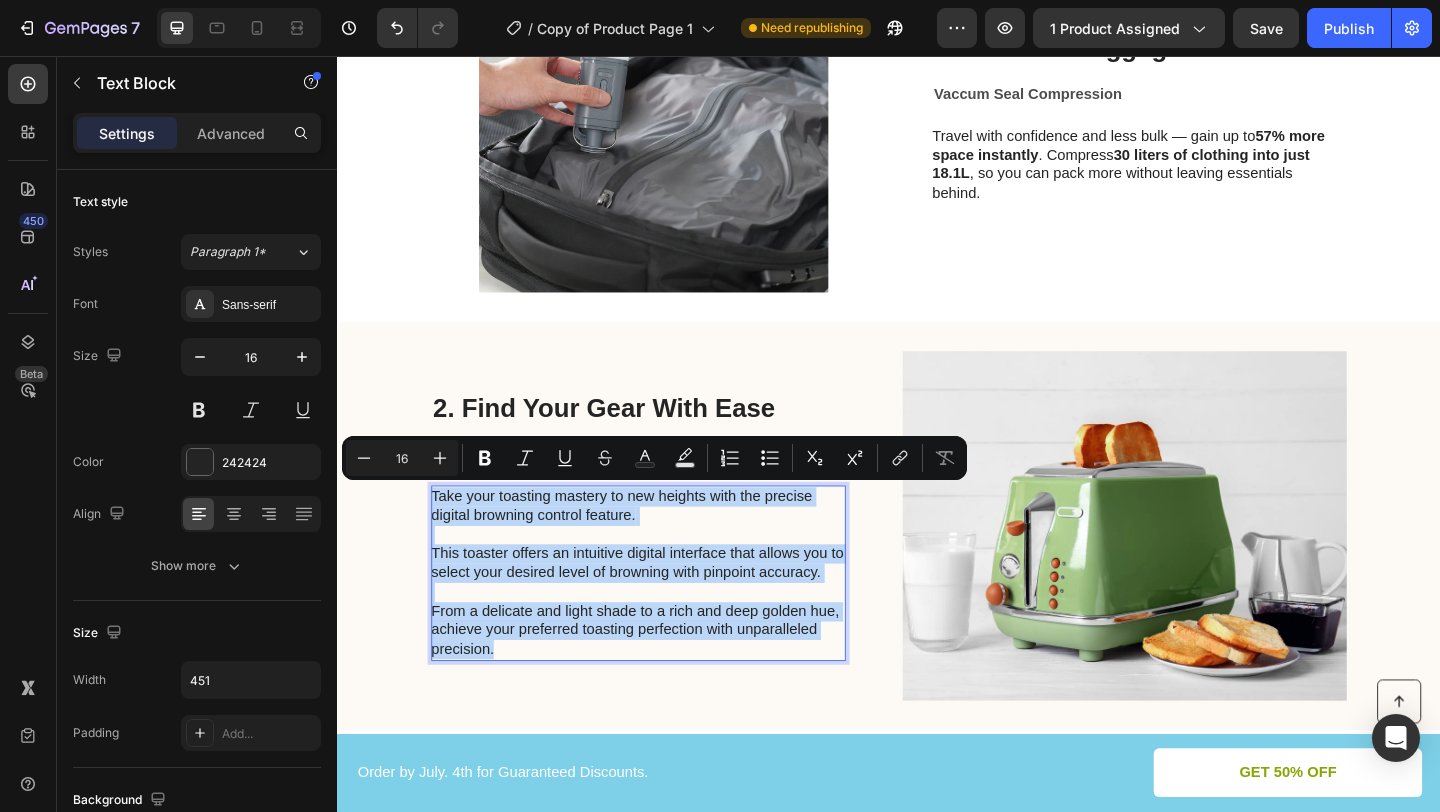 drag, startPoint x: 435, startPoint y: 537, endPoint x: 591, endPoint y: 697, distance: 223.46364 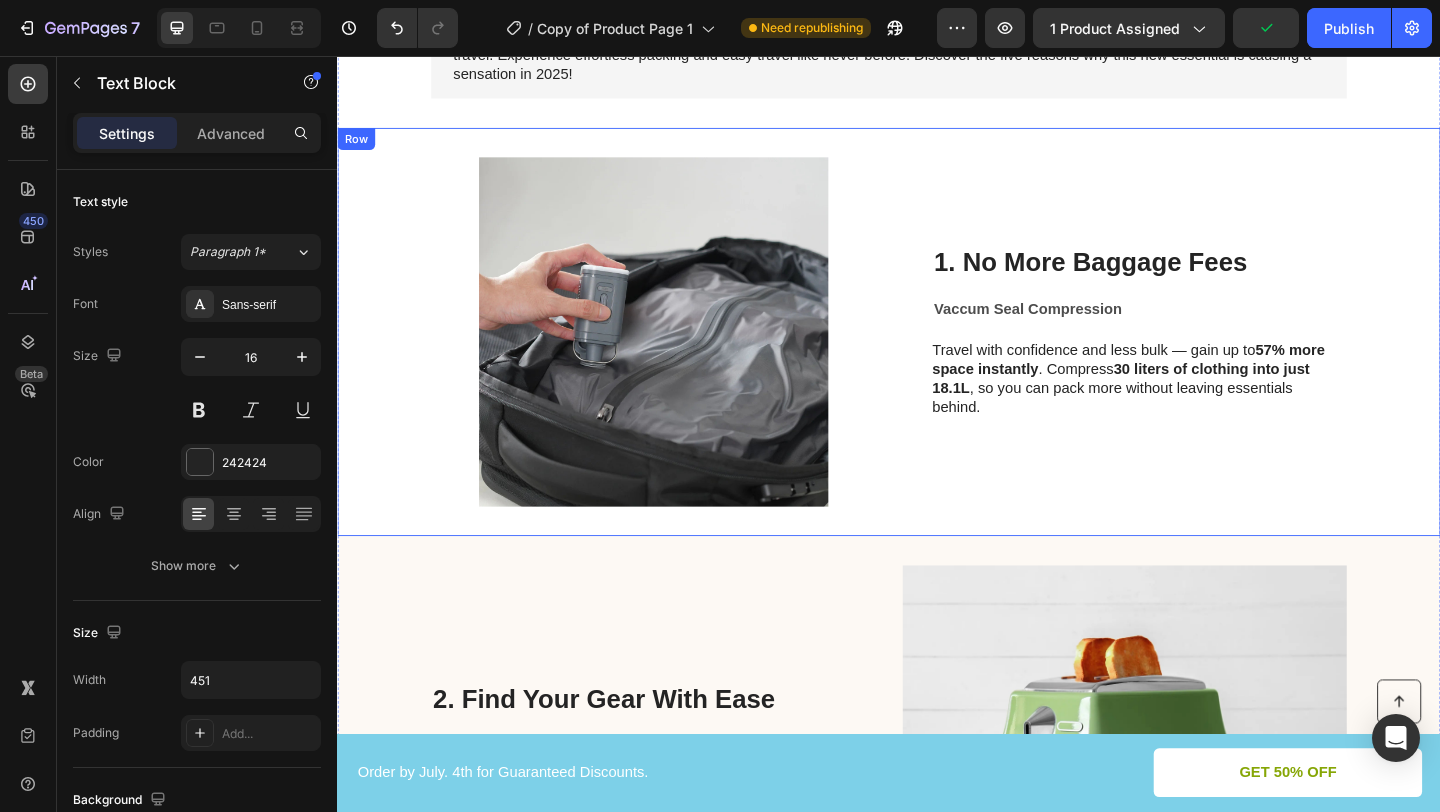 scroll, scrollTop: 371, scrollLeft: 0, axis: vertical 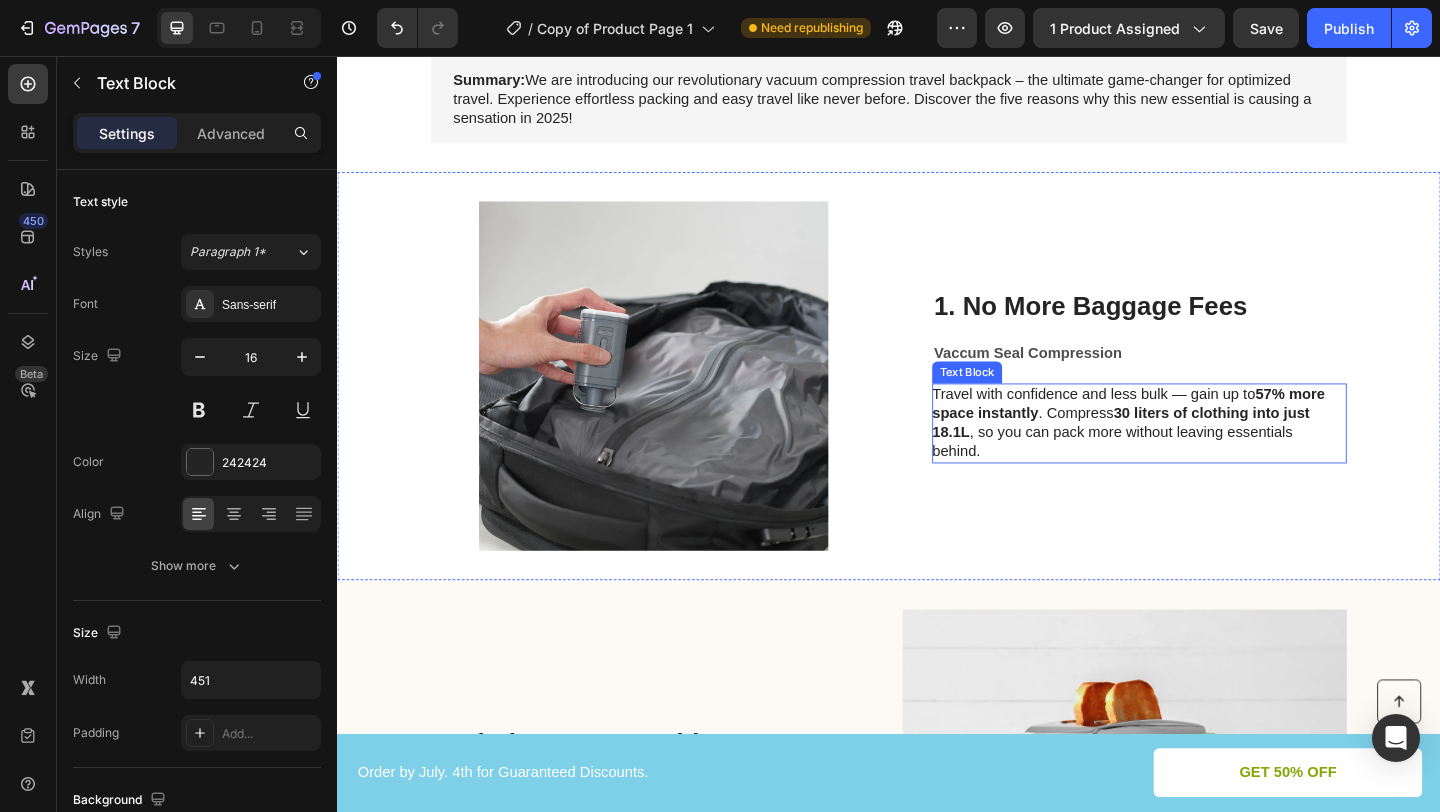 click on "30 liters of clothing into just 18.1L" at bounding box center [1189, 455] 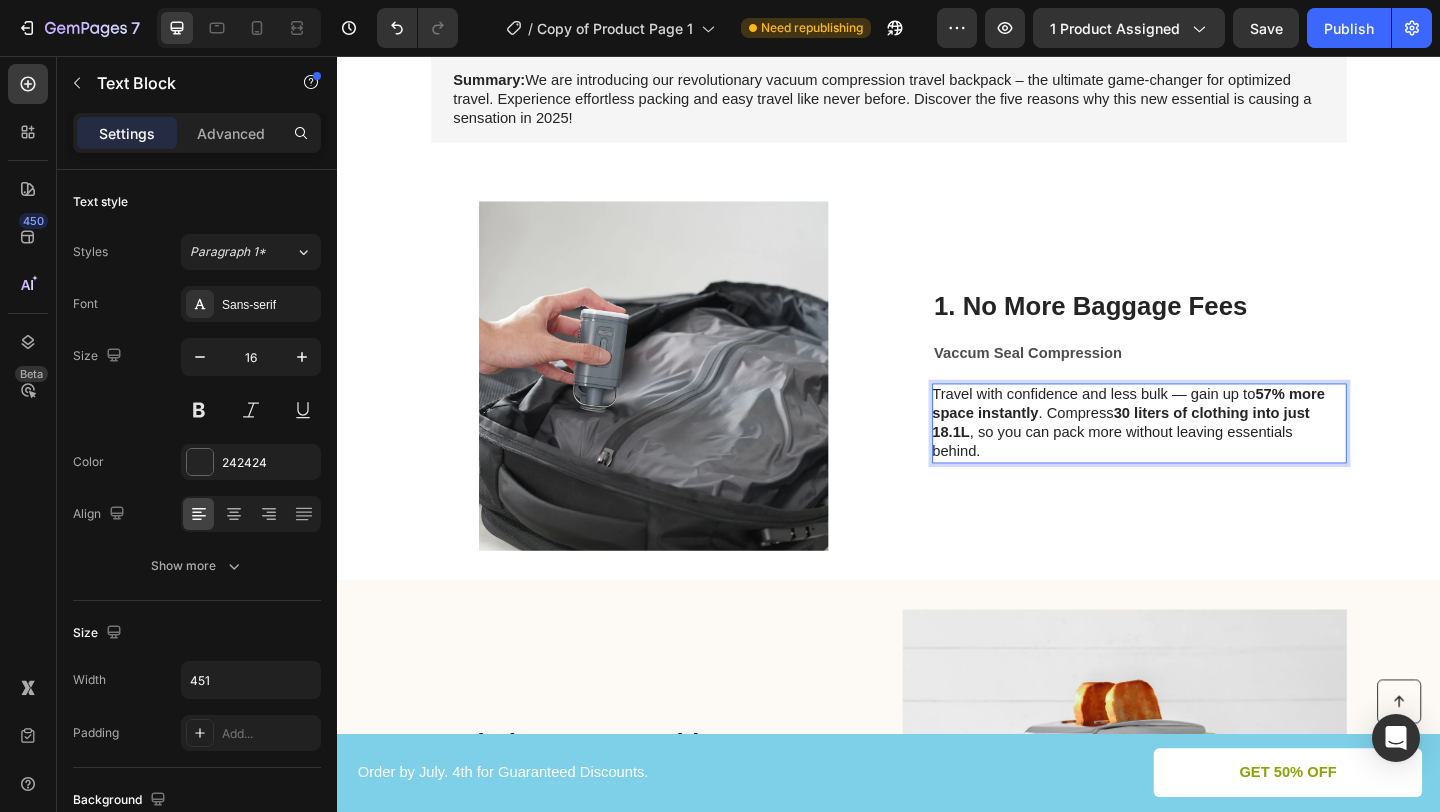 click on "30 liters of clothing into just 18.1L" at bounding box center (1189, 455) 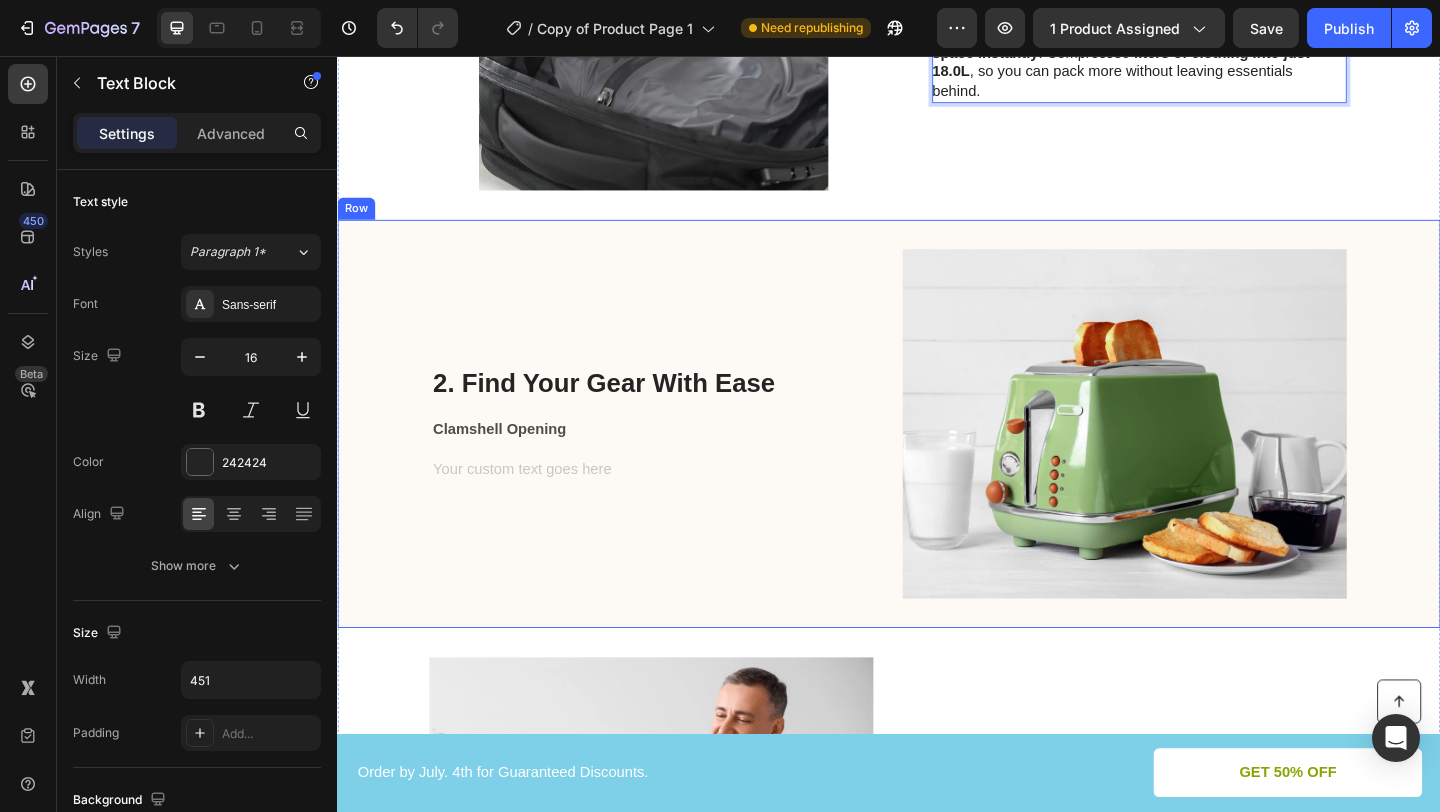 scroll, scrollTop: 811, scrollLeft: 0, axis: vertical 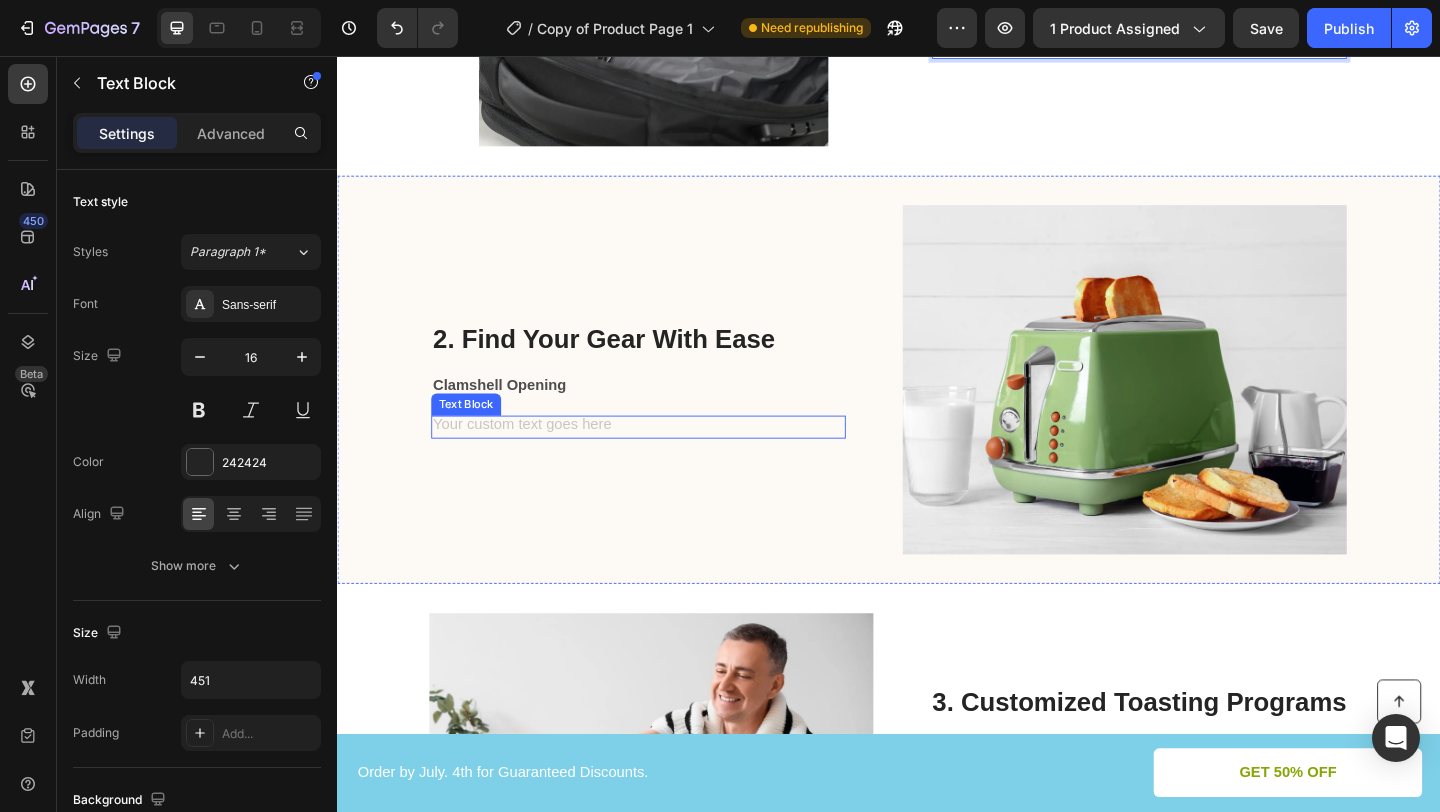 click at bounding box center [664, 459] 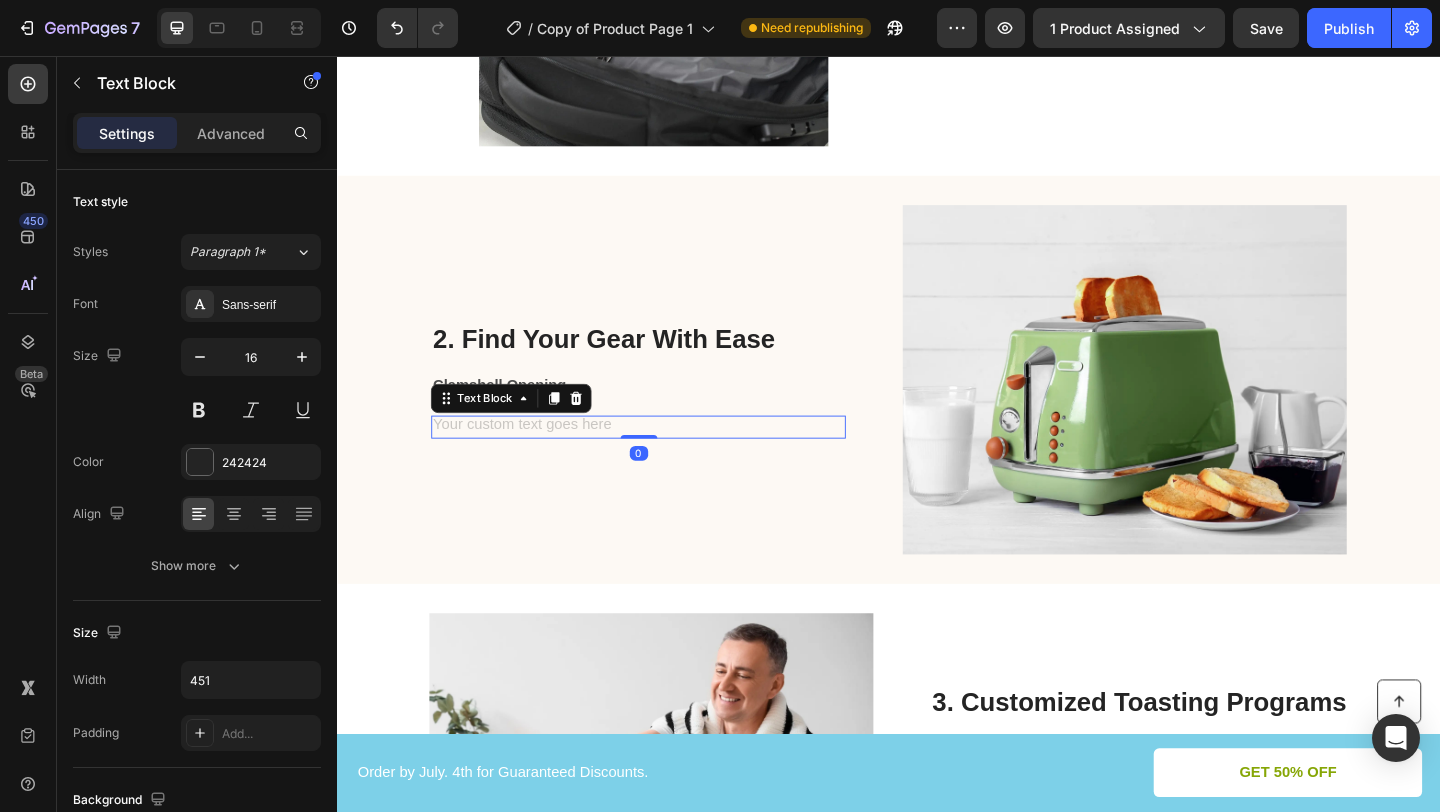 click at bounding box center (664, 459) 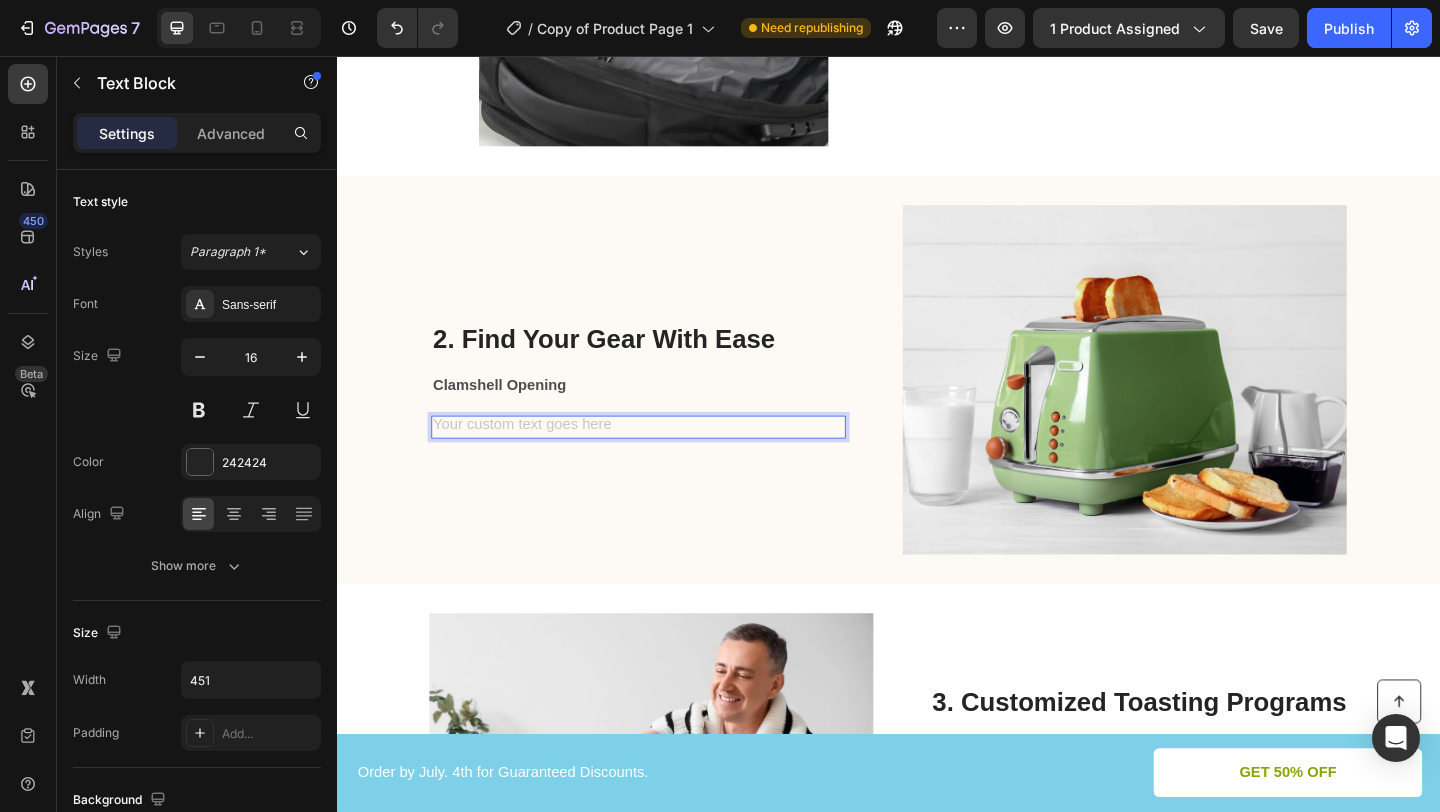 click at bounding box center [664, 459] 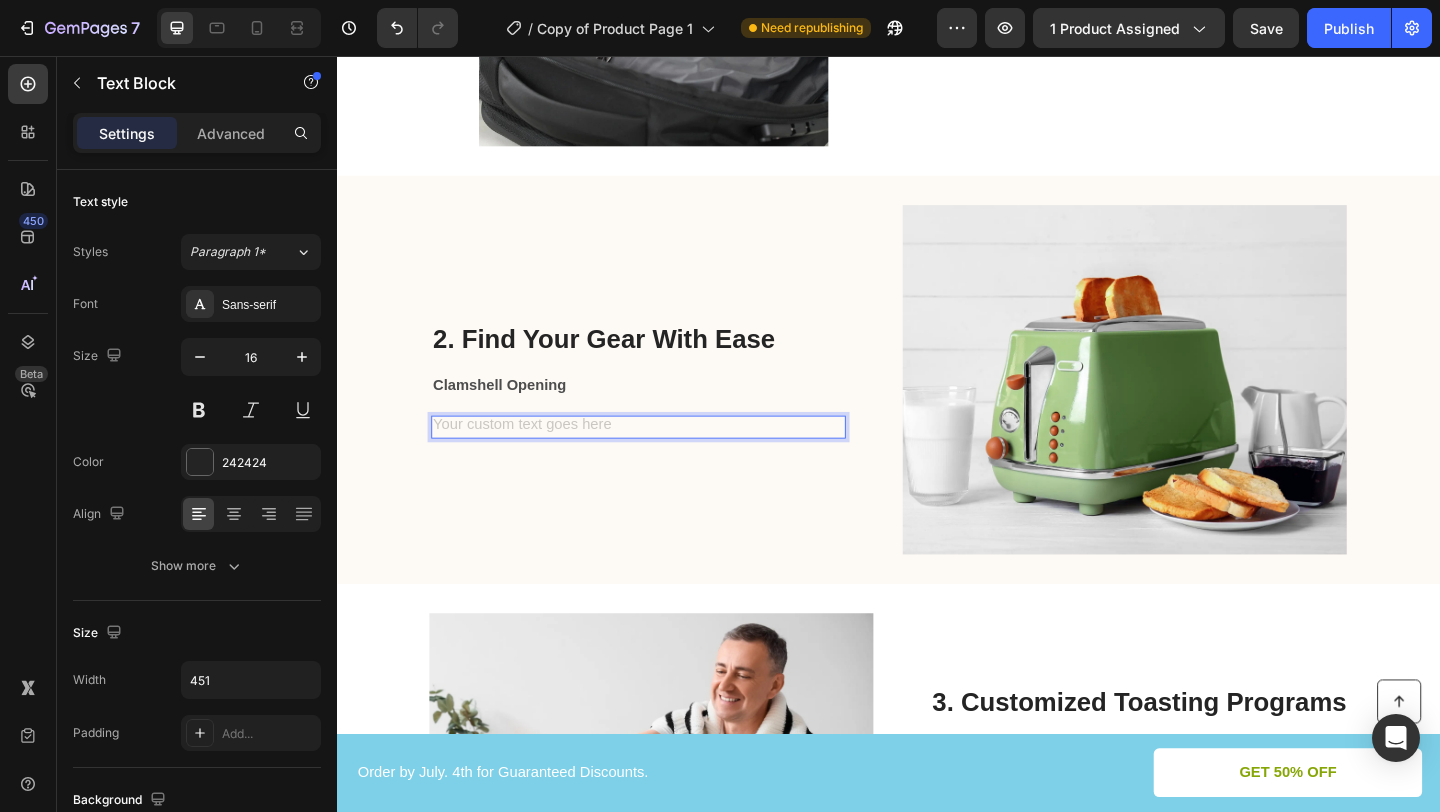 click at bounding box center [664, 459] 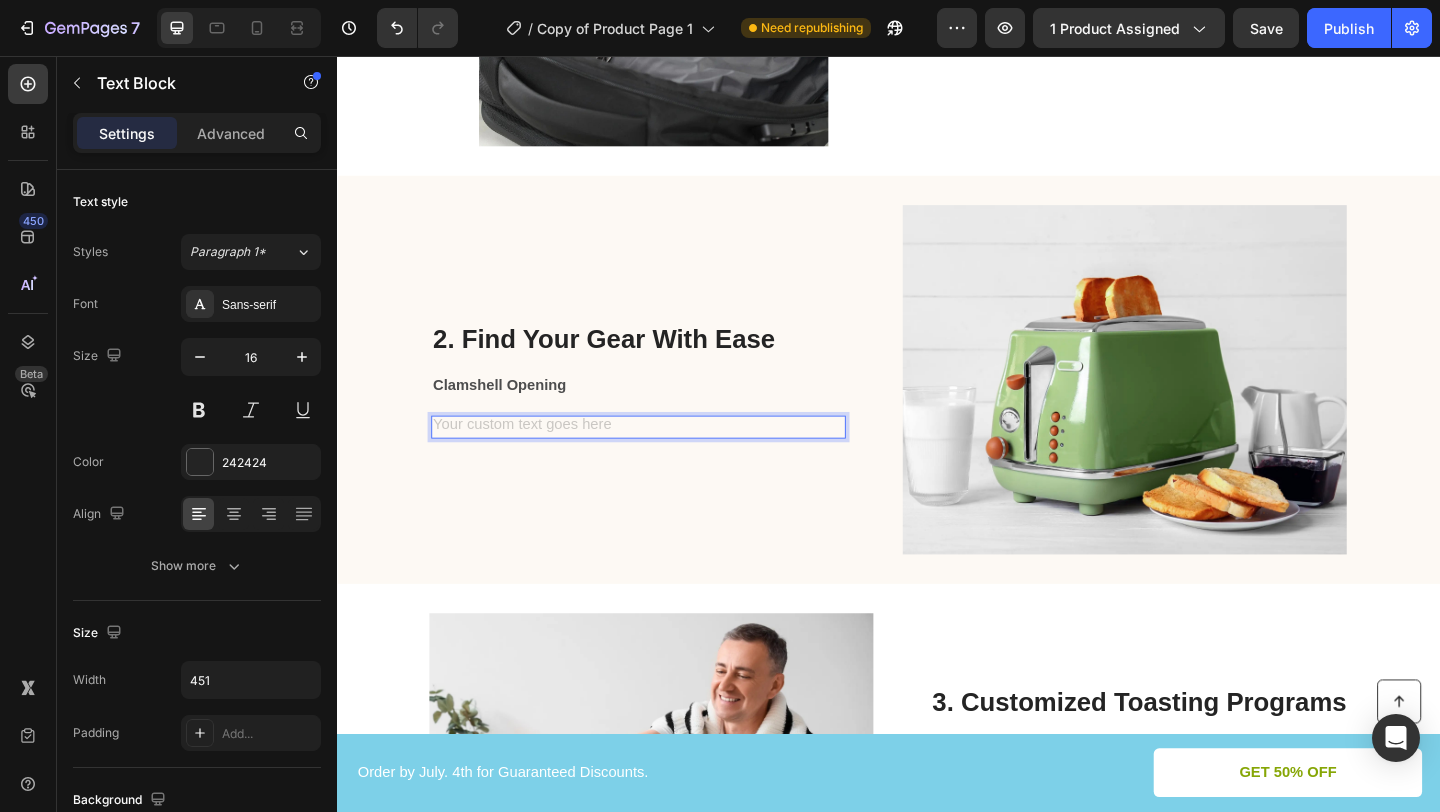 click at bounding box center (664, 459) 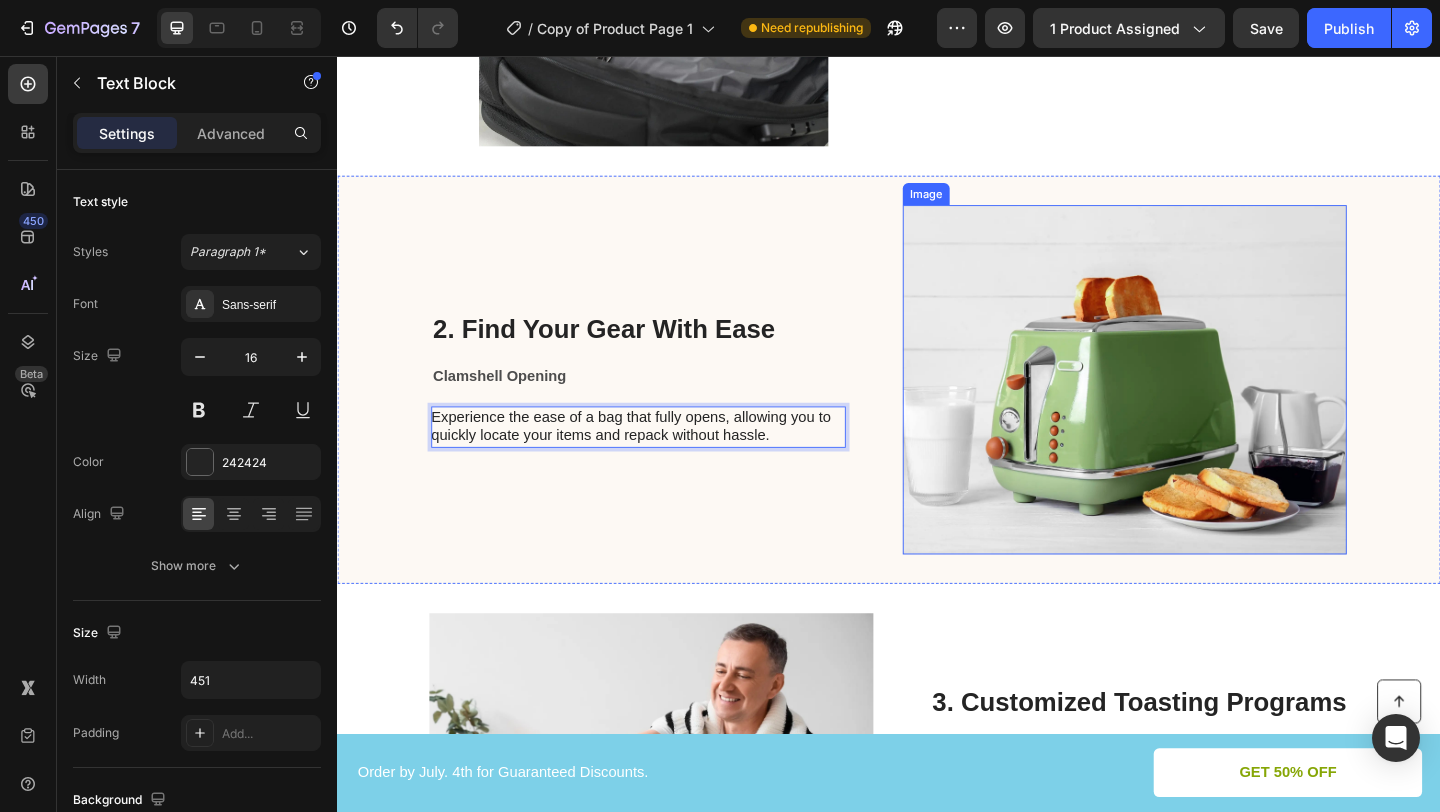 click at bounding box center (1193, 408) 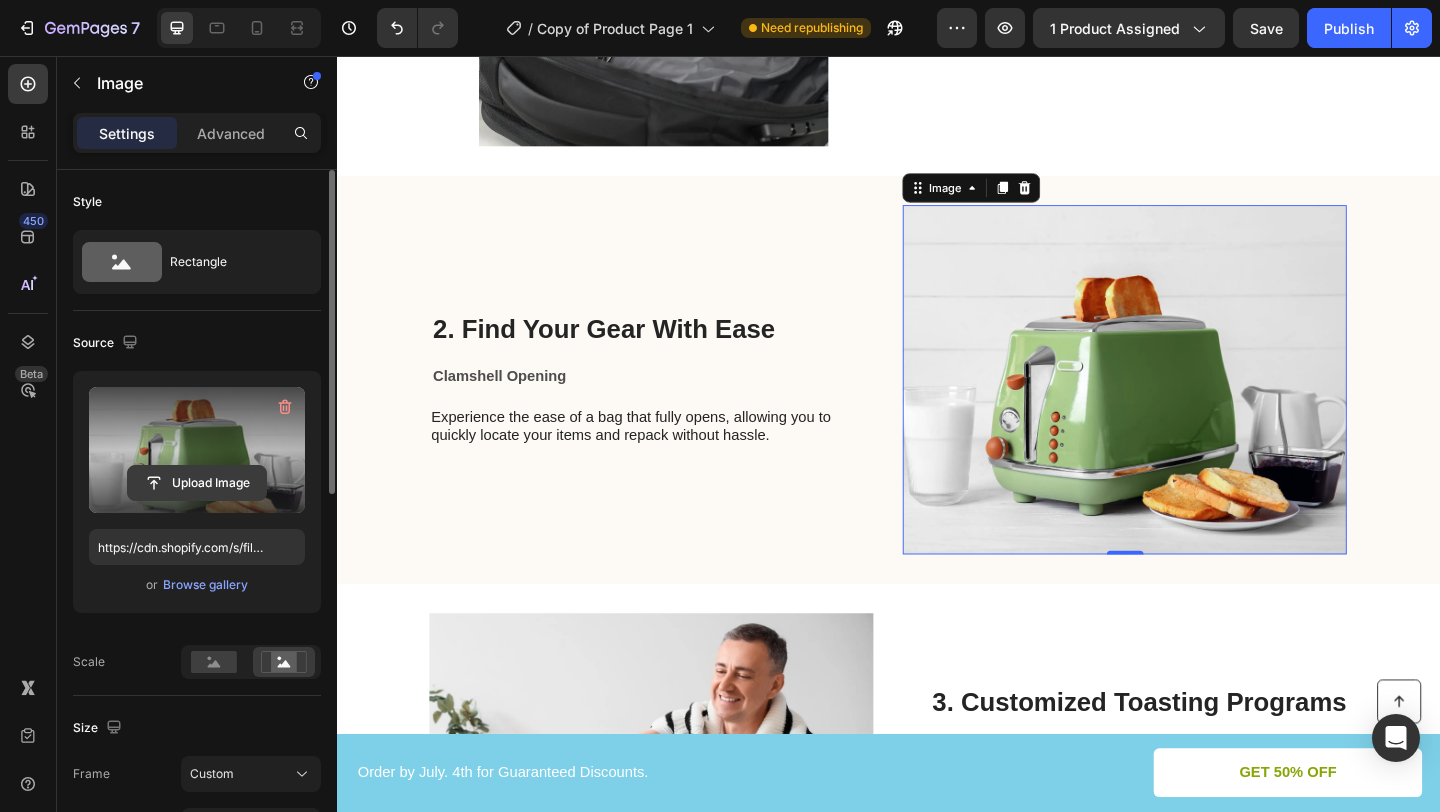 click 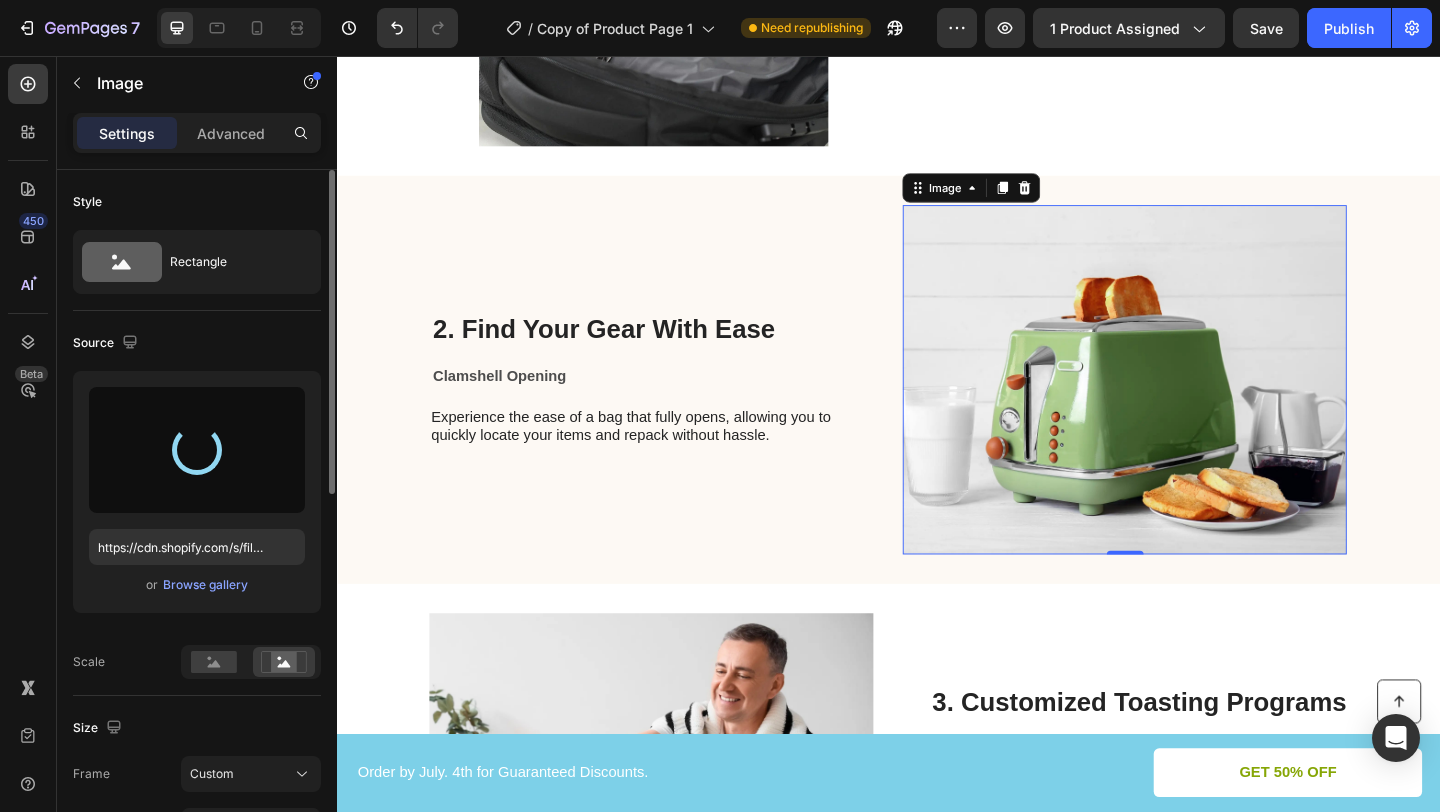 type on "https://cdn.shopify.com/s/files/1/0629/3232/0301/files/gempages_571988089728140160-741c93e3-ddea-4d0d-92b4-2f8a049ea418.gif" 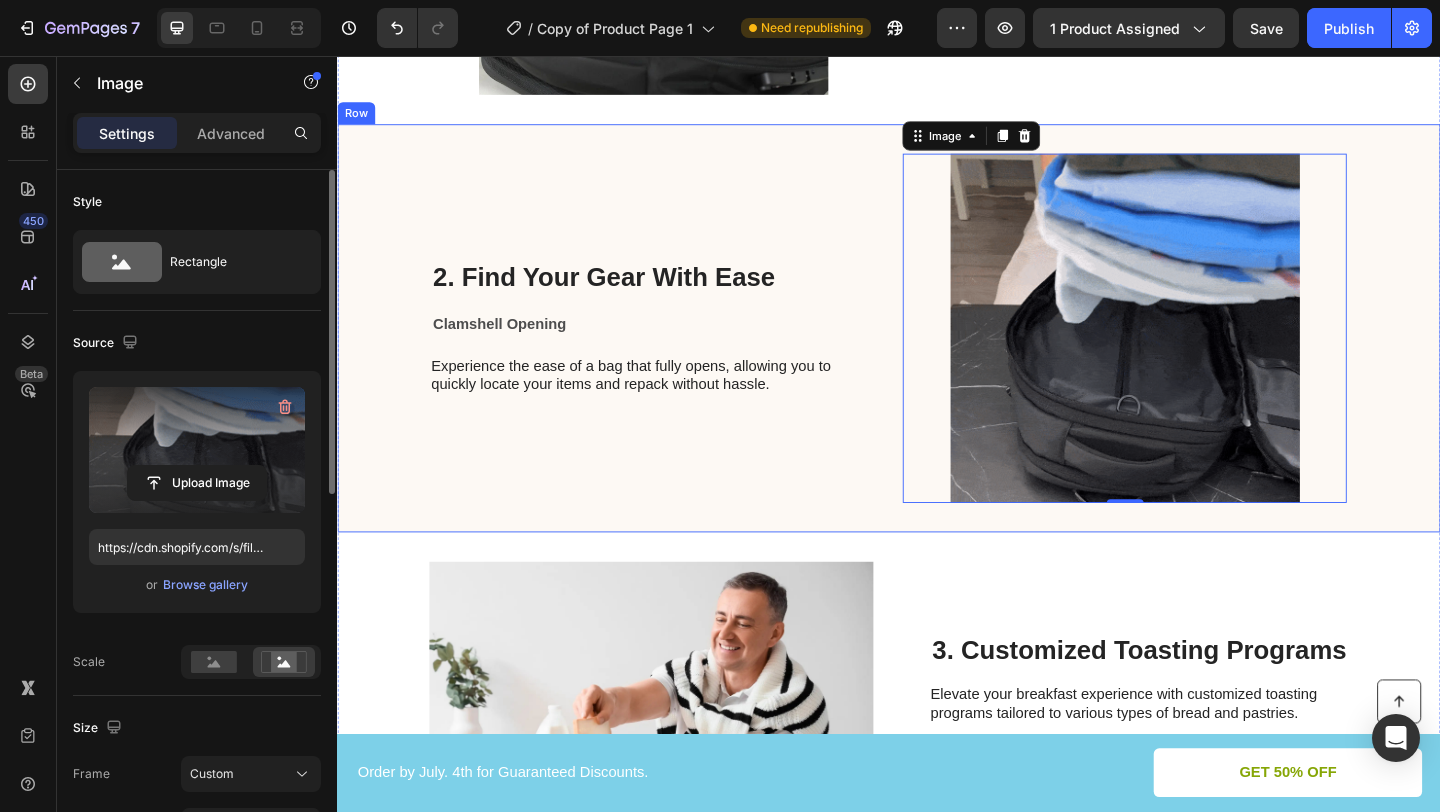 scroll, scrollTop: 868, scrollLeft: 0, axis: vertical 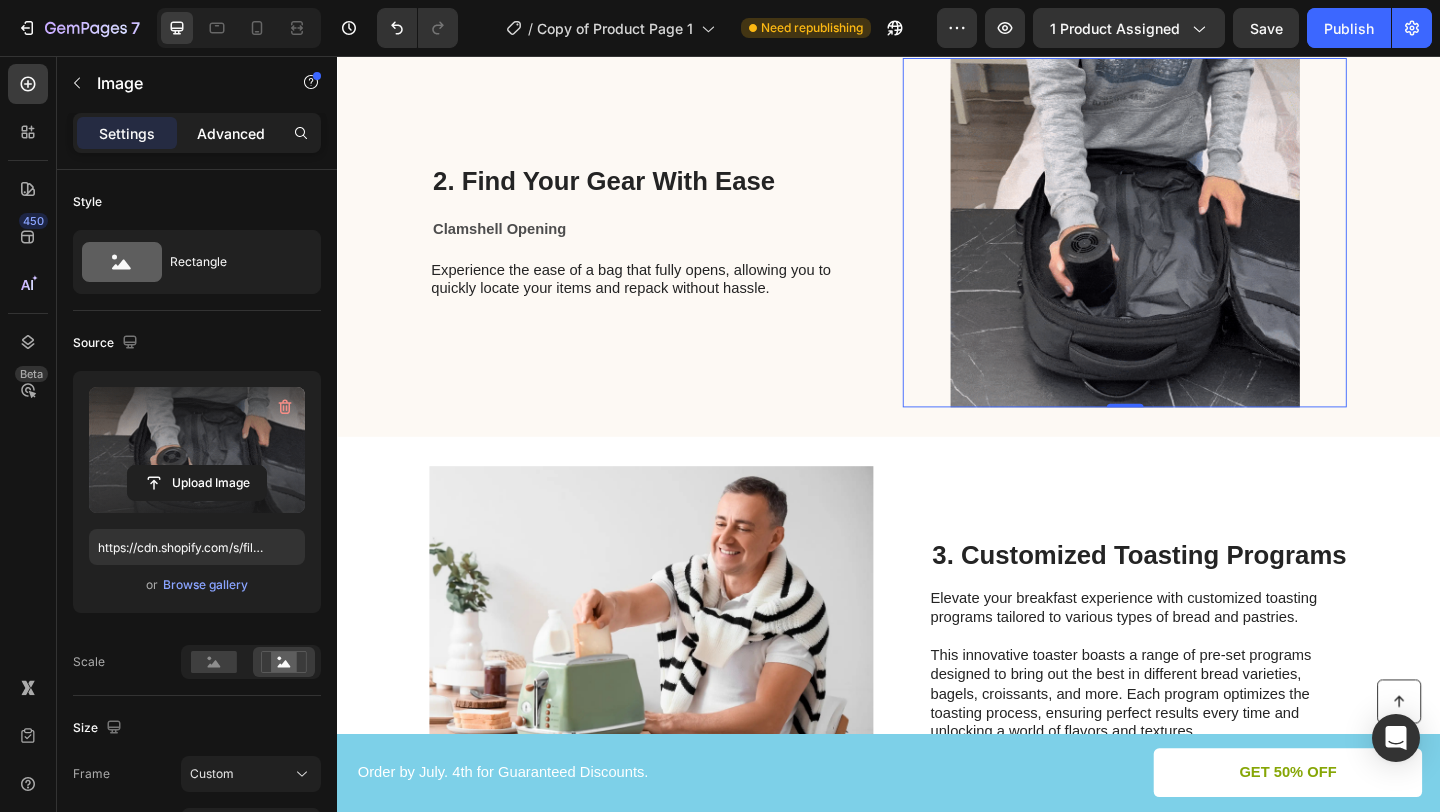click on "Advanced" at bounding box center [231, 133] 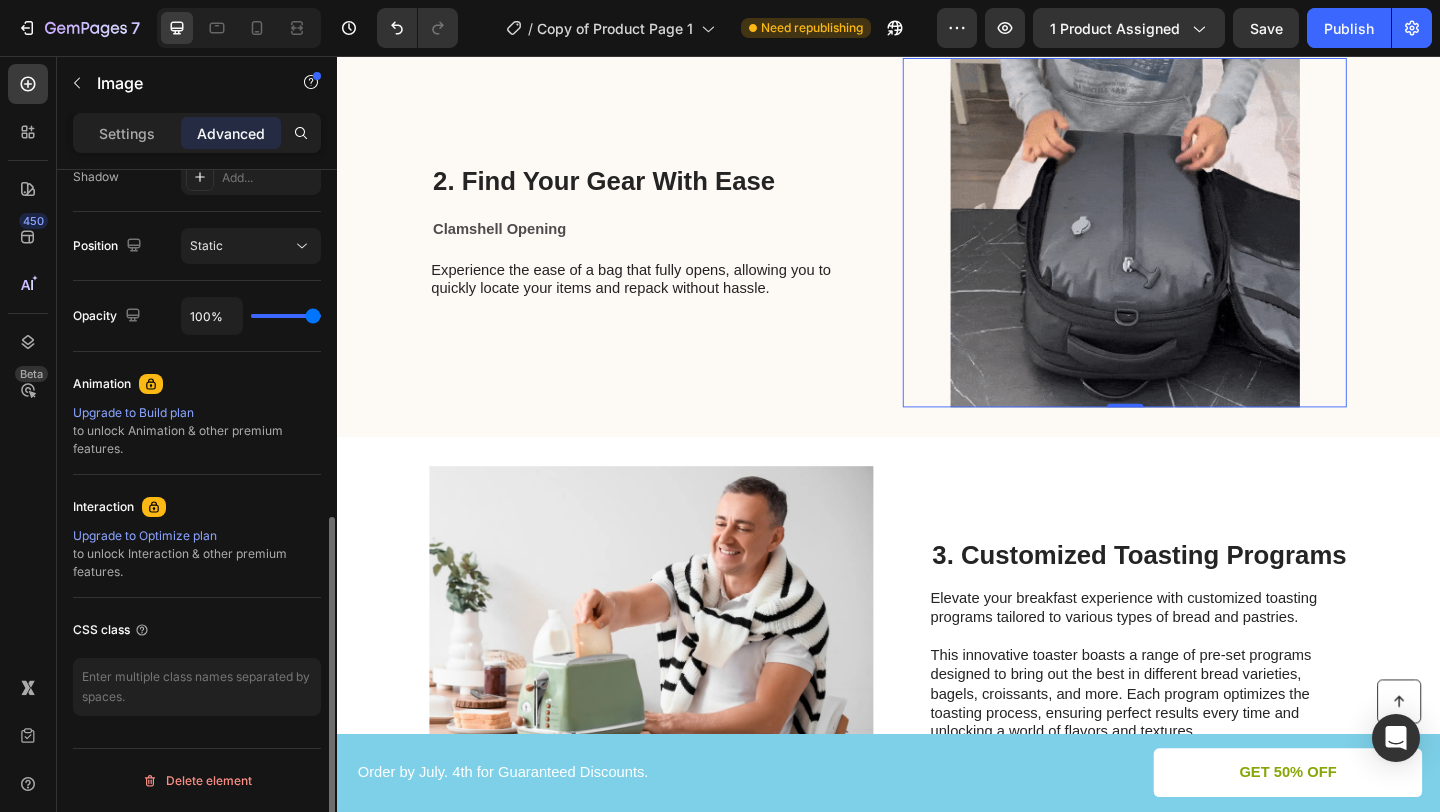 scroll, scrollTop: 0, scrollLeft: 0, axis: both 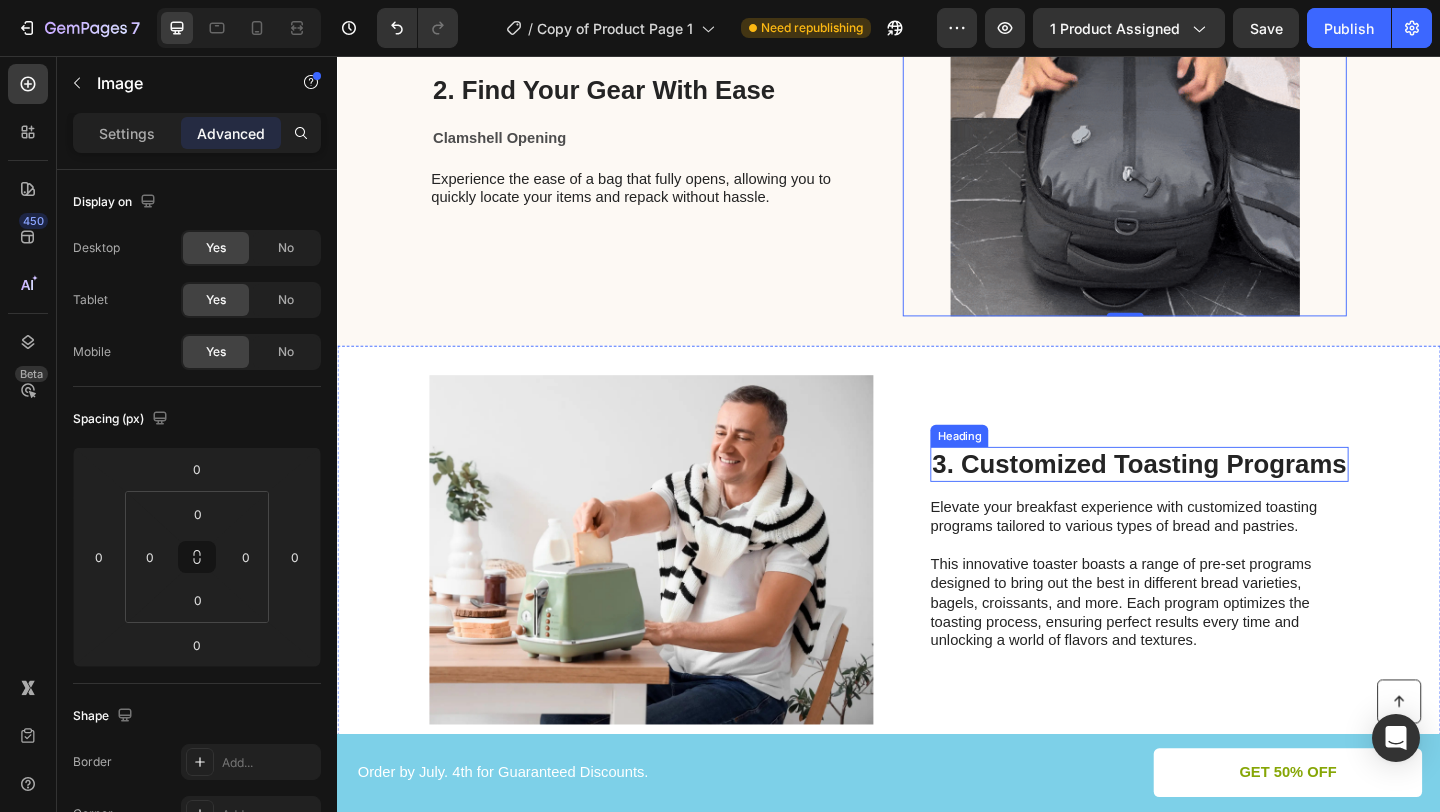 click on "3. Customized Toasting Programs" at bounding box center (1209, 500) 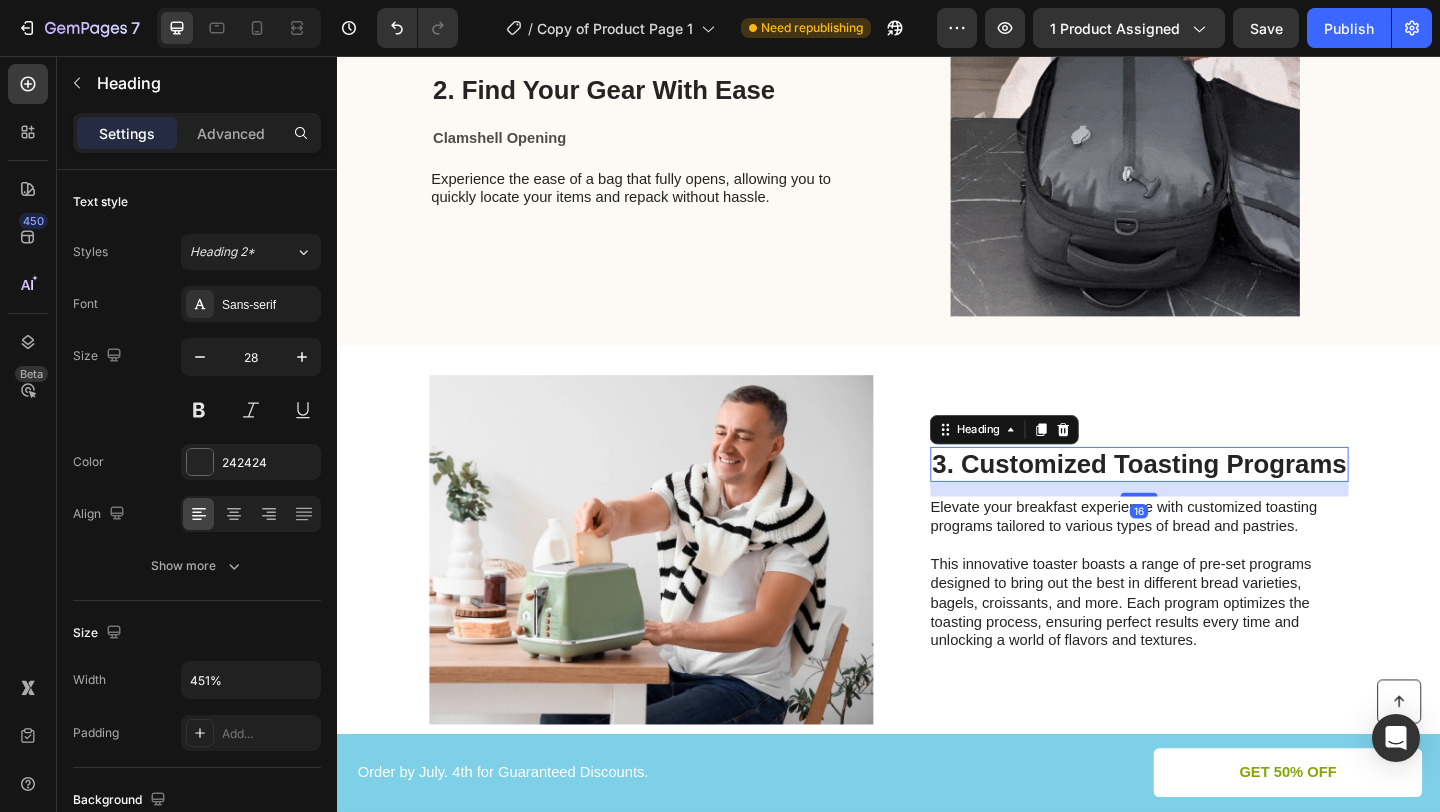 click on "3. Customized Toasting Programs" at bounding box center [1209, 500] 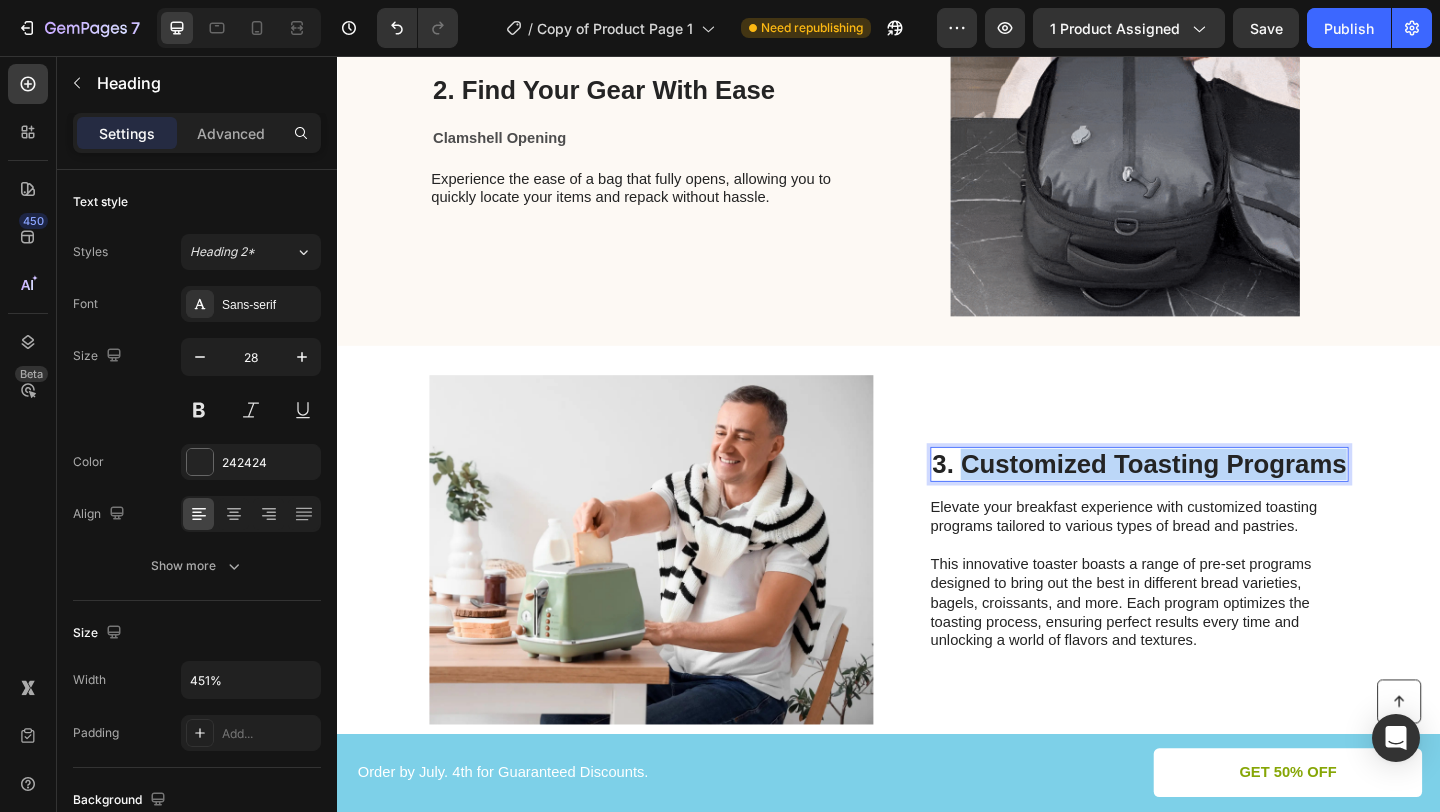 drag, startPoint x: 1425, startPoint y: 504, endPoint x: 1017, endPoint y: 501, distance: 408.01102 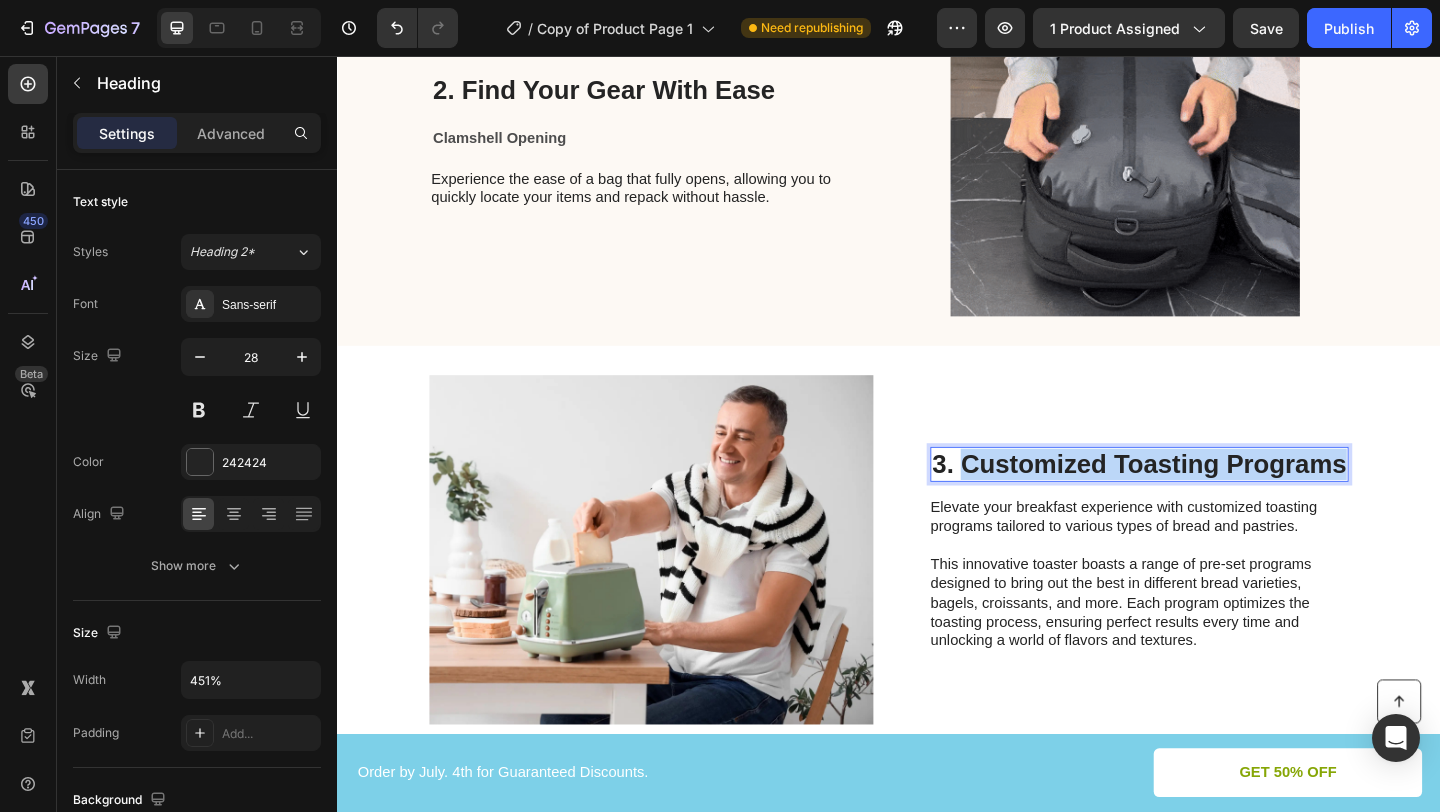click on "3. Customized Toasting Programs" at bounding box center [1209, 500] 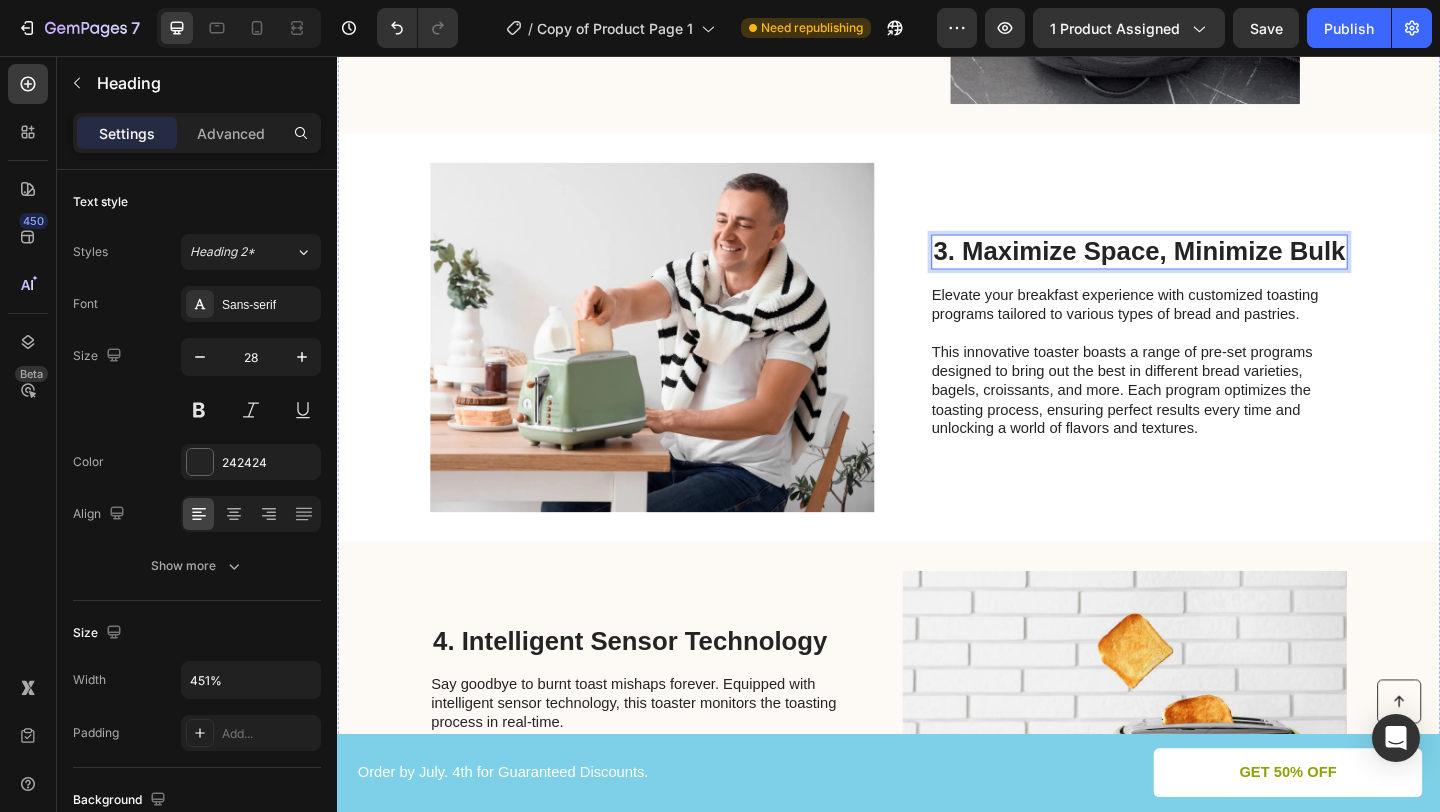 scroll, scrollTop: 1308, scrollLeft: 0, axis: vertical 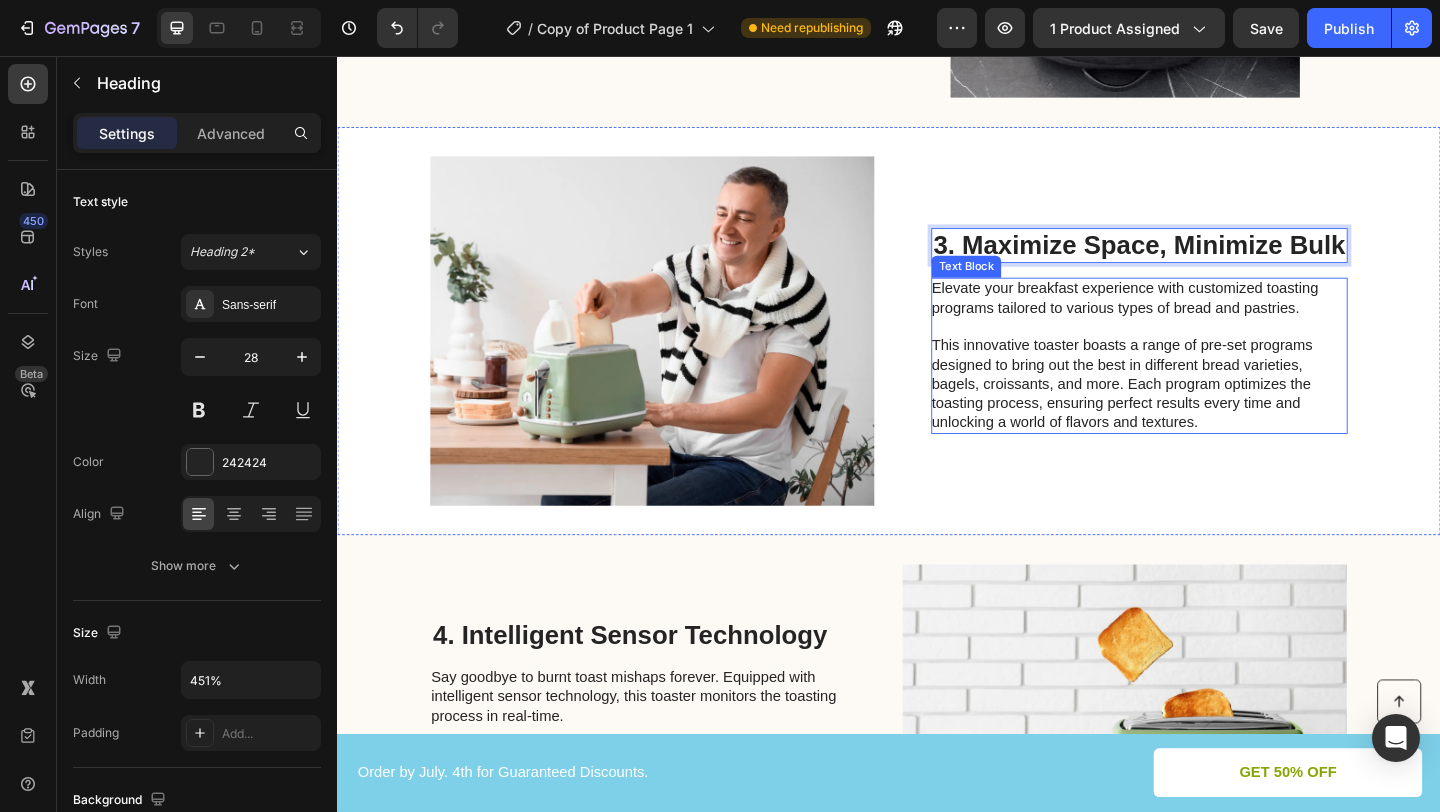 click at bounding box center (1207, 351) 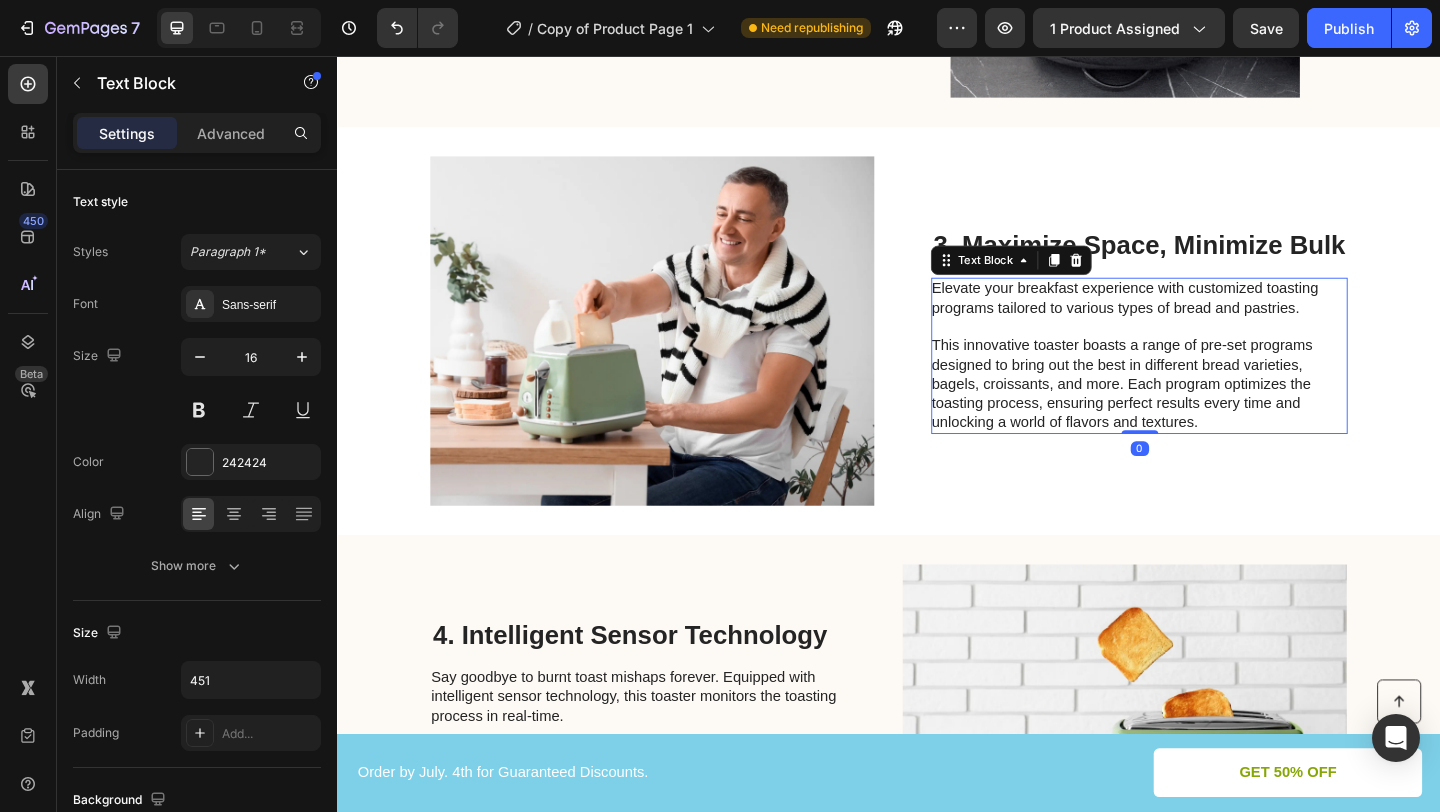 click at bounding box center (1207, 351) 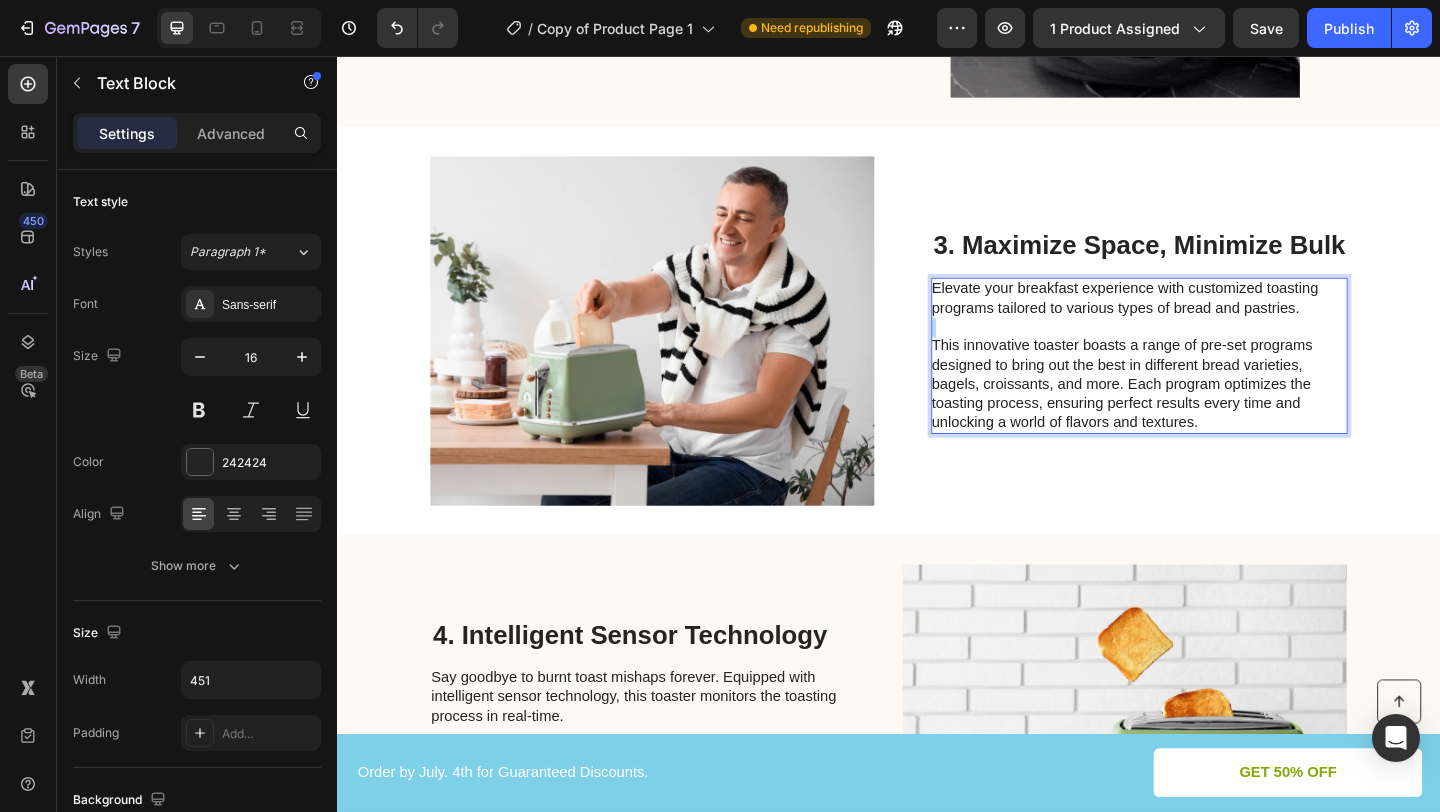 click at bounding box center (1207, 351) 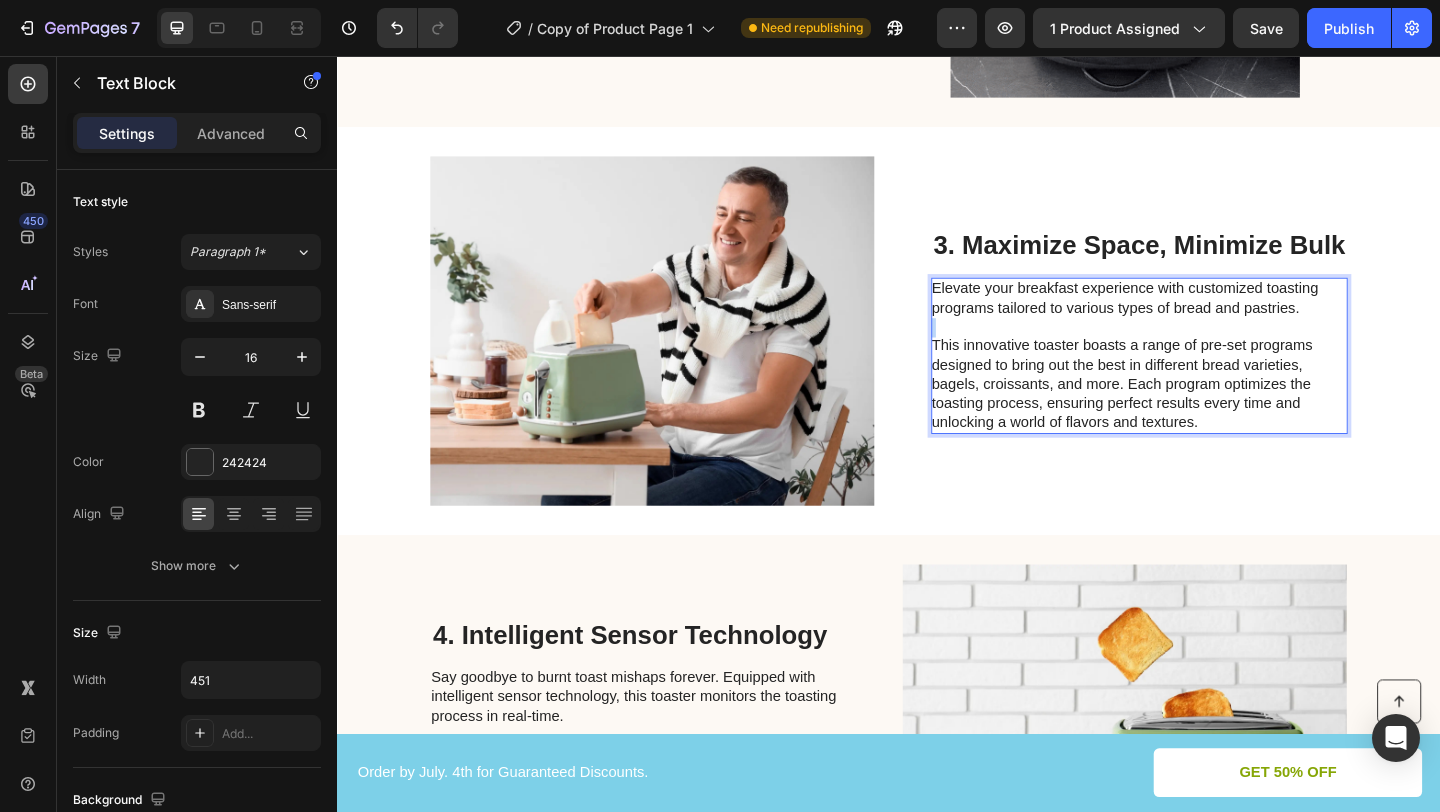 click at bounding box center [1207, 351] 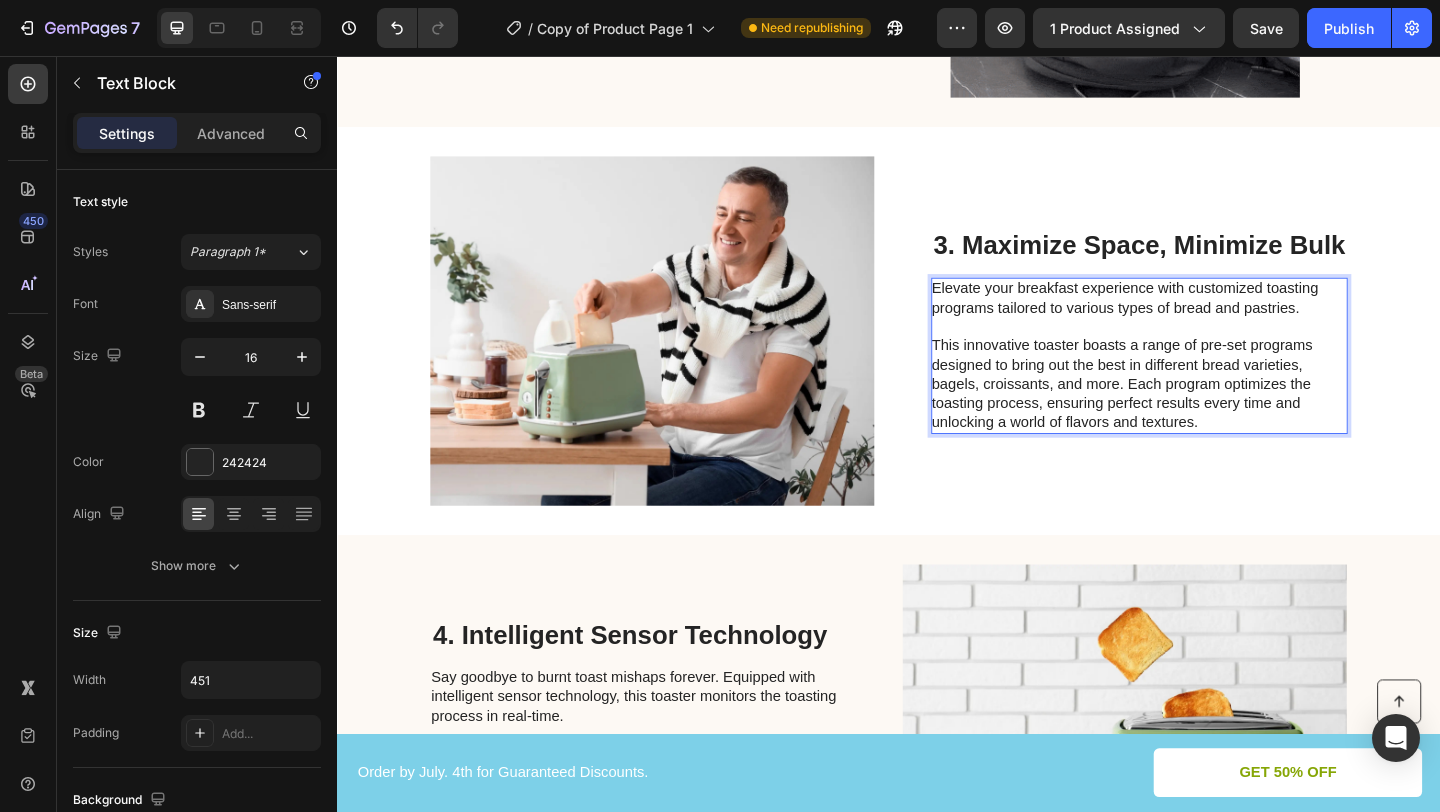 click on "This innovative toaster boasts a range of pre-set programs designed to bring out the best in different bread varieties, bagels, croissants, and more. Each program optimizes the toasting process, ensuring perfect results every time and unlocking a world of flavors and textures." at bounding box center (1207, 413) 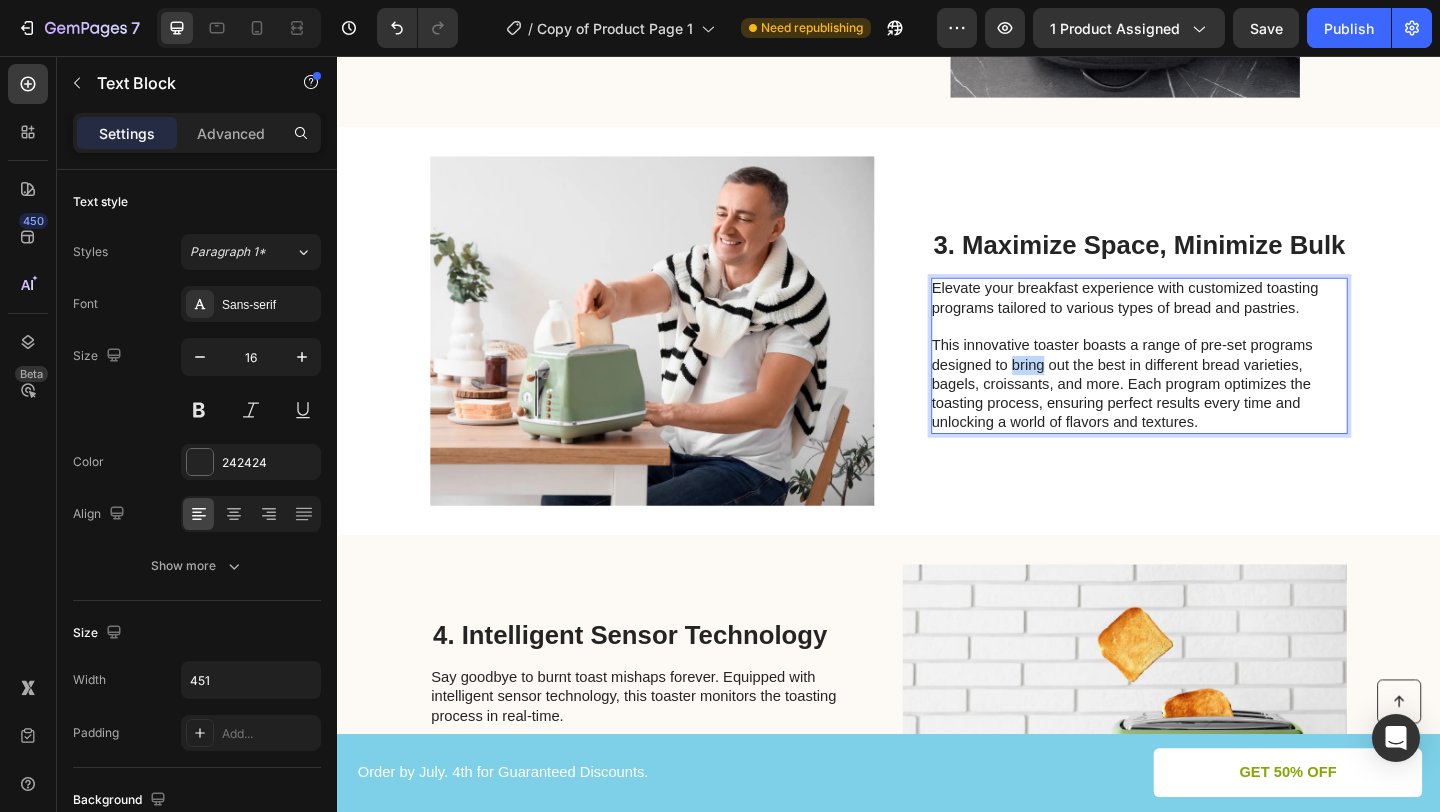 click on "This innovative toaster boasts a range of pre-set programs designed to bring out the best in different bread varieties, bagels, croissants, and more. Each program optimizes the toasting process, ensuring perfect results every time and unlocking a world of flavors and textures." at bounding box center (1207, 413) 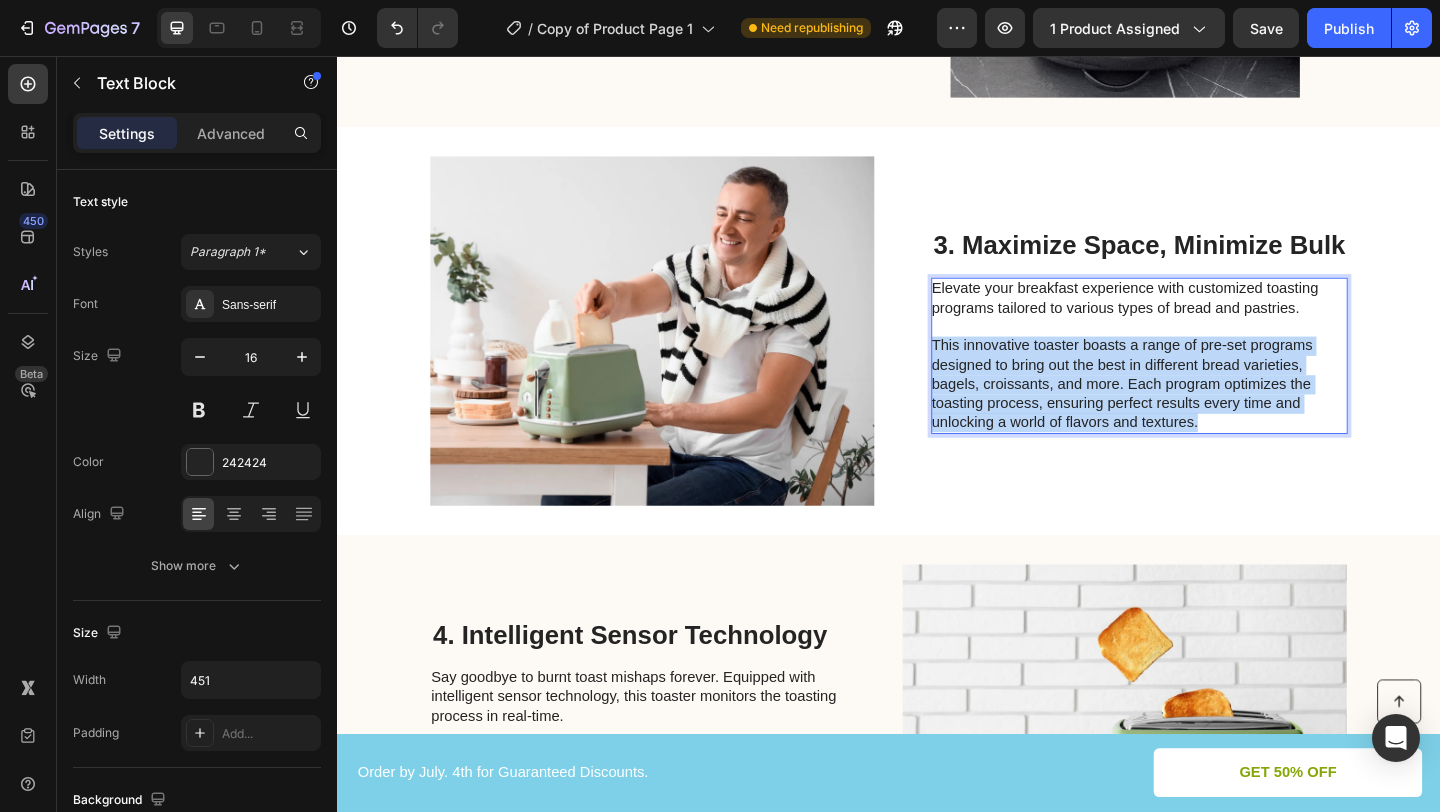 click on "This innovative toaster boasts a range of pre-set programs designed to bring out the best in different bread varieties, bagels, croissants, and more. Each program optimizes the toasting process, ensuring perfect results every time and unlocking a world of flavors and textures." at bounding box center [1207, 413] 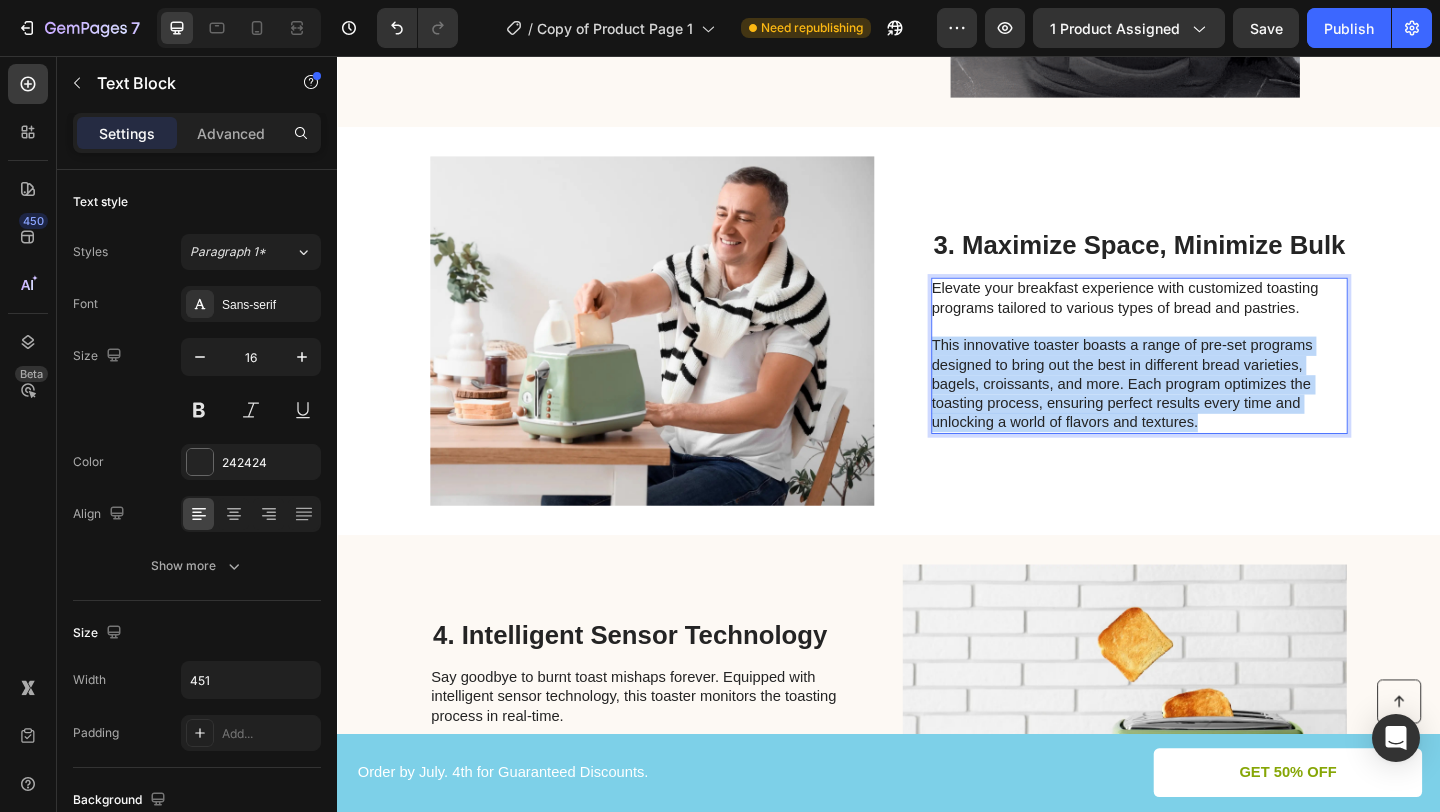 click on "This innovative toaster boasts a range of pre-set programs designed to bring out the best in different bread varieties, bagels, croissants, and more. Each program optimizes the toasting process, ensuring perfect results every time and unlocking a world of flavors and textures." at bounding box center (1207, 413) 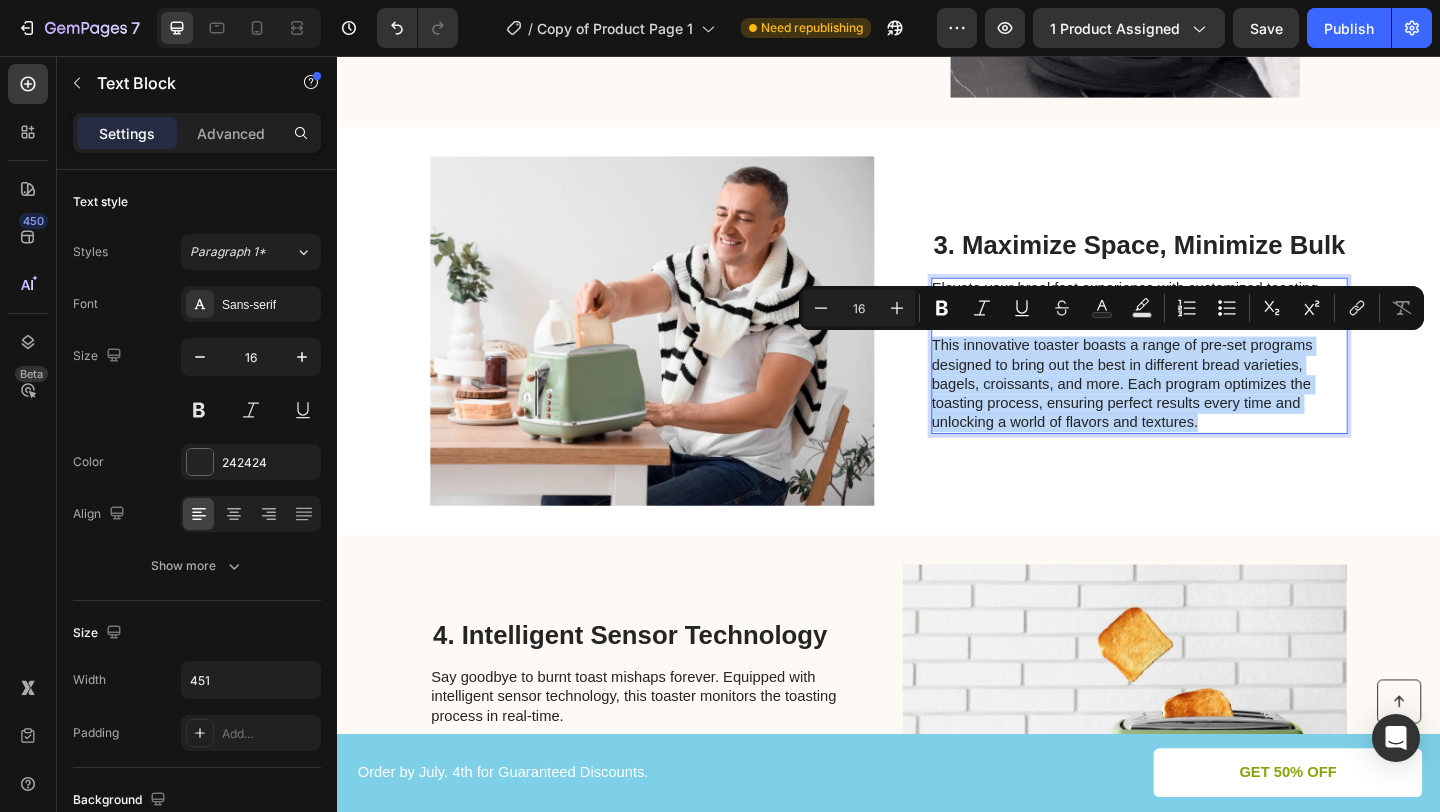 drag, startPoint x: 1254, startPoint y: 442, endPoint x: 1267, endPoint y: 444, distance: 13.152946 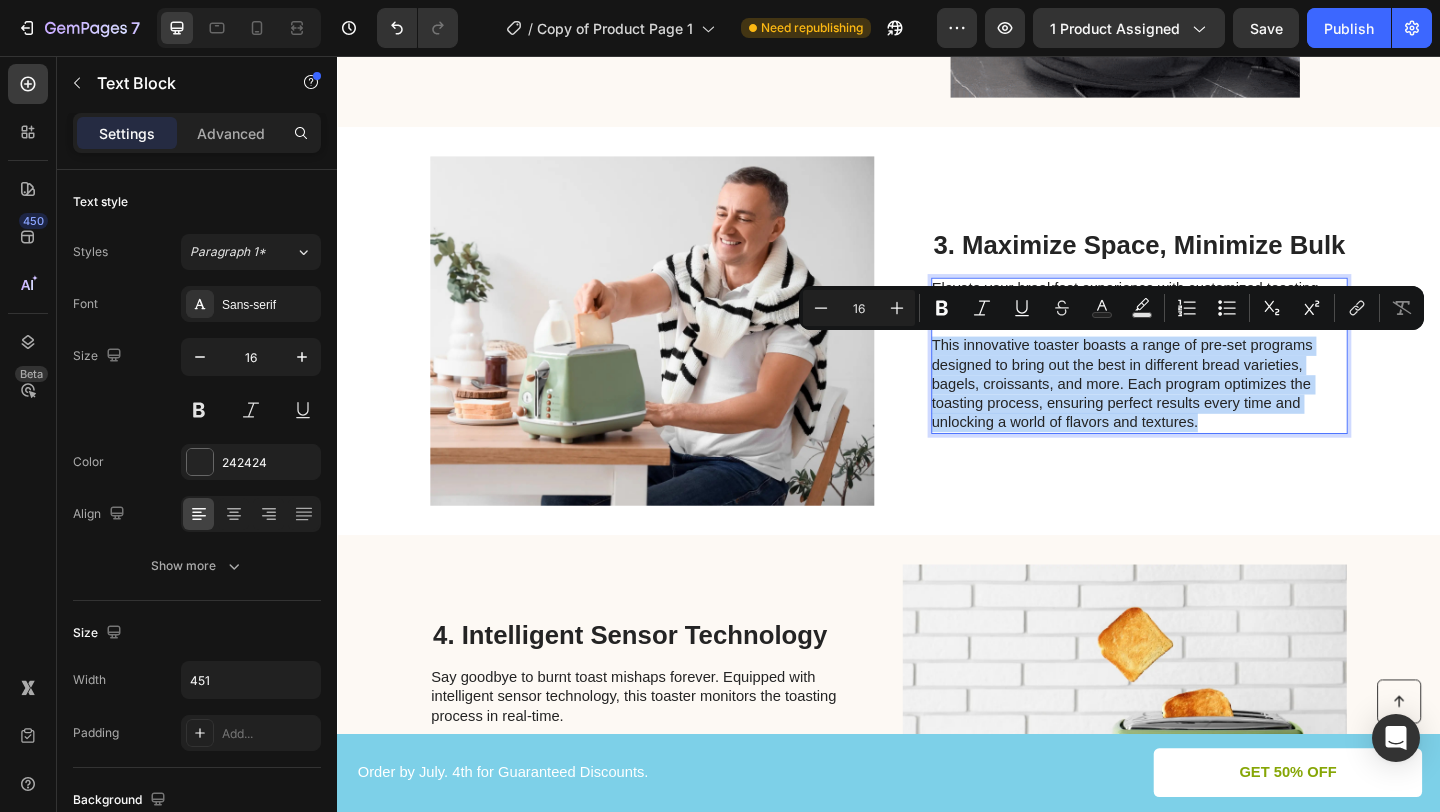 click on "This innovative toaster boasts a range of pre-set programs designed to bring out the best in different bread varieties, bagels, croissants, and more. Each program optimizes the toasting process, ensuring perfect results every time and unlocking a world of flavors and textures." at bounding box center [1207, 413] 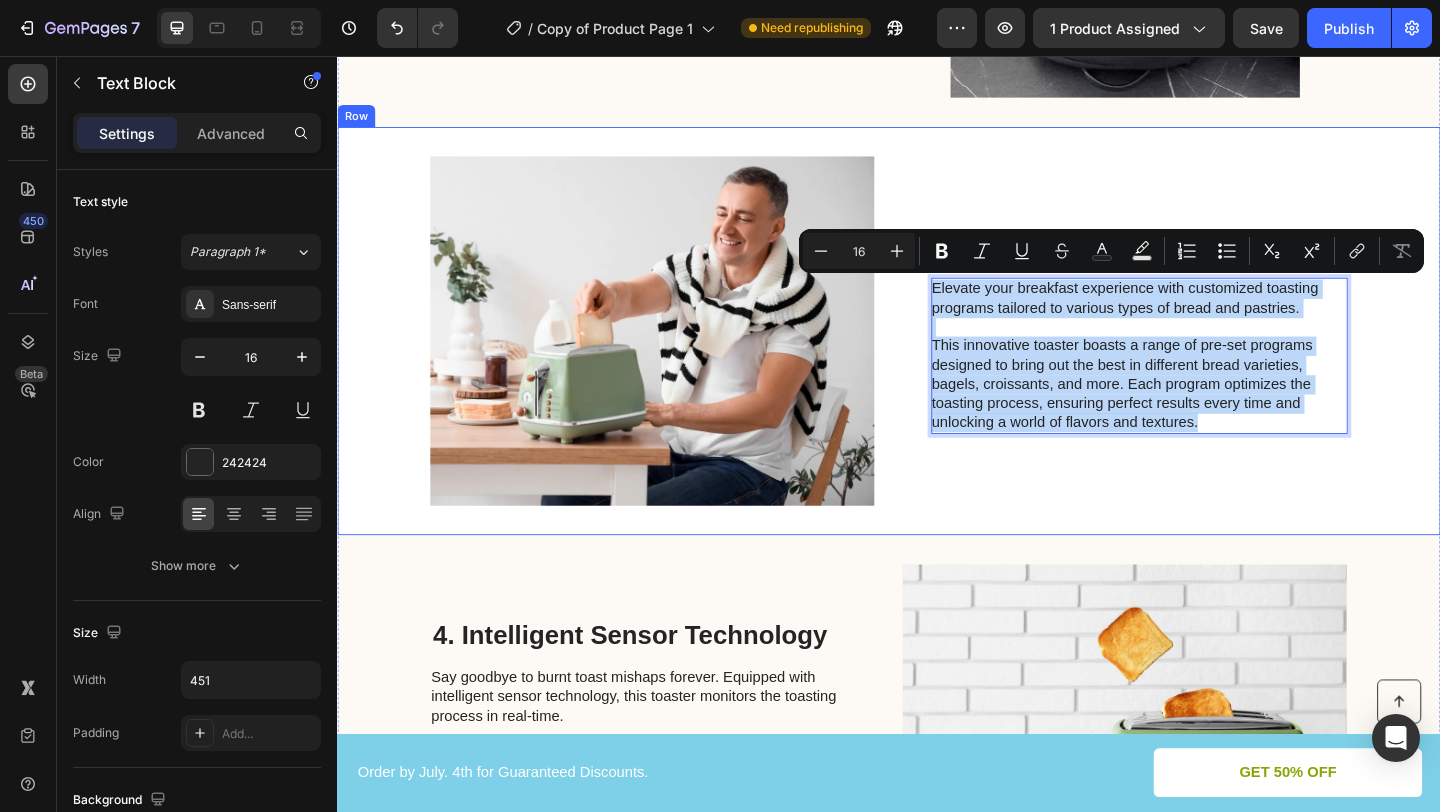 drag, startPoint x: 1277, startPoint y: 457, endPoint x: 973, endPoint y: 307, distance: 338.9926 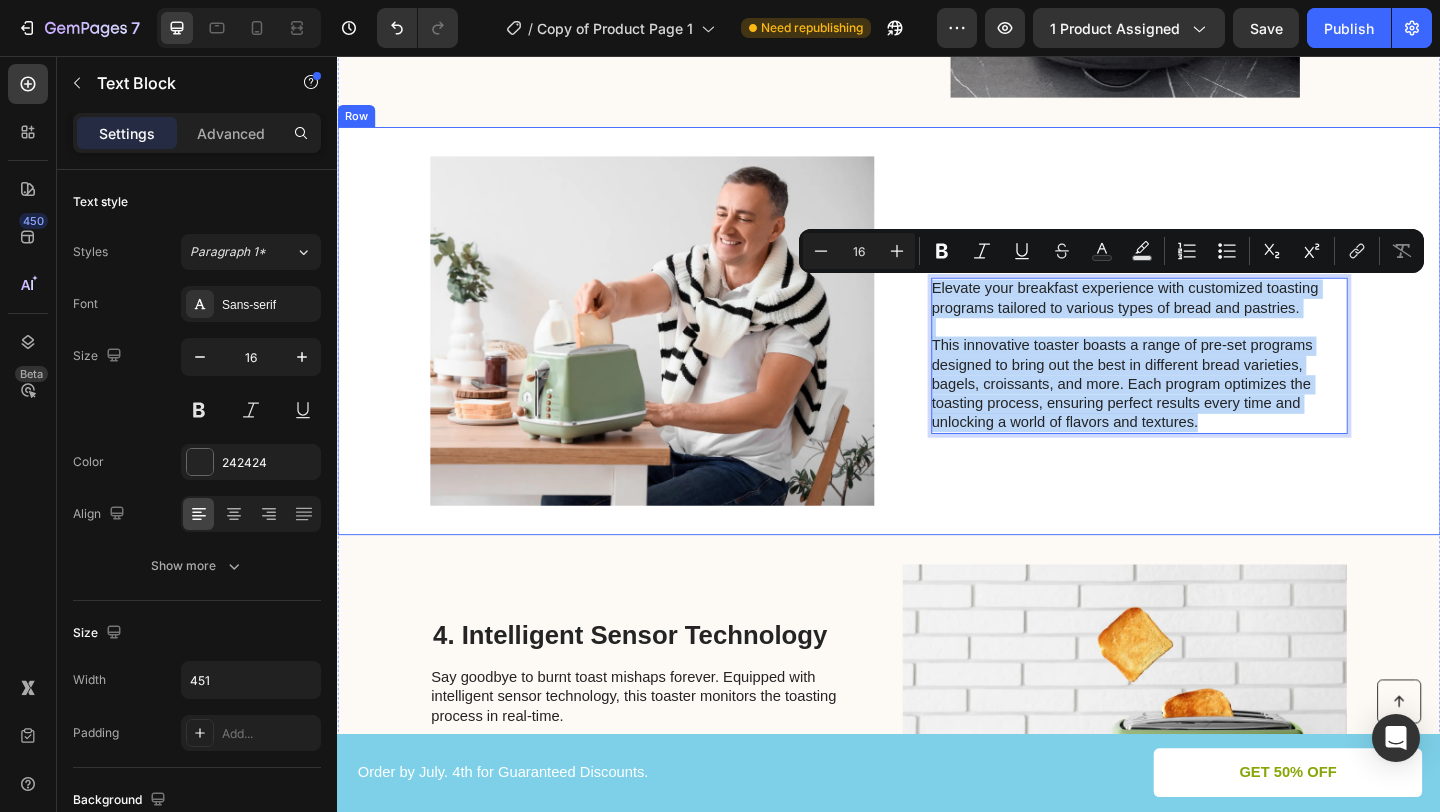 click on "Image 3. Maximize Space, Minimize Bulk Heading Elevate your breakfast experience with customized toasting programs tailored to various types of bread and pastries. This innovative toaster boasts a range of pre-set programs designed to bring out the best in different bread varieties, bagels, croissants, and more. Each program optimizes the toasting process, ensuring perfect results every time and unlocking a world of flavors and textures. Text Block   0 Row" at bounding box center (937, 355) 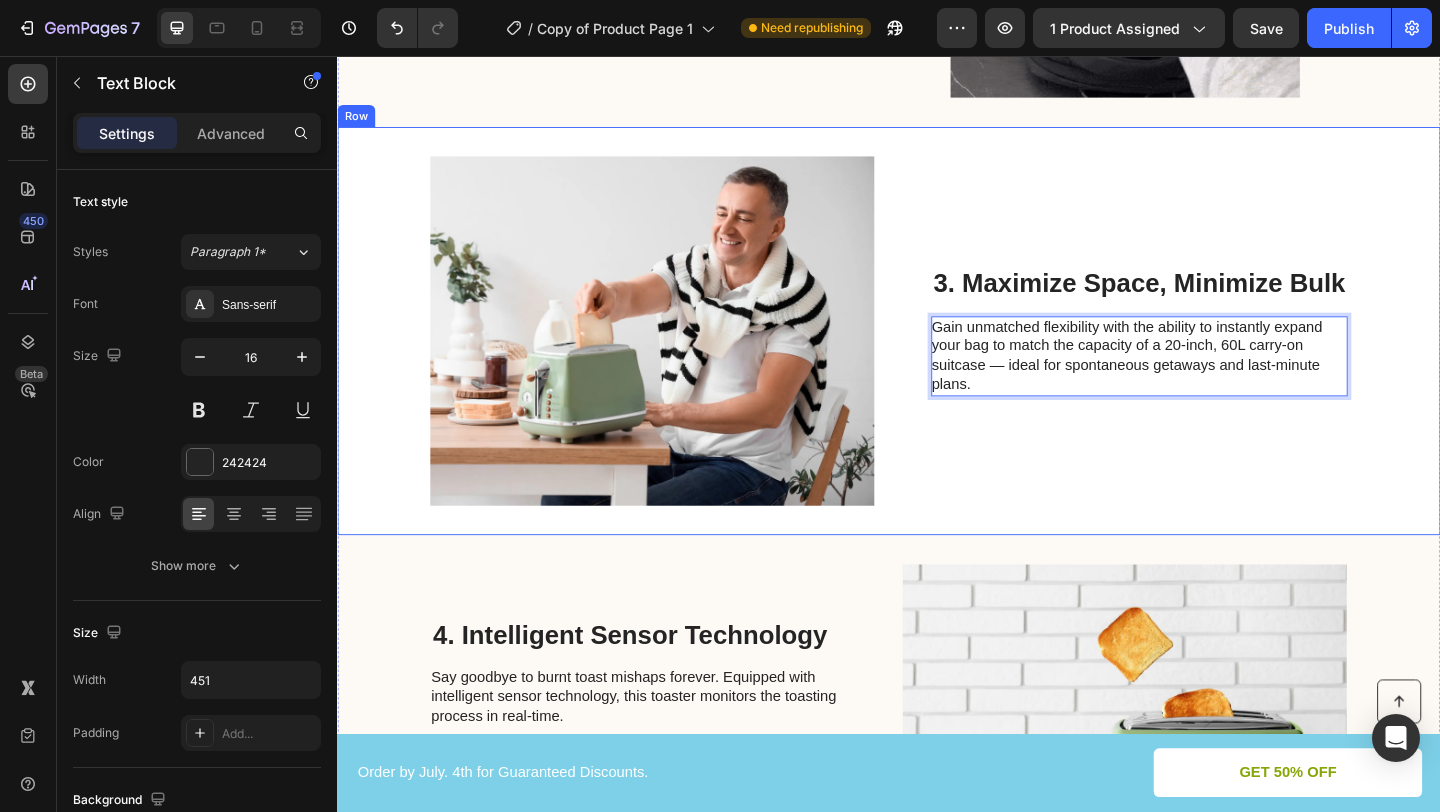 click on "3. Maximize Space, Minimize Bulk Heading Gain unmatched flexibility with the ability to instantly expand your bag to match the capacity of a 20-inch, 60L carry-on suitcase — ideal for spontaneous getaways and last-minute plans. Text Block   0" at bounding box center [1209, 355] 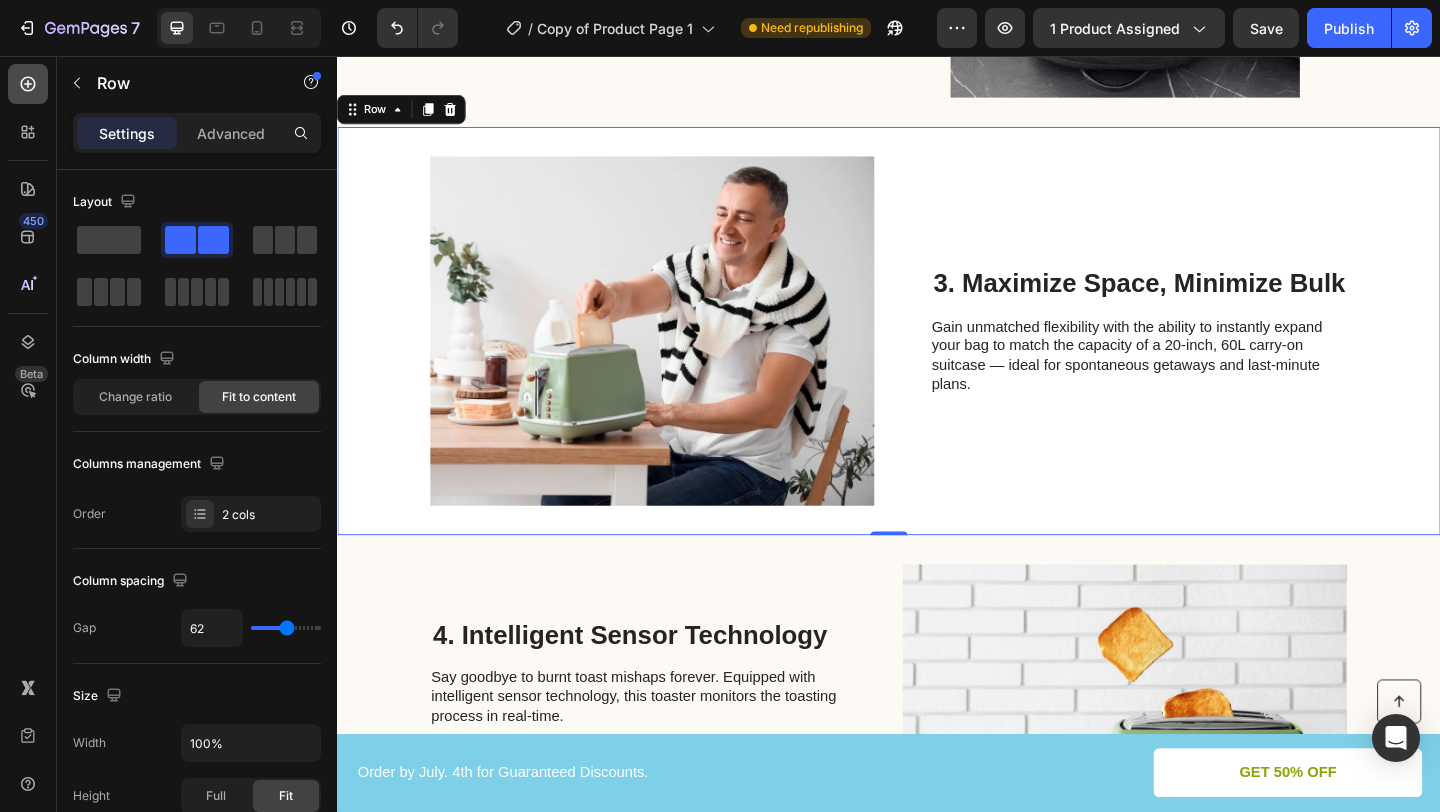 click 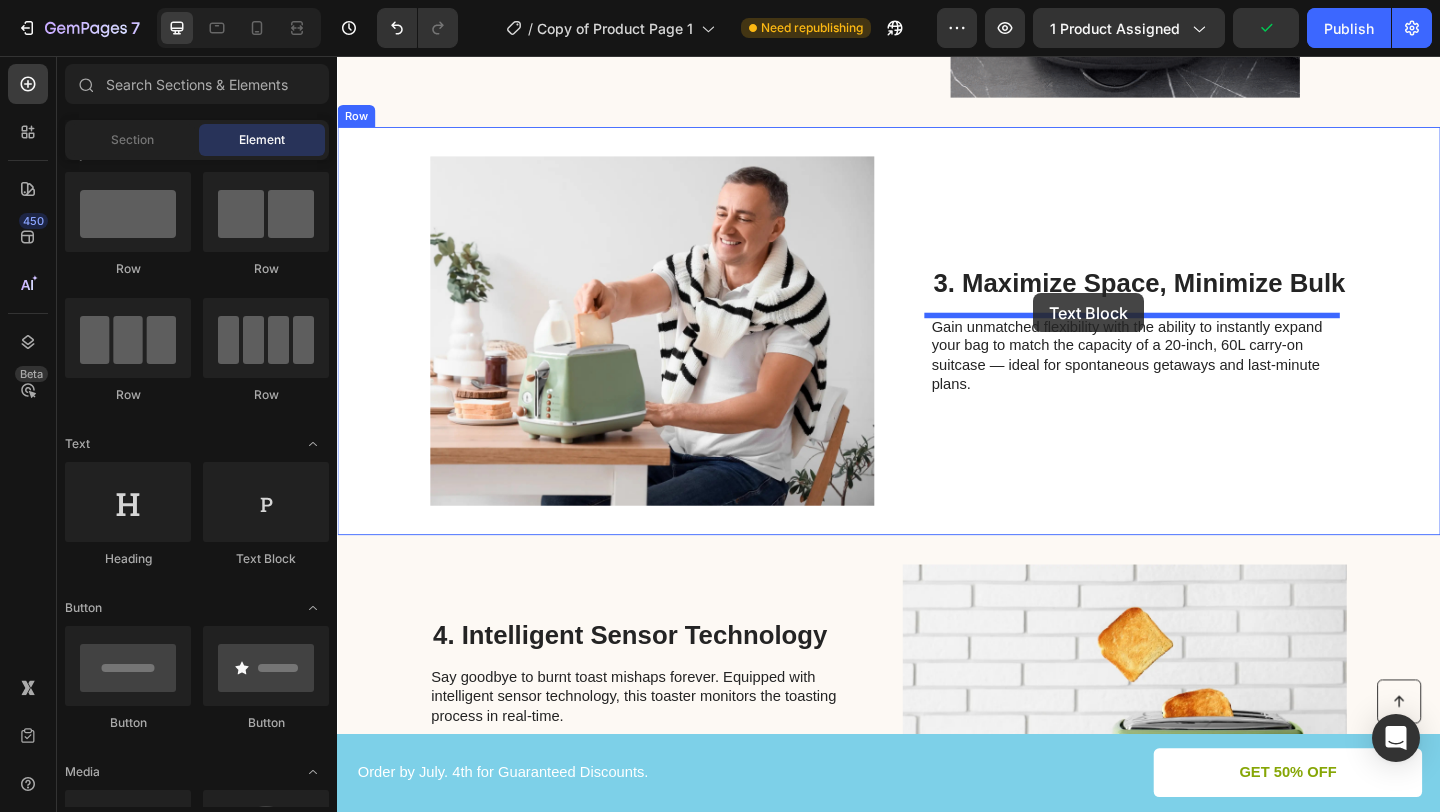 drag, startPoint x: 608, startPoint y: 580, endPoint x: 1094, endPoint y: 314, distance: 554.0325 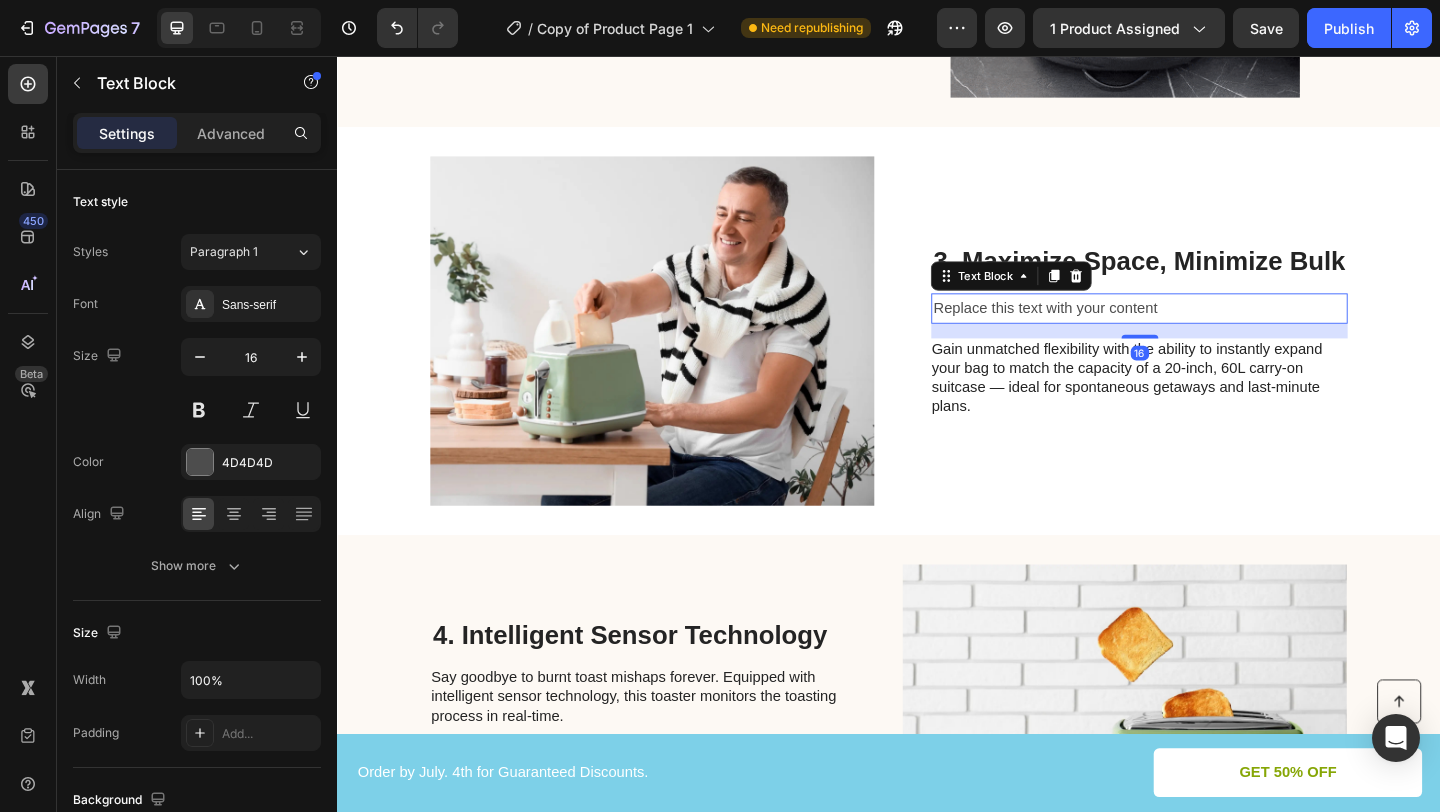 click on "Replace this text with your content" at bounding box center [1209, 330] 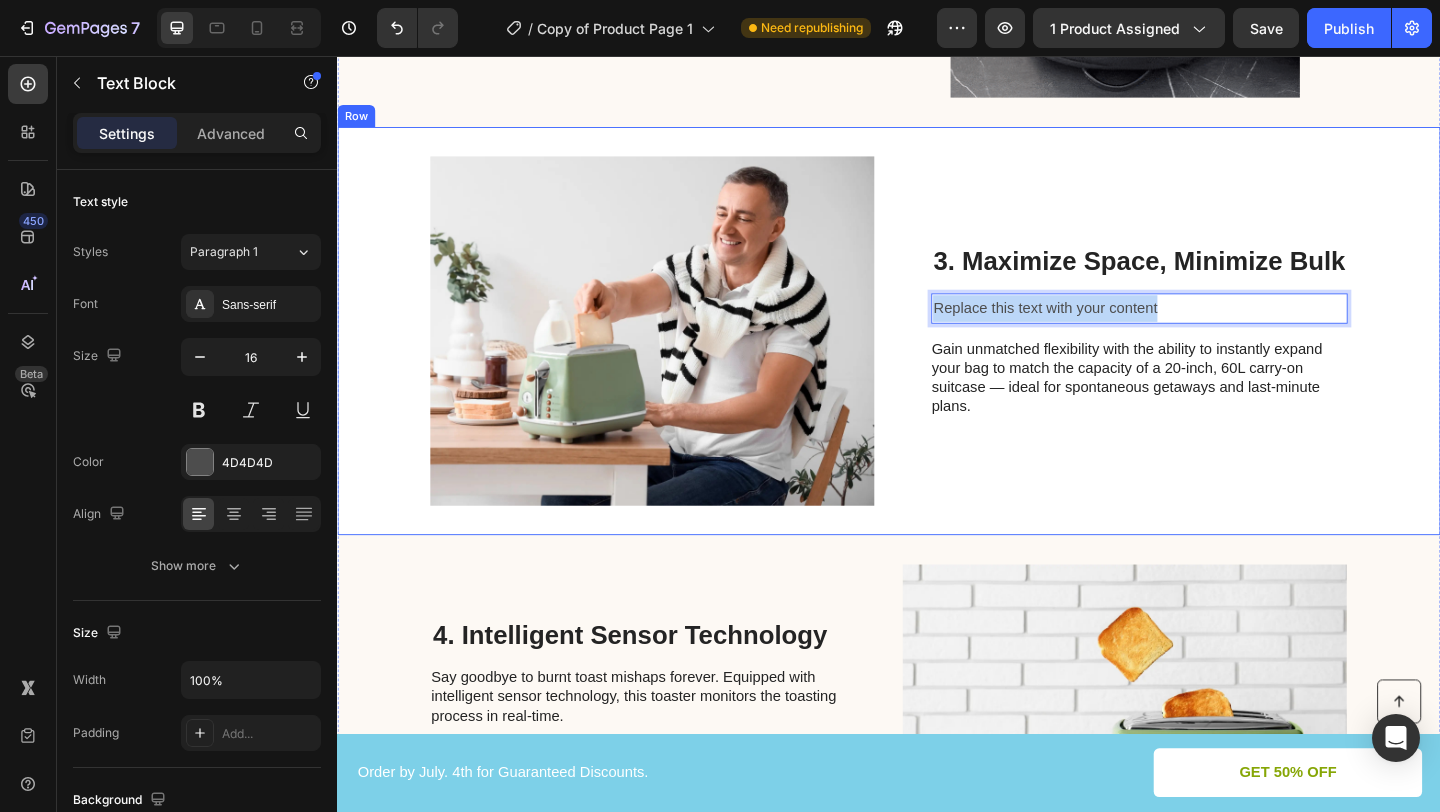drag, startPoint x: 1225, startPoint y: 330, endPoint x: 963, endPoint y: 335, distance: 262.0477 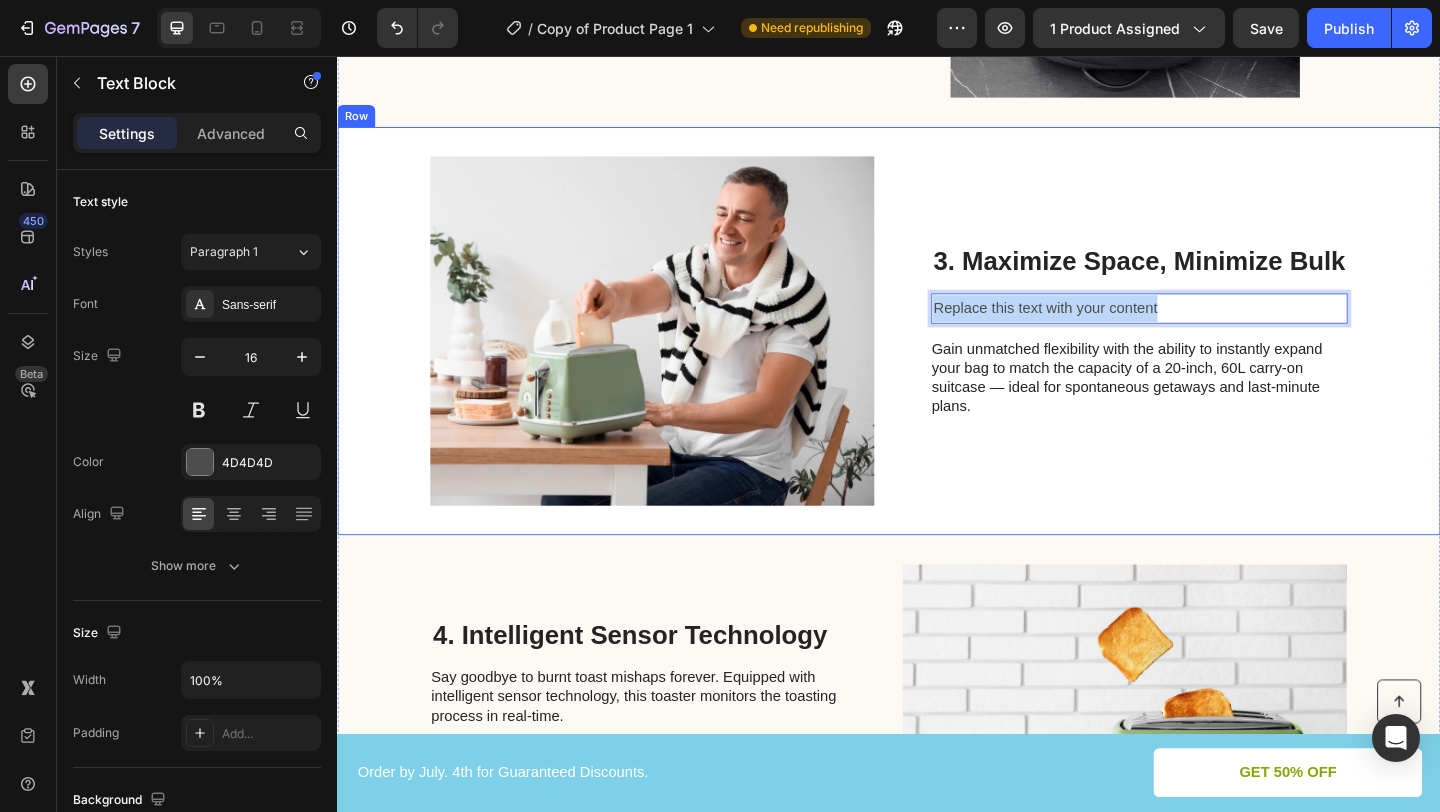 click on "Image 3. Maximize Space, Minimize Bulk Heading Replace this text with your content Text Block   16 Gain unmatched flexibility with the ability to instantly expand your bag to match the capacity of a 20-inch, 60L carry-on suitcase — ideal for spontaneous getaways and last-minute plans. Text Block Row" at bounding box center [937, 355] 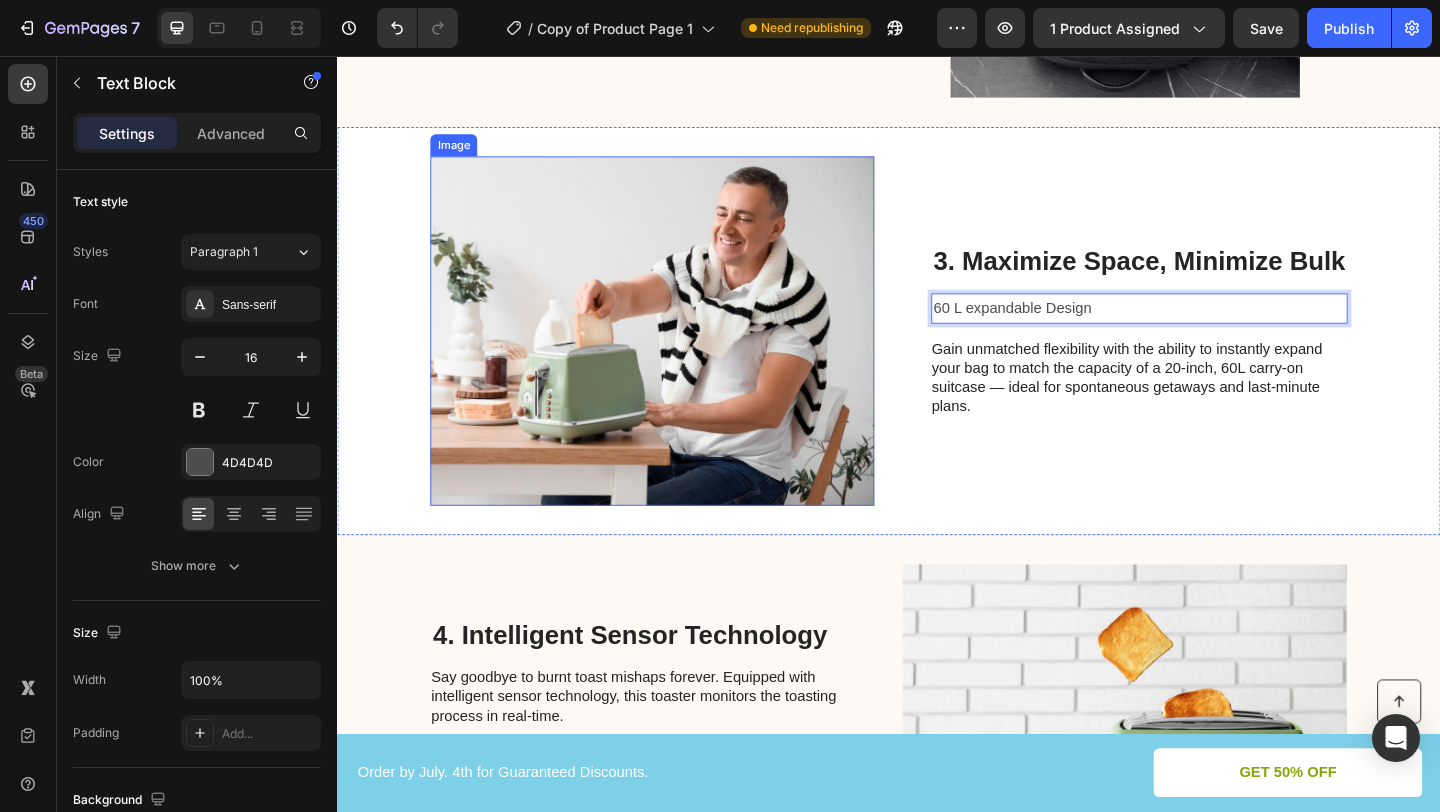 click at bounding box center [679, 355] 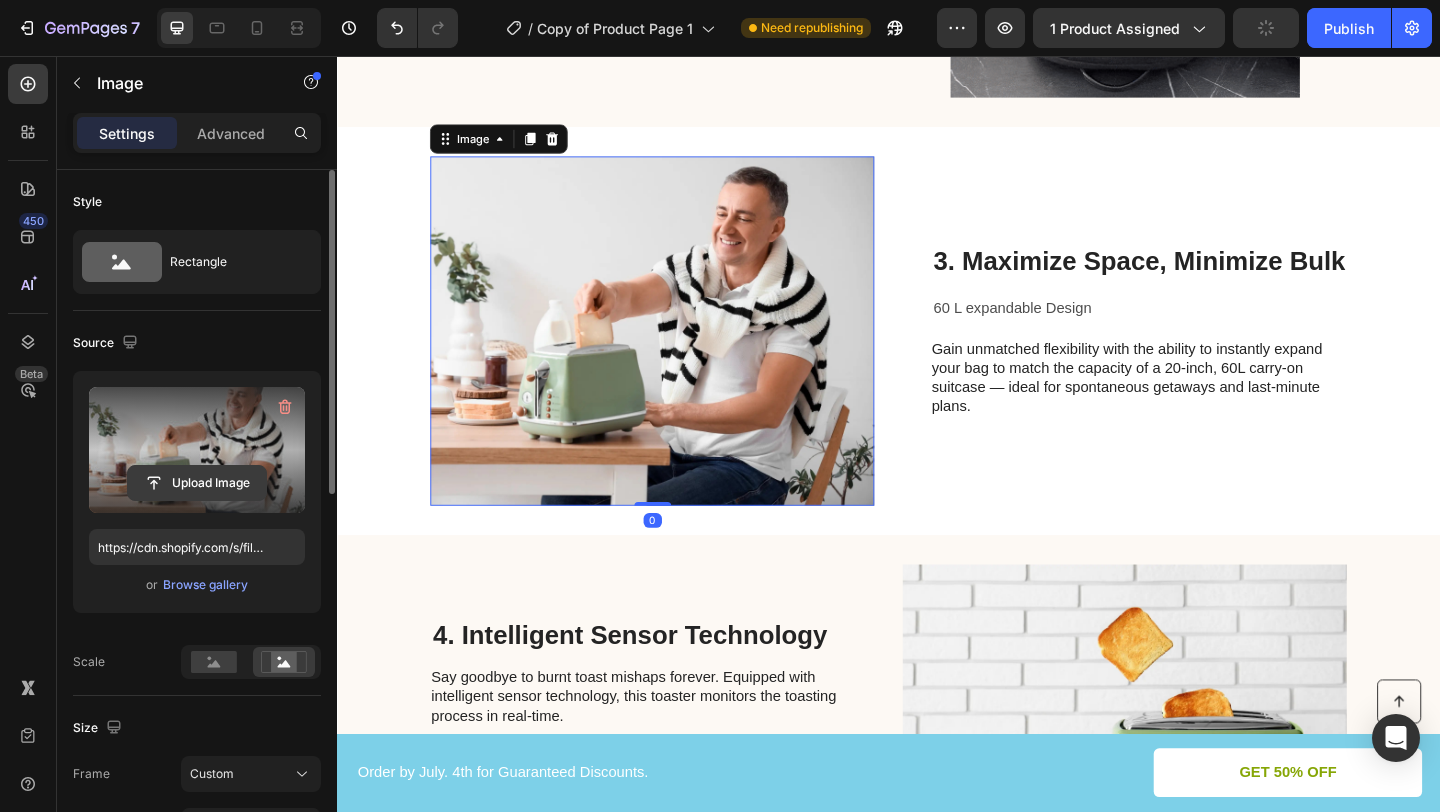 click 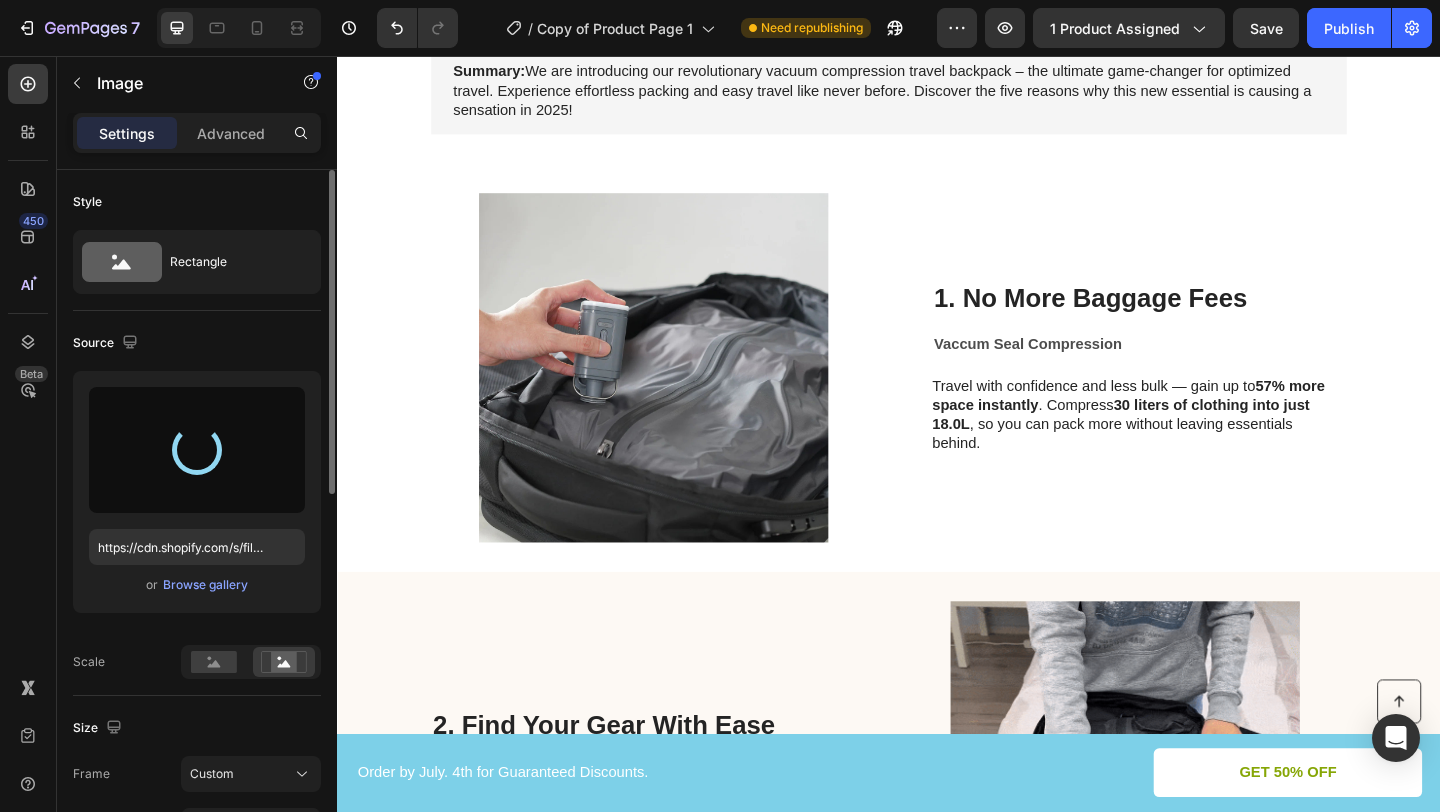 type on "https://cdn.shopify.com/s/files/1/0629/3232/0301/files/gempages_571988089728140160-40a571d5-9ca1-40d9-8989-44b77f1e3ccb.gif" 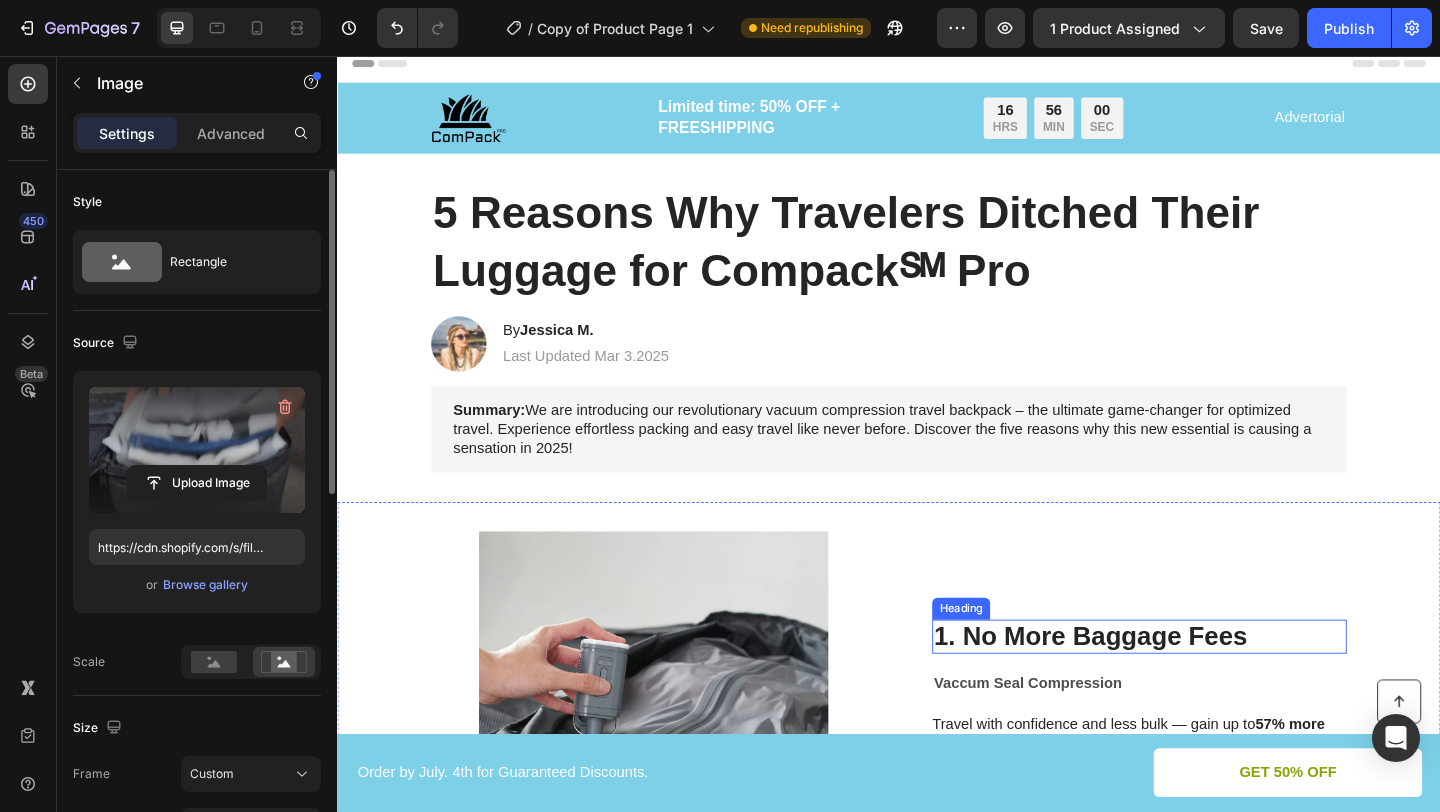scroll, scrollTop: 0, scrollLeft: 0, axis: both 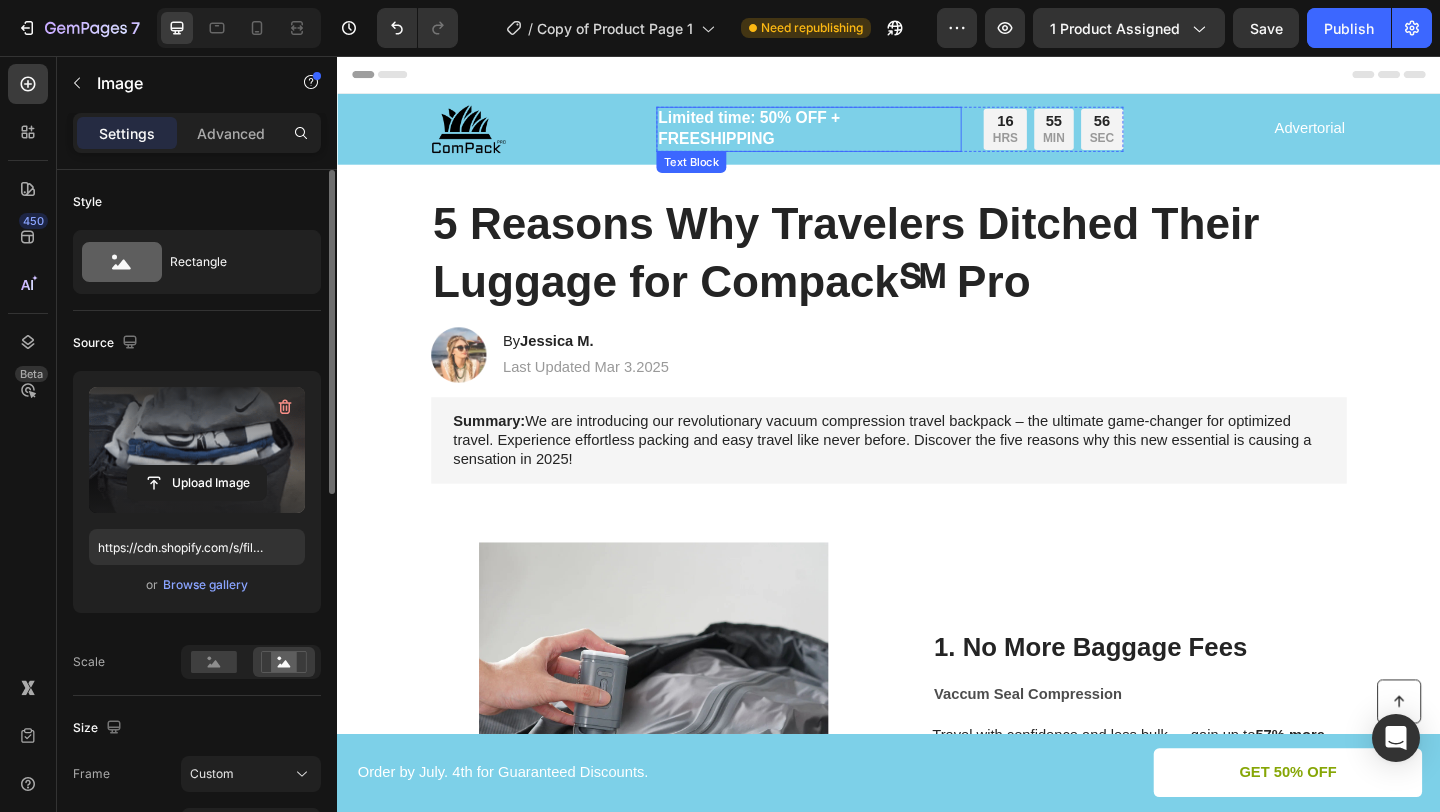 click on "Limited time: 50% OFF + FREESHIPPING" at bounding box center [850, 135] 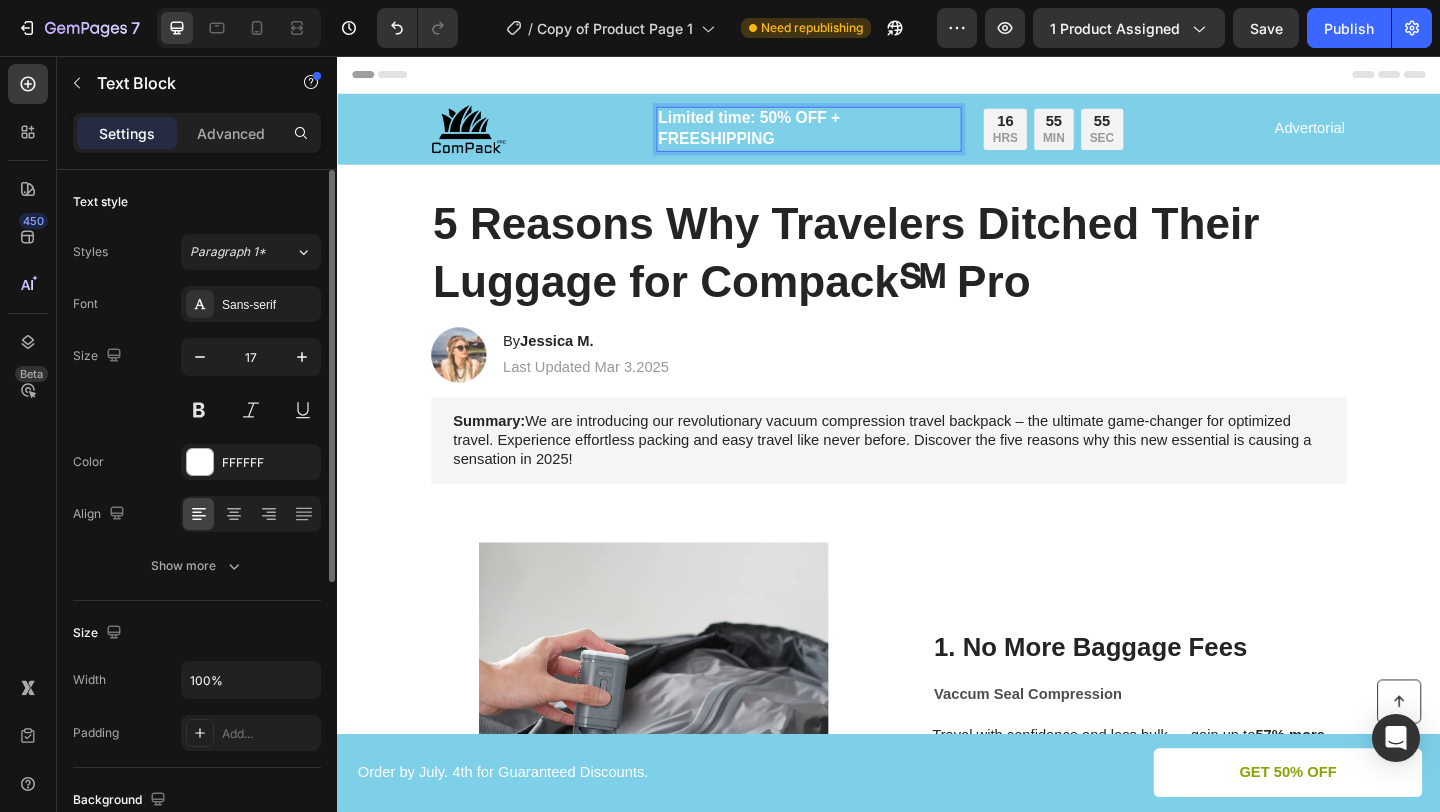 click on "Limited time: 50% OFF + FREESHIPPING" at bounding box center (850, 135) 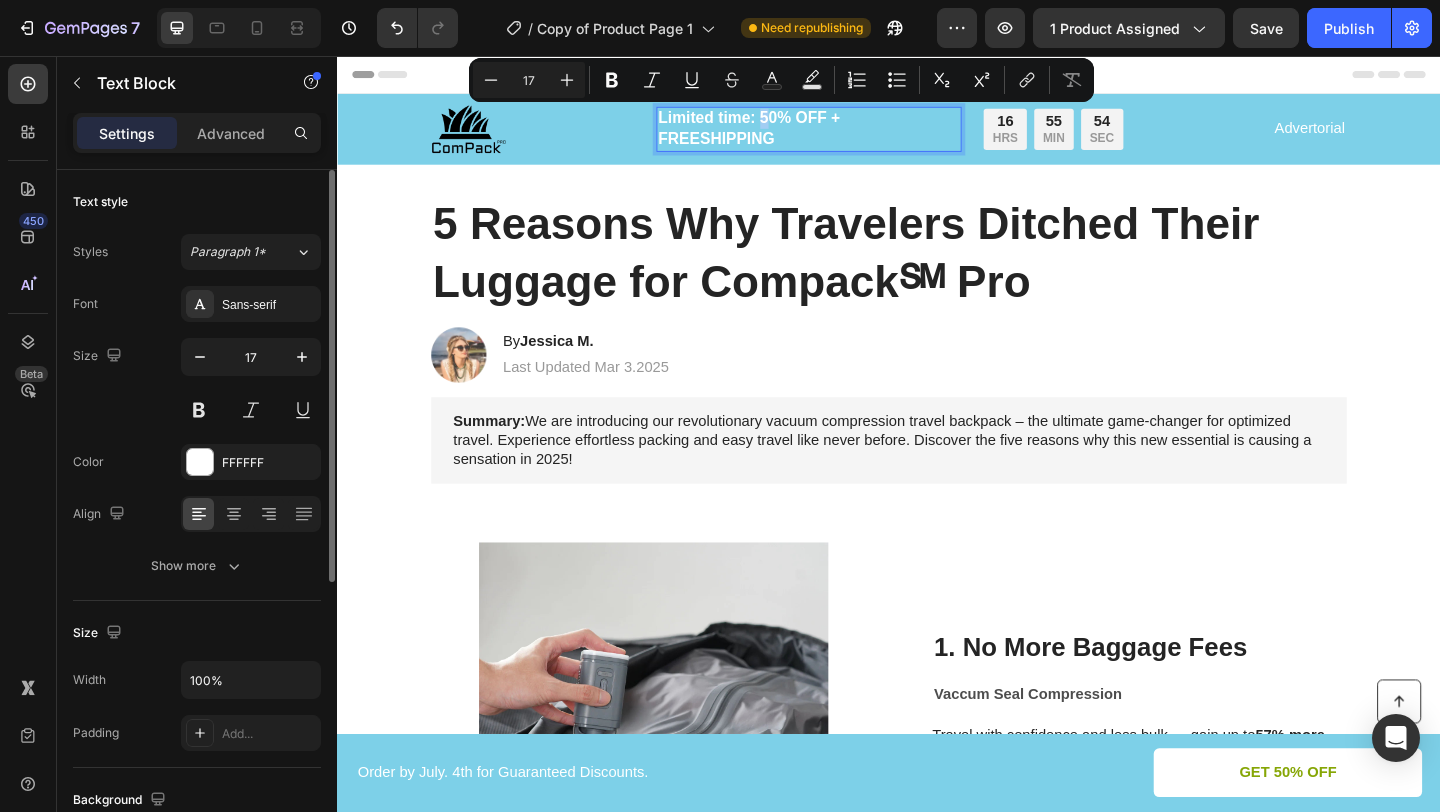 drag, startPoint x: 797, startPoint y: 126, endPoint x: 801, endPoint y: 143, distance: 17.464249 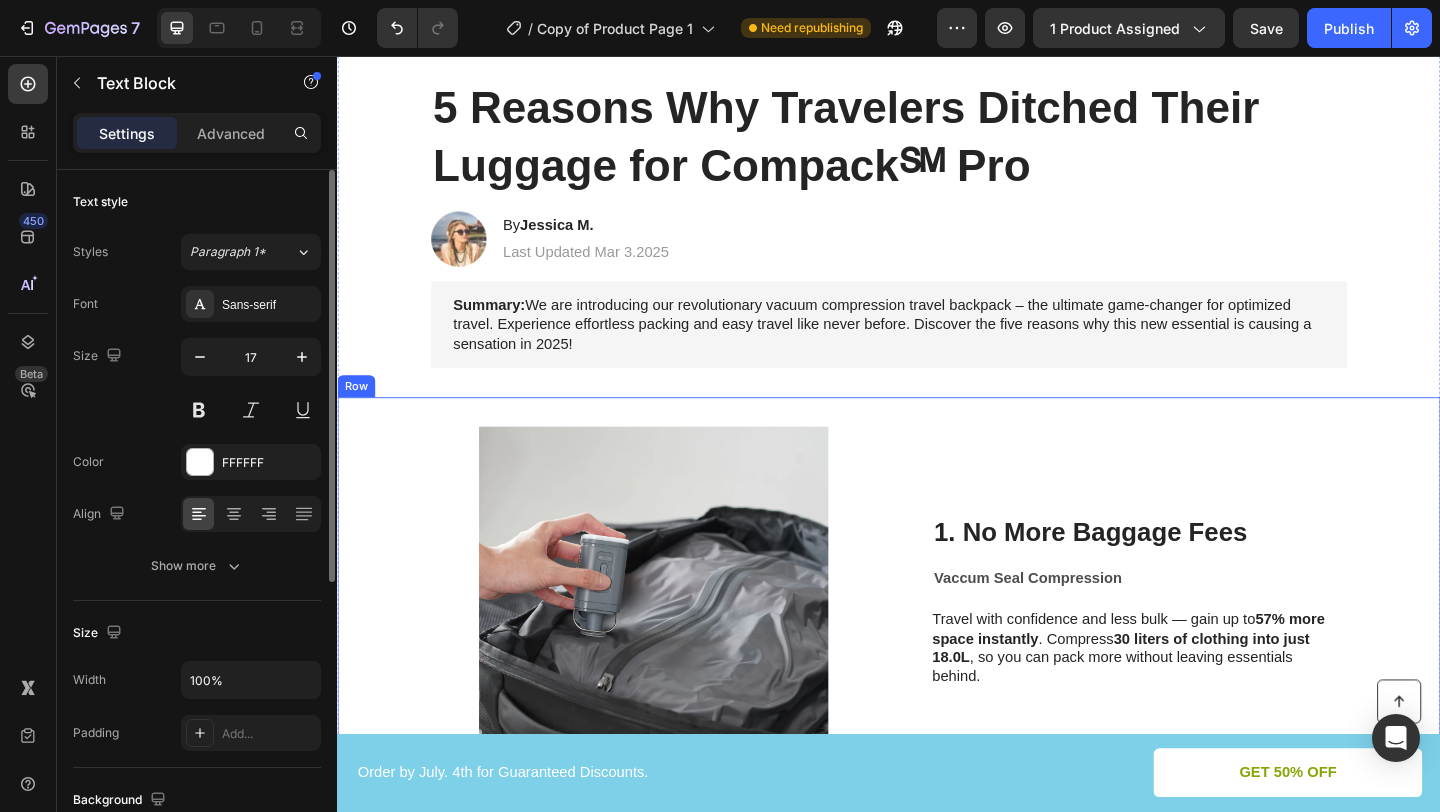 scroll, scrollTop: 131, scrollLeft: 0, axis: vertical 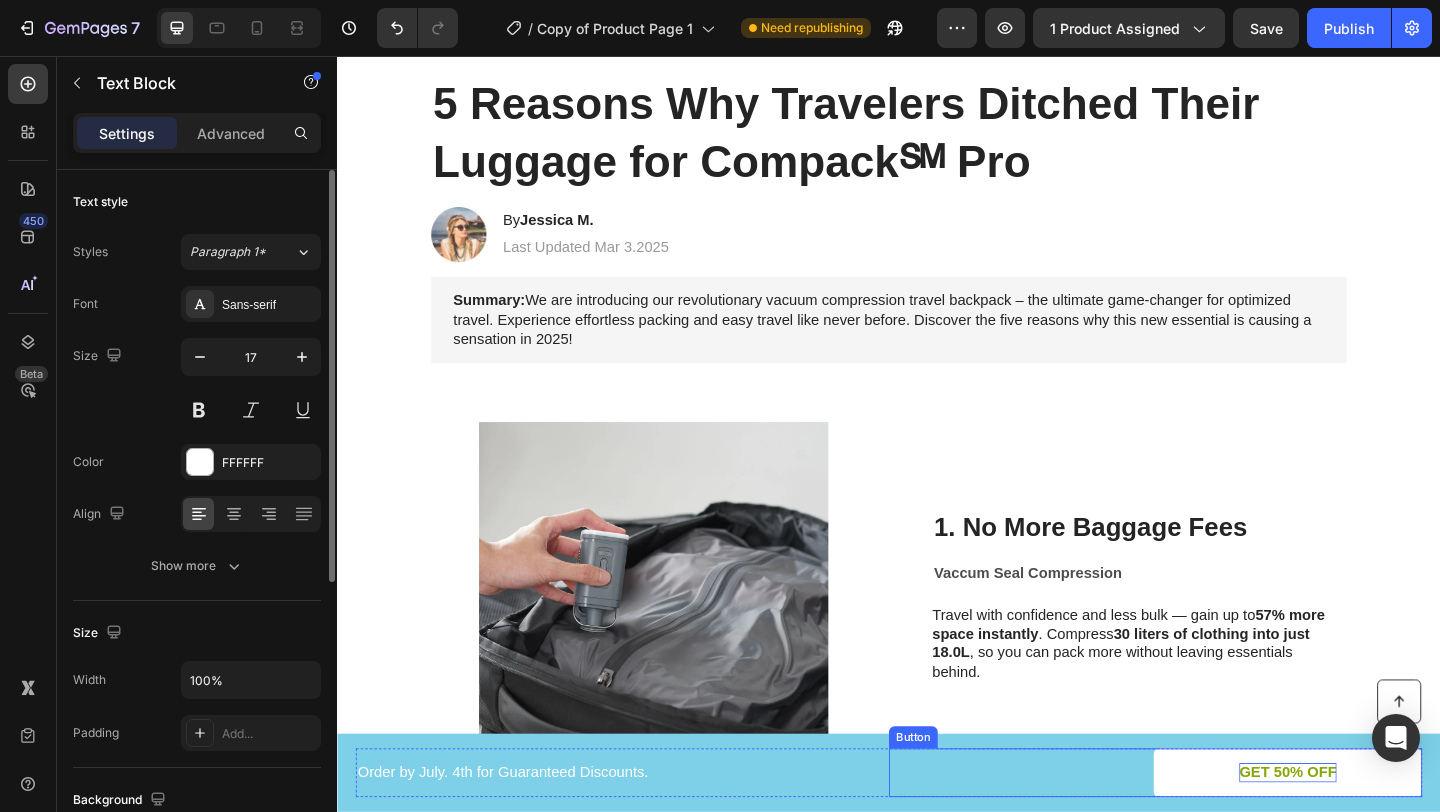 click on "GET 50% OFF" at bounding box center [1371, 835] 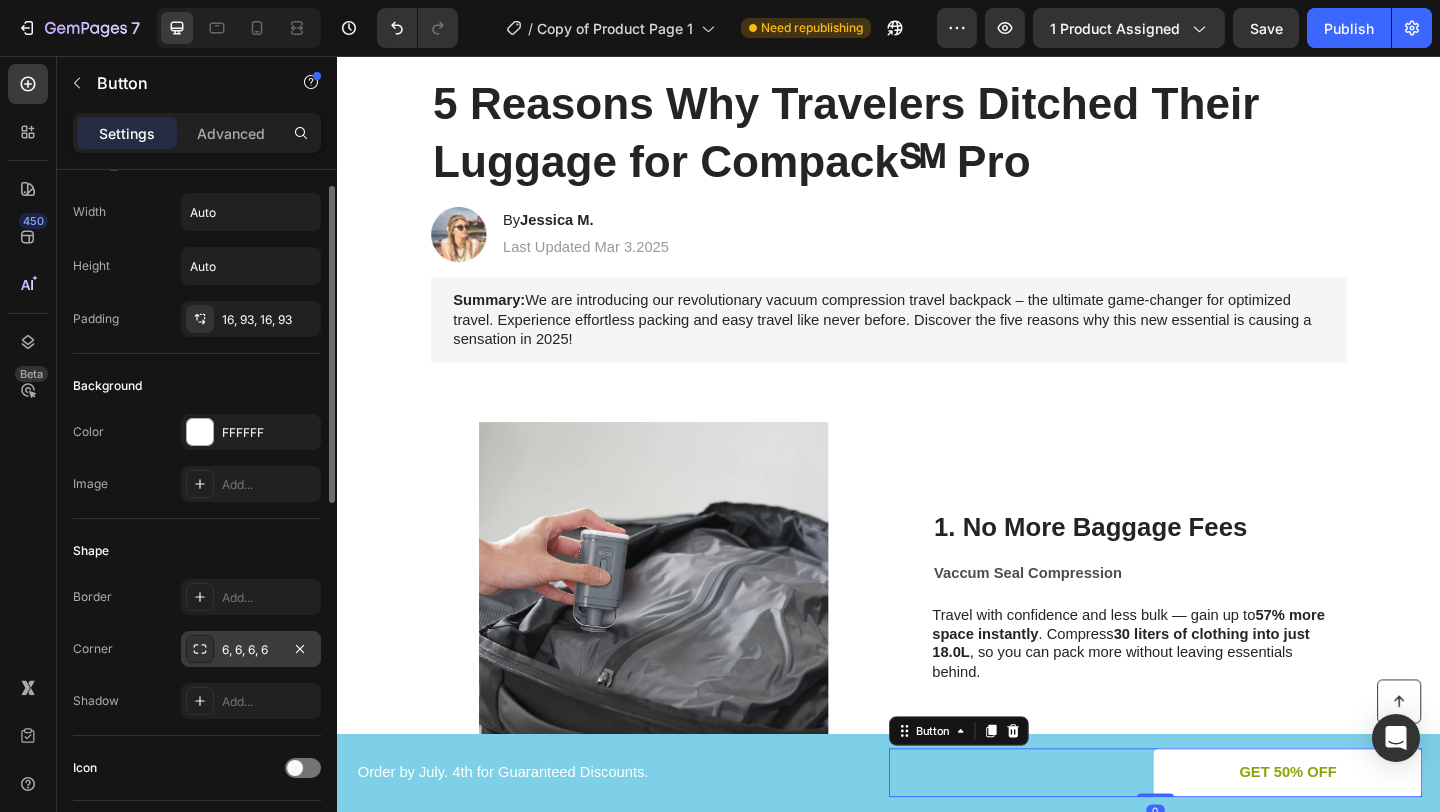 scroll, scrollTop: 839, scrollLeft: 0, axis: vertical 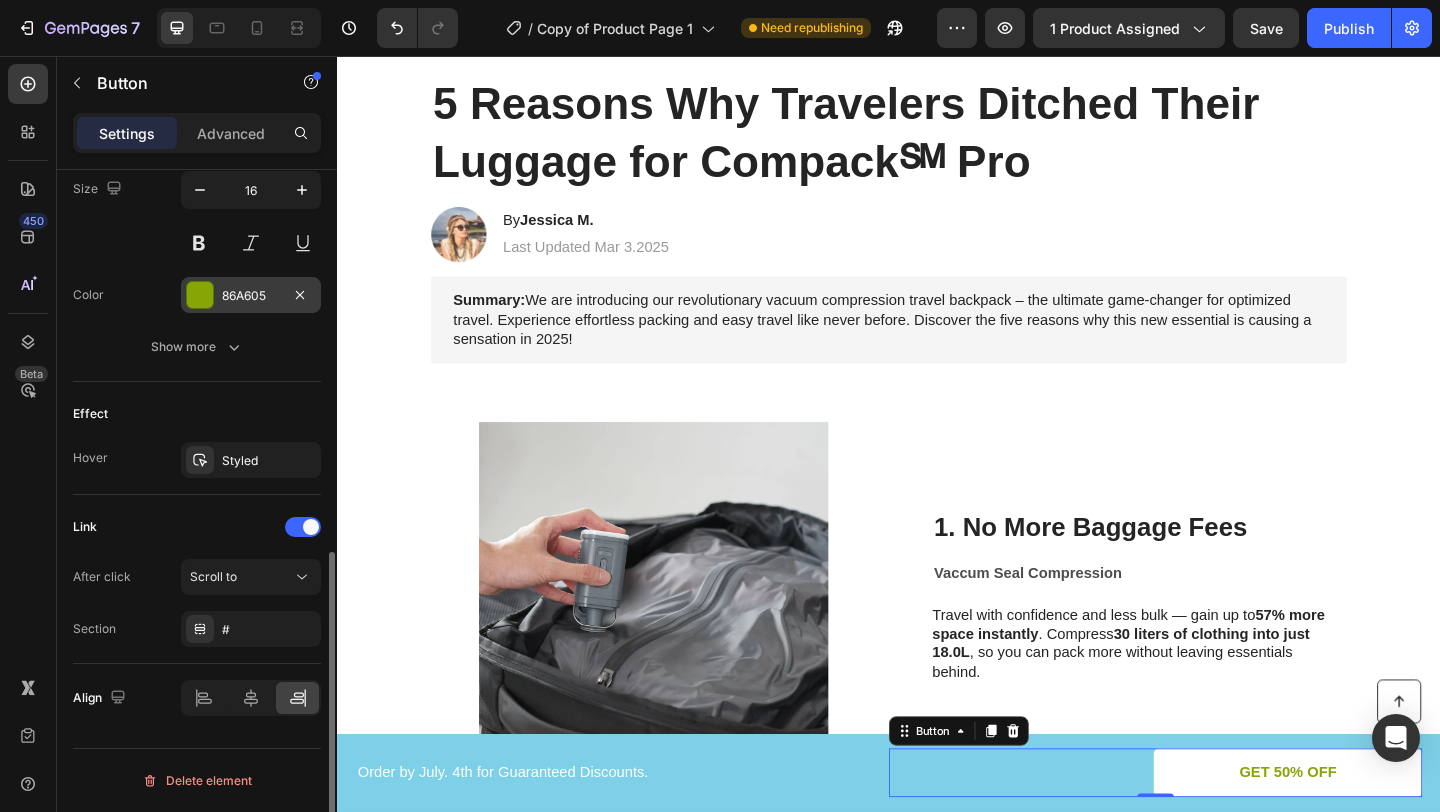 click at bounding box center [200, 295] 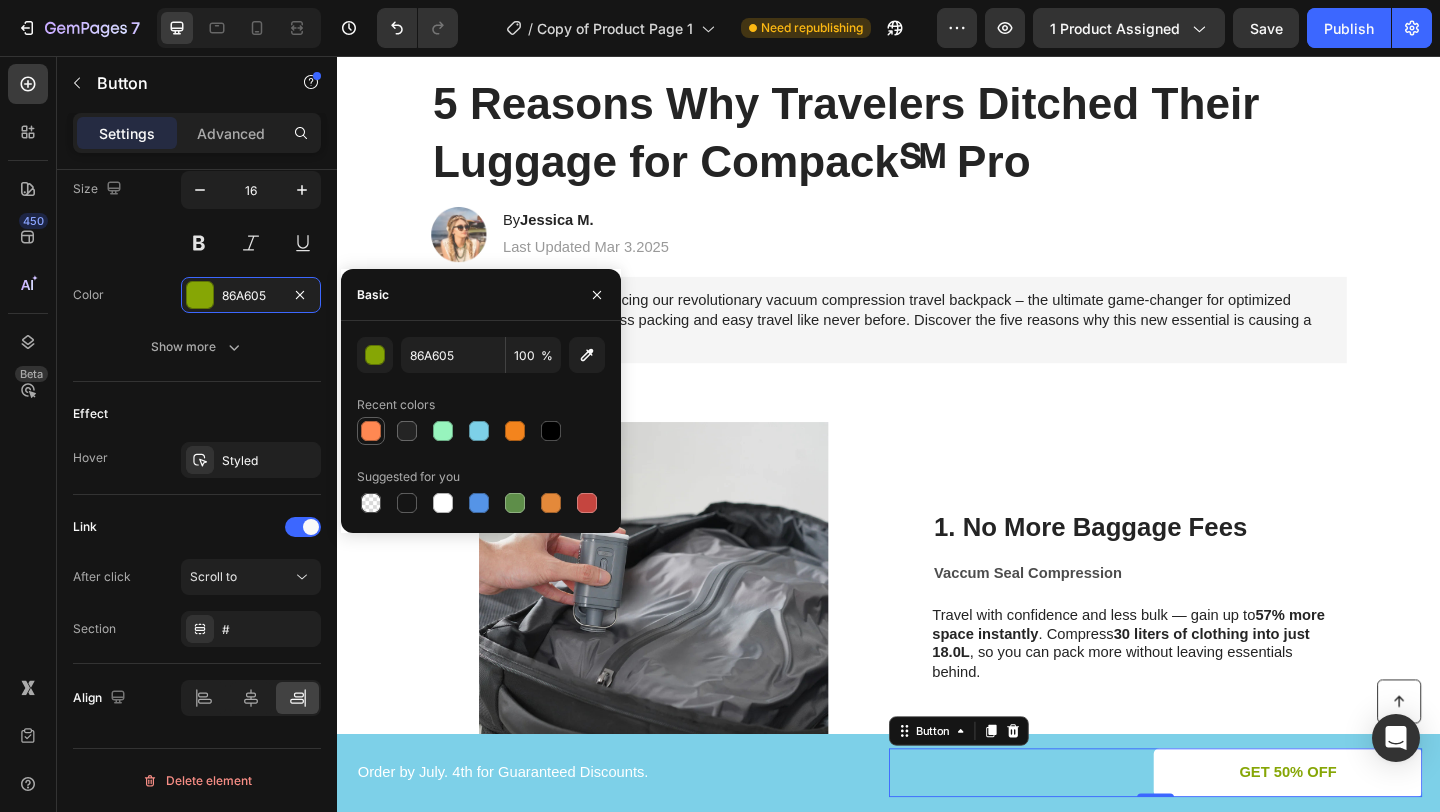 click at bounding box center [371, 431] 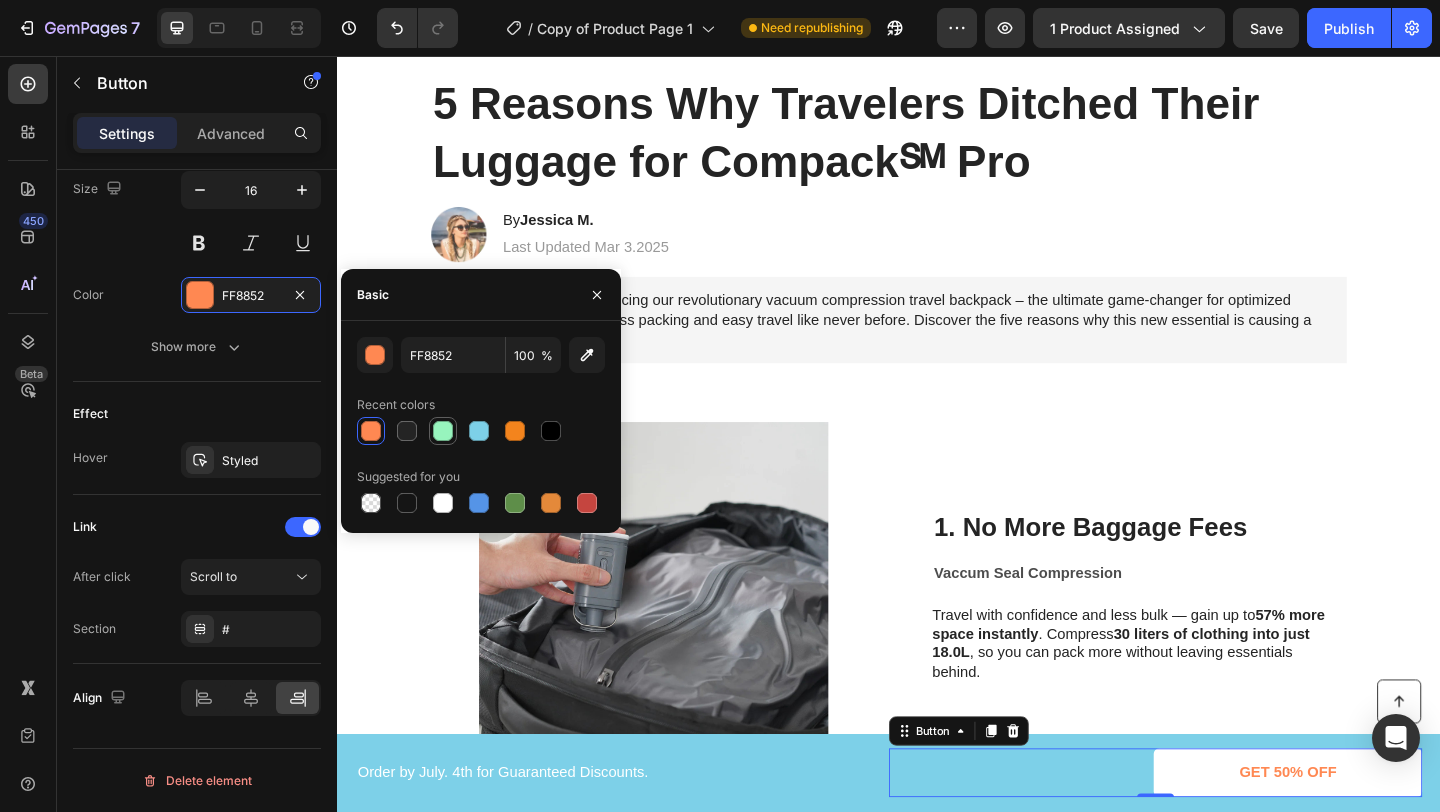 click at bounding box center [443, 431] 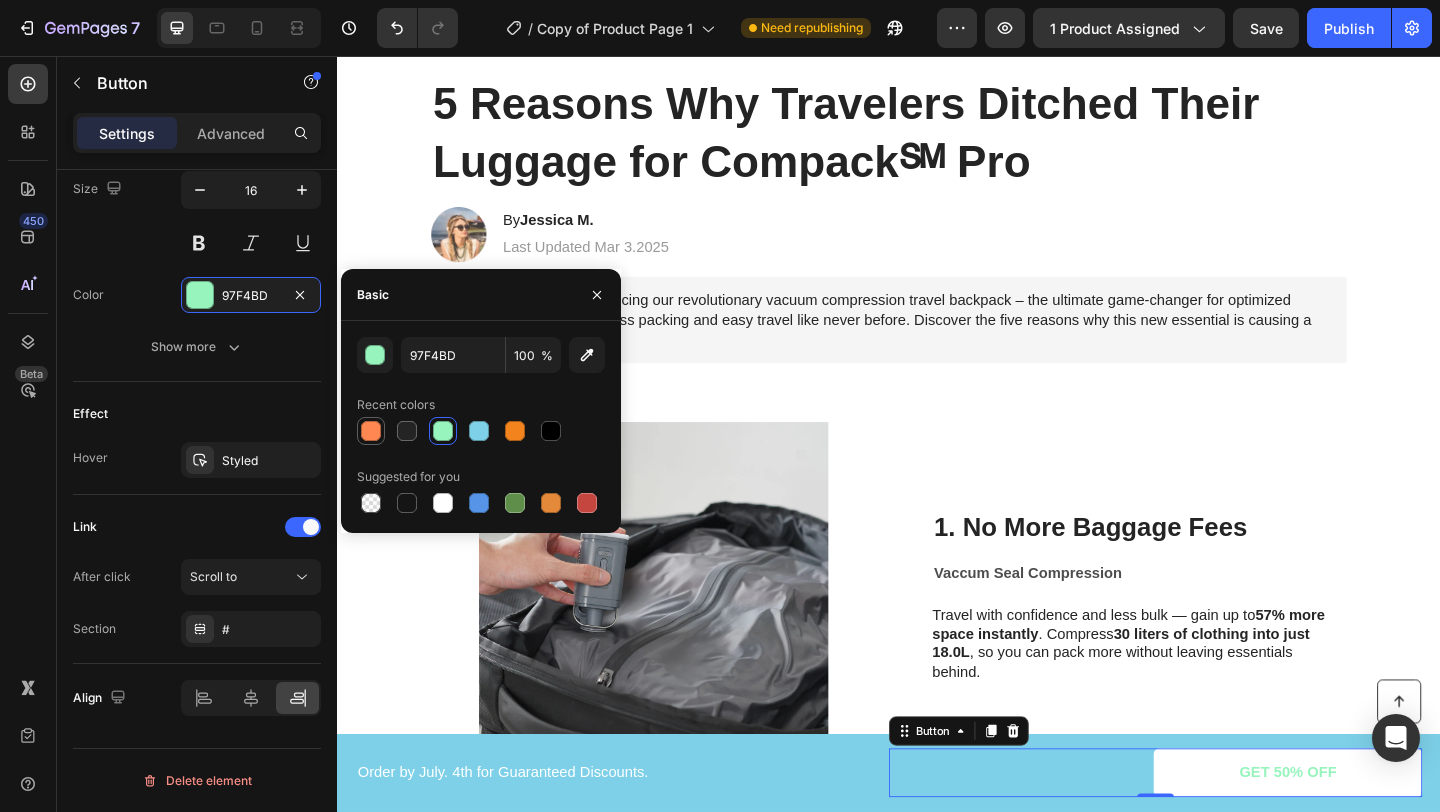 click at bounding box center (371, 431) 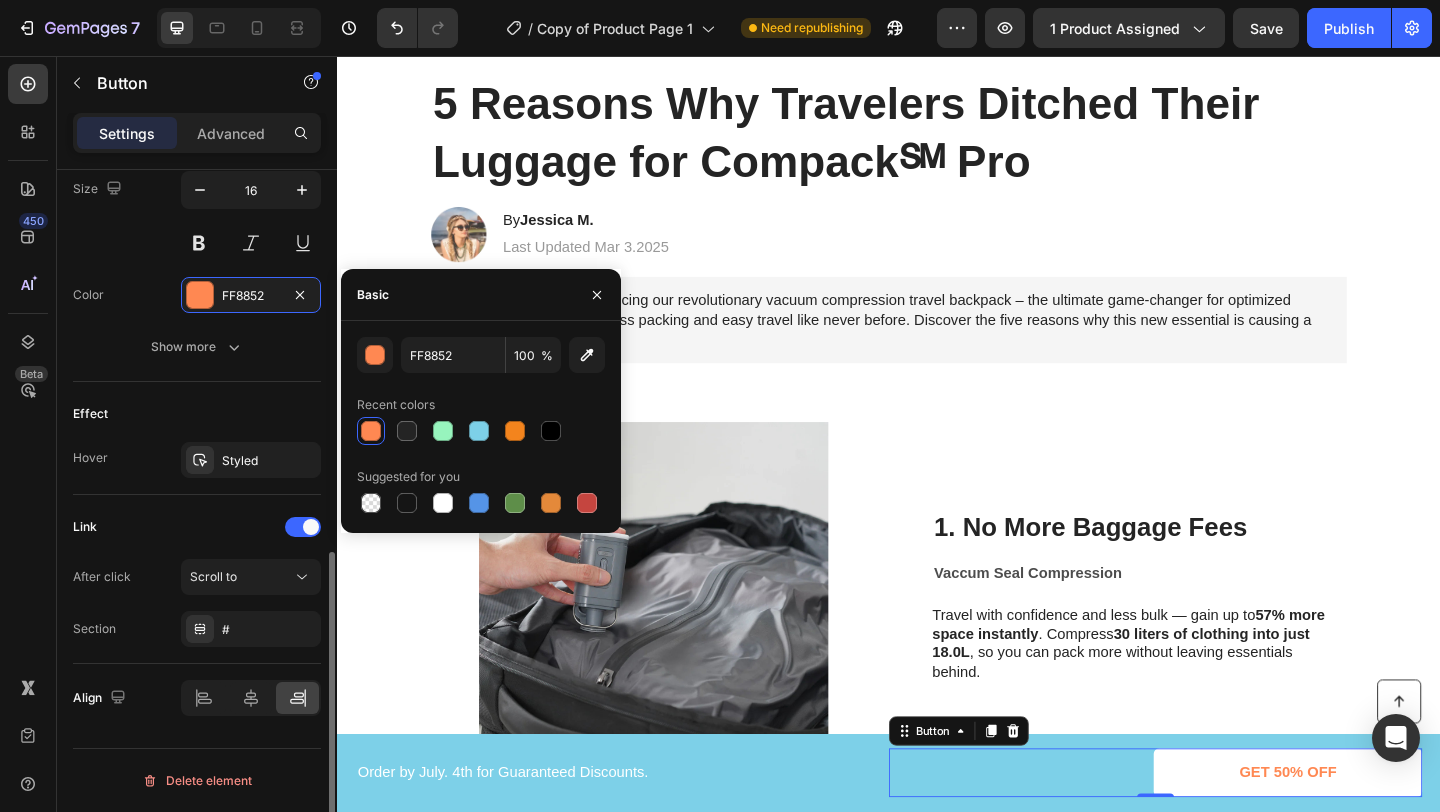 click on "Effect" at bounding box center (197, 414) 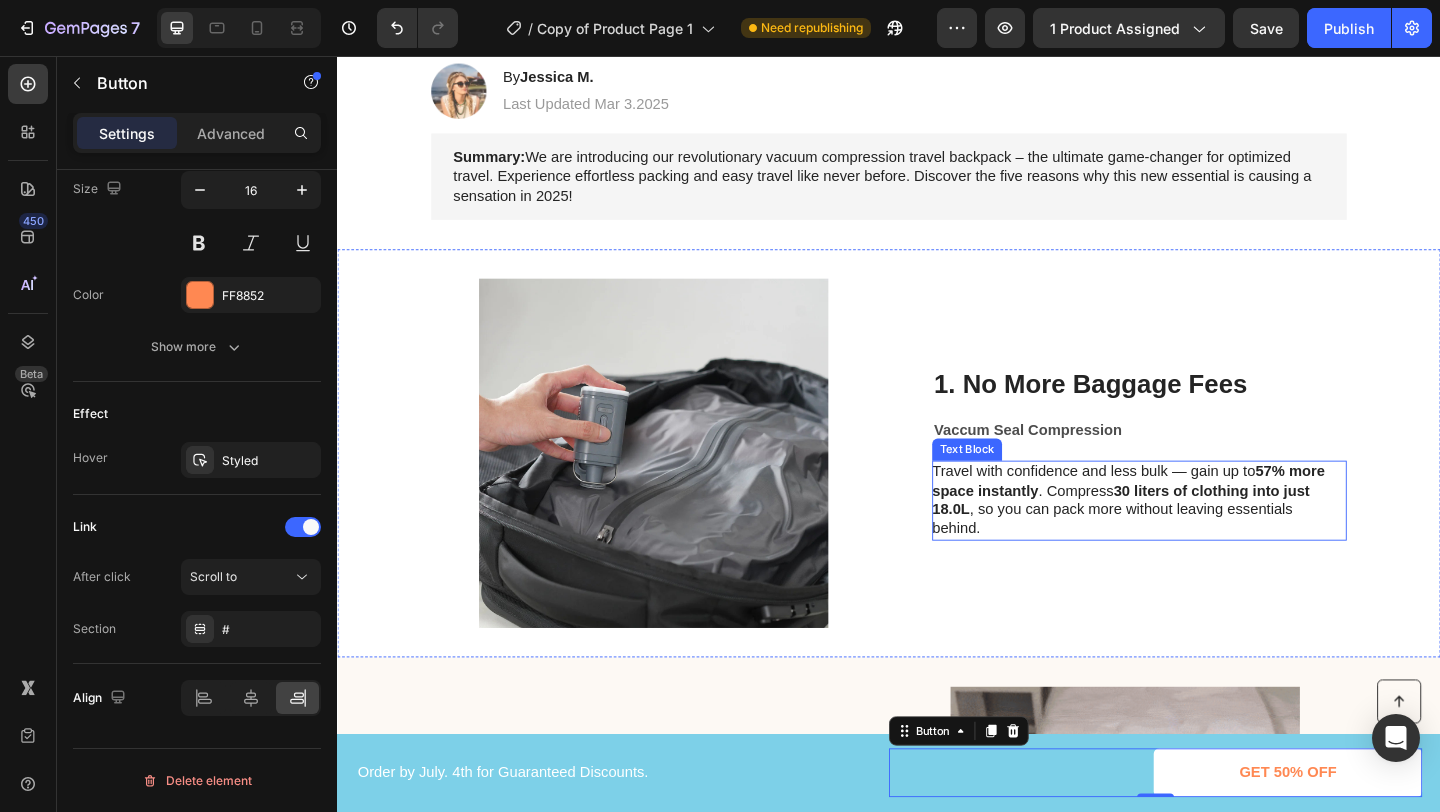 scroll, scrollTop: 297, scrollLeft: 0, axis: vertical 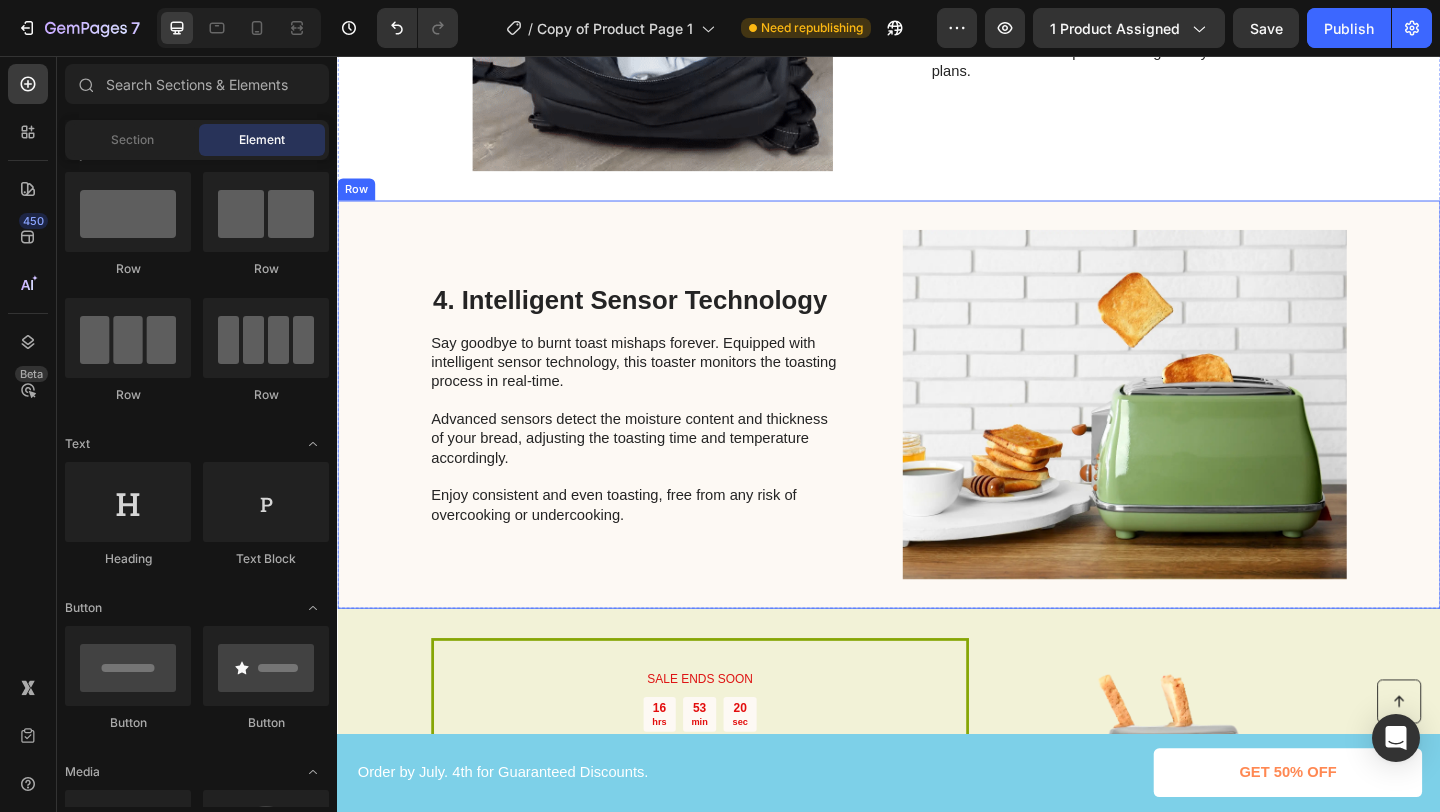 click on "4. Intelligent Sensor Technology" at bounding box center (664, 322) 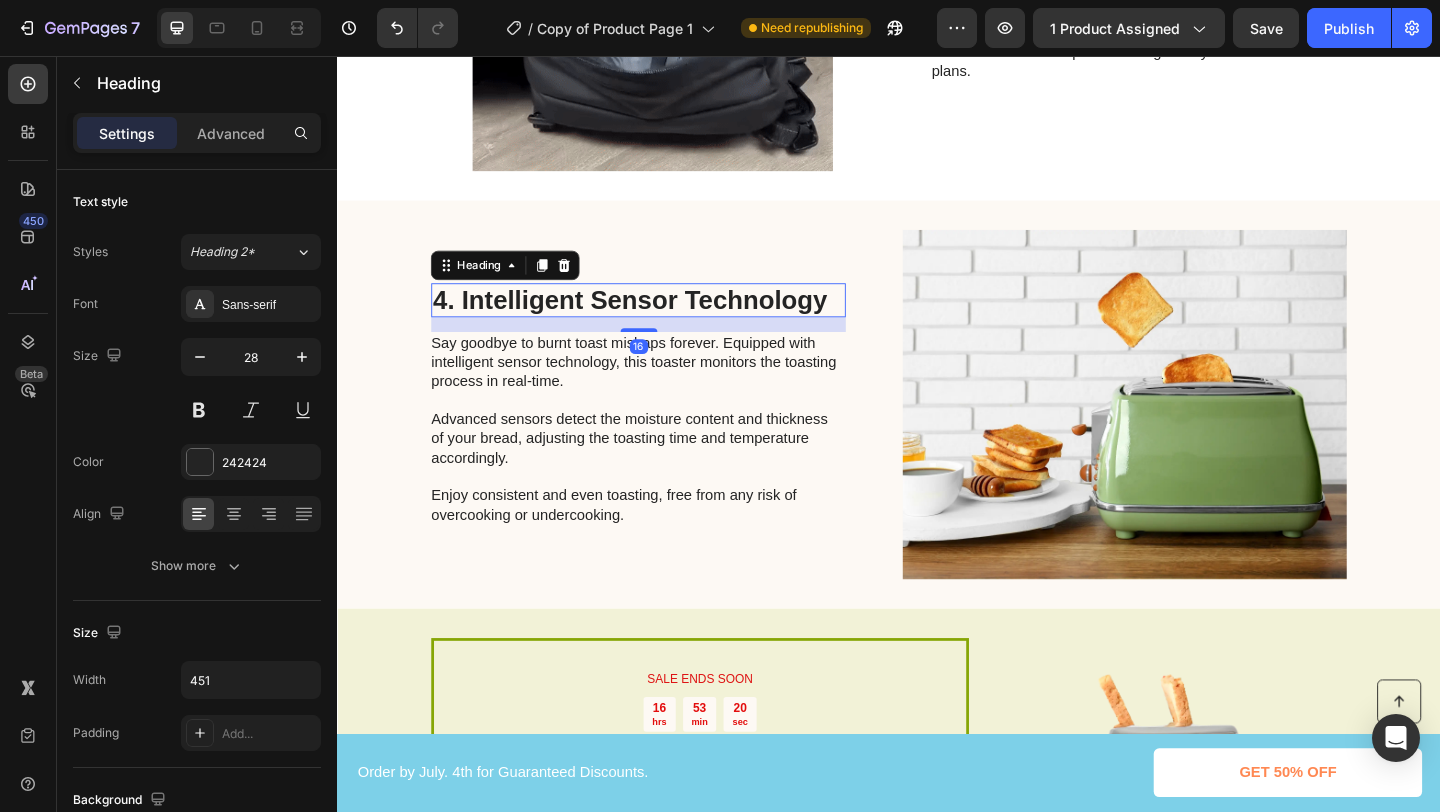 click on "4. Intelligent Sensor Technology" at bounding box center (664, 322) 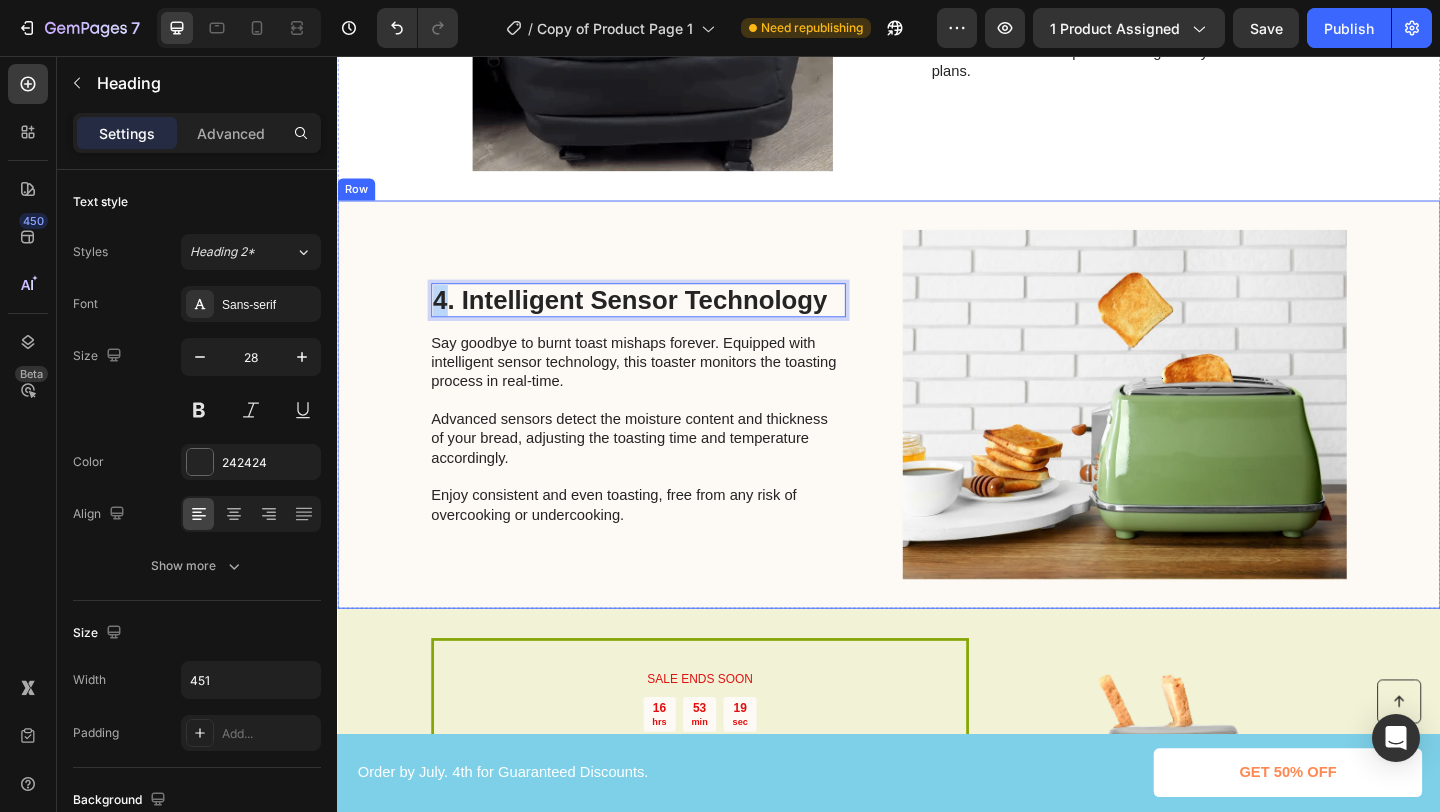 drag, startPoint x: 444, startPoint y: 324, endPoint x: 429, endPoint y: 321, distance: 15.297058 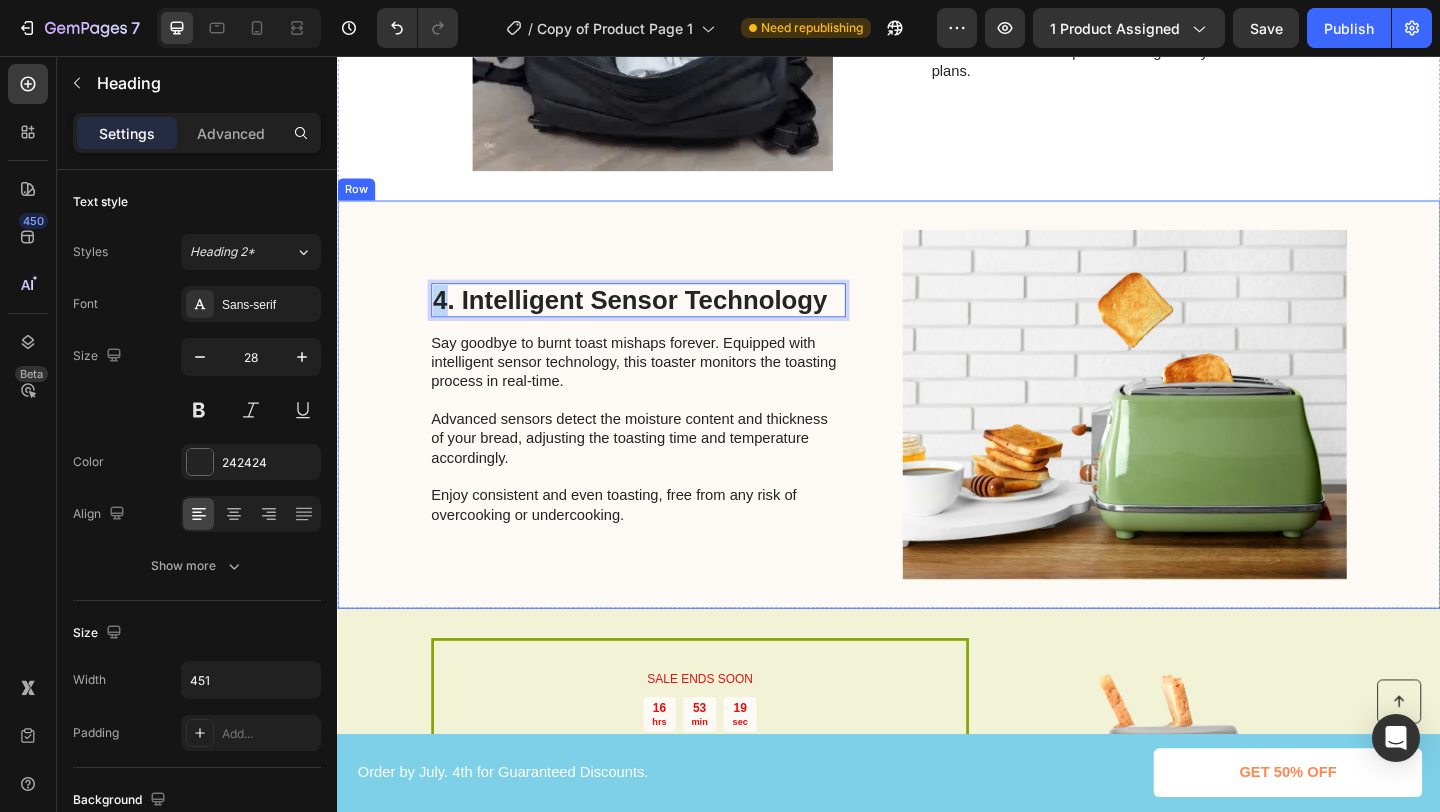 click on "4. Intelligent Sensor Technology Heading   16 Say goodbye to burnt toast mishaps forever. Equipped with intelligent sensor technology, this toaster monitors the toasting process in real-time. Advanced sensors detect the moisture content and thickness of your bread, adjusting the toasting time and temperature accordingly. Enjoy consistent and even toasting, free from any risk of overcooking or undercooking. Text Block Image Row" at bounding box center (937, 435) 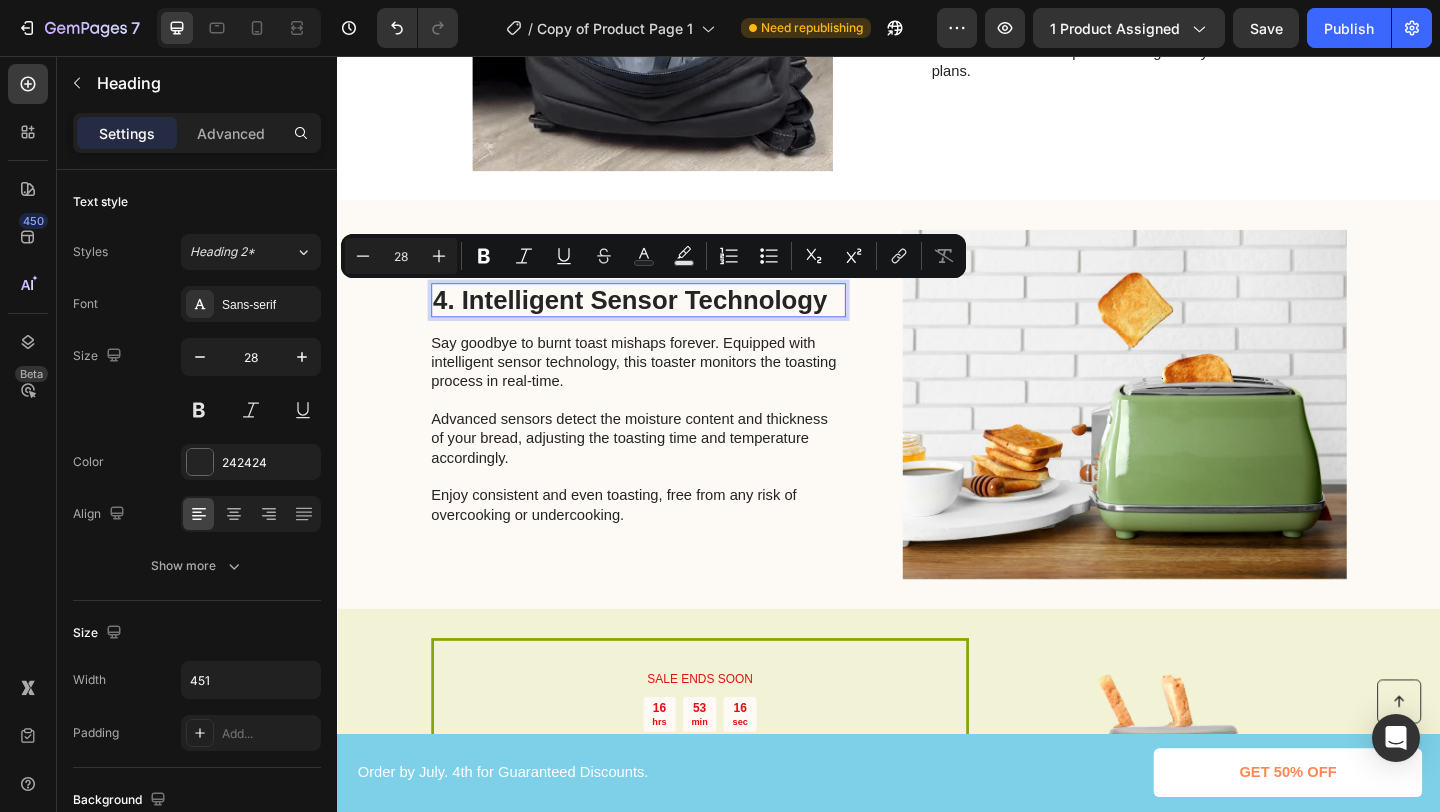 click on "4. Intelligent Sensor Technology" at bounding box center [664, 322] 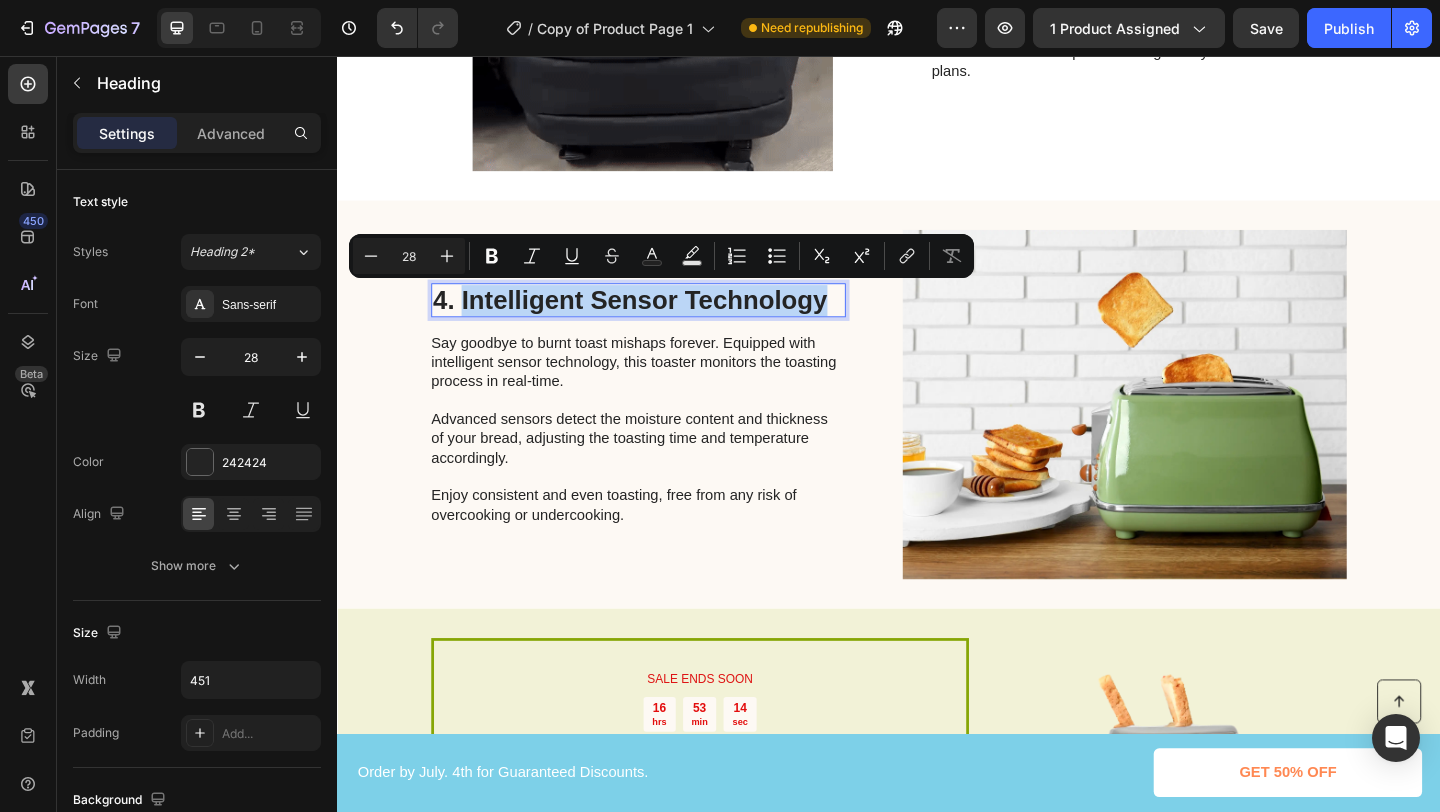 drag, startPoint x: 464, startPoint y: 323, endPoint x: 858, endPoint y: 322, distance: 394.00128 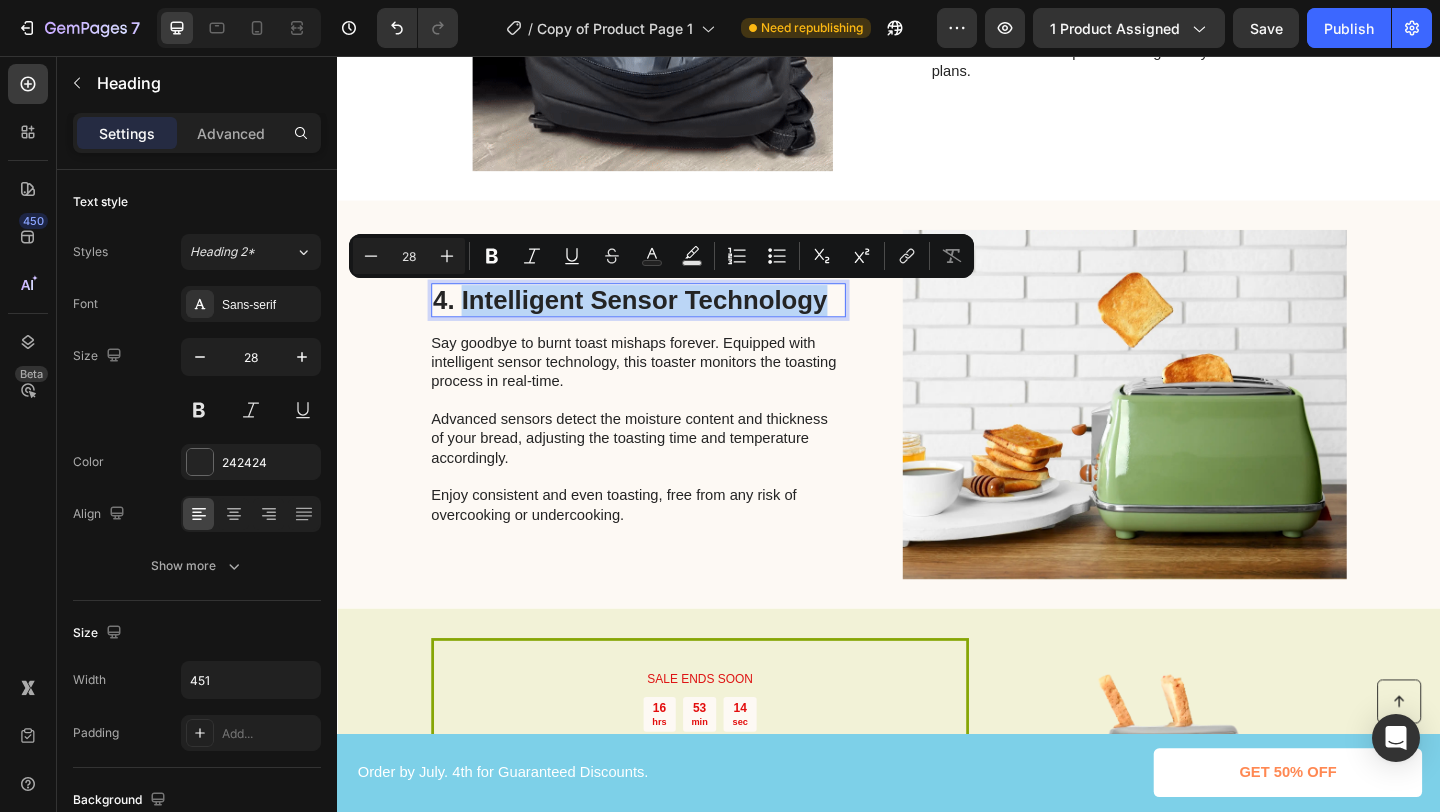 click on "4. Intelligent Sensor Technology" at bounding box center [664, 322] 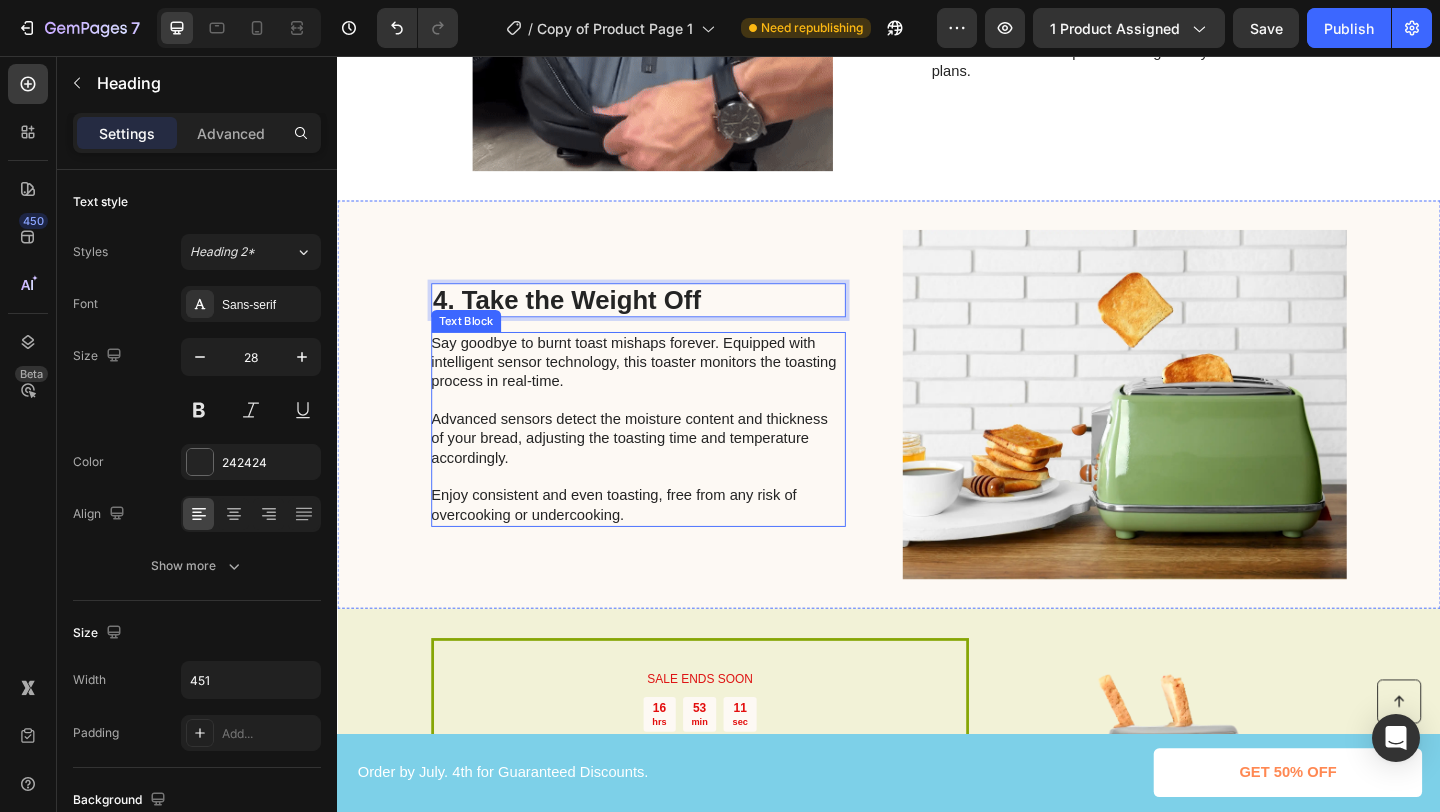 click on "Say goodbye to burnt toast mishaps forever. Equipped with intelligent sensor technology, this toaster monitors the toasting process in real-time. Advanced sensors detect the moisture content and thickness of your bread, adjusting the toasting time and temperature accordingly. Enjoy consistent and even toasting, free from any risk of overcooking or undercooking." at bounding box center (663, 462) 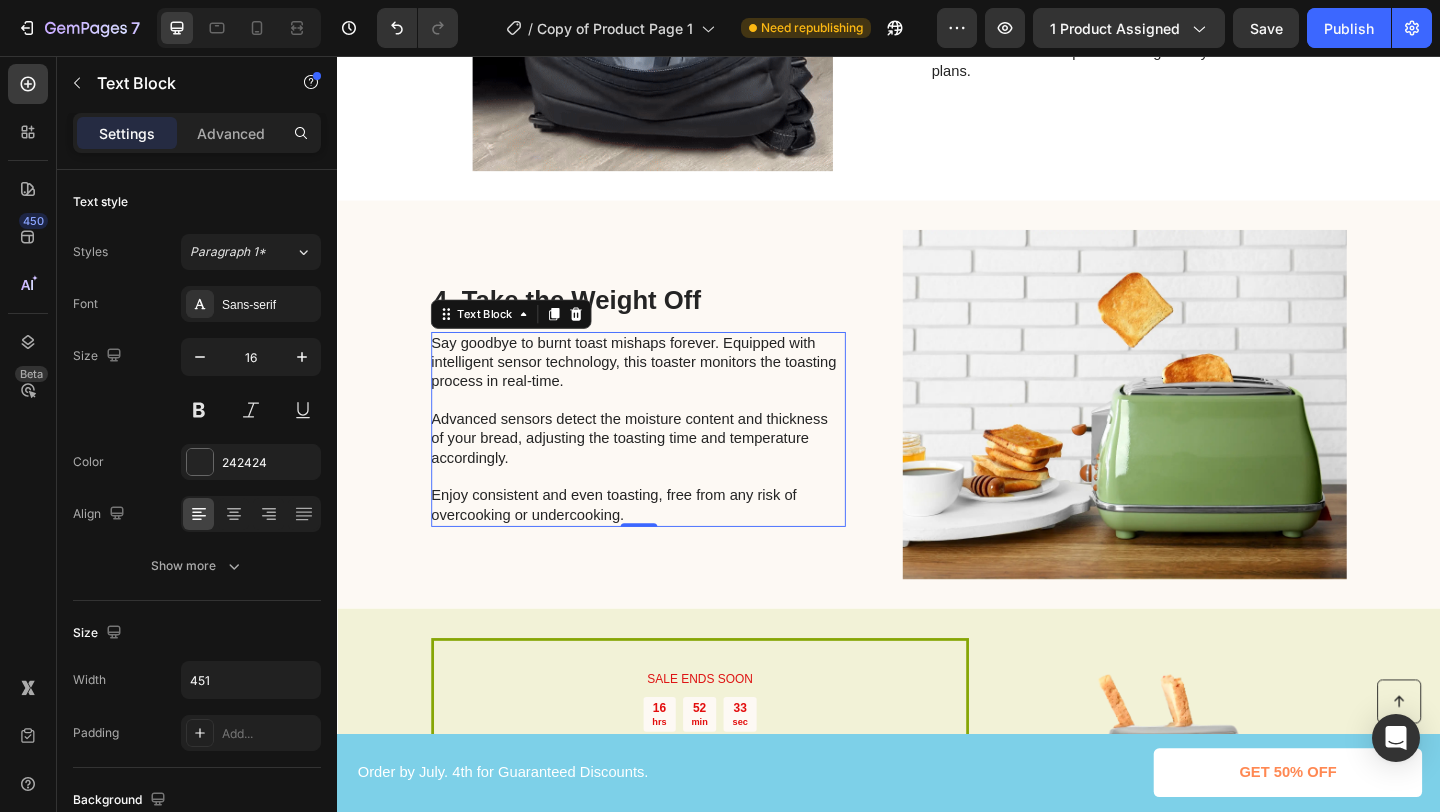 click on "Say goodbye to burnt toast mishaps forever. Equipped with intelligent sensor technology, this toaster monitors the toasting process in real-time. Advanced sensors detect the moisture content and thickness of your bread, adjusting the toasting time and temperature accordingly. Enjoy consistent and even toasting, free from any risk of overcooking or undercooking." at bounding box center (663, 462) 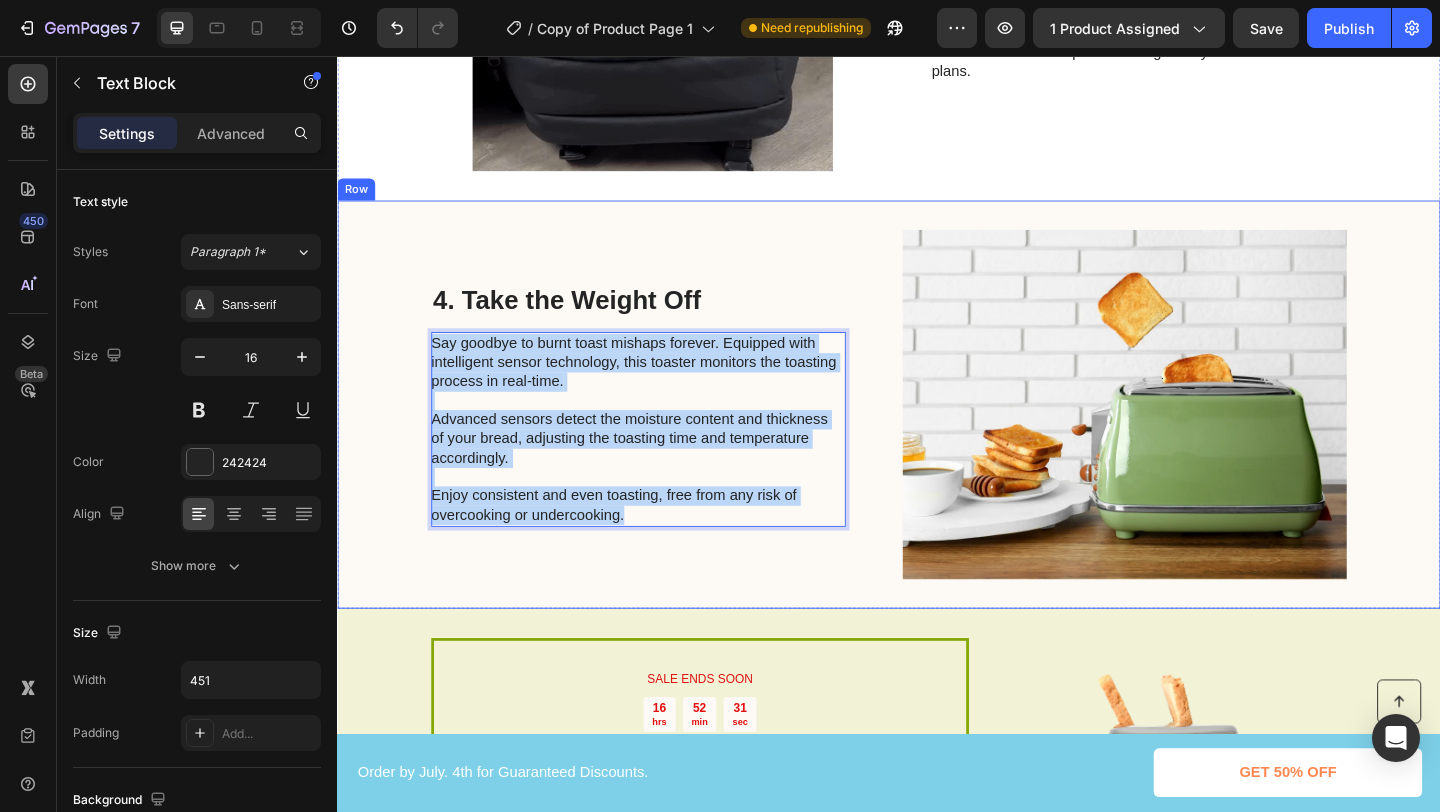 drag, startPoint x: 647, startPoint y: 561, endPoint x: 371, endPoint y: 366, distance: 337.93637 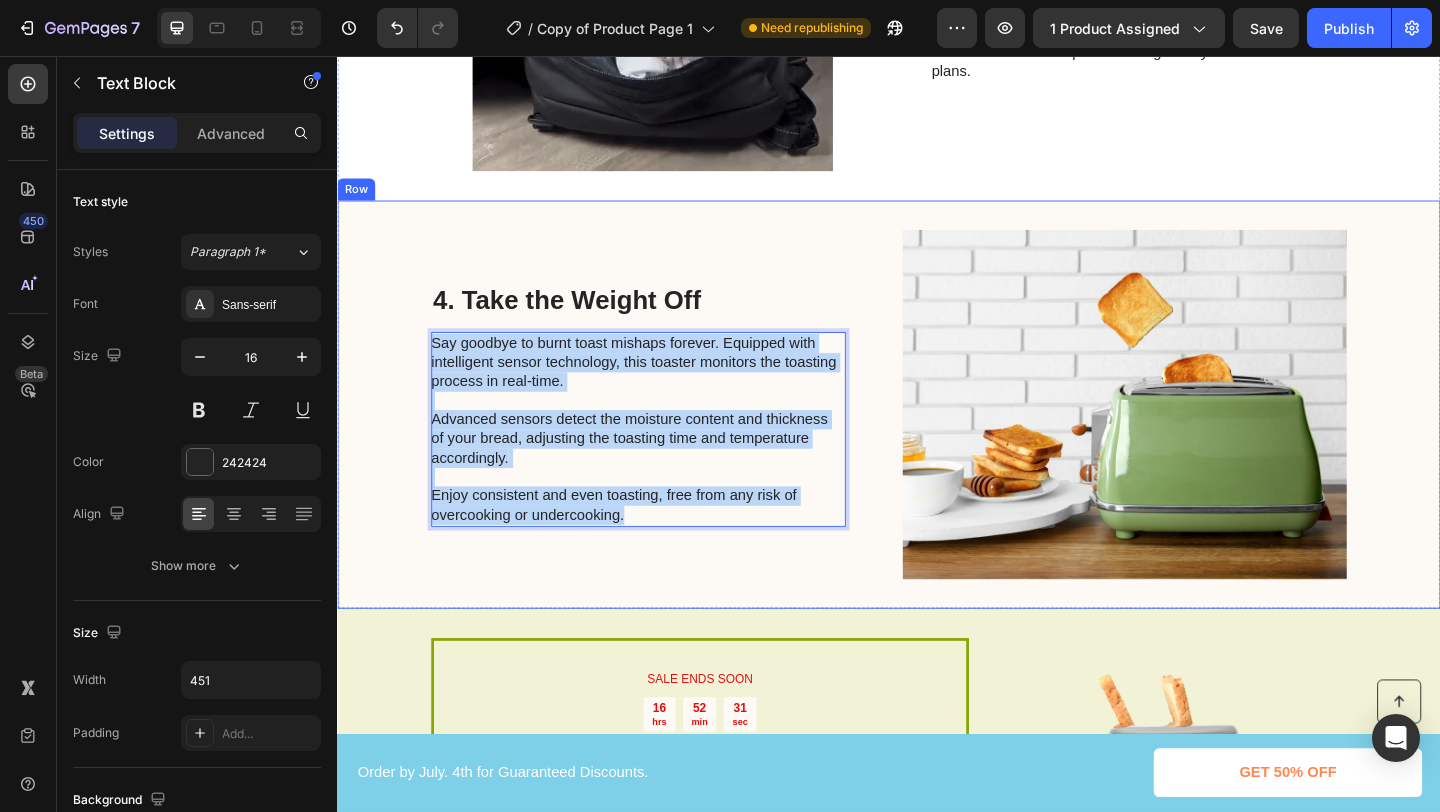 click on "4. Take the Weight Off Heading Say goodbye to burnt toast mishaps forever. Equipped with intelligent sensor technology, this toaster monitors the toasting process in real-time. Advanced sensors detect the moisture content and thickness of your bread, adjusting the toasting time and temperature accordingly. Enjoy consistent and even toasting, free from any risk of overcooking or undercooking. Text Block   0 Image Row" at bounding box center [937, 435] 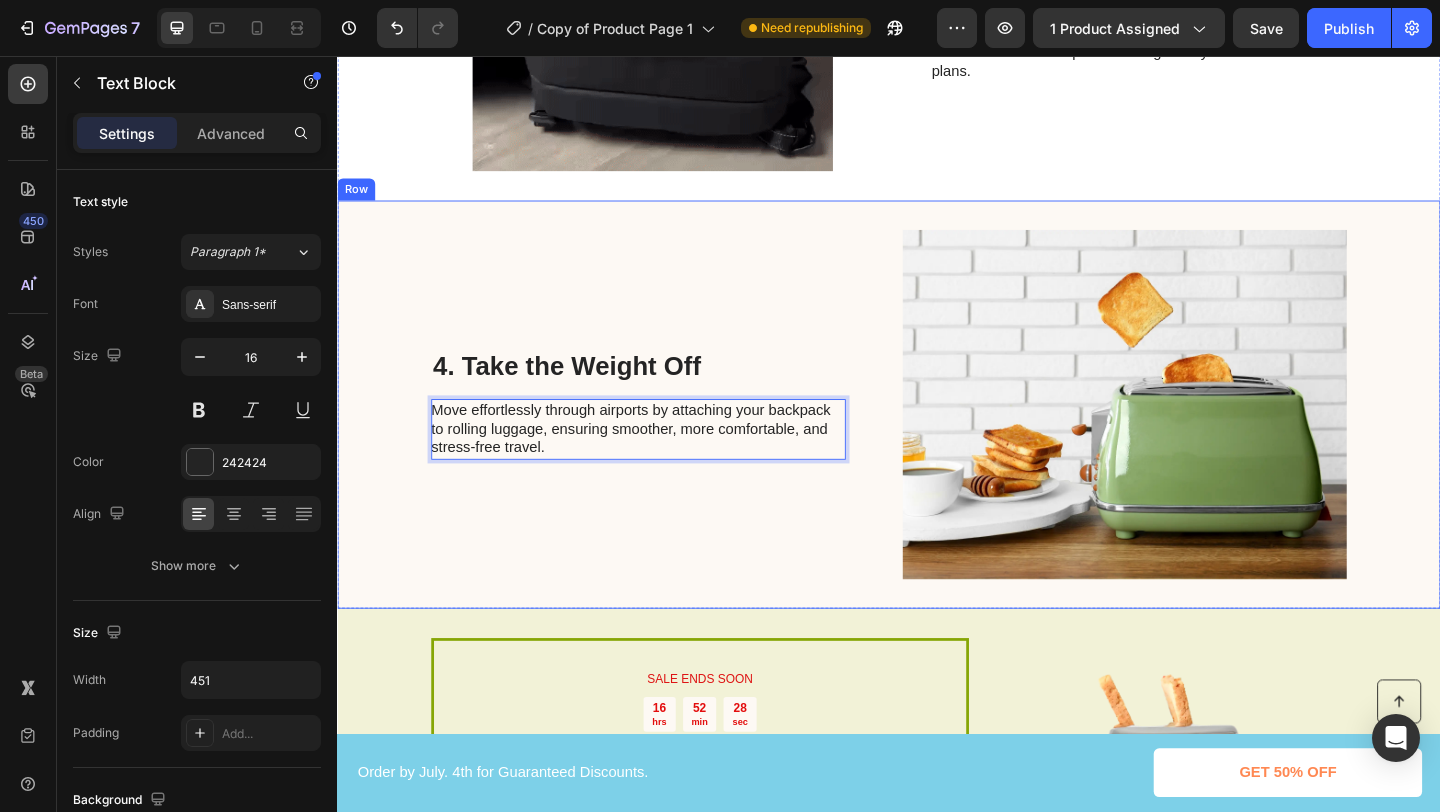 drag, startPoint x: 577, startPoint y: 552, endPoint x: 562, endPoint y: 542, distance: 18.027756 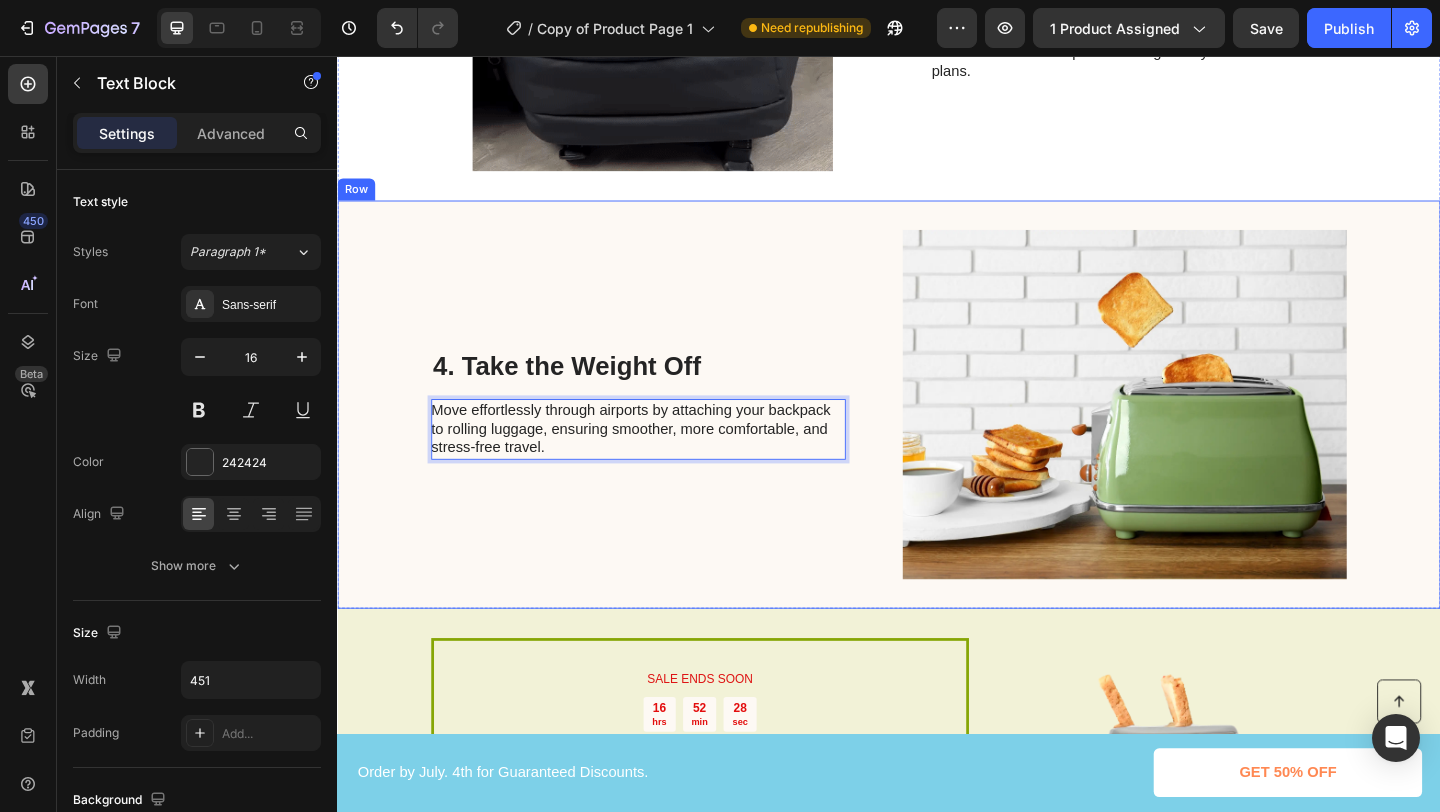 click on "4. Take the Weight Off Heading Move effortlessly through airports by attaching your backpack to rolling luggage, ensuring smoother, more comfortable, and stress-free travel. Text Block   0" at bounding box center (664, 435) 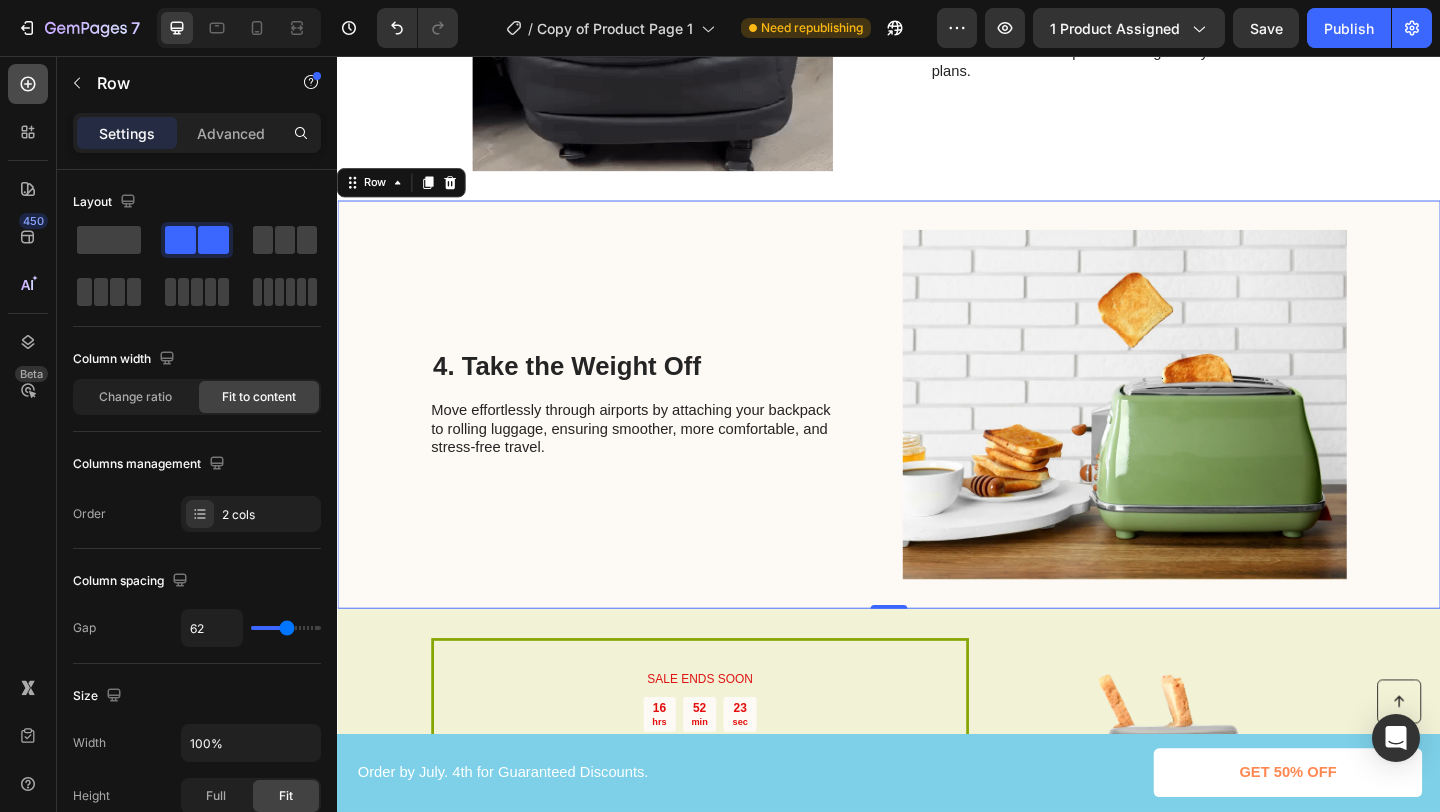 click 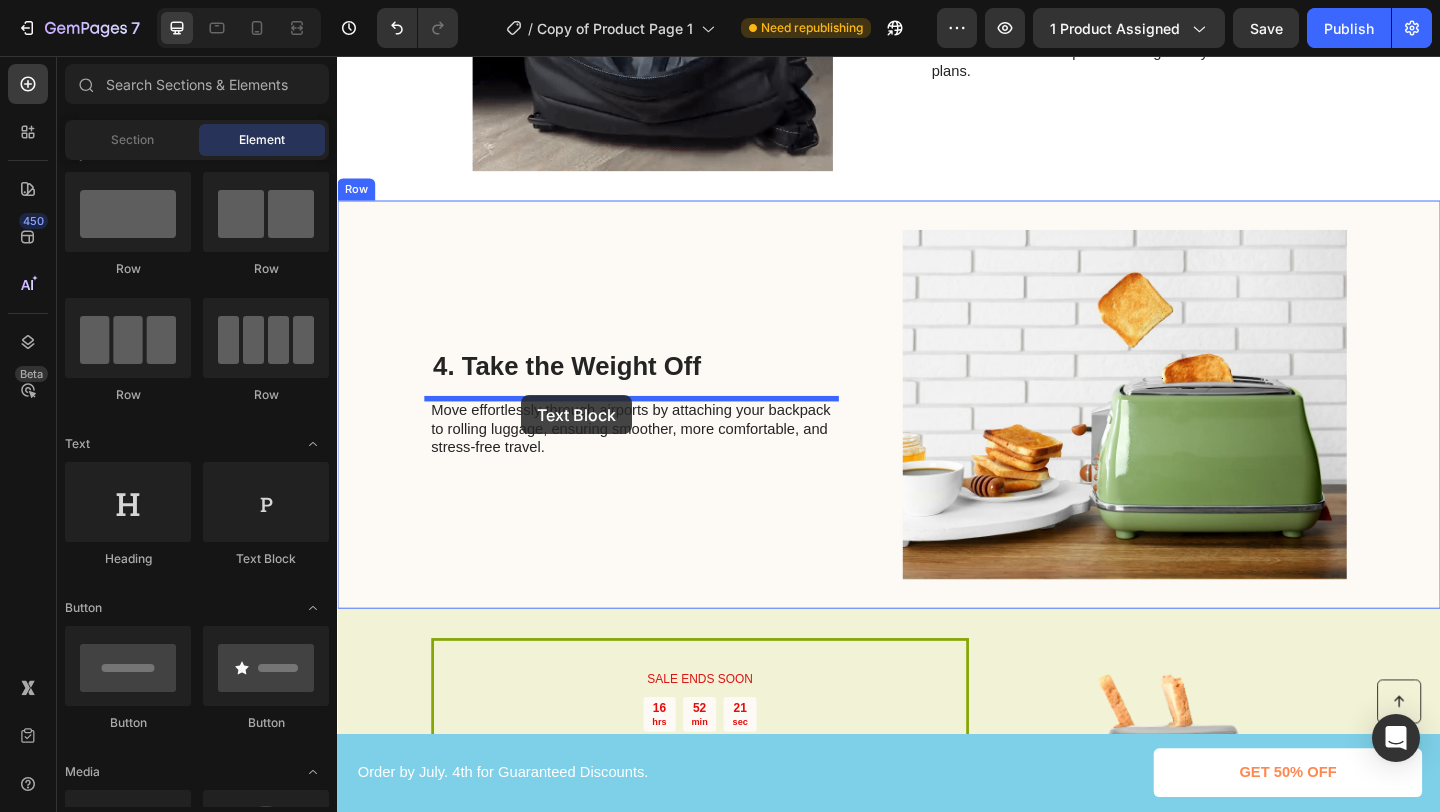 drag, startPoint x: 596, startPoint y: 591, endPoint x: 537, endPoint y: 425, distance: 176.17322 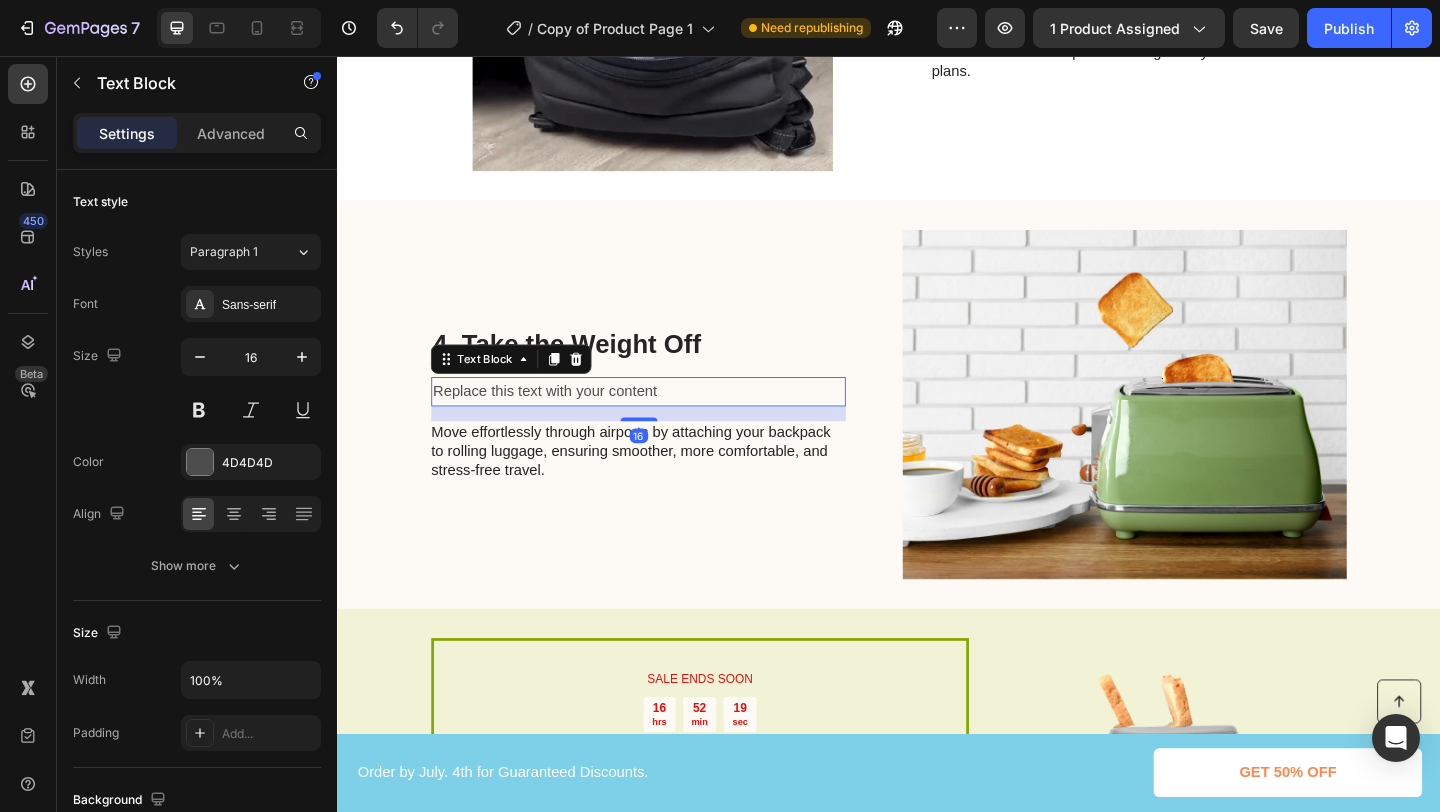click on "Replace this text with your content" at bounding box center (664, 421) 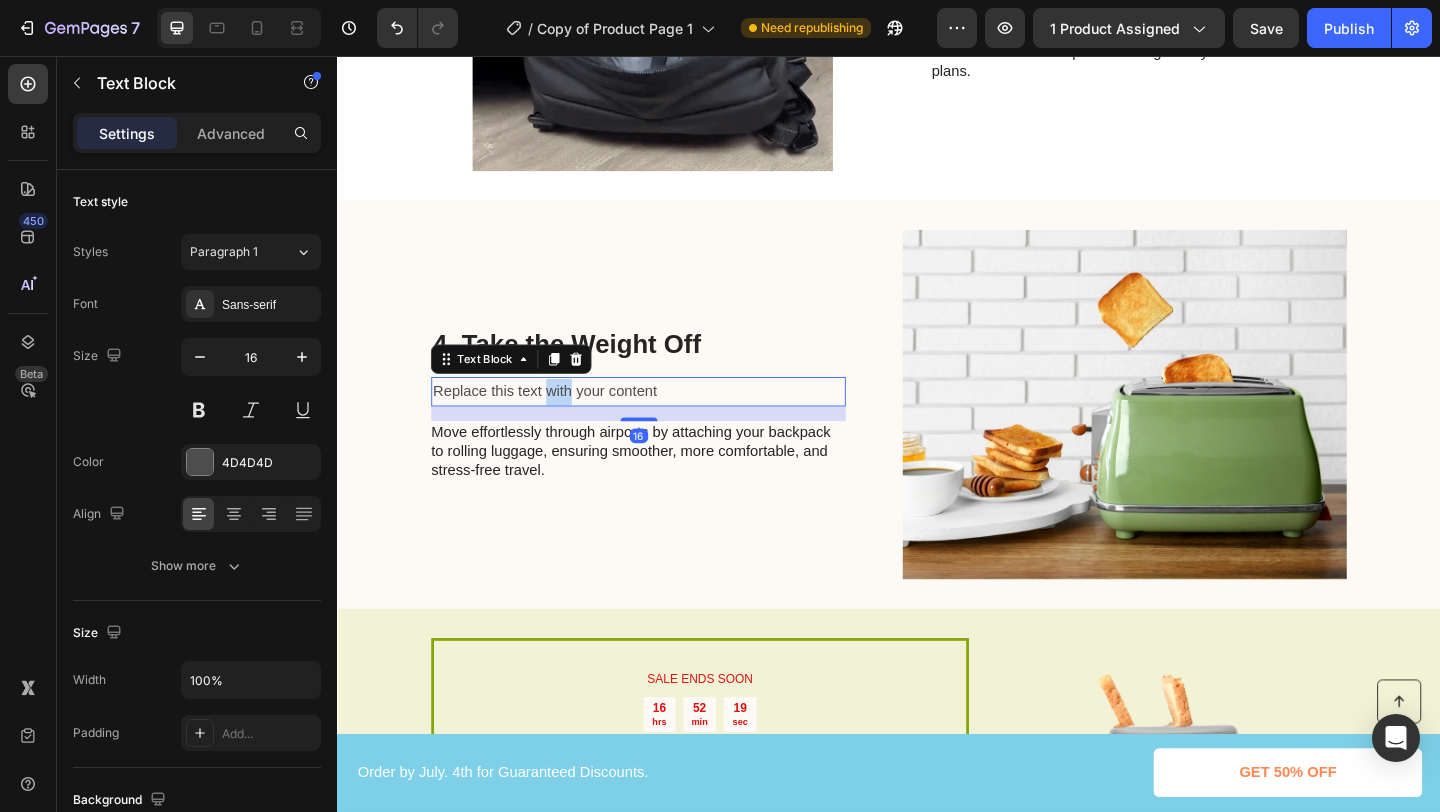 click on "Replace this text with your content" at bounding box center (664, 421) 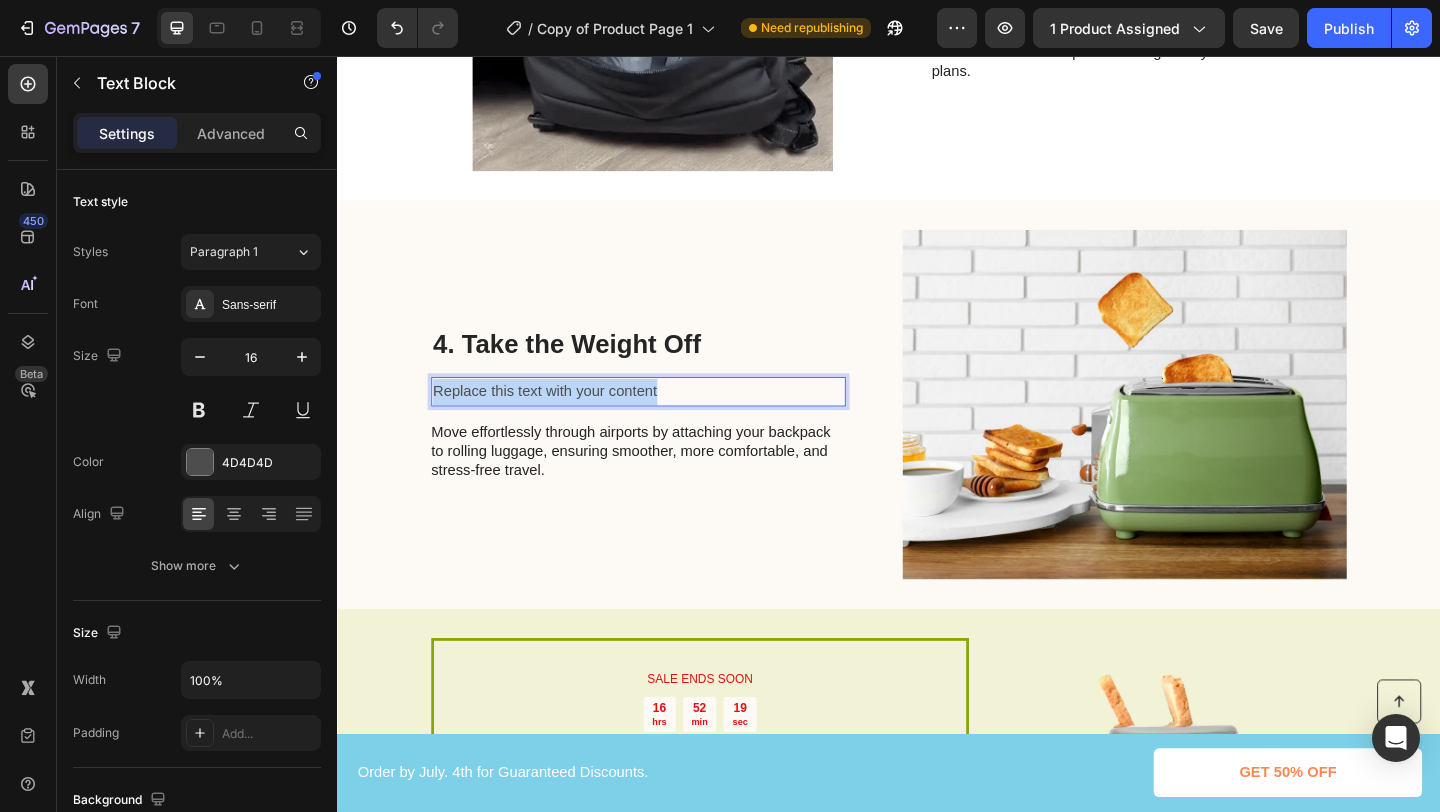 click on "Replace this text with your content" at bounding box center (664, 421) 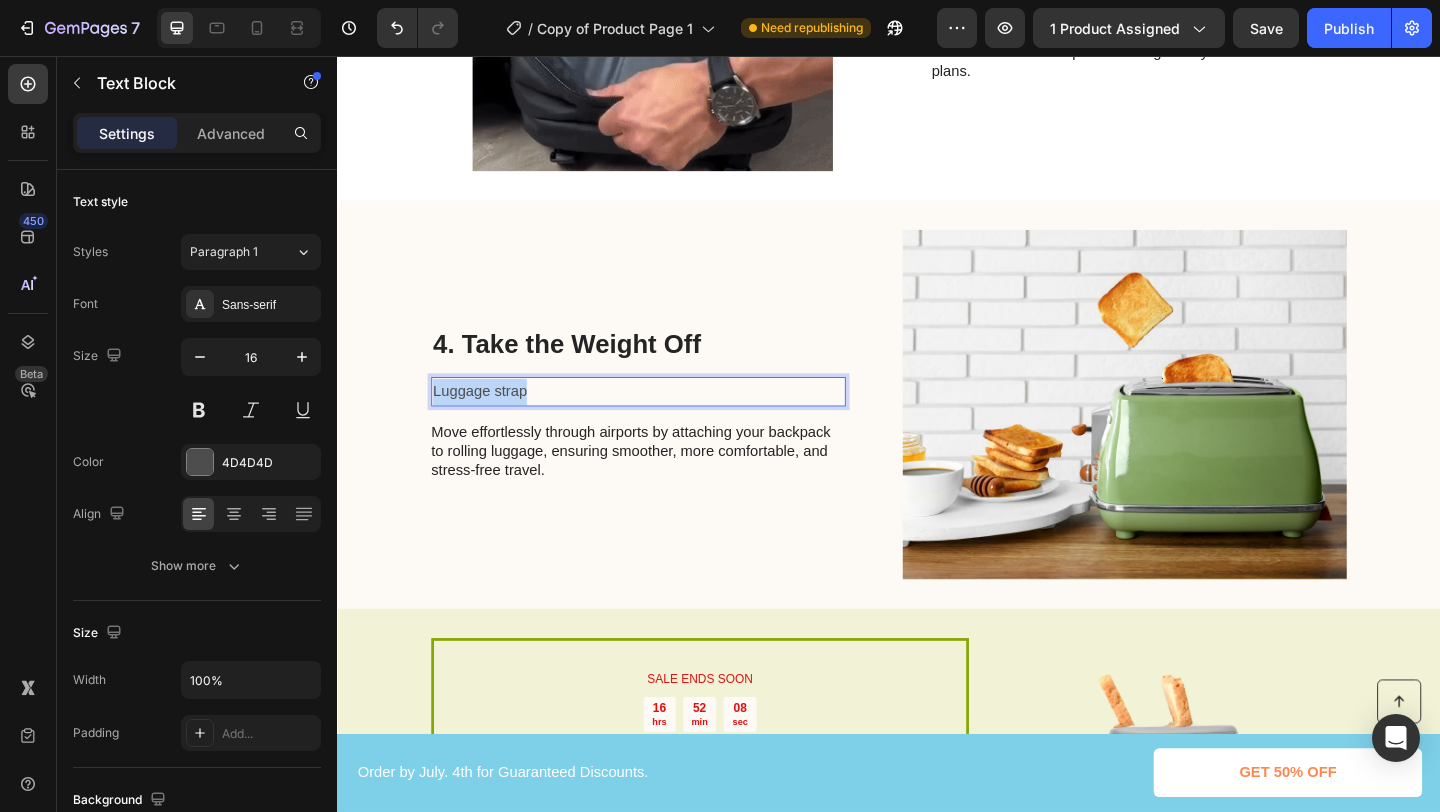drag, startPoint x: 472, startPoint y: 424, endPoint x: 366, endPoint y: 424, distance: 106 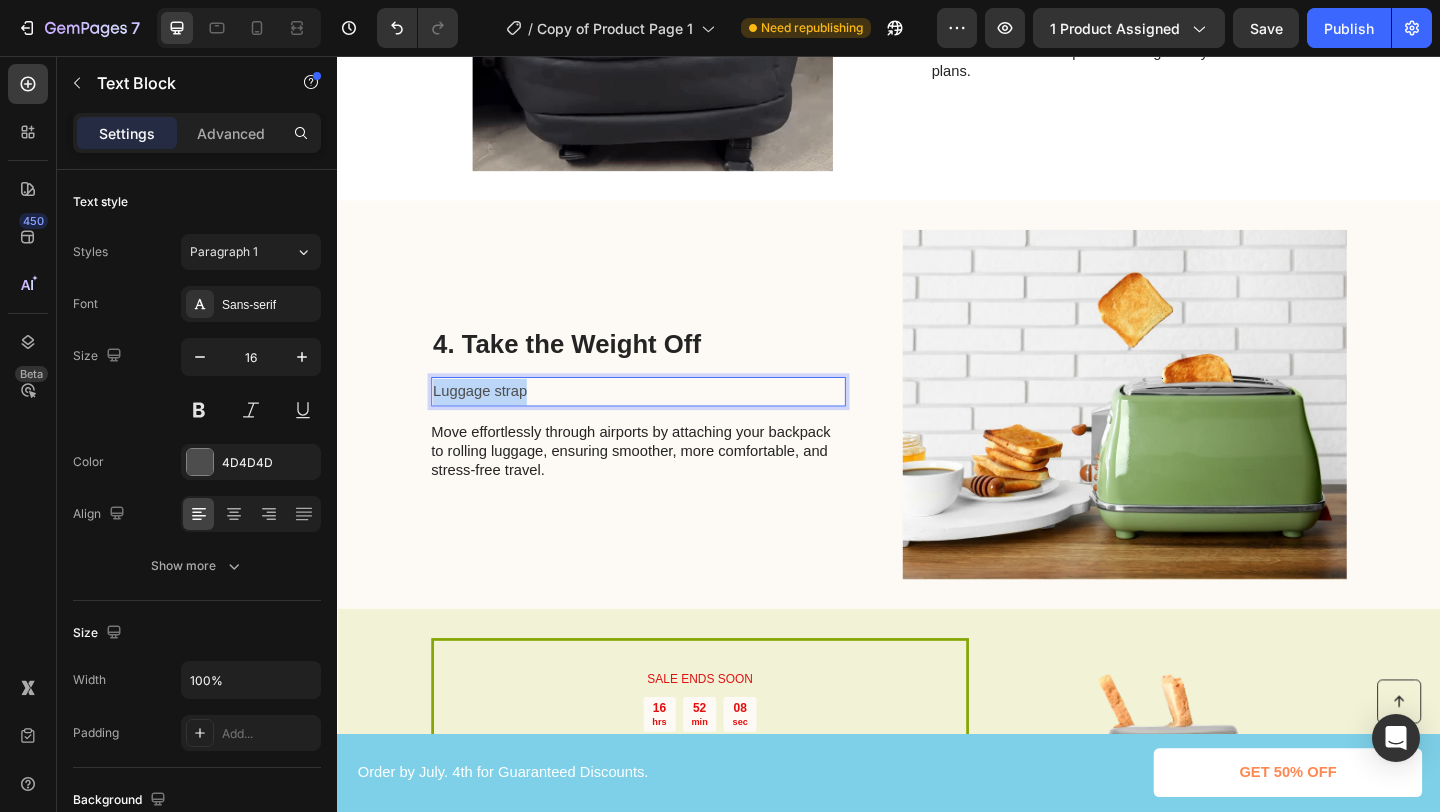 click on "4. Take the Weight Off Heading Luggage strap Text Block   16 Move effortlessly through airports by attaching your backpack to rolling luggage, ensuring smoother, more comfortable, and stress-free travel. Text Block Image Row" at bounding box center [937, 435] 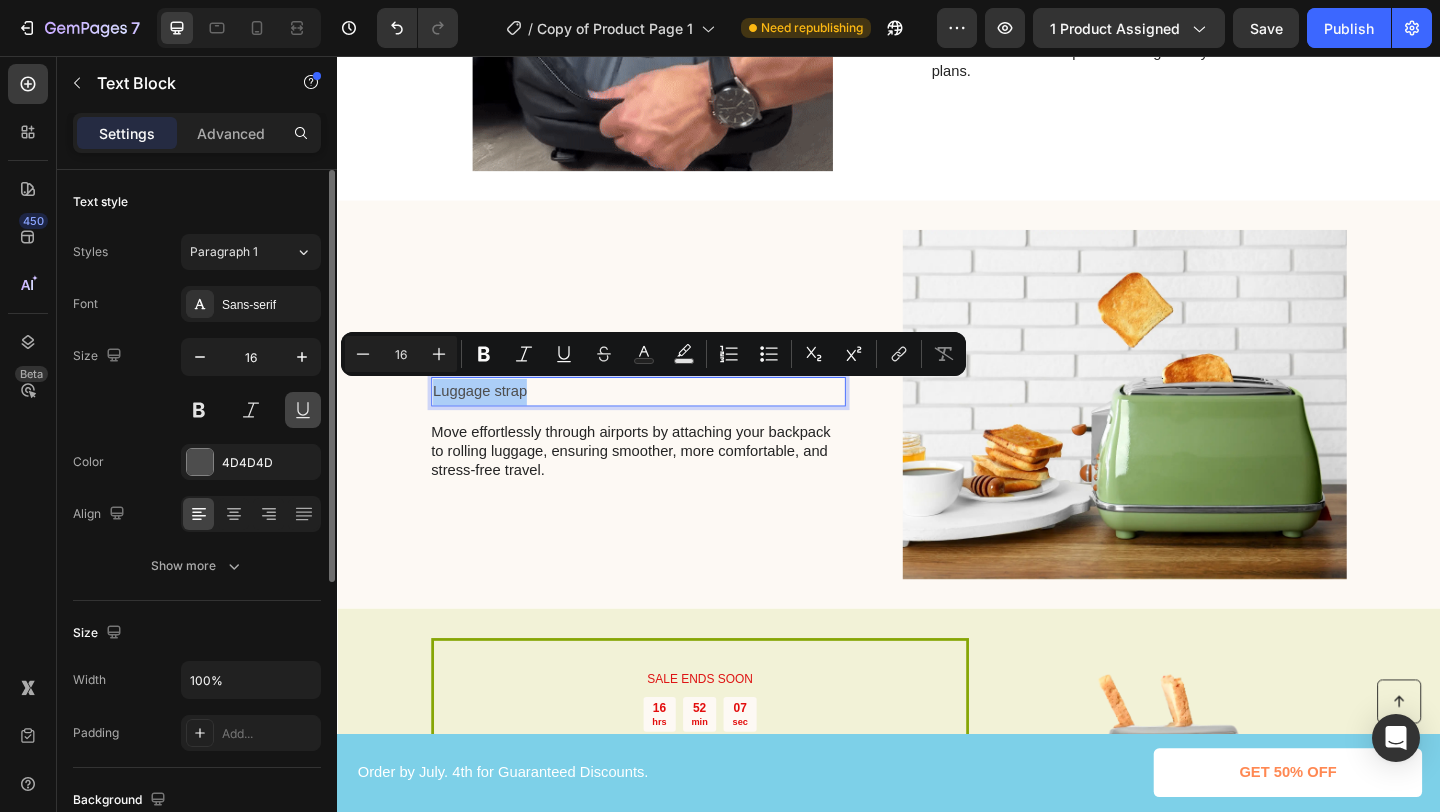 click at bounding box center [199, 410] 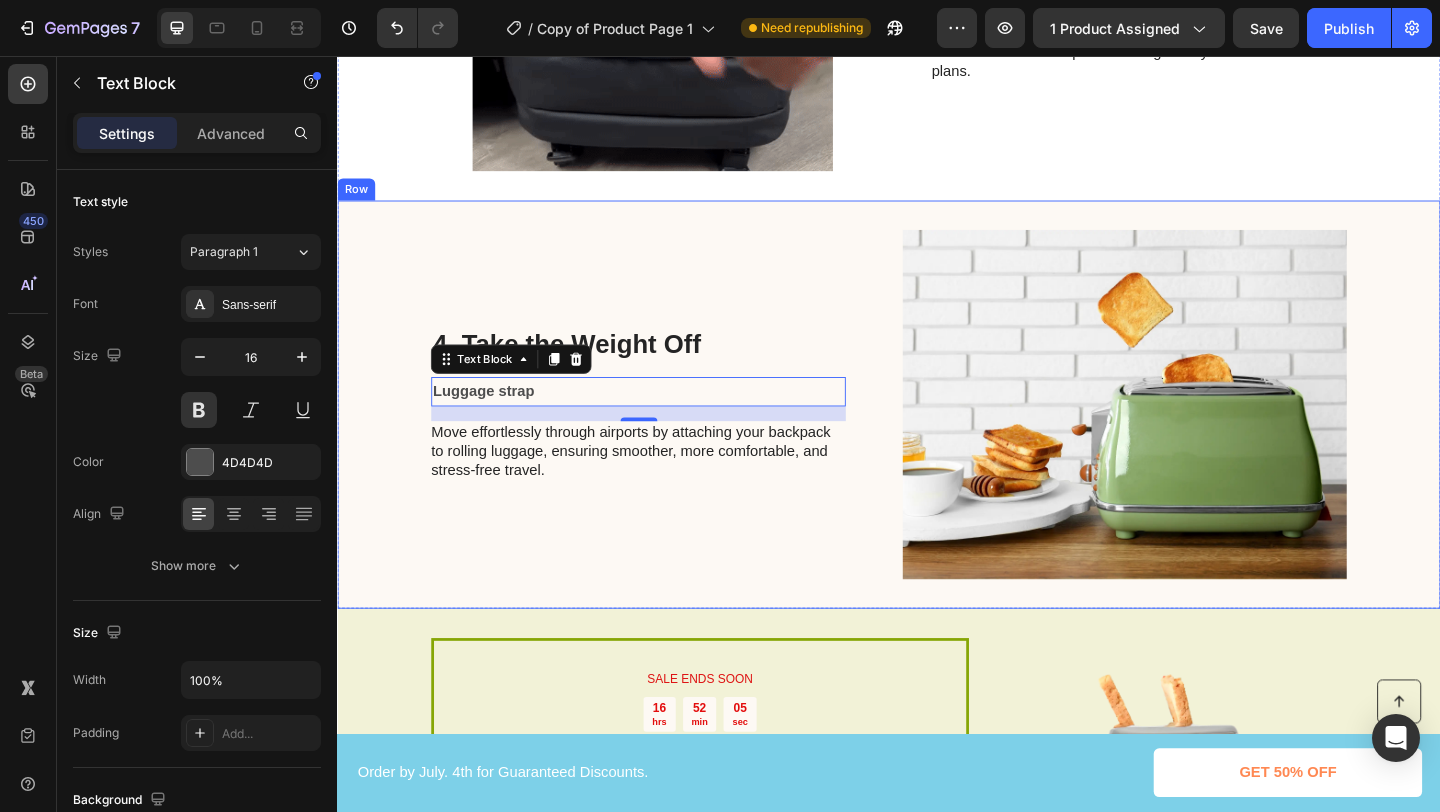 click on "4. Take the Weight Off Heading Luggage strap Text Block   16 Move effortlessly through airports by attaching your backpack to rolling luggage, ensuring smoother, more comfortable, and stress-free travel. Text Block" at bounding box center (664, 435) 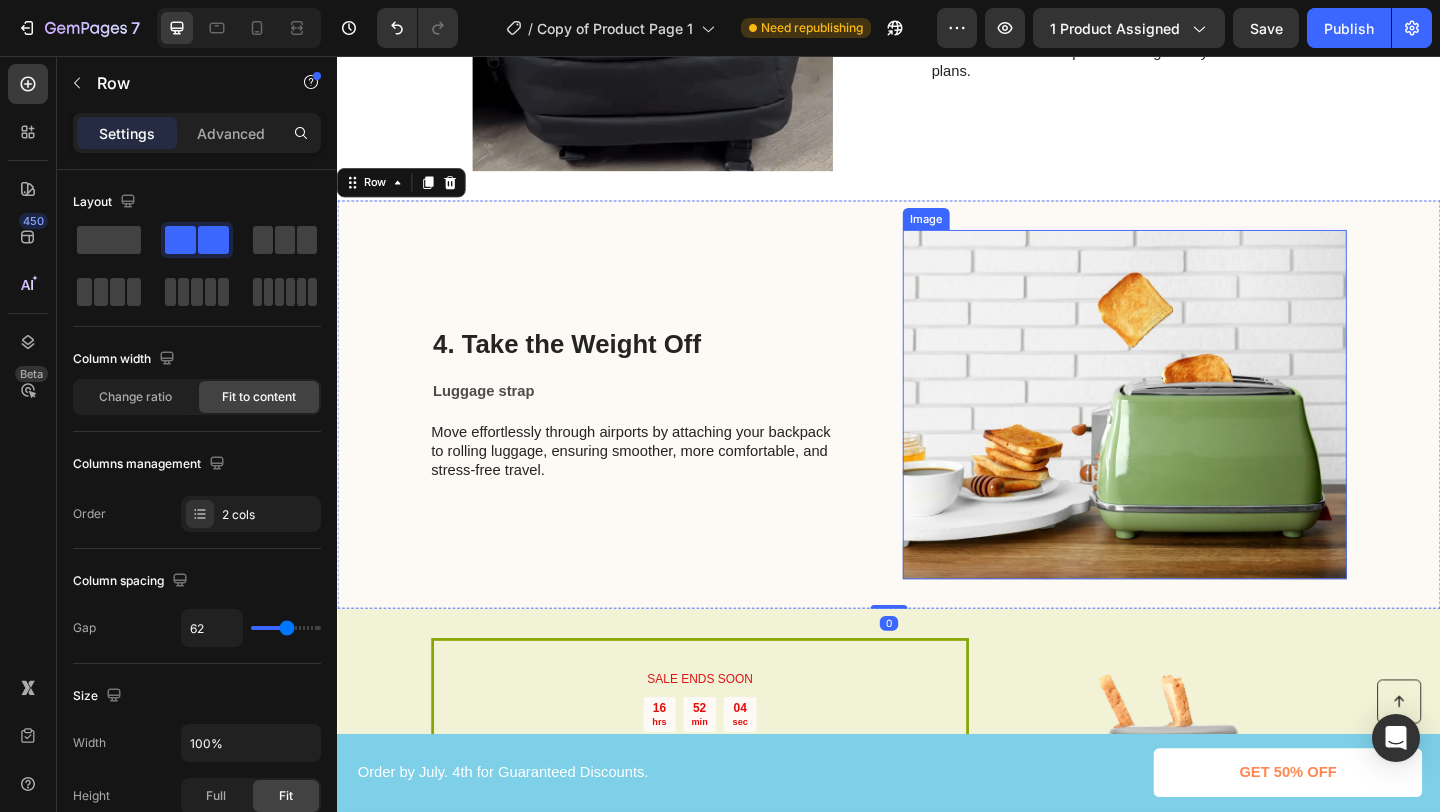 click at bounding box center [1193, 435] 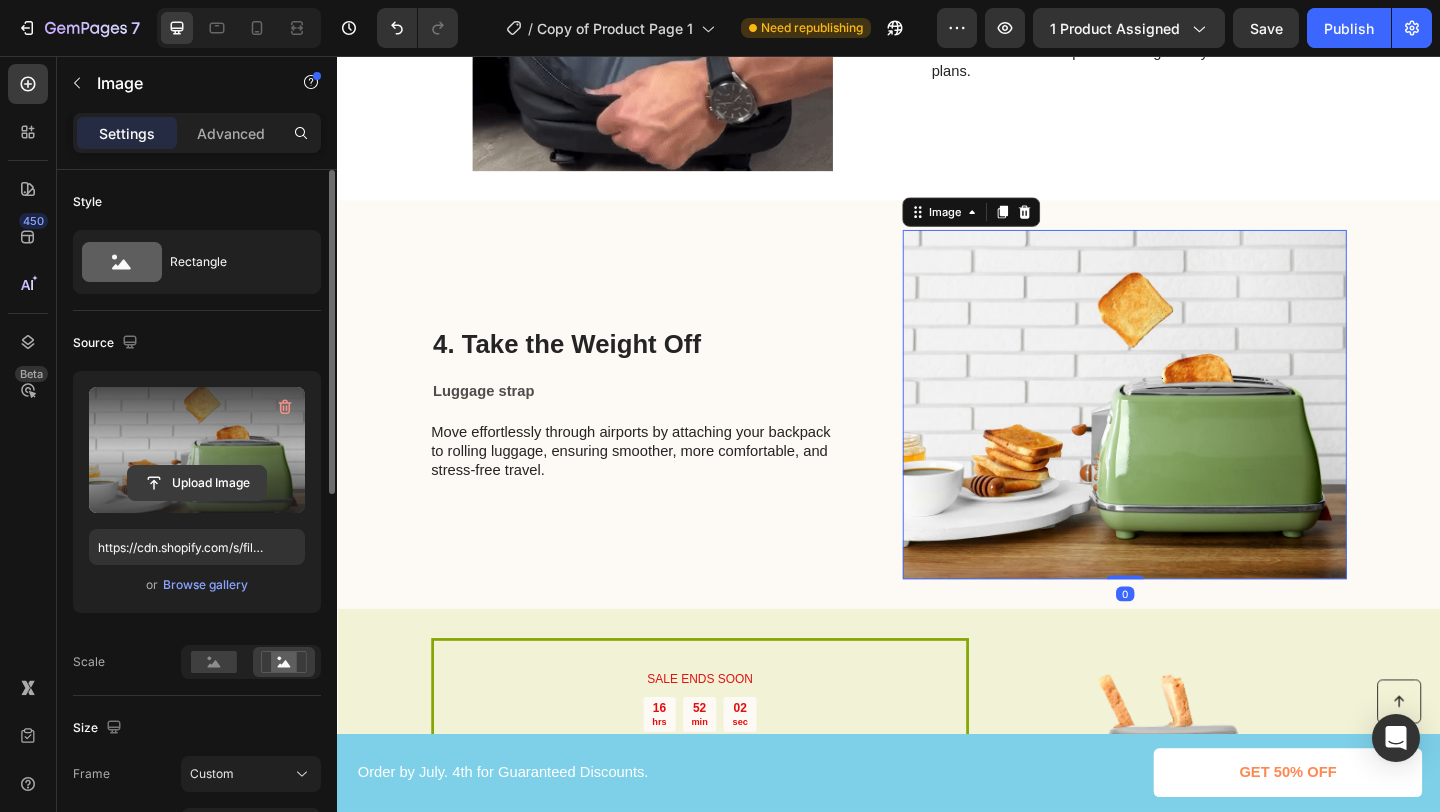 click 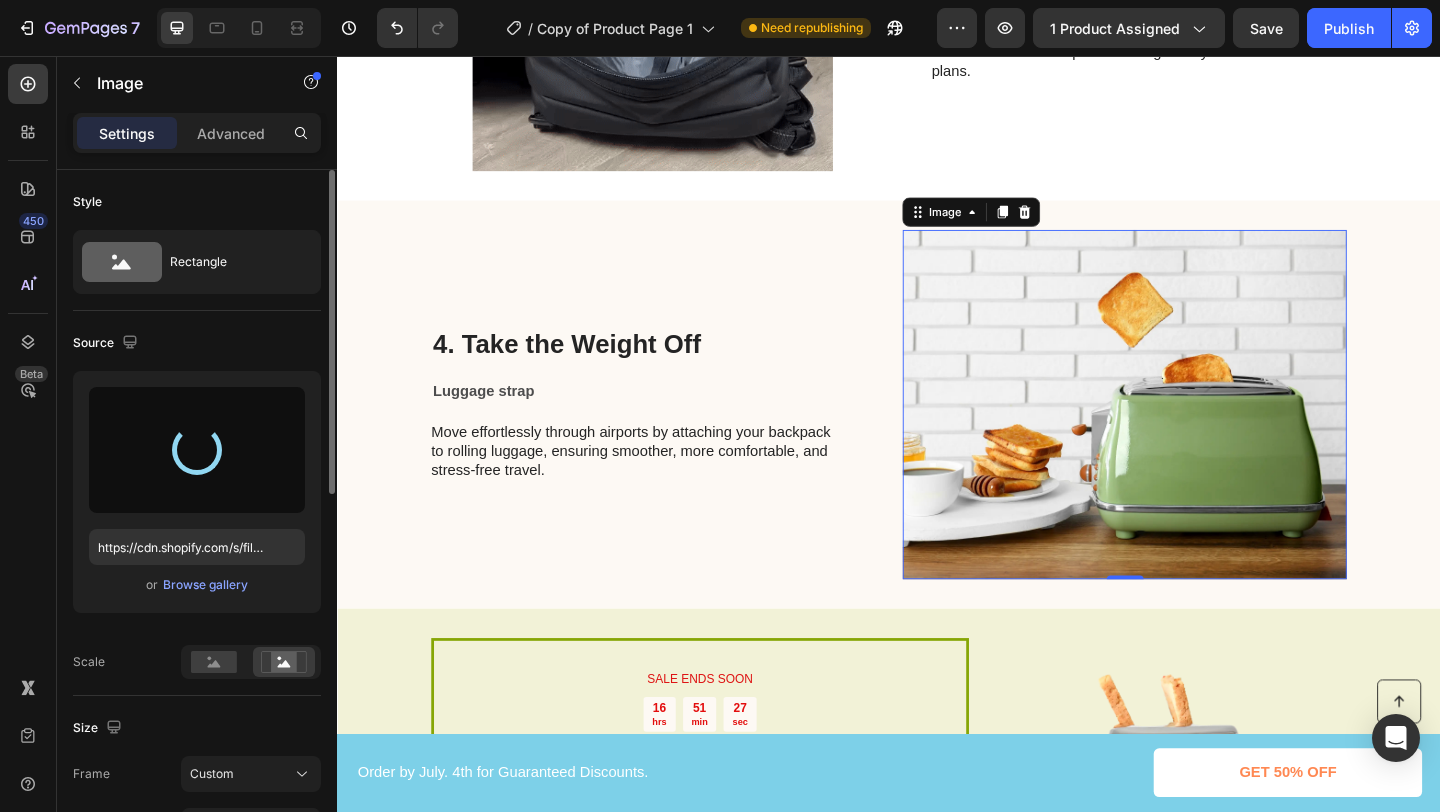 type on "https://cdn.shopify.com/s/files/1/0629/3232/0301/files/gempages_571988089728140160-d14887ce-f821-433a-bd5c-93089ace2170.jpg" 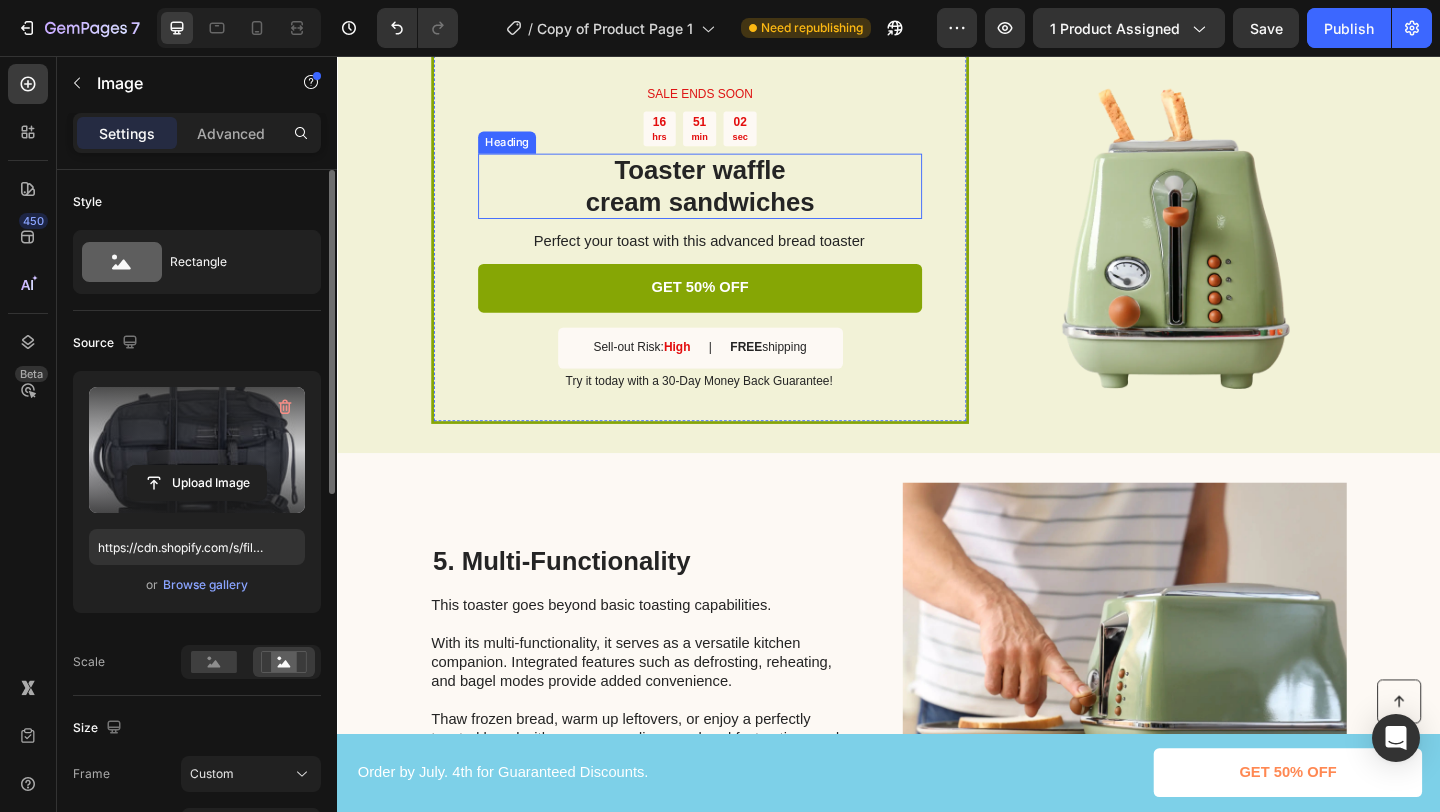 scroll, scrollTop: 2117, scrollLeft: 0, axis: vertical 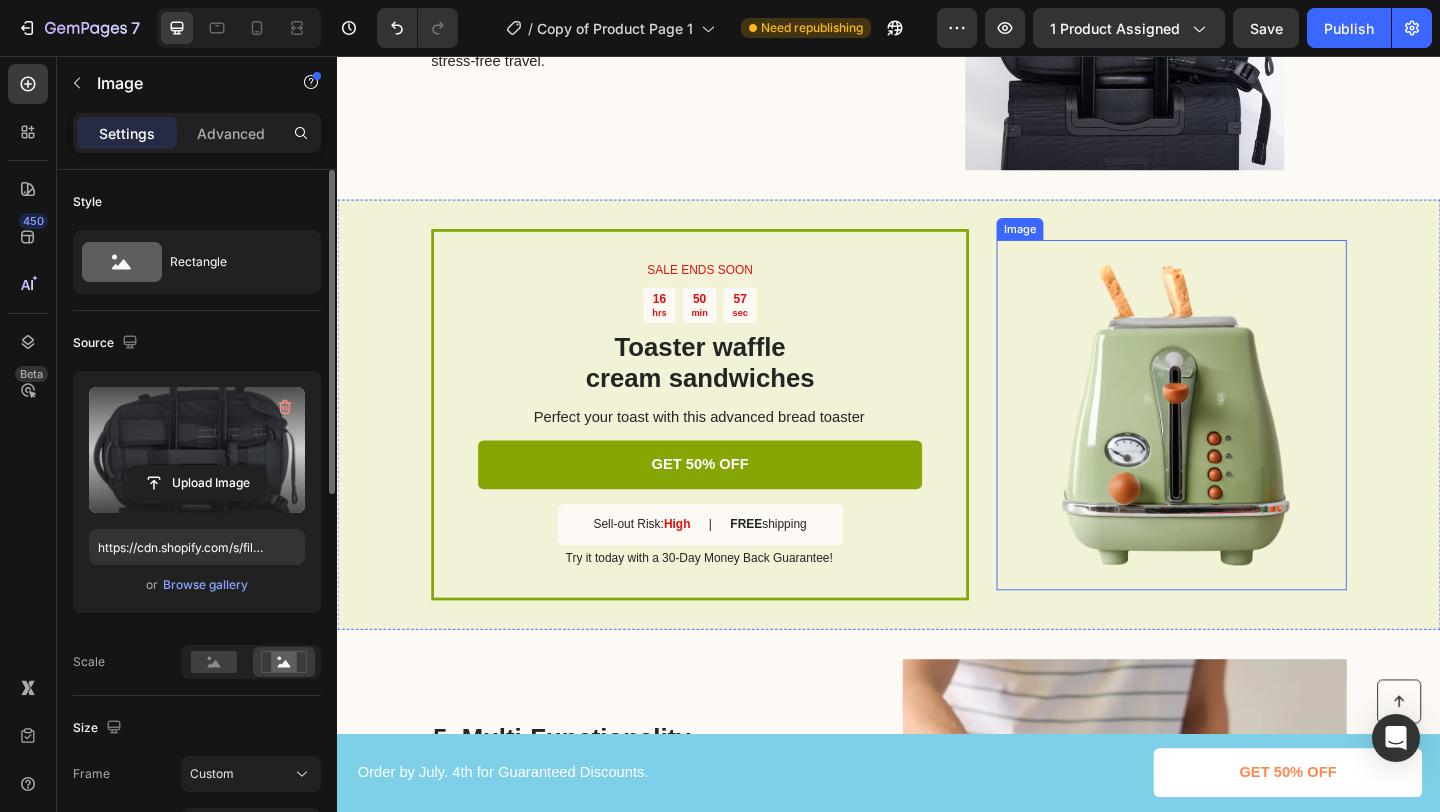 click at bounding box center (1244, 446) 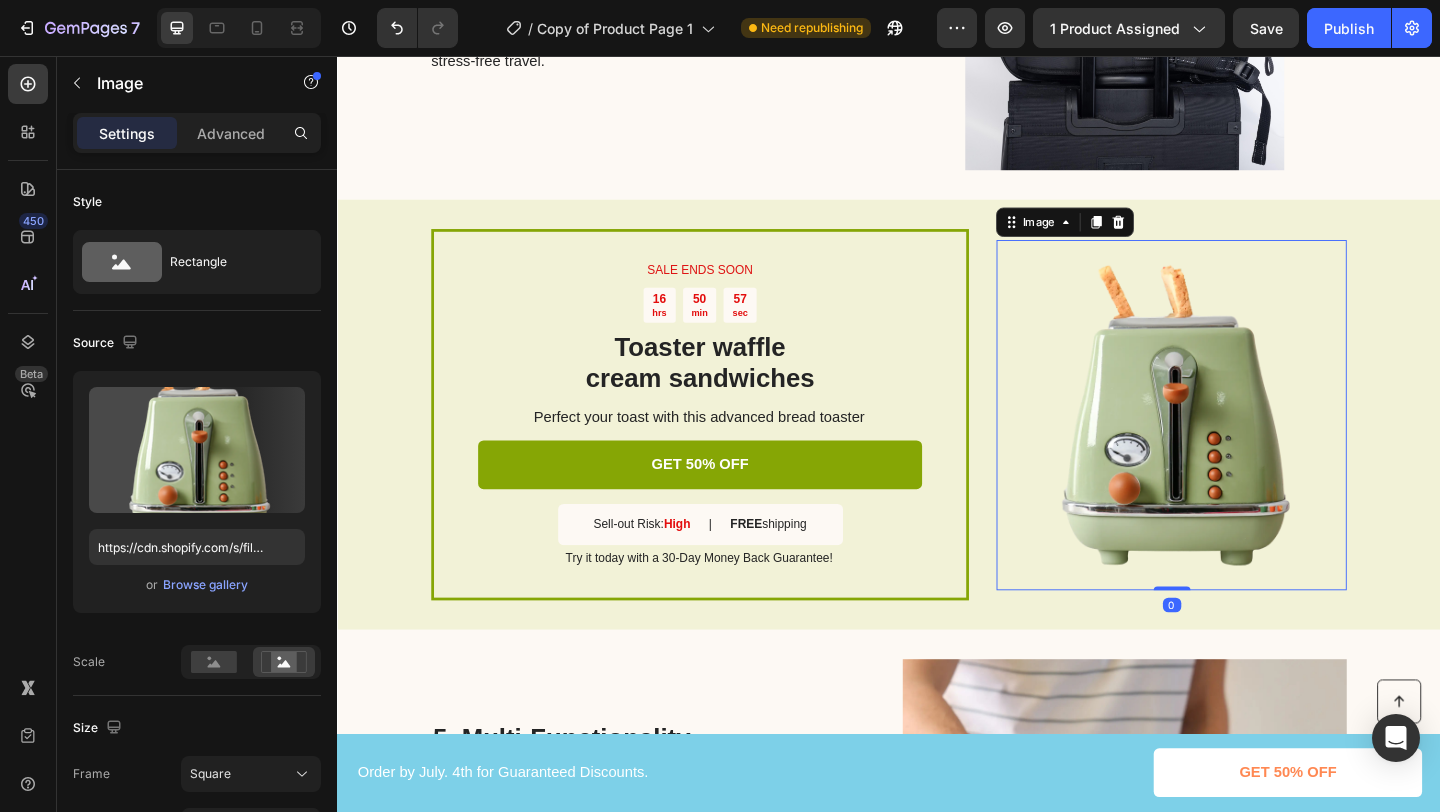 scroll, scrollTop: 669, scrollLeft: 0, axis: vertical 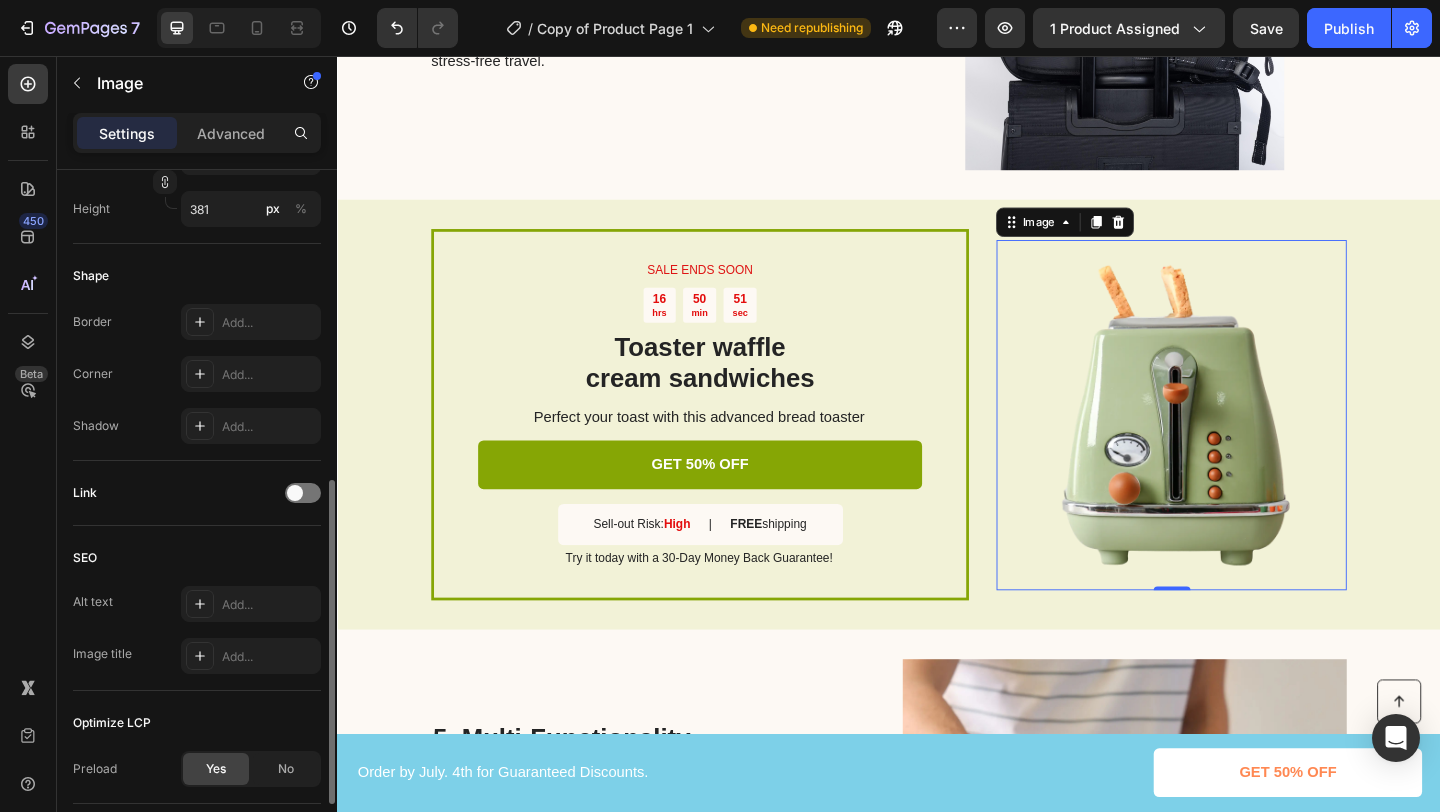 click at bounding box center (1244, 446) 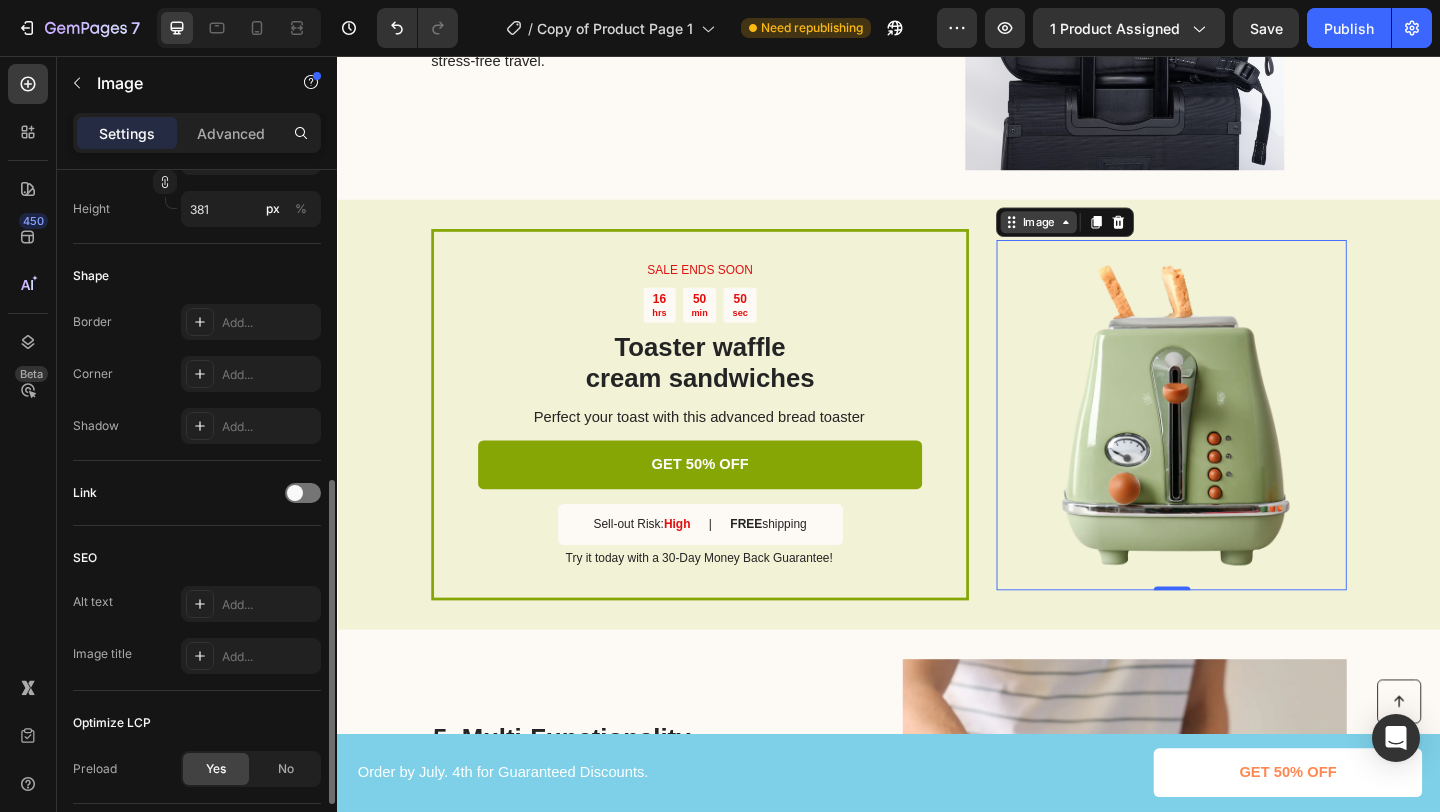 click on "Image" at bounding box center (1100, 237) 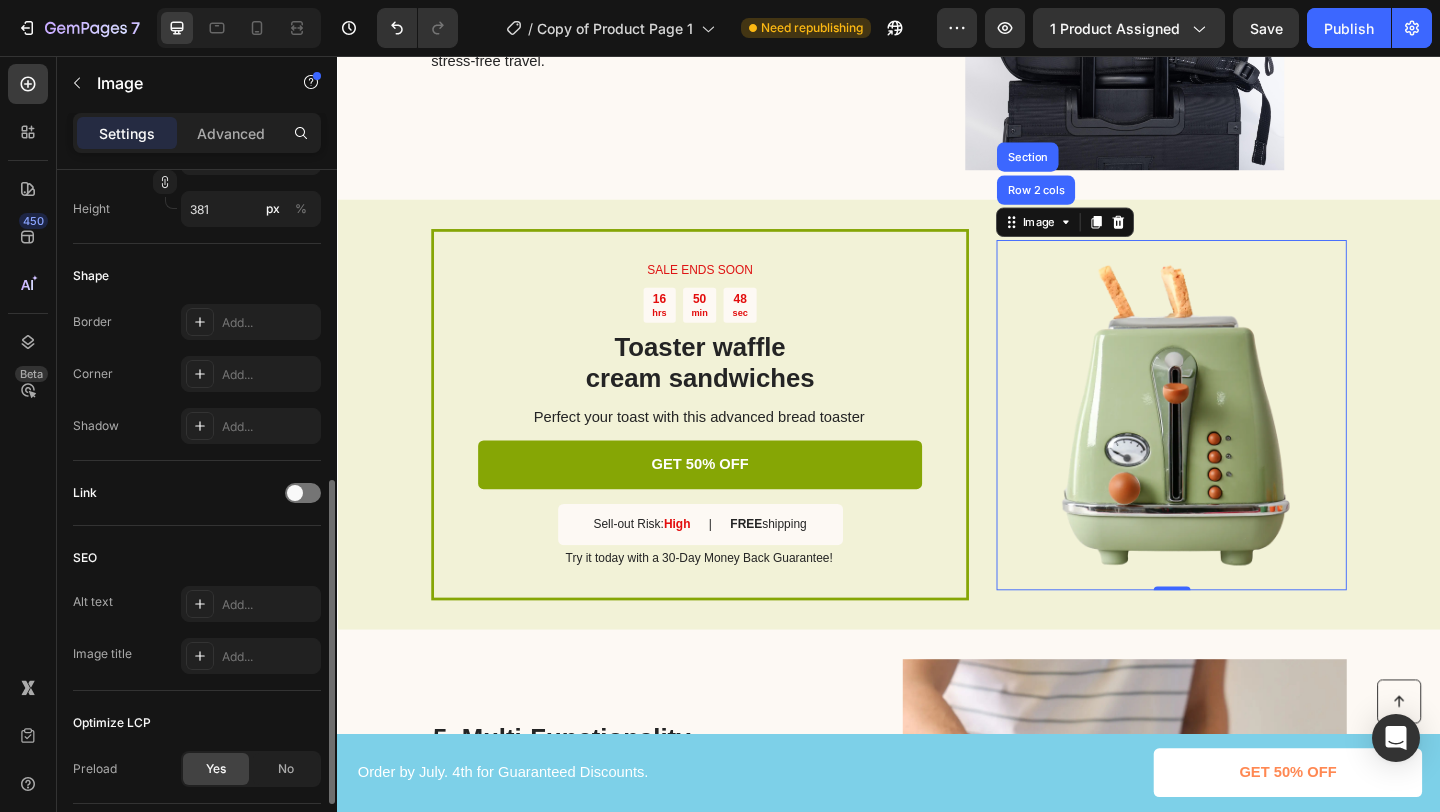 drag, startPoint x: 1139, startPoint y: 391, endPoint x: 1134, endPoint y: 382, distance: 10.29563 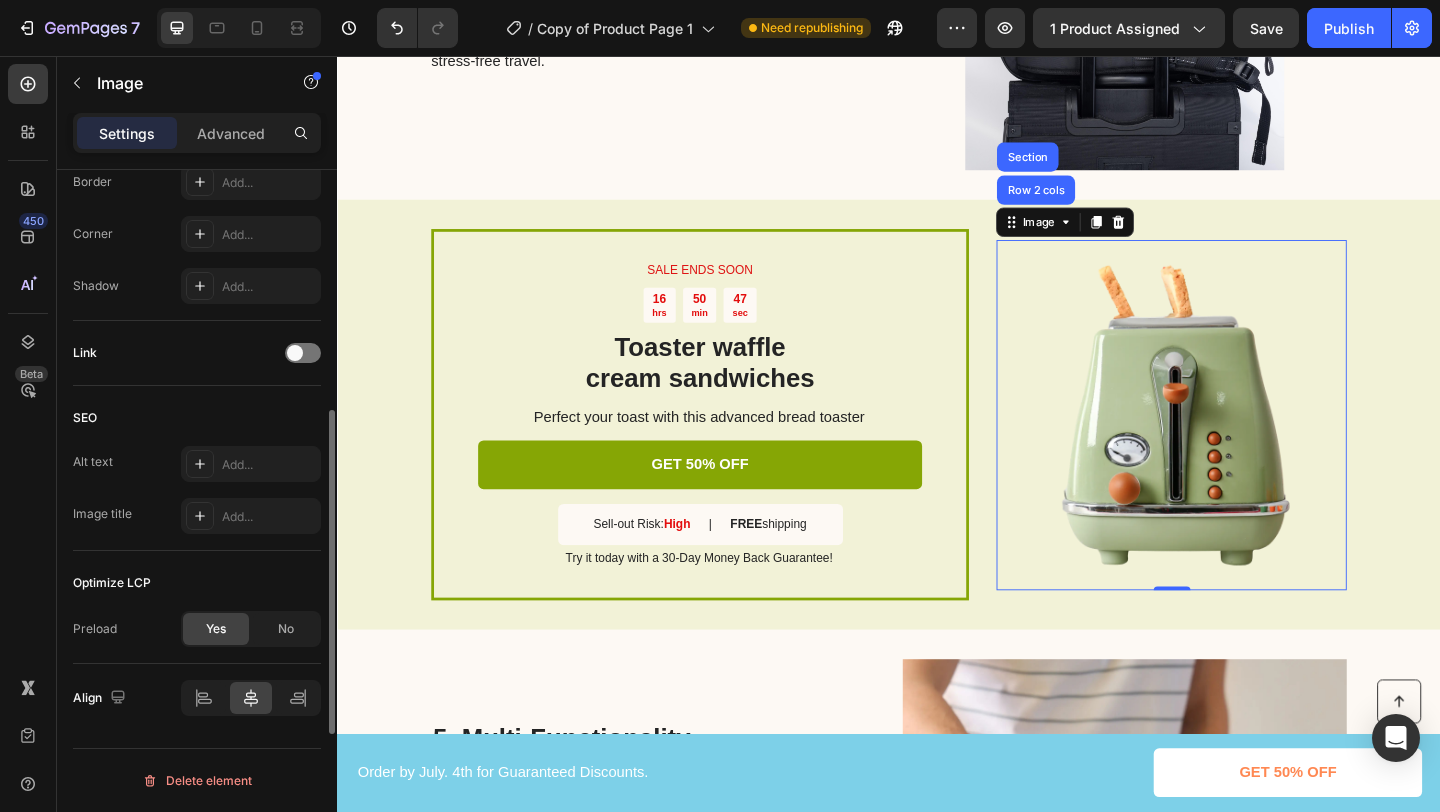 scroll, scrollTop: 0, scrollLeft: 0, axis: both 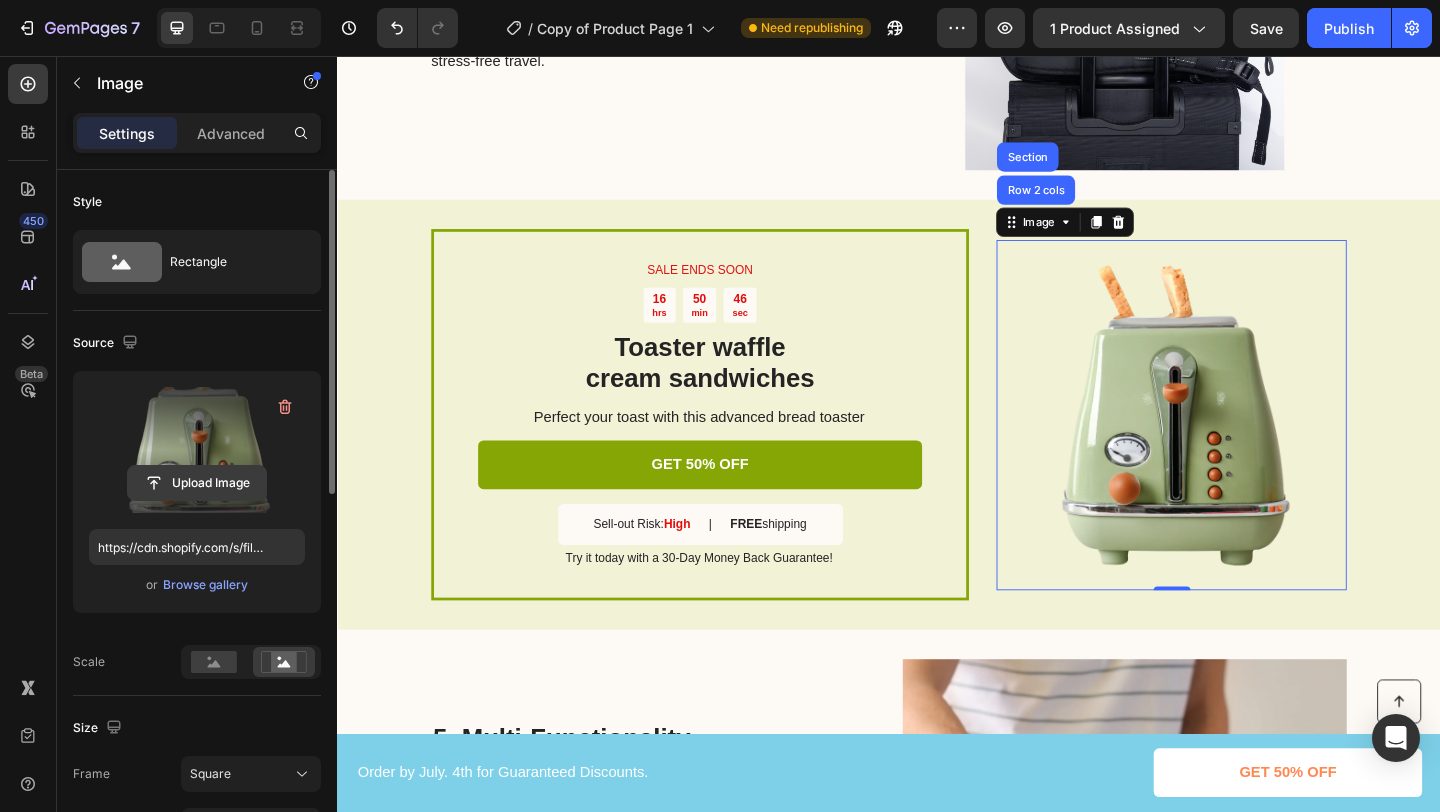 click 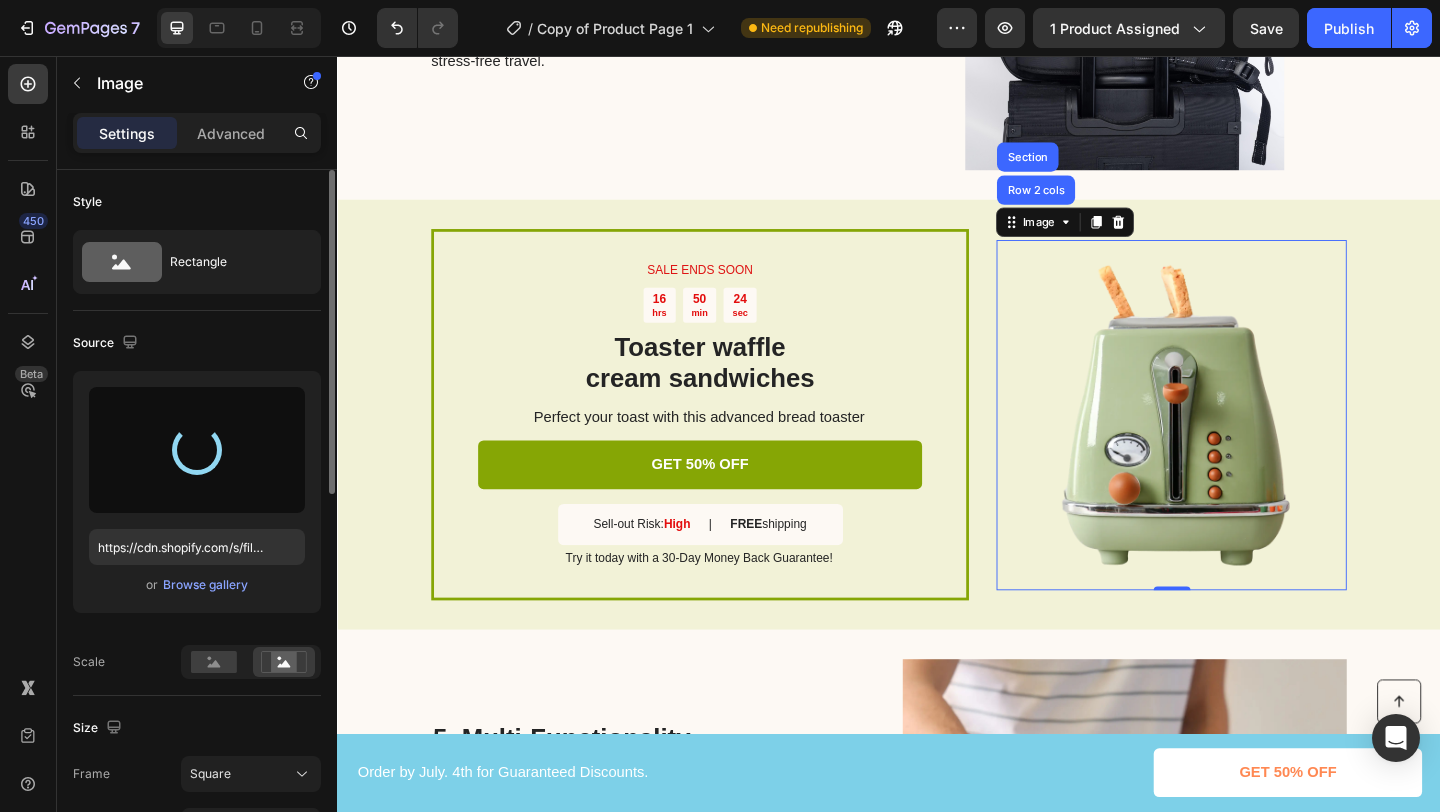 type on "https://cdn.shopify.com/s/files/1/0629/3232/0301/files/gempages_571988089728140160-15009245-98cd-4e43-b679-f61fd6266ecb.jpg" 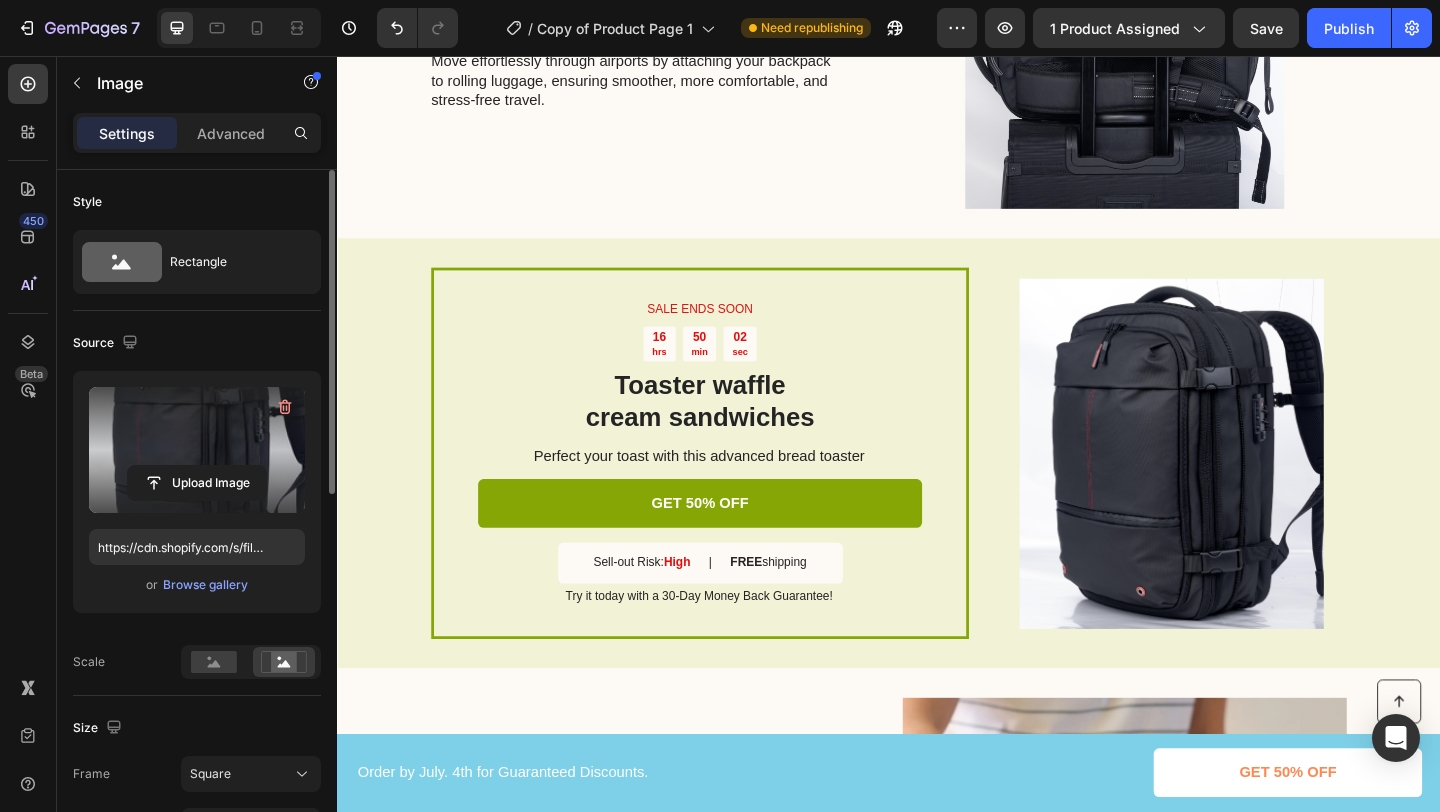 scroll, scrollTop: 2074, scrollLeft: 0, axis: vertical 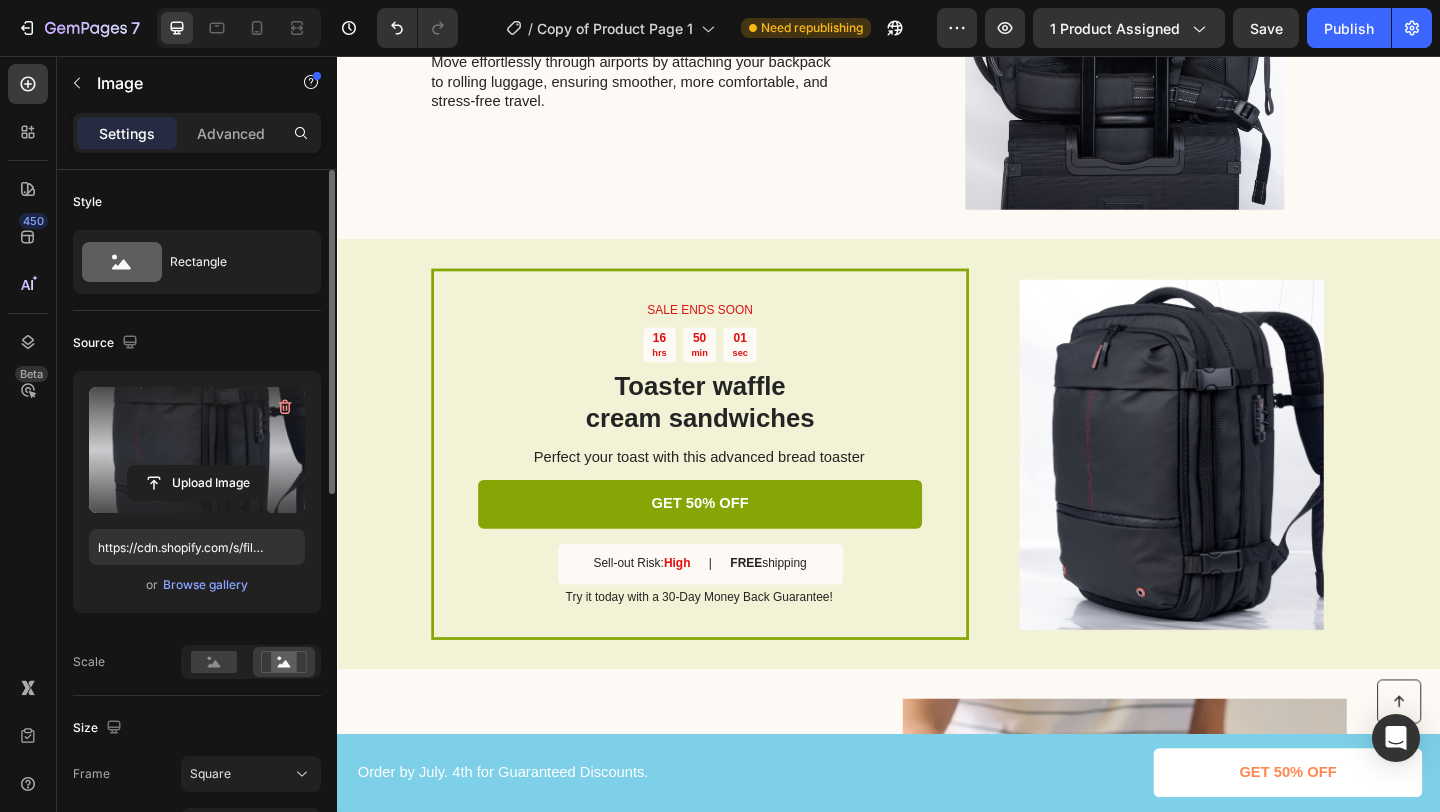 click at bounding box center (1244, 489) 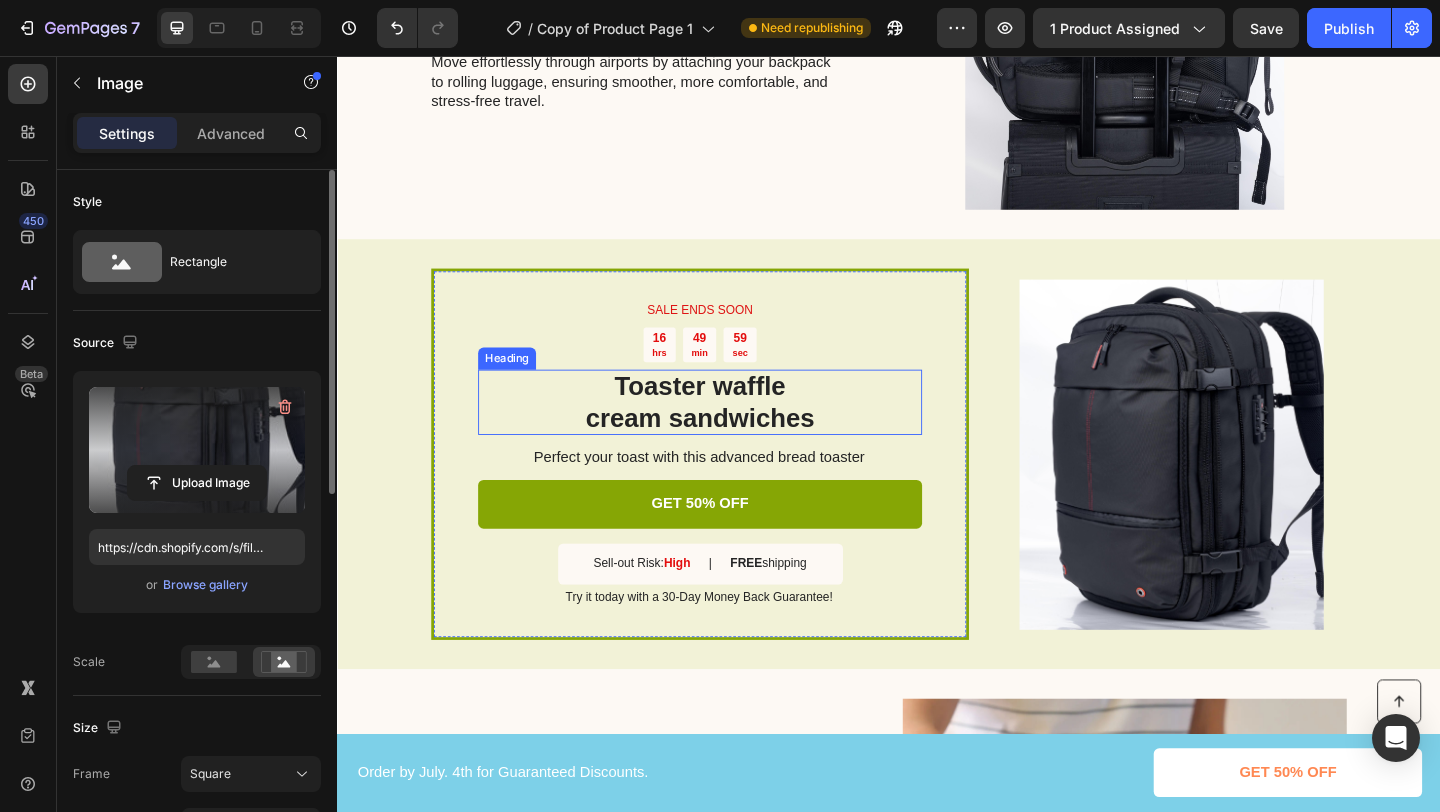 click on "Toaster waffle cream sandwiches" at bounding box center [731, 432] 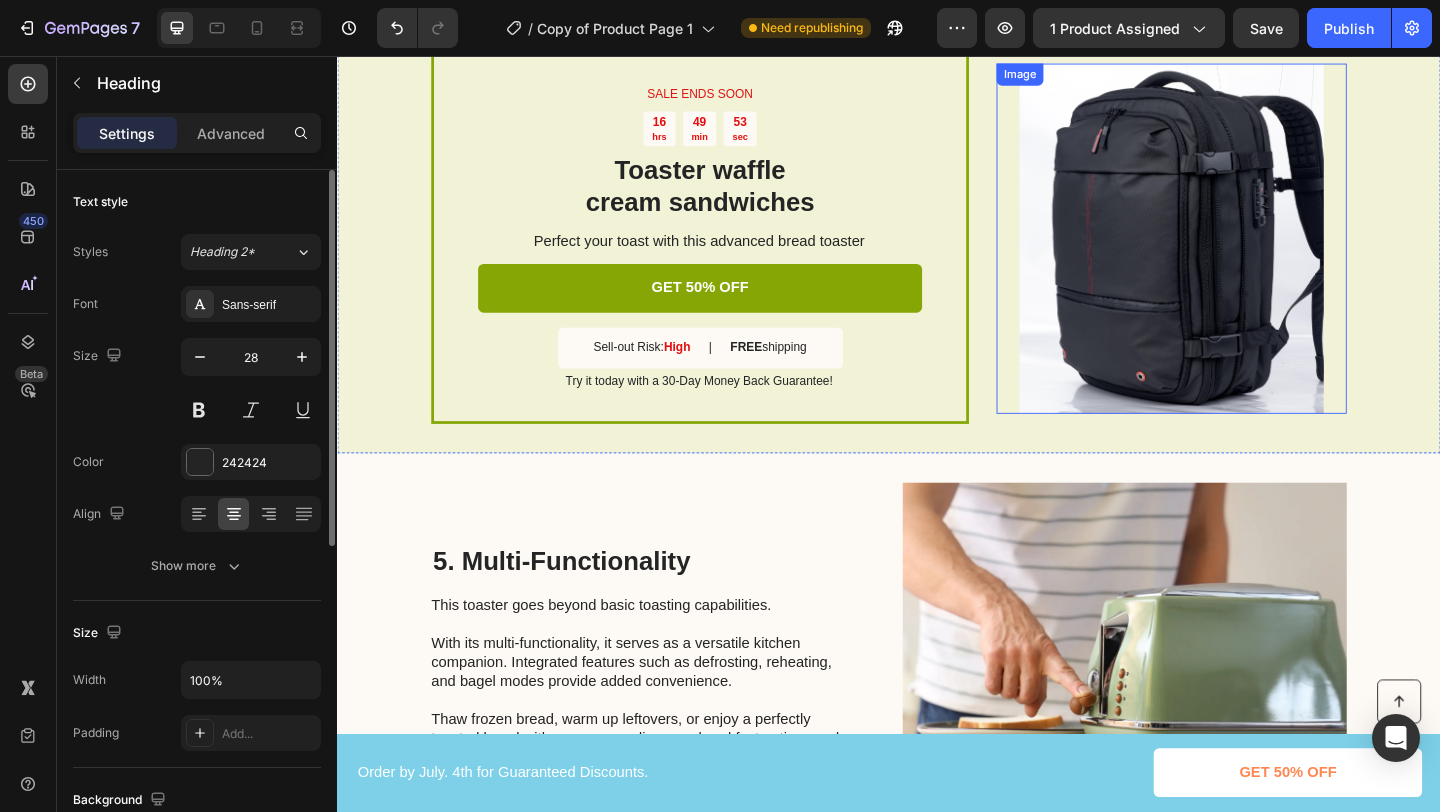 scroll, scrollTop: 1985, scrollLeft: 0, axis: vertical 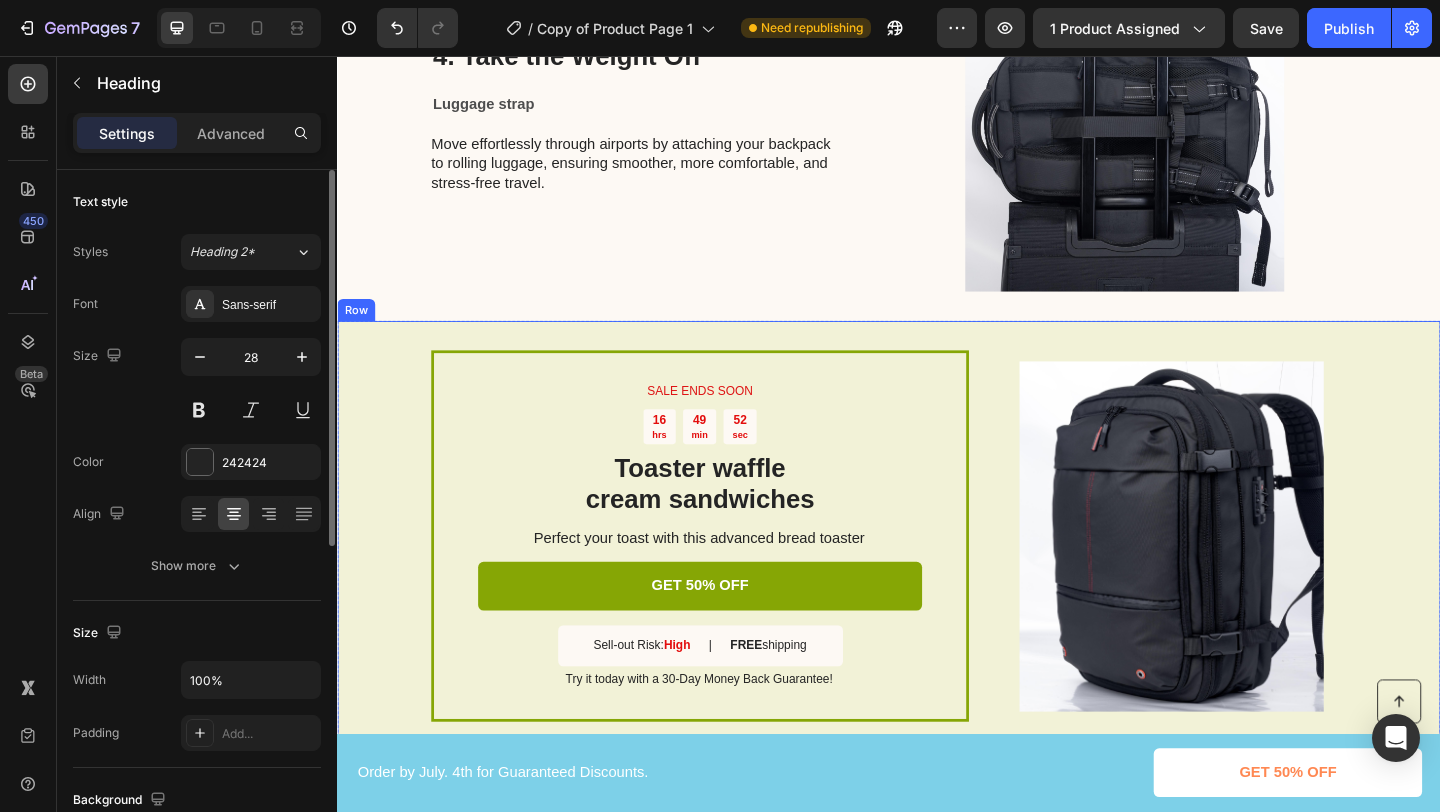 click on "SALE ENDS SOON Text Block 16 hrs 49 min 52 sec Countdown Timer Toaster waffle cream sandwiches Heading Perfect your toast with this advanced bread toaster Text Block GET 50% OFF Button Sell-out Risk:  High Text Block | Text Block FREE  shipping Text Block Row Try it today with a 30-Day Money Back Guarantee! Text Block Row Image Row" at bounding box center (937, 577) 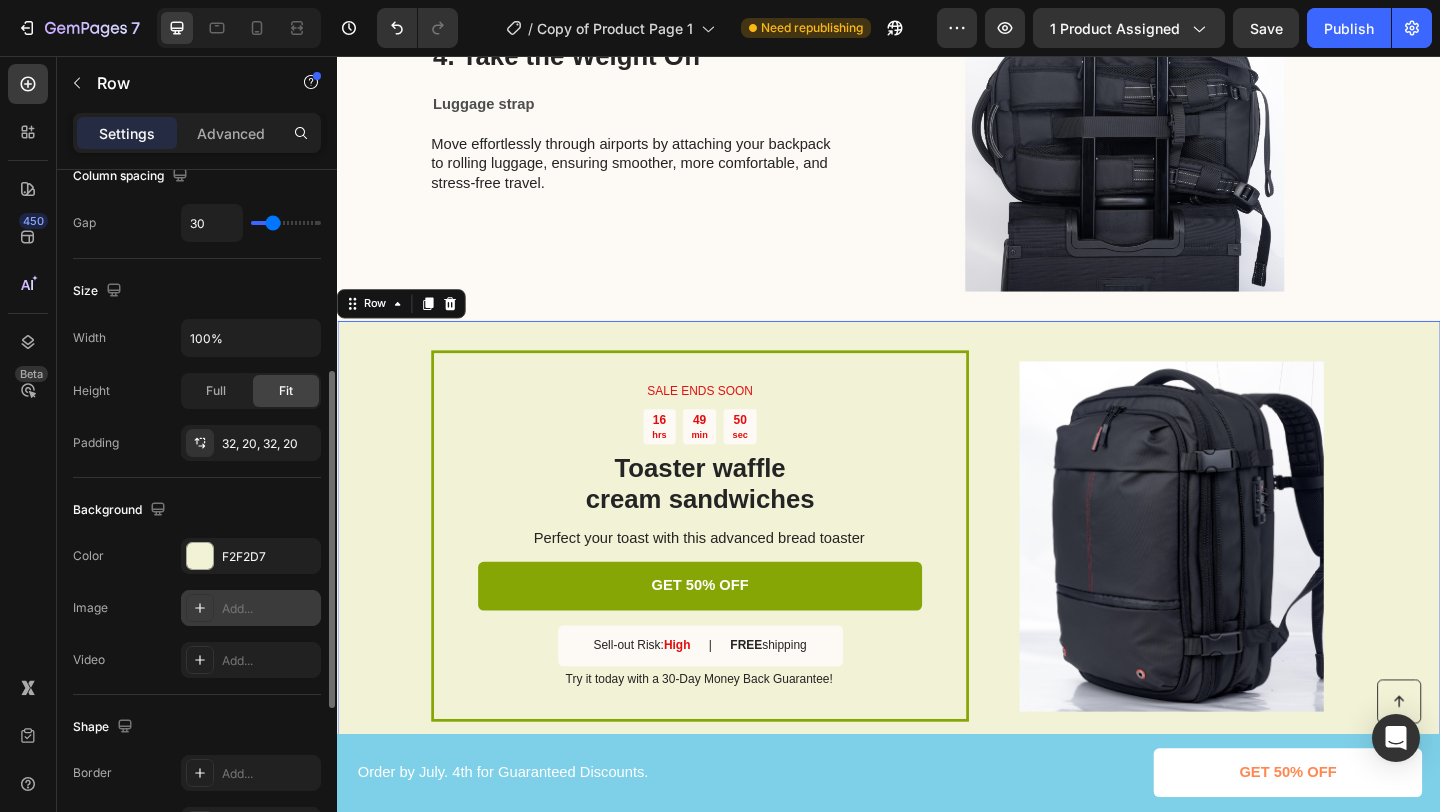 scroll, scrollTop: 409, scrollLeft: 0, axis: vertical 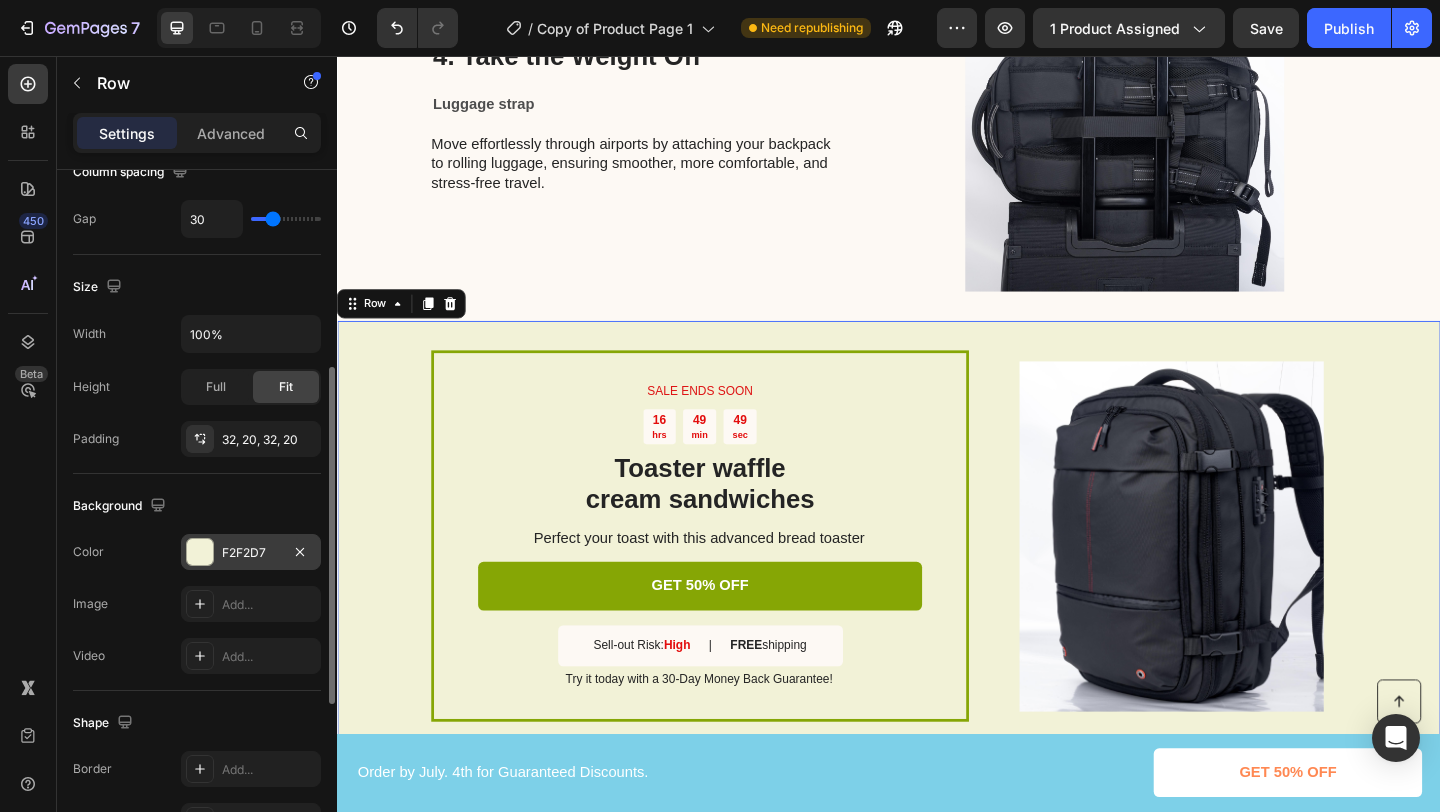 click at bounding box center (200, 552) 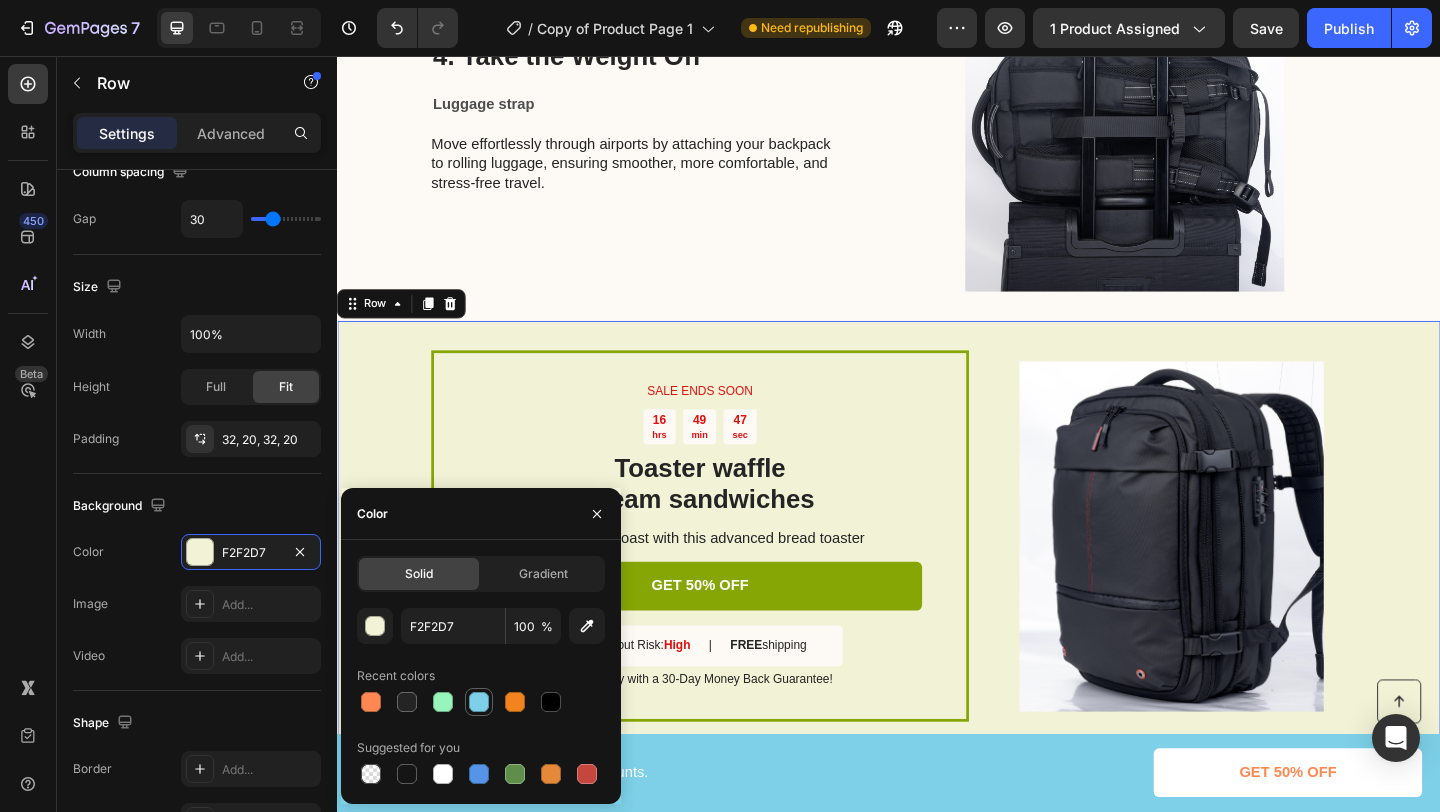 click at bounding box center (479, 702) 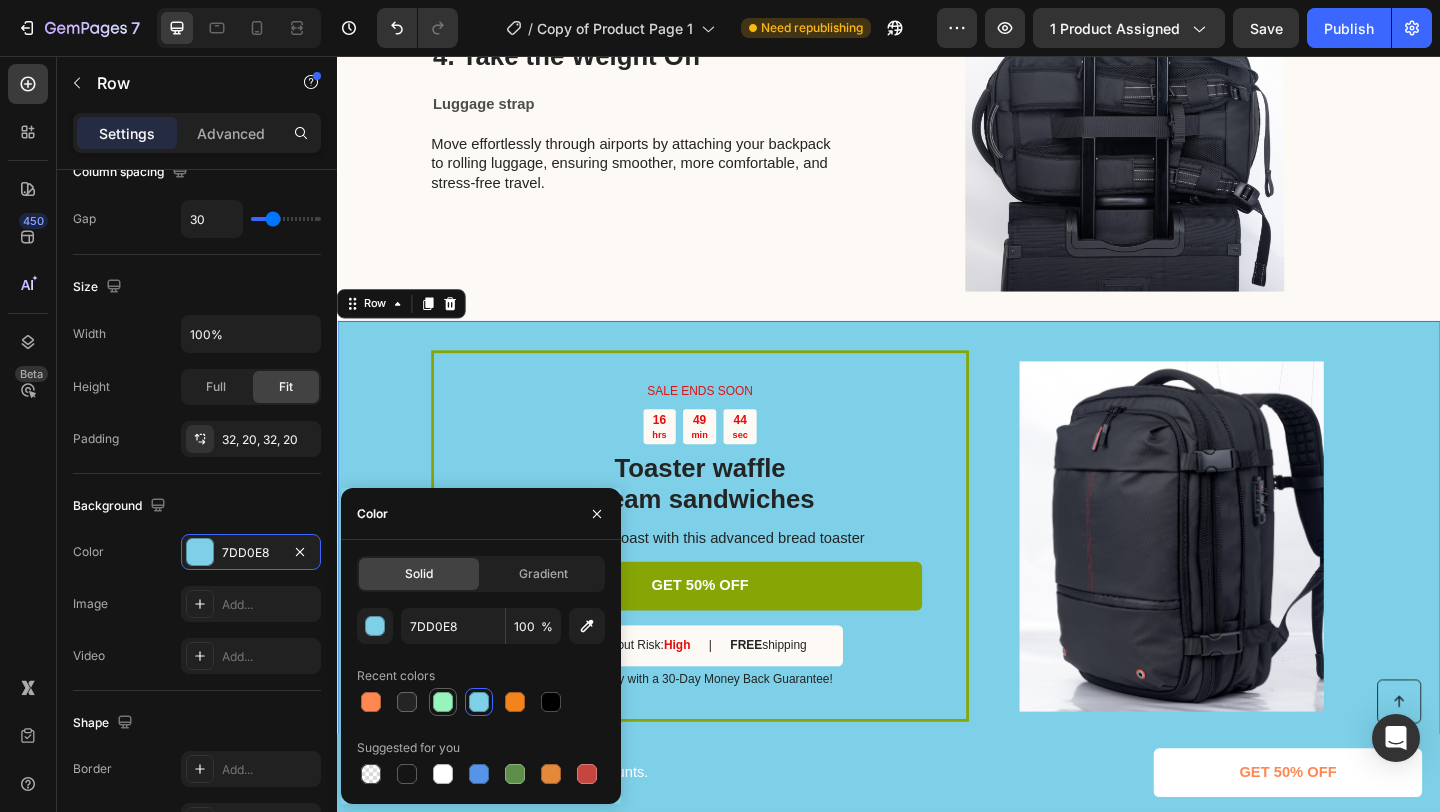 click at bounding box center [443, 702] 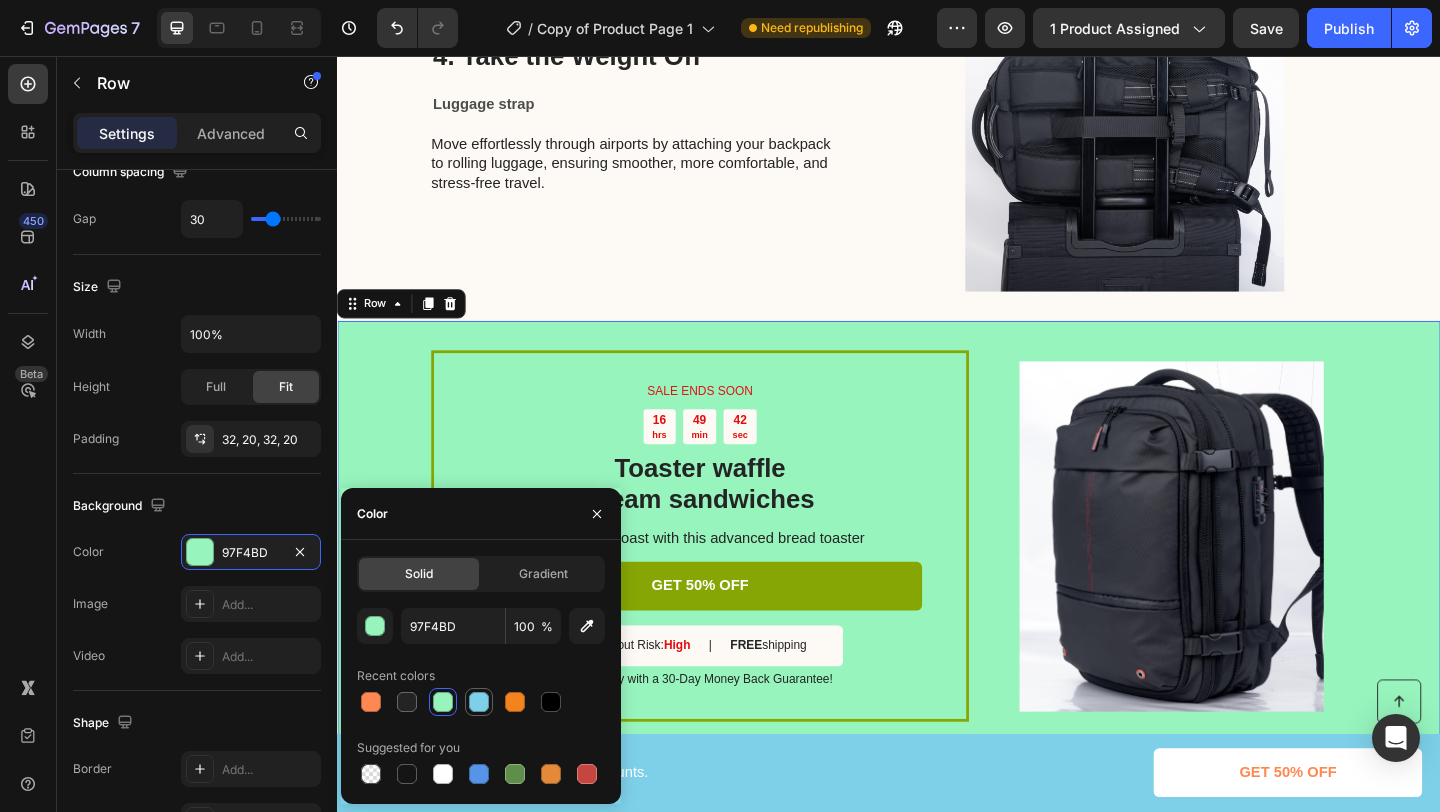 click at bounding box center [479, 702] 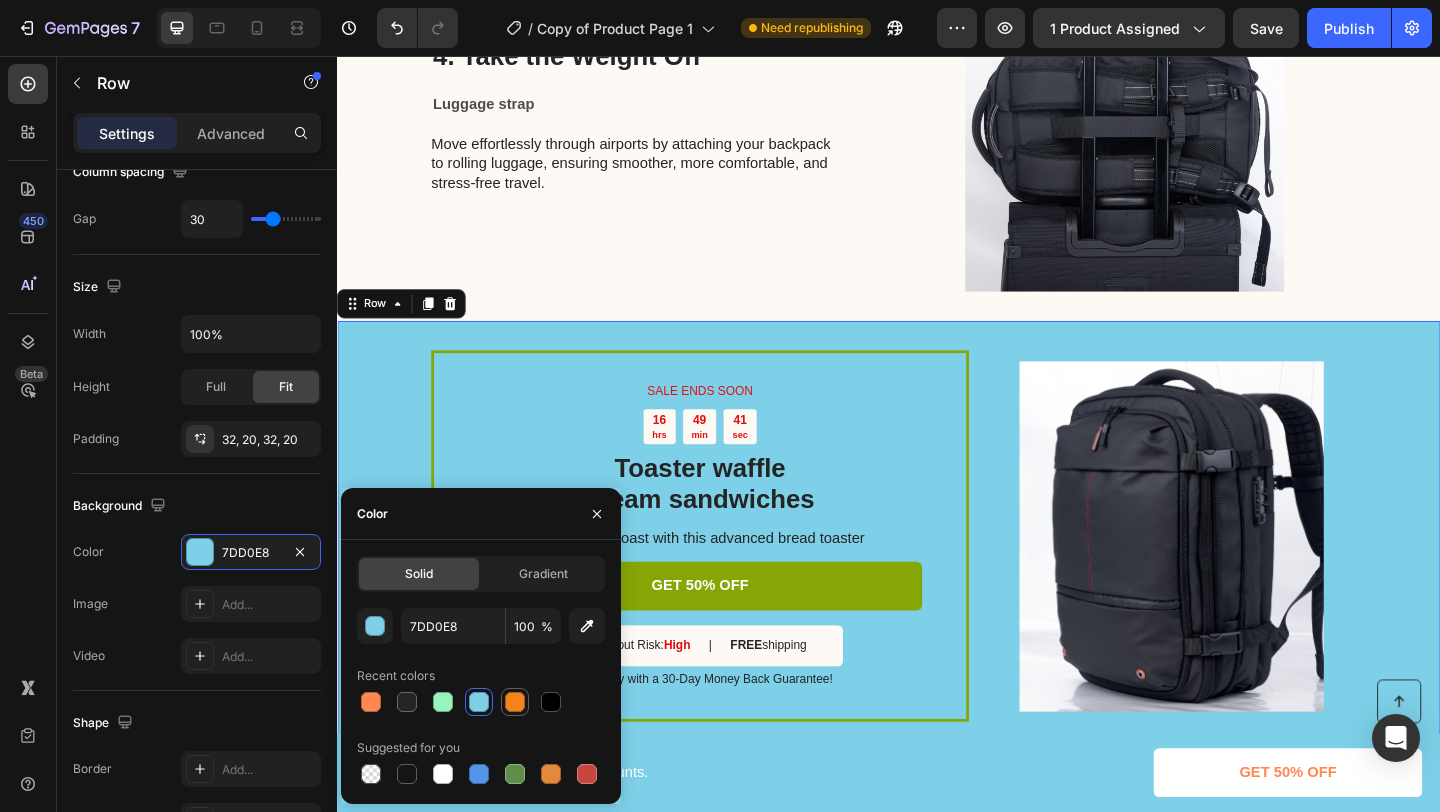 click at bounding box center [515, 702] 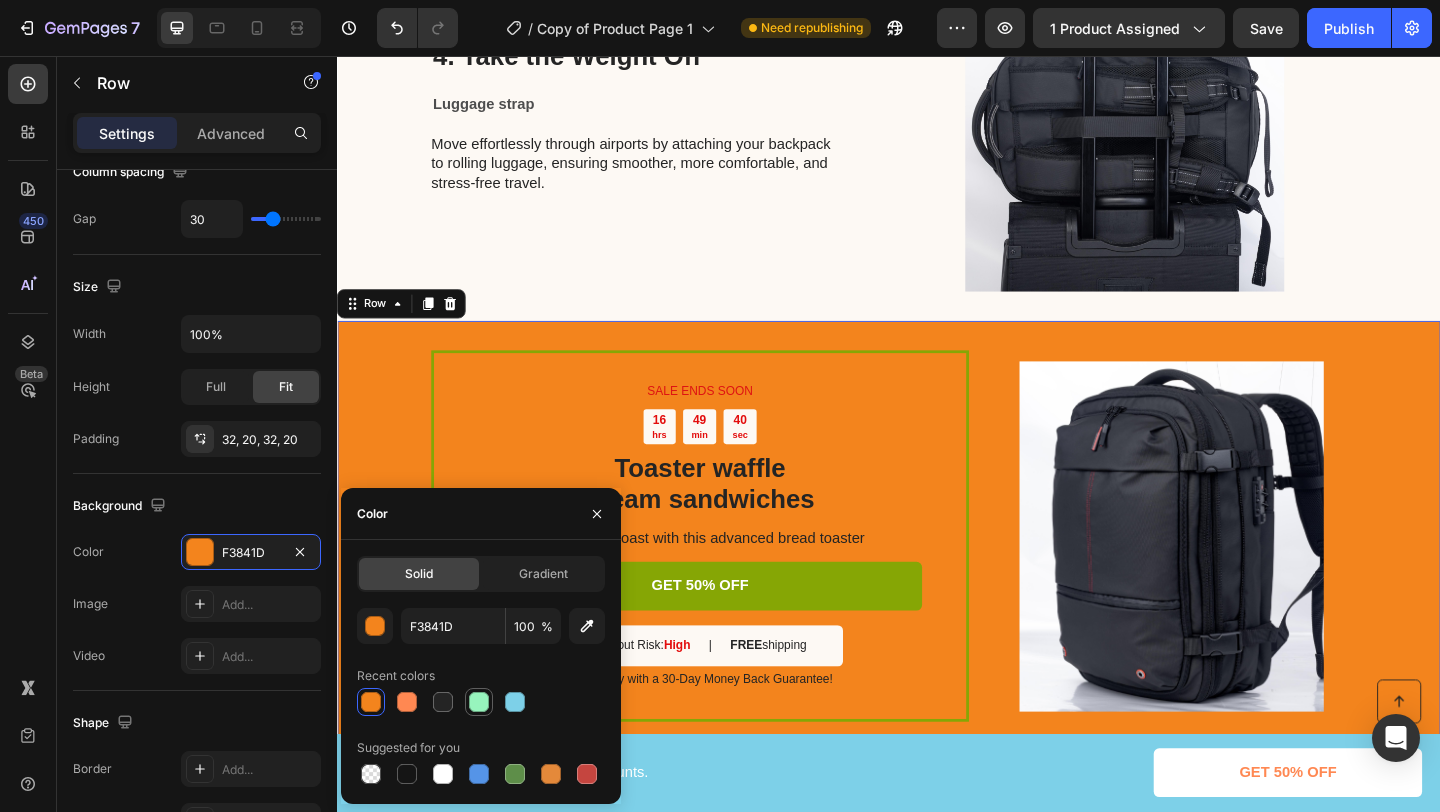 click at bounding box center [479, 702] 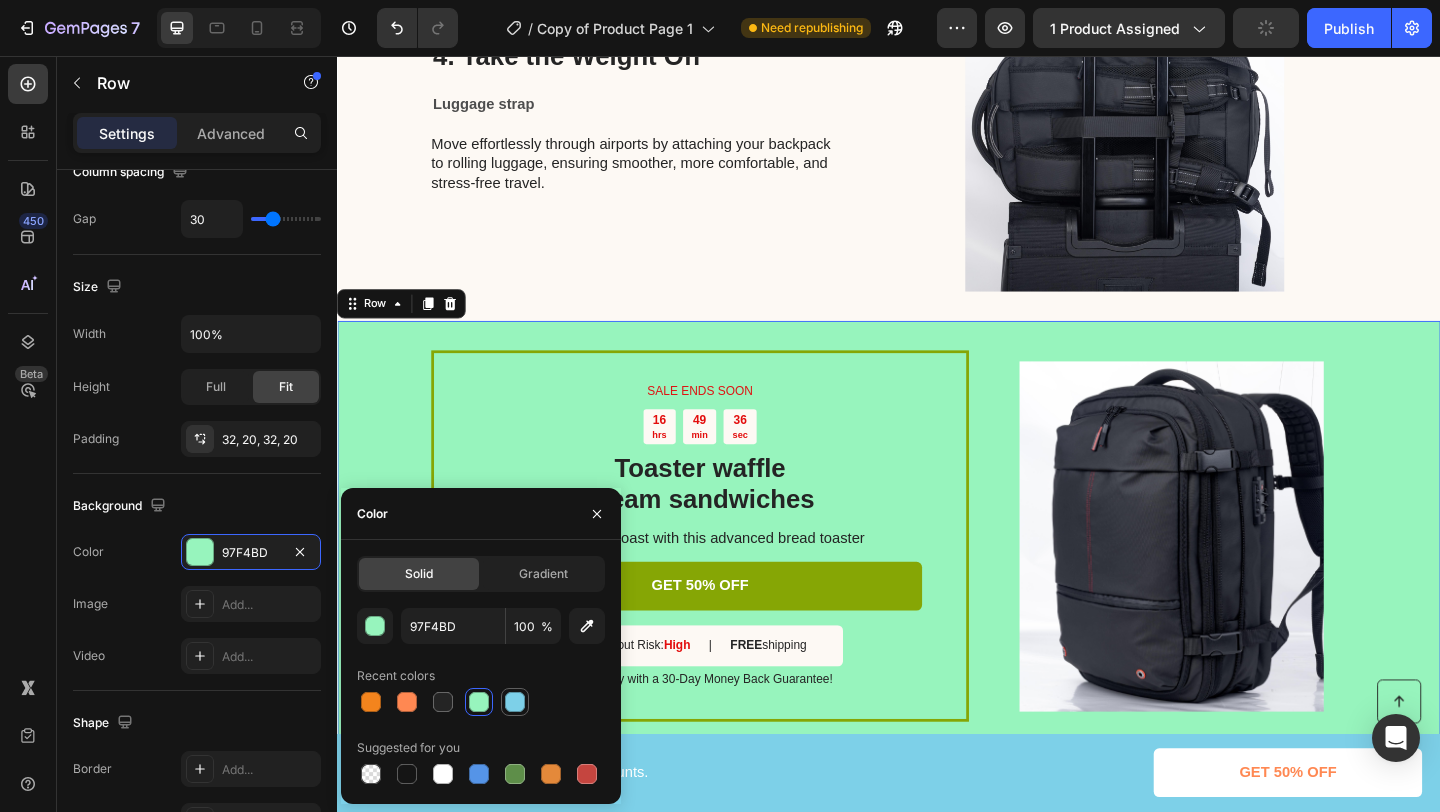 click at bounding box center (515, 702) 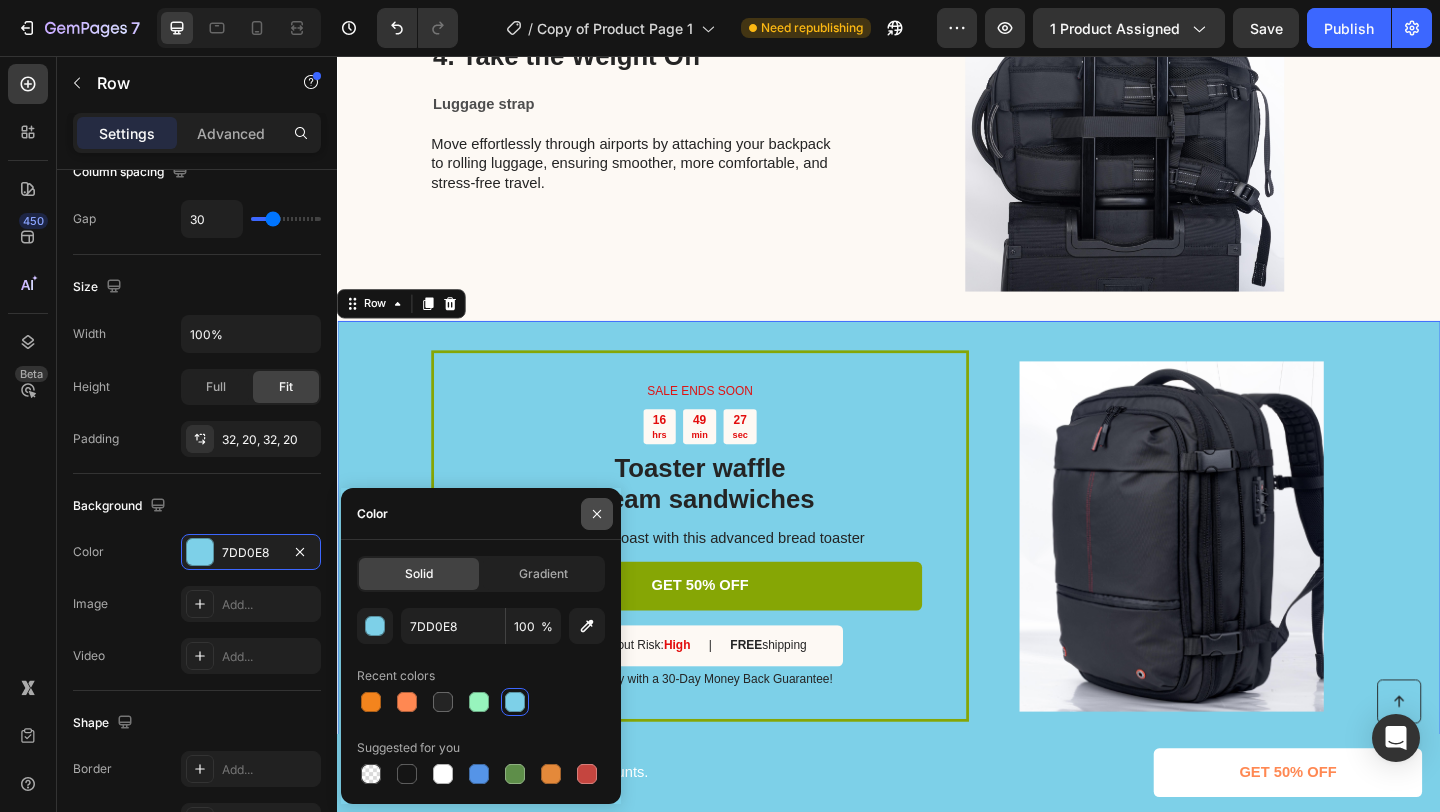 click 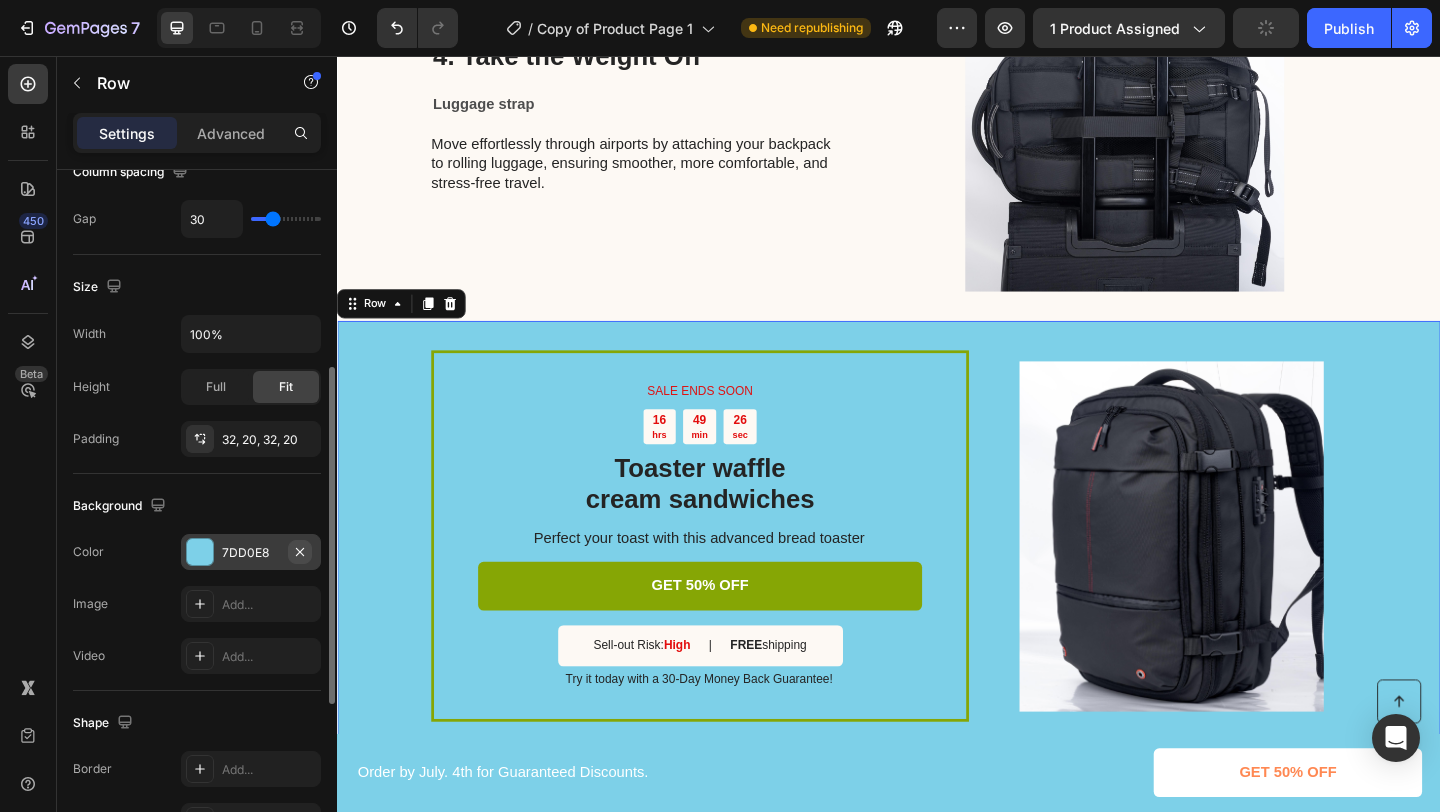 click 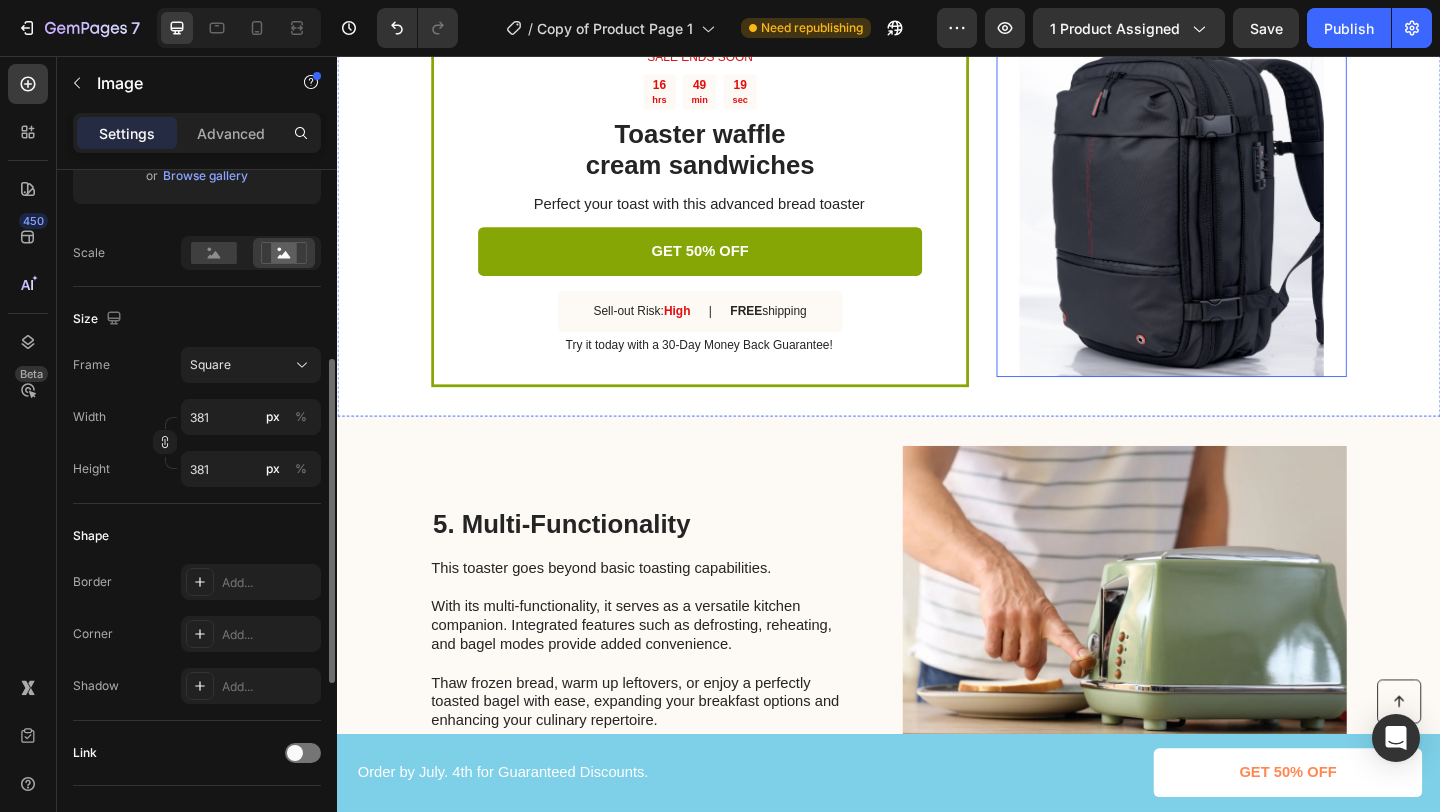 click at bounding box center (1244, 214) 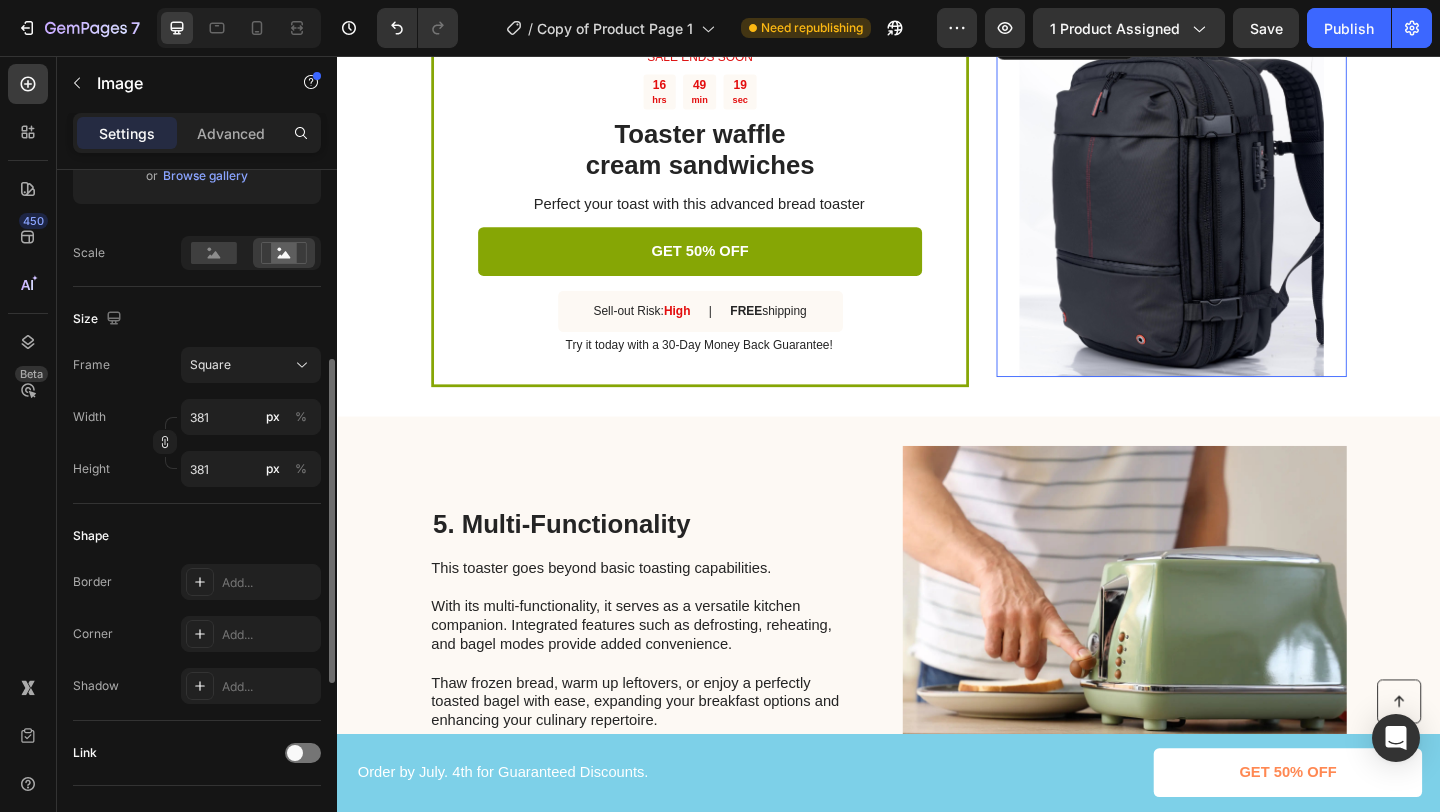 scroll, scrollTop: 2240, scrollLeft: 0, axis: vertical 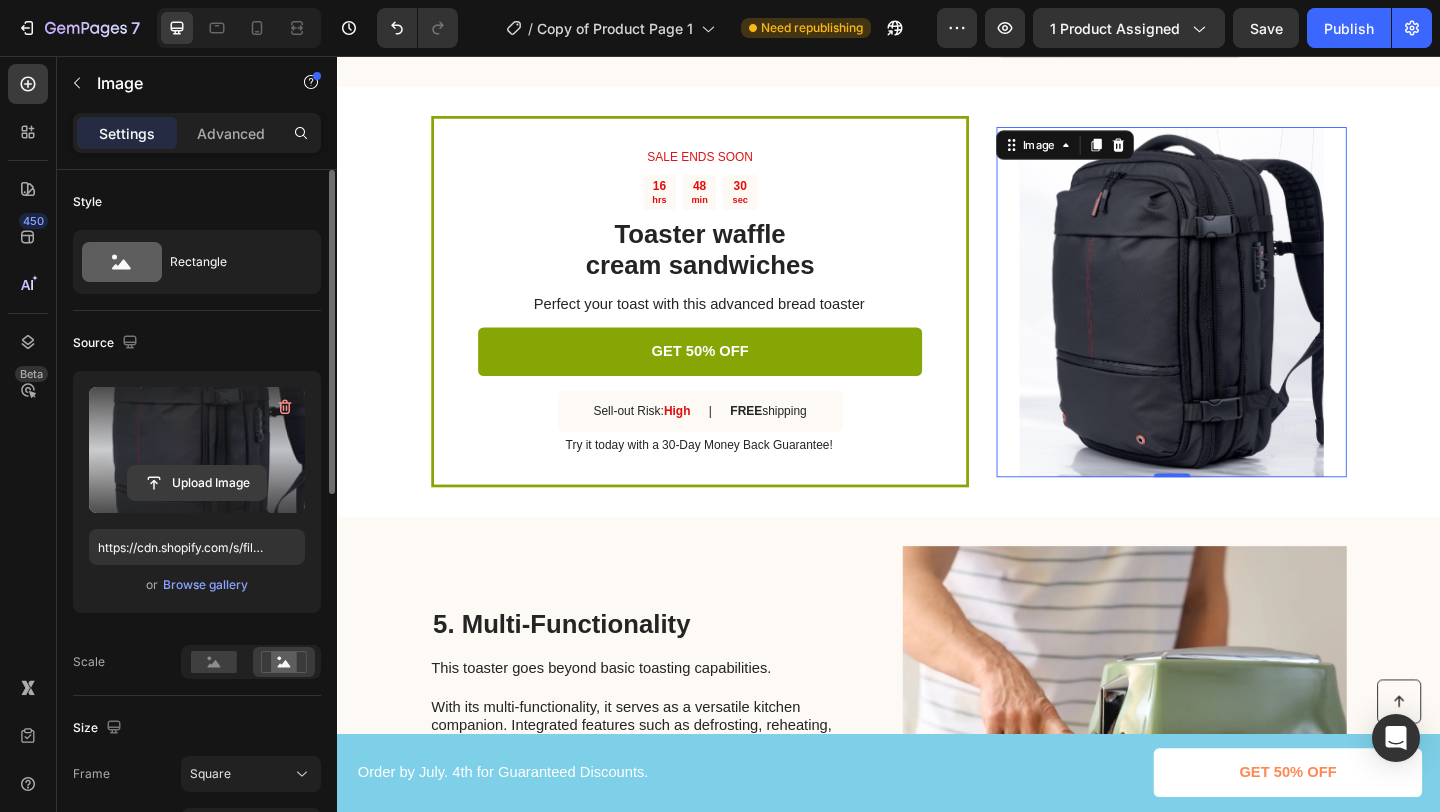 click 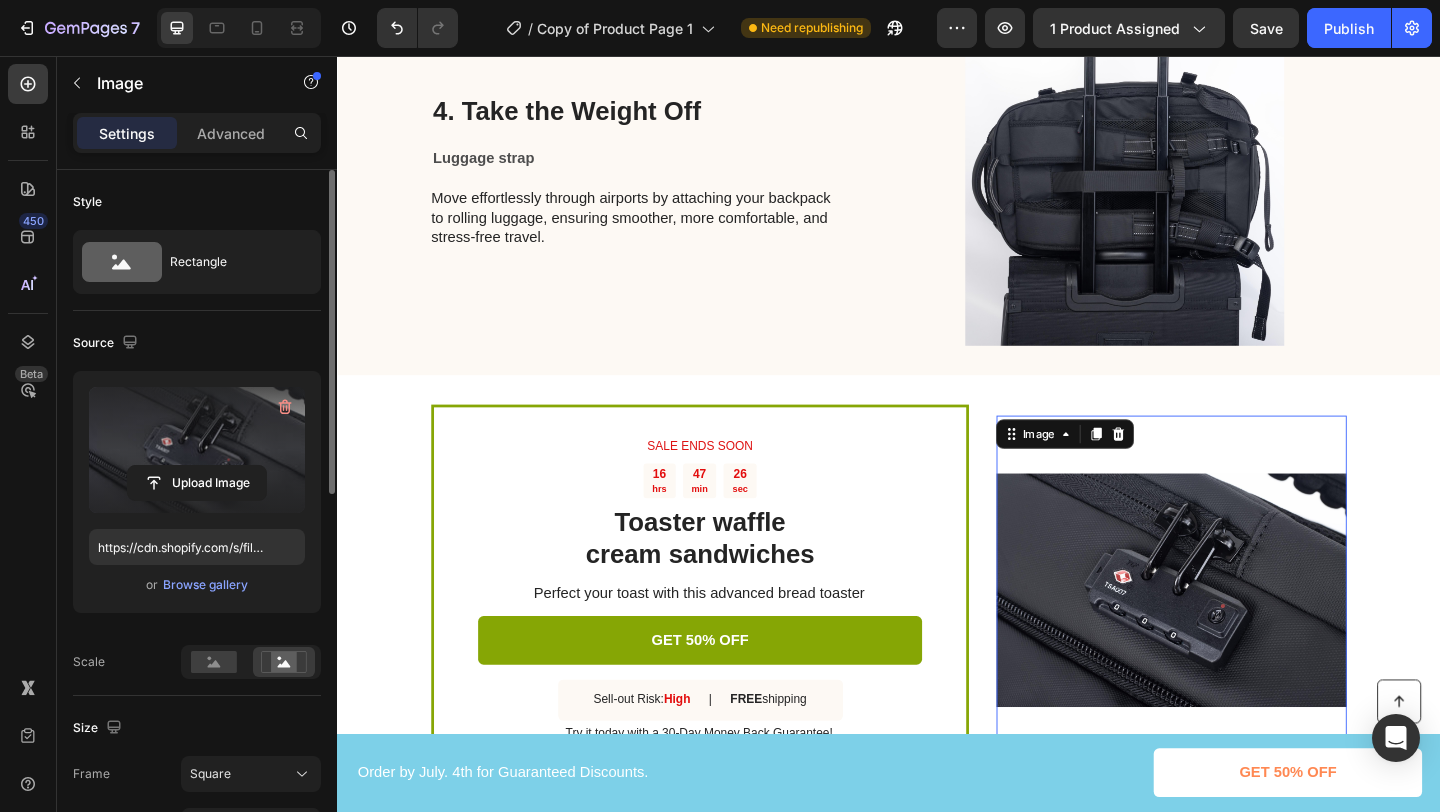 scroll, scrollTop: 1953, scrollLeft: 0, axis: vertical 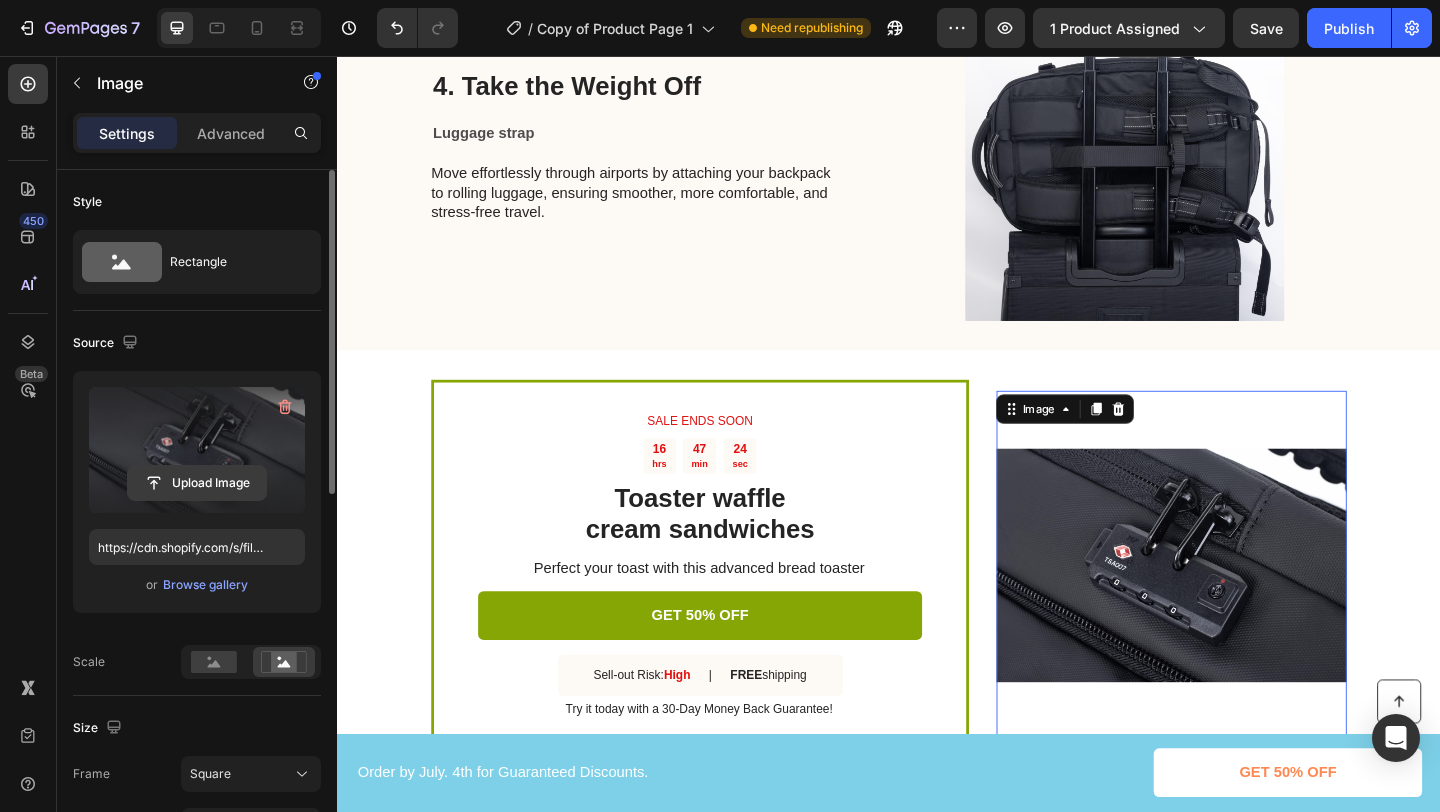 click 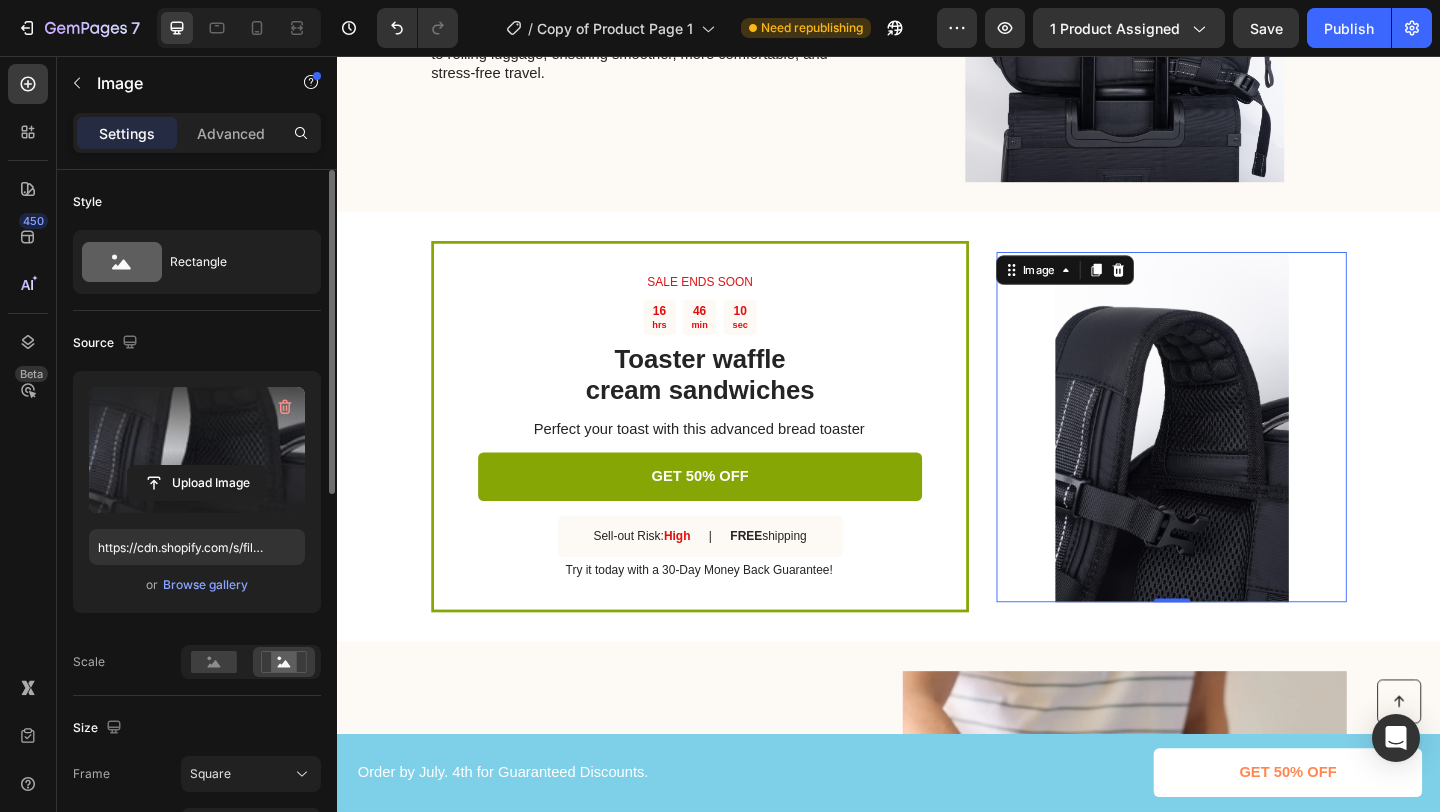 scroll, scrollTop: 2127, scrollLeft: 0, axis: vertical 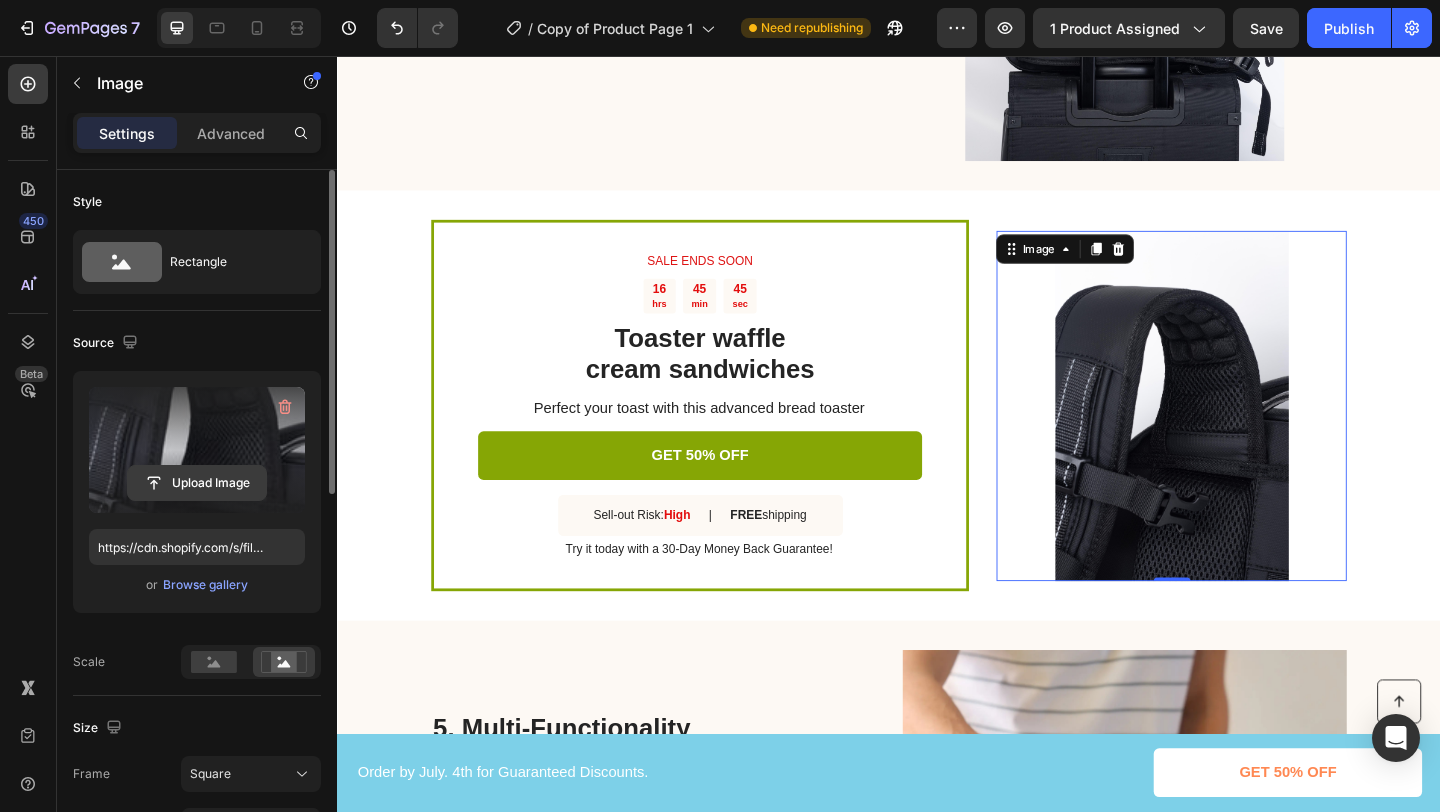 click 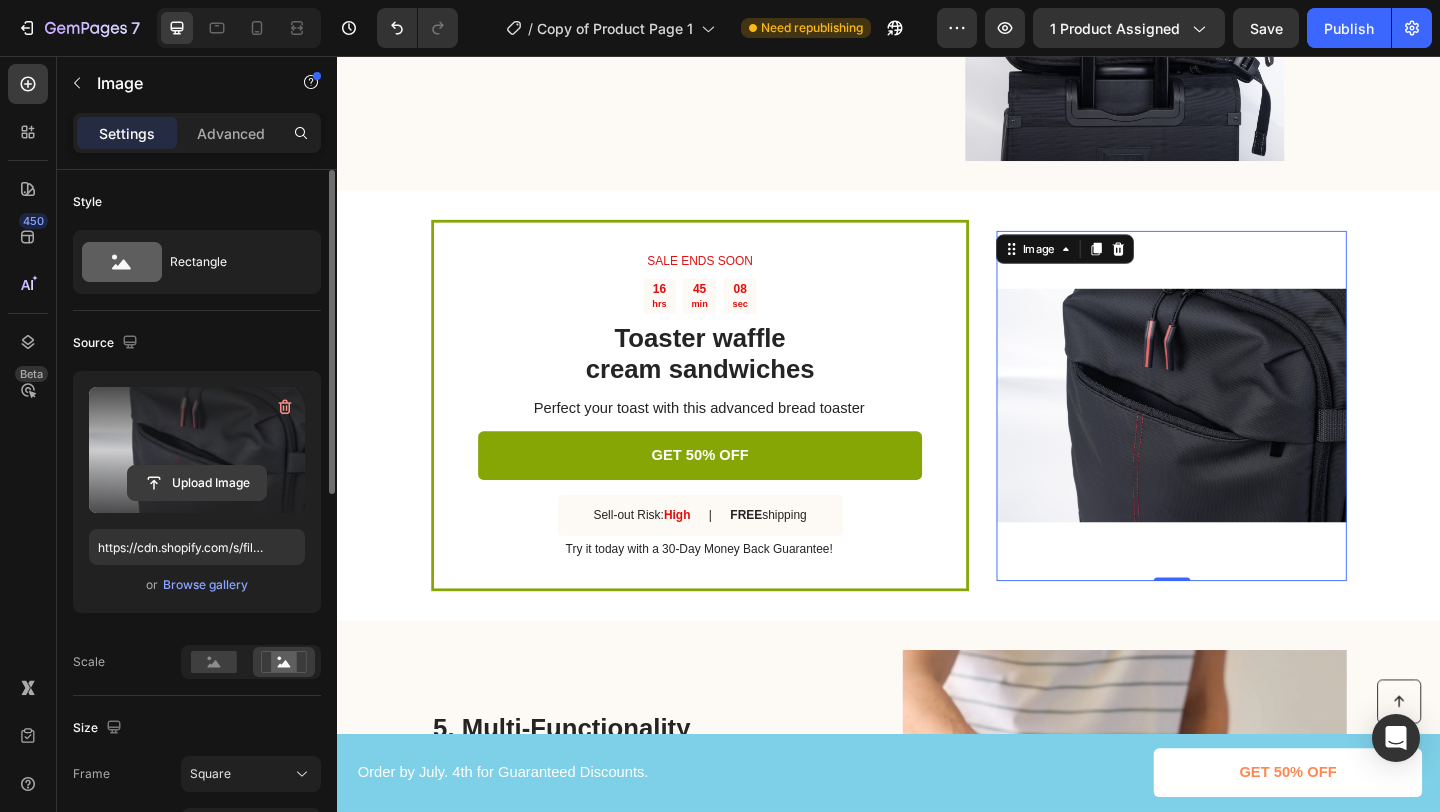 click 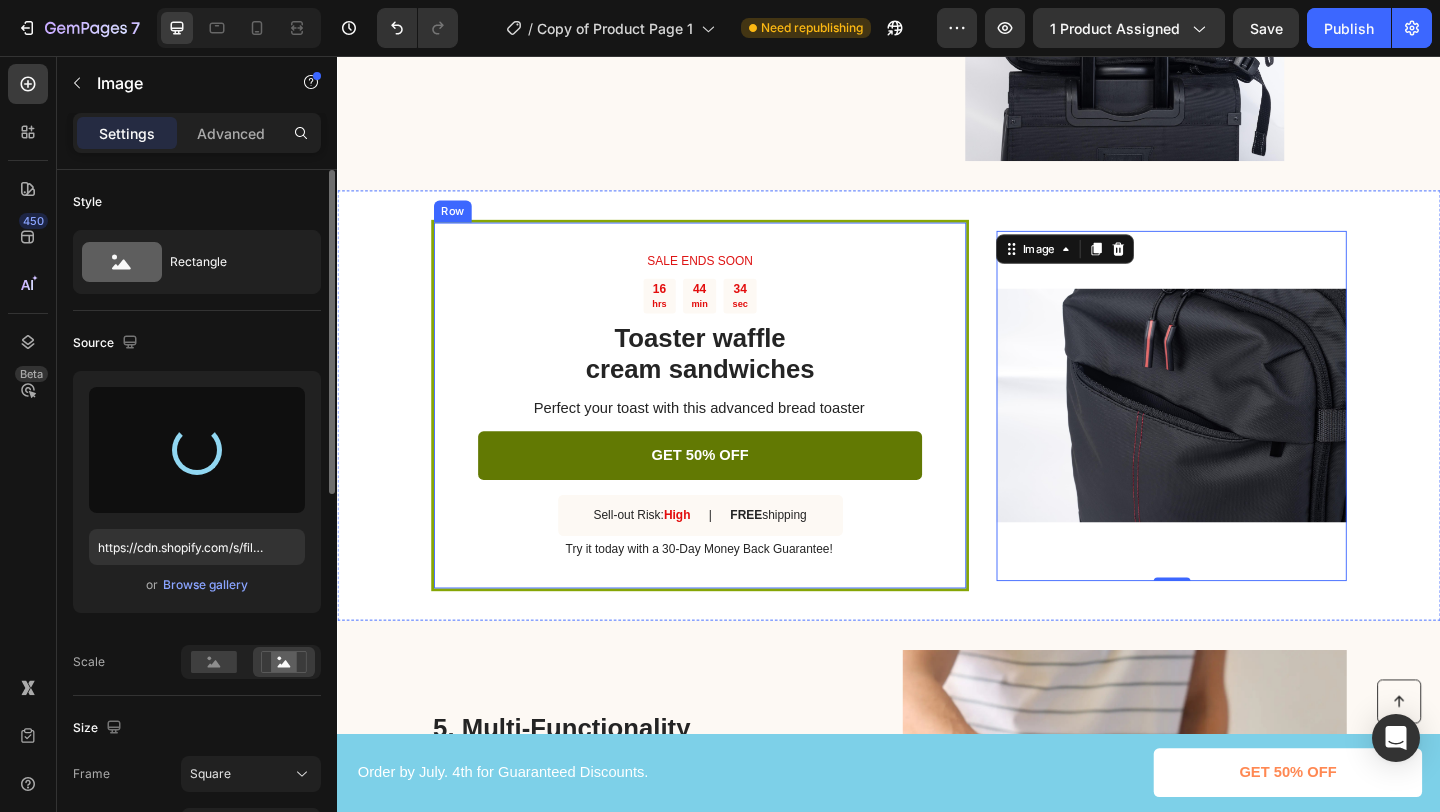 type on "https://cdn.shopify.com/s/files/1/0629/3232/0301/files/gempages_571988089728140160-a803cf2a-c9b8-4967-8d75-948039b38110.jpg" 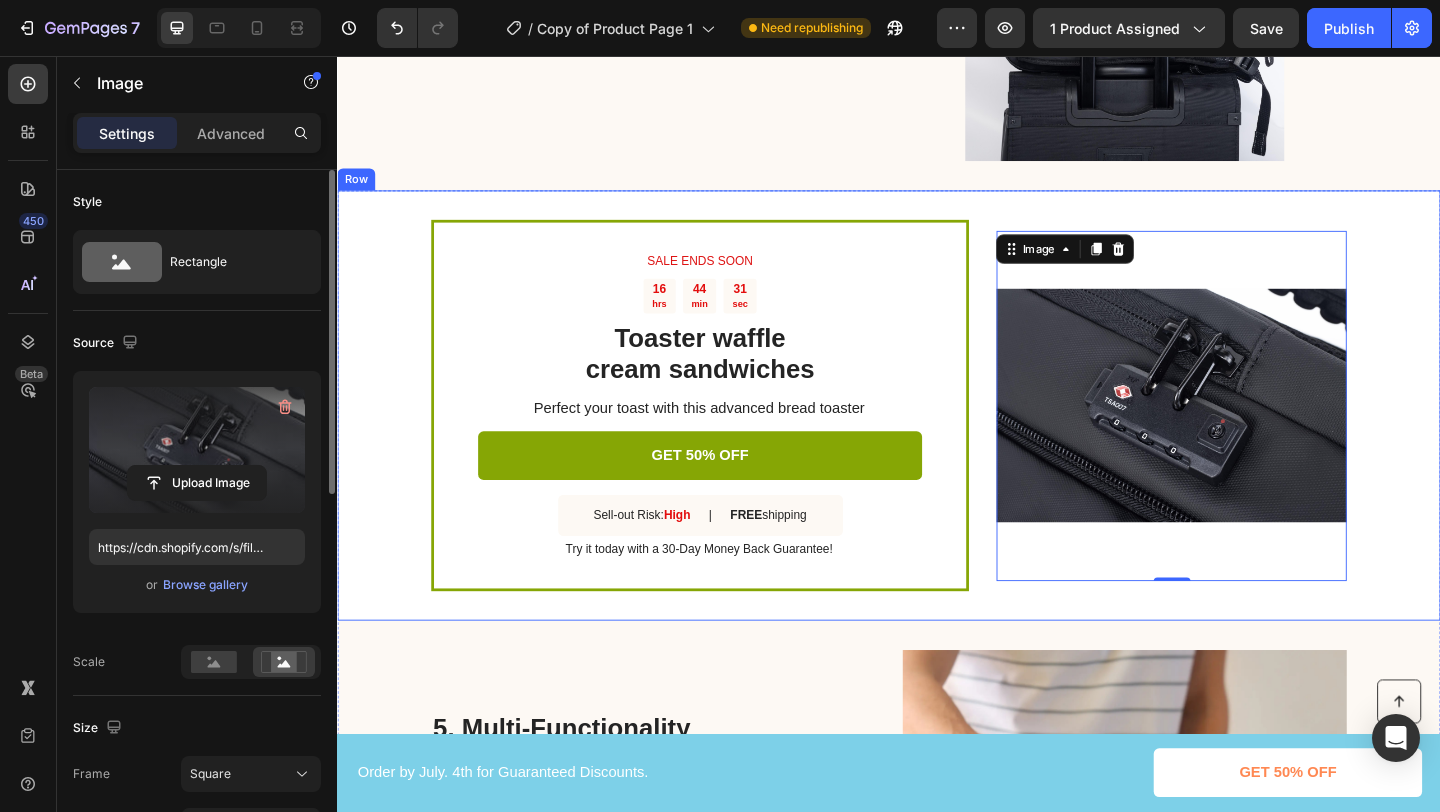 click on "SALE ENDS SOON Text Block 16 hrs 44 min 31 sec Countdown Timer Toaster waffle cream sandwiches Heading Perfect your toast with this advanced bread toaster Text Block GET 50% OFF Button Sell-out Risk:  High Text Block | Text Block FREE  shipping Text Block Row Try it today with a 30-Day Money Back Guarantee! Text Block Row Image   0 Row" at bounding box center [937, 435] 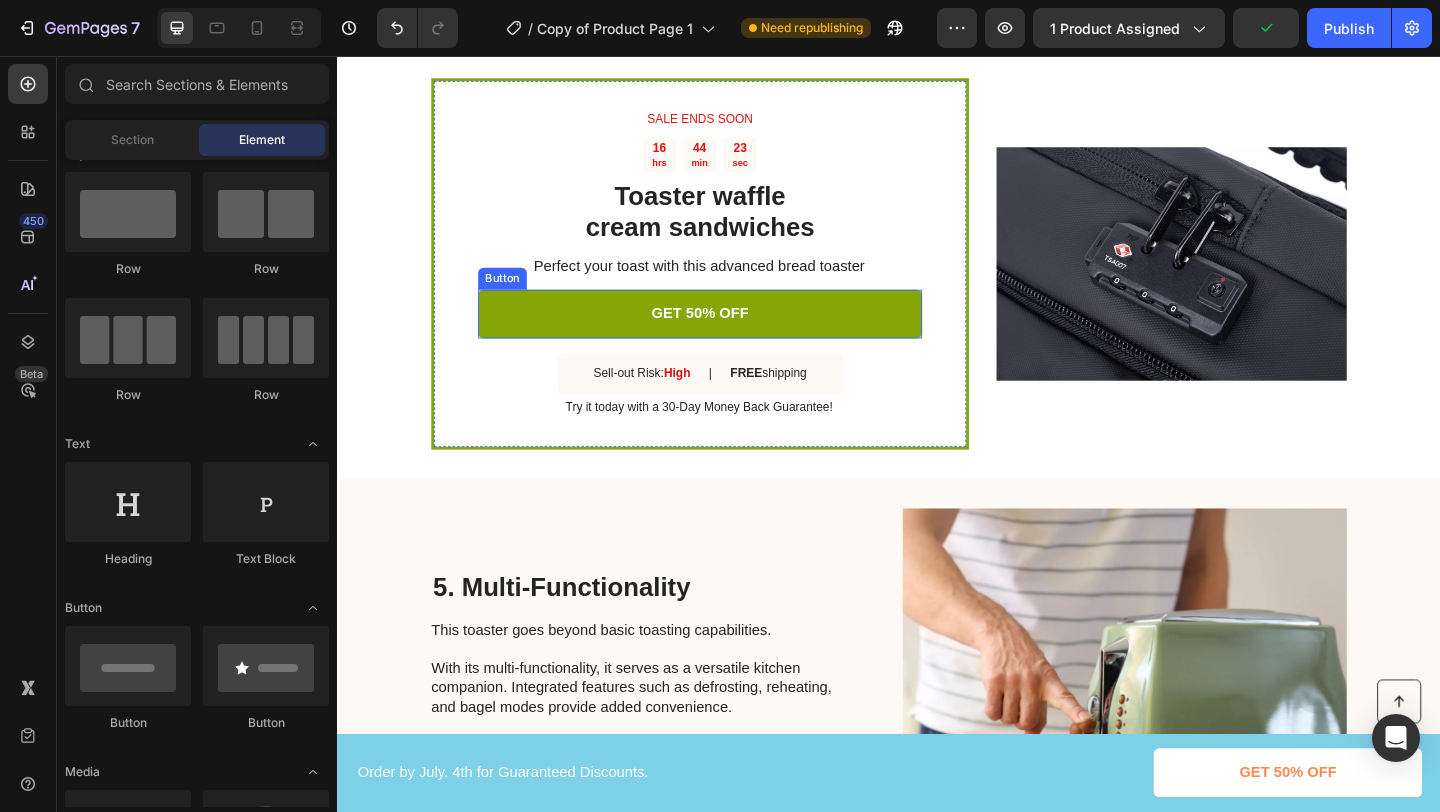 scroll, scrollTop: 2275, scrollLeft: 0, axis: vertical 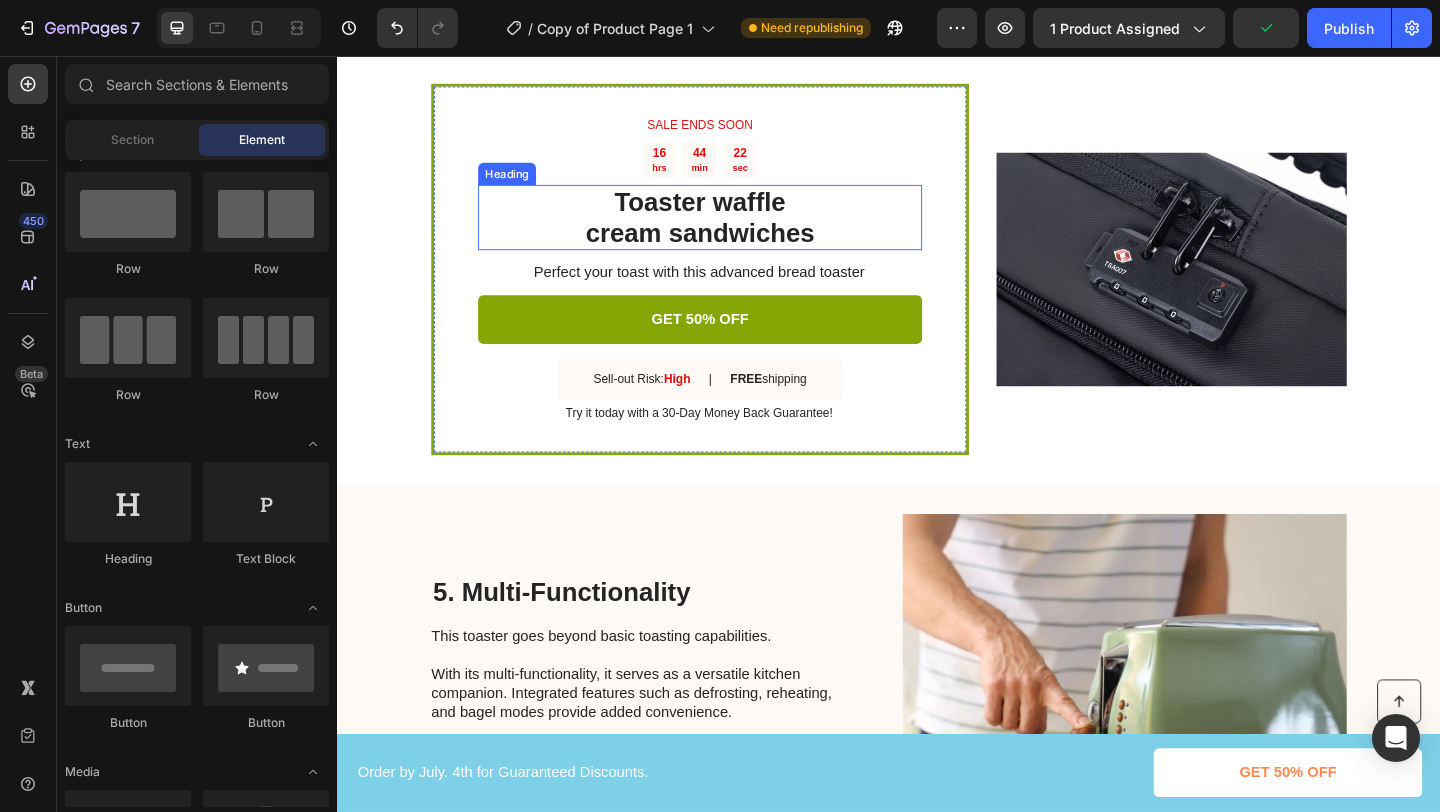 click on "Toaster waffle cream sandwiches" at bounding box center [731, 231] 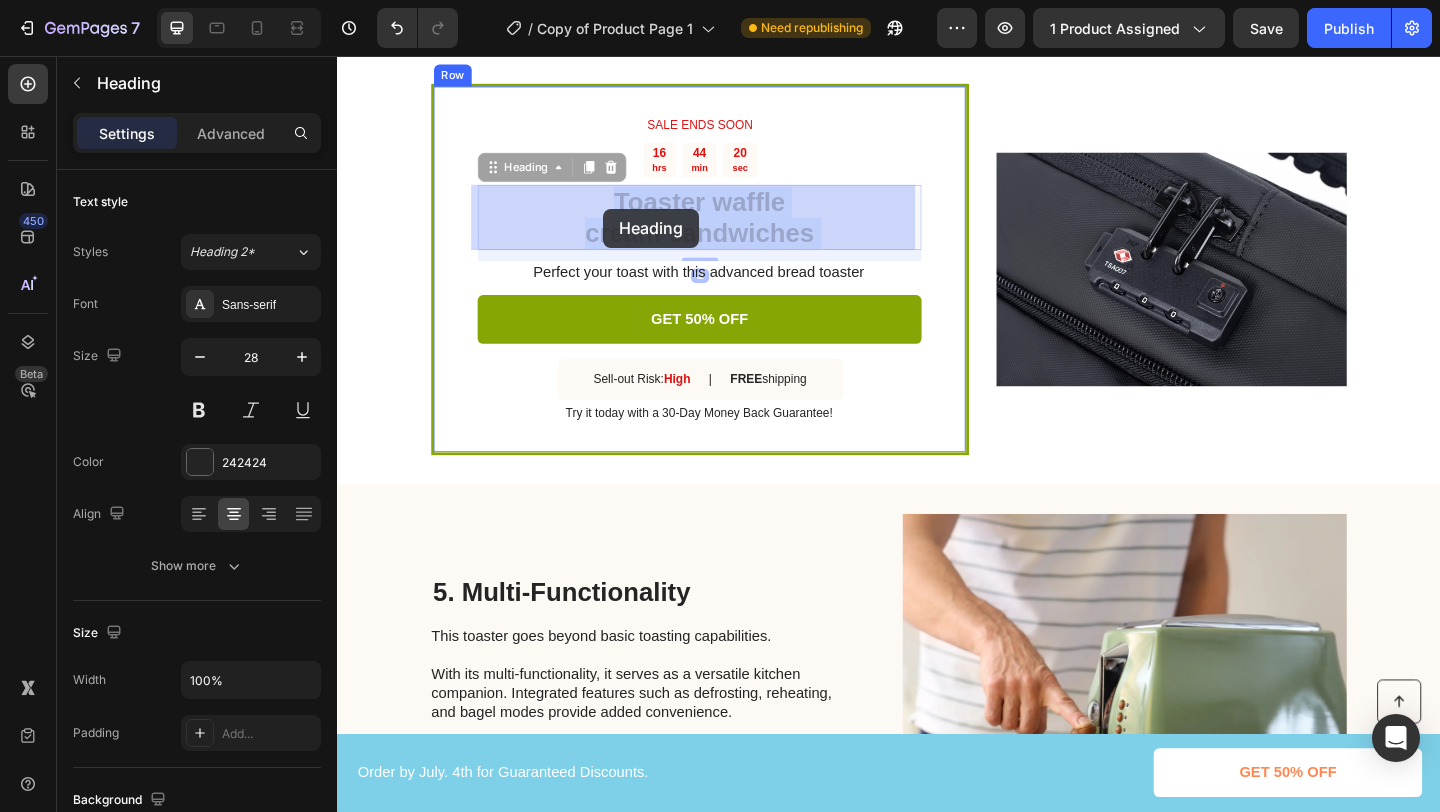 drag, startPoint x: 852, startPoint y: 251, endPoint x: 639, endPoint y: 227, distance: 214.34785 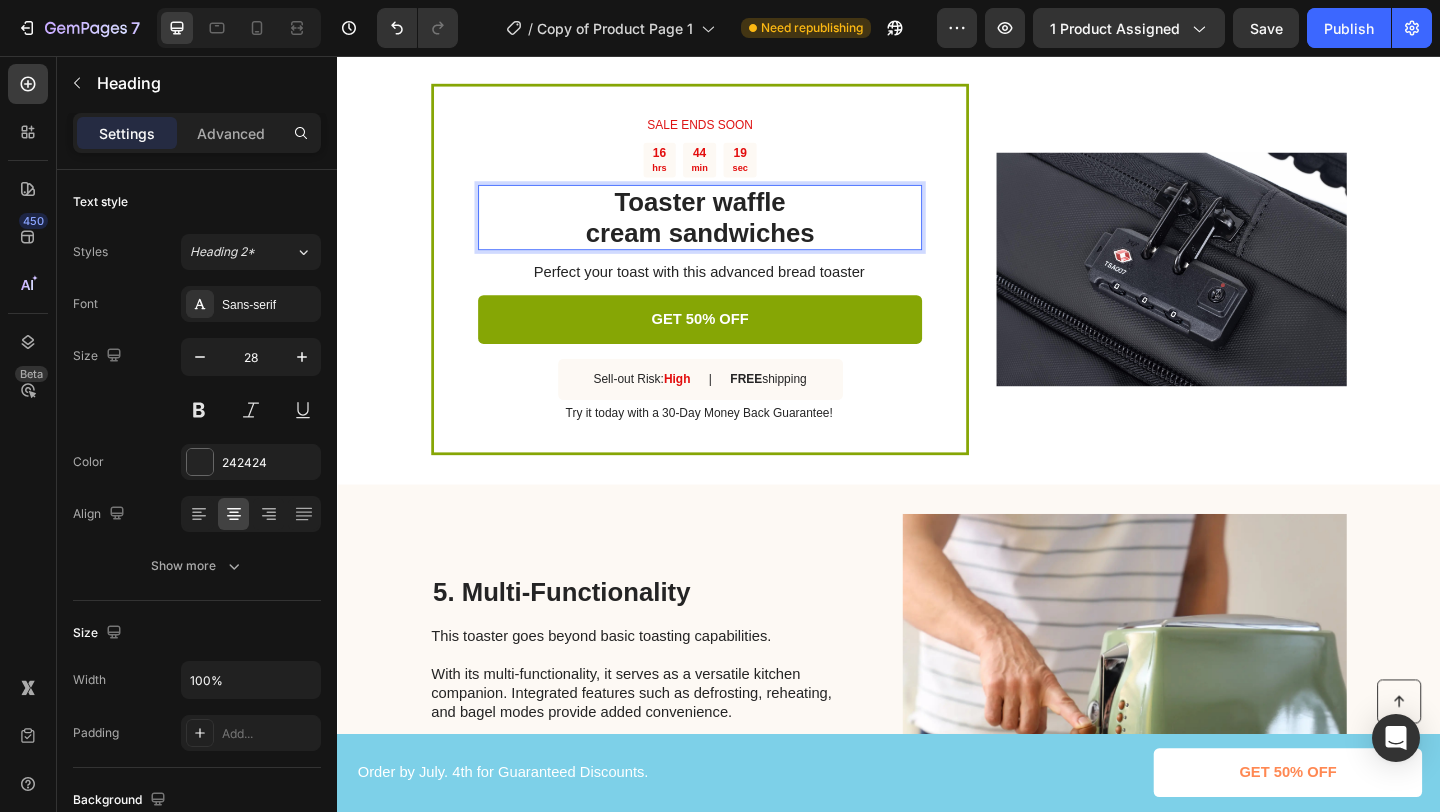 click on "Toaster waffle cream sandwiches" at bounding box center [731, 231] 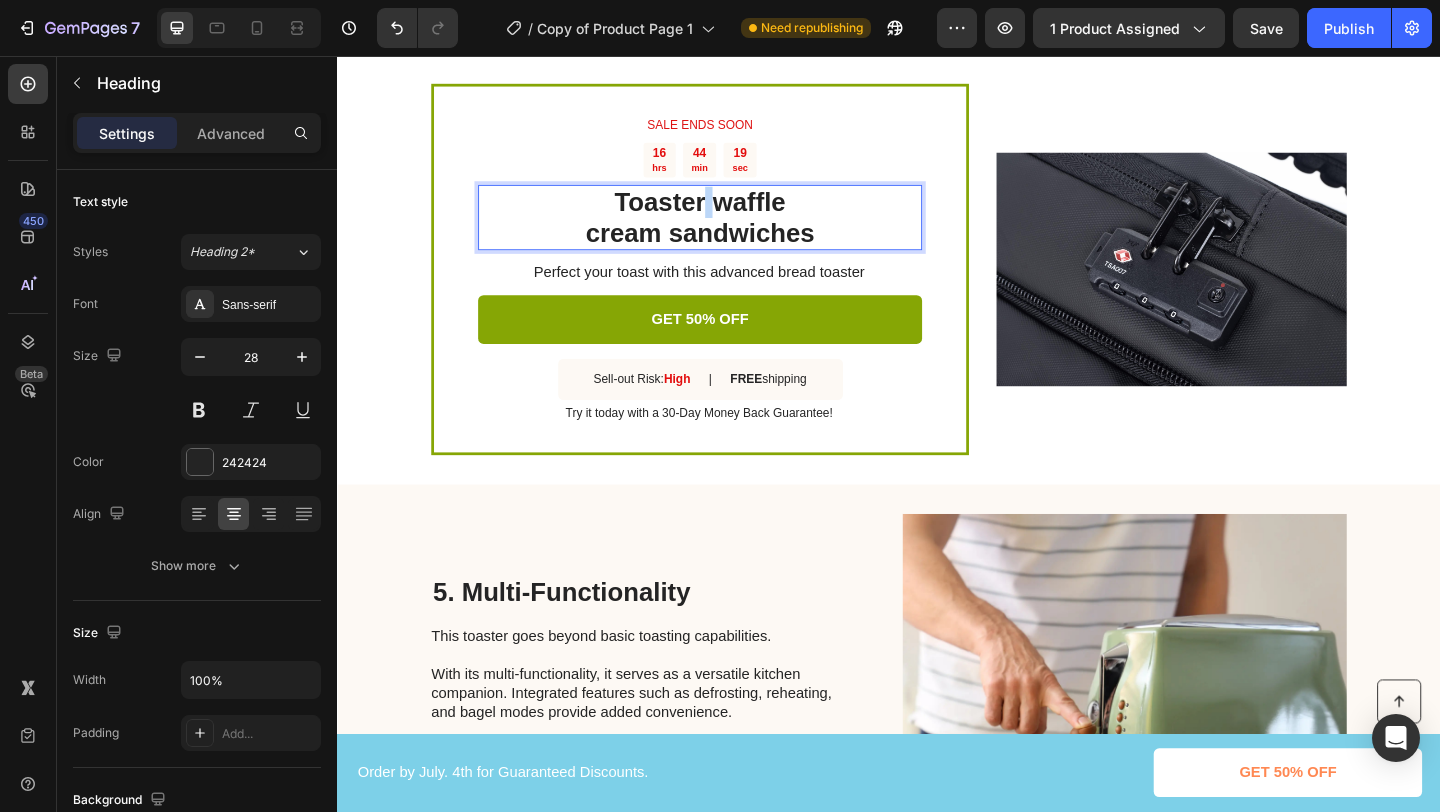 click on "Toaster waffle cream sandwiches" at bounding box center (731, 231) 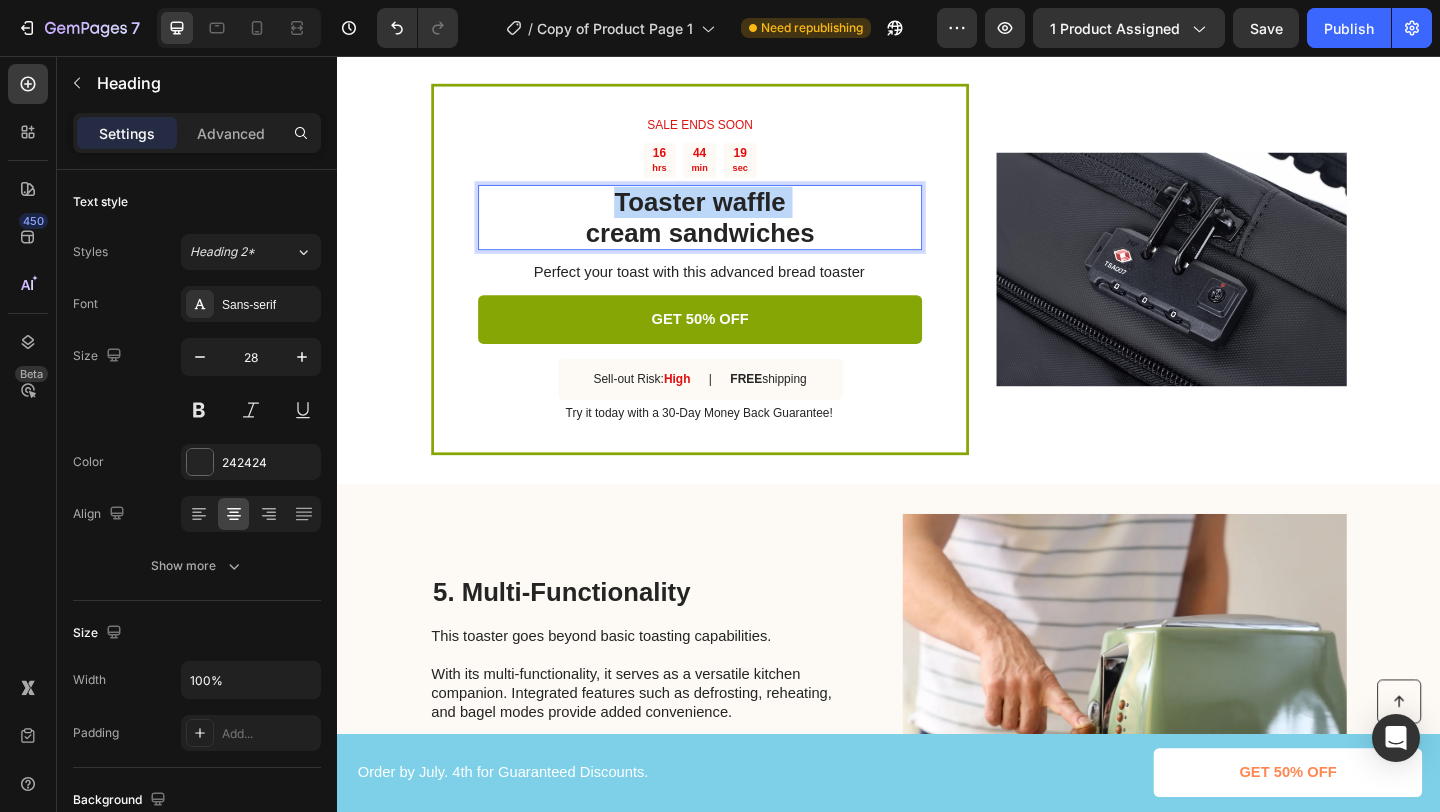 click on "Toaster waffle cream sandwiches" at bounding box center [731, 231] 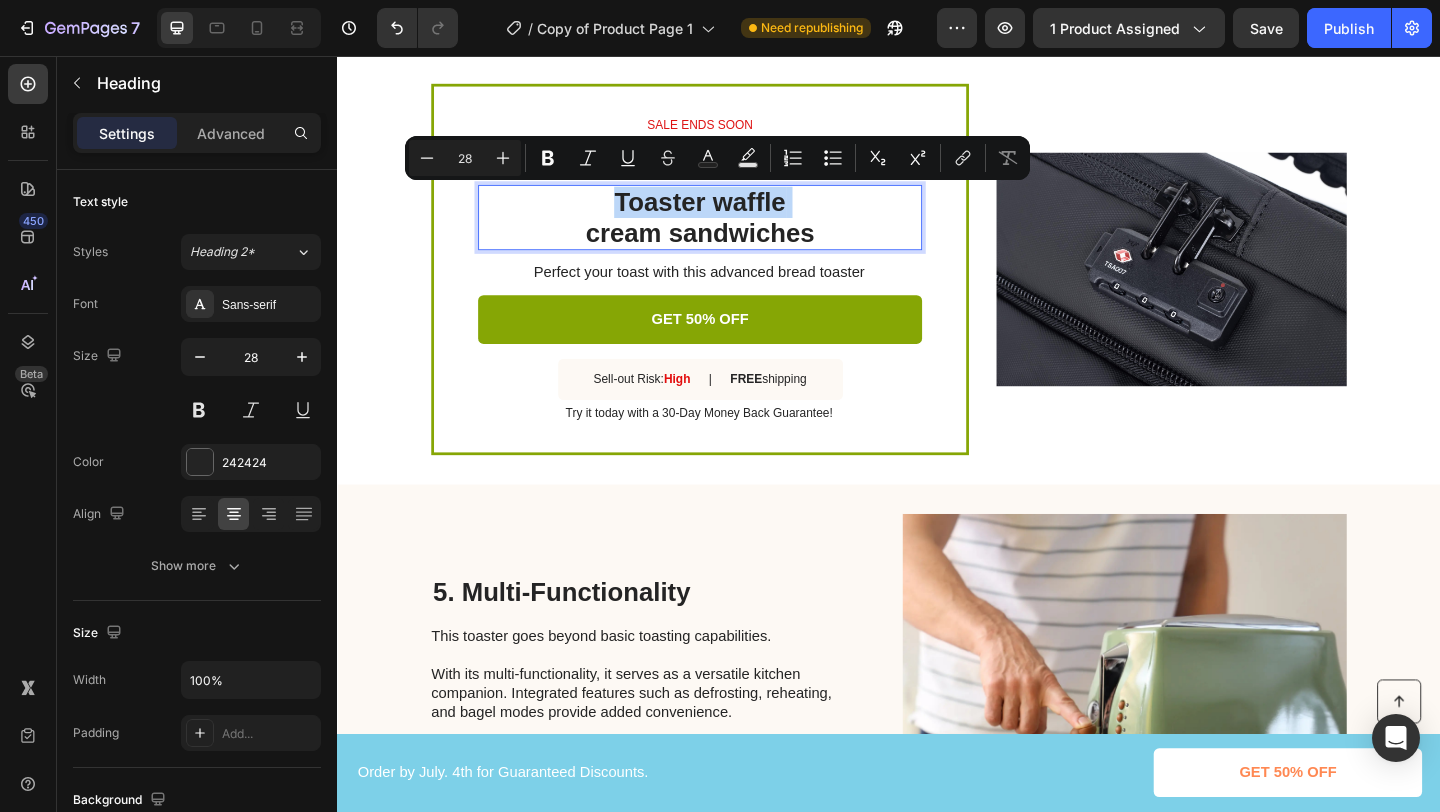 click on "Toaster waffle cream sandwiches" at bounding box center (731, 231) 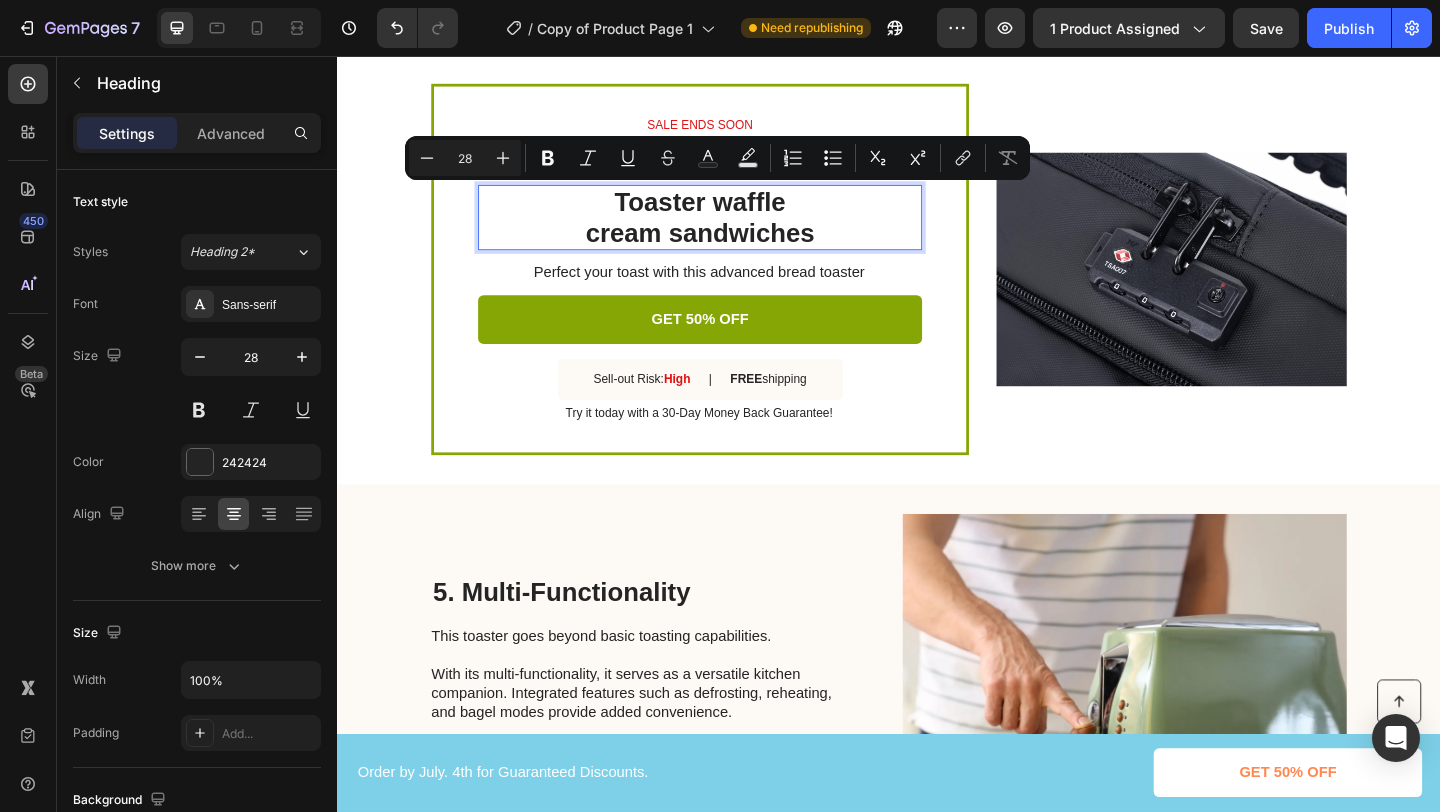click on "Toaster waffle cream sandwiches" at bounding box center (731, 231) 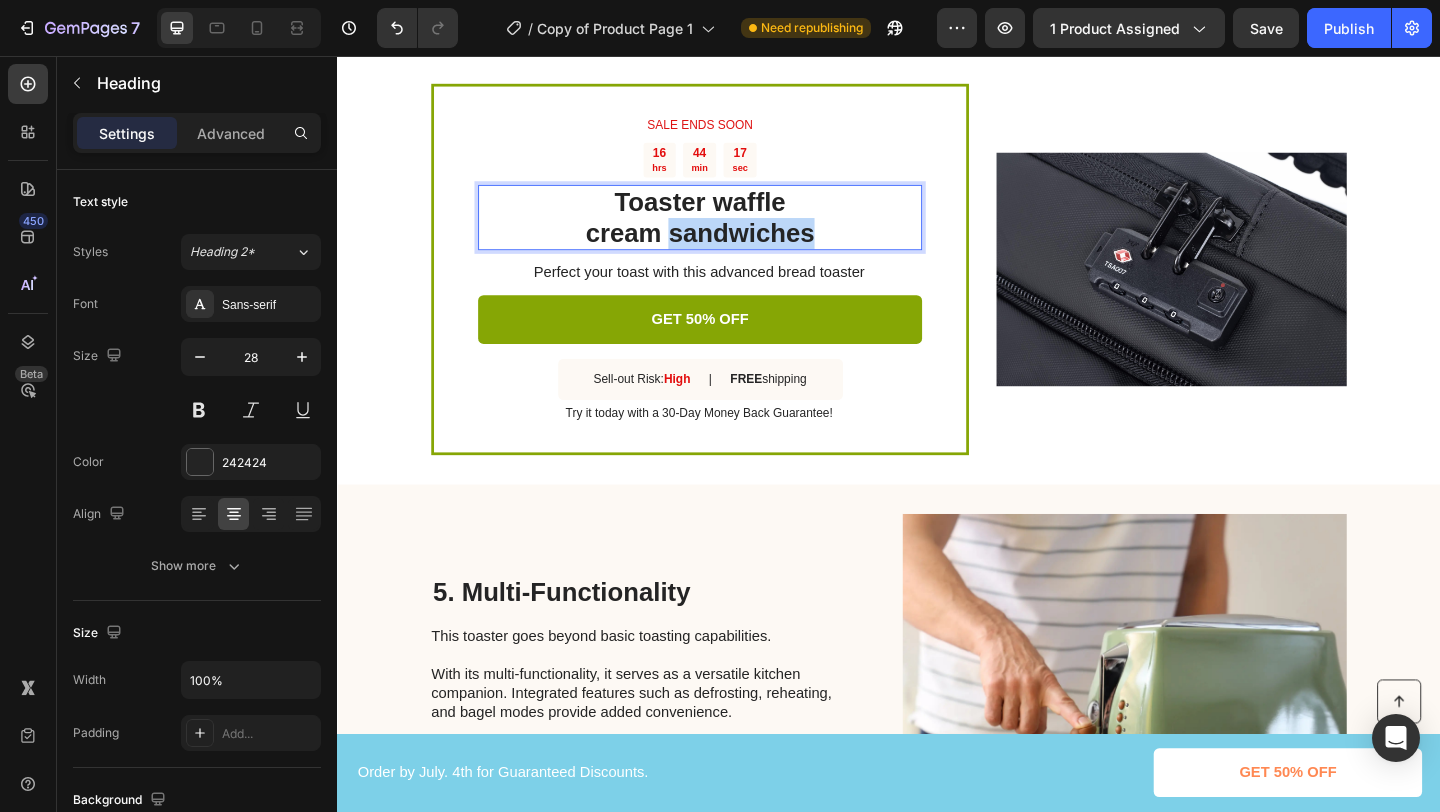 click on "Toaster waffle cream sandwiches" at bounding box center (731, 231) 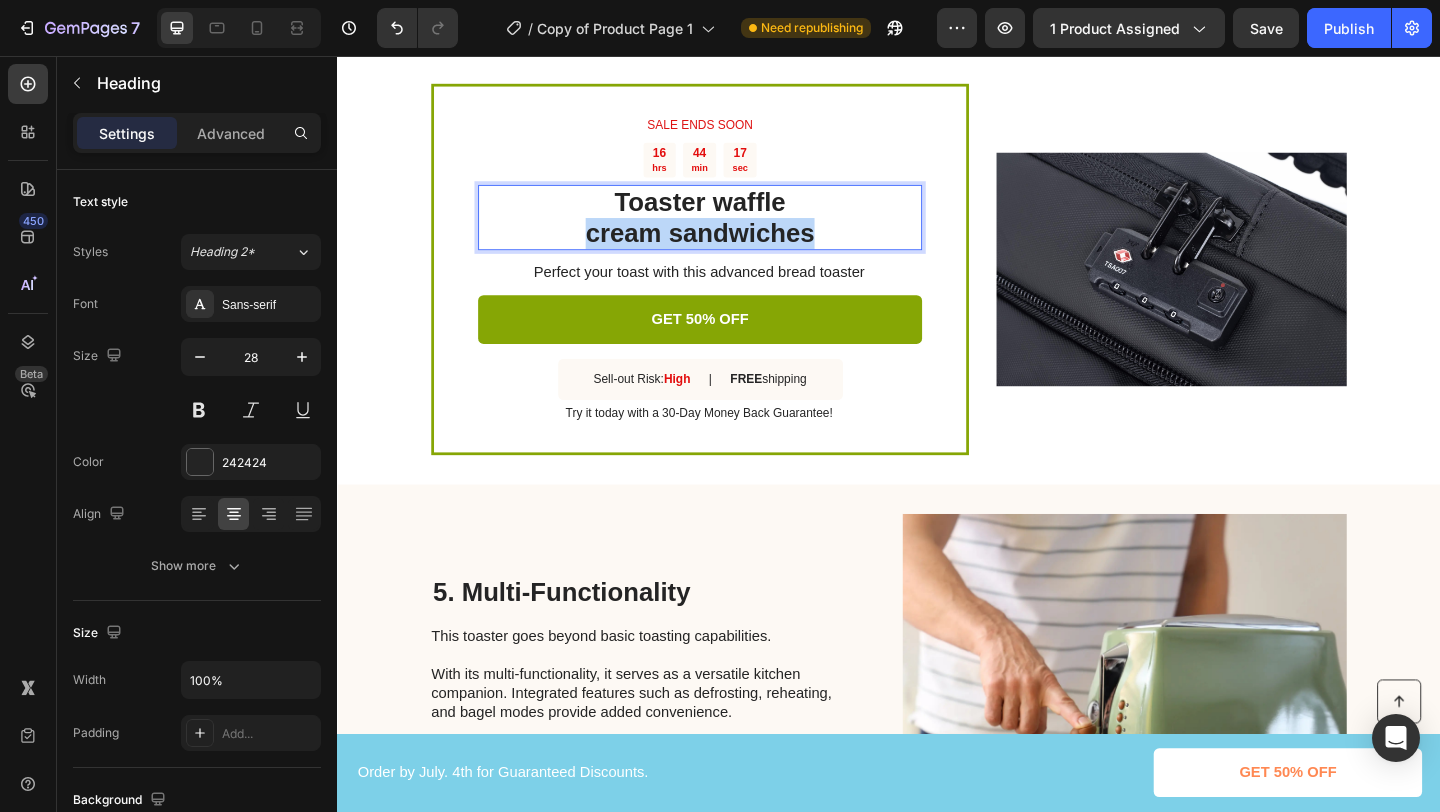 click on "Toaster waffle cream sandwiches" at bounding box center [731, 231] 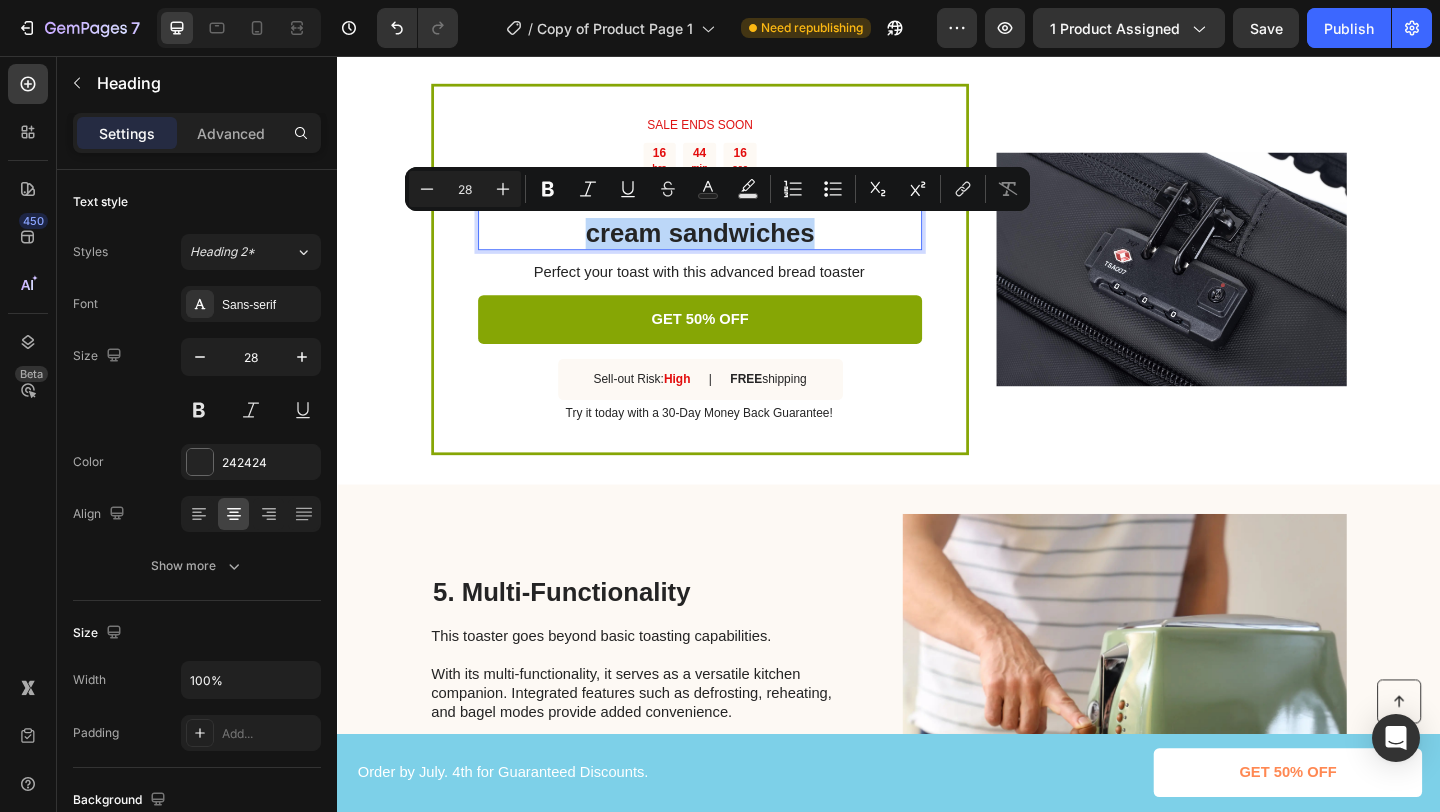 click on "Toaster waffle cream sandwiches" at bounding box center [731, 231] 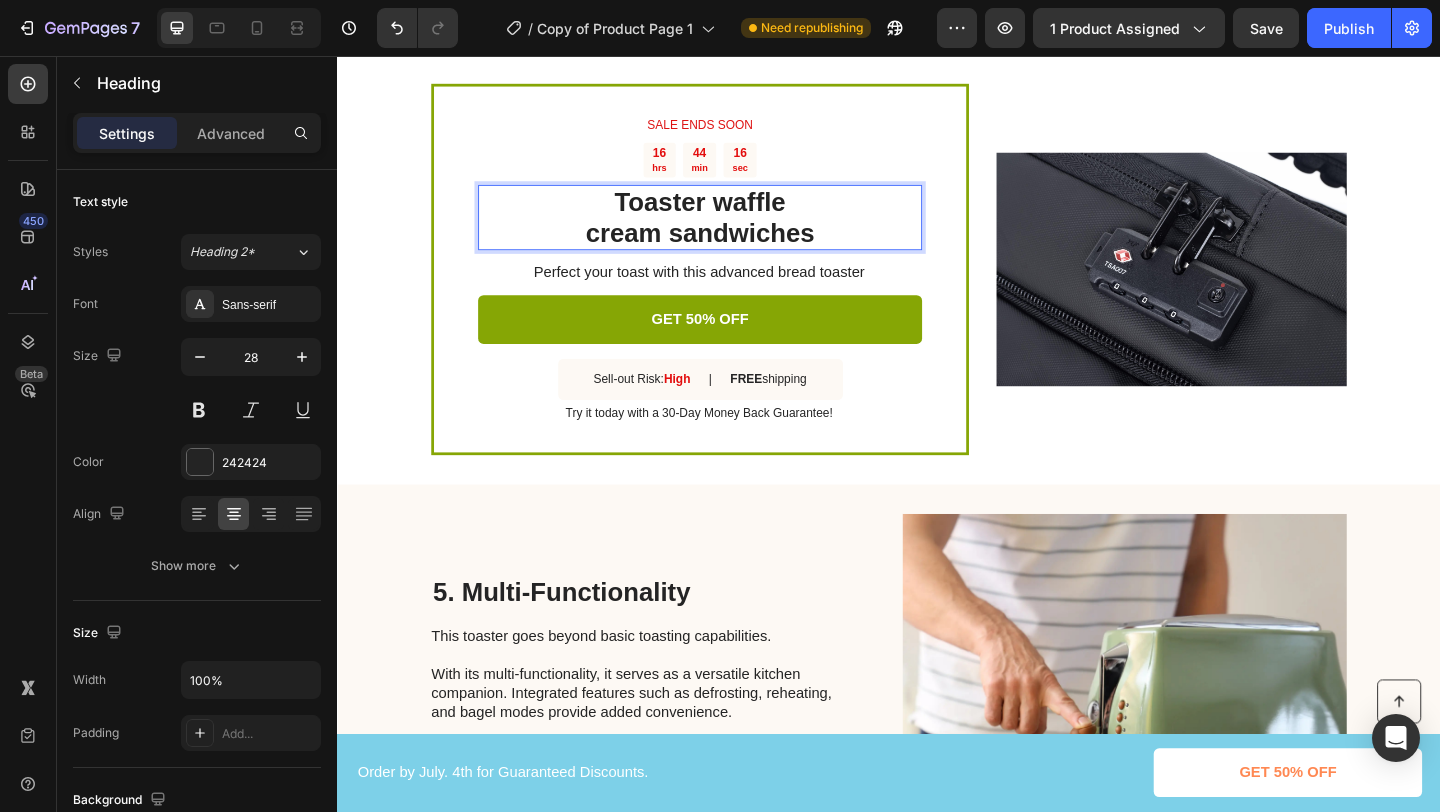 drag, startPoint x: 812, startPoint y: 250, endPoint x: 827, endPoint y: 249, distance: 15.033297 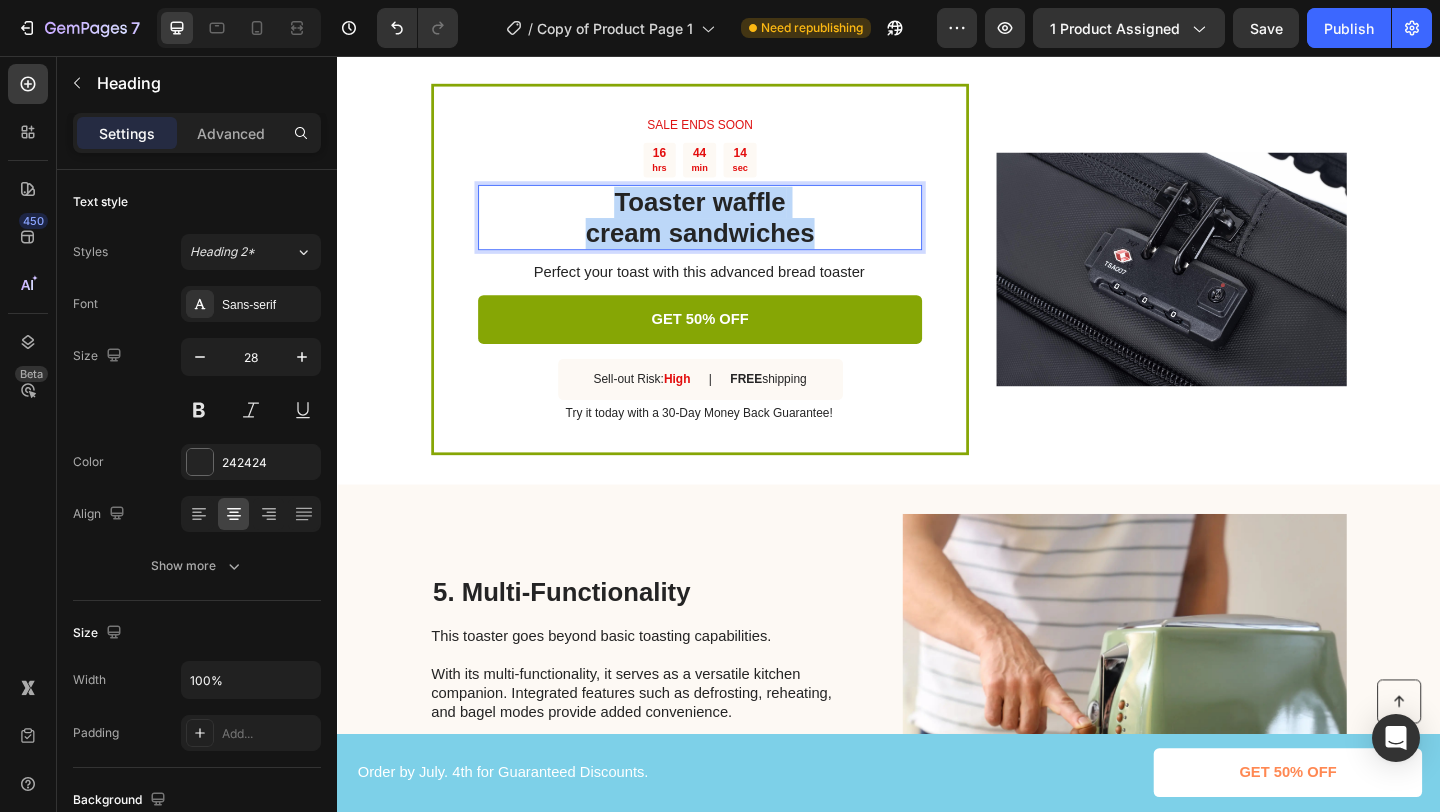 drag, startPoint x: 846, startPoint y: 250, endPoint x: 636, endPoint y: 219, distance: 212.27576 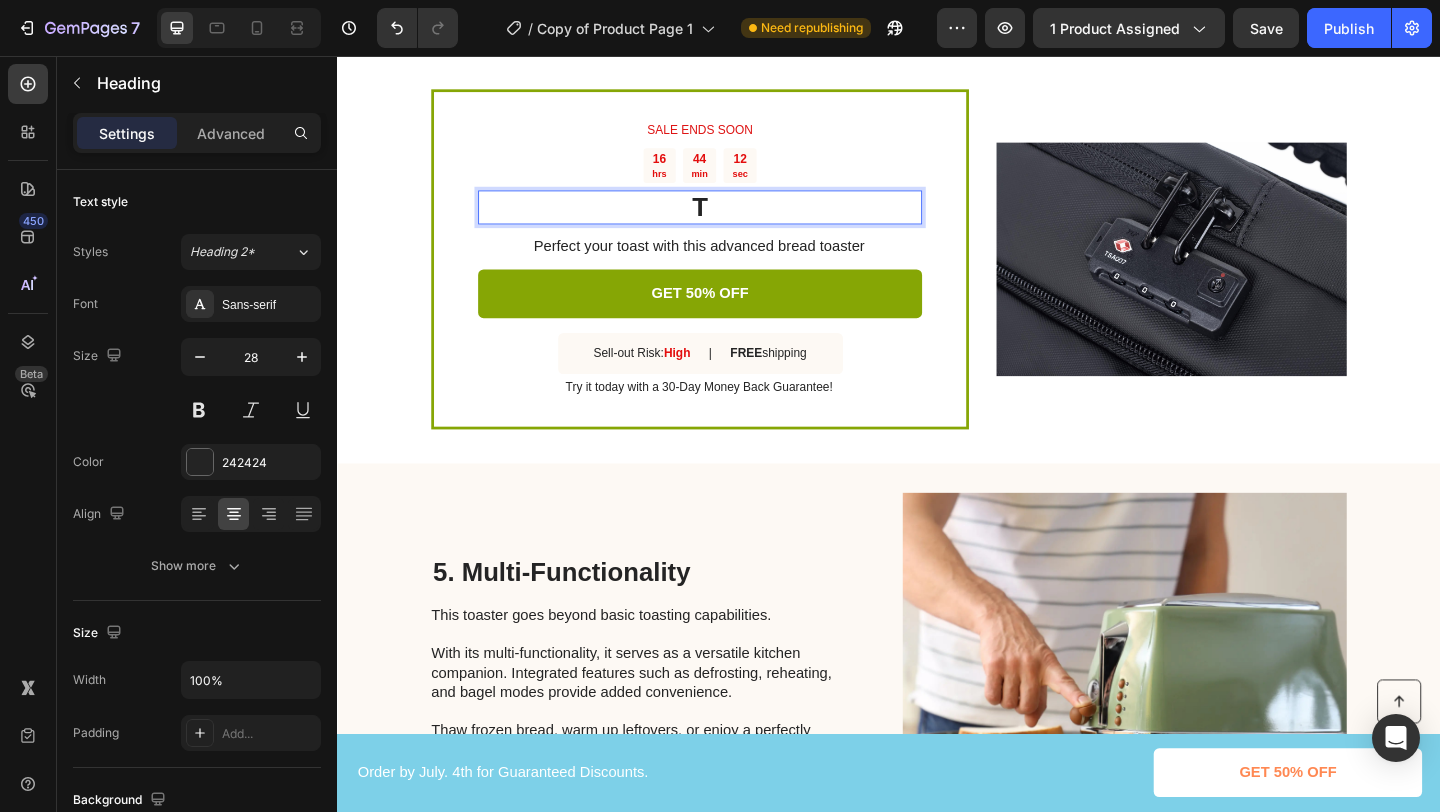 scroll, scrollTop: 2280, scrollLeft: 0, axis: vertical 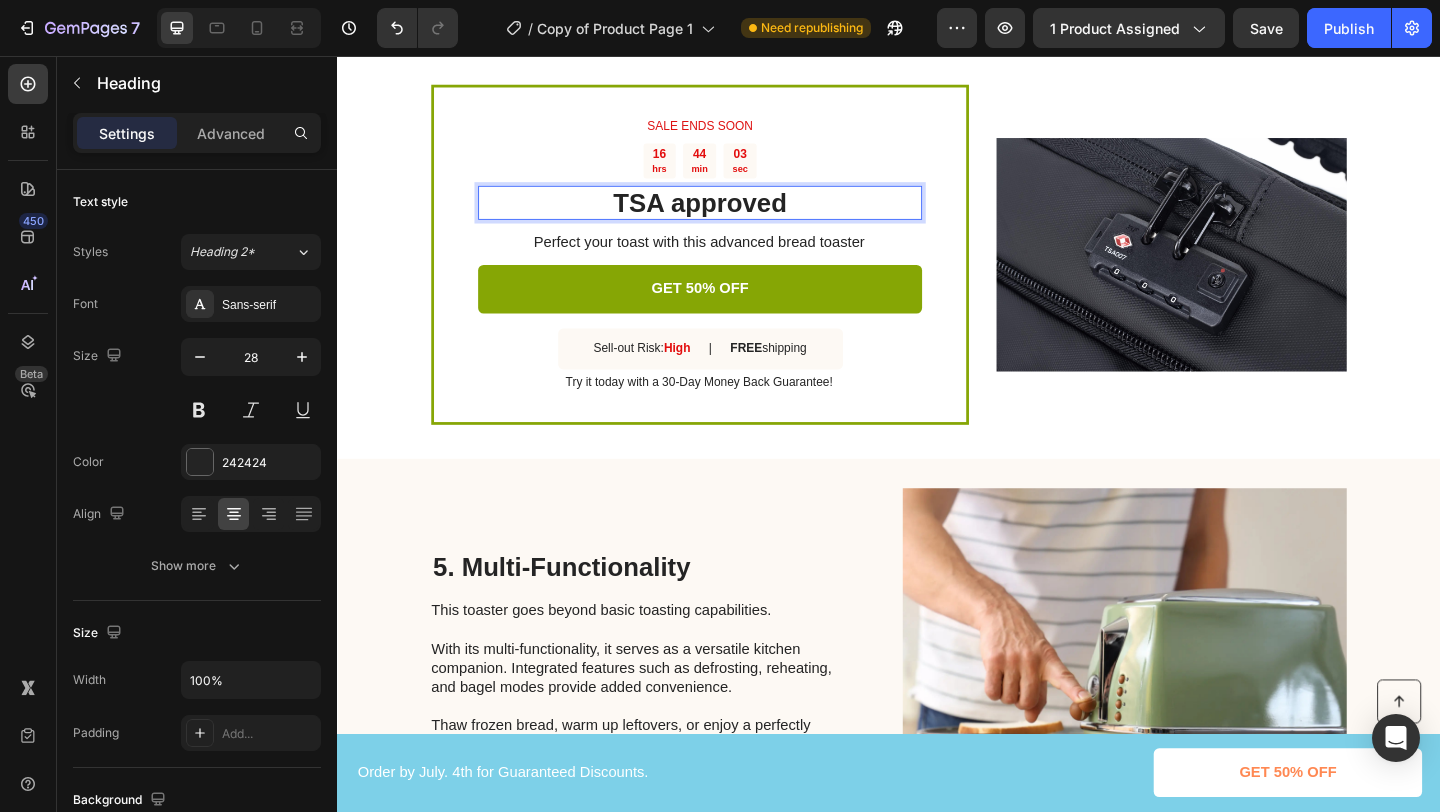 drag, startPoint x: 695, startPoint y: 218, endPoint x: 691, endPoint y: 255, distance: 37.215588 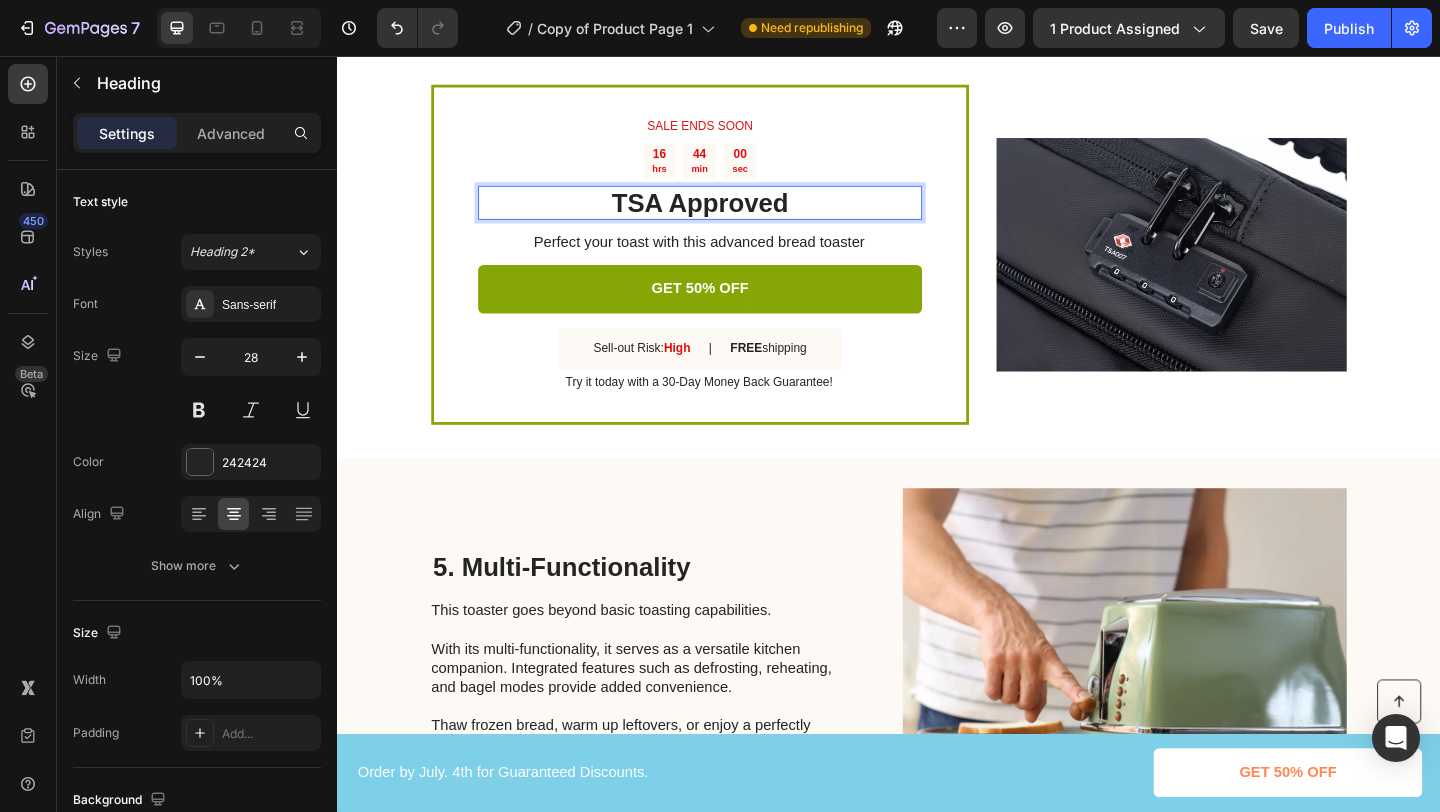 click on "TSA Approved" at bounding box center (731, 216) 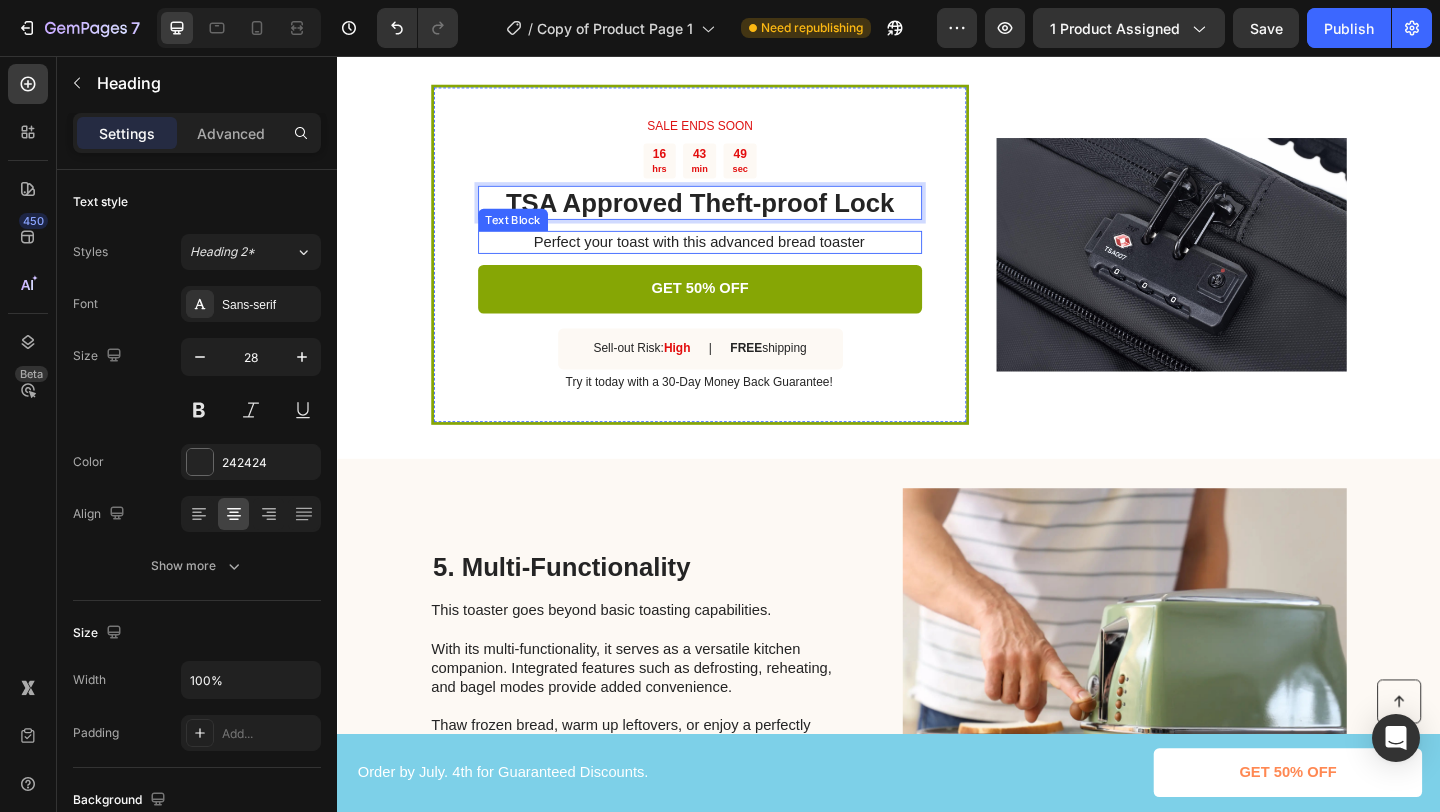 click on "Perfect your toast with this advanced bread toaster" at bounding box center [730, 258] 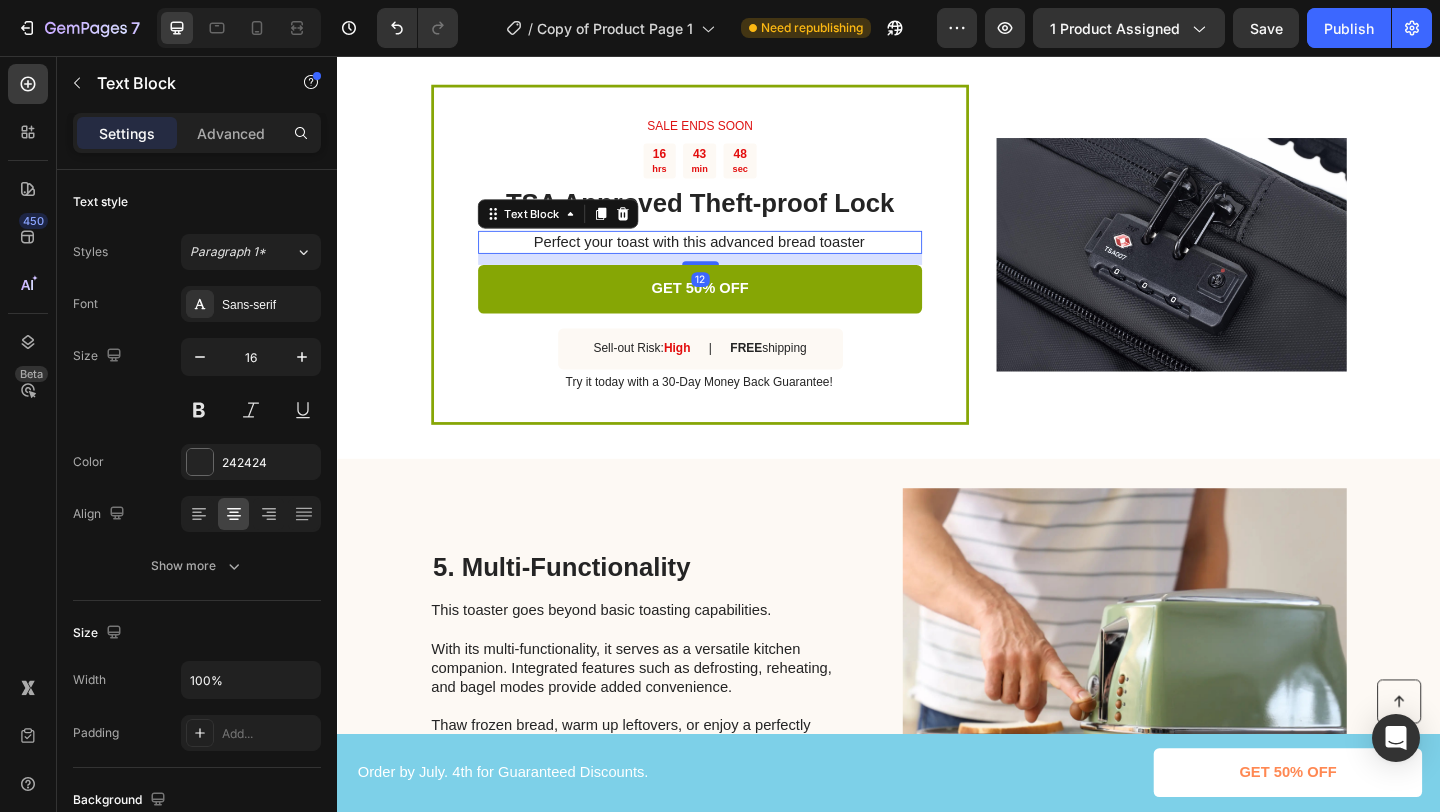click on "Perfect your toast with this advanced bread toaster" at bounding box center (730, 258) 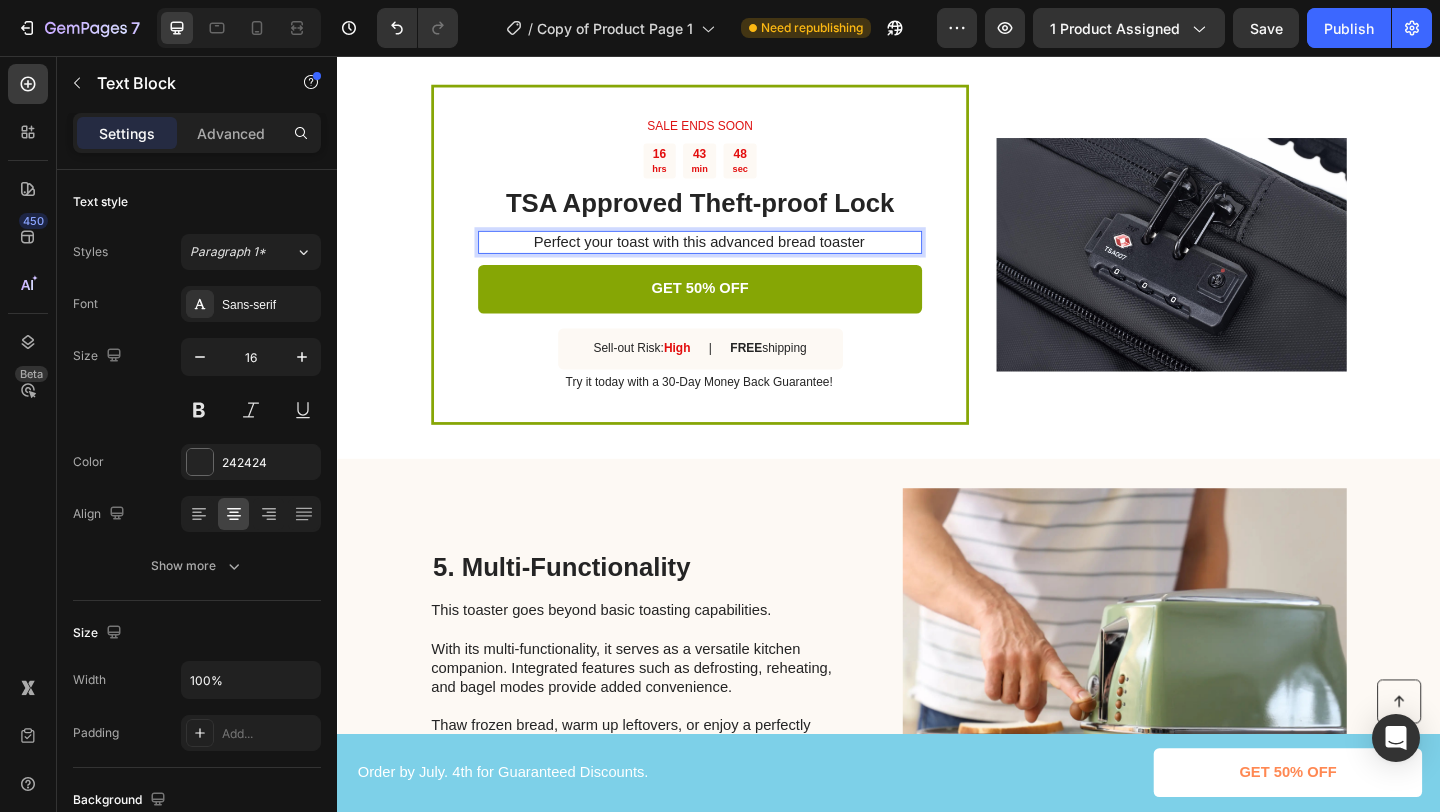click on "Perfect your toast with this advanced bread toaster" at bounding box center (730, 258) 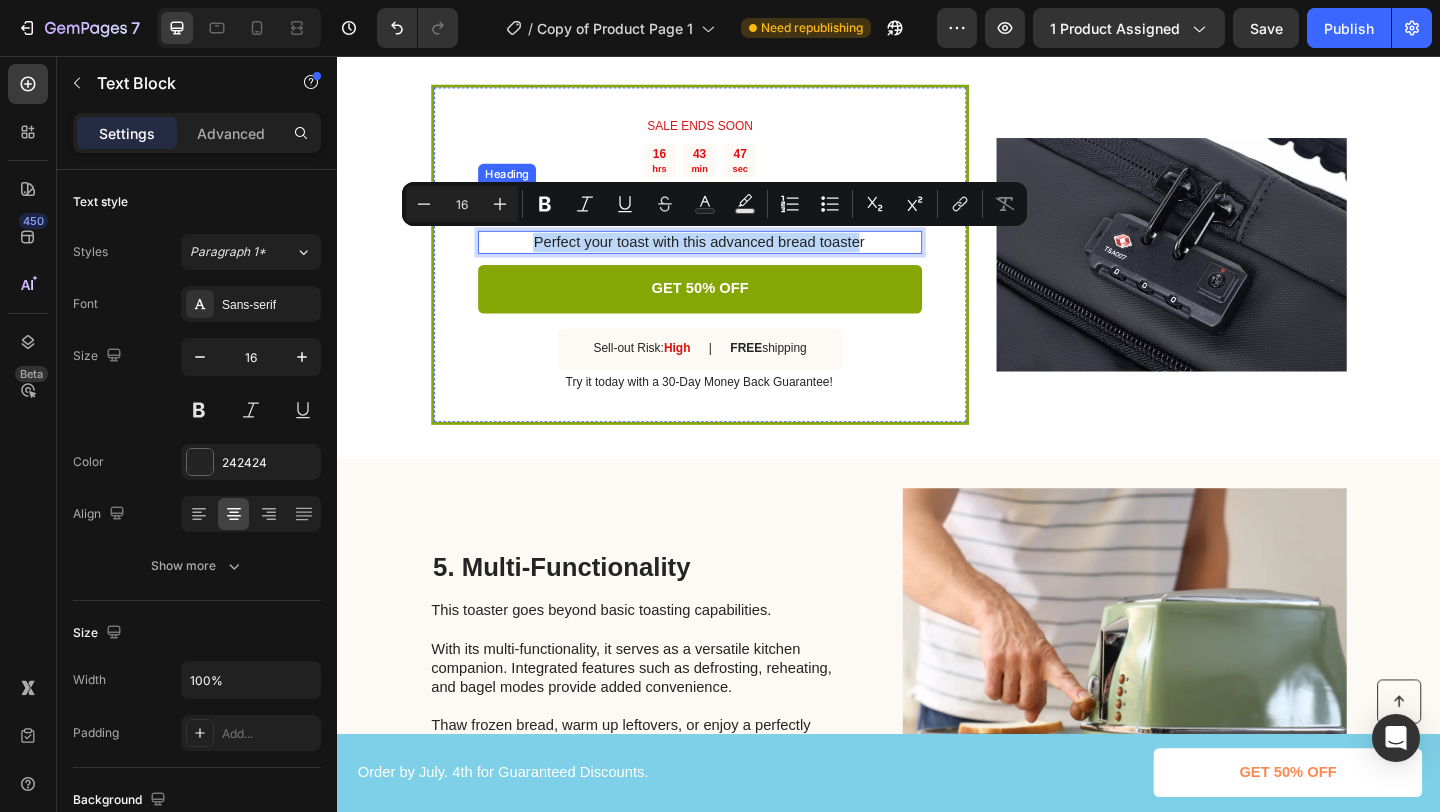 drag, startPoint x: 900, startPoint y: 258, endPoint x: 600, endPoint y: 237, distance: 300.7341 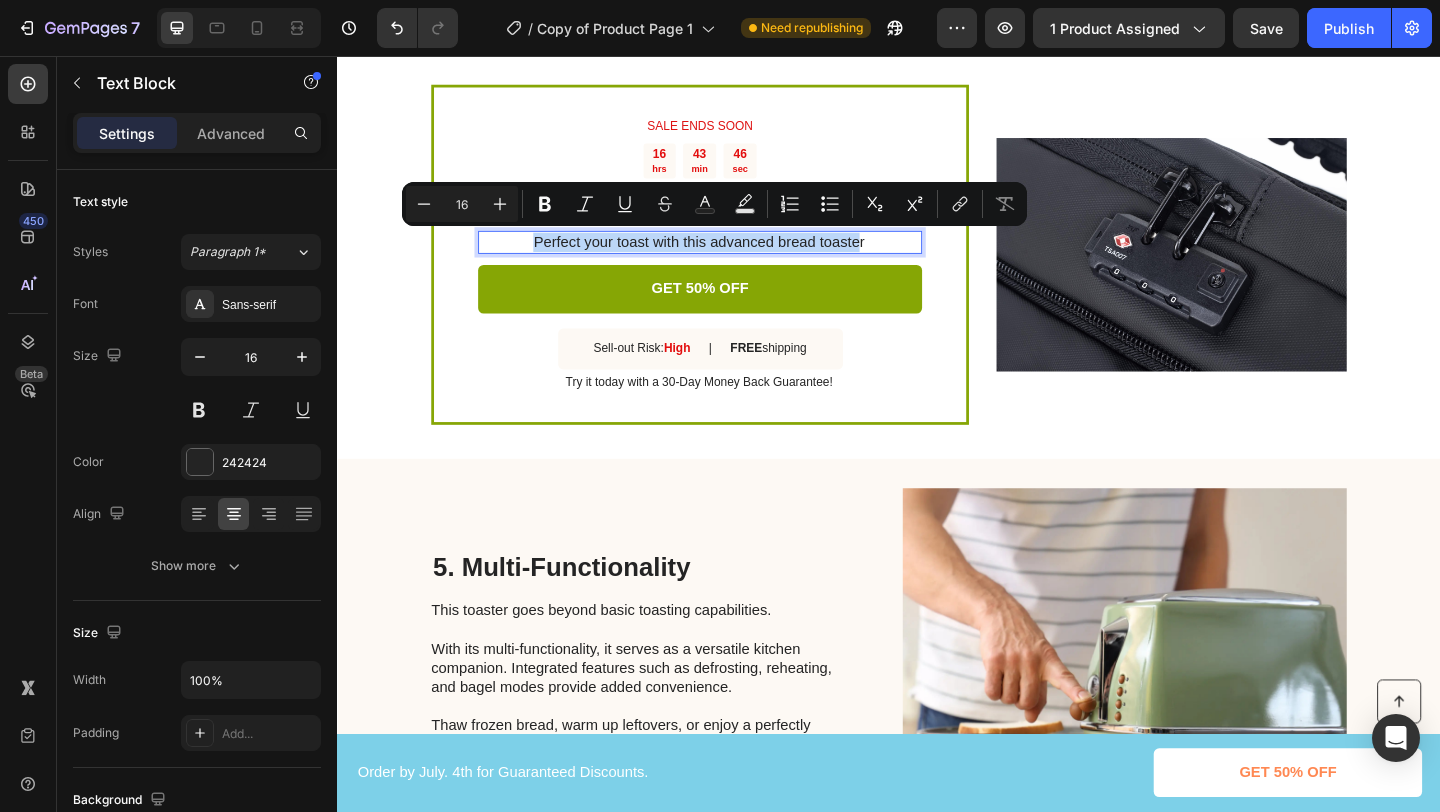drag, startPoint x: 869, startPoint y: 260, endPoint x: 897, endPoint y: 254, distance: 28.635643 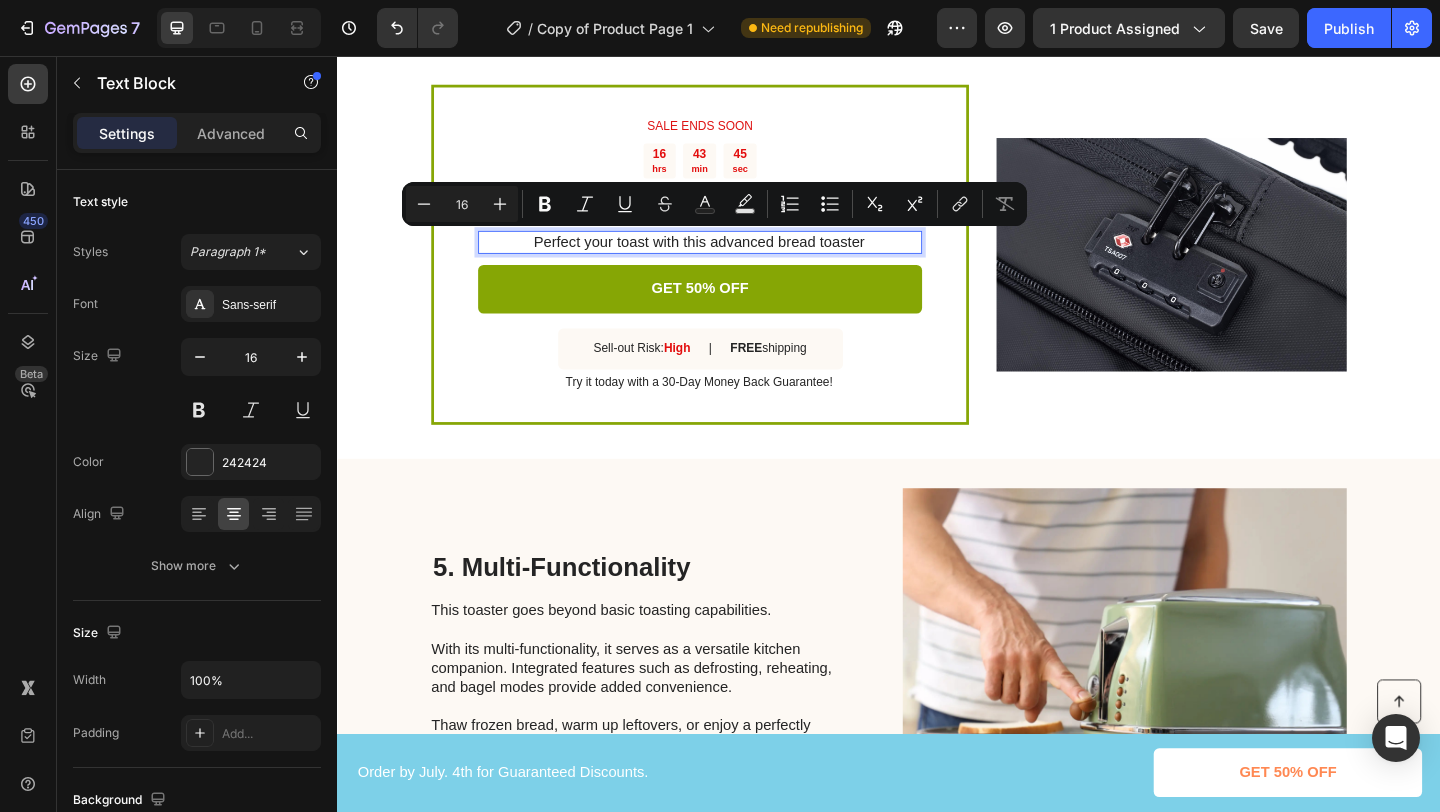 click on "Perfect your toast with this advanced bread toaster" at bounding box center [730, 258] 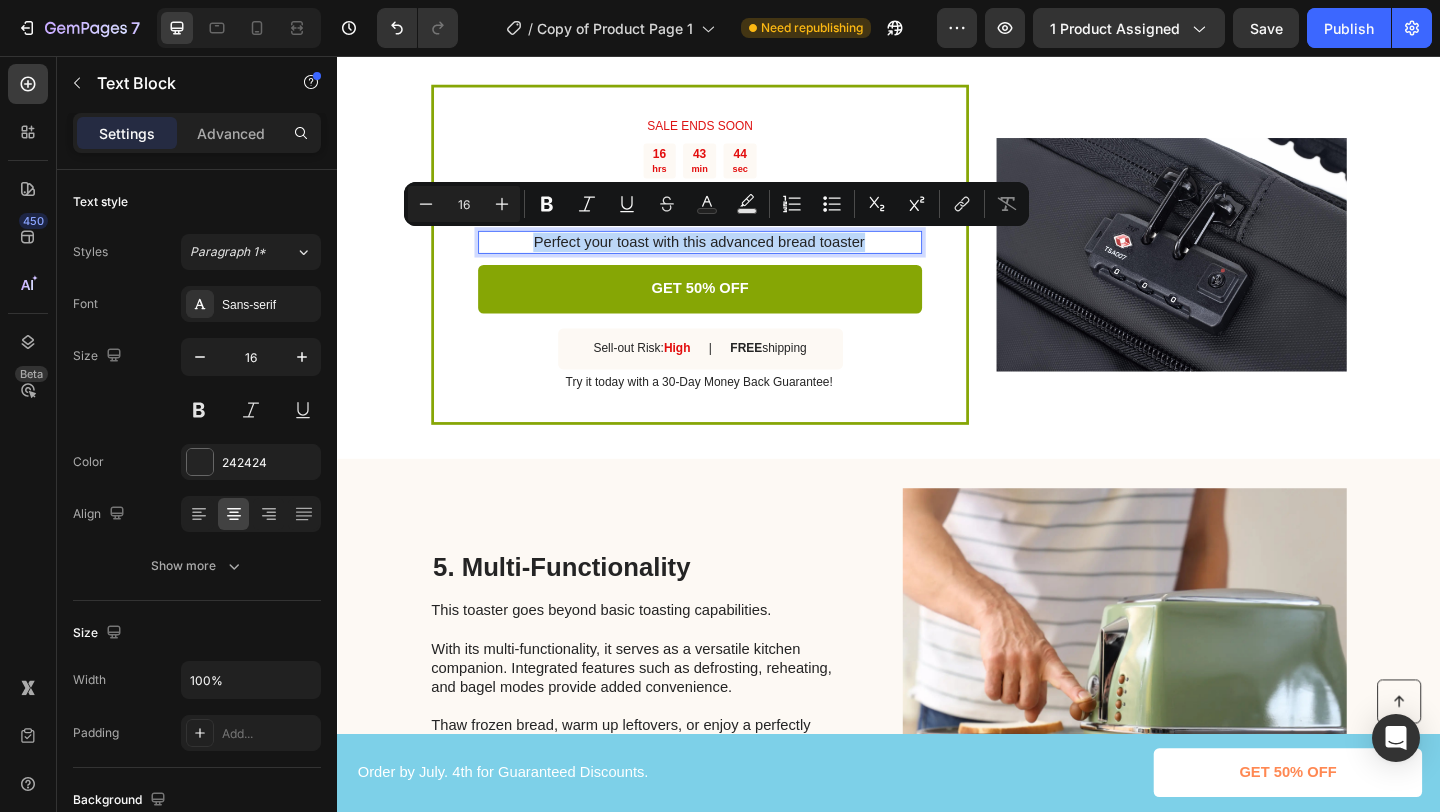 drag, startPoint x: 905, startPoint y: 257, endPoint x: 547, endPoint y: 258, distance: 358.0014 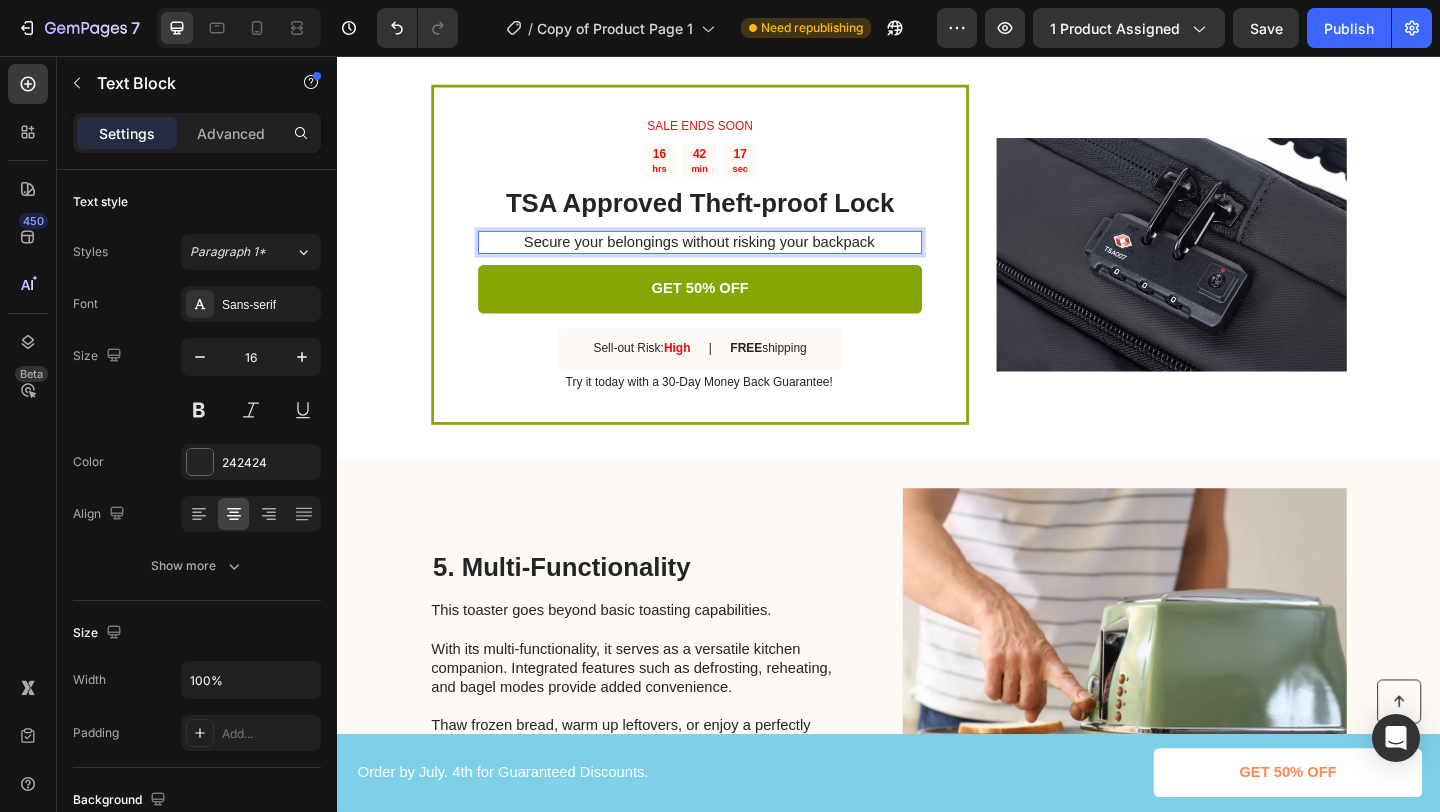 click on "Secure your belongings without risking your backpack" at bounding box center (730, 258) 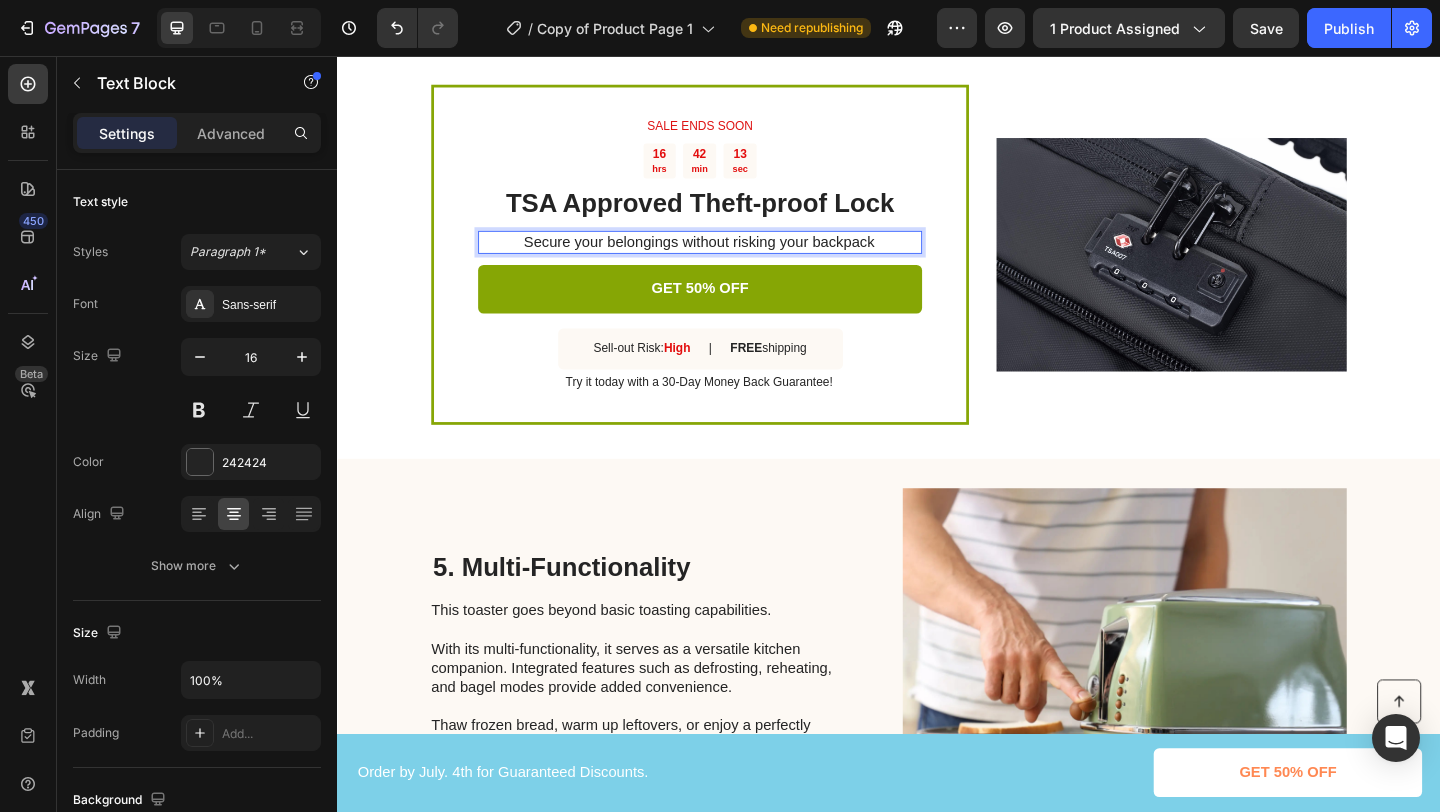 click on "Secure your belongings without risking your backpack" at bounding box center (730, 258) 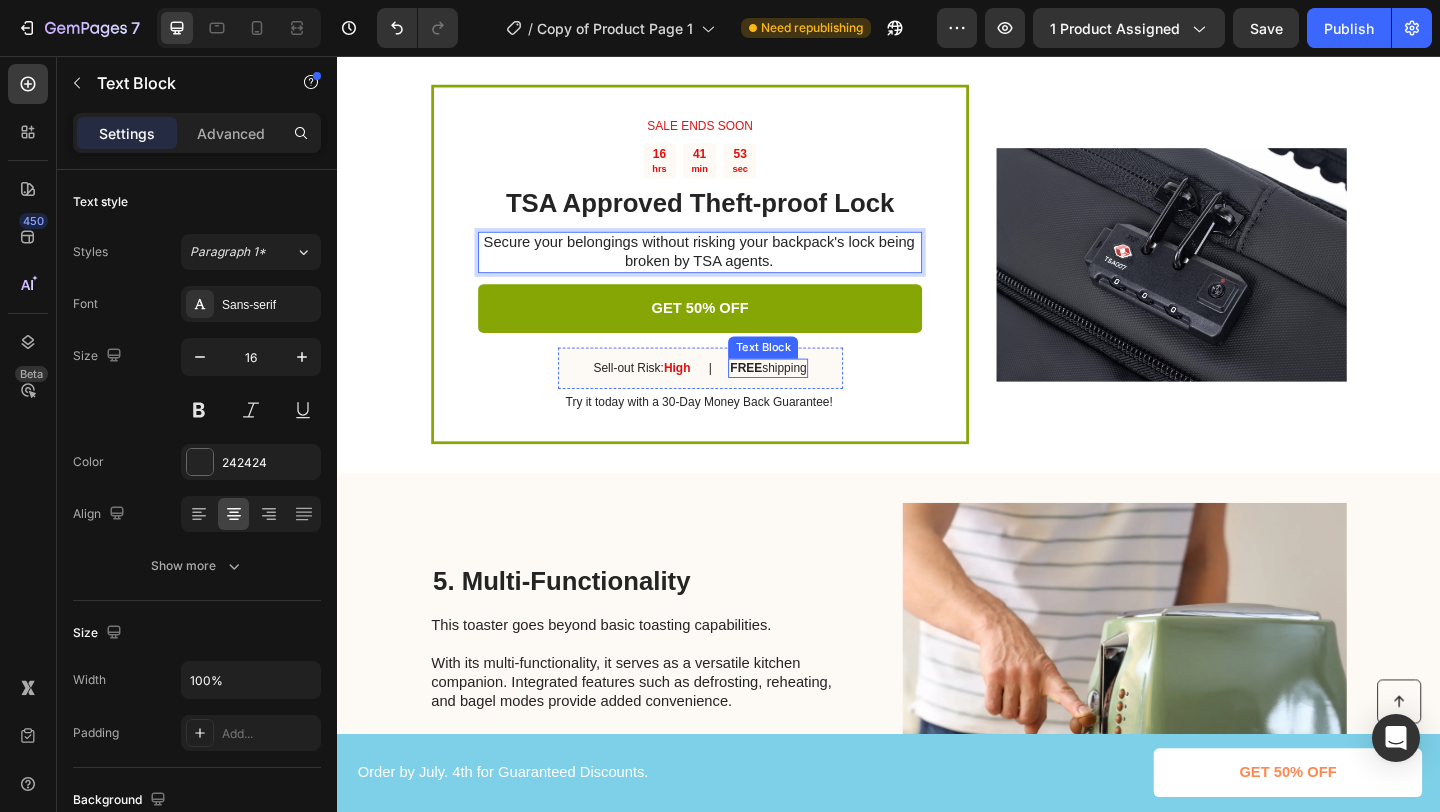 scroll, scrollTop: 2303, scrollLeft: 0, axis: vertical 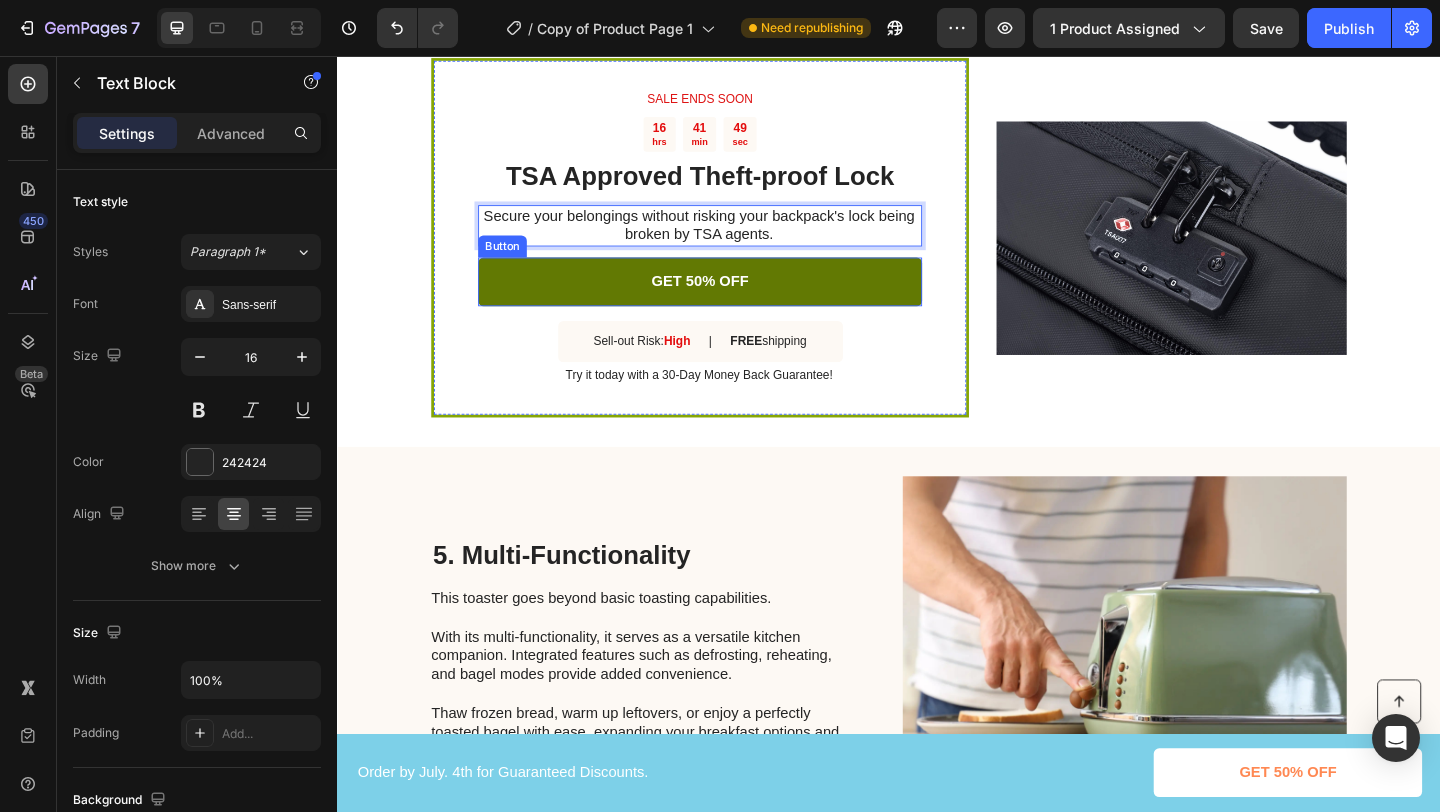 click on "GET 50% OFF" at bounding box center [731, 301] 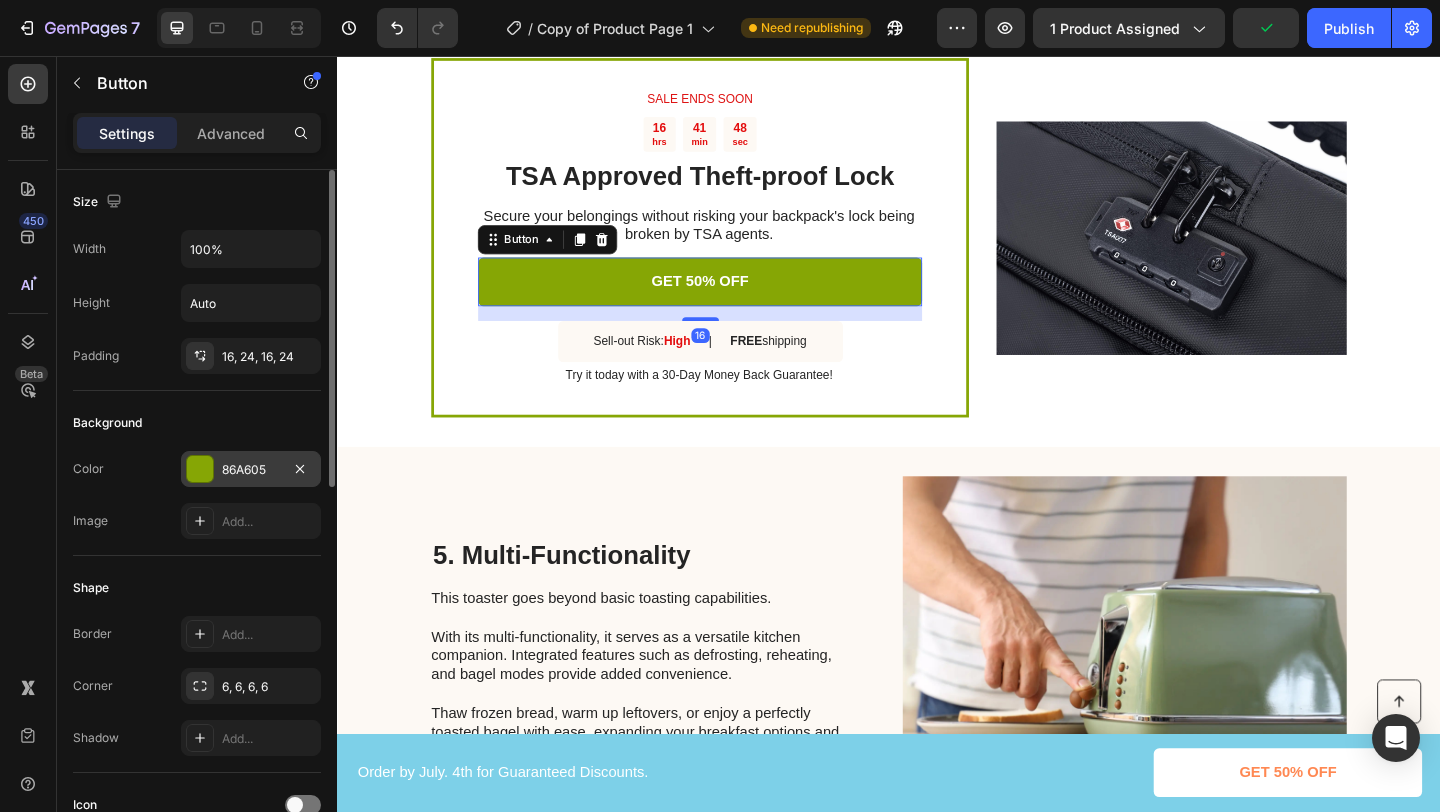 click at bounding box center [200, 469] 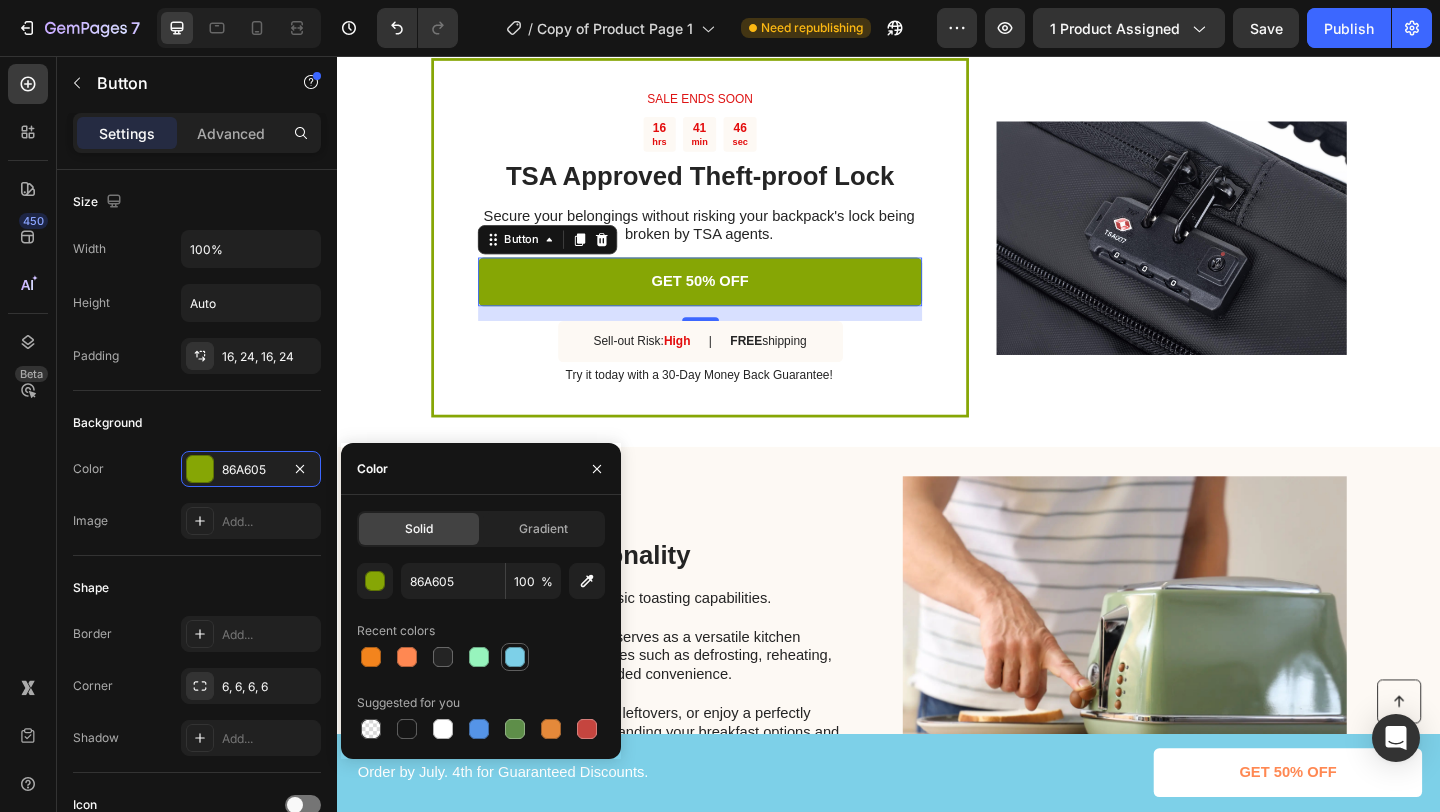 click at bounding box center [515, 657] 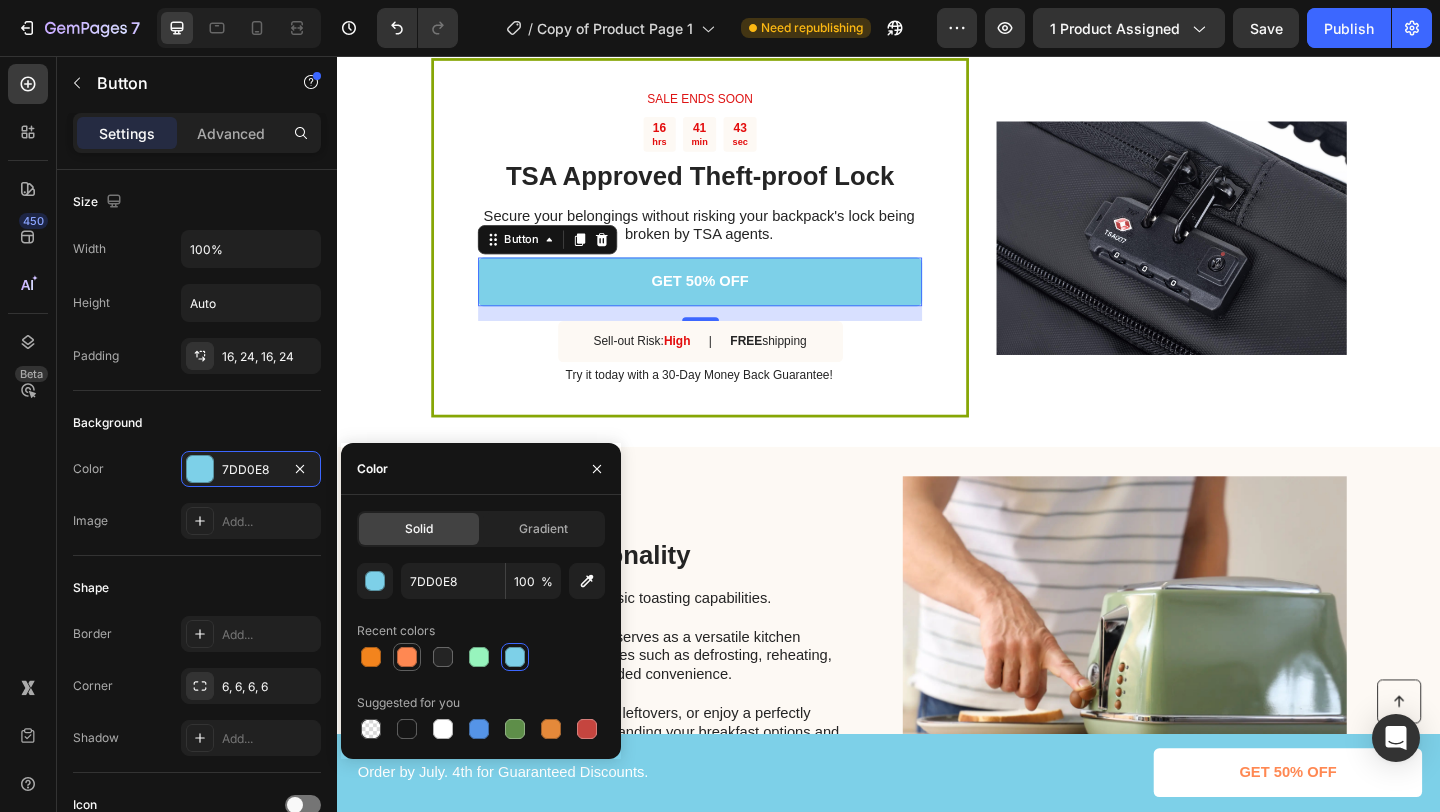 click at bounding box center (407, 657) 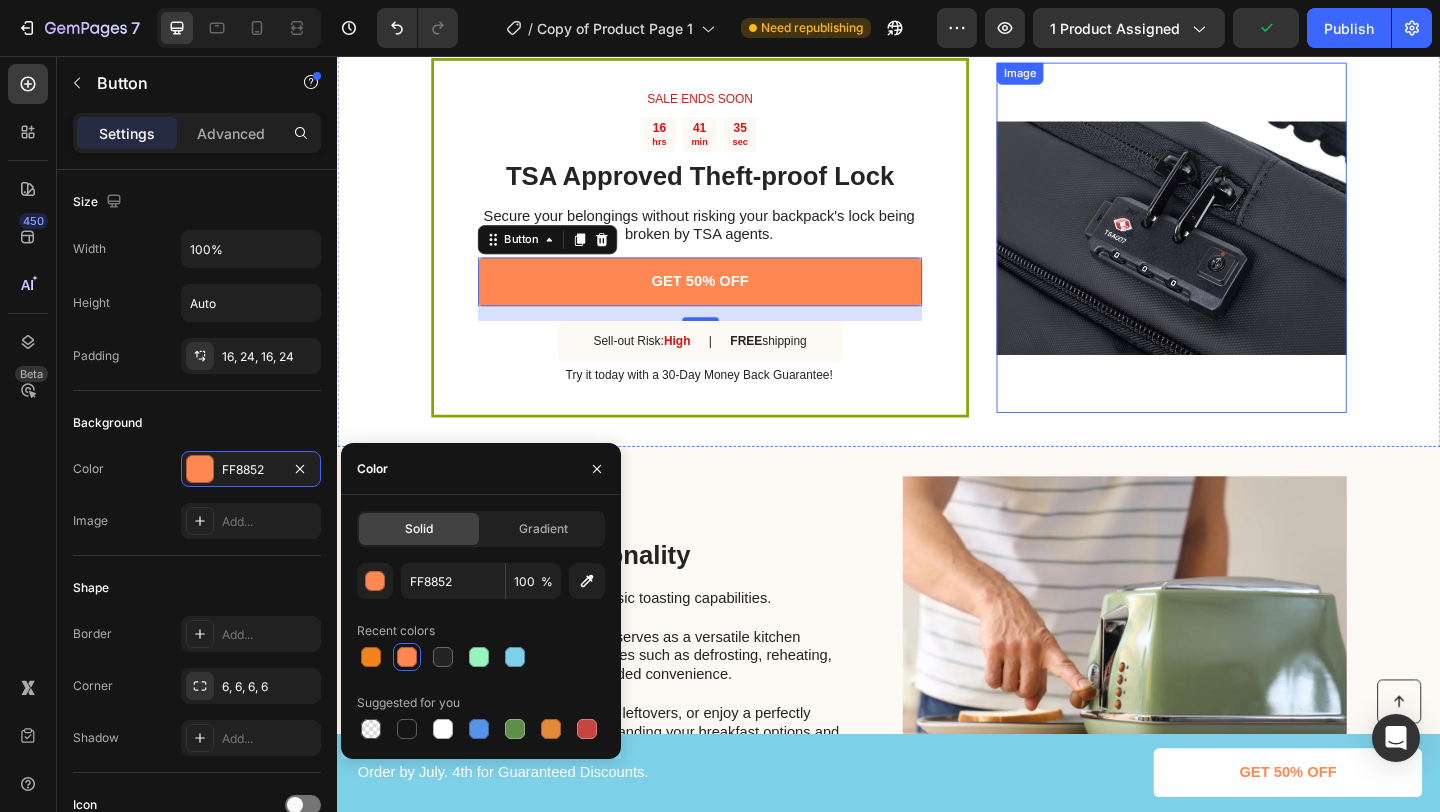 click at bounding box center [1244, 253] 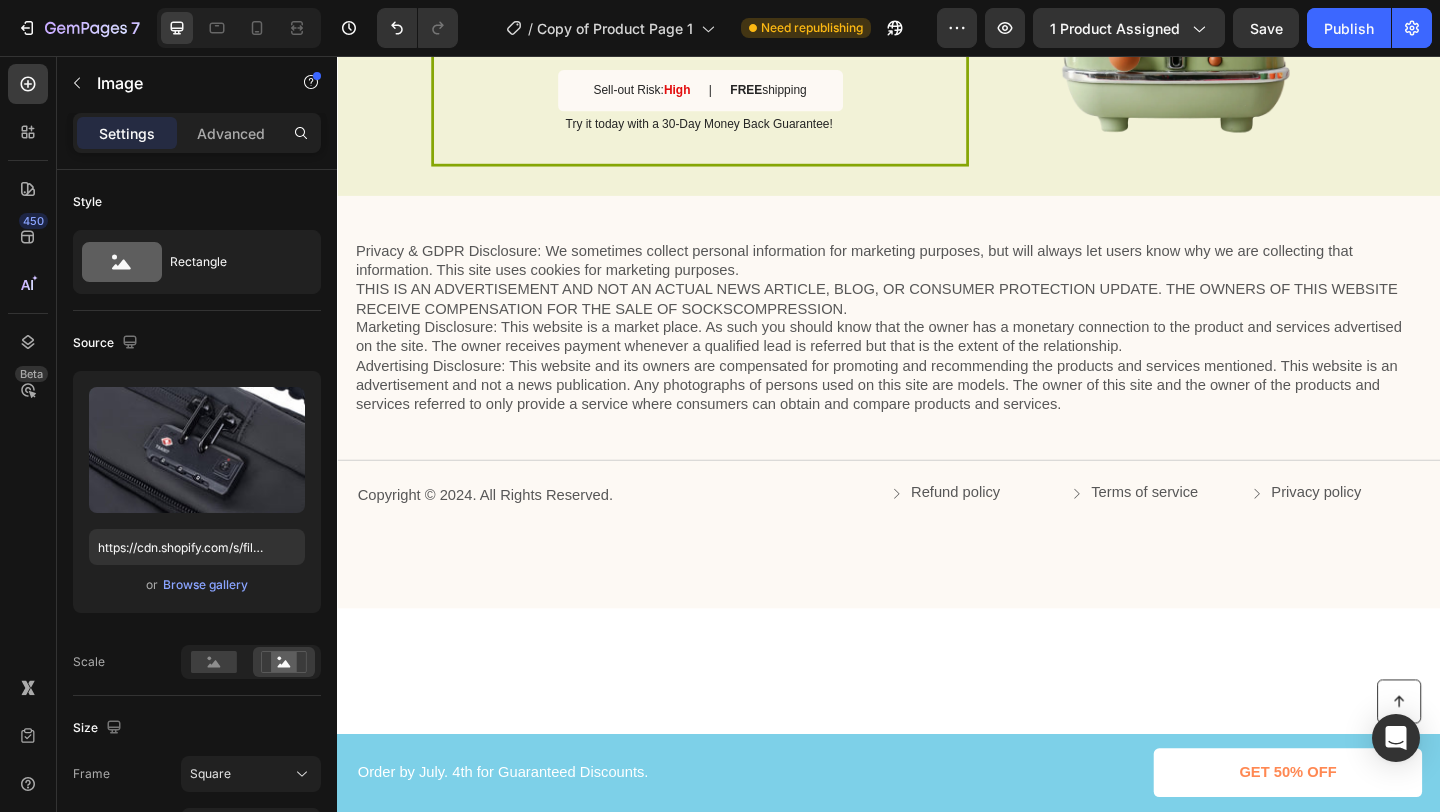 scroll, scrollTop: 4345, scrollLeft: 0, axis: vertical 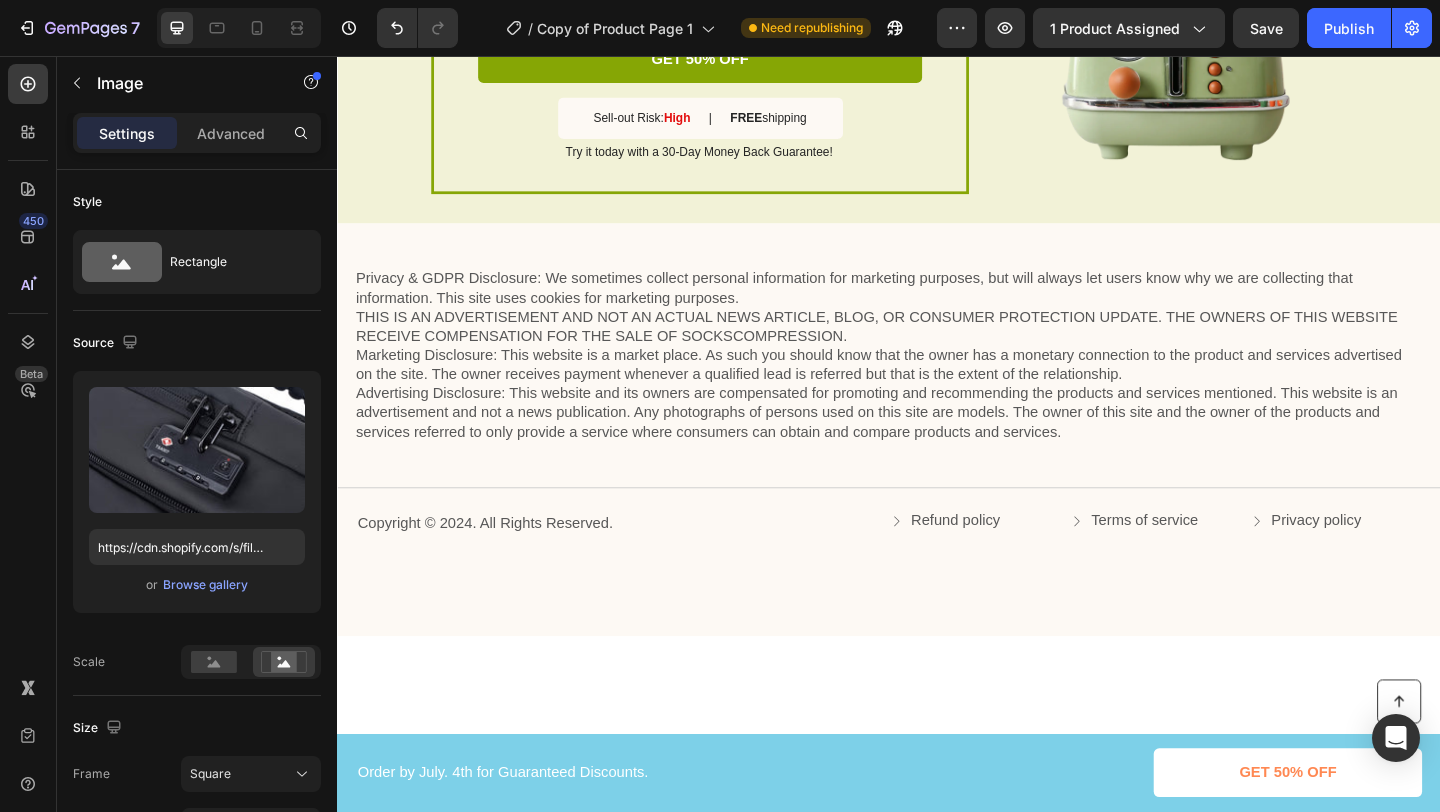 click on "Privacy & GDPR Disclosure: We sometimes collect personal information for marketing purposes, but will always let users know why we are collecting that information. This site uses cookies for marketing purposes. THIS IS AN ADVERTISEMENT AND NOT AN ACTUAL NEWS ARTICLE, BLOG, OR CONSUMER PROTECTION UPDATE. THE OWNERS OF THIS WEBSITE RECEIVE COMPENSATION FOR THE SALE OF SOCKSCOMPRESSION. Marketing Disclosure: This website is a market place. As such you should know that the owner has a monetary connection to the product and services advertised on the site. The owner receives payment whenever a qualified lead is referred but that is the extent of the relationship." at bounding box center [937, 381] 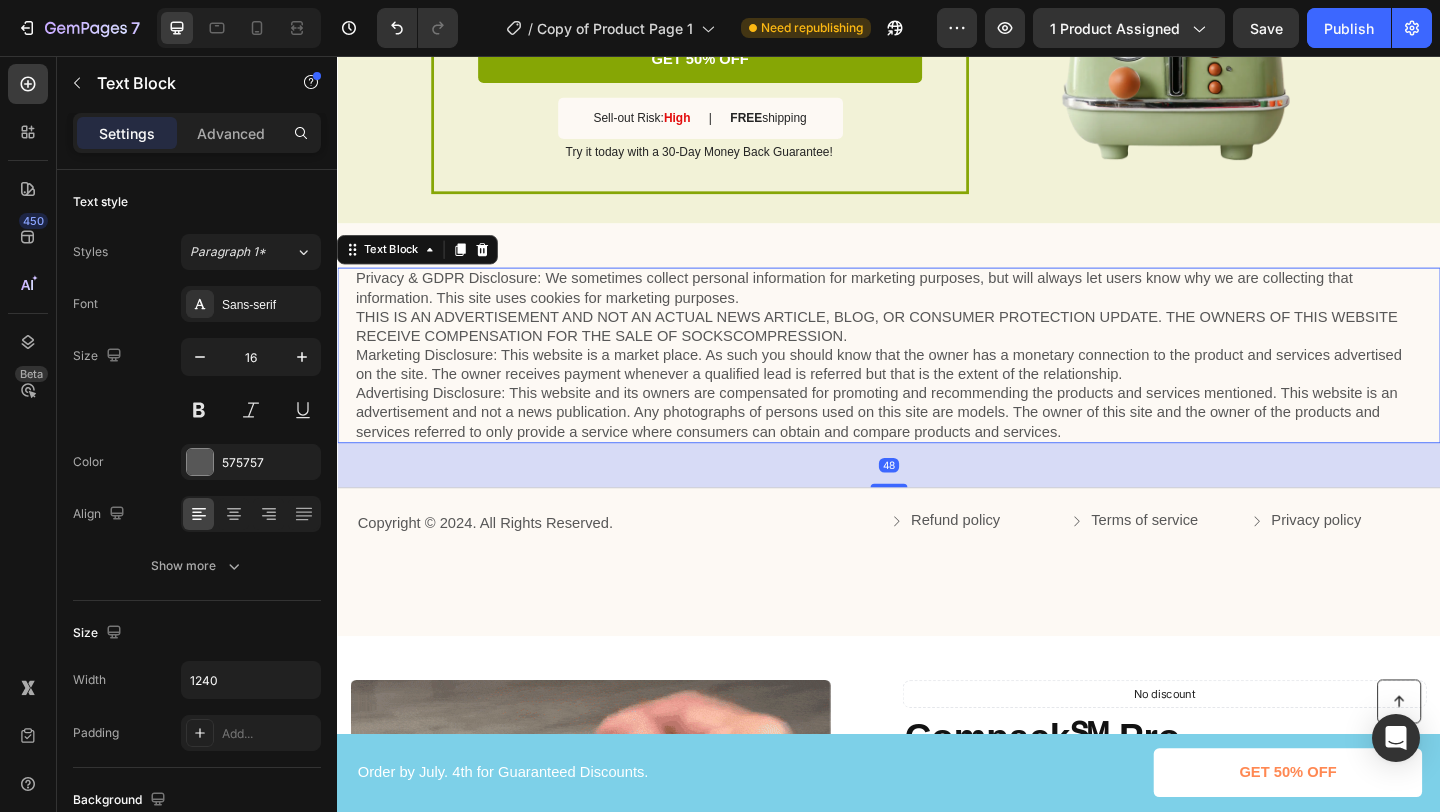 drag, startPoint x: 493, startPoint y: 272, endPoint x: 581, endPoint y: 297, distance: 91.48224 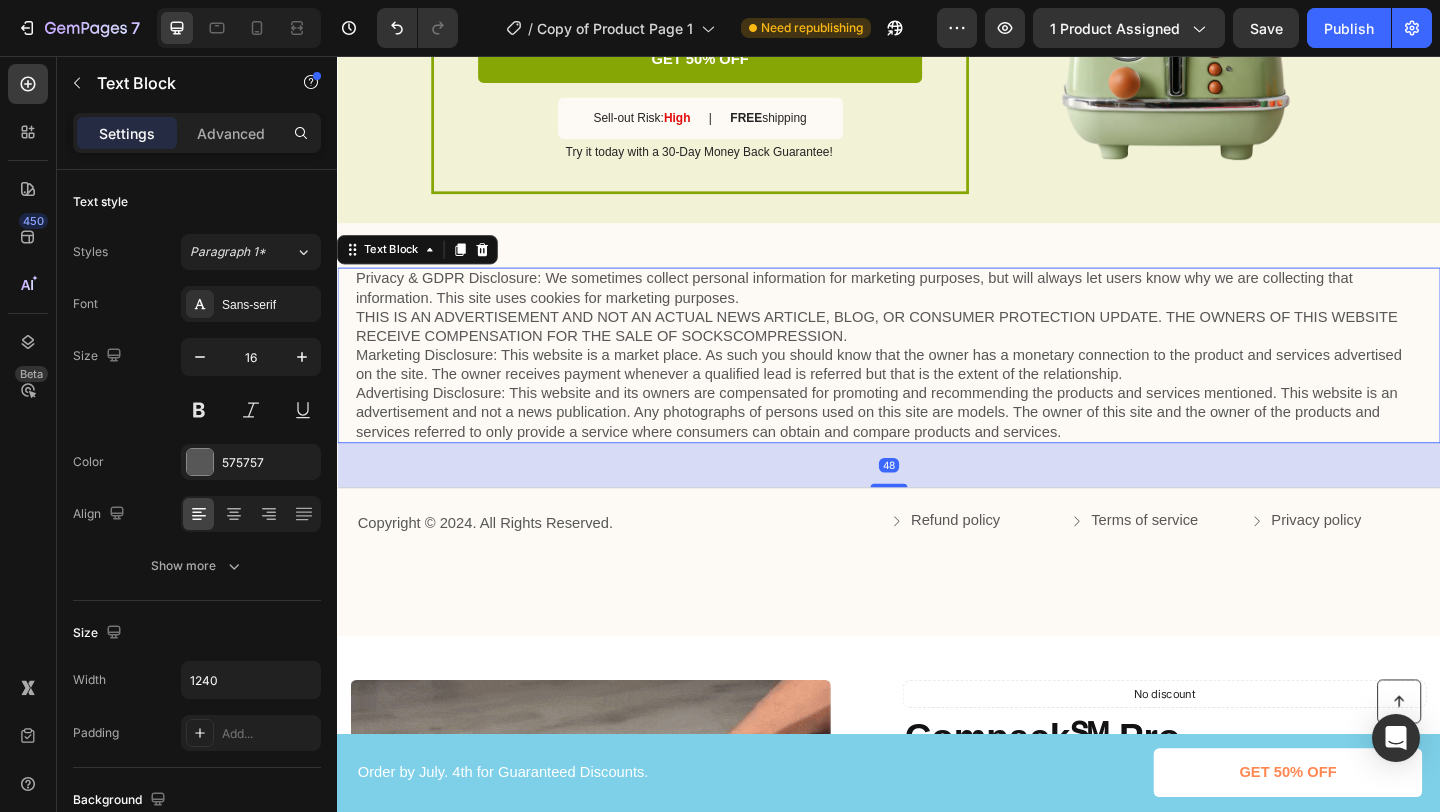 click 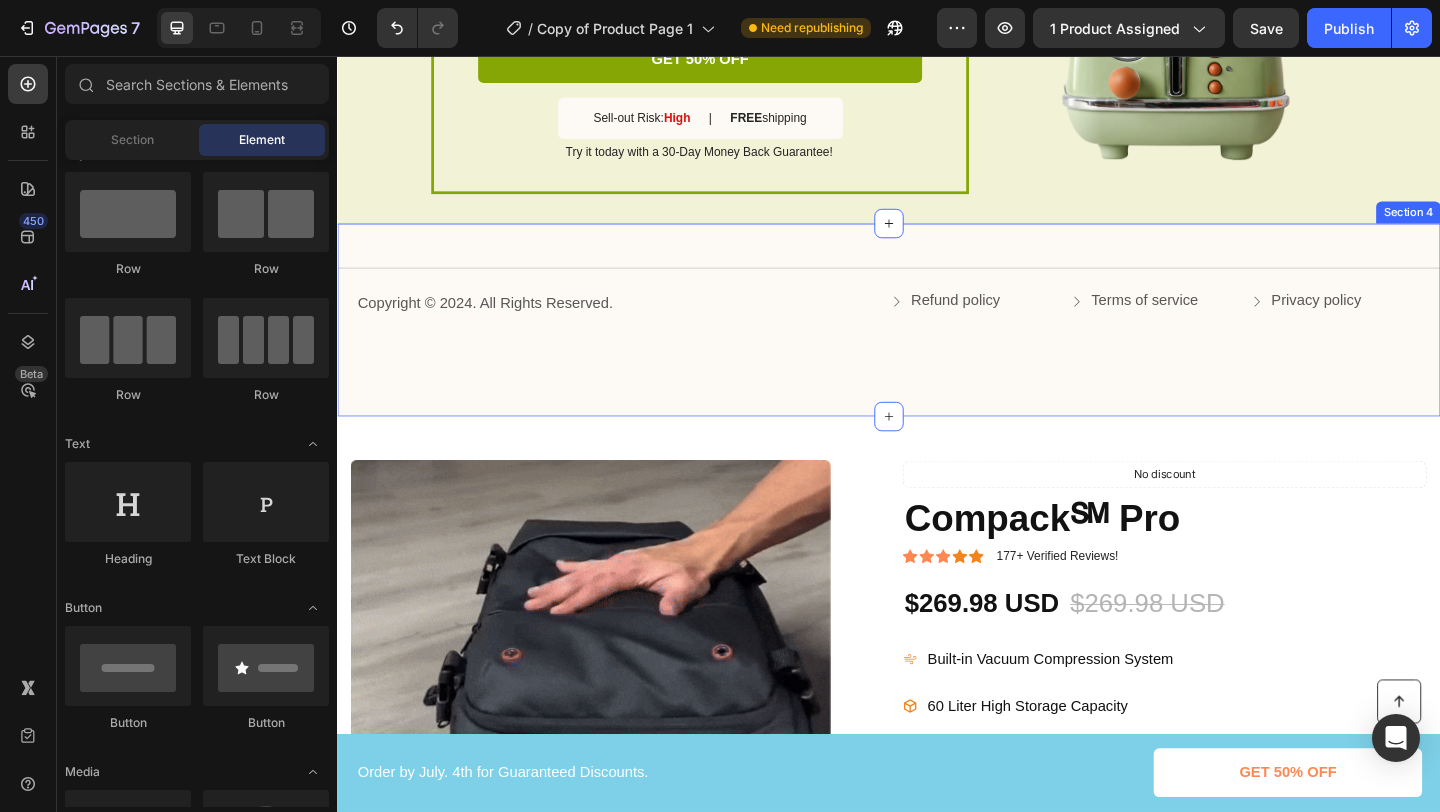 click on "Title Line Copyright © 2024. All Rights Reserved. Text Block
Refund policy Button
Terms of service Button
Privacy policy Button Row Row Section 4" at bounding box center (937, 342) 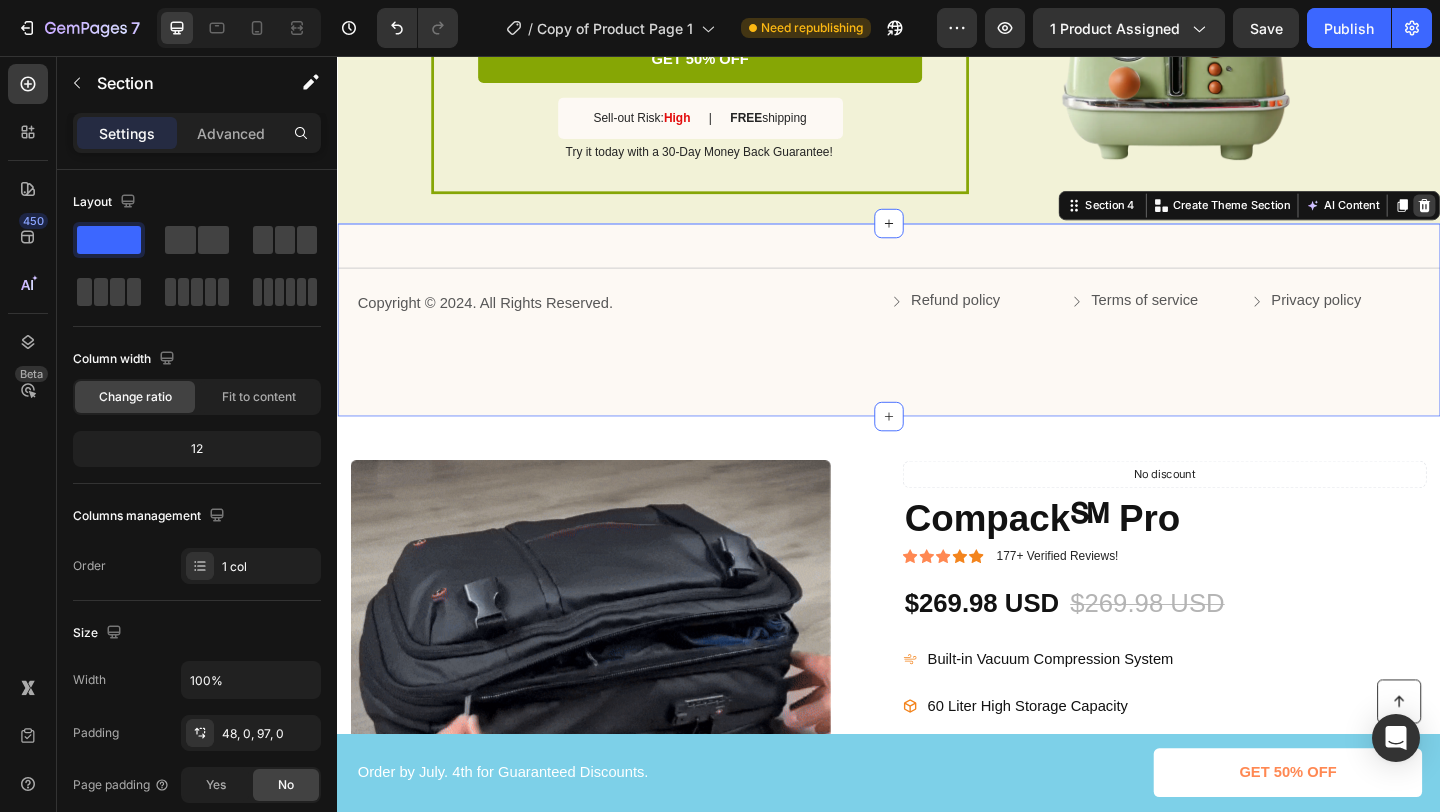 click 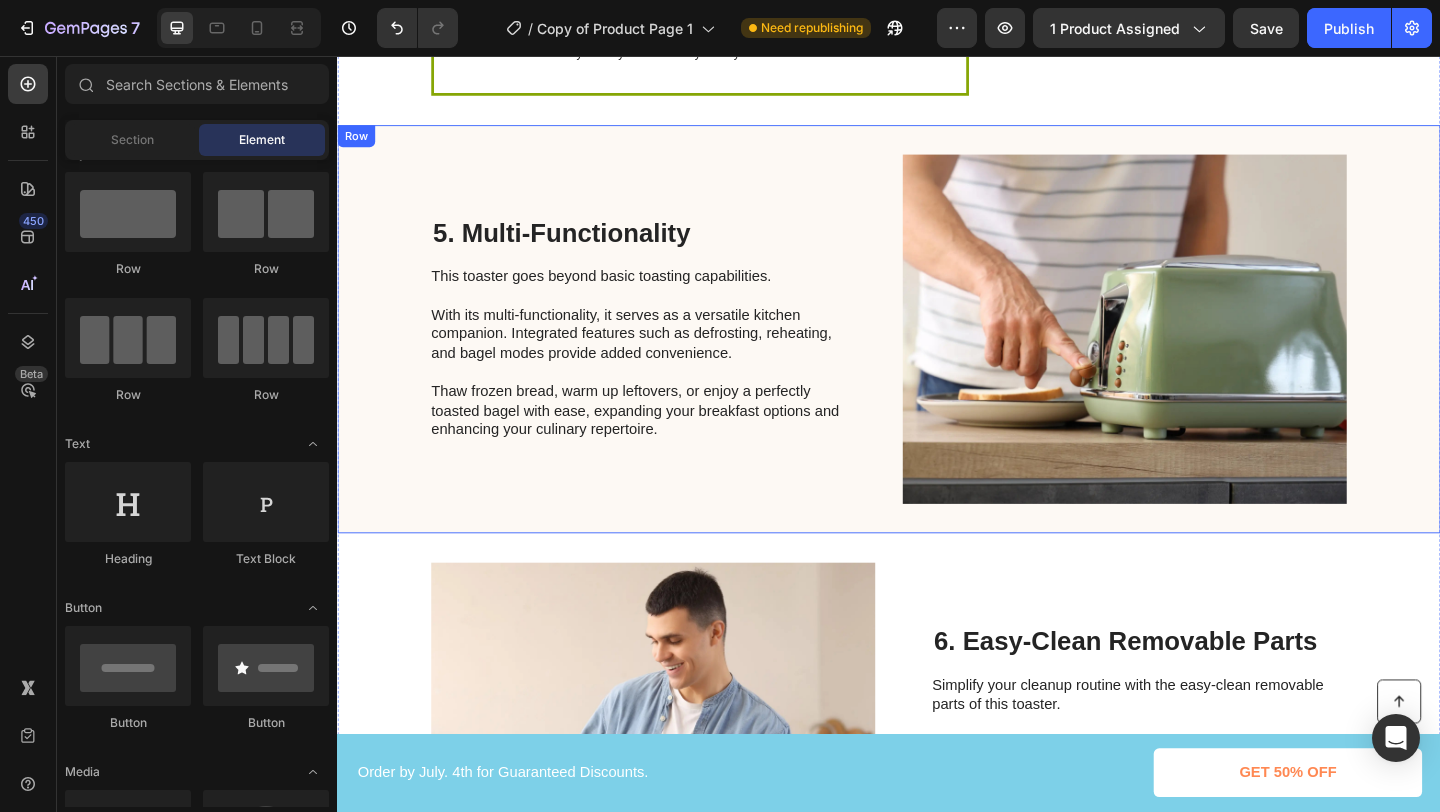 scroll, scrollTop: 2430, scrollLeft: 0, axis: vertical 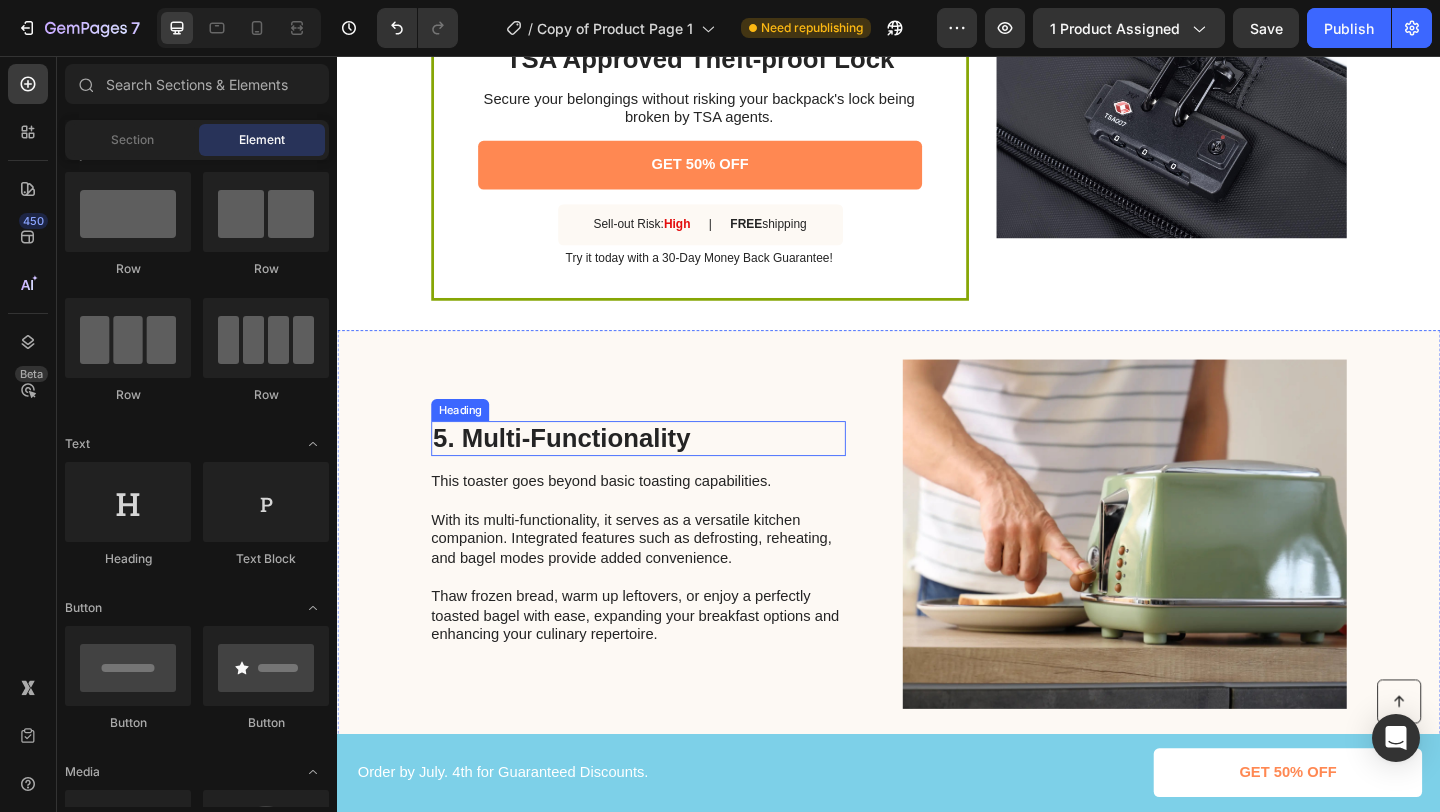 click on "5. Multi-Functionality" at bounding box center [664, 472] 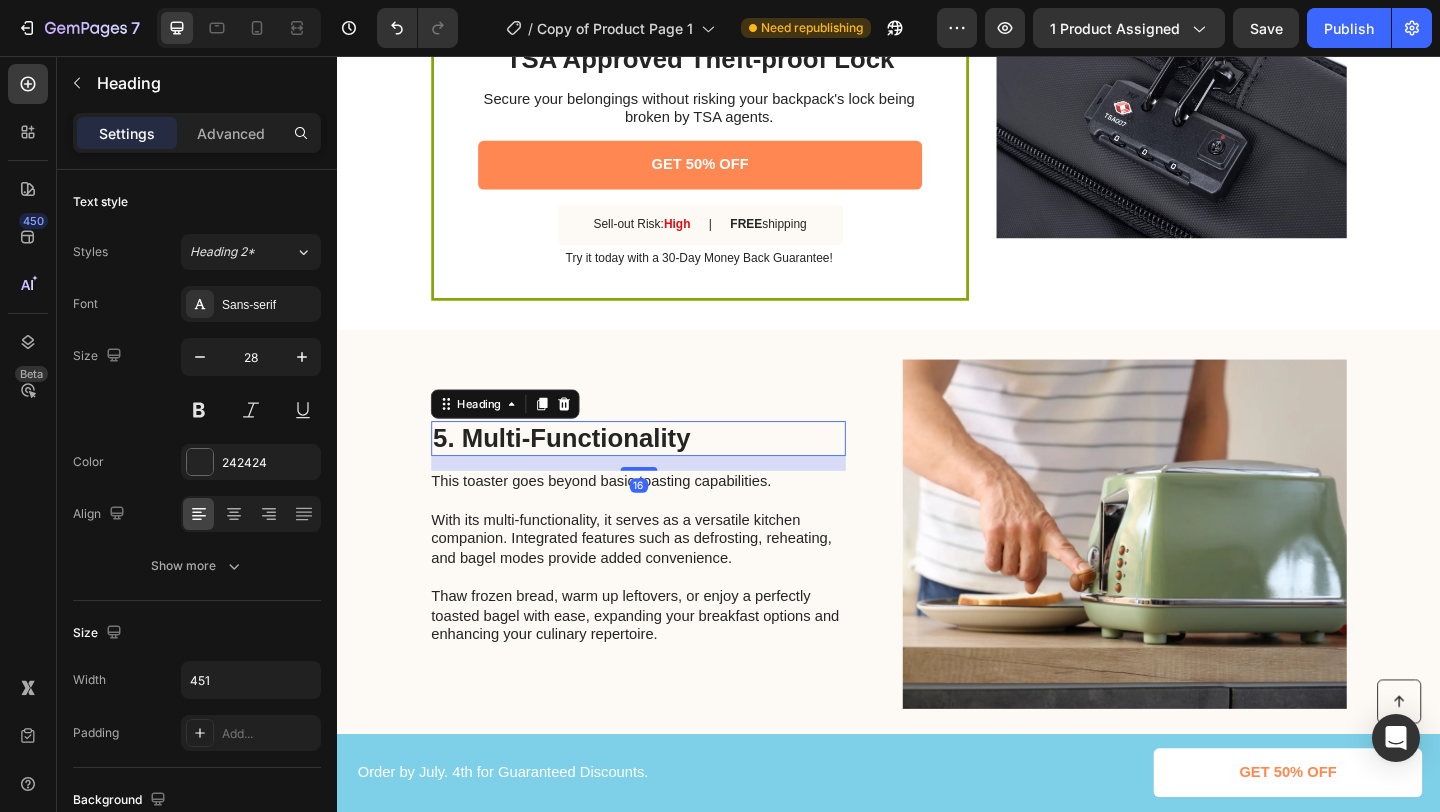 click on "5. Multi-Functionality" at bounding box center [664, 472] 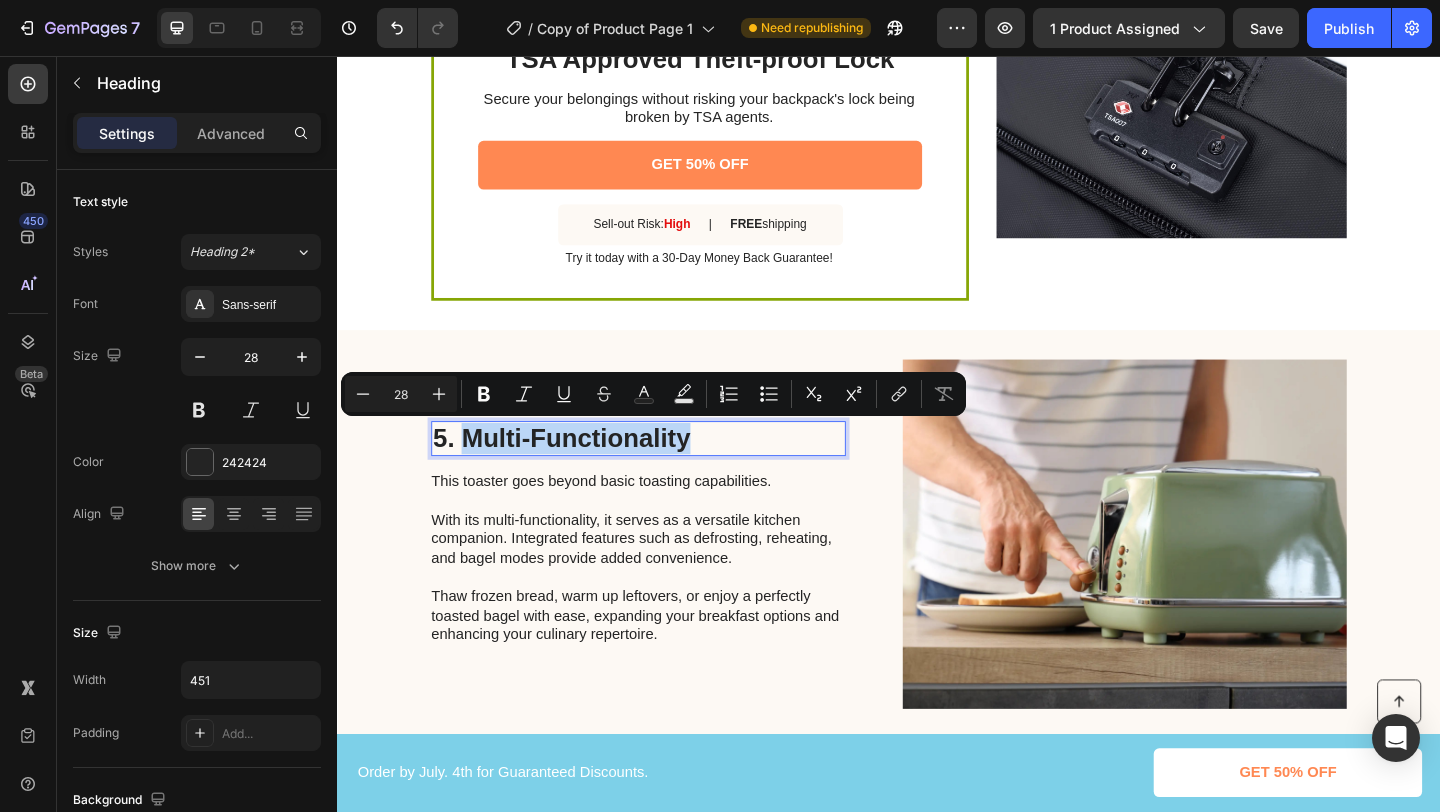 drag, startPoint x: 711, startPoint y: 476, endPoint x: 466, endPoint y: 471, distance: 245.05101 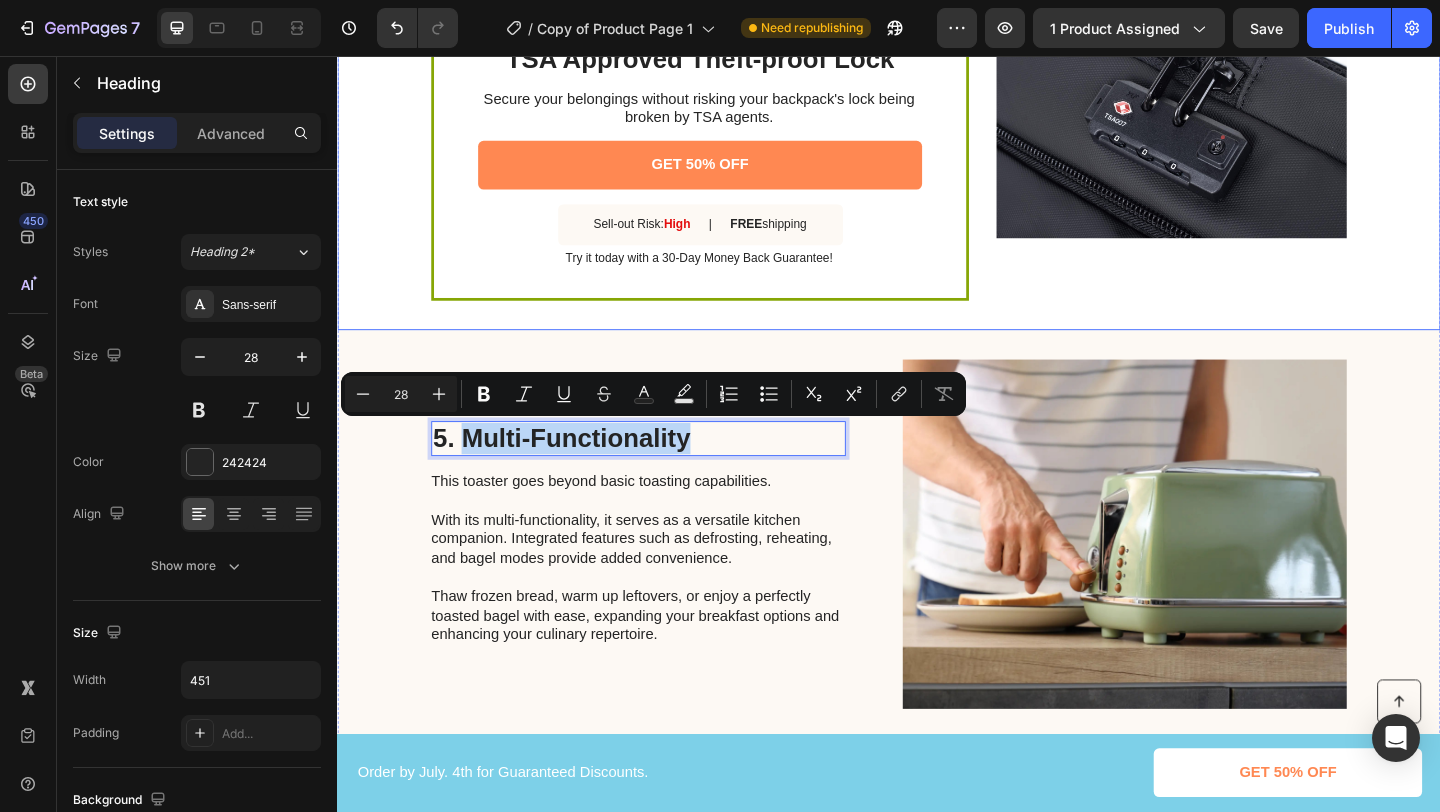 click on "SALE ENDS SOON Text Block 16 hrs 39 min 01 sec Countdown Timer TSA Approved Theft-proof Lock Heading Secure your belongings without risking your backpack's lock being broken by TSA agents. Text Block GET 50% OFF Button Sell-out Risk:  High Text Block | Text Block FREE  shipping Text Block Row Try it today with a 30-Day Money Back Guarantee! Text Block Row Image Row" at bounding box center [937, 126] 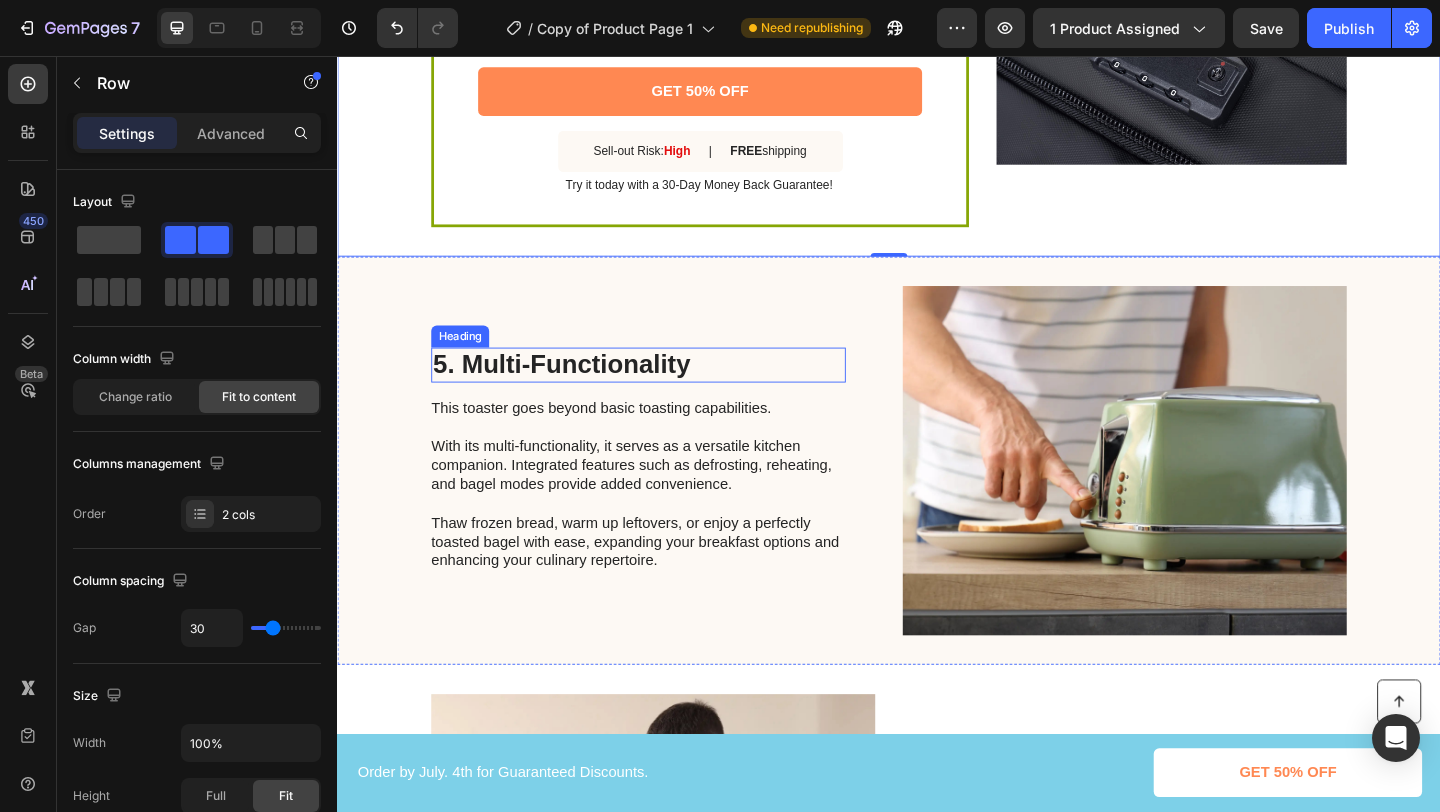 scroll, scrollTop: 2511, scrollLeft: 0, axis: vertical 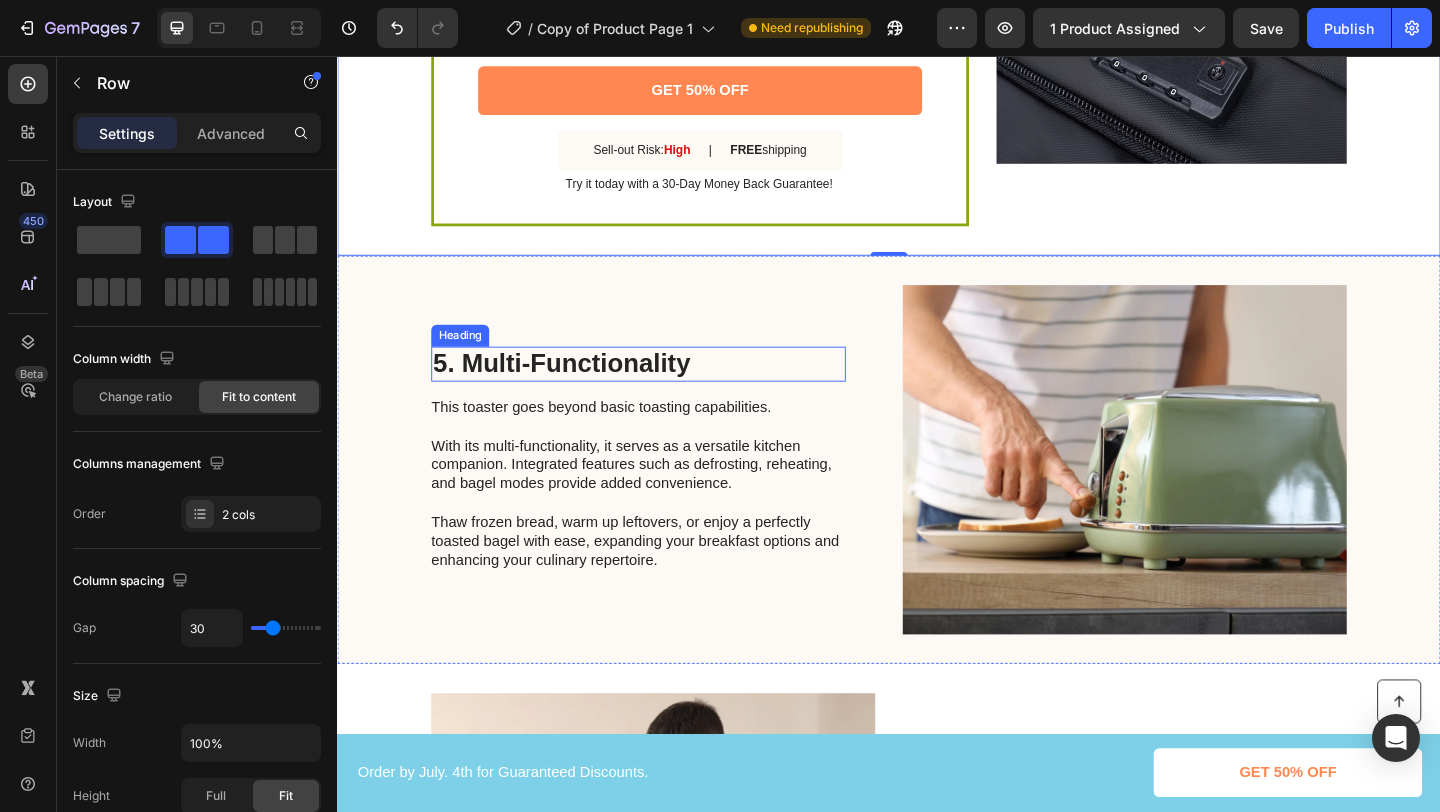 click on "5. Multi-Functionality" at bounding box center [664, 391] 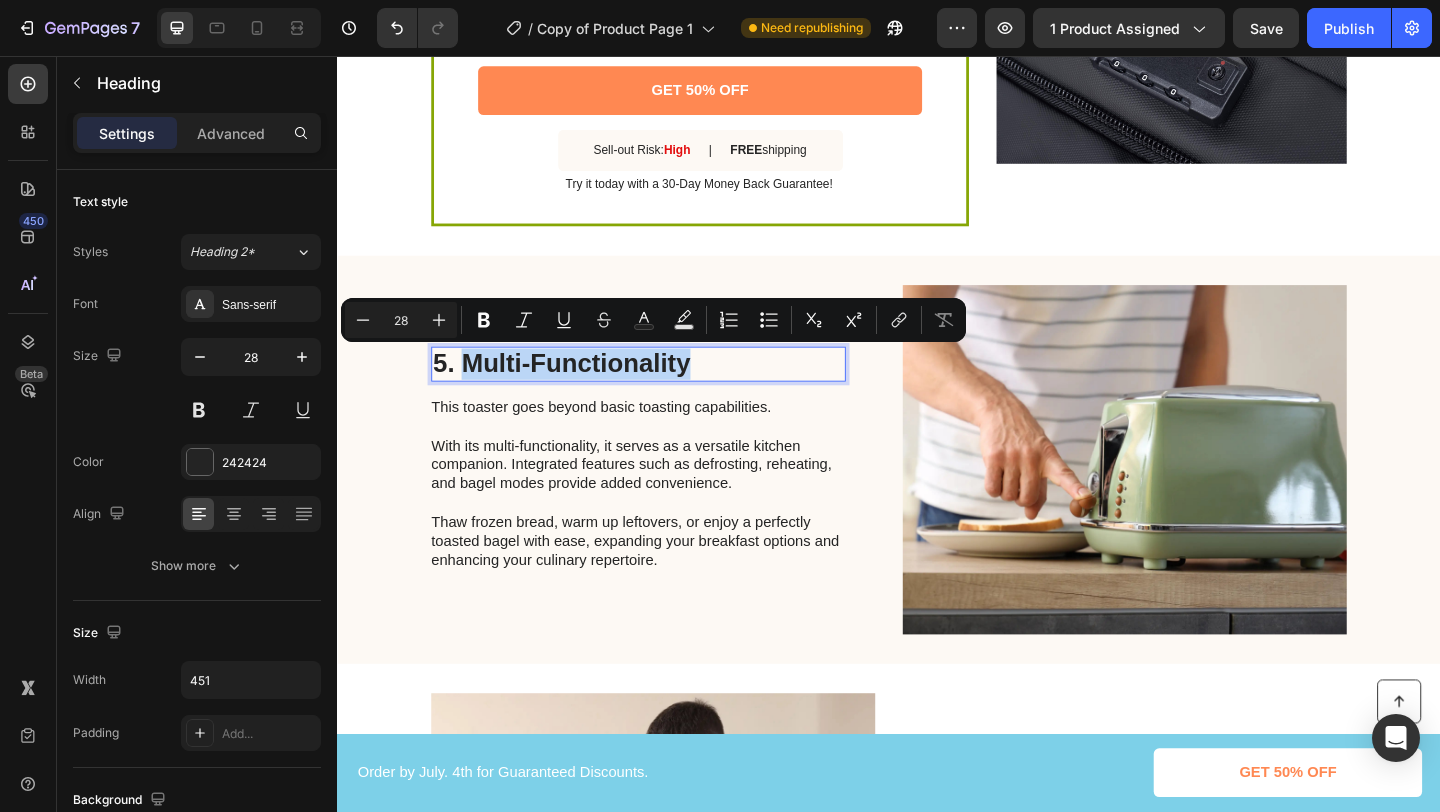 drag, startPoint x: 708, startPoint y: 395, endPoint x: 468, endPoint y: 389, distance: 240.07498 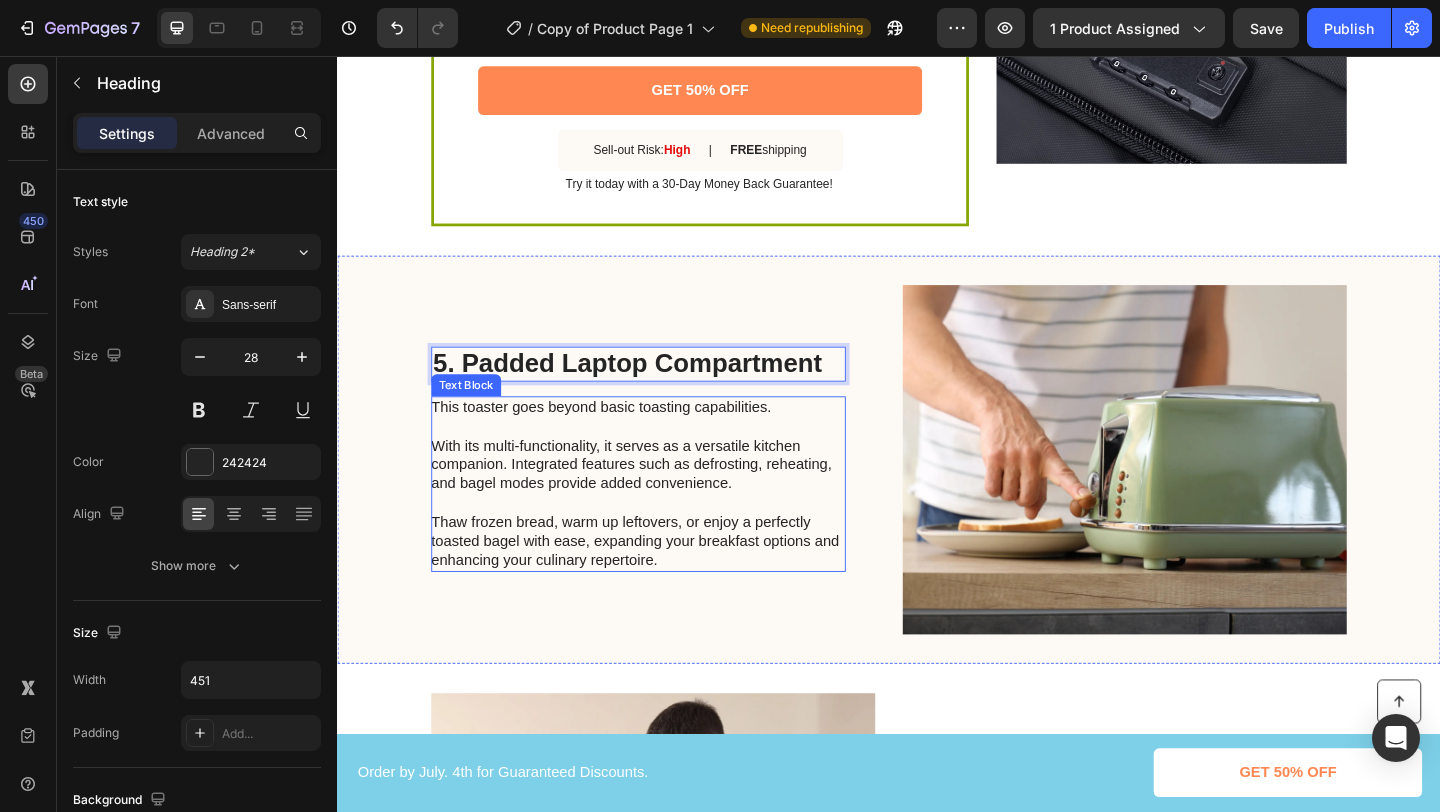 click on "This toaster goes beyond basic toasting capabilities.  With its multi-functionality, it serves as a versatile kitchen companion. Integrated features such as defrosting, reheating, and bagel modes provide added convenience.  Thaw frozen bread, warm up leftovers, or enjoy a perfectly toasted bagel with ease, expanding your breakfast options and enhancing your culinary repertoire." at bounding box center [663, 521] 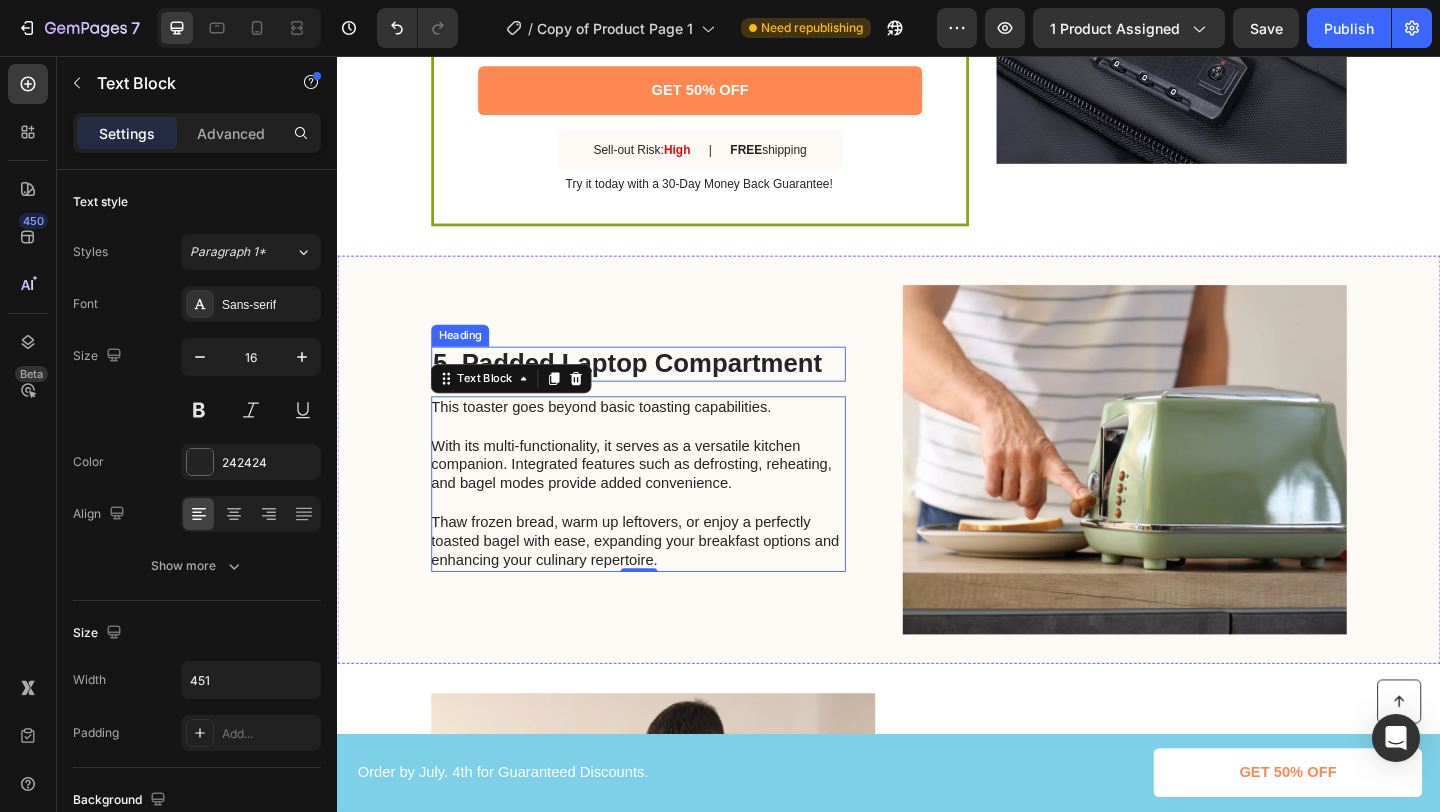 click on "5. Padded Laptop Compartment" at bounding box center (664, 391) 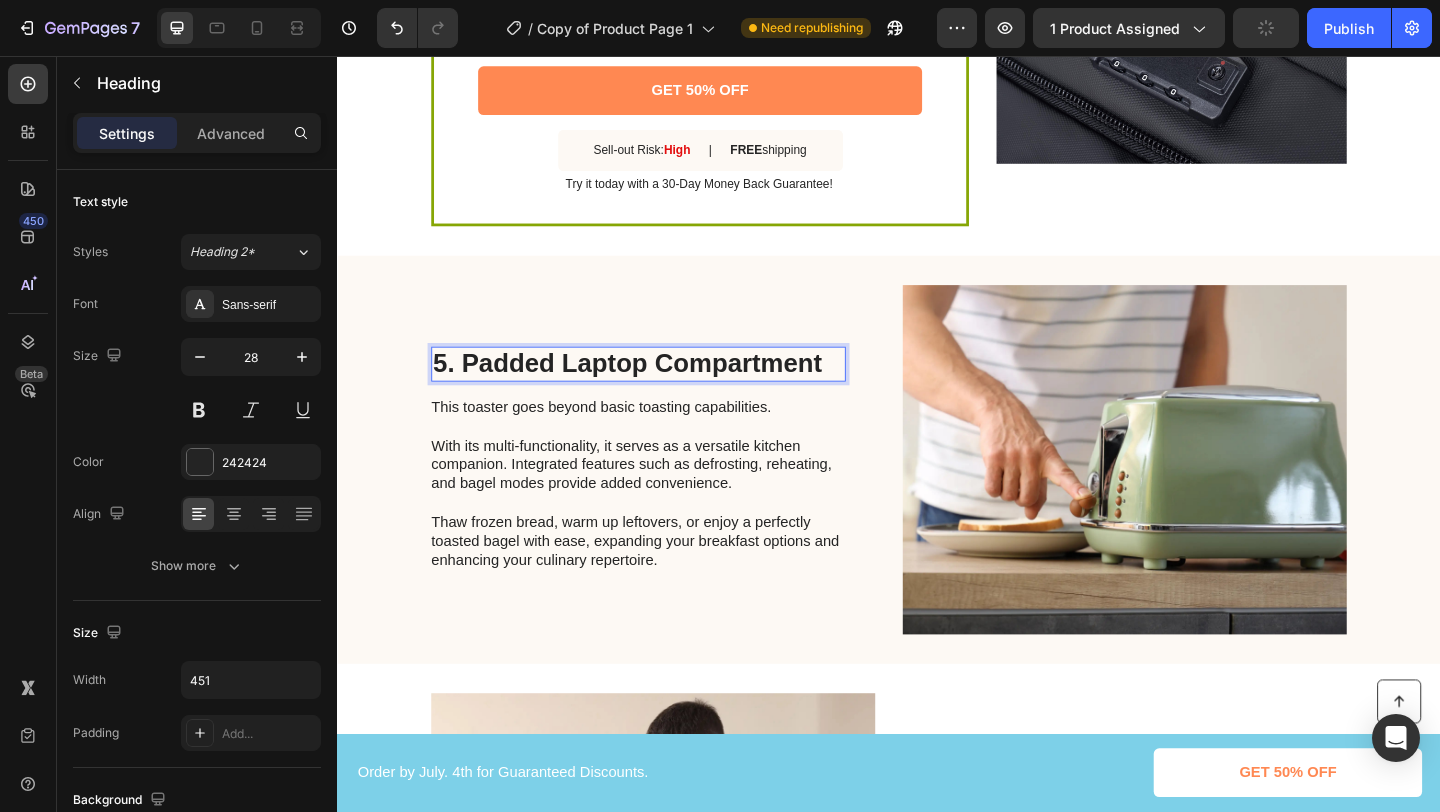 click on "5. Padded Laptop Compartment" at bounding box center [664, 391] 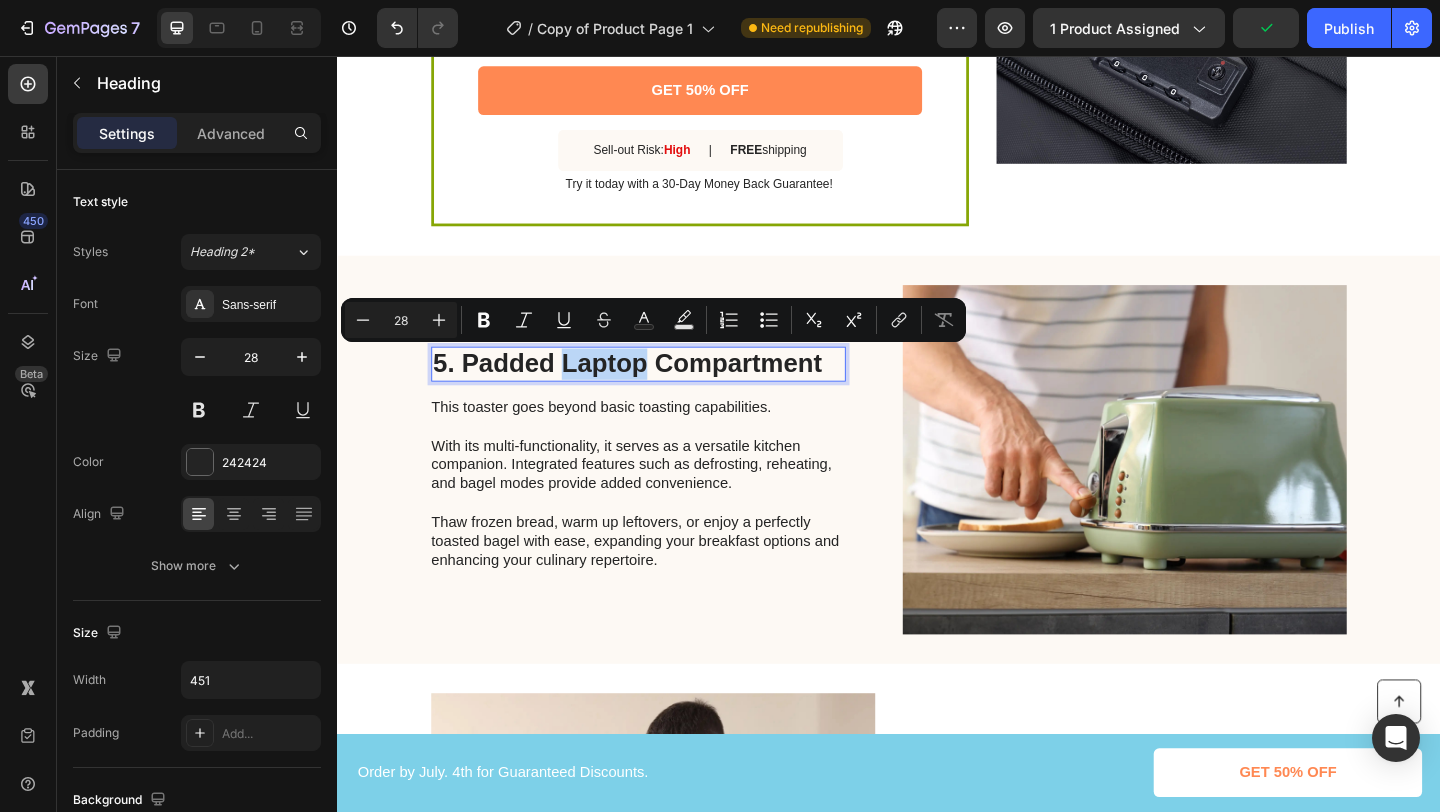 drag, startPoint x: 664, startPoint y: 398, endPoint x: 576, endPoint y: 393, distance: 88.14193 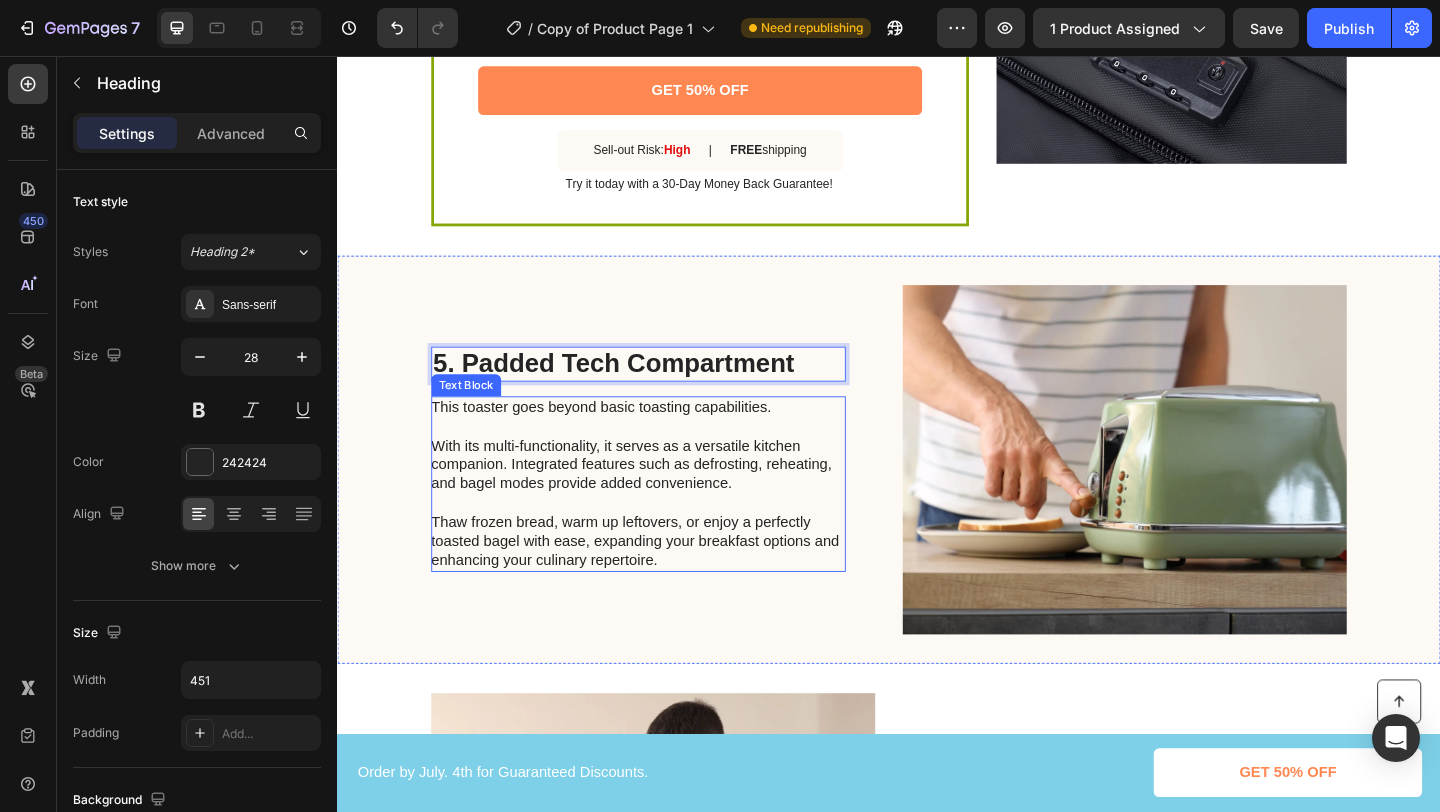 click on "This toaster goes beyond basic toasting capabilities.  With its multi-functionality, it serves as a versatile kitchen companion. Integrated features such as defrosting, reheating, and bagel modes provide added convenience.  Thaw frozen bread, warm up leftovers, or enjoy a perfectly toasted bagel with ease, expanding your breakfast options and enhancing your culinary repertoire." at bounding box center (663, 521) 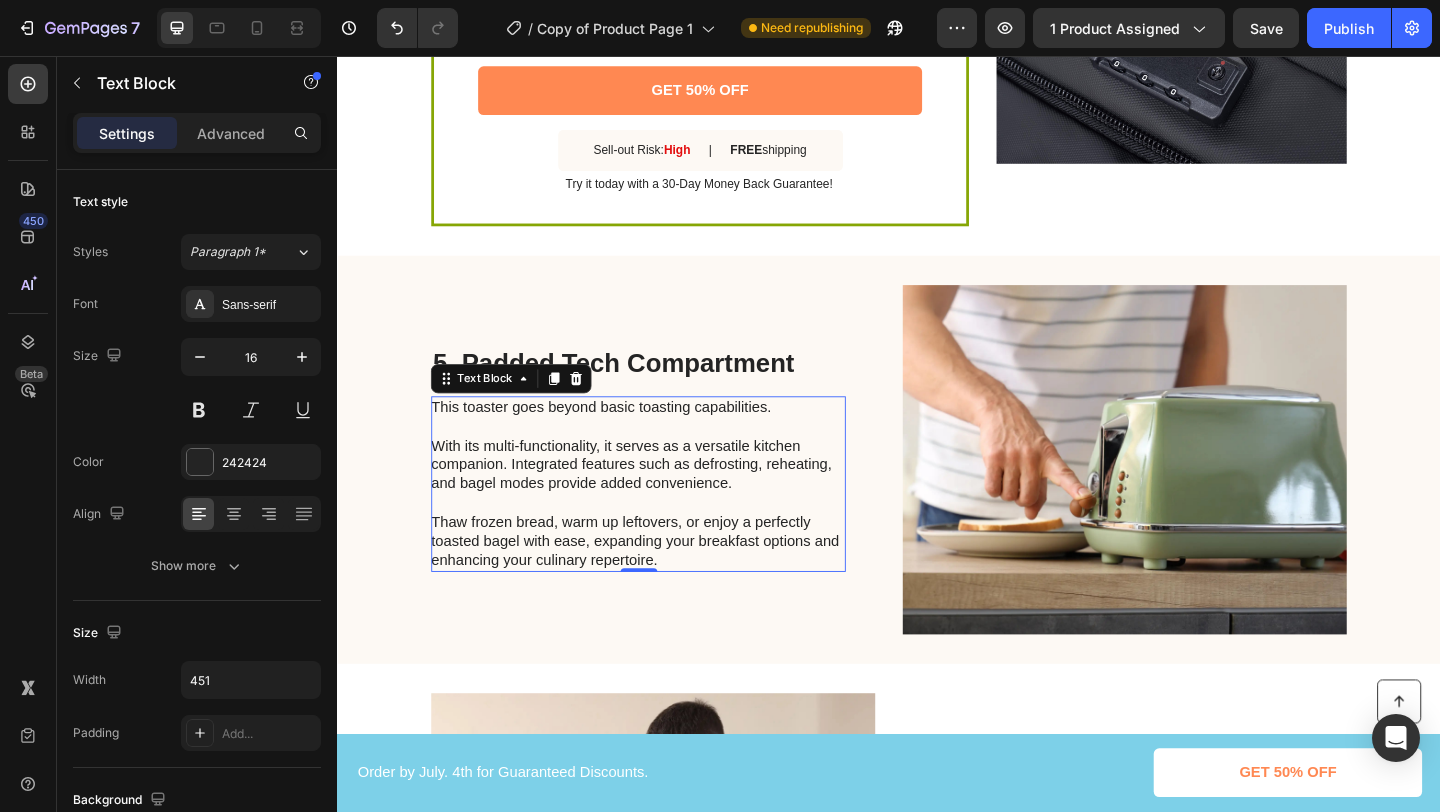 click on "This toaster goes beyond basic toasting capabilities.  With its multi-functionality, it serves as a versatile kitchen companion. Integrated features such as defrosting, reheating, and bagel modes provide added convenience.  Thaw frozen bread, warm up leftovers, or enjoy a perfectly toasted bagel with ease, expanding your breakfast options and enhancing your culinary repertoire." at bounding box center [663, 521] 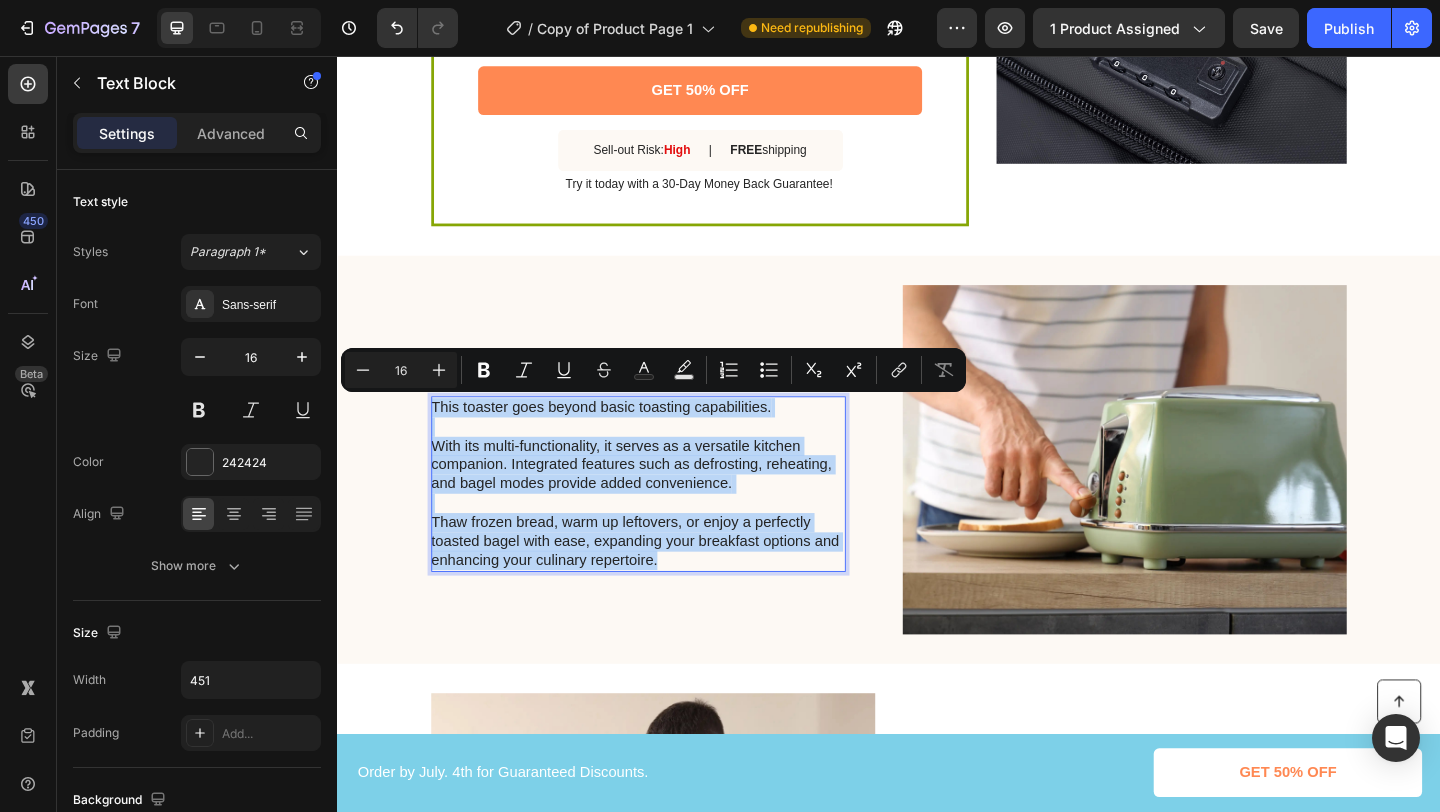 drag, startPoint x: 683, startPoint y: 605, endPoint x: 433, endPoint y: 443, distance: 297.89932 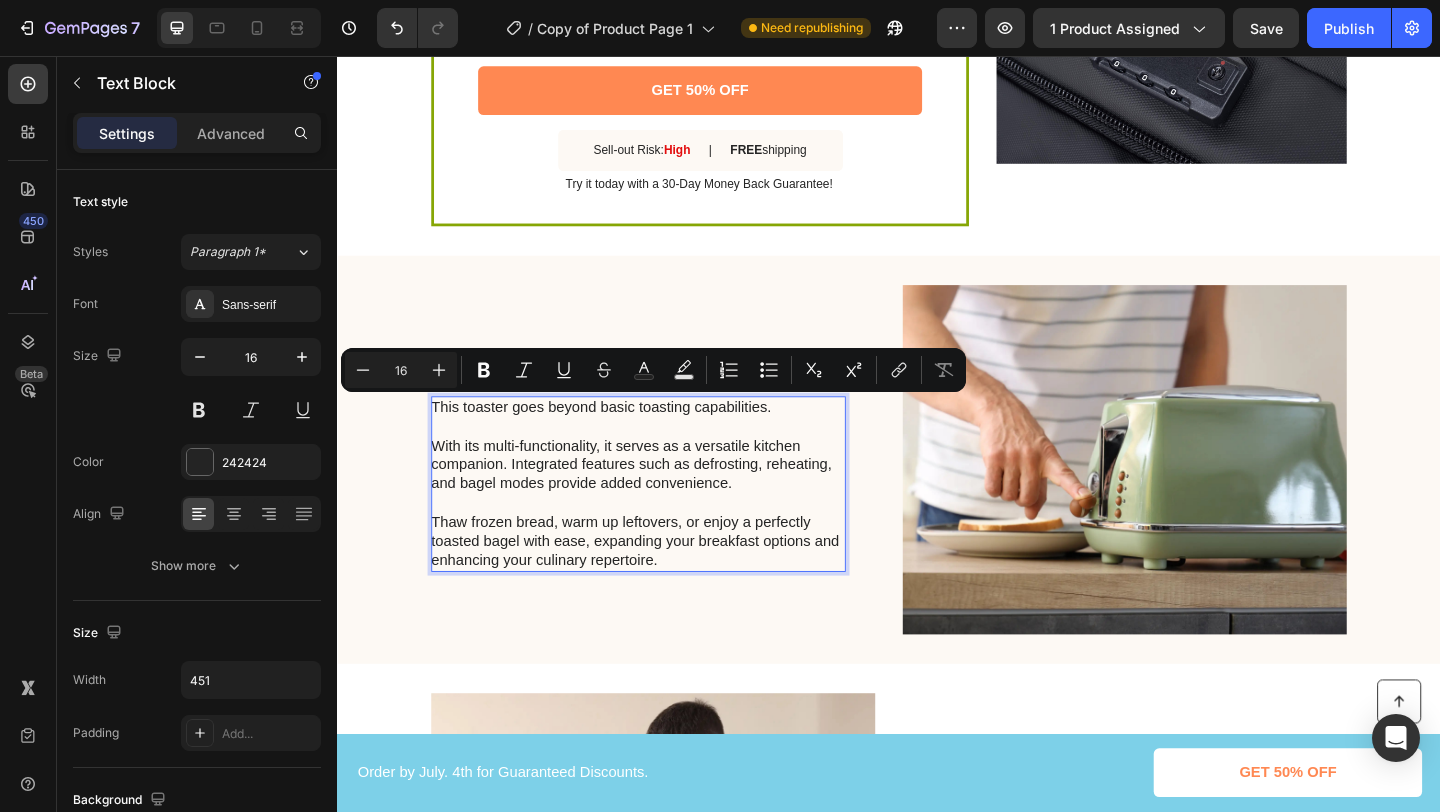 scroll, scrollTop: 2594, scrollLeft: 0, axis: vertical 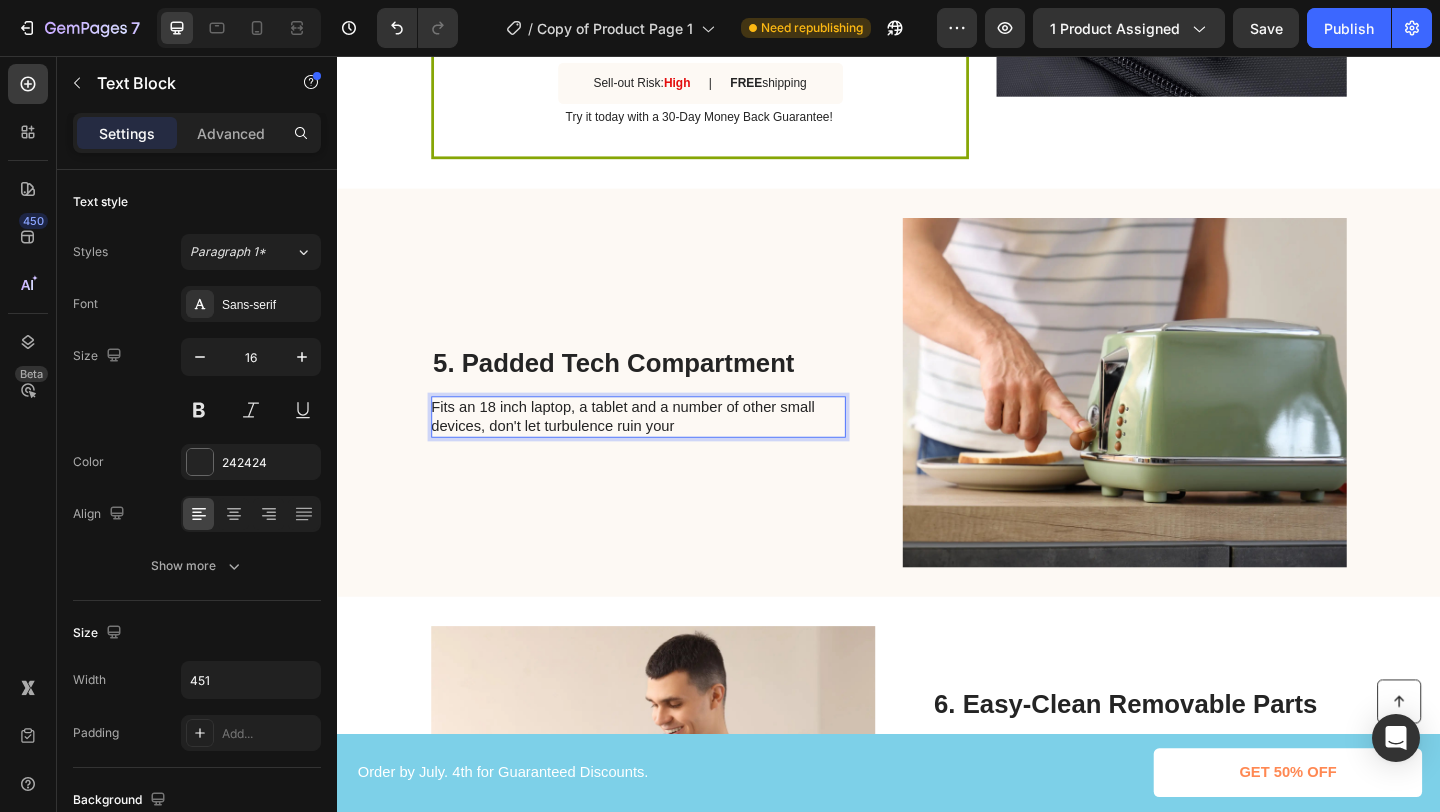 click on "Fits an 18 inch laptop, a tablet and a number of other small devices, don't let turbulence ruin your" at bounding box center [663, 449] 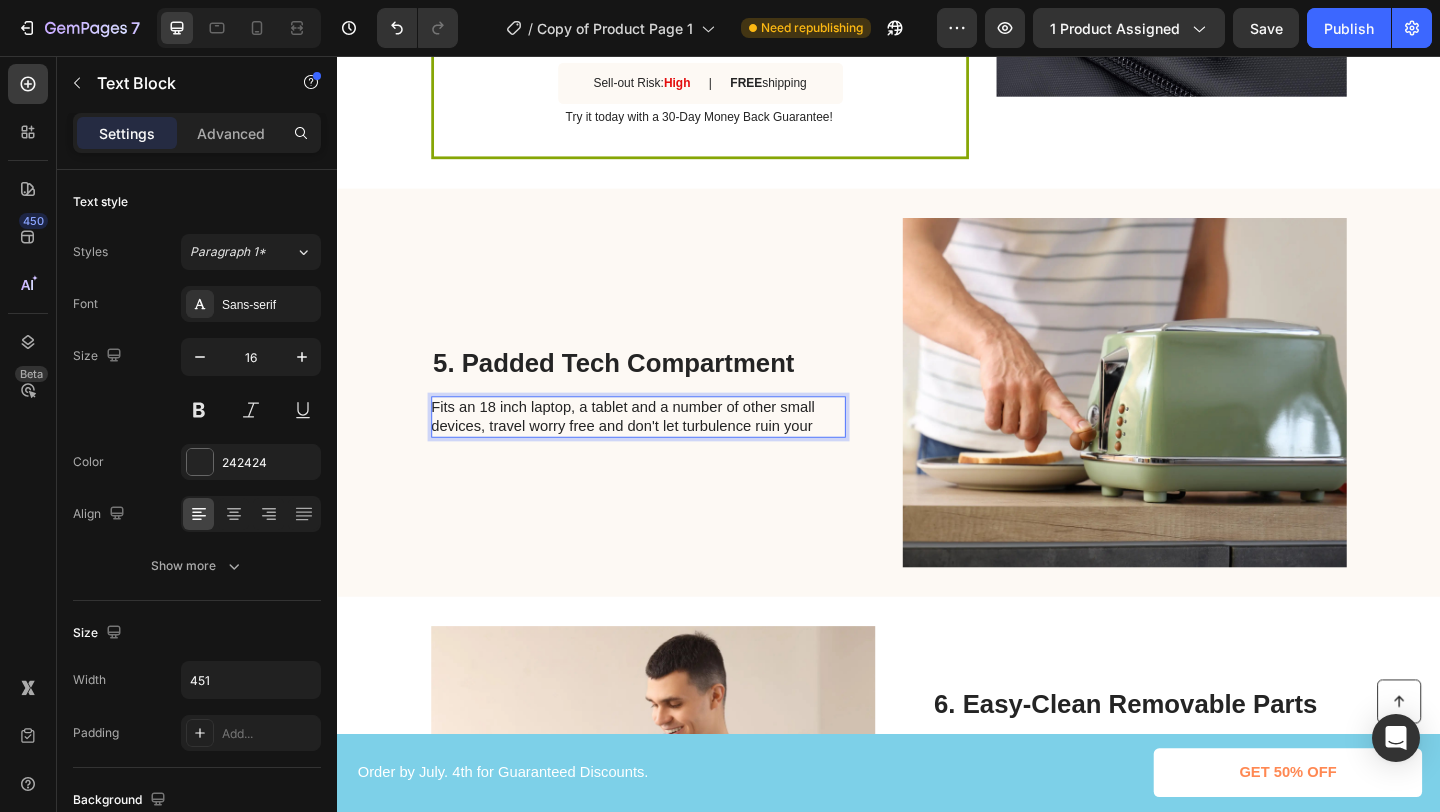 click on "Fits an 18 inch laptop, a tablet and a number of other small devices, travel worry free and don't let turbulence ruin your" at bounding box center [663, 449] 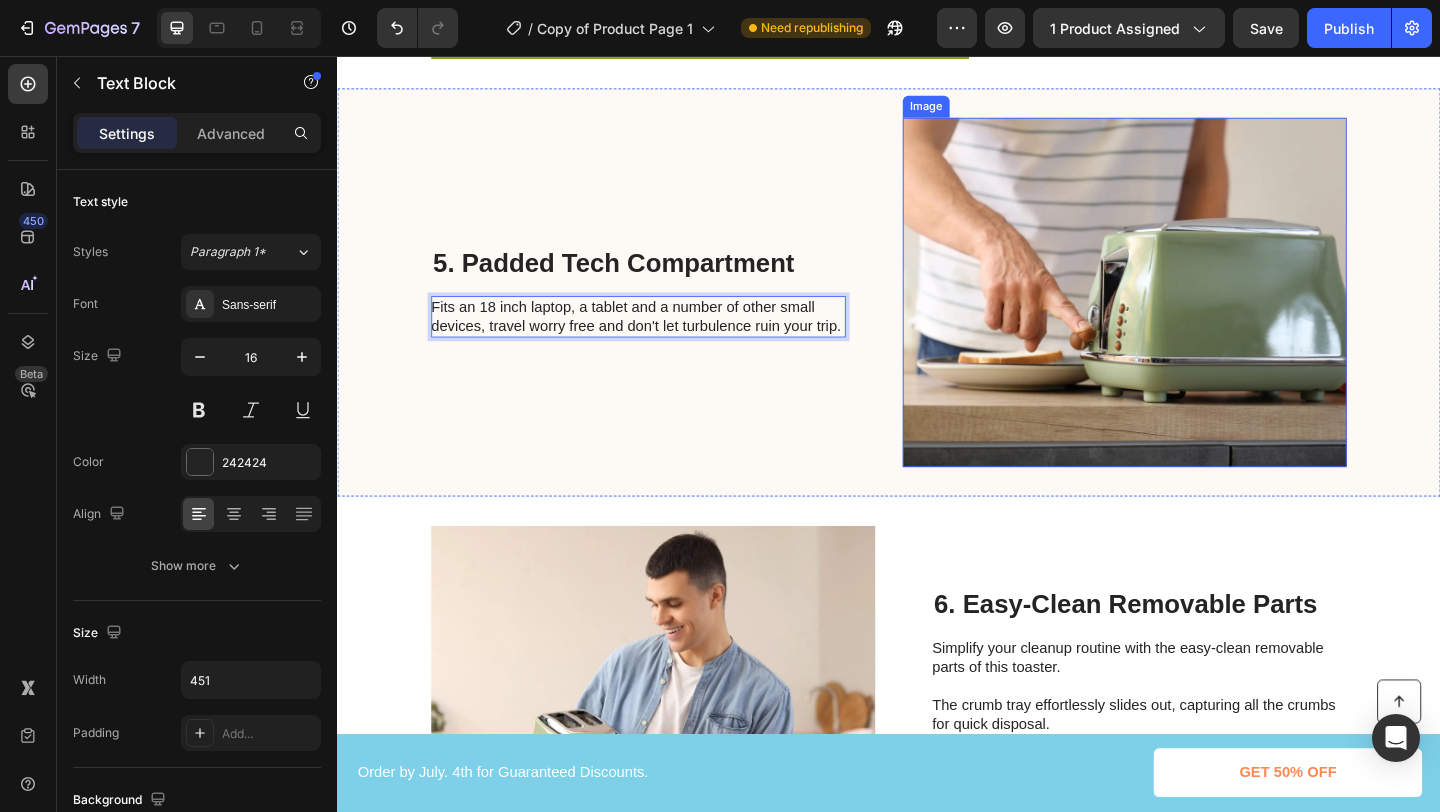 scroll, scrollTop: 2645, scrollLeft: 0, axis: vertical 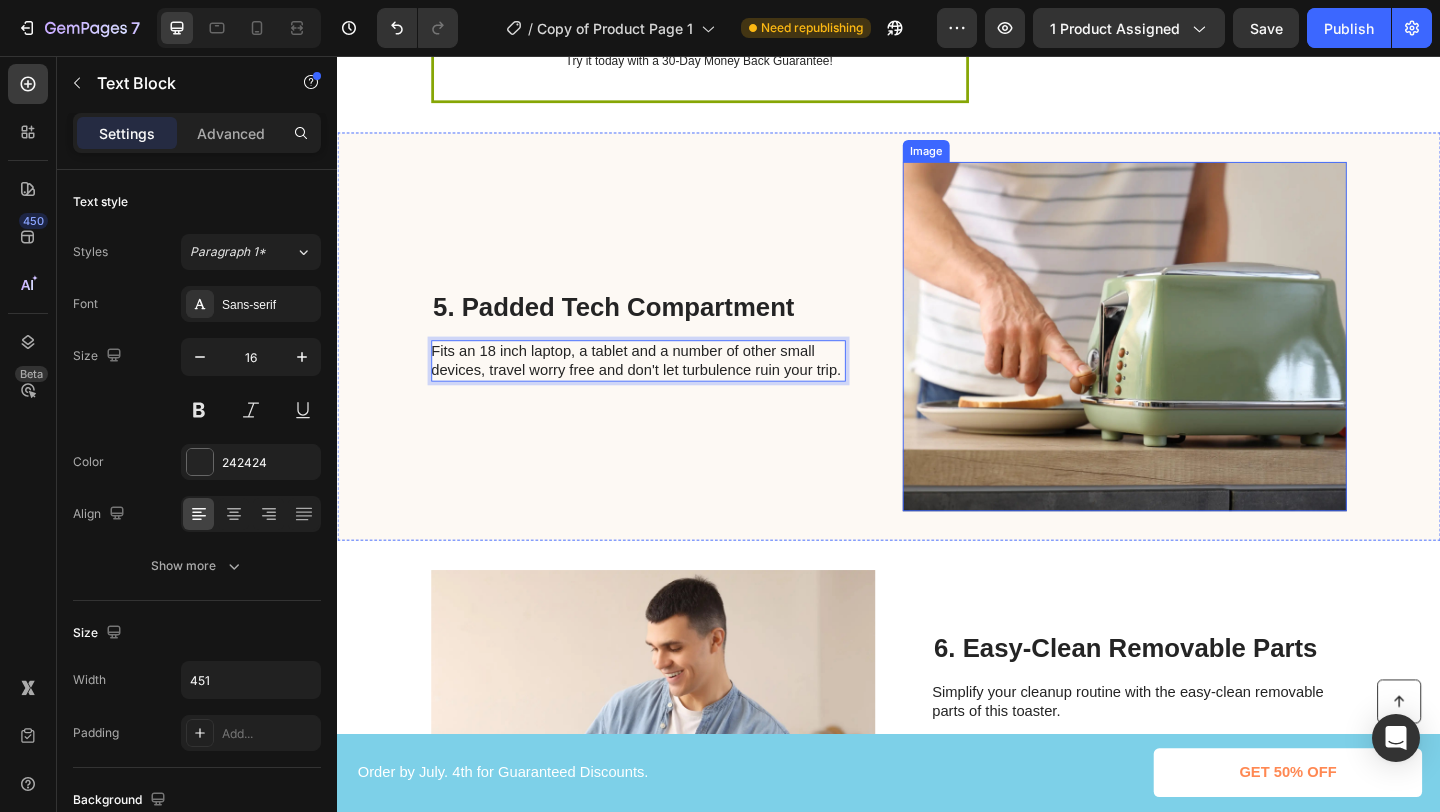 click at bounding box center (1193, 361) 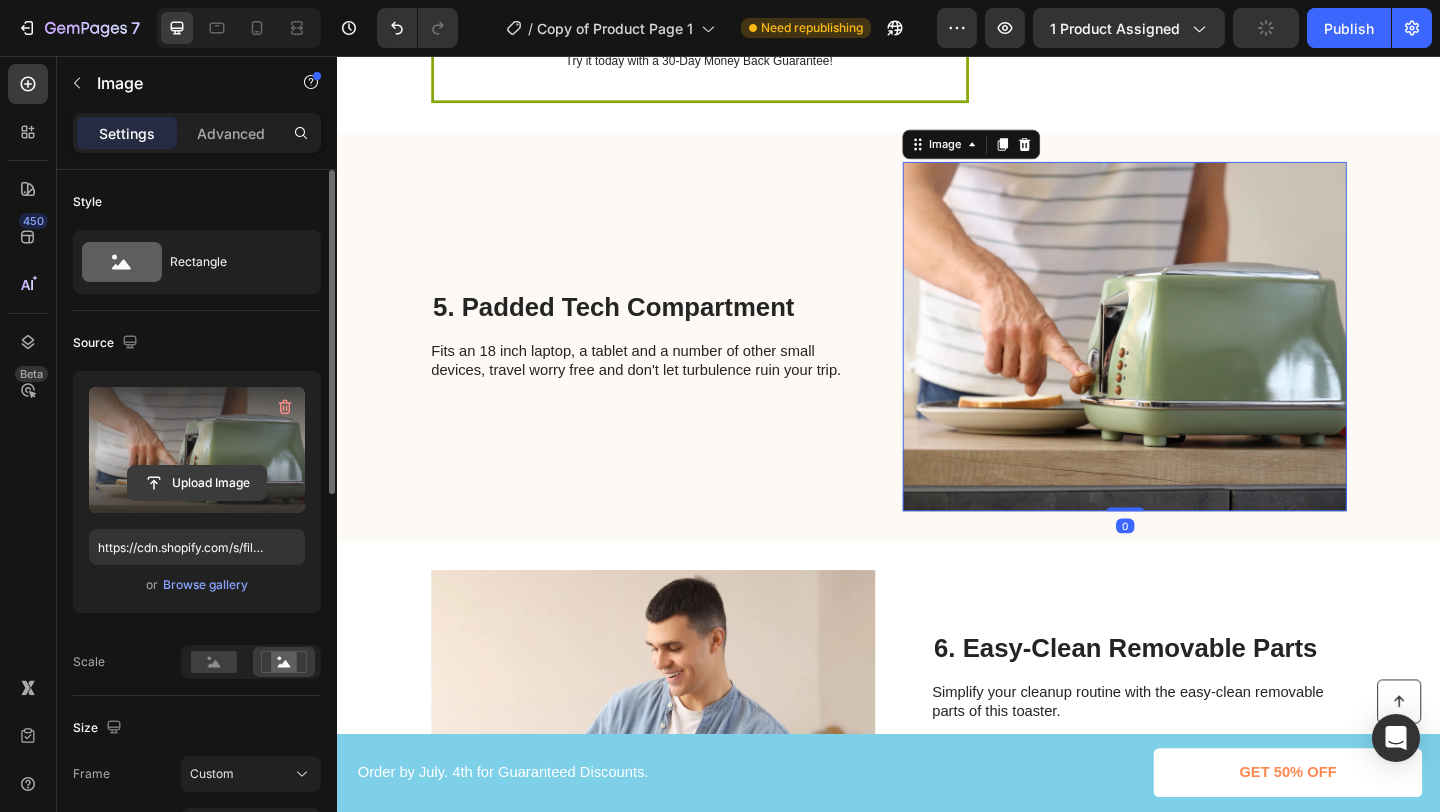click 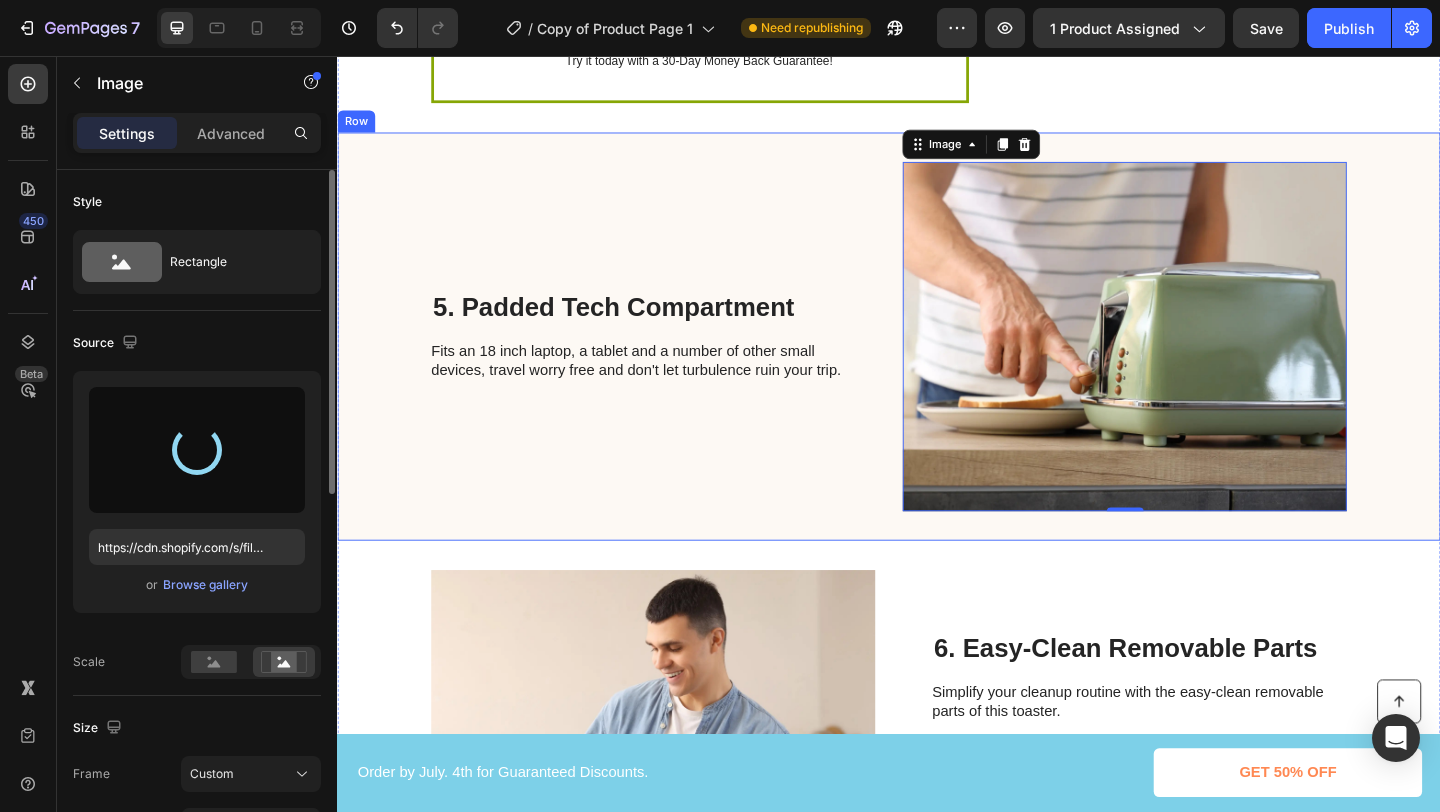 type on "https://cdn.shopify.com/s/files/1/0629/3232/0301/files/gempages_571988089728140160-06287f76-d4ff-45e8-b338-9708e35aa59a.jpg" 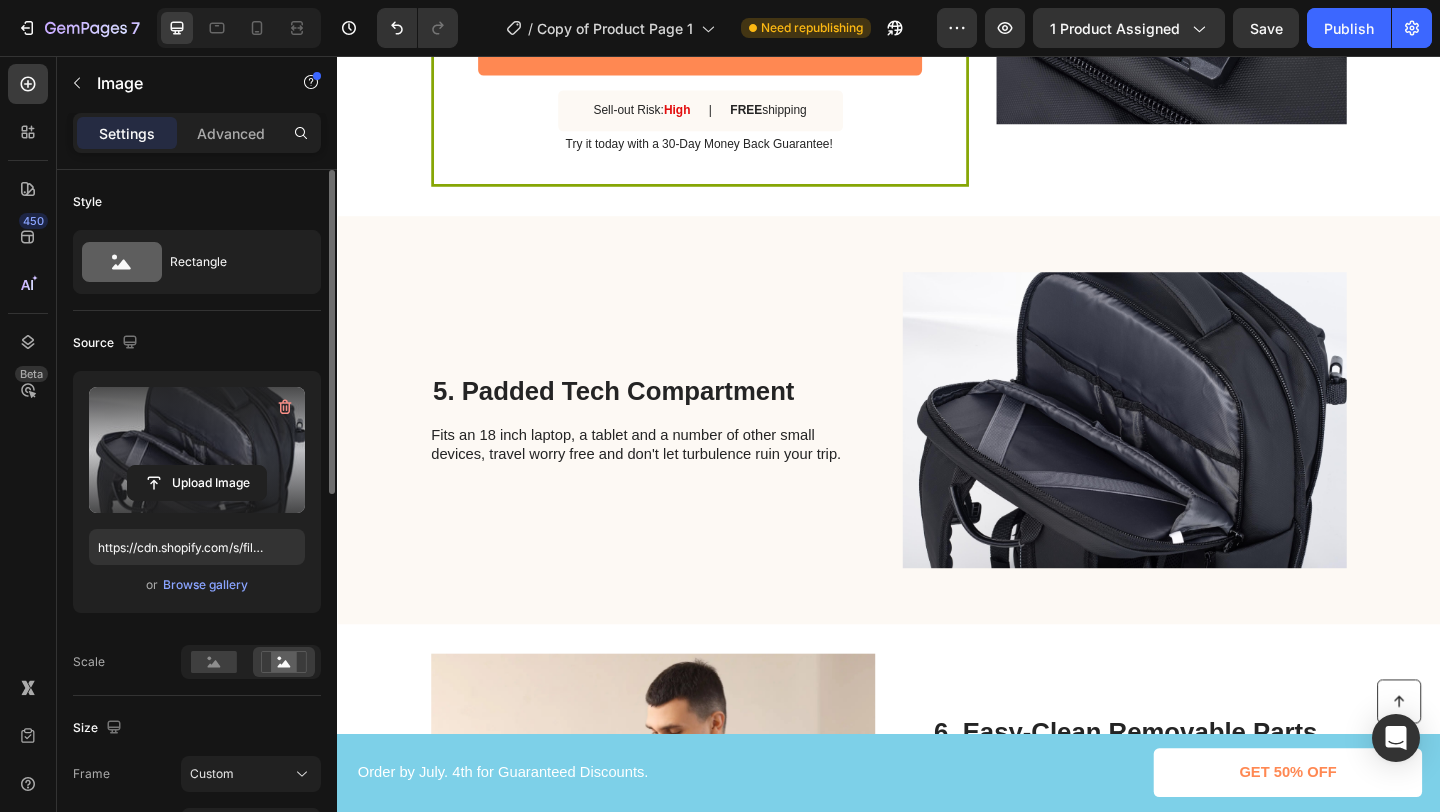scroll, scrollTop: 2559, scrollLeft: 0, axis: vertical 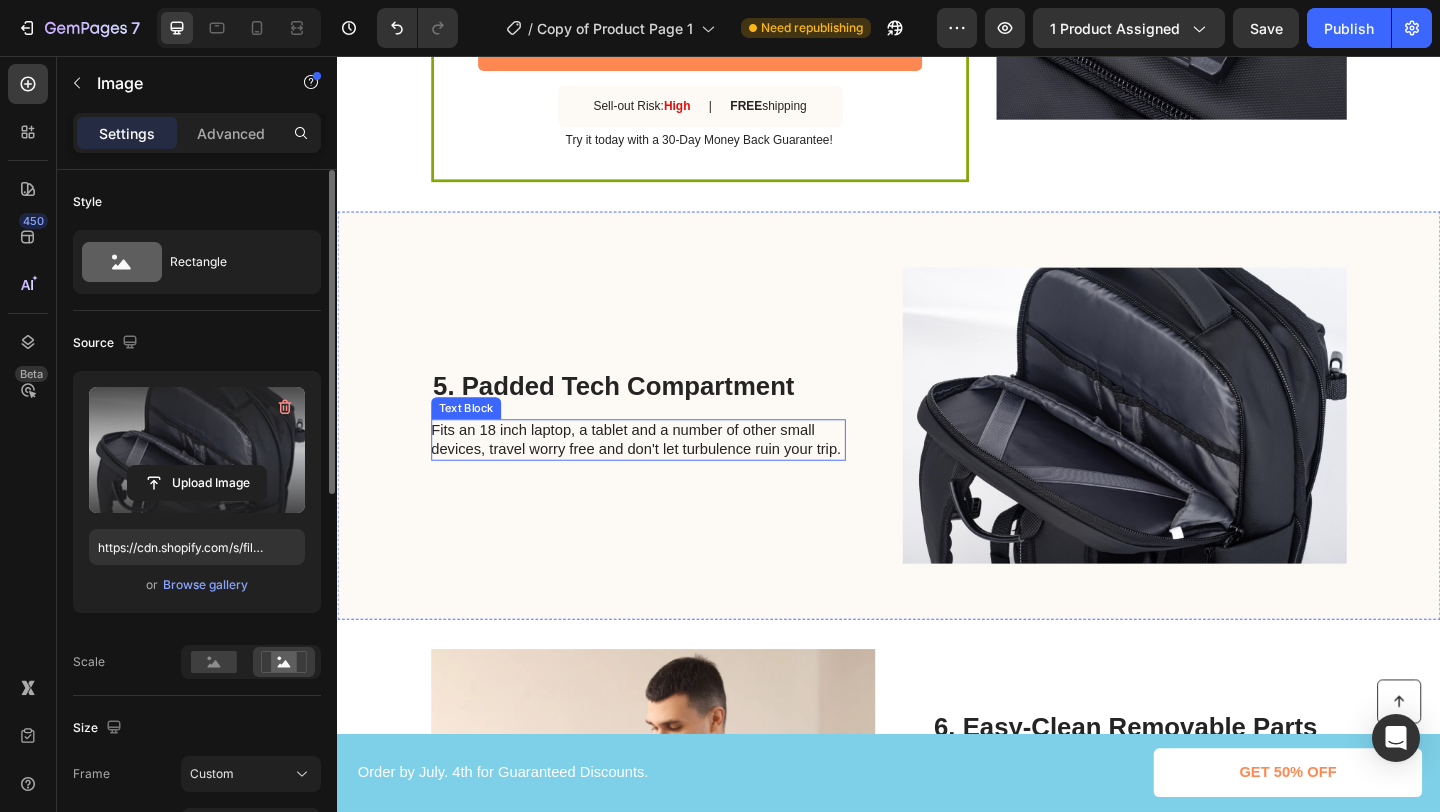 click on "Fits an 18 inch laptop, a tablet and a number of other small devices, travel worry free and don't let turbulence ruin your trip." at bounding box center [663, 474] 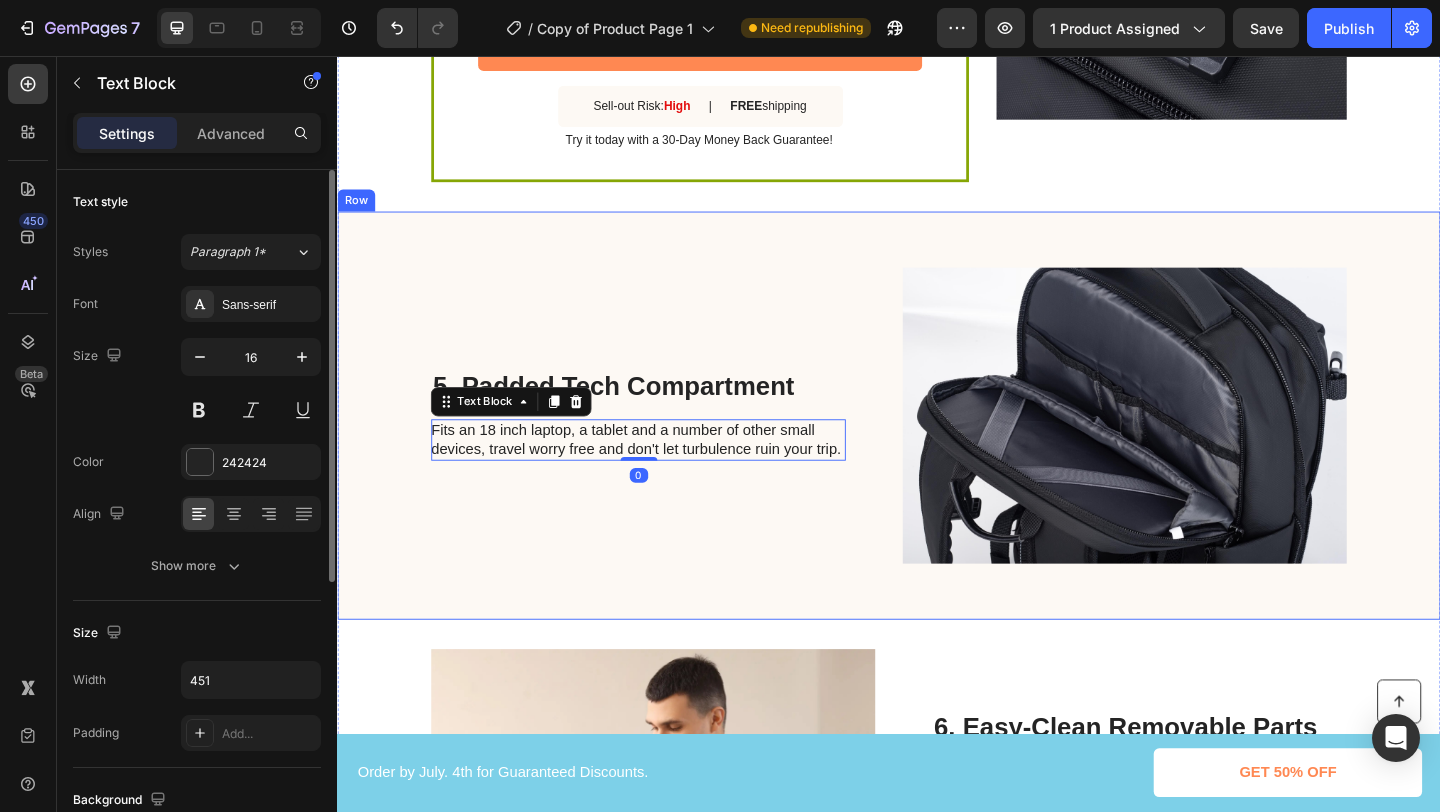 click on "5. Padded Tech Compartment Heading Fits an 18 inch laptop, a tablet and a number of other small devices, travel worry free and don't let turbulence ruin your trip. Text Block   0" at bounding box center [664, 447] 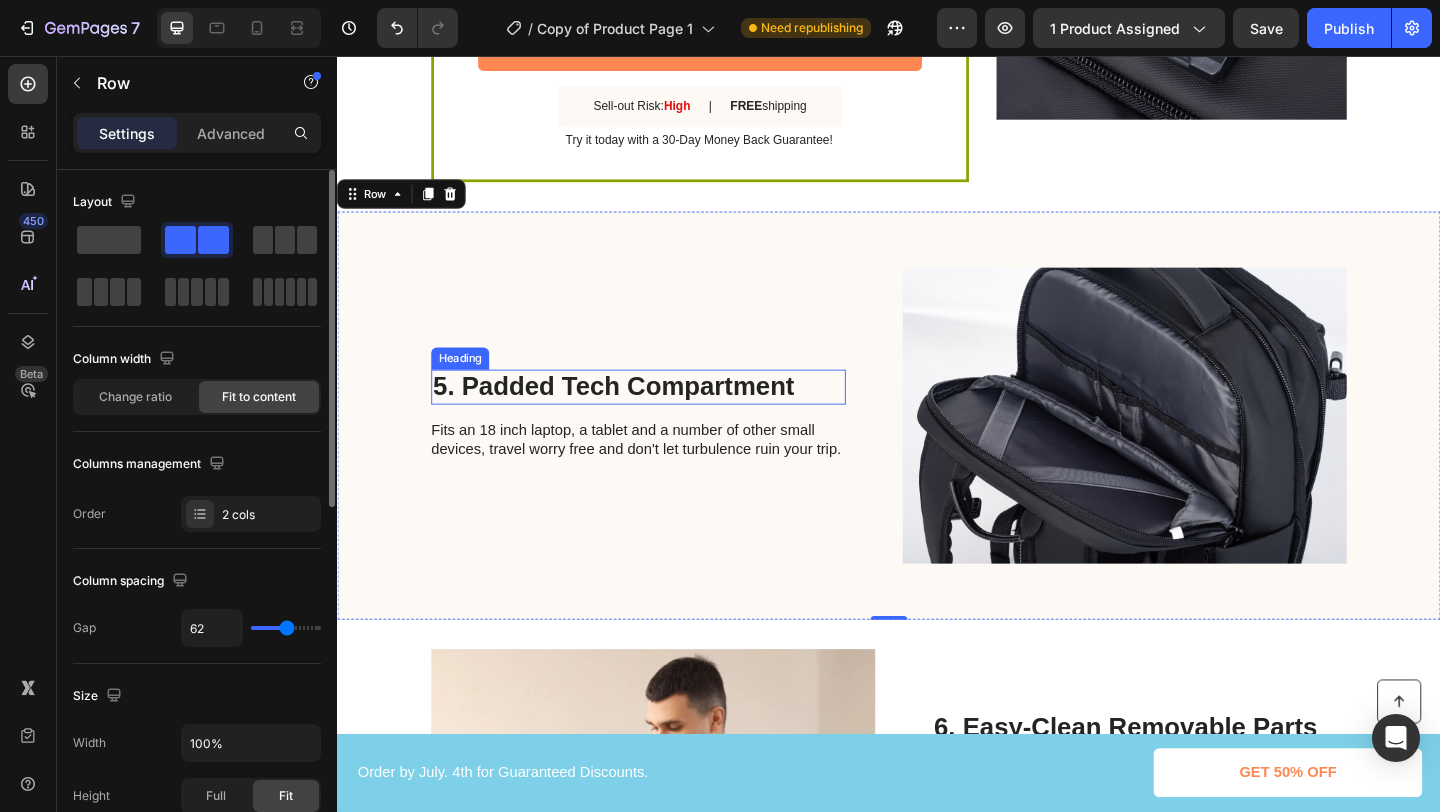 click on "5. Padded Tech Compartment" at bounding box center (664, 416) 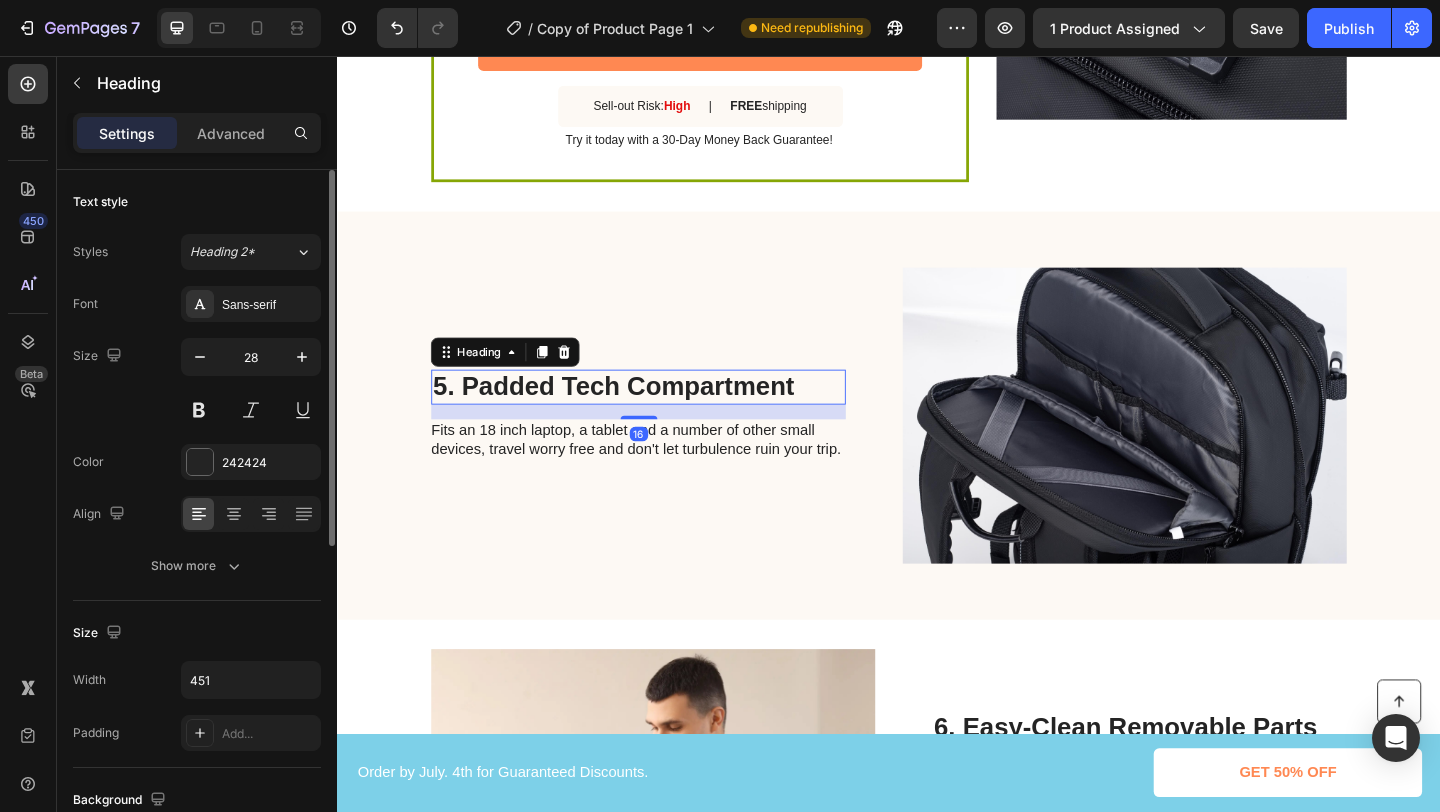 click on "5. Padded Tech Compartment" at bounding box center [664, 416] 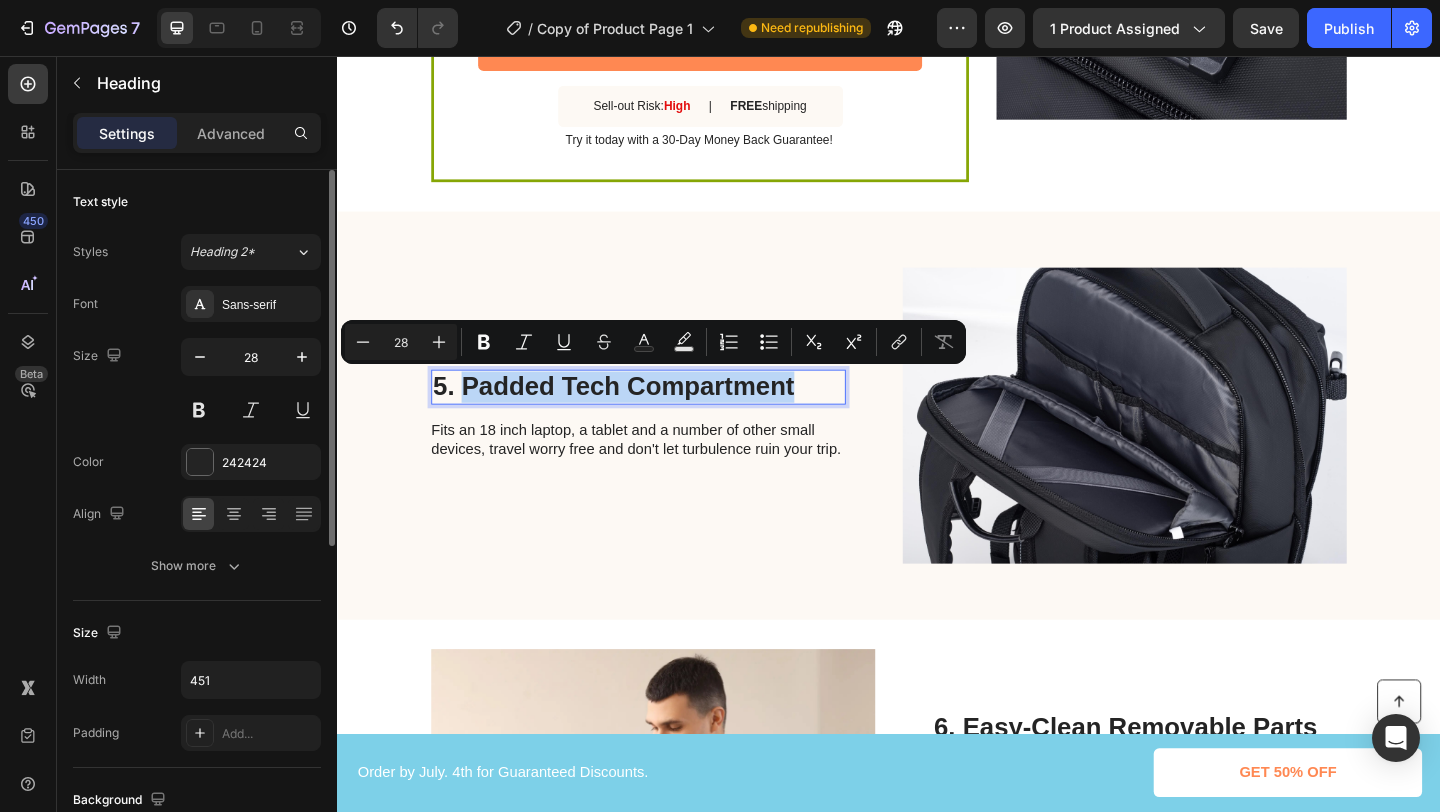 drag, startPoint x: 825, startPoint y: 421, endPoint x: 472, endPoint y: 418, distance: 353.01276 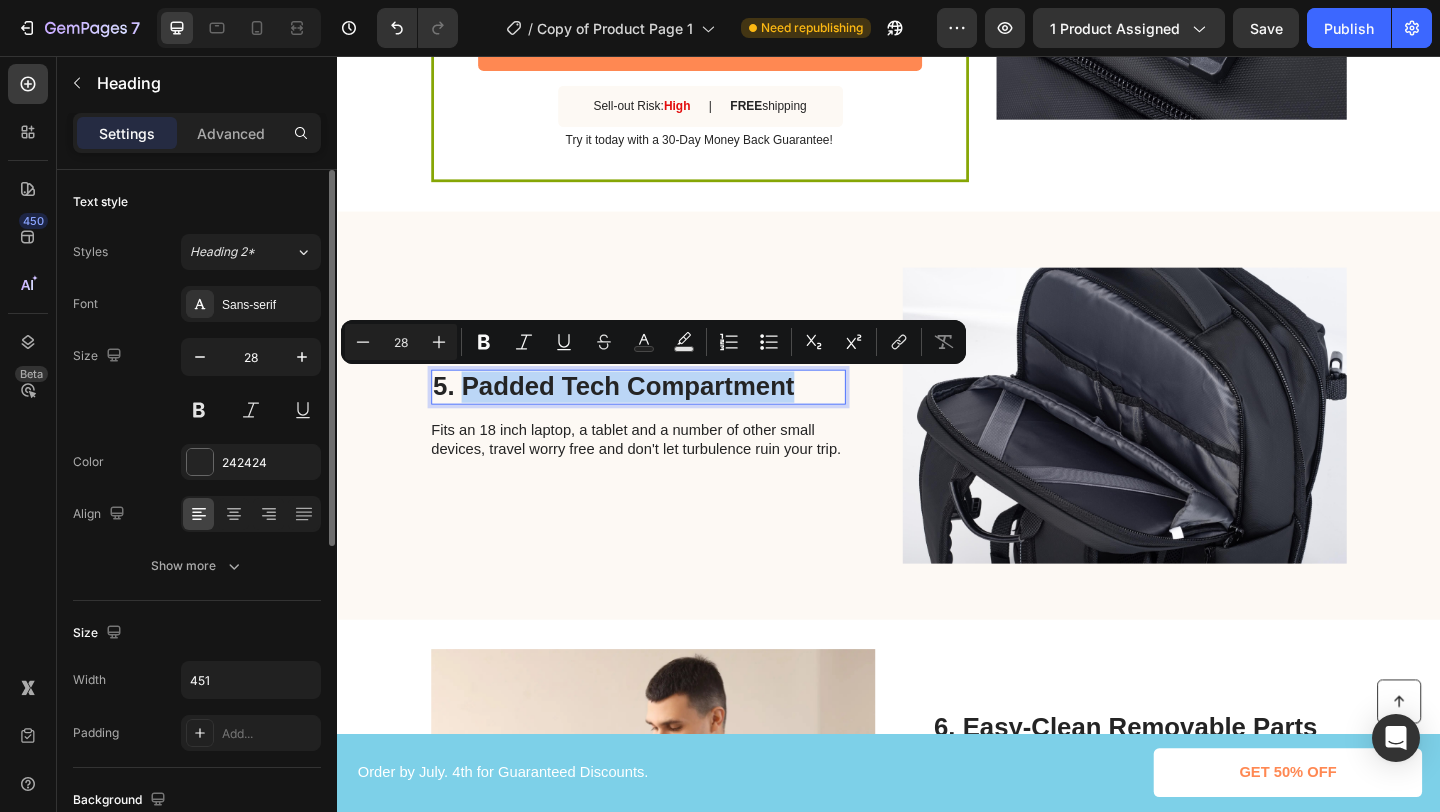click on "5. Padded Tech Compartment" at bounding box center [664, 416] 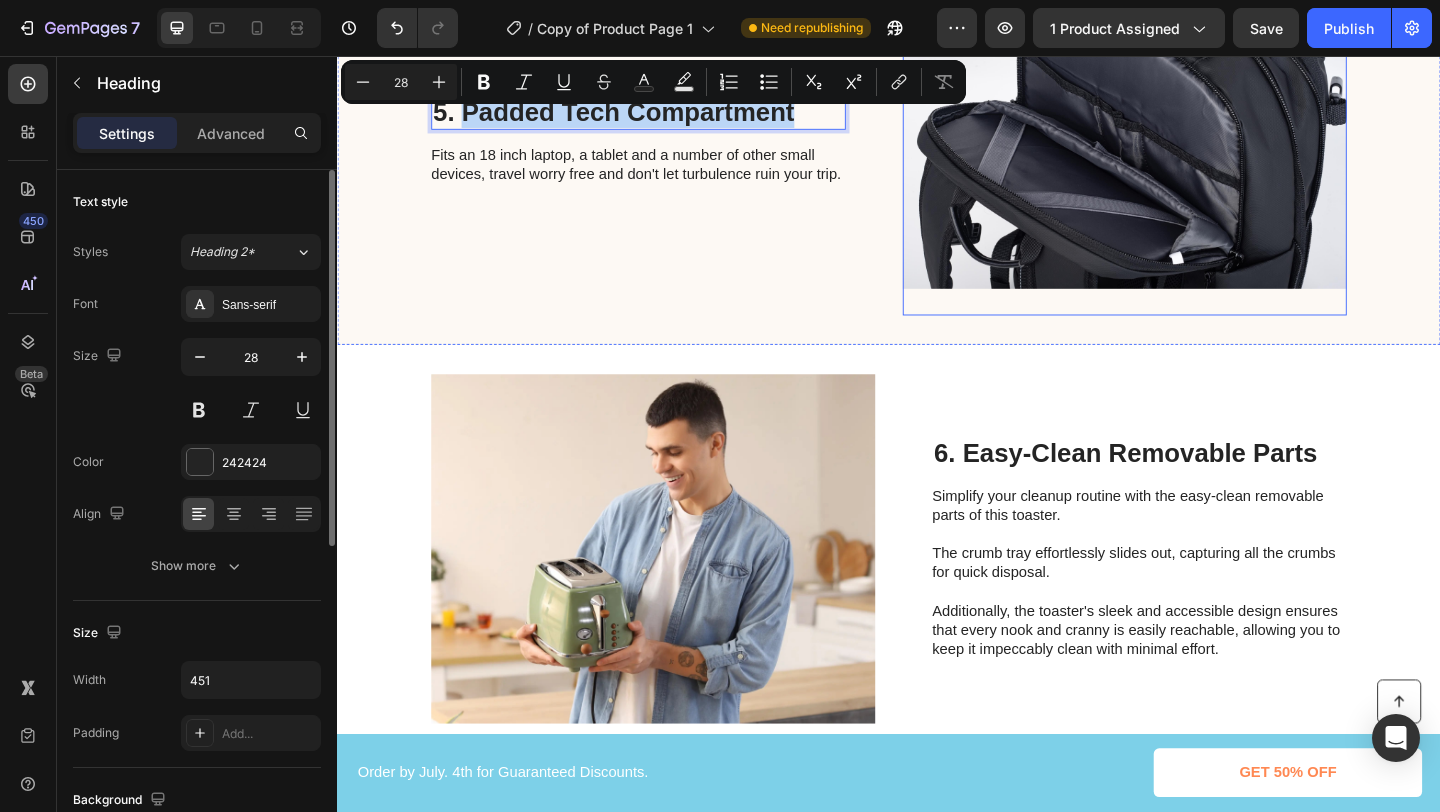 scroll, scrollTop: 2925, scrollLeft: 0, axis: vertical 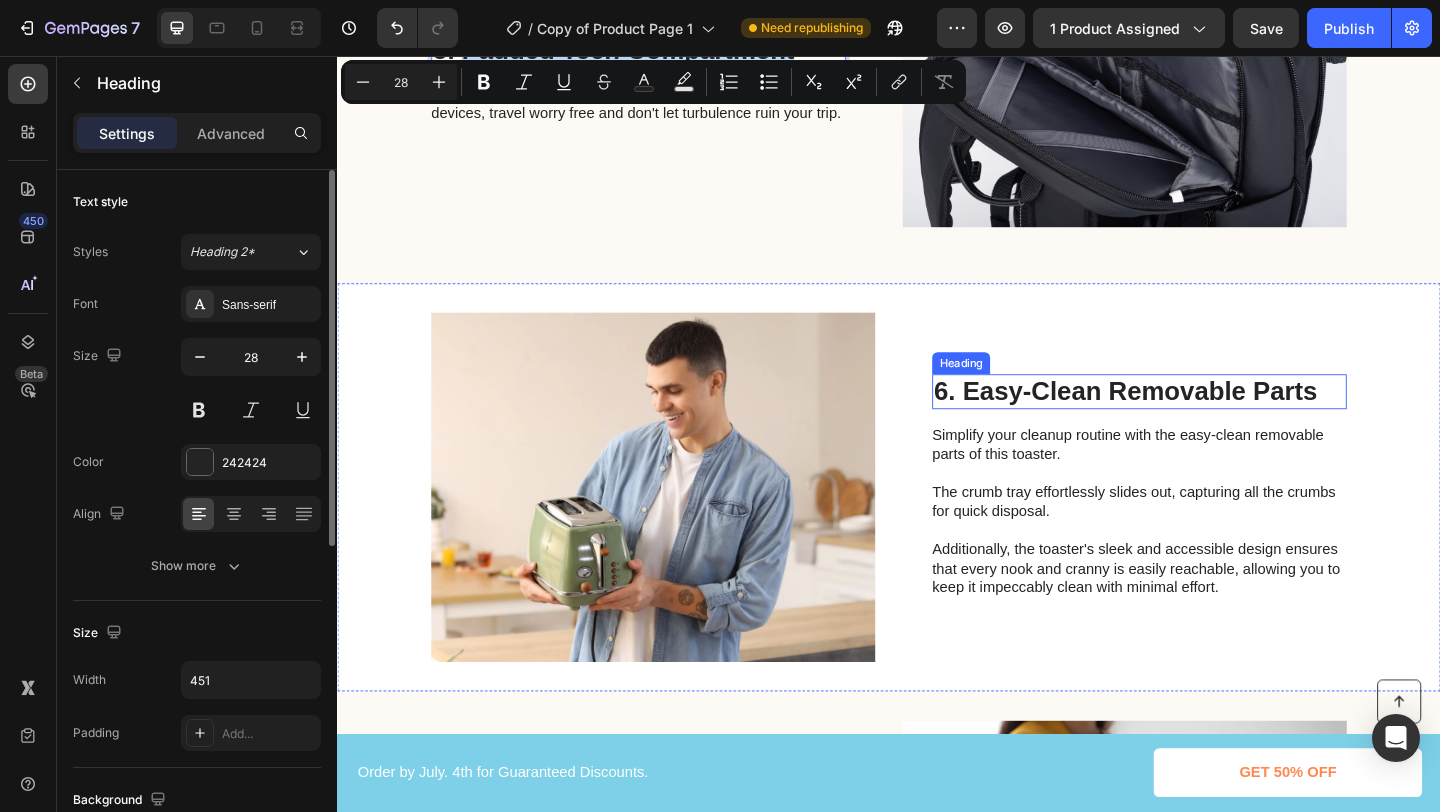 click on "6. Easy-Clean Removable Parts" at bounding box center [1209, 421] 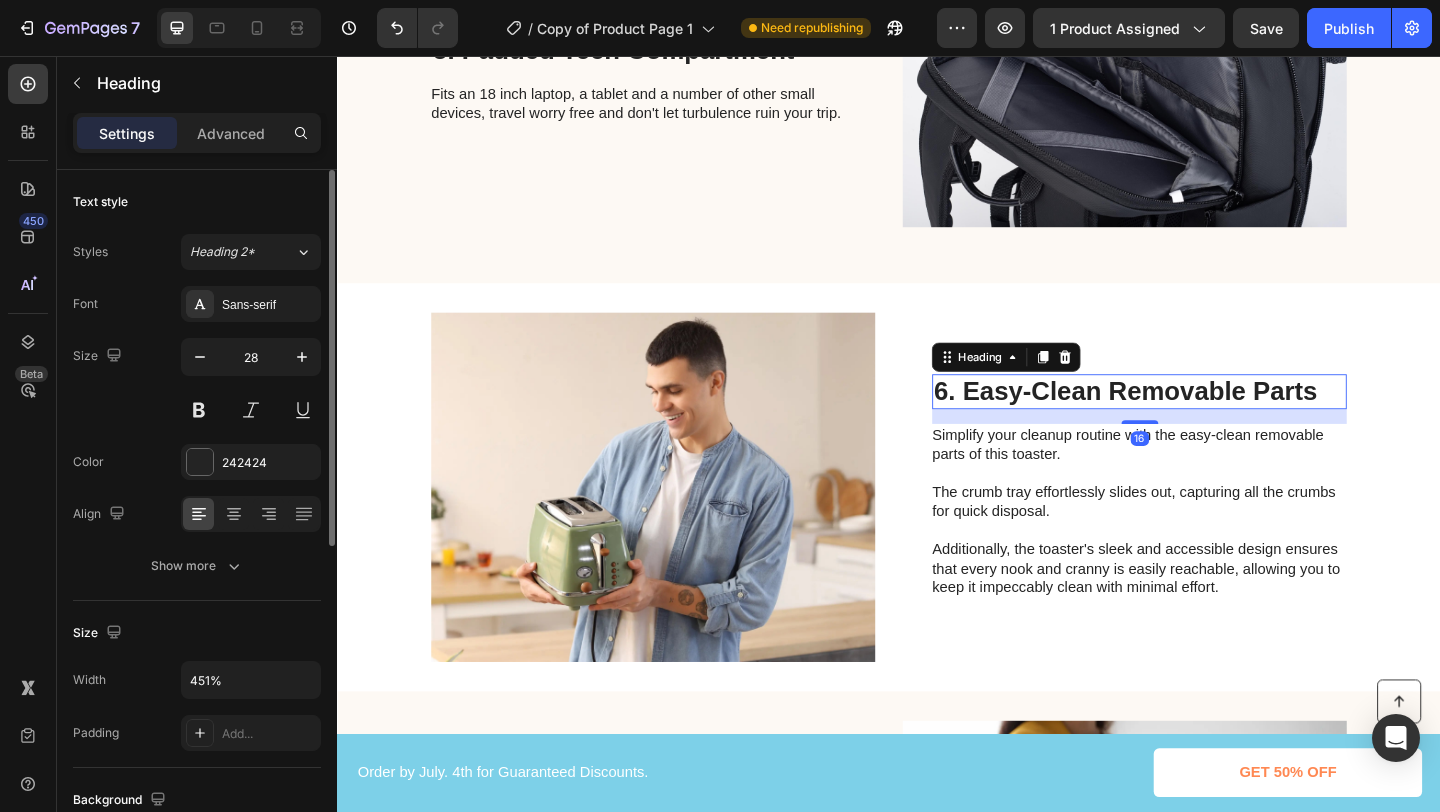 click on "6. Easy-Clean Removable Parts" at bounding box center (1209, 421) 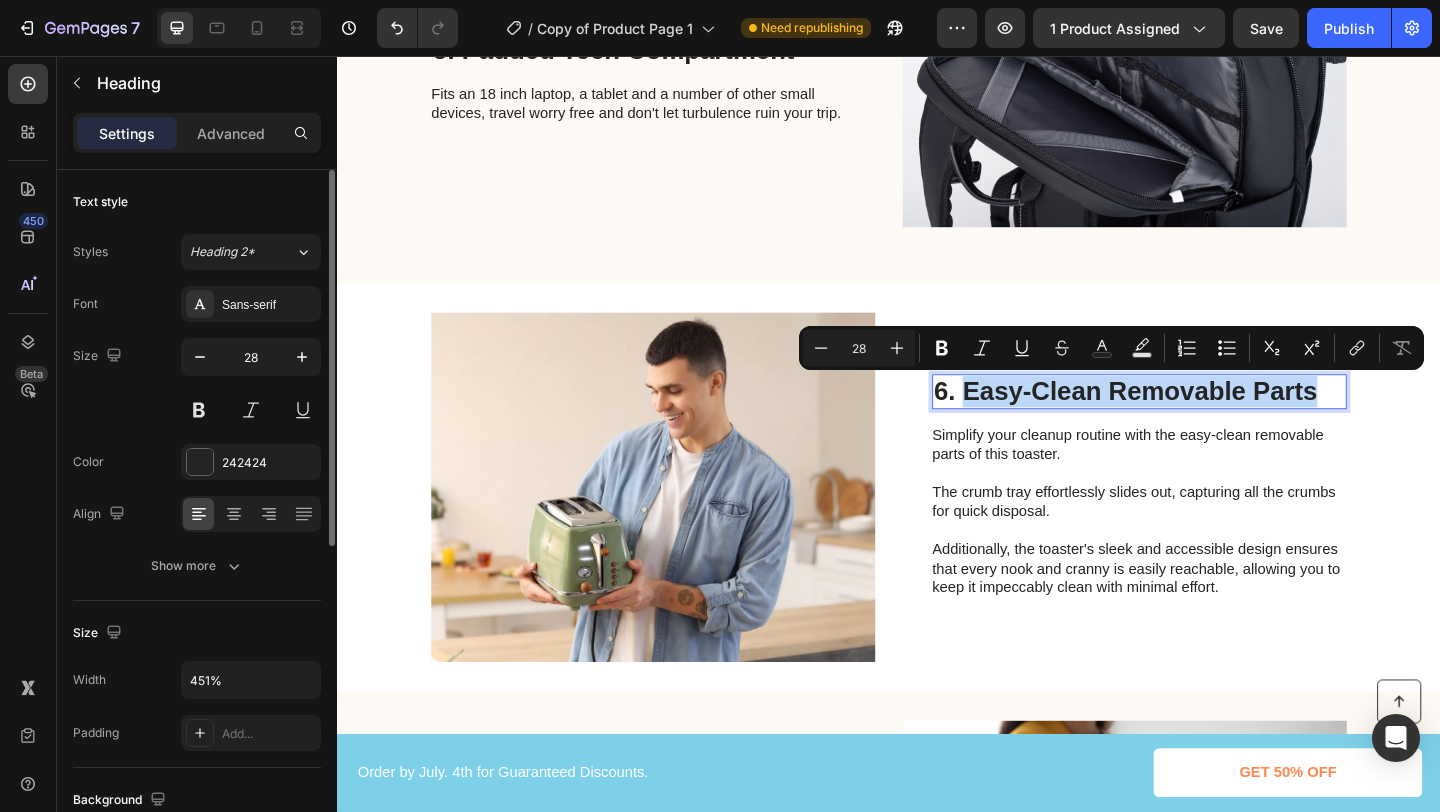 drag, startPoint x: 1011, startPoint y: 422, endPoint x: 1389, endPoint y: 421, distance: 378.0013 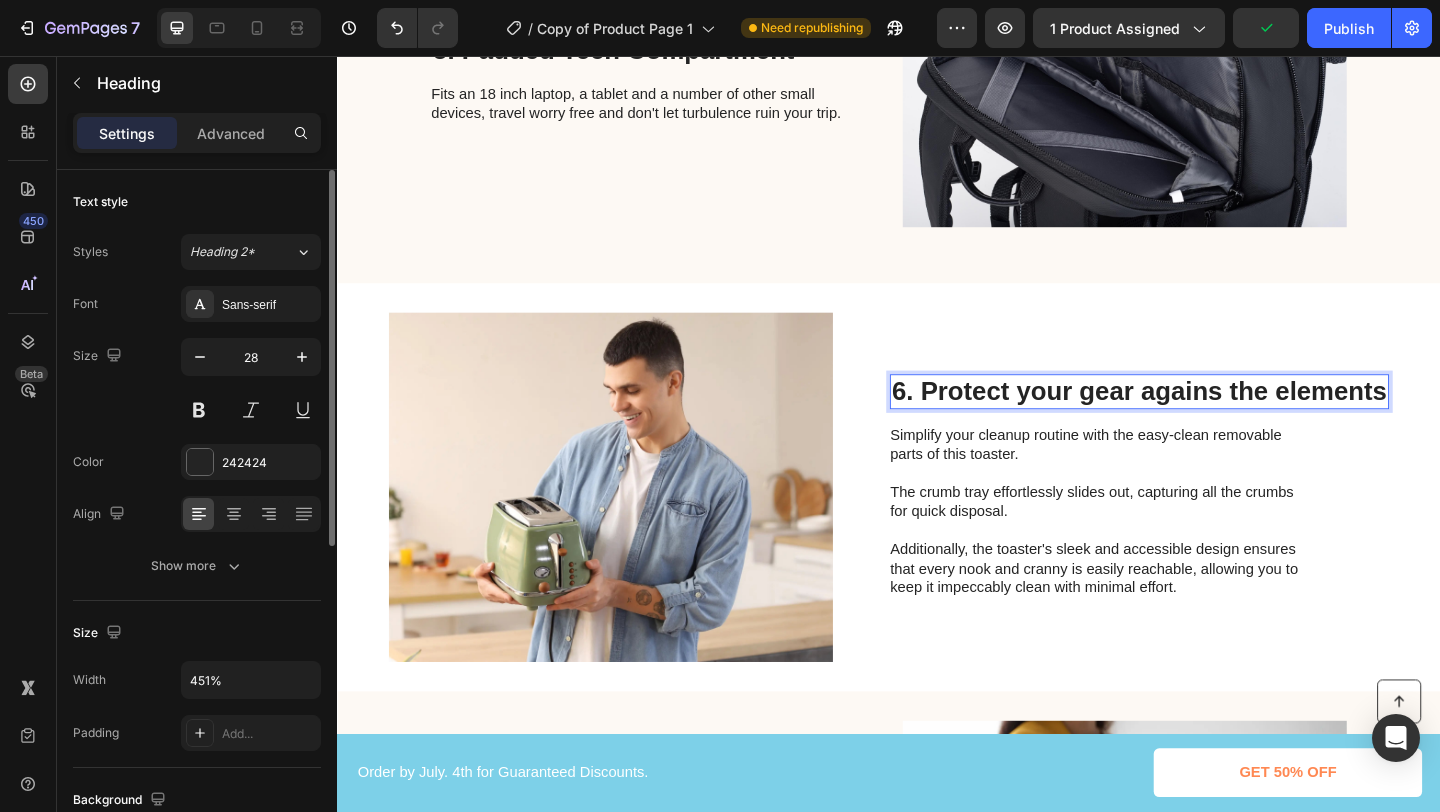 click on "6. Protect your gear agains the elements" at bounding box center [1209, 421] 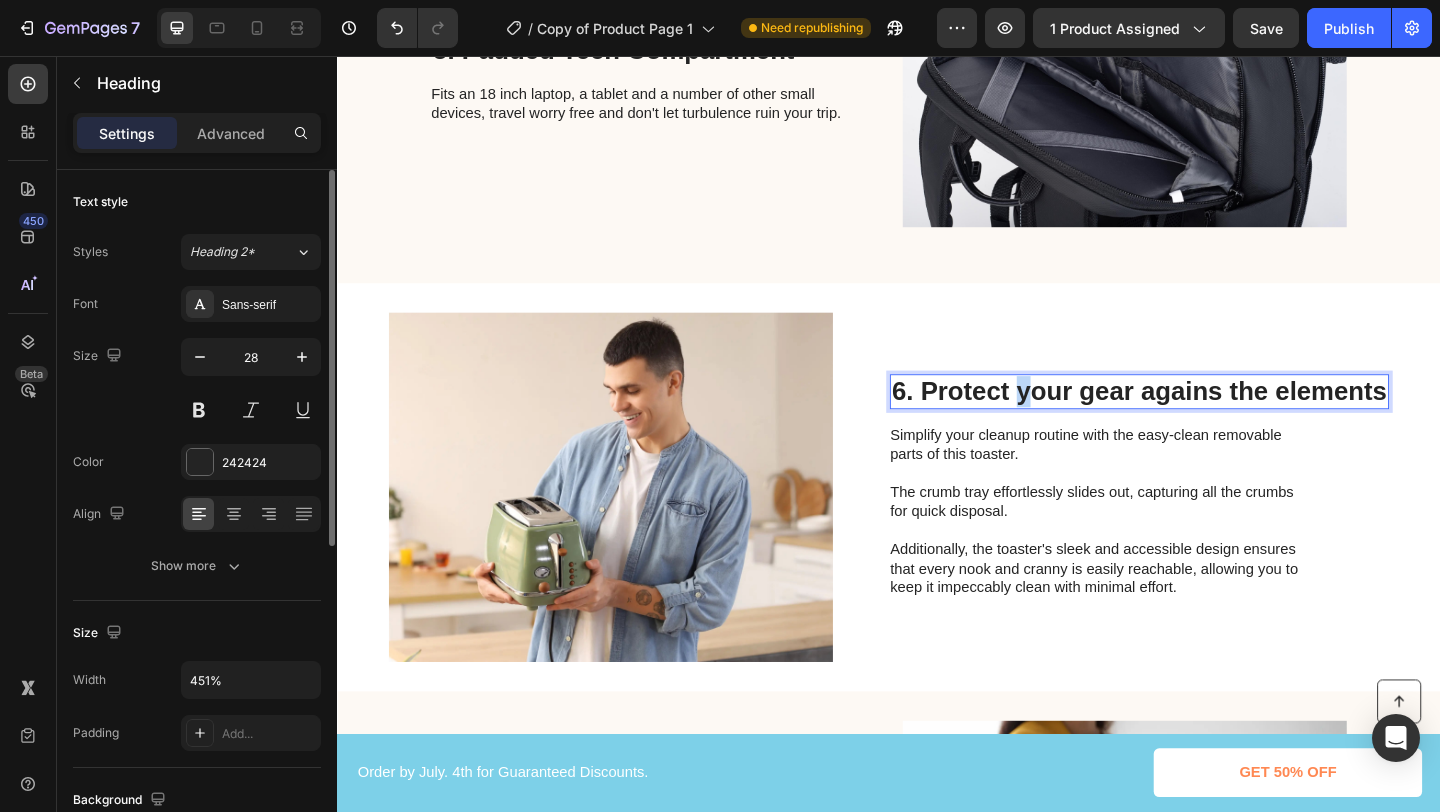 drag, startPoint x: 1069, startPoint y: 428, endPoint x: 1090, endPoint y: 458, distance: 36.619667 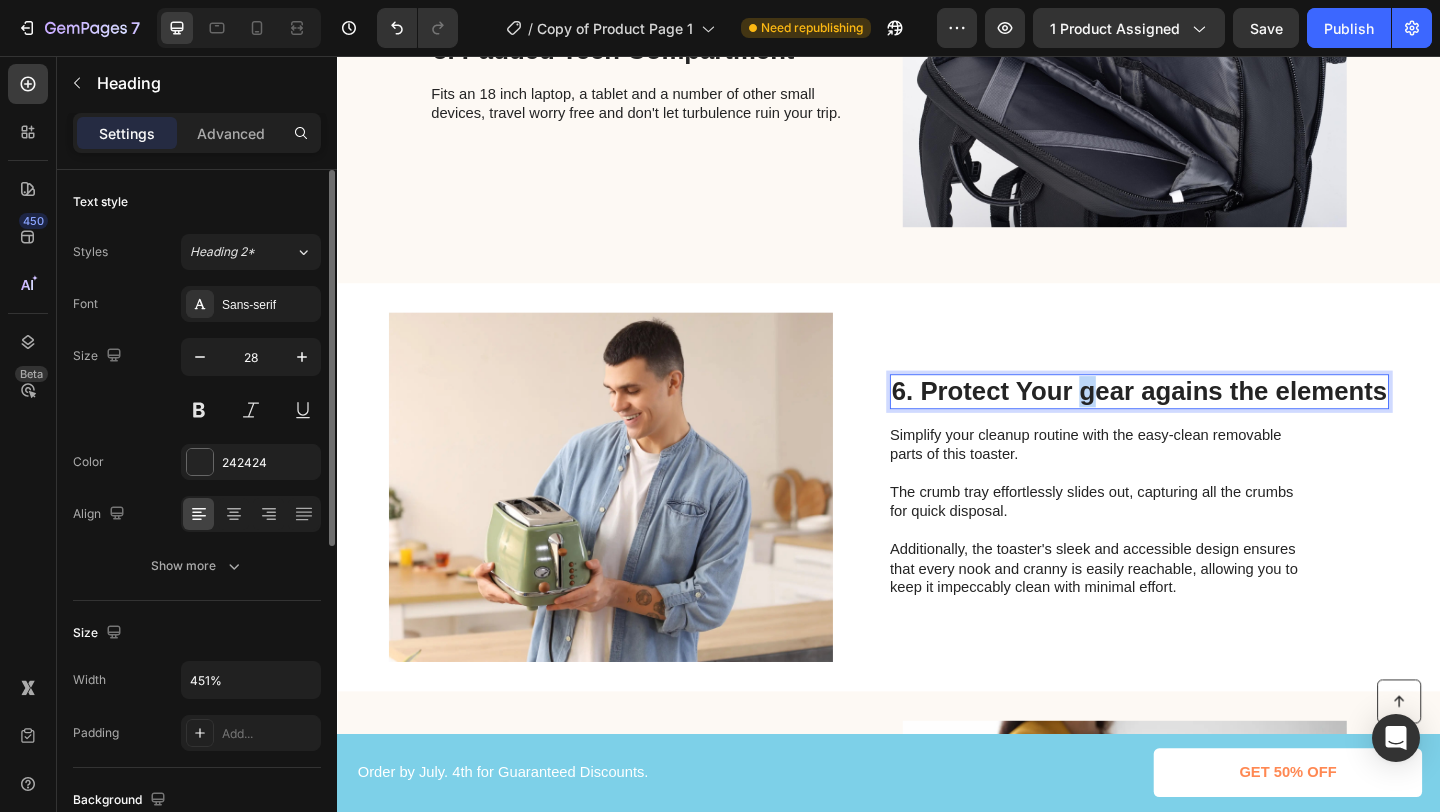 click on "6. Protect Your gear agains the elements" at bounding box center (1209, 421) 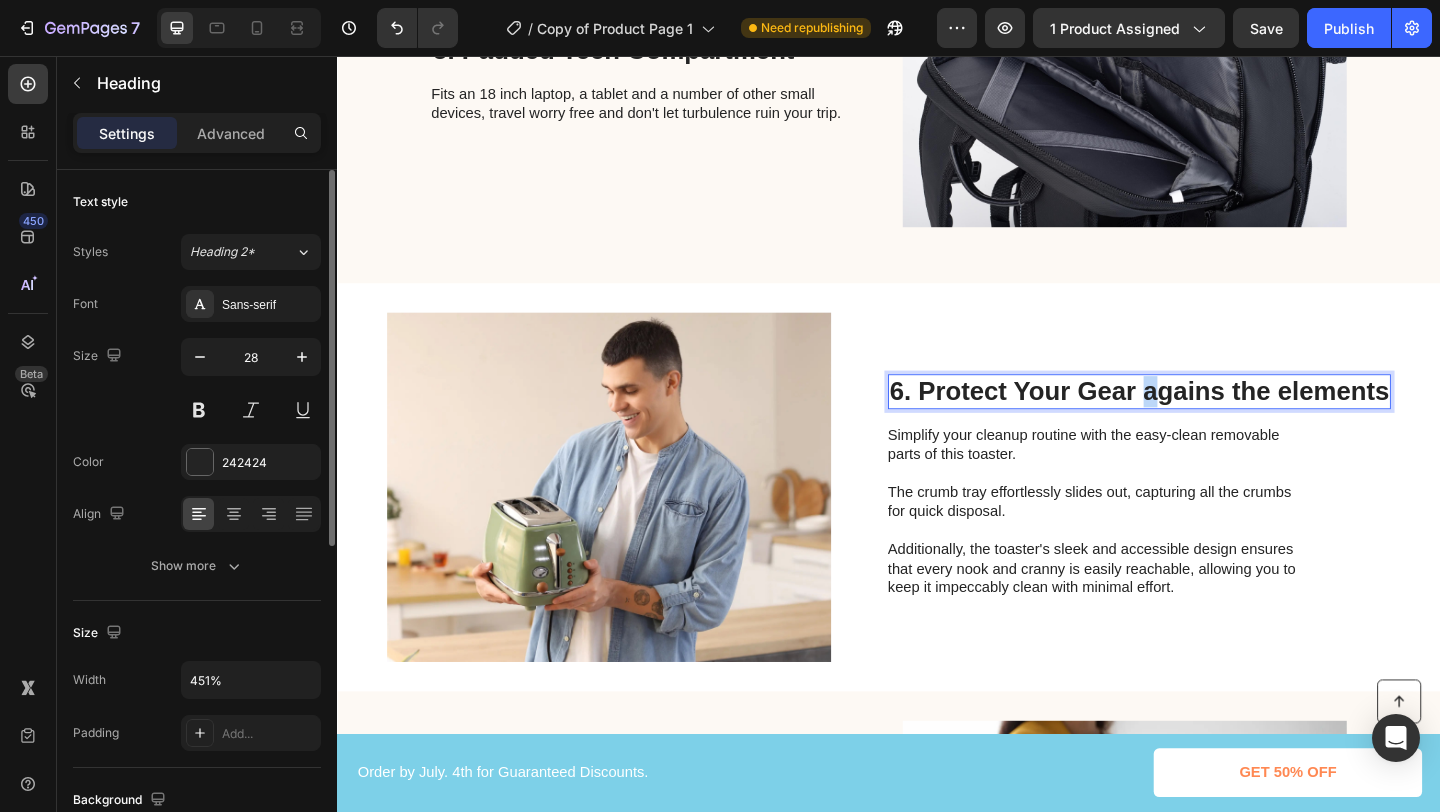 click on "6. Protect Your Gear agains the elements" at bounding box center [1210, 421] 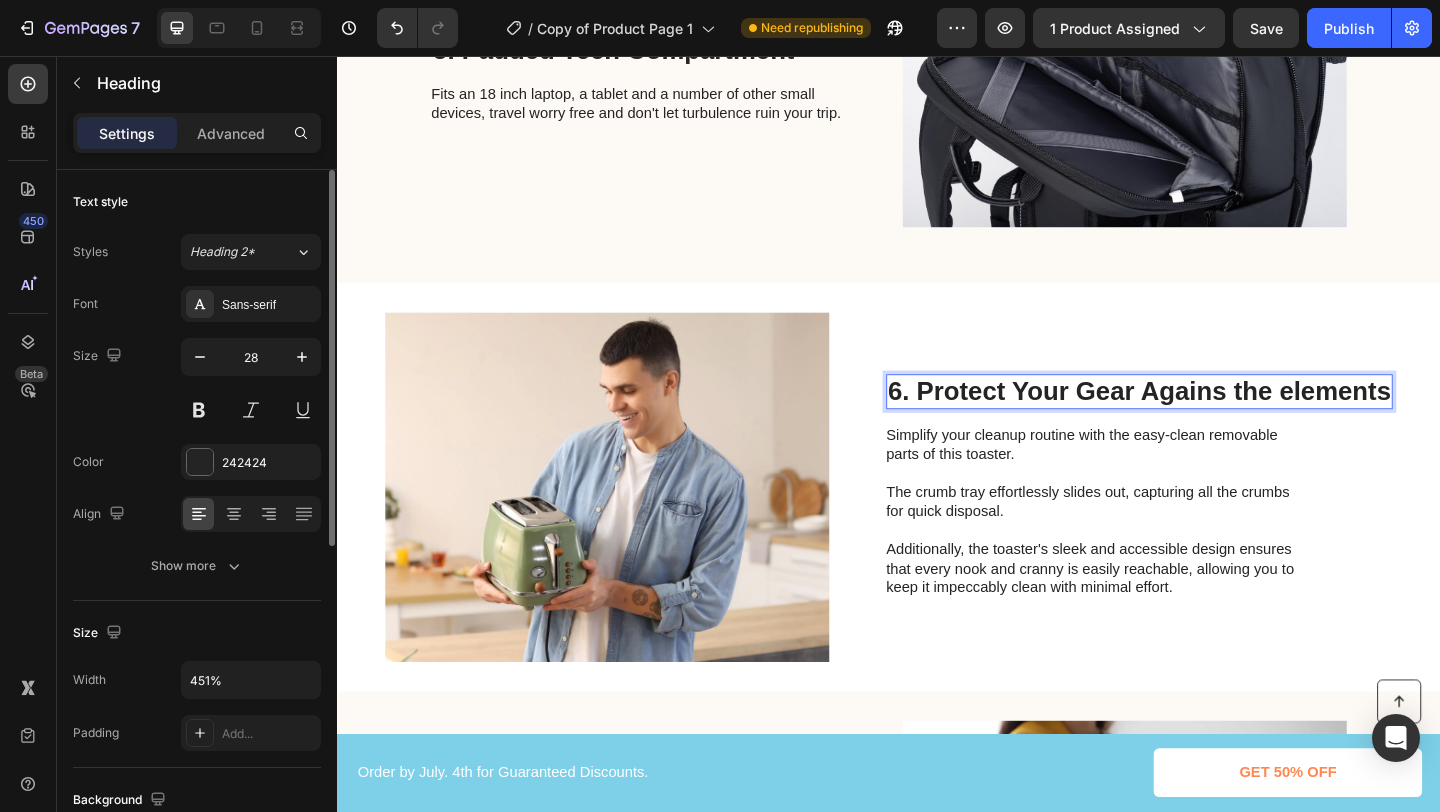 click on "6. Protect Your Gear Agains the elements" at bounding box center (1209, 421) 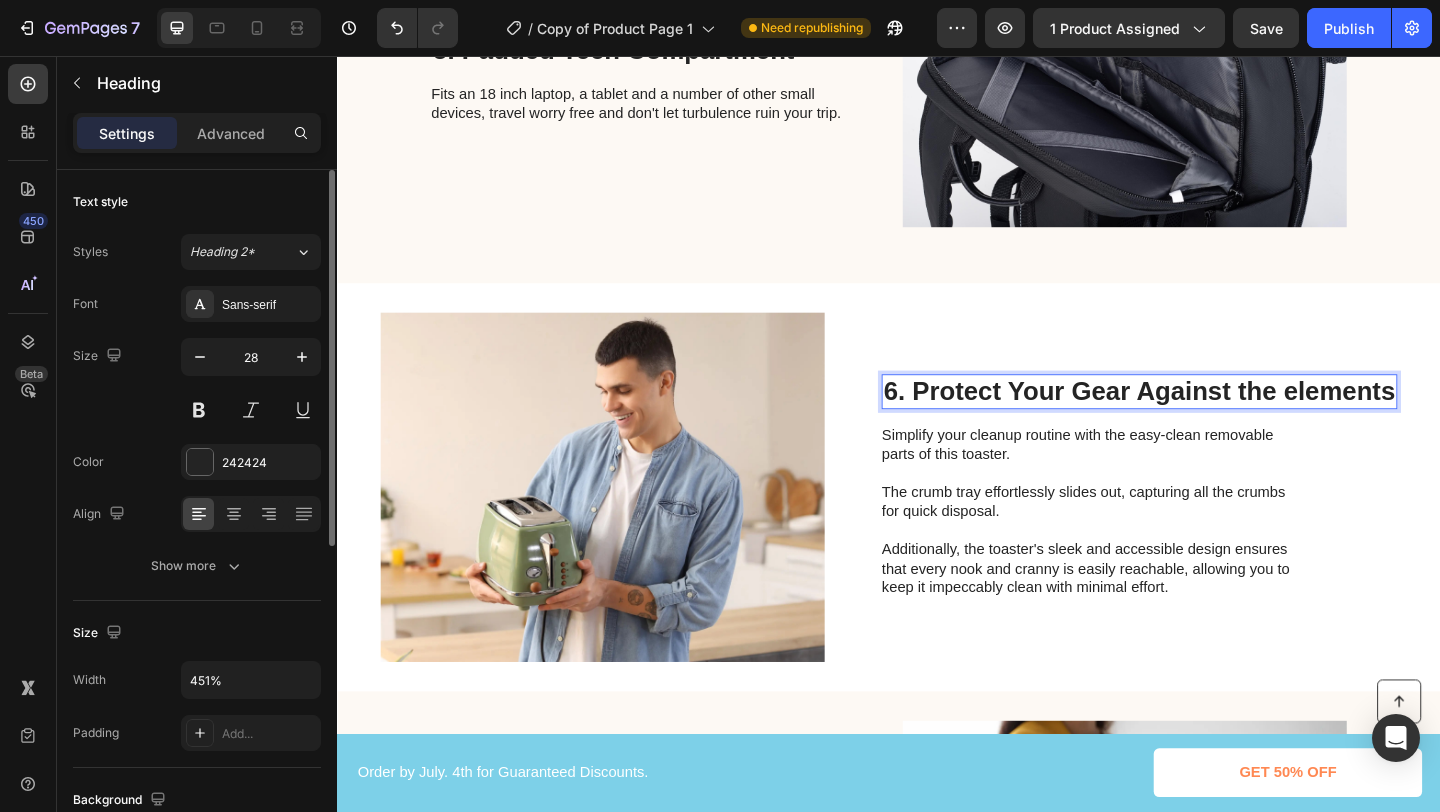 click on "6. Protect Your Gear Against the elements" at bounding box center [1209, 421] 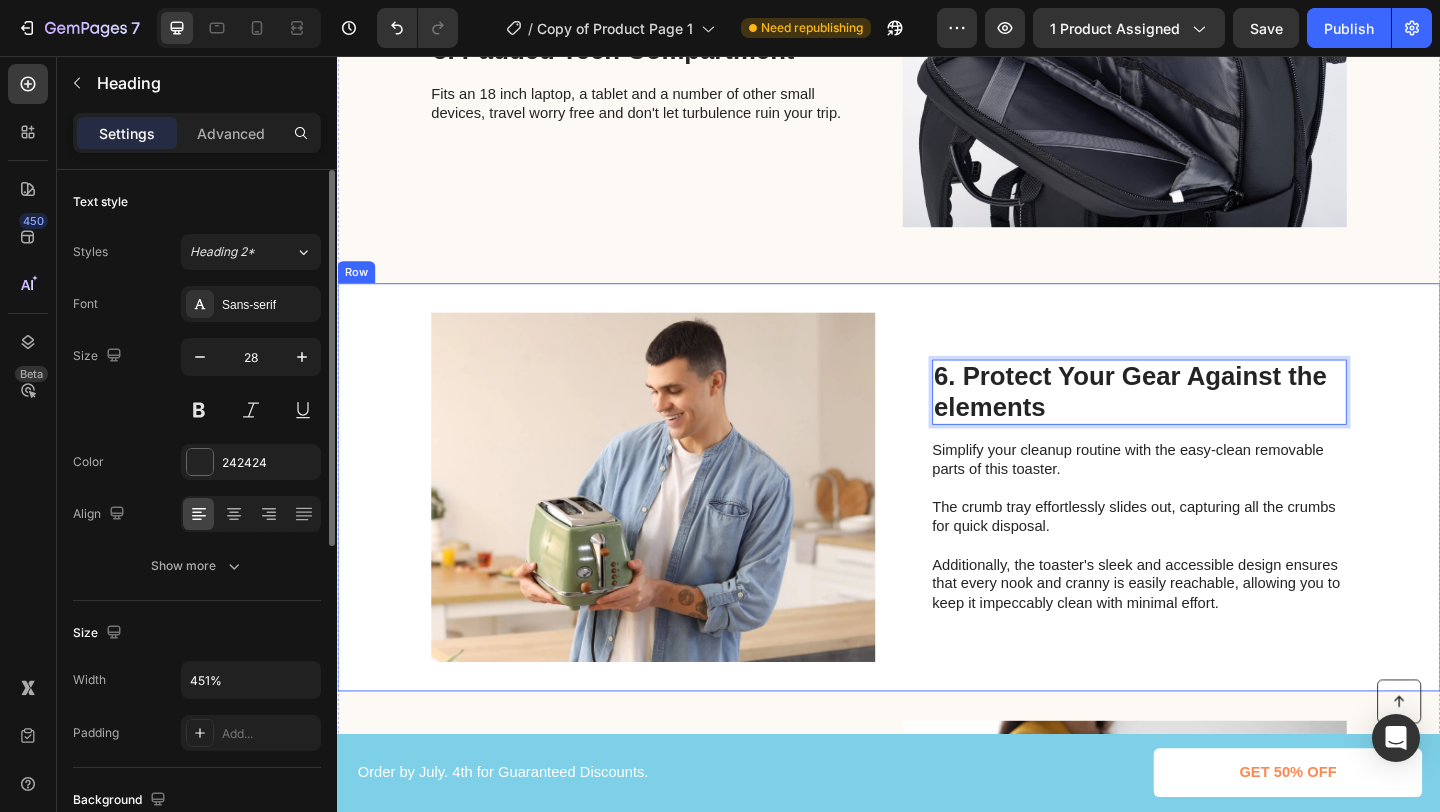 scroll, scrollTop: 2908, scrollLeft: 0, axis: vertical 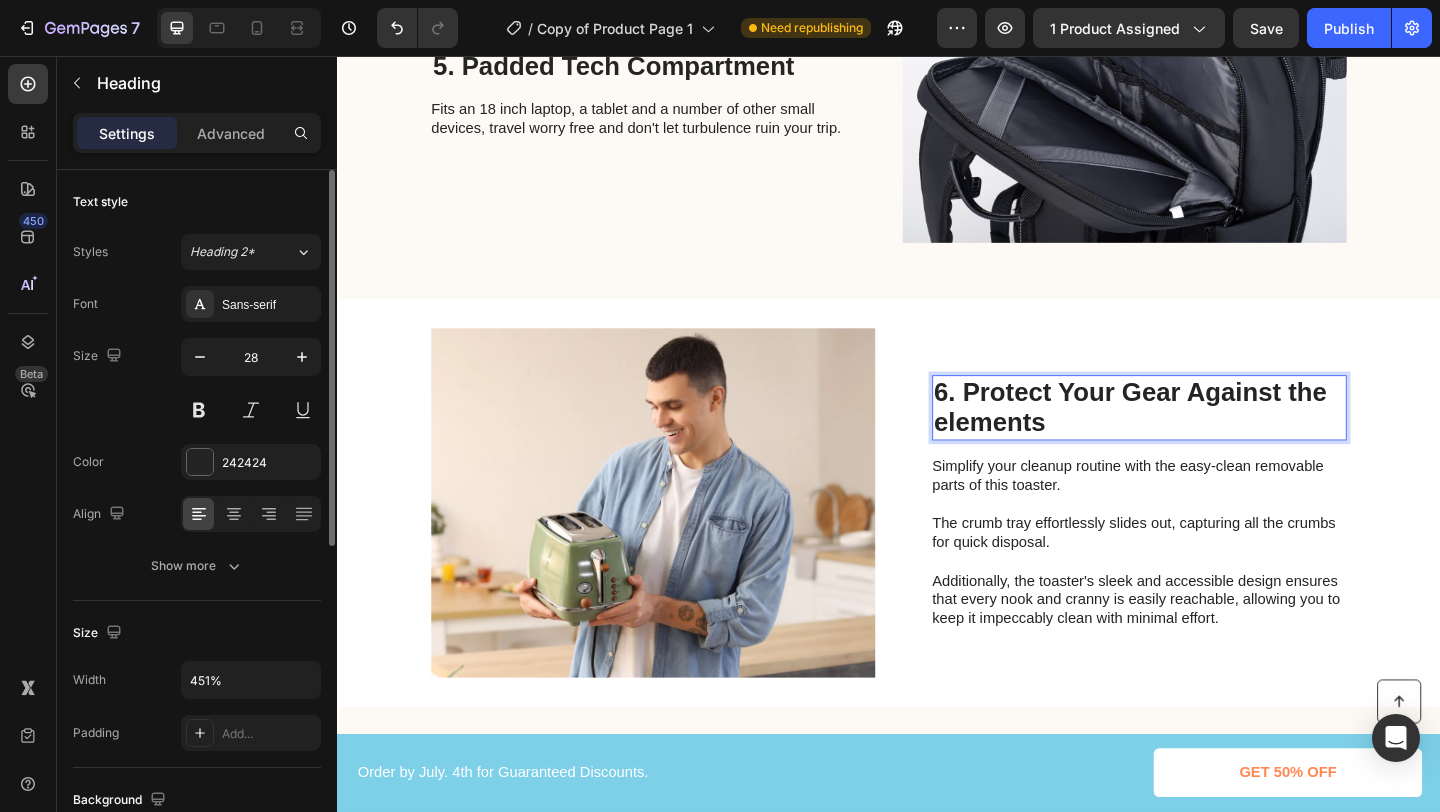 click on "6. Protect Your Gear Against the  elements" at bounding box center [1209, 438] 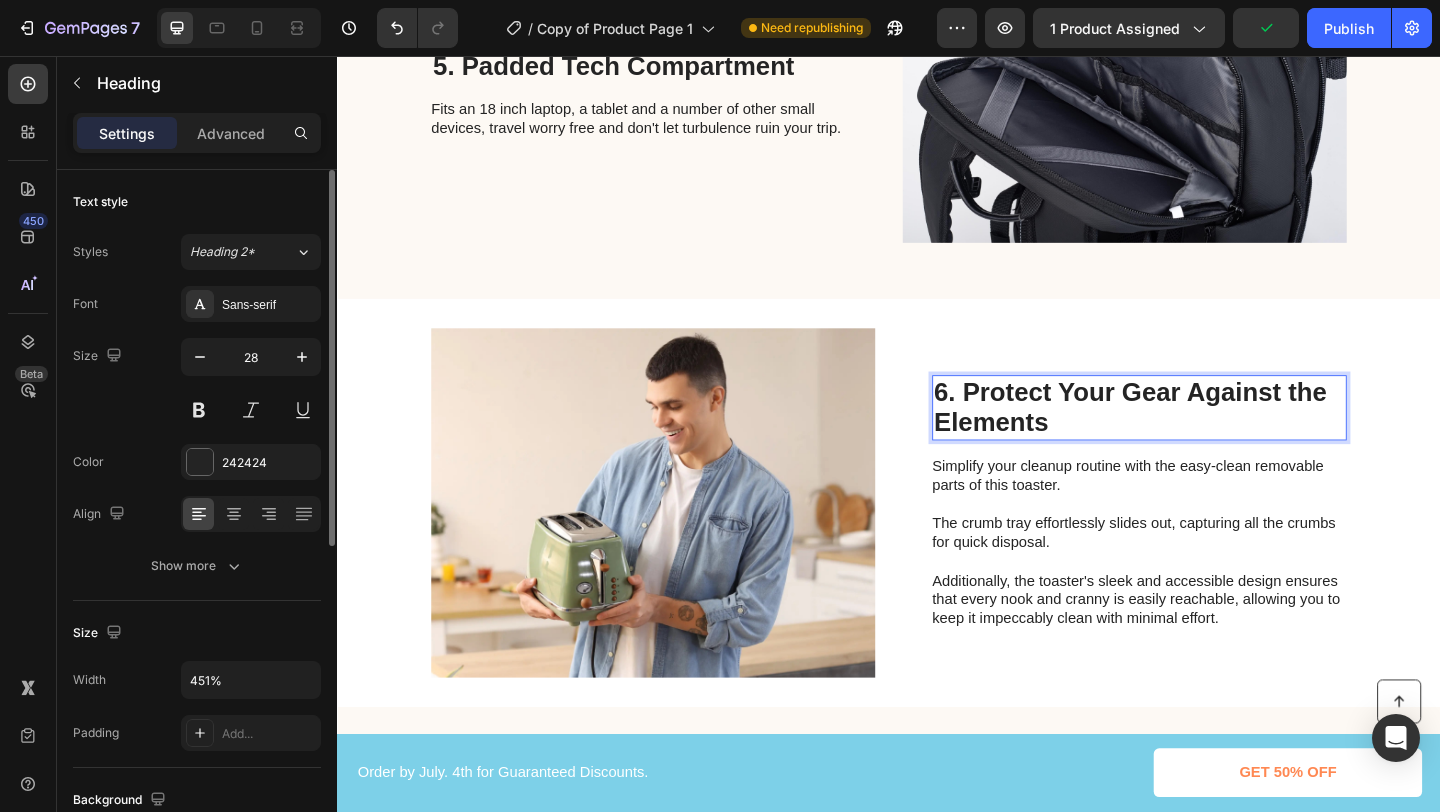 click on "6. Protect Your Gear Against the  Elements" at bounding box center [1209, 438] 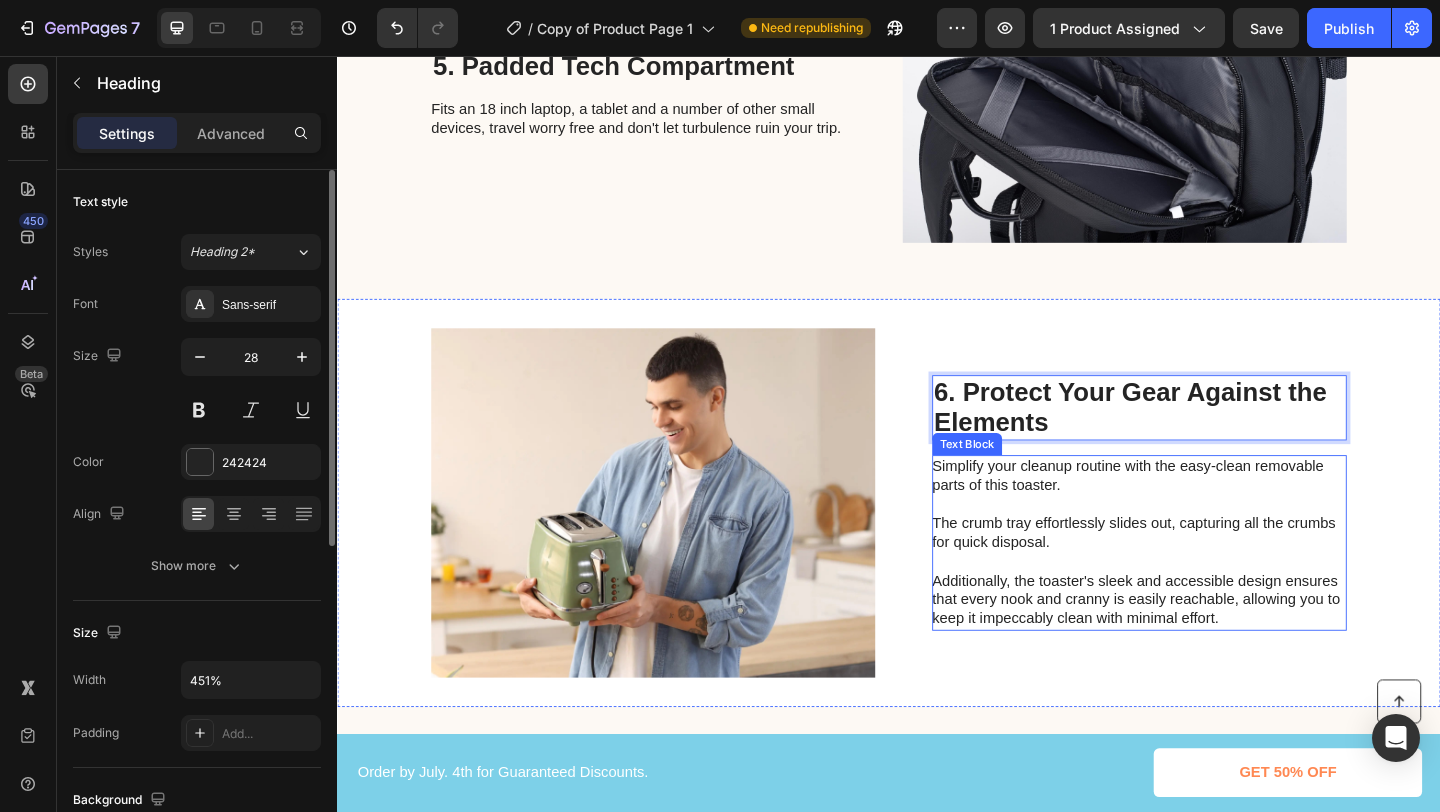 click on "Simplify your cleanup routine with the easy-clean removable parts of this toaster.  The crumb tray effortlessly slides out, capturing all the crumbs for quick disposal.  Additionally, the toaster's sleek and accessible design ensures that every nook and cranny is easily reachable, allowing you to keep it impeccably clean with minimal effort." at bounding box center (1208, 585) 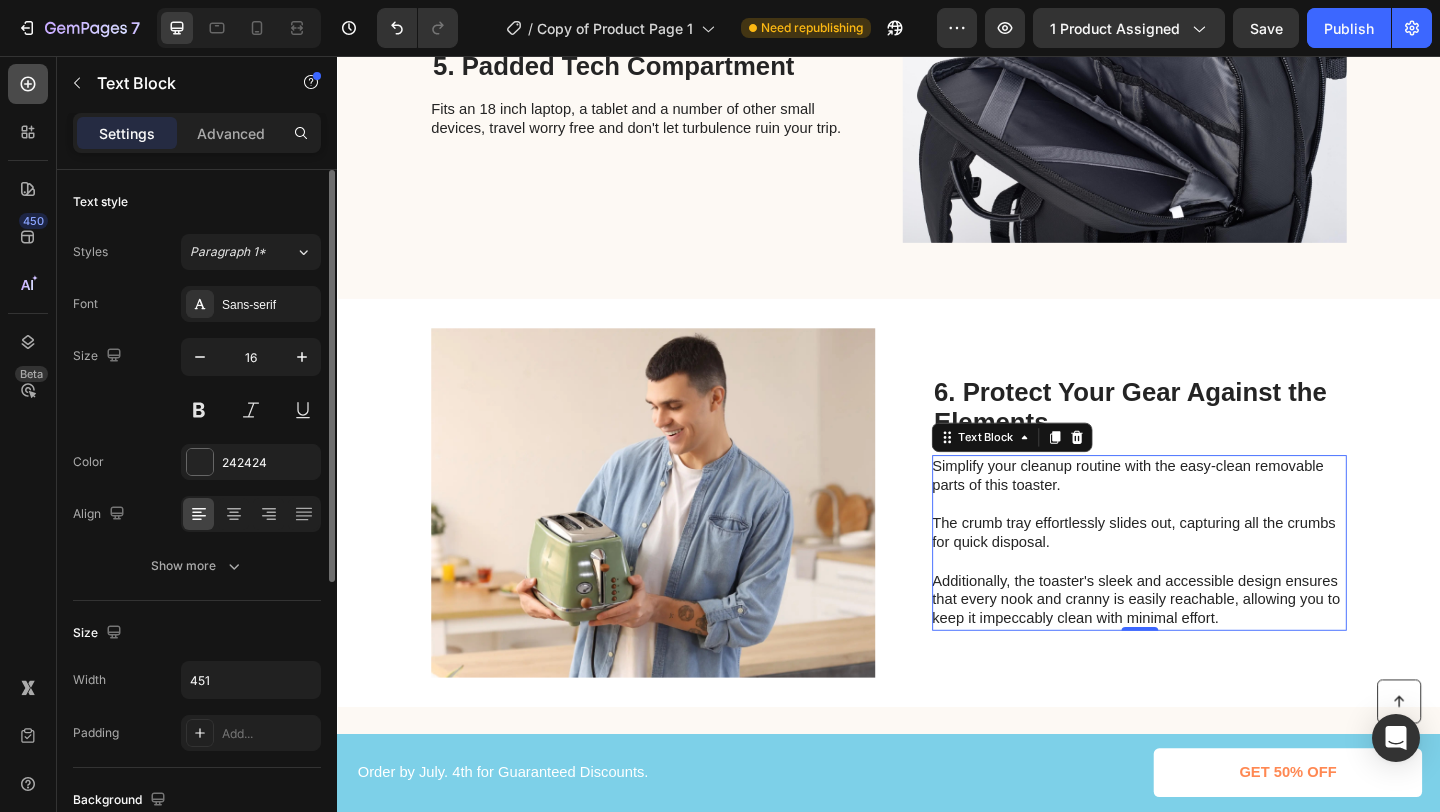 click 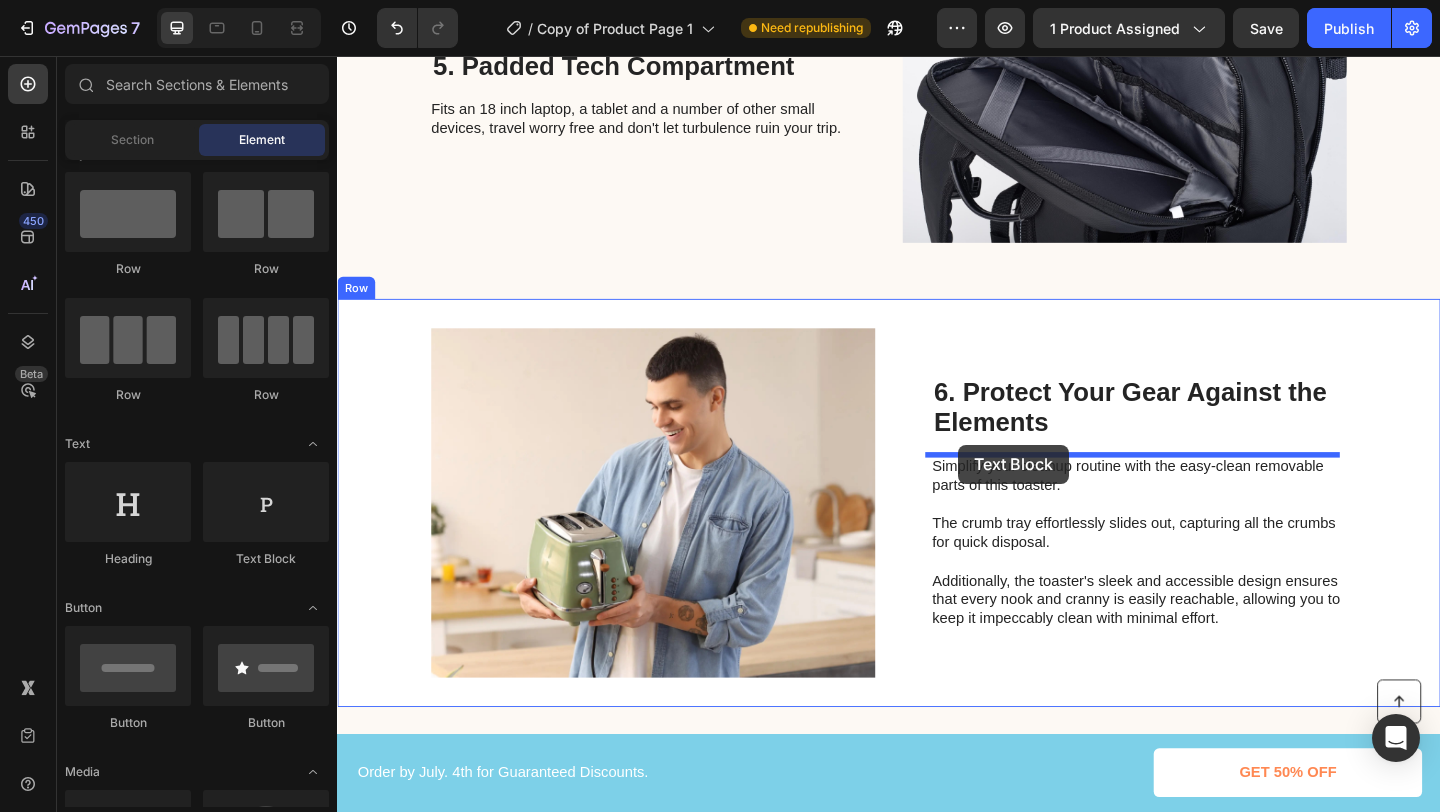 drag, startPoint x: 597, startPoint y: 595, endPoint x: 1013, endPoint y: 479, distance: 431.87036 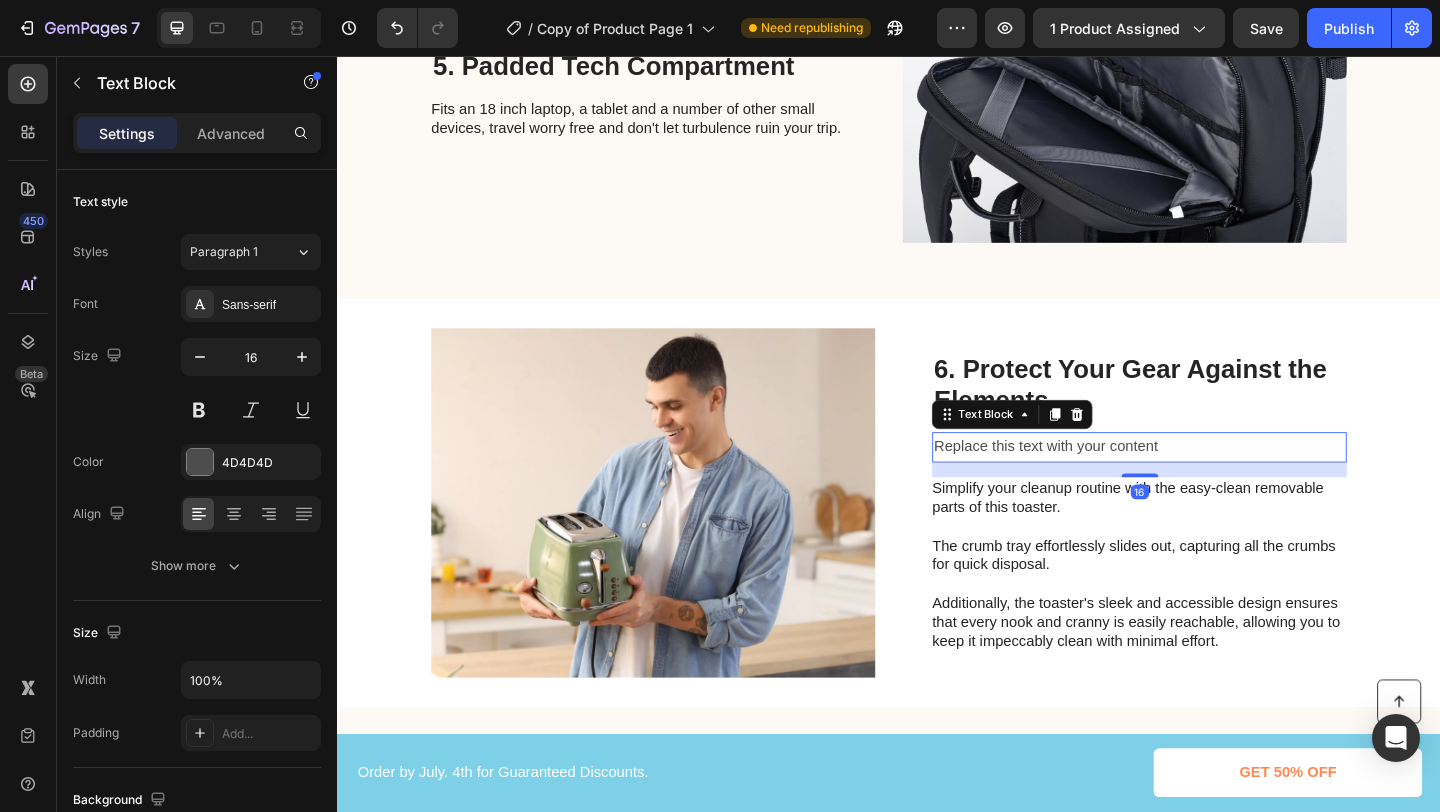 click on "Replace this text with your content" at bounding box center [1209, 481] 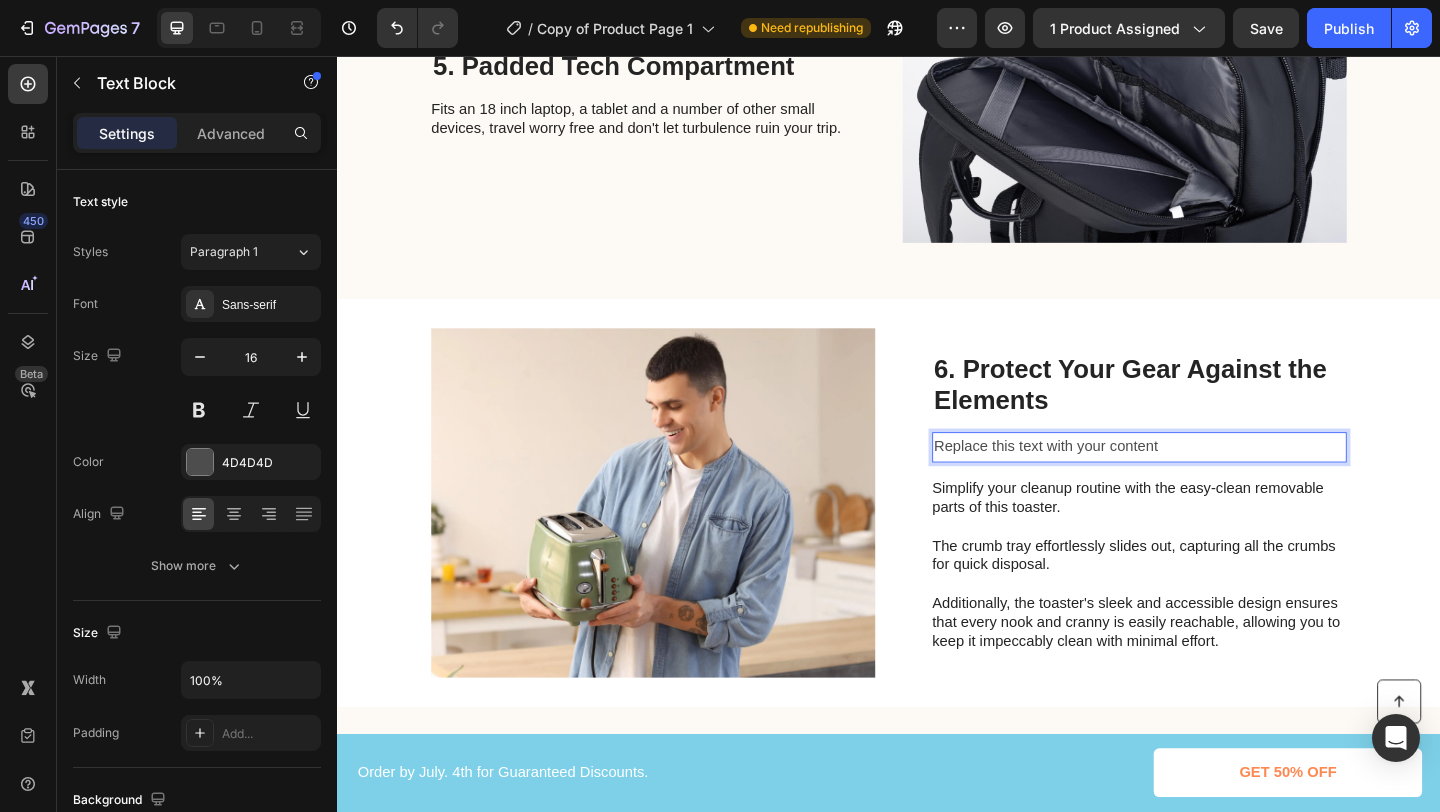 click on "Replace this text with your content" at bounding box center [1209, 481] 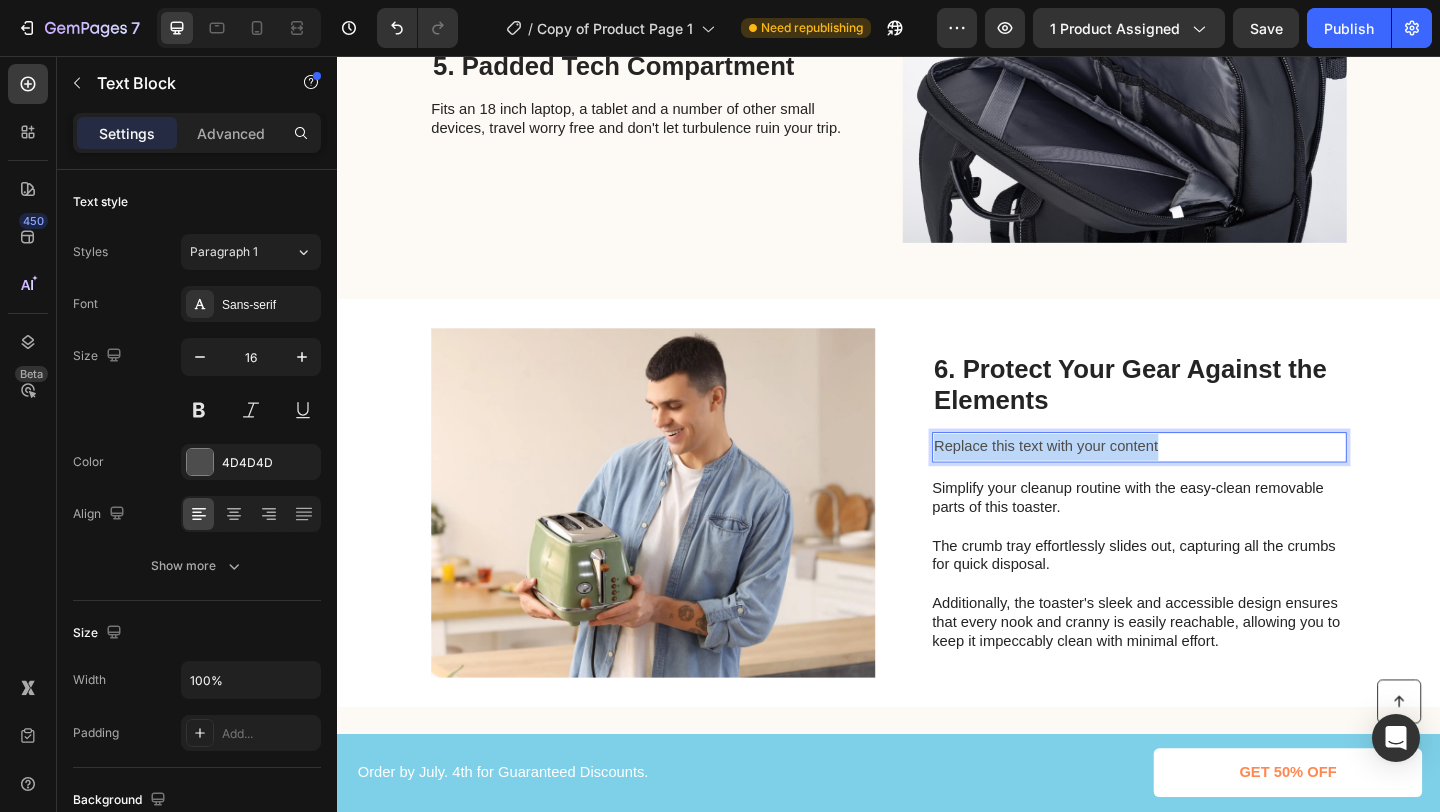 click on "Replace this text with your content" at bounding box center [1209, 481] 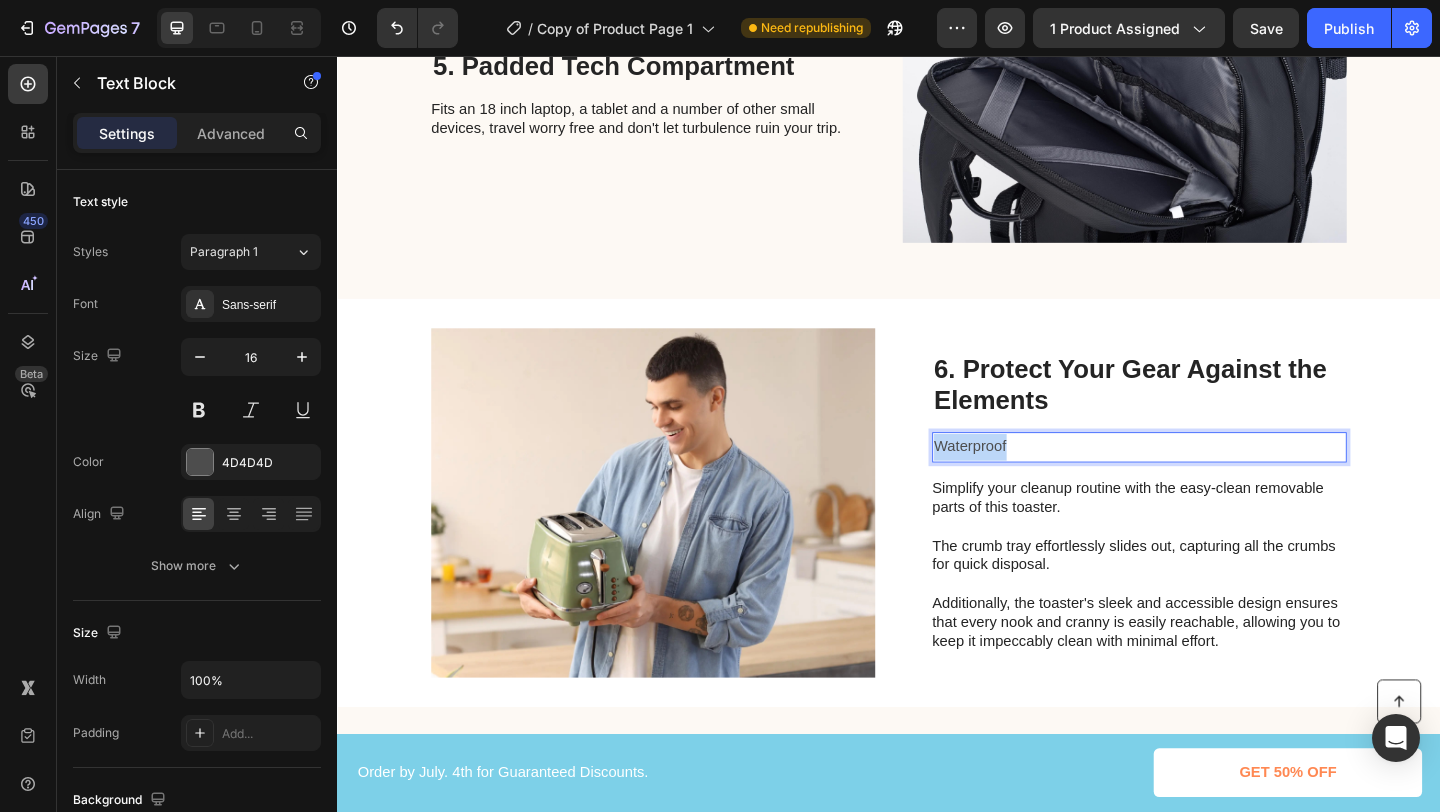 drag, startPoint x: 1055, startPoint y: 487, endPoint x: 977, endPoint y: 489, distance: 78.025635 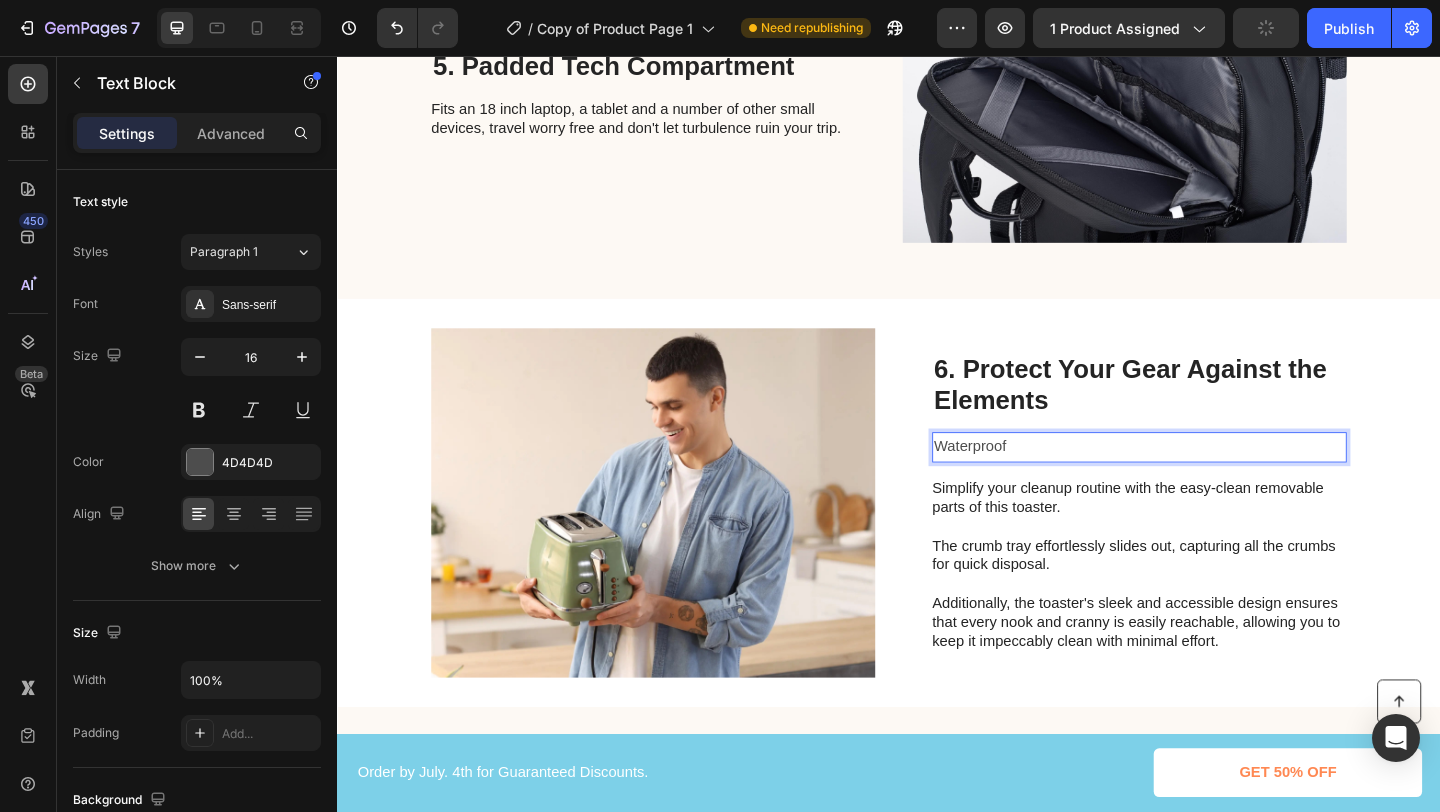 click on "Waterproof" at bounding box center (1209, 481) 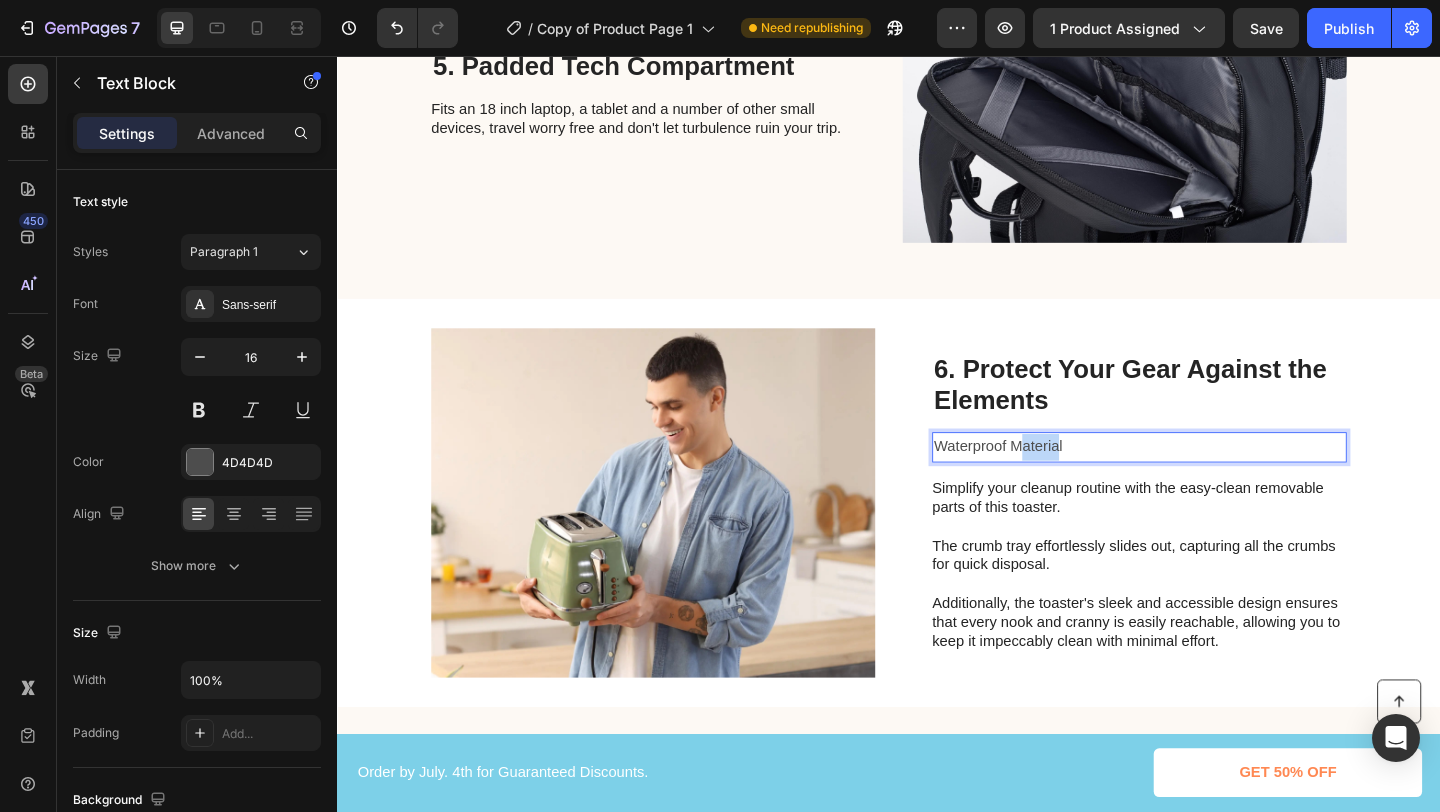 drag, startPoint x: 1114, startPoint y: 484, endPoint x: 1076, endPoint y: 491, distance: 38.63936 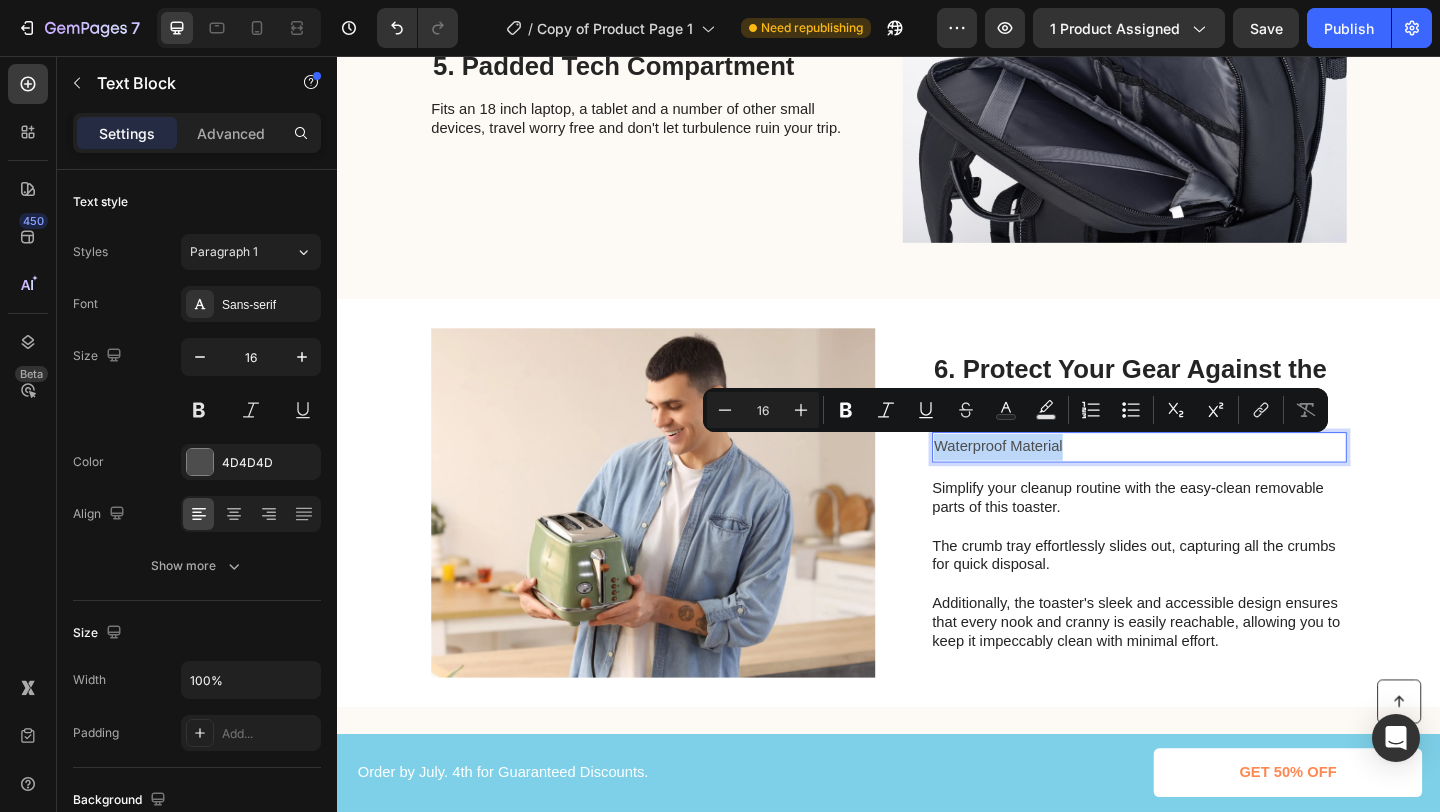 drag, startPoint x: 1120, startPoint y: 489, endPoint x: 981, endPoint y: 493, distance: 139.05754 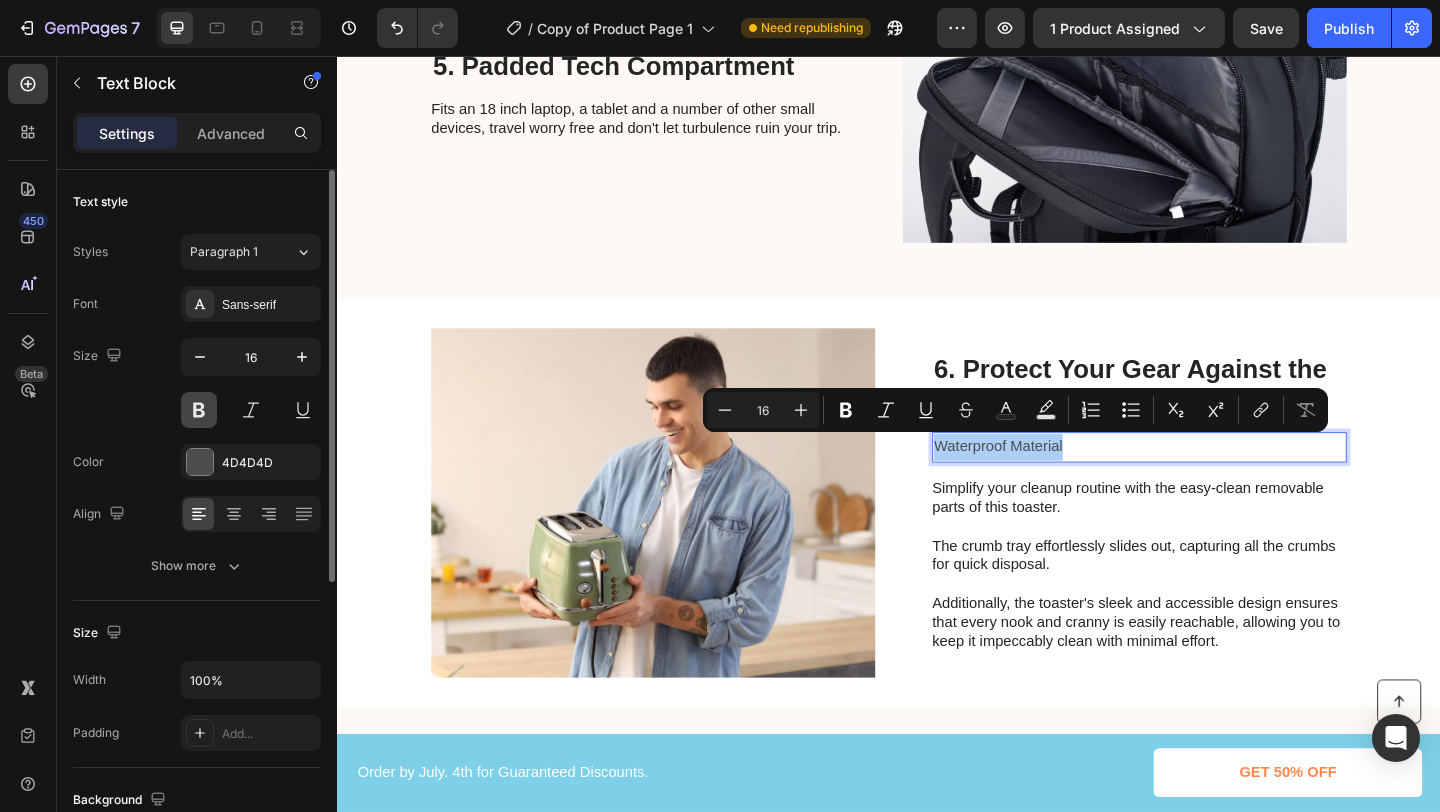 click at bounding box center [199, 410] 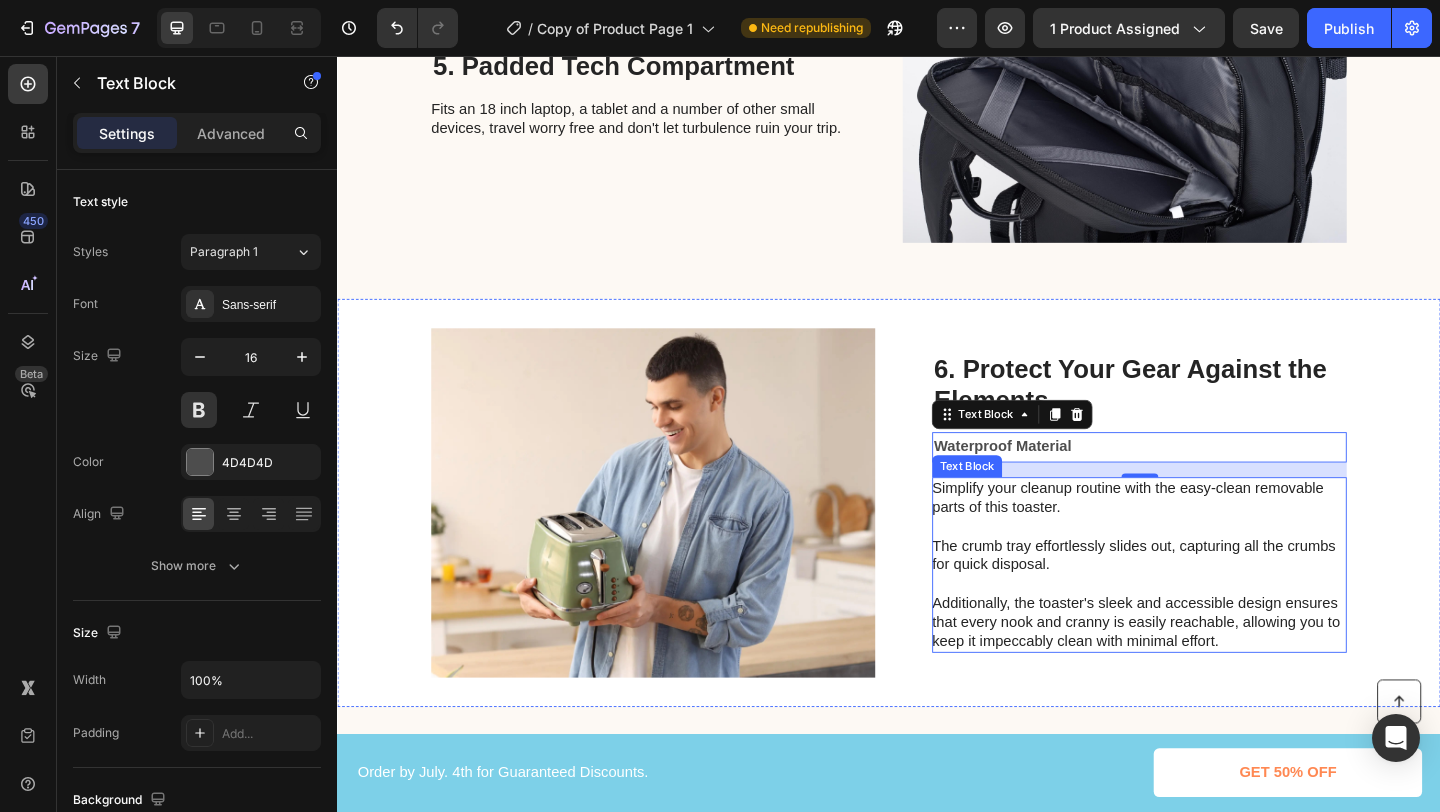 click on "Simplify your cleanup routine with the easy-clean removable parts of this toaster.  The crumb tray effortlessly slides out, capturing all the crumbs for quick disposal.  Additionally, the toaster's sleek and accessible design ensures that every nook and cranny is easily reachable, allowing you to keep it impeccably clean with minimal effort." at bounding box center [1208, 609] 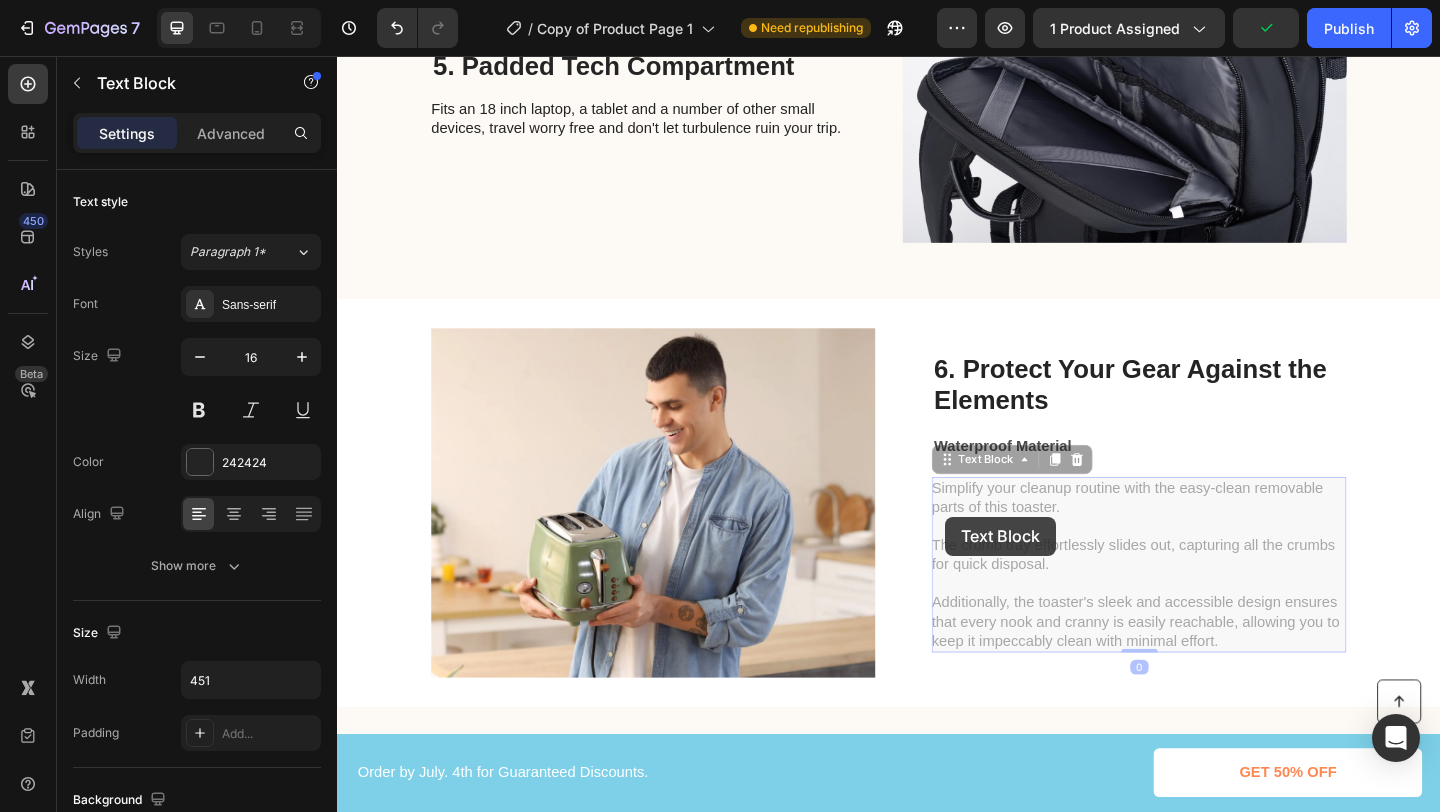scroll, scrollTop: 2881, scrollLeft: 0, axis: vertical 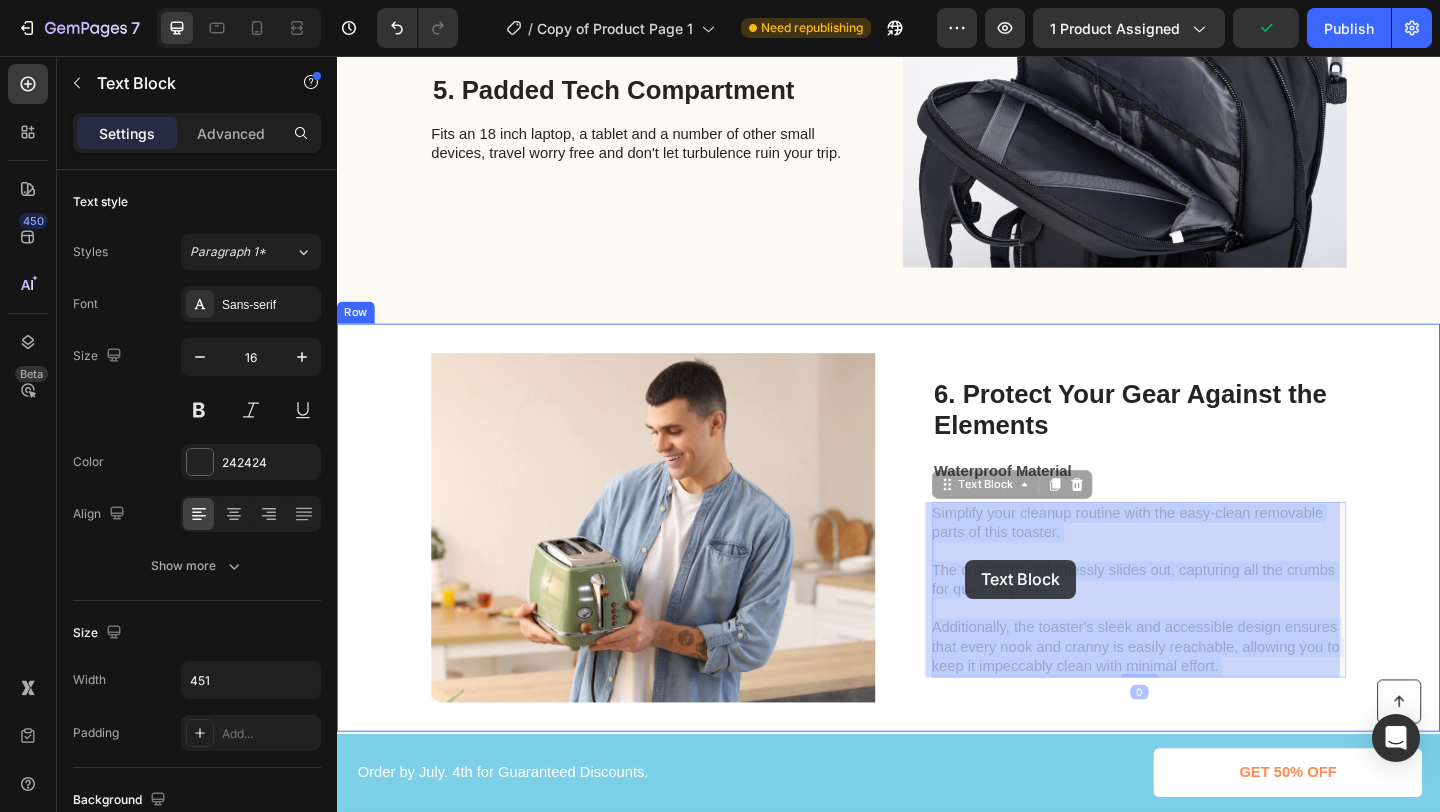 drag, startPoint x: 1288, startPoint y: 694, endPoint x: 1176, endPoint y: 657, distance: 117.953384 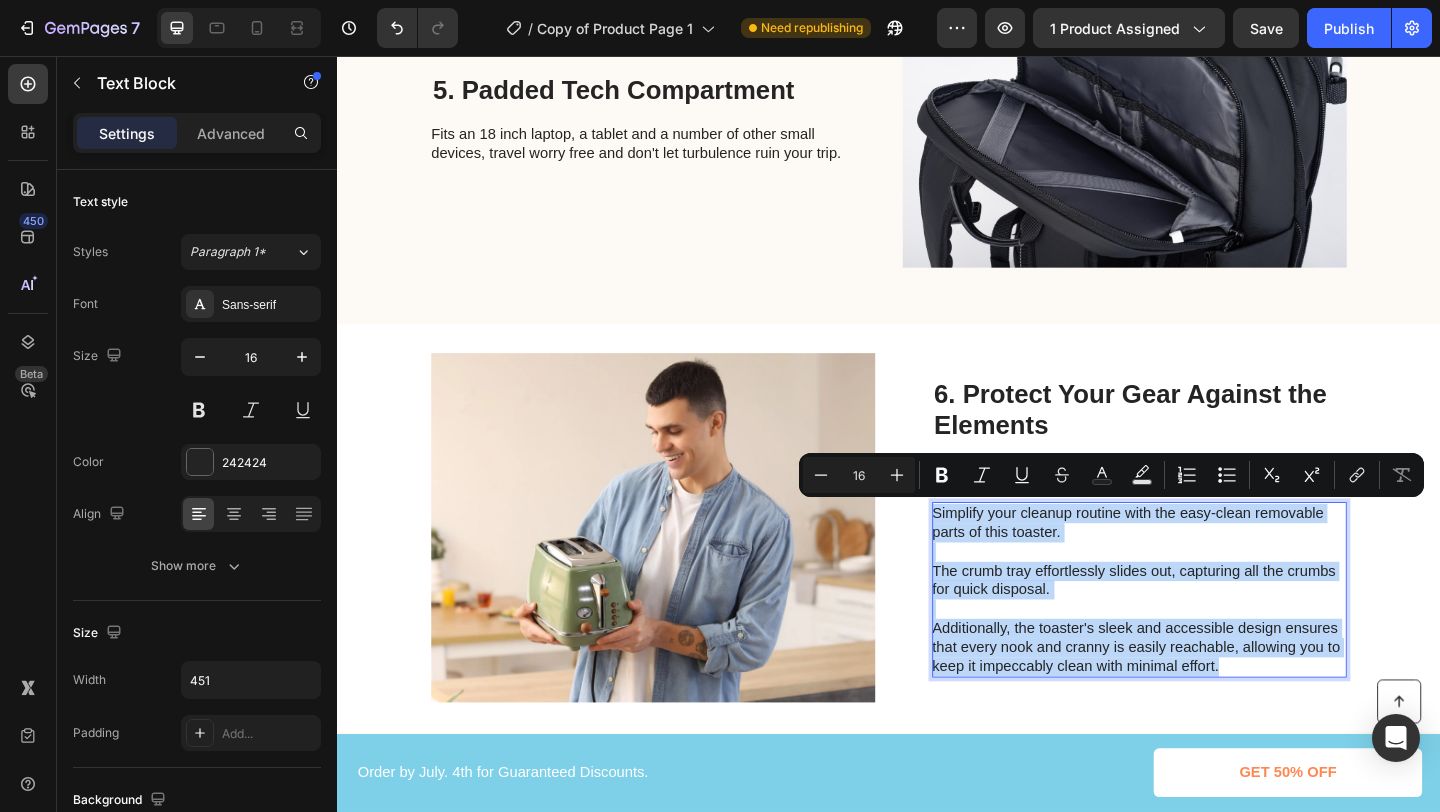 drag, startPoint x: 1292, startPoint y: 723, endPoint x: 979, endPoint y: 554, distance: 355.71057 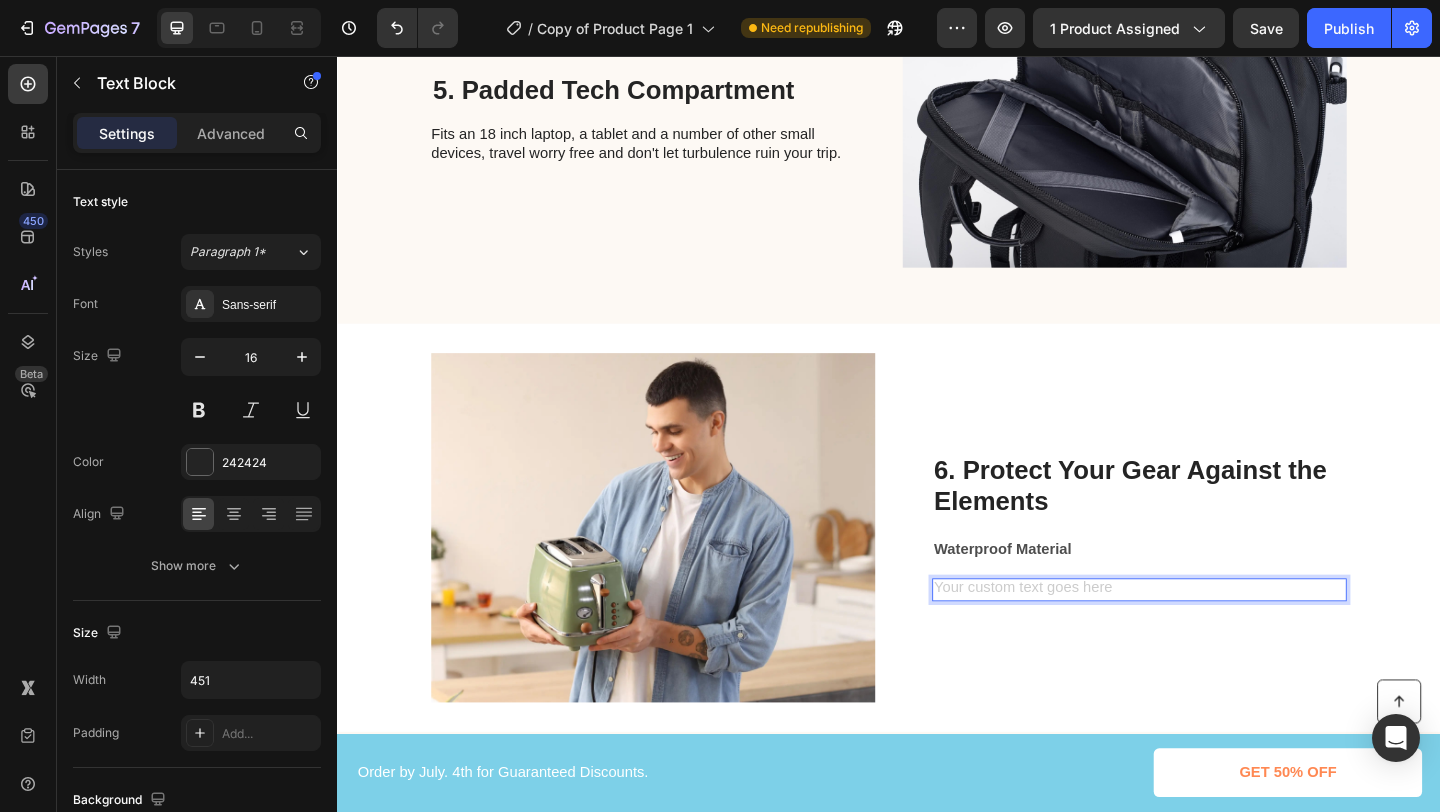 click at bounding box center [1209, 636] 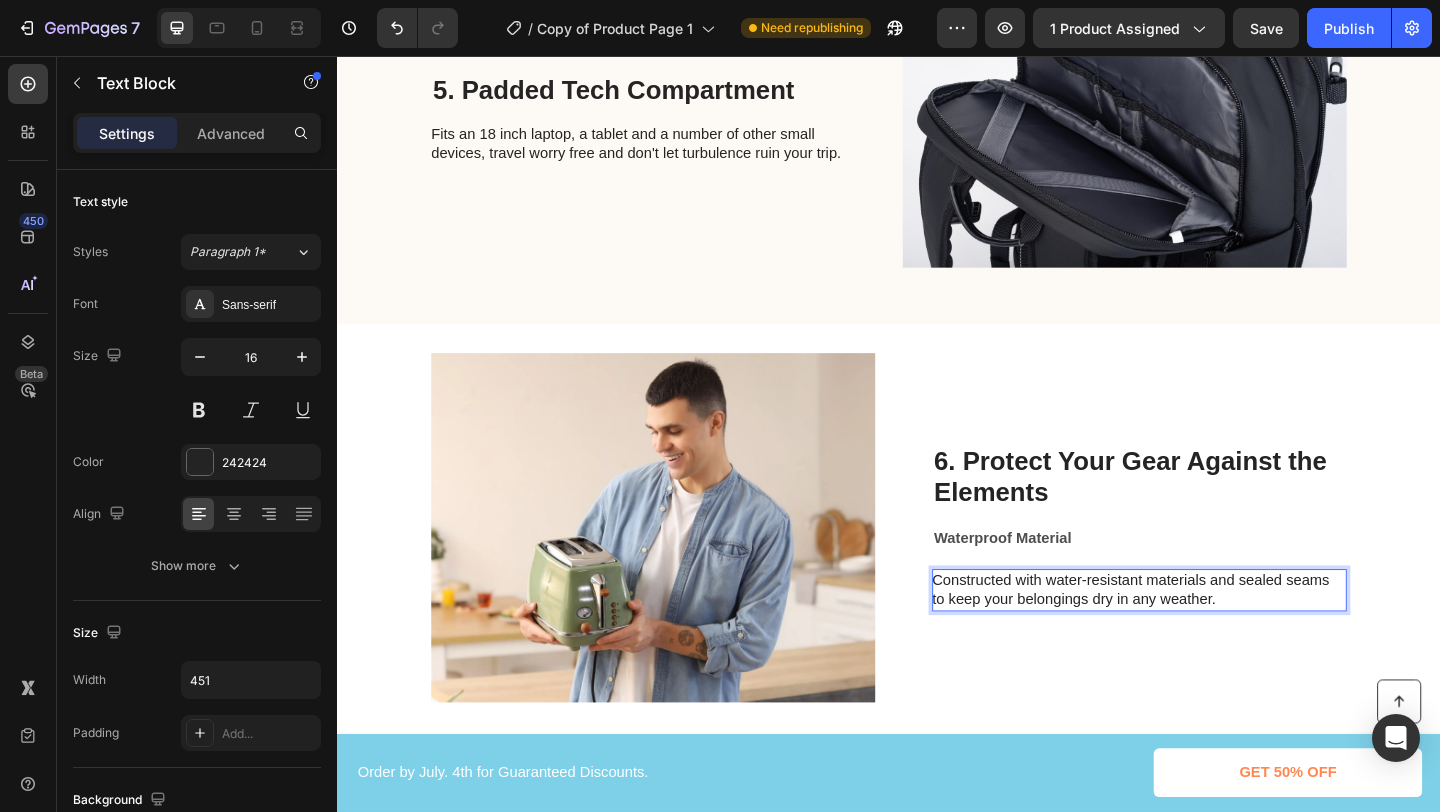 click on "Constructed with water-resistant materials and sealed seams to keep your belongings dry in any weather." at bounding box center [1208, 637] 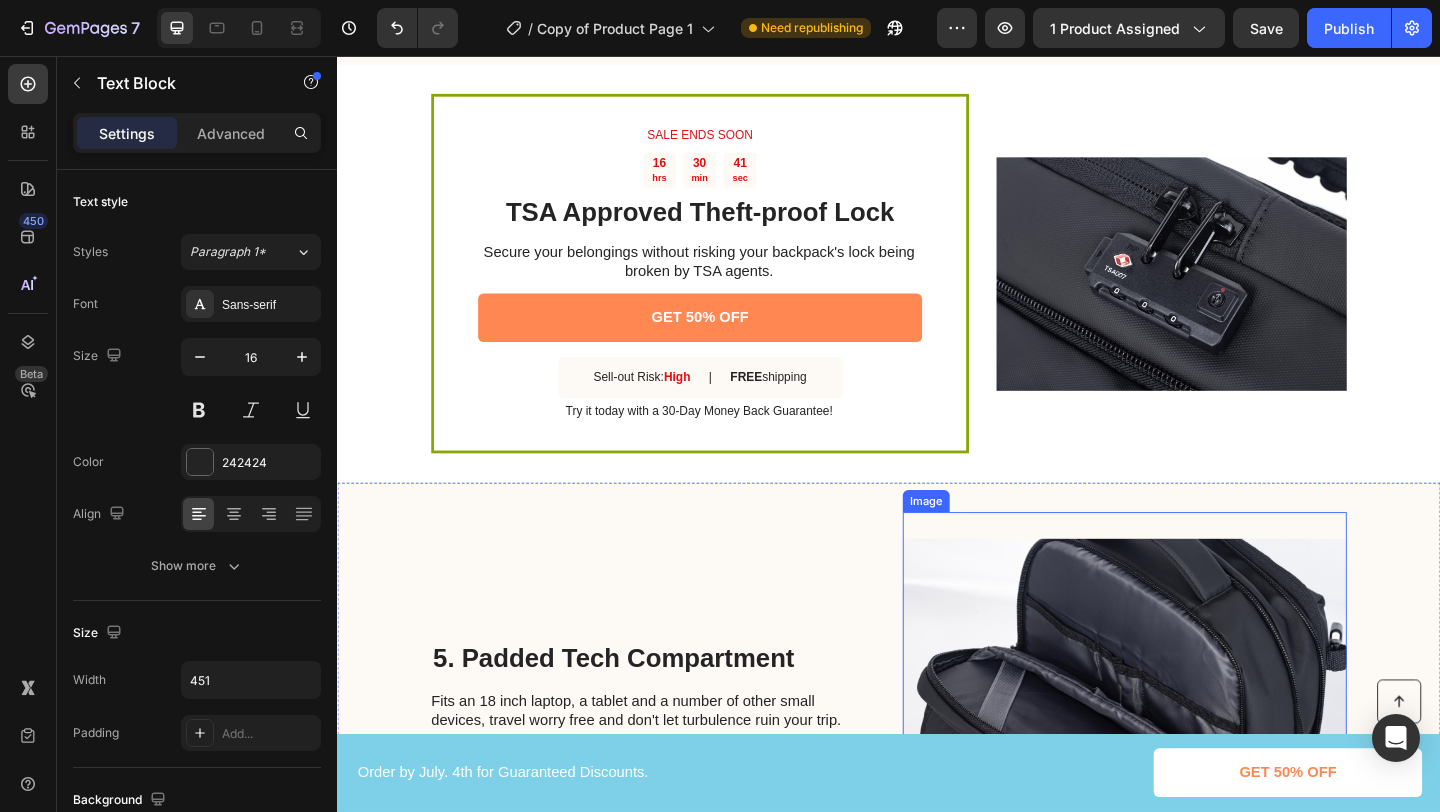 scroll, scrollTop: 0, scrollLeft: 0, axis: both 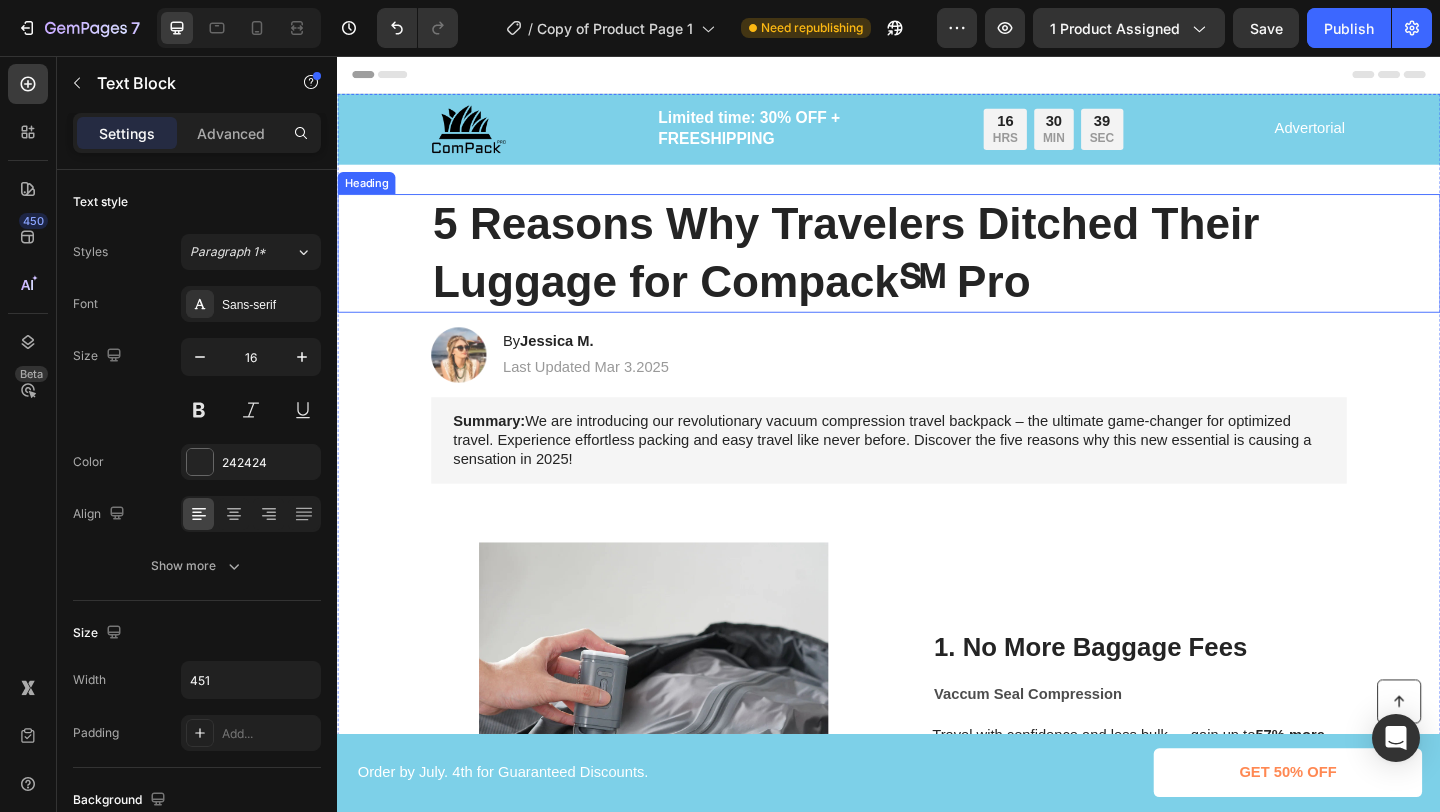 click on "5 Reasons Why Travelers Ditched Their Luggage for Compack℠ Pro" at bounding box center (937, 270) 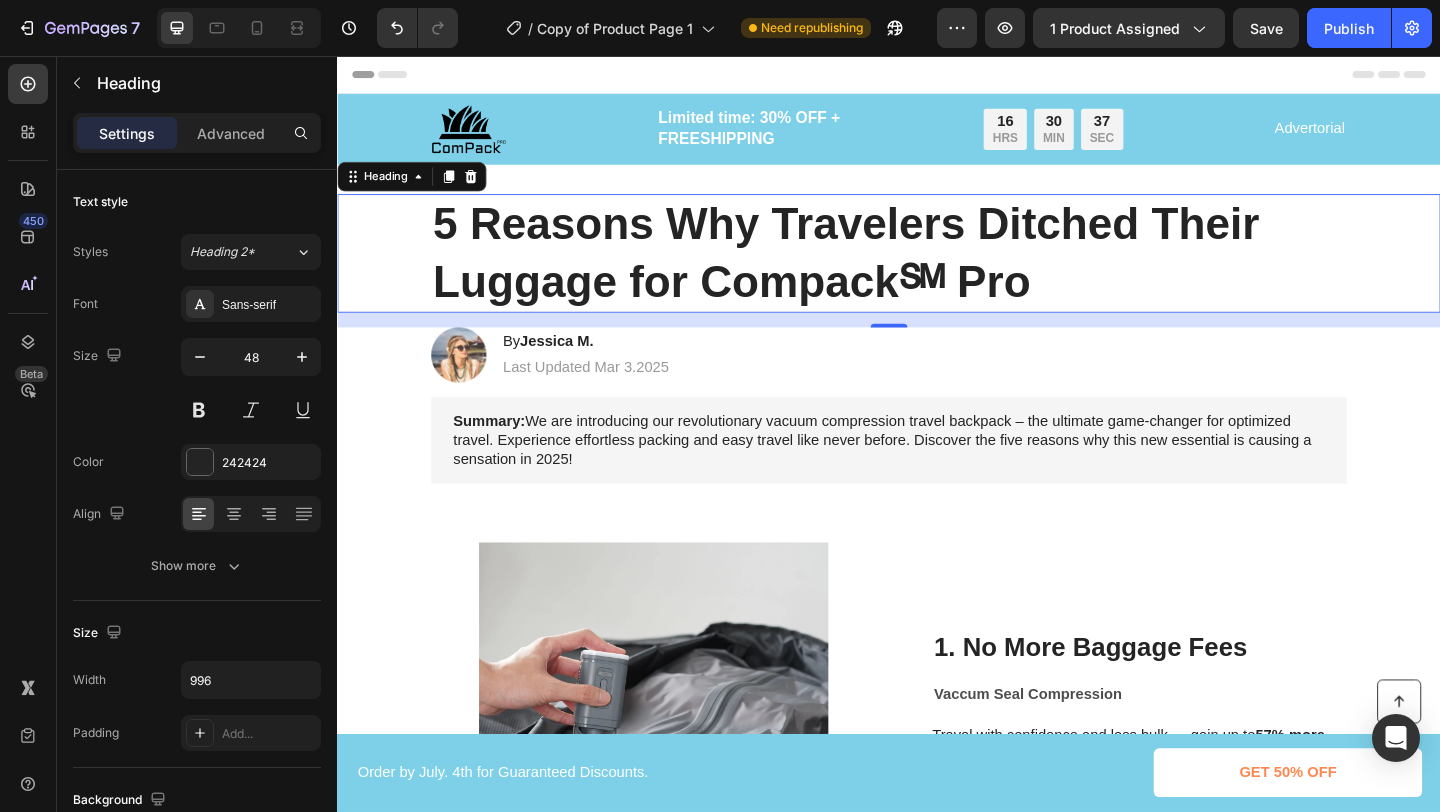 drag, startPoint x: 475, startPoint y: 216, endPoint x: 456, endPoint y: 237, distance: 28.319605 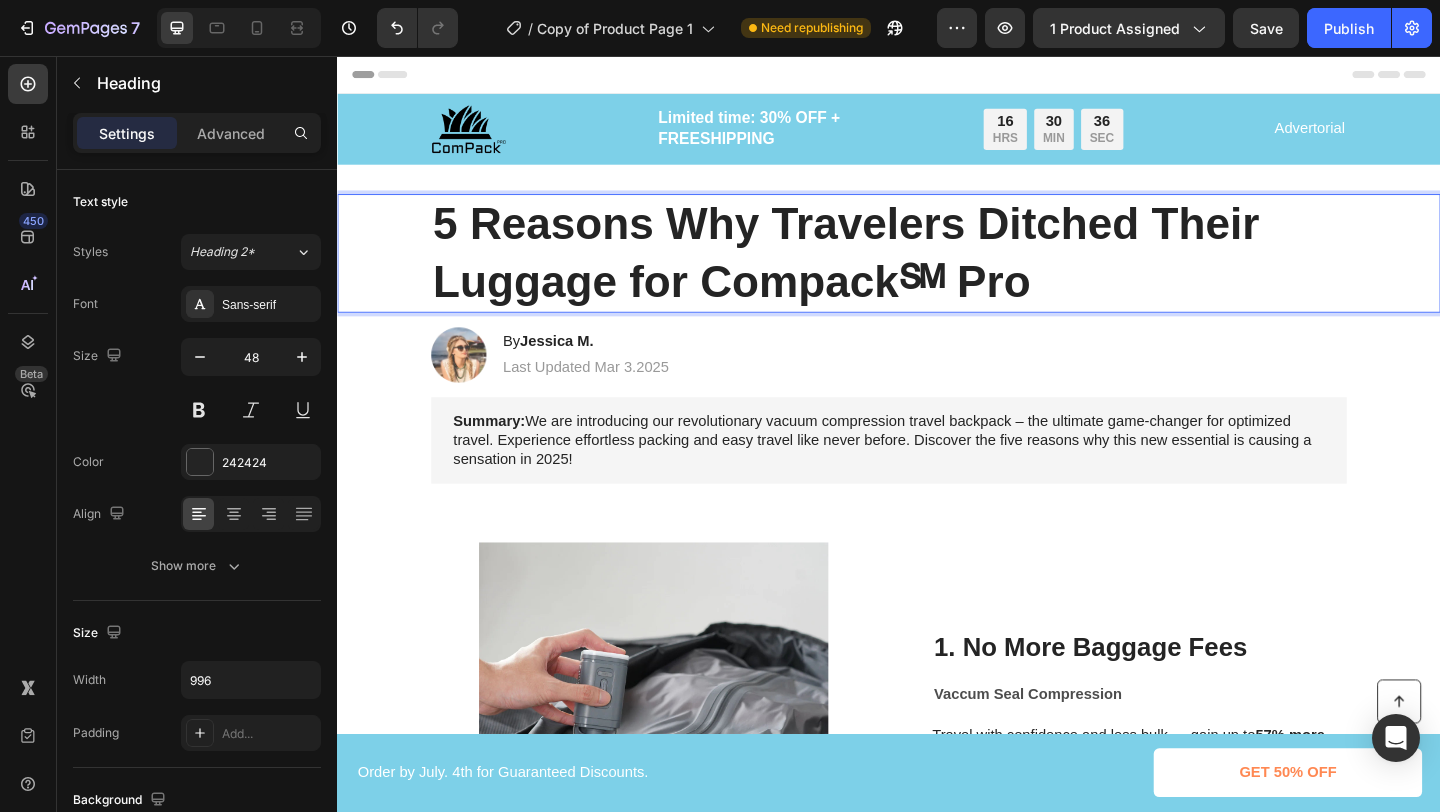 click on "5 Reasons Why Travelers Ditched Their Luggage for Compack℠ Pro" at bounding box center (937, 270) 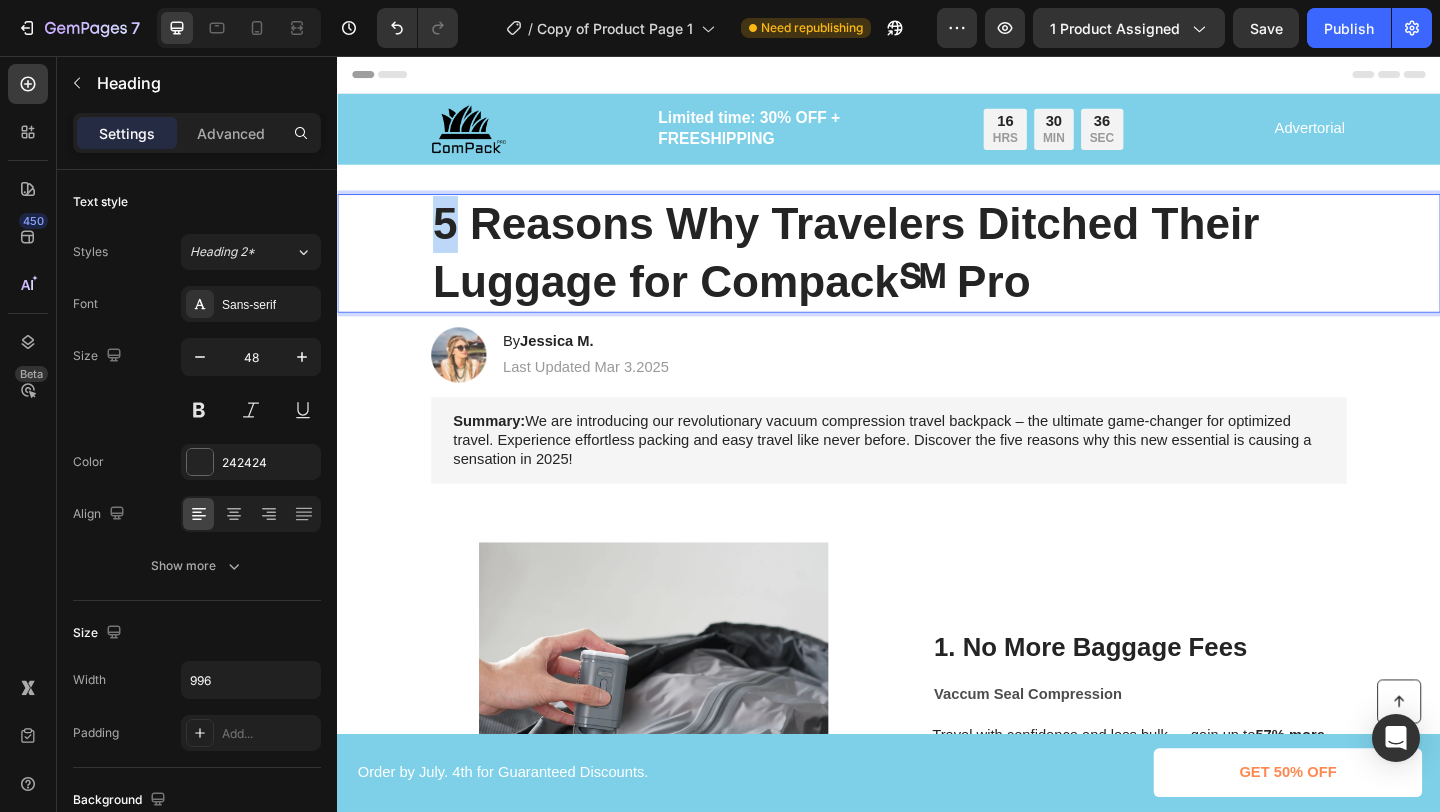 click on "5 Reasons Why Travelers Ditched Their Luggage for Compack℠ Pro" at bounding box center [937, 270] 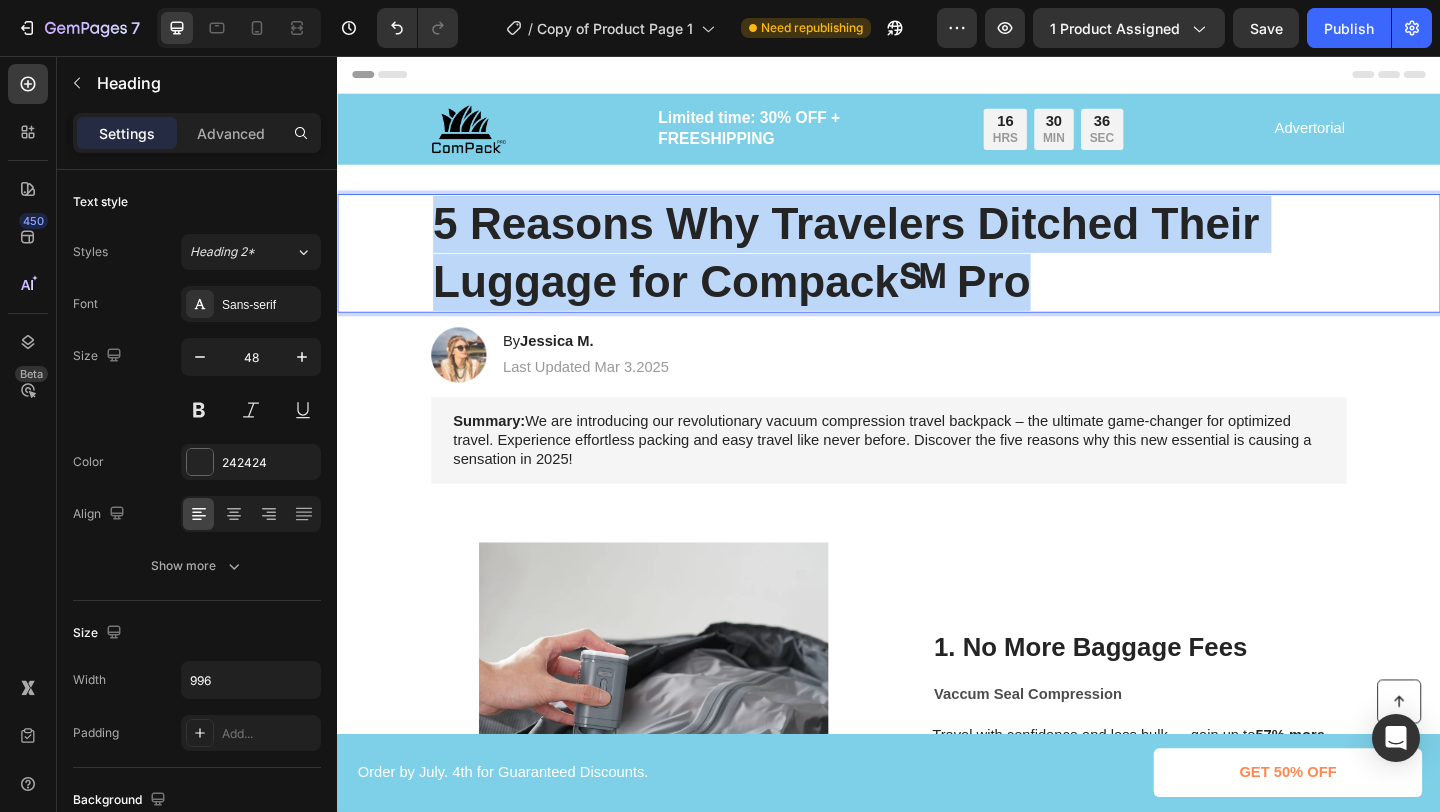 click on "5 Reasons Why Travelers Ditched Their Luggage for Compack℠ Pro" at bounding box center [937, 270] 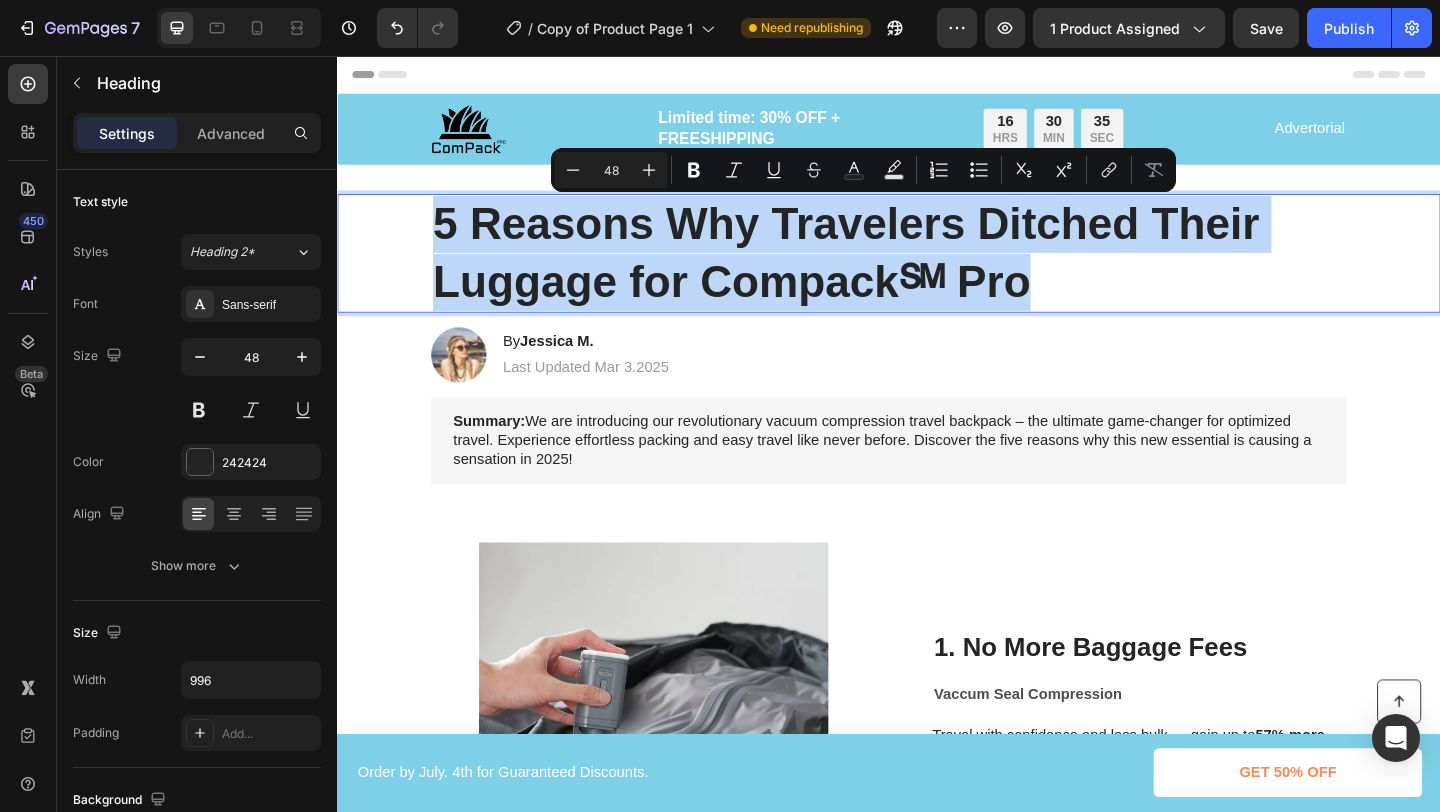 click on "5 Reasons Why Travelers Ditched Their Luggage for Compack℠ Pro" at bounding box center (937, 270) 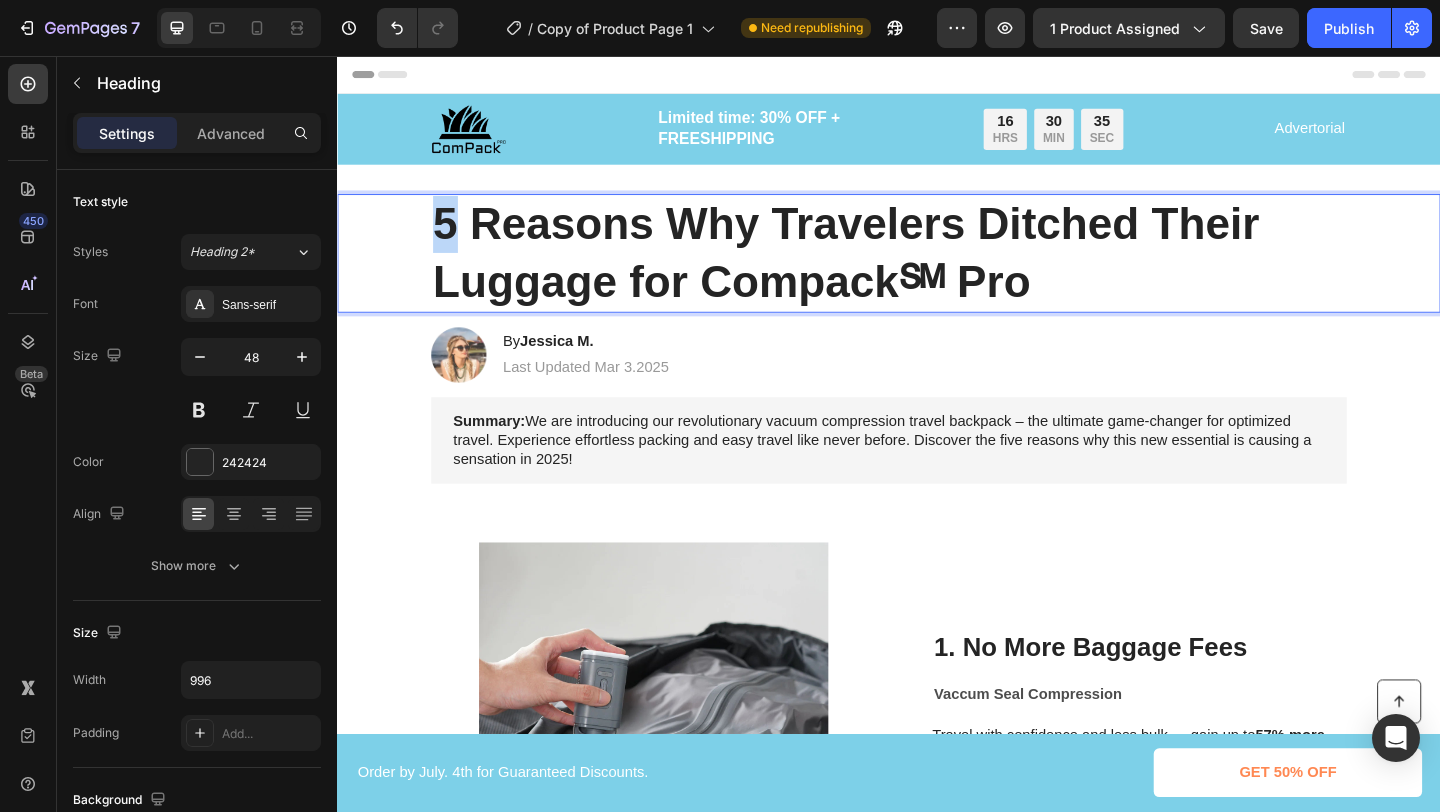 click on "5 Reasons Why Travelers Ditched Their Luggage for Compack℠ Pro" at bounding box center (937, 270) 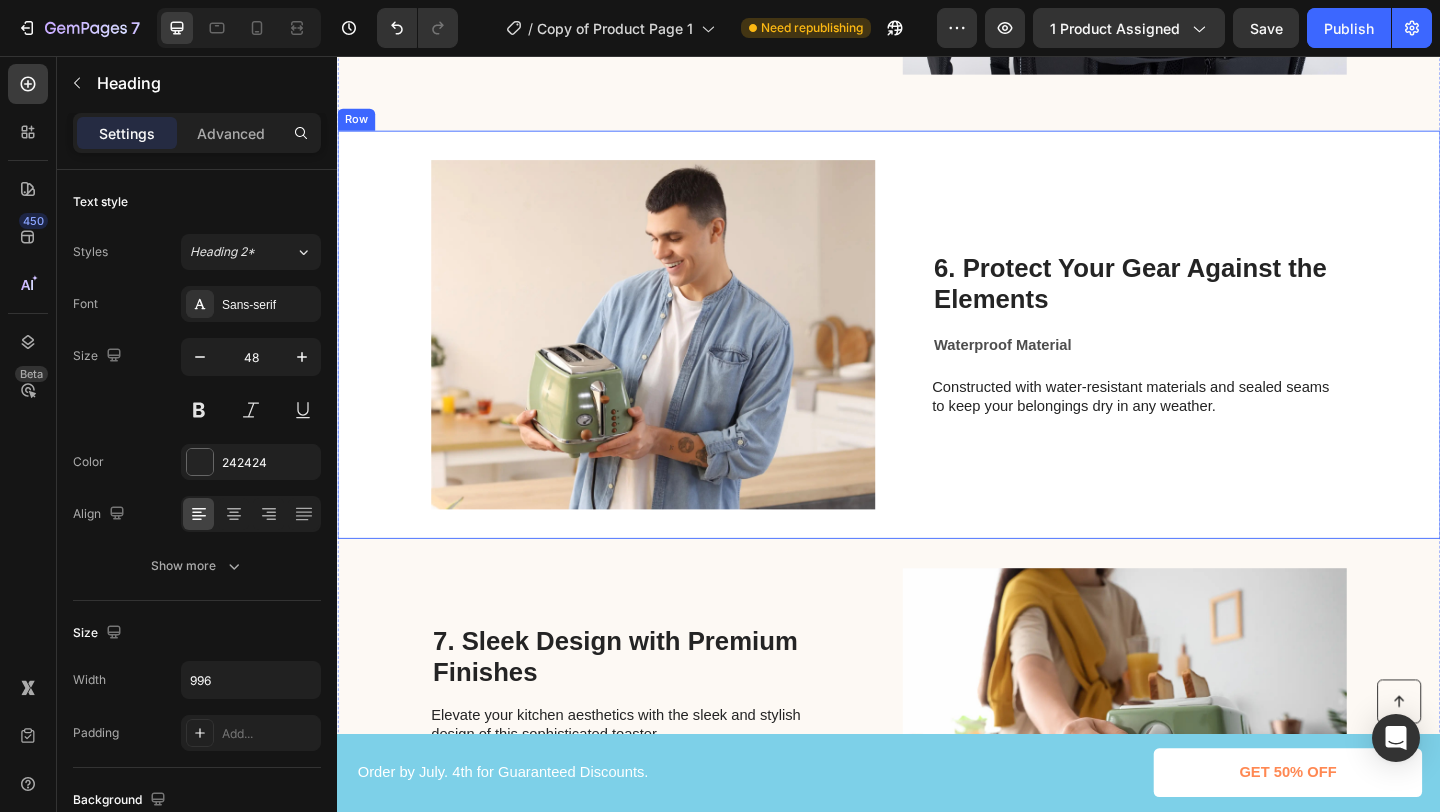 scroll, scrollTop: 3092, scrollLeft: 0, axis: vertical 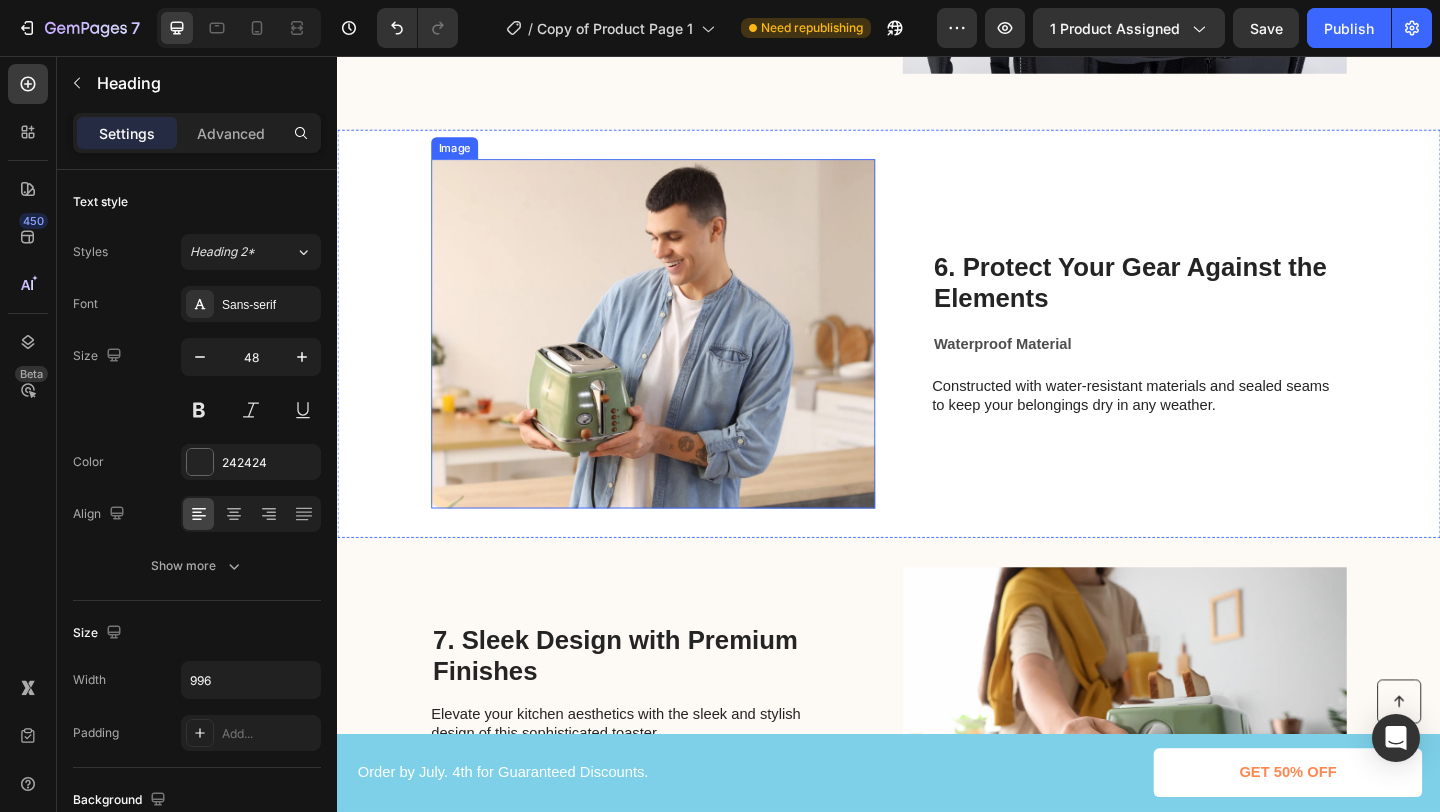 click at bounding box center (680, 358) 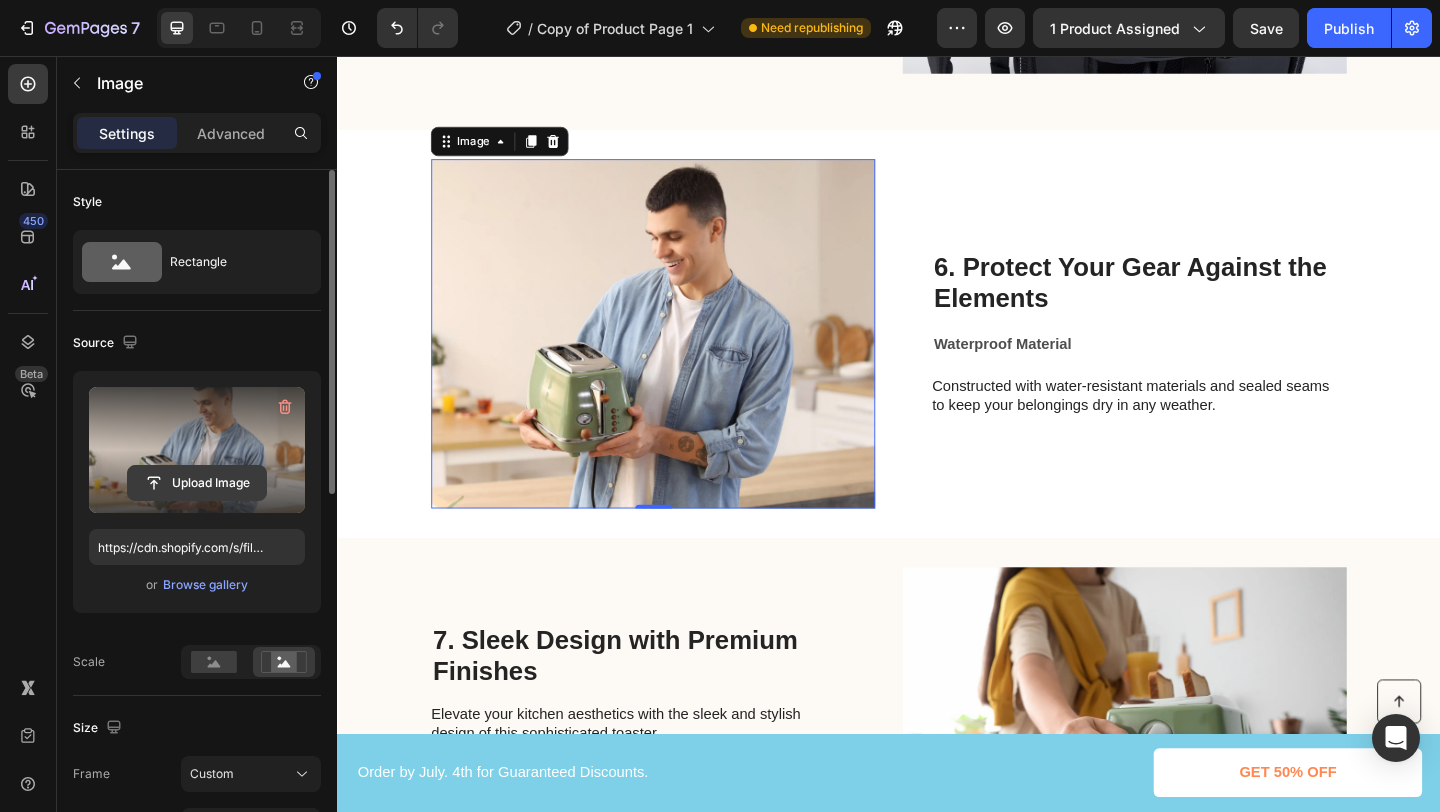 click 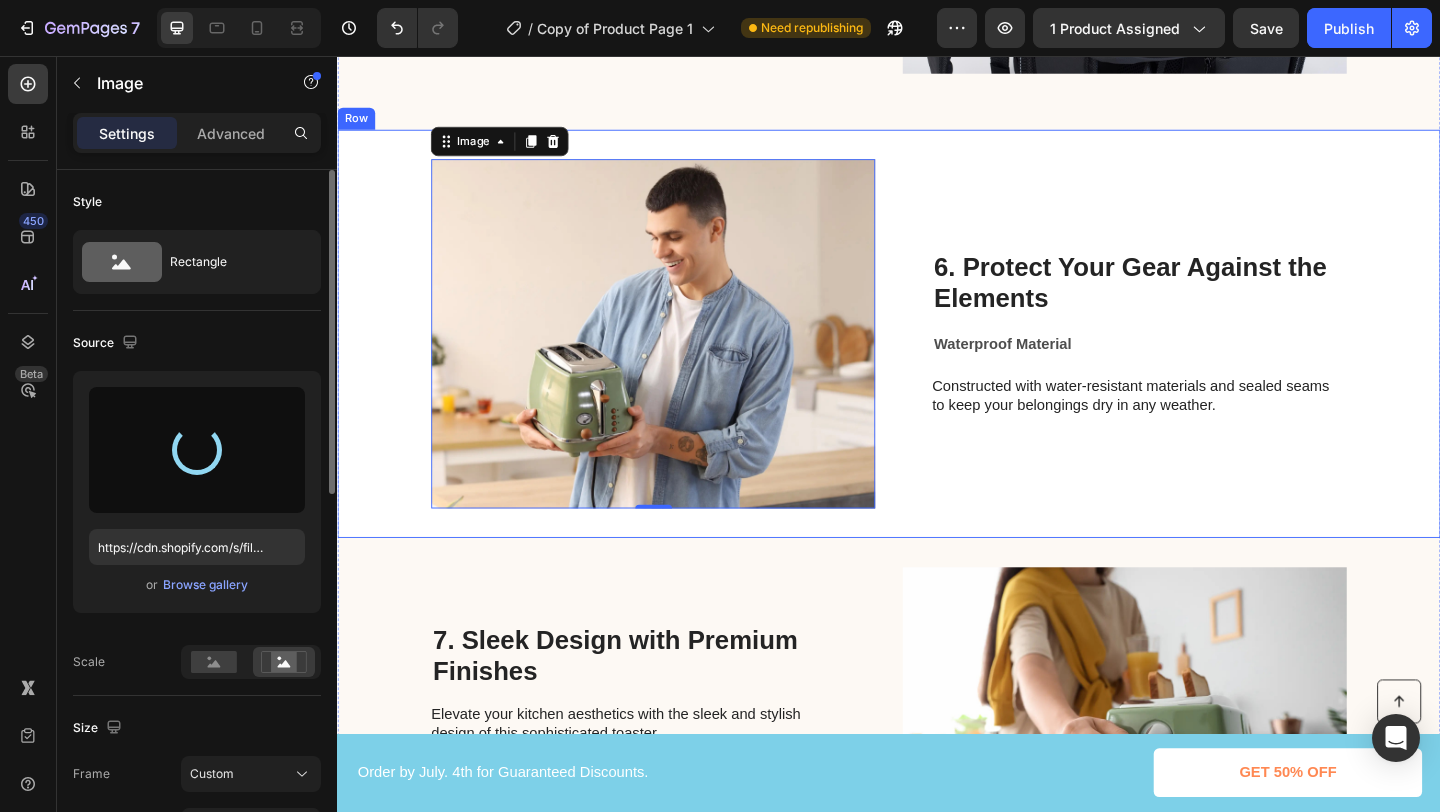 type on "https://cdn.shopify.com/s/files/1/0629/3232/0301/files/gempages_571988089728140160-e285b99f-d456-496d-9b6e-49bde8631408.jpg" 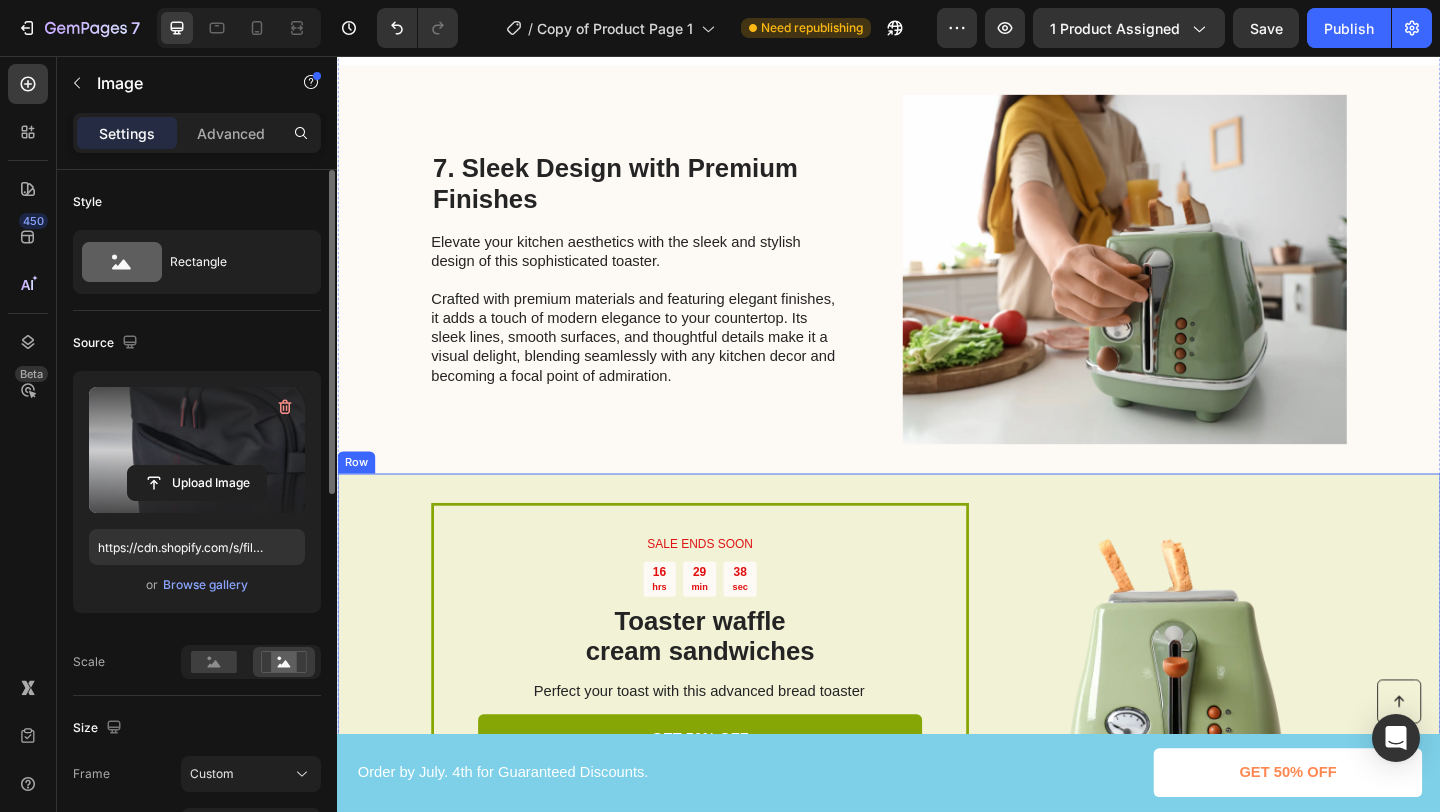 scroll, scrollTop: 3574, scrollLeft: 0, axis: vertical 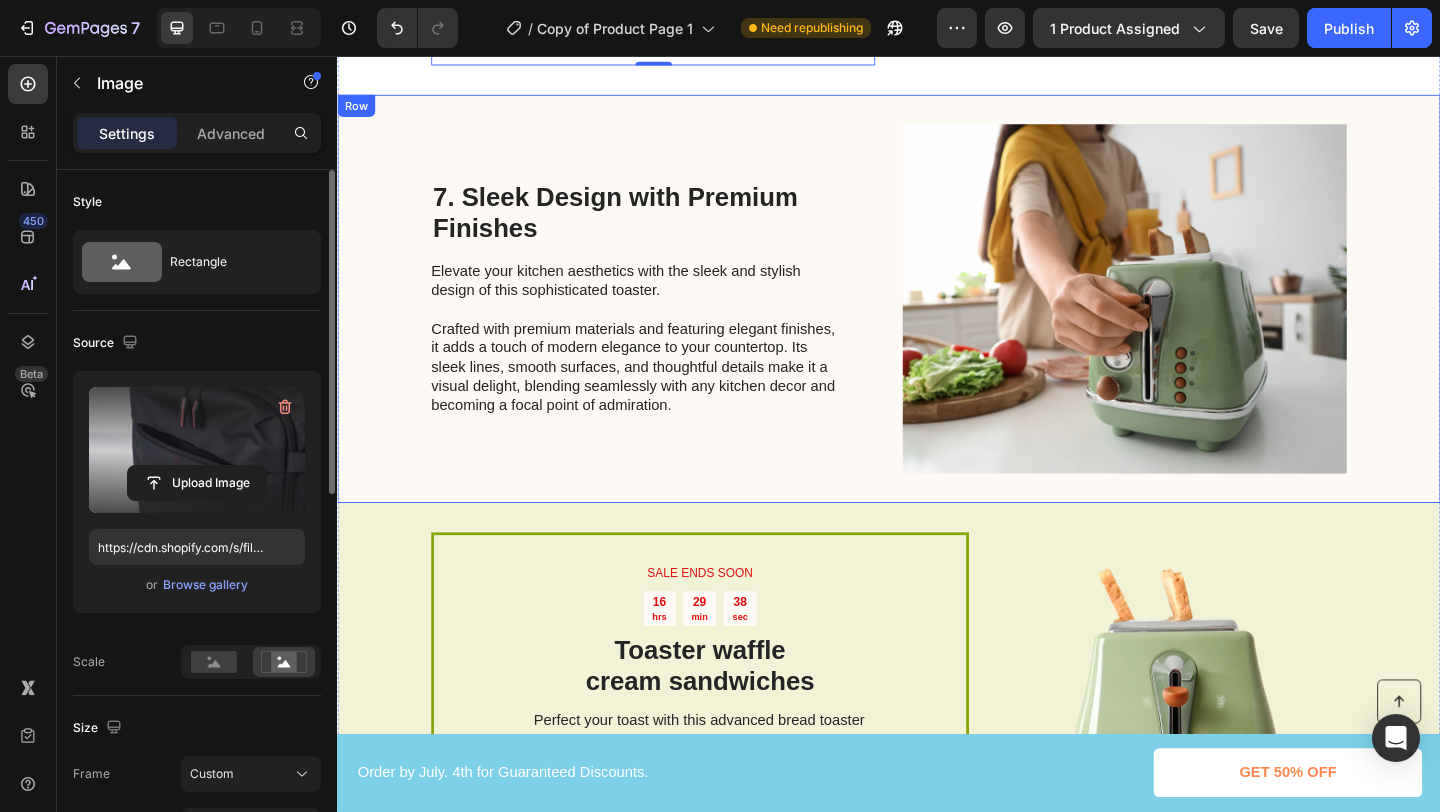 click on "7. Sleek Design with Premium Finishes Heading Elevate your kitchen aesthetics with the sleek and stylish design of this sophisticated toaster.  Crafted with premium materials and featuring elegant finishes, it adds a touch of modern elegance to your countertop. Its sleek lines, smooth surfaces, and thoughtful details make it a visual delight, blending seamlessly with any kitchen decor and becoming a focal point of admiration. Text Block Image Row" at bounding box center (937, 320) 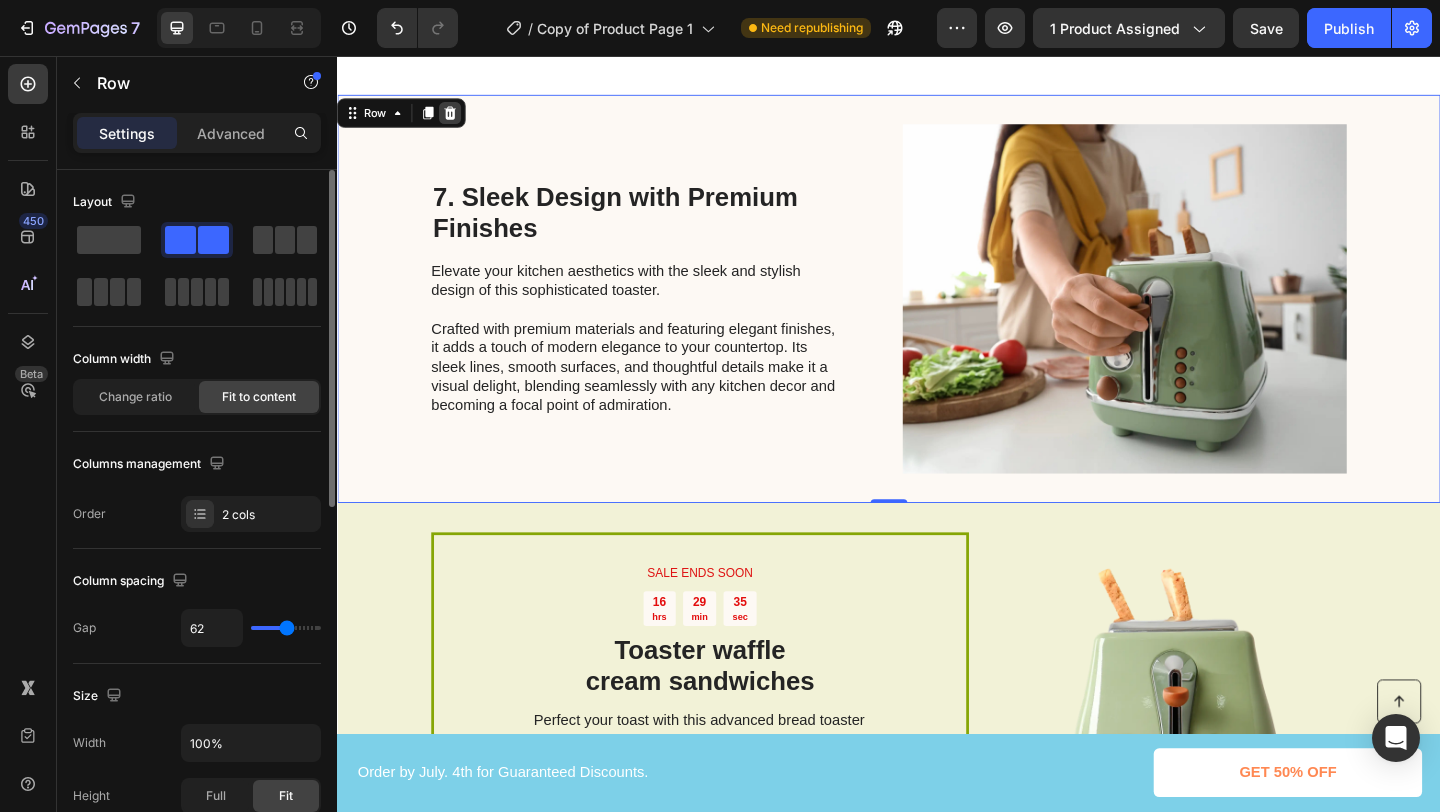 click 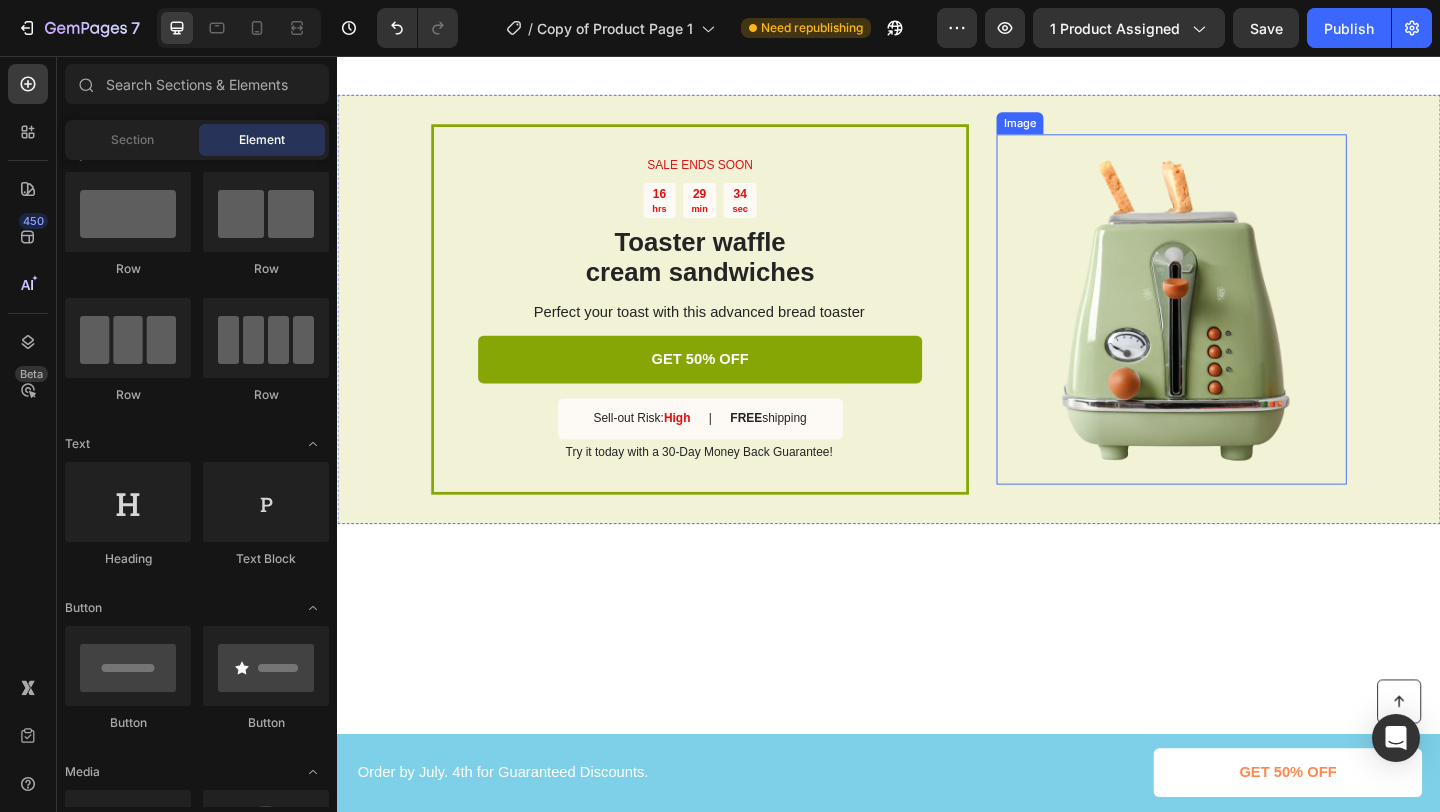 click on "SALE ENDS SOON Text Block 16 hrs 29 min 34 sec Countdown Timer Toaster waffle cream sandwiches Heading Perfect your toast with this advanced bread toaster Text Block GET 50% OFF Button Sell-out Risk:  High Text Block | Text Block FREE  shipping Text Block Row Try it today with a 30-Day Money Back Guarantee! Text Block Row Image Row" at bounding box center [937, 331] 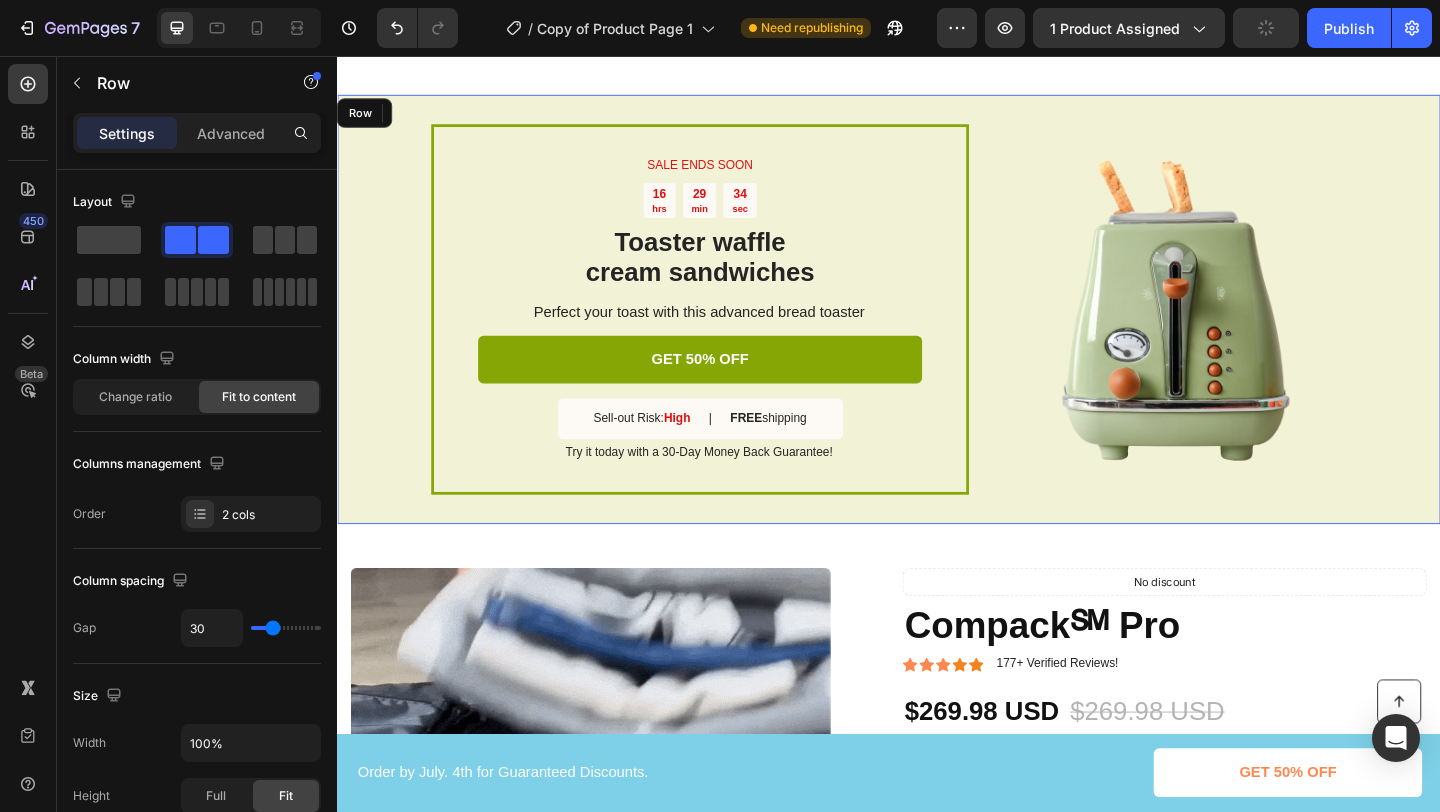click on "SALE ENDS SOON Text Block 16 hrs 29 min 34 sec Countdown Timer Toaster waffle cream sandwiches Heading Perfect your toast with this advanced bread toaster Text Block GET 50% OFF Button Sell-out Risk:  High Text Block | Text Block FREE  shipping Text Block Row Try it today with a 30-Day Money Back Guarantee! Text Block Row Image Row" at bounding box center (937, 331) 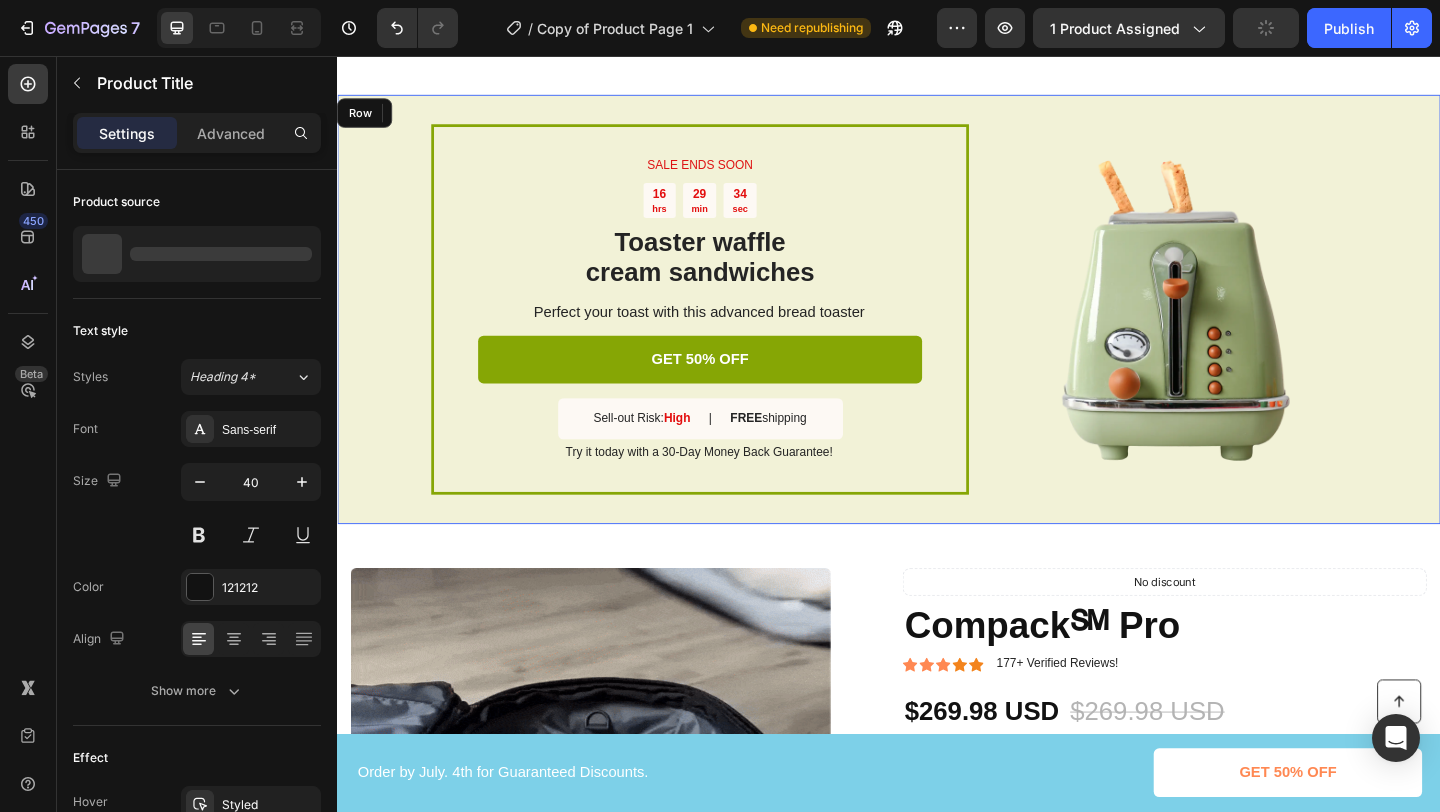 click on "Compack℠ Pro" at bounding box center (1237, 675) 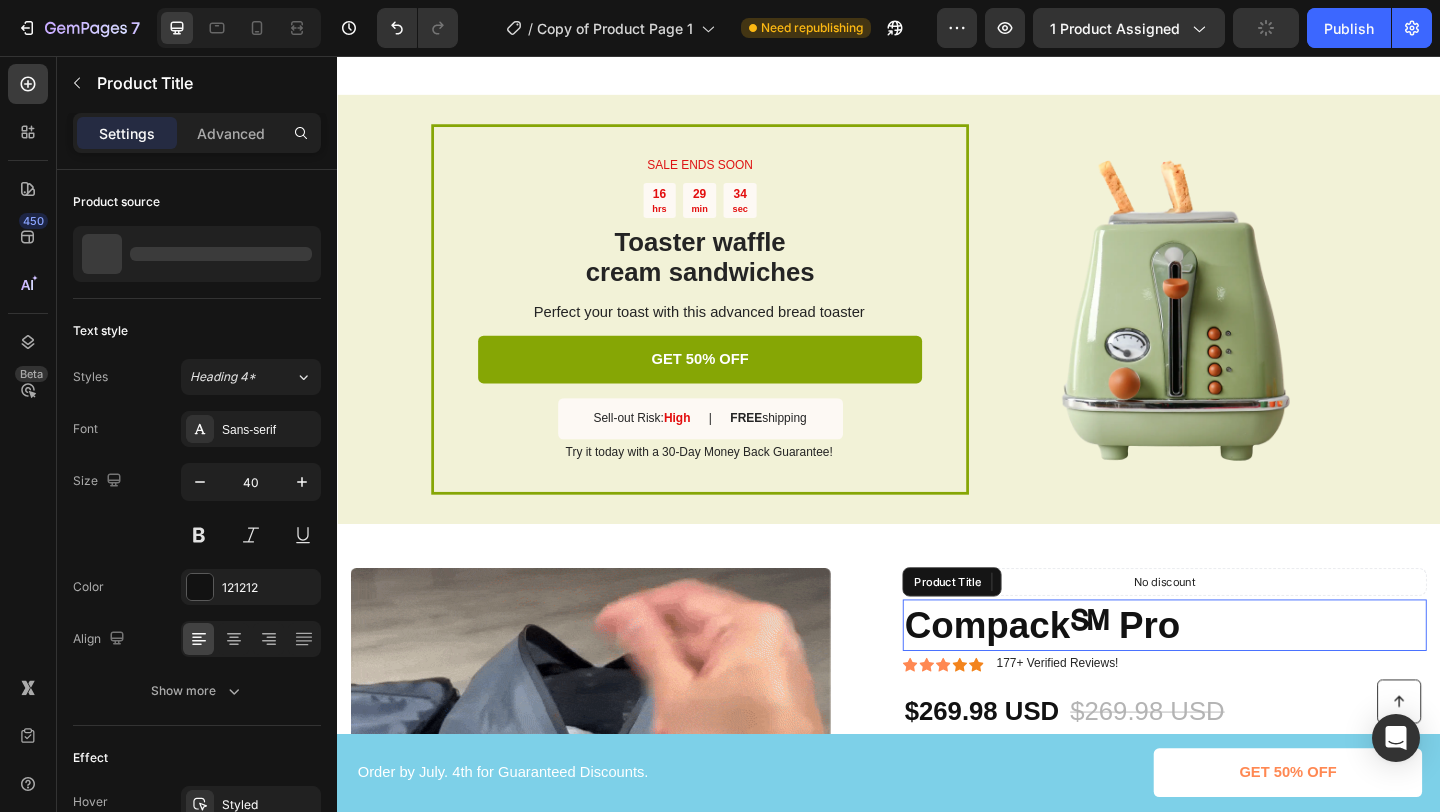 scroll, scrollTop: 3519, scrollLeft: 0, axis: vertical 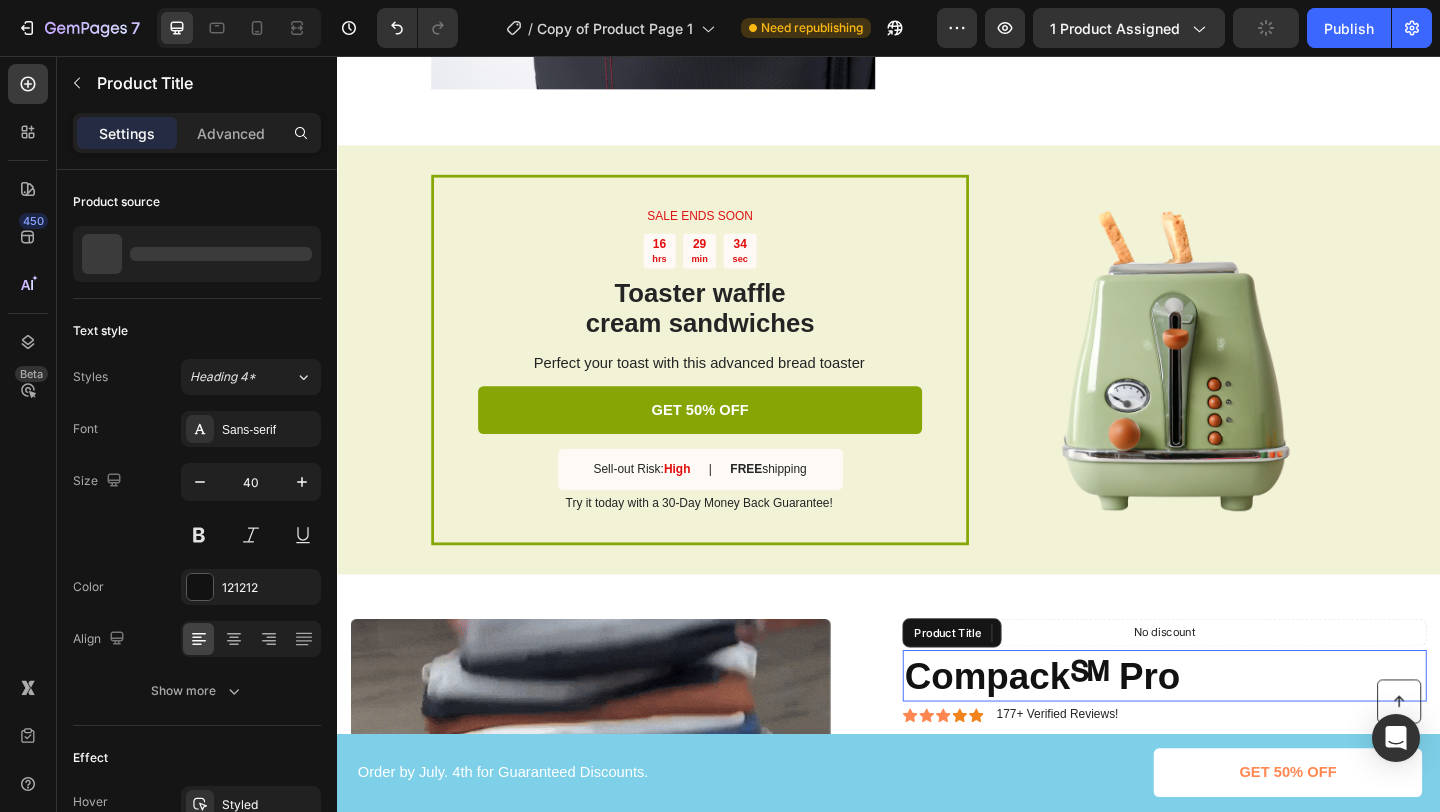 click on "SALE ENDS SOON Text Block 16 hrs 29 min 34 sec Countdown Timer Toaster waffle cream sandwiches Heading Perfect your toast with this advanced bread toaster Text Block GET 50% OFF Button Sell-out Risk:  High Text Block | Text Block FREE  shipping Text Block Row Try it today with a 30-Day Money Back Guarantee! Text Block Row Image Row   0" at bounding box center (937, 386) 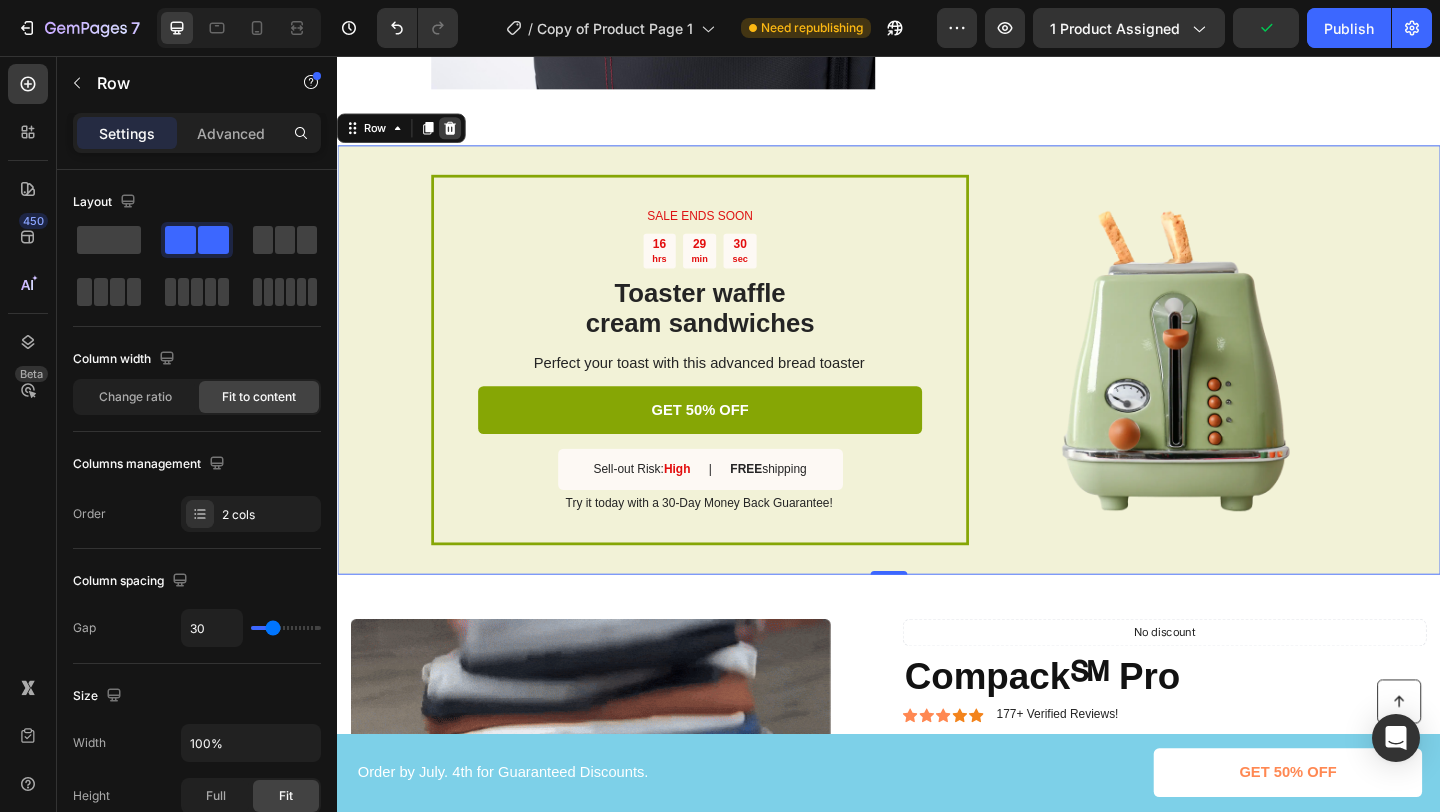 click 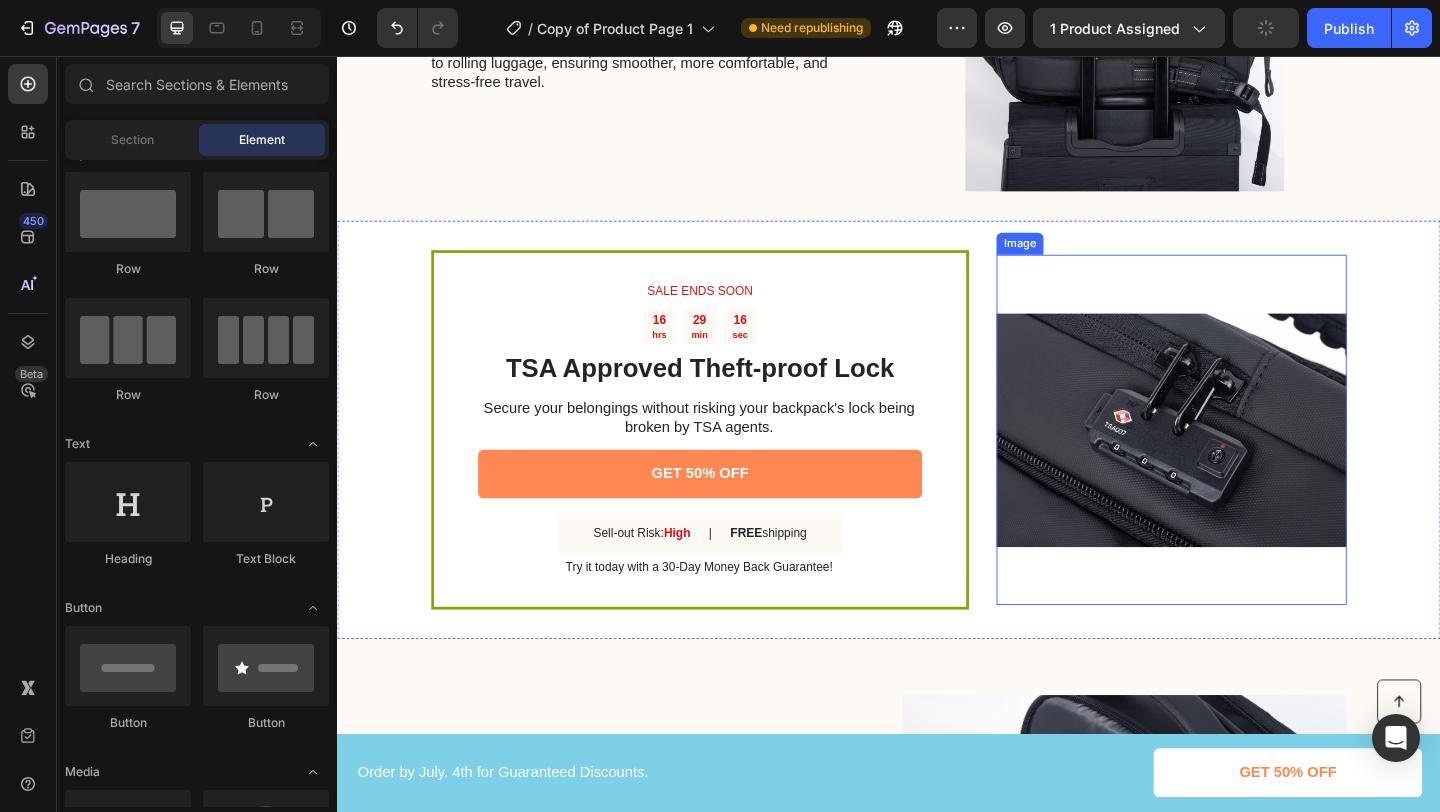 scroll, scrollTop: 2034, scrollLeft: 0, axis: vertical 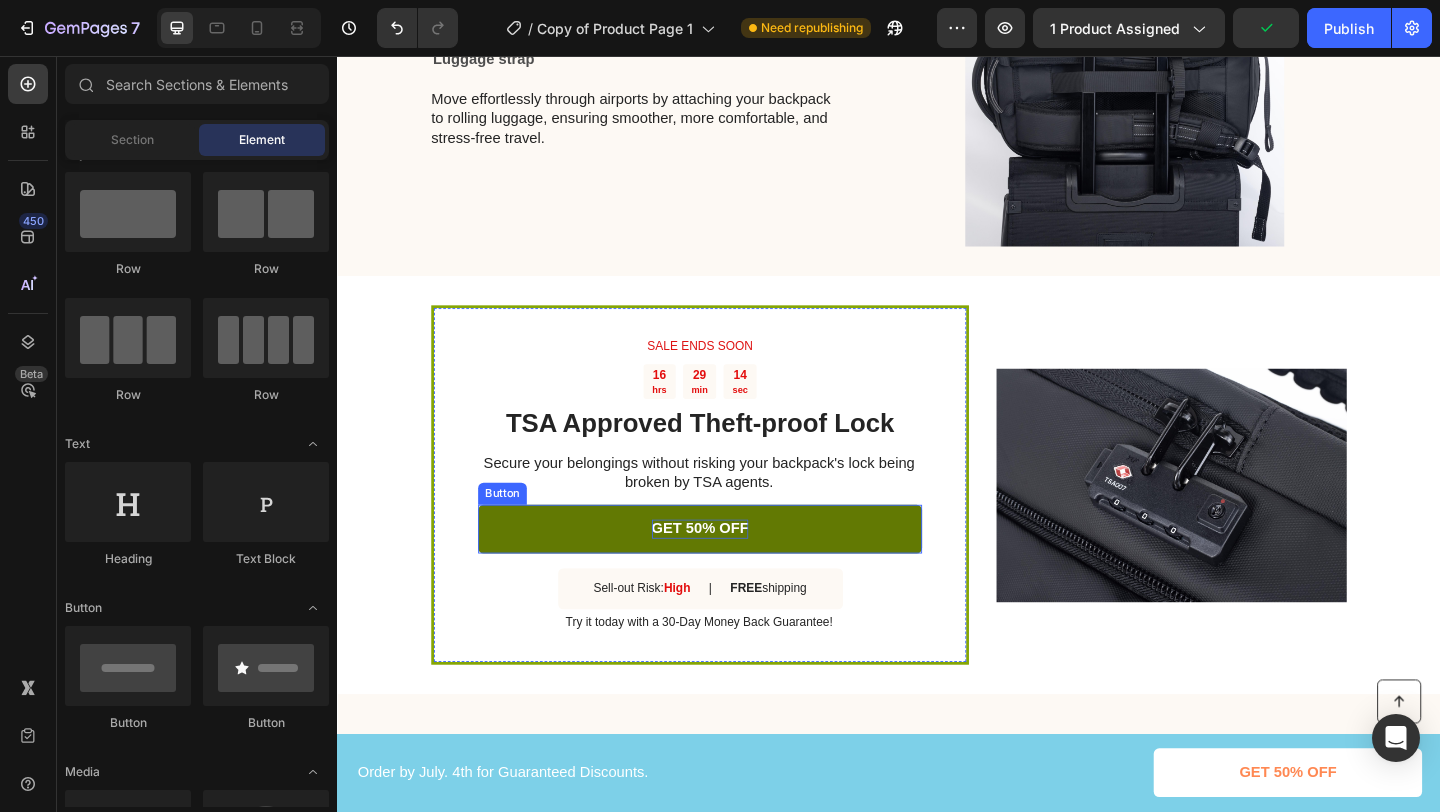 click on "GET 50% OFF" at bounding box center (732, 570) 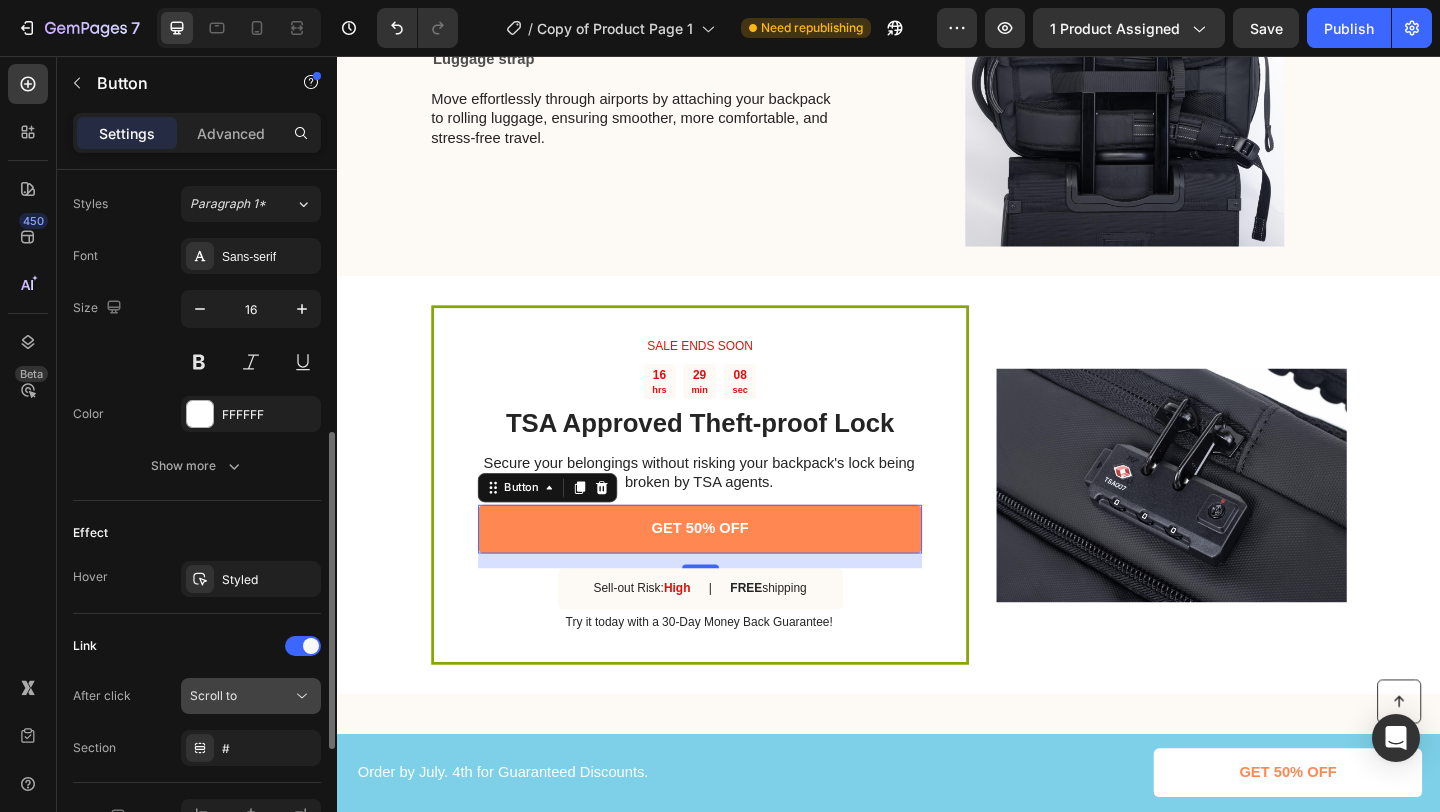 scroll, scrollTop: 839, scrollLeft: 0, axis: vertical 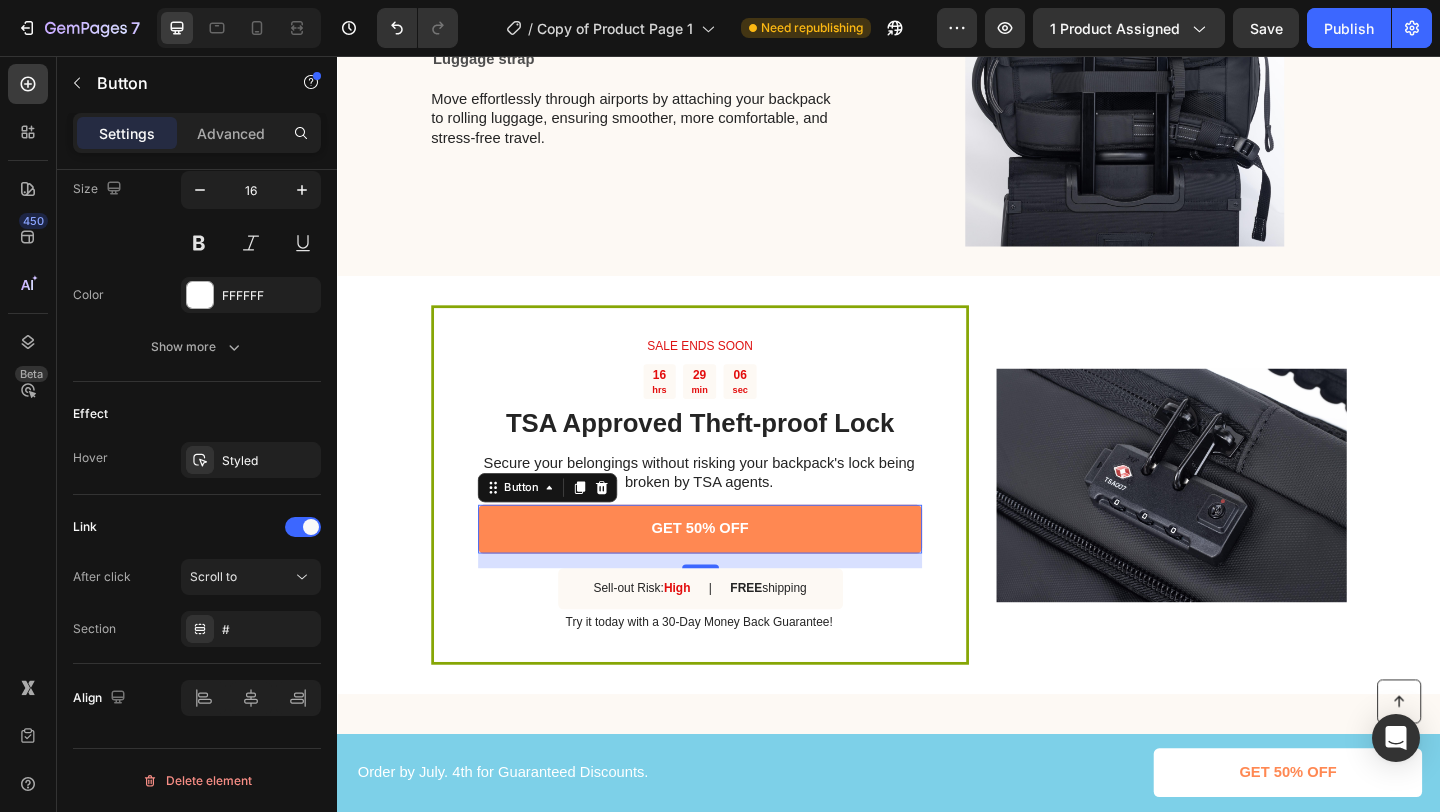 click on "16" at bounding box center [731, 605] 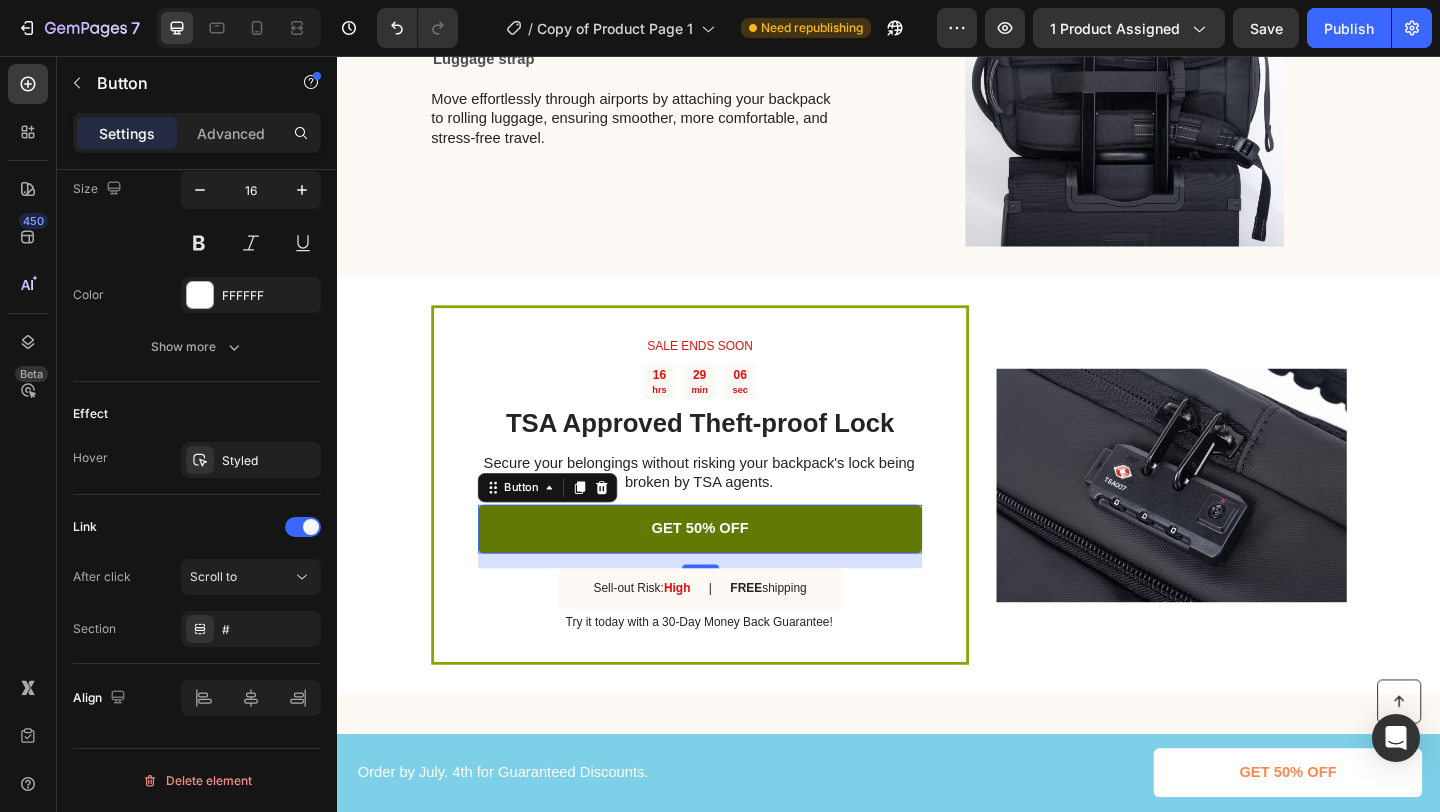 click on "GET 50% OFF" at bounding box center [731, 570] 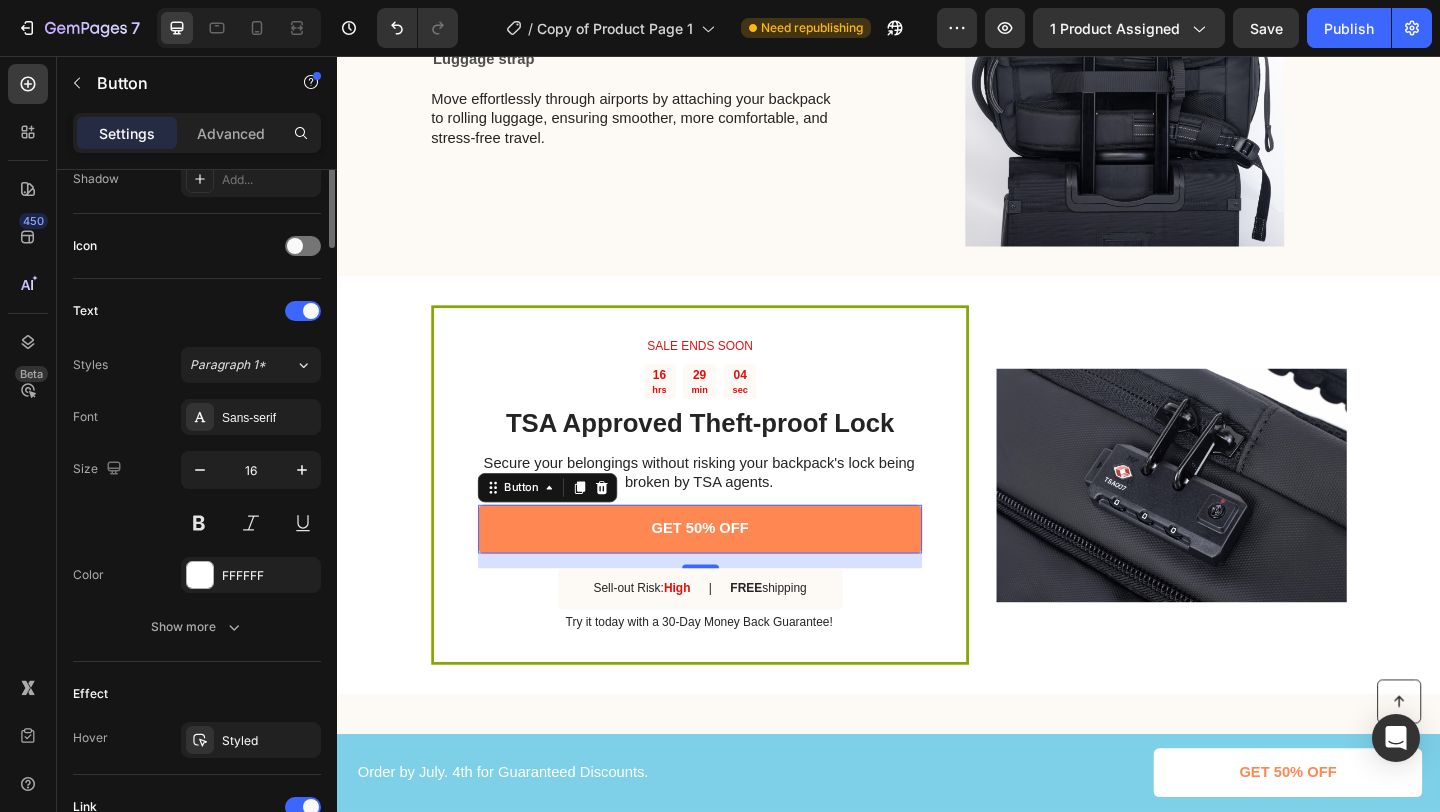 scroll, scrollTop: 0, scrollLeft: 0, axis: both 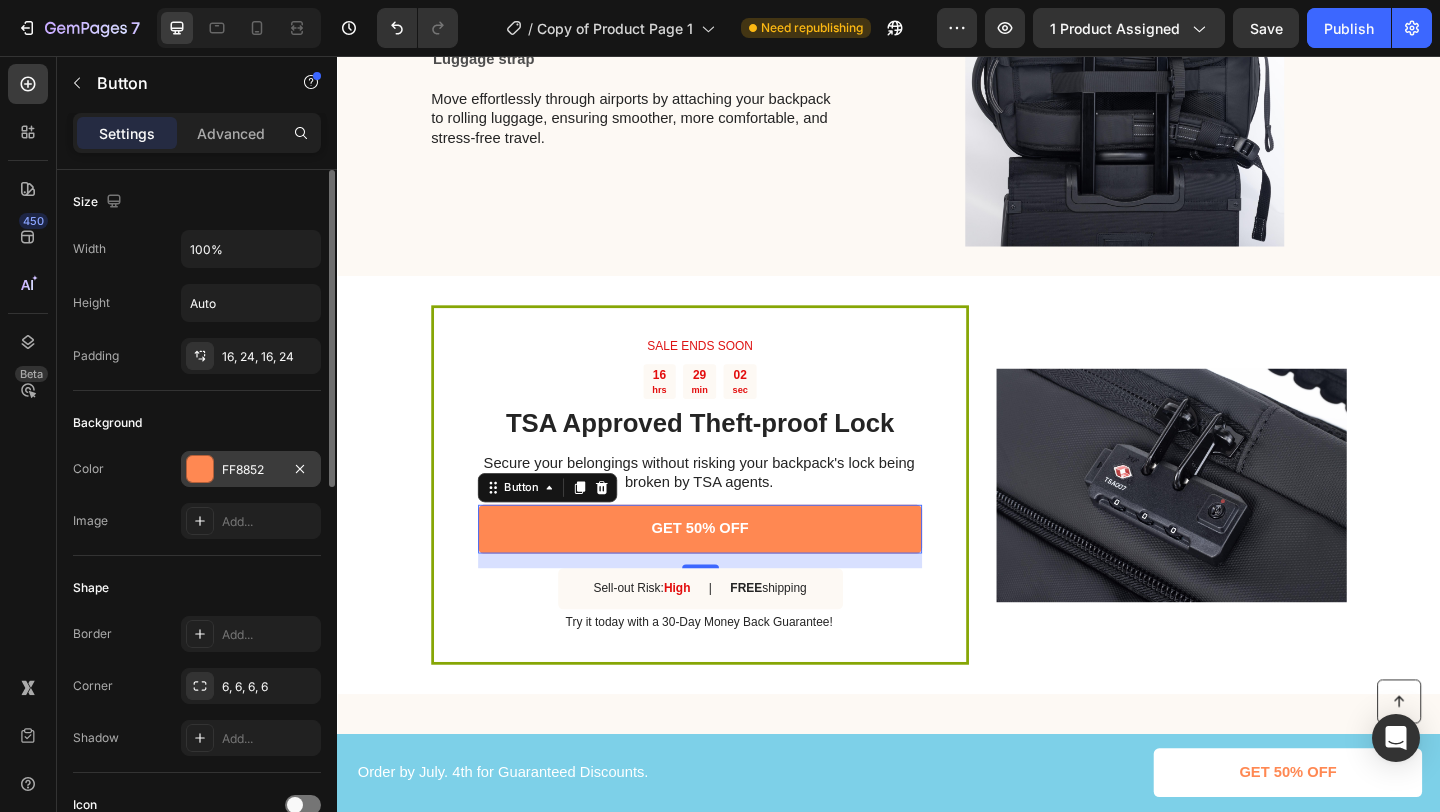 click on "FF8852" at bounding box center (251, 470) 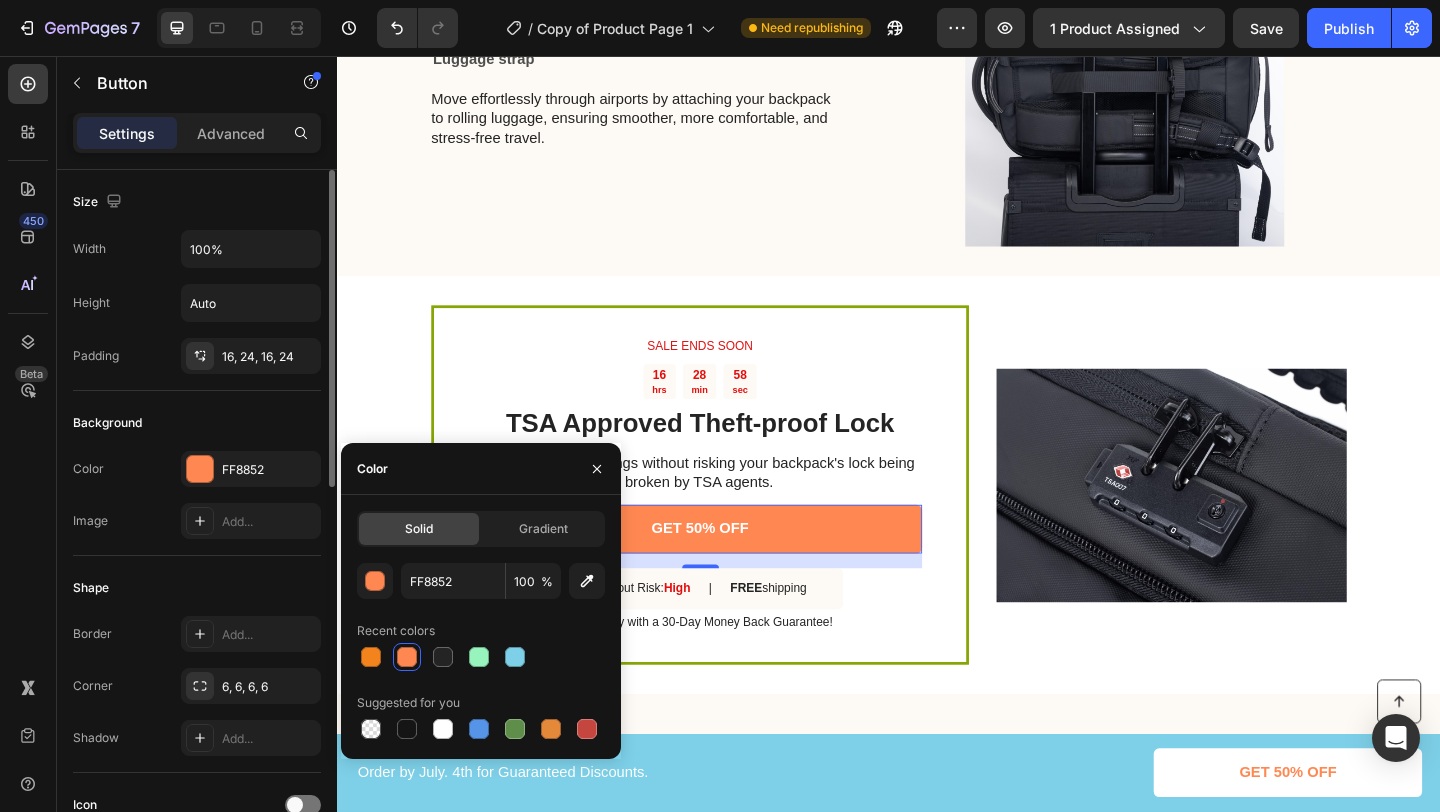 click on "Shape Border Add... Corner 6, 6, 6, 6 Shadow Add..." 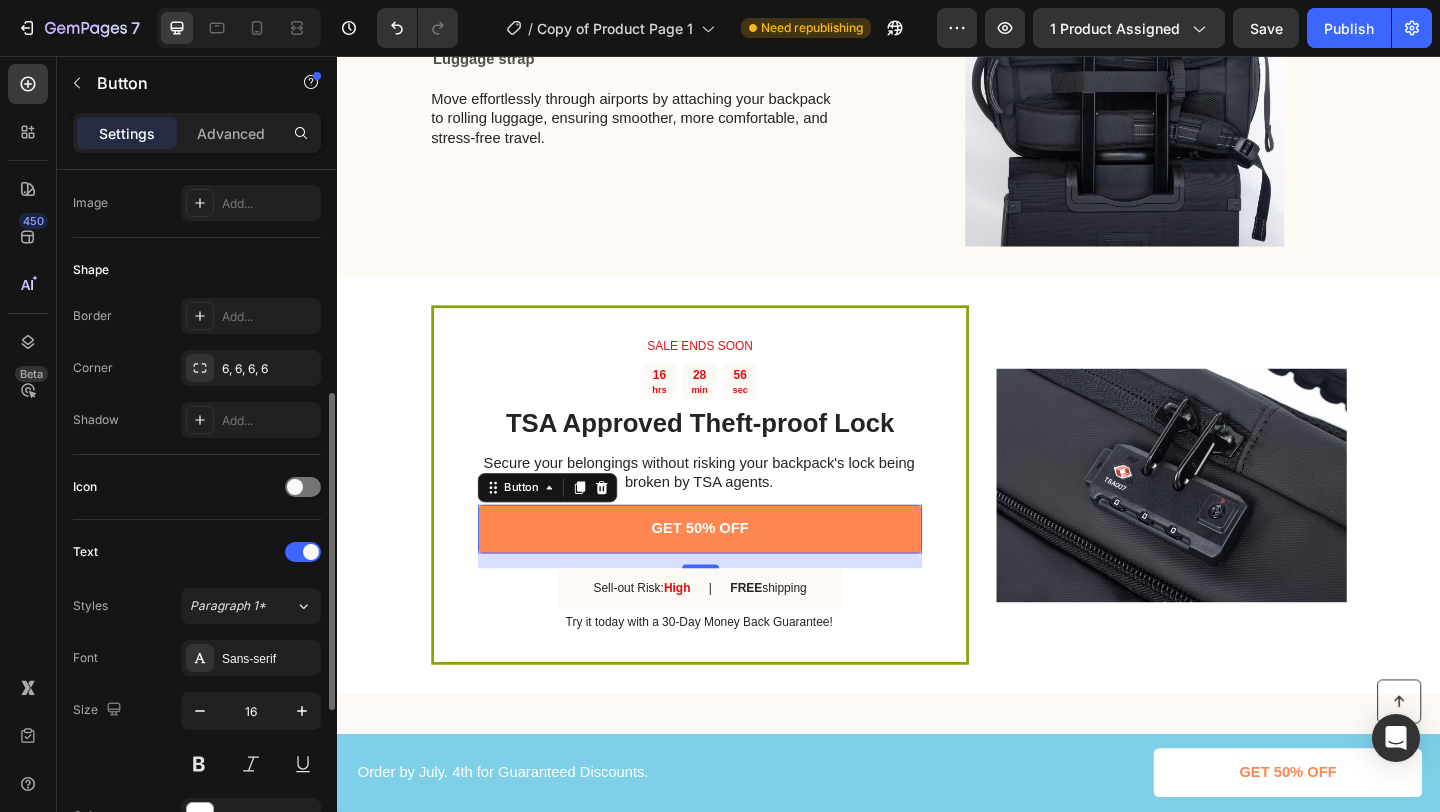 scroll, scrollTop: 372, scrollLeft: 0, axis: vertical 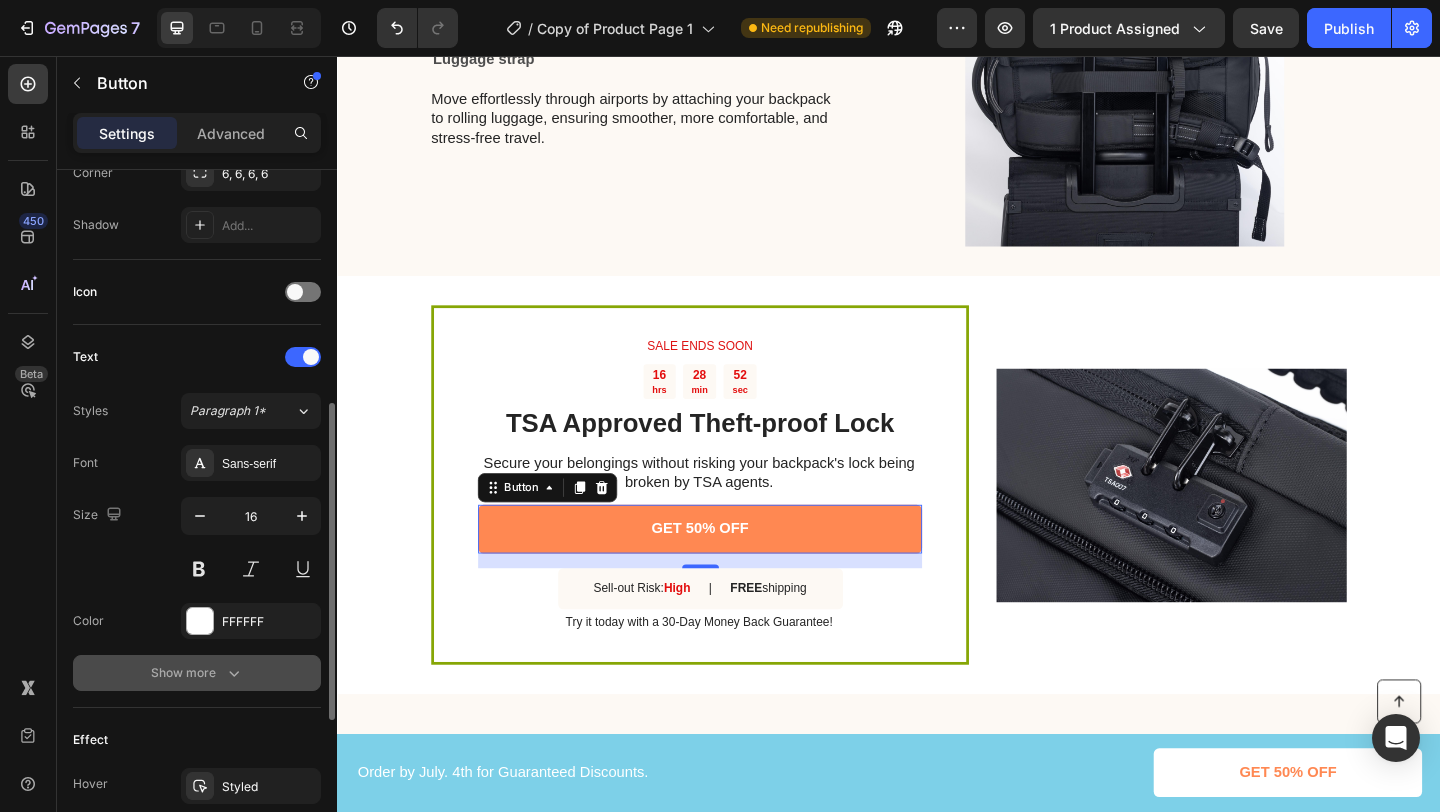 click 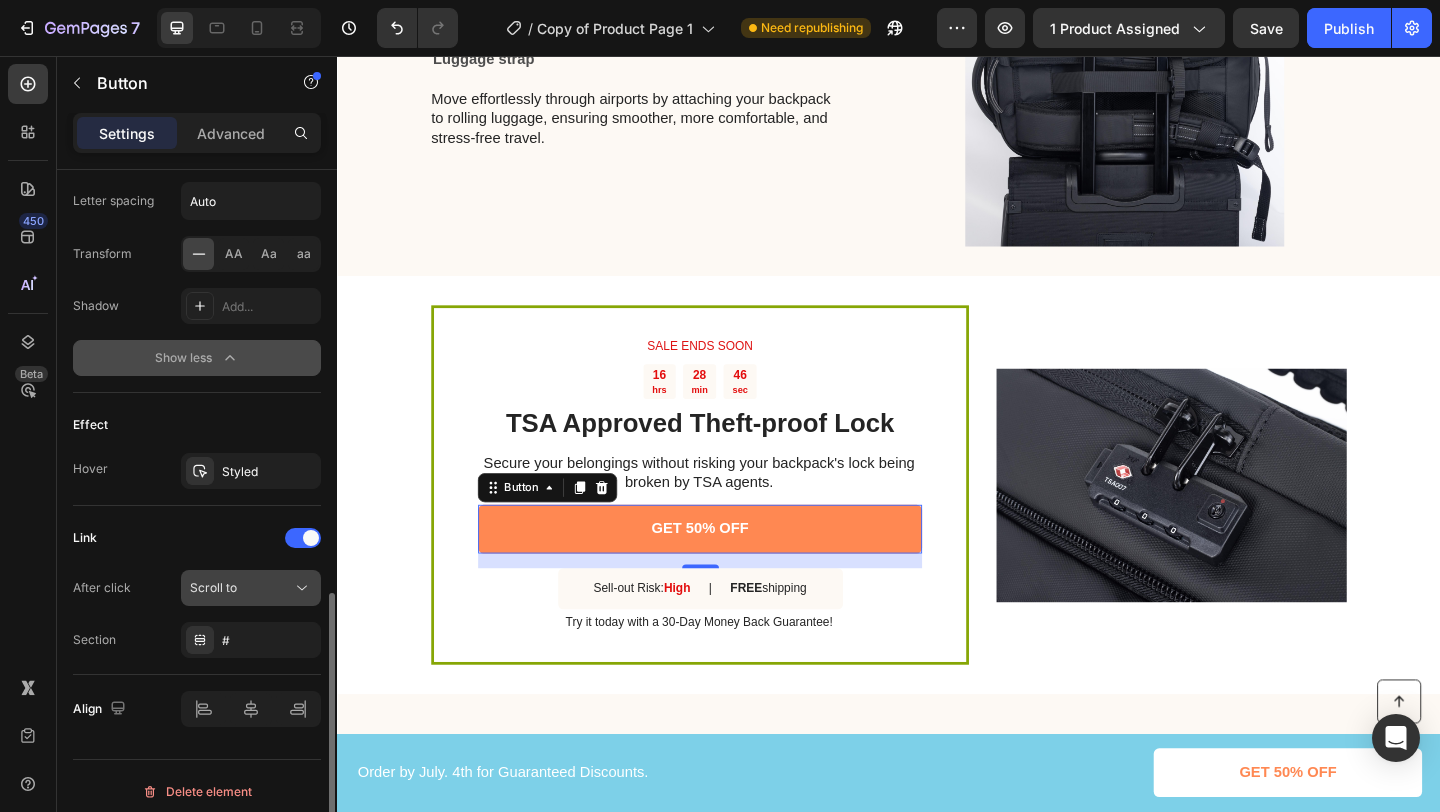 scroll, scrollTop: 1103, scrollLeft: 0, axis: vertical 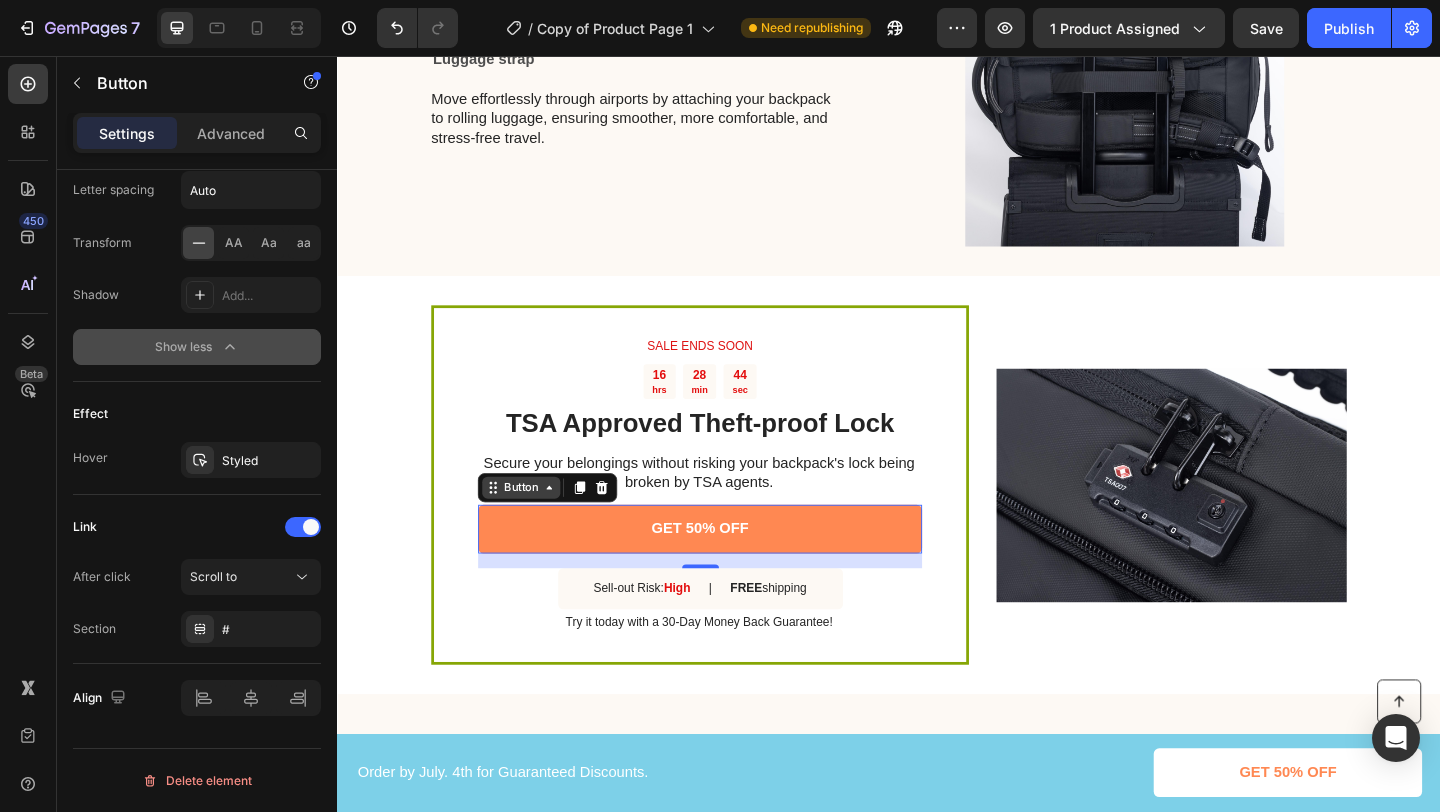 click on "Button" at bounding box center (537, 525) 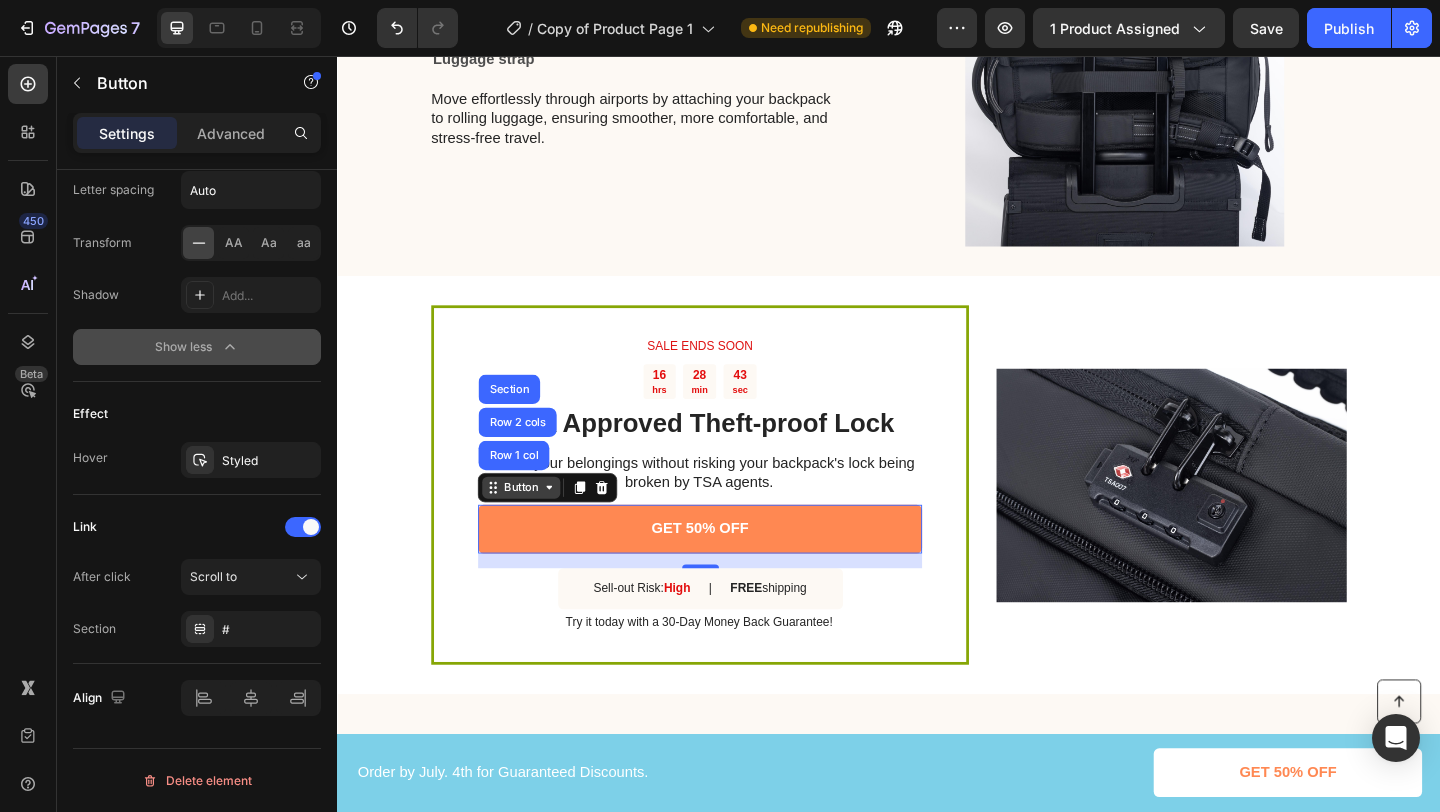 click on "Button" at bounding box center [537, 525] 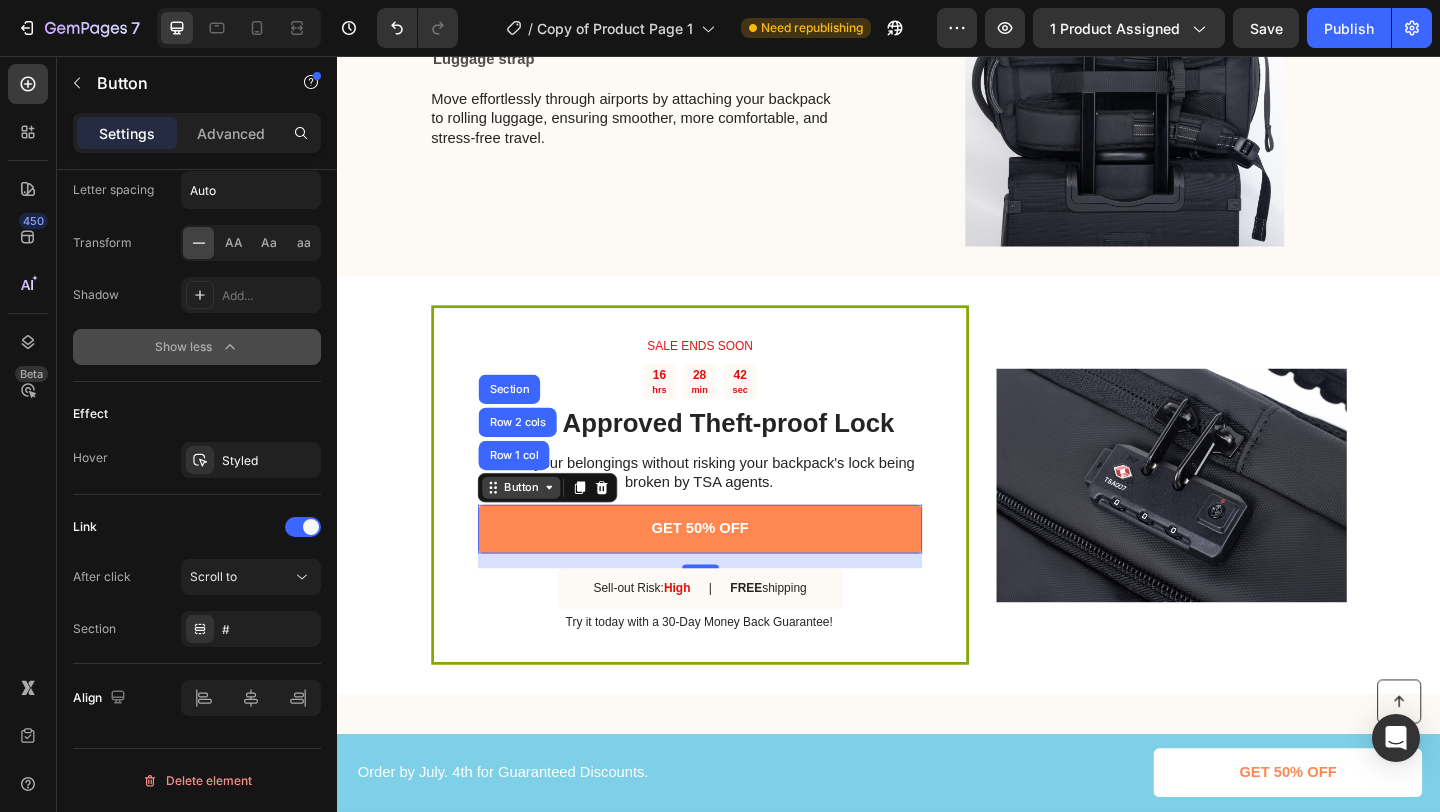 click on "Button" at bounding box center [537, 525] 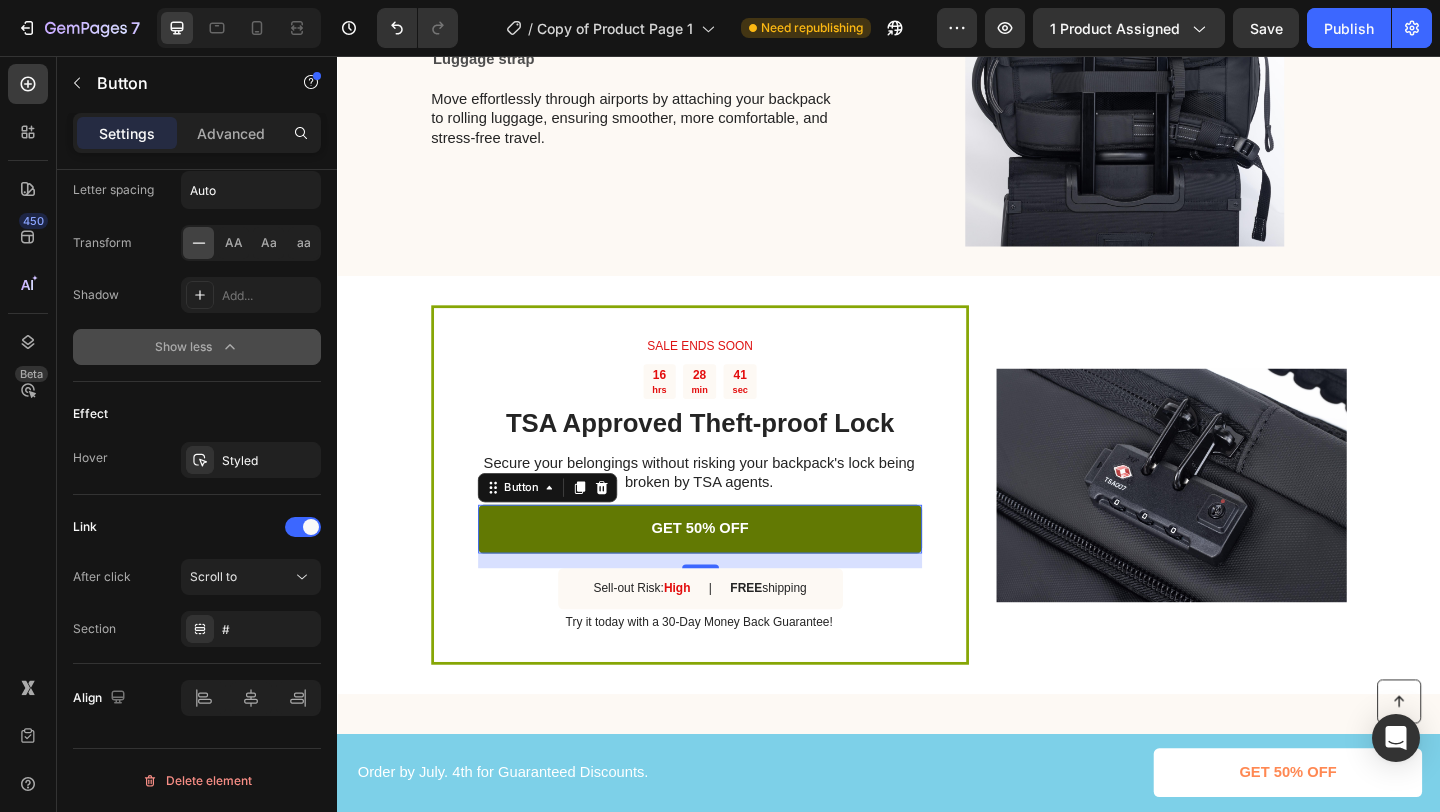 click on "GET 50% OFF" at bounding box center (731, 570) 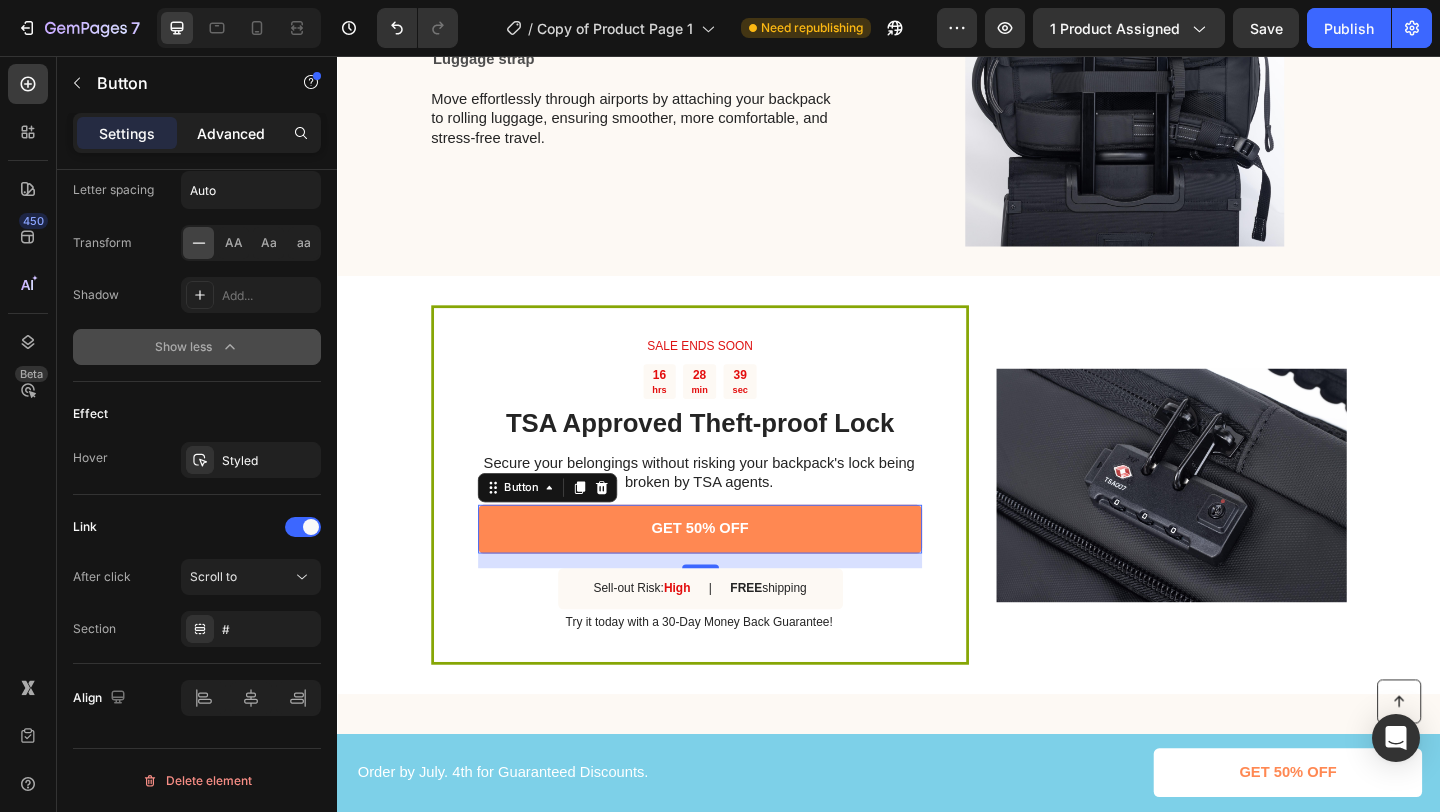 click on "Advanced" at bounding box center [231, 133] 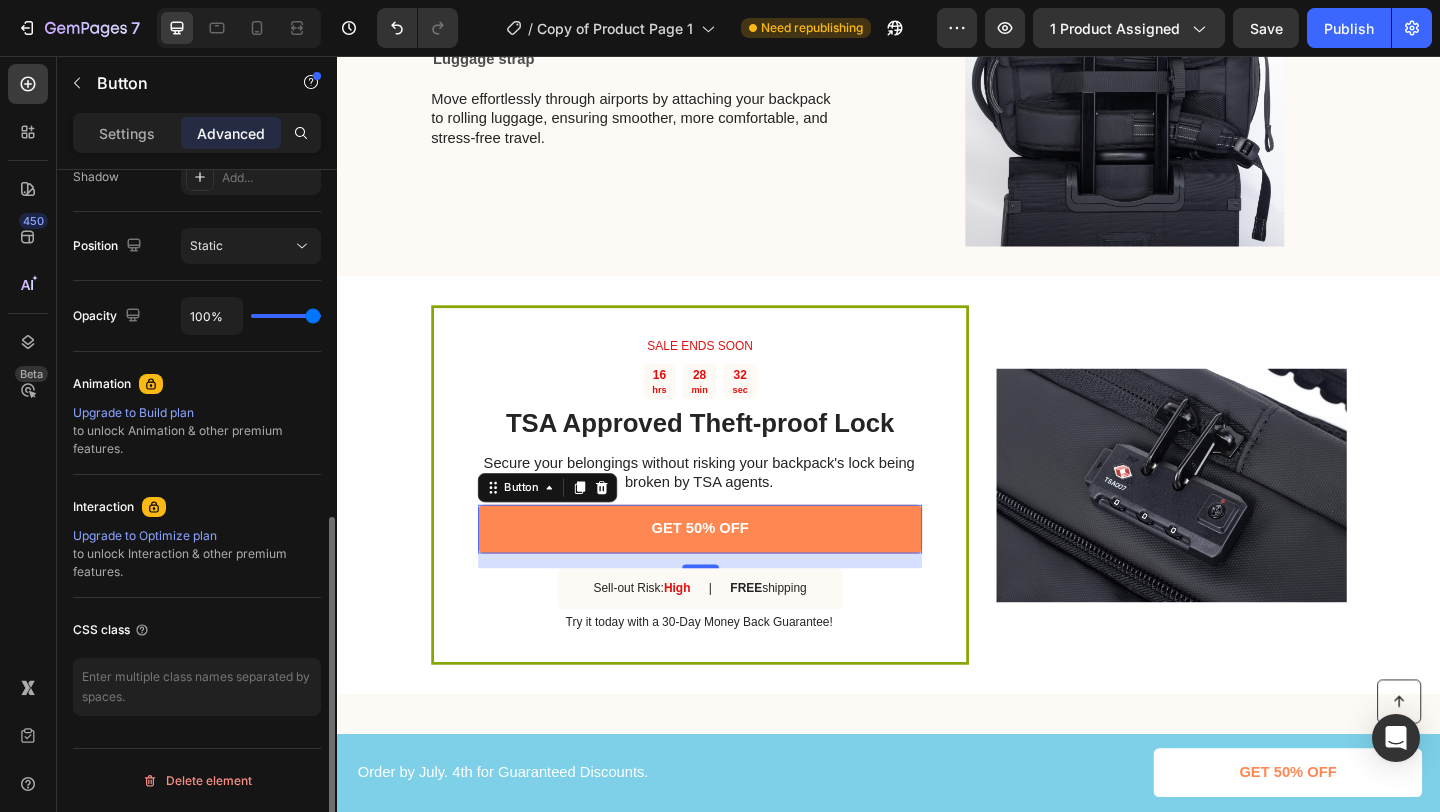 scroll, scrollTop: 0, scrollLeft: 0, axis: both 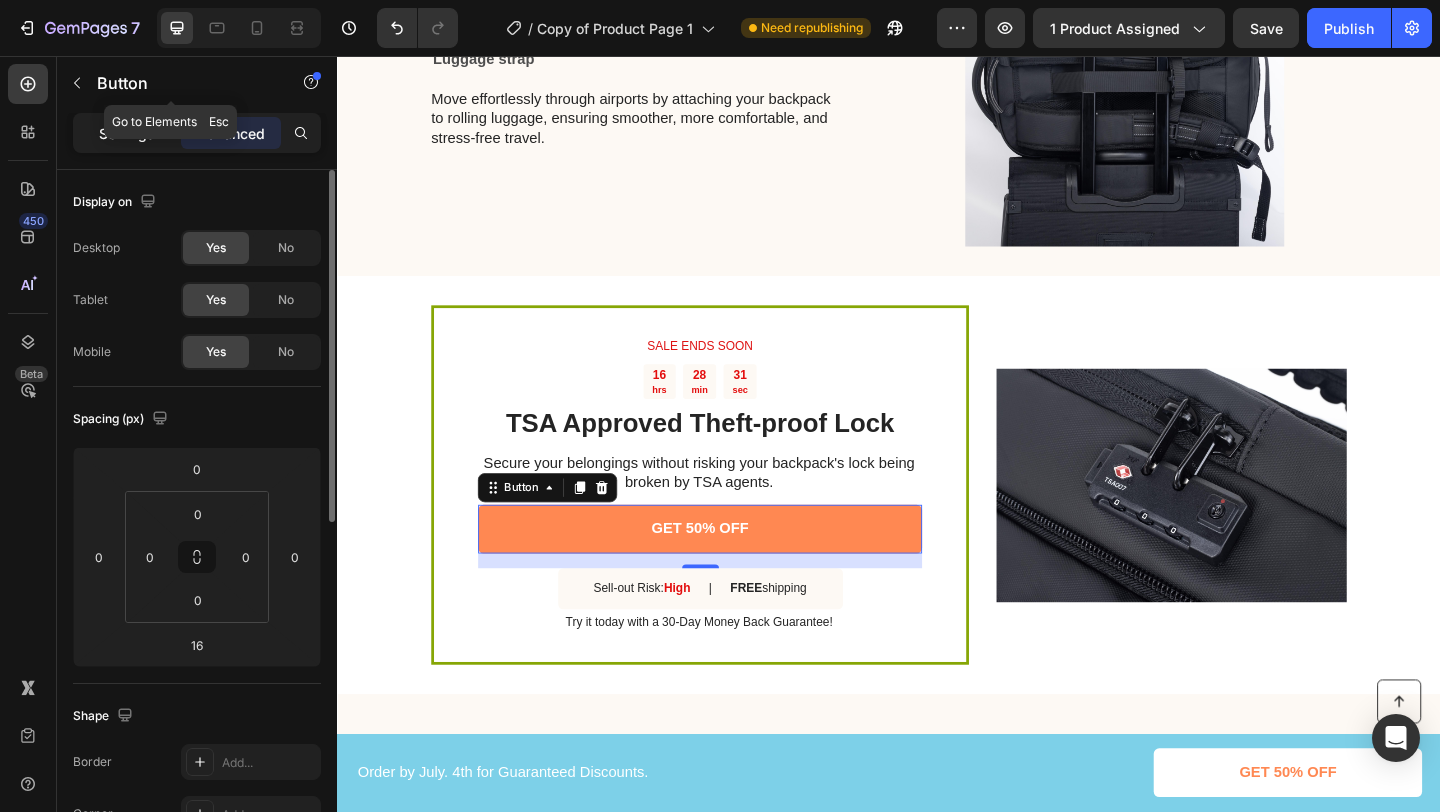 click on "Settings" at bounding box center [127, 133] 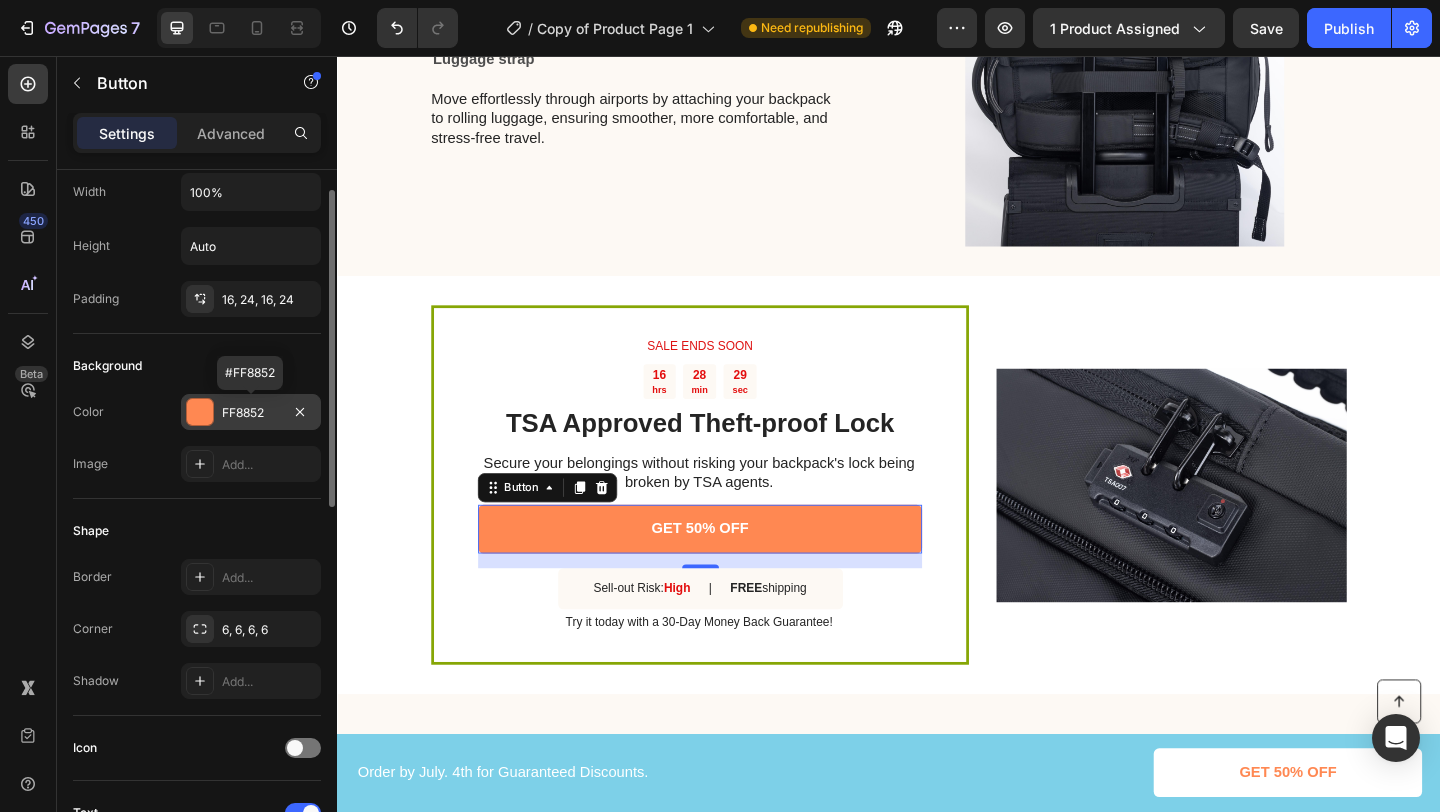 scroll, scrollTop: 0, scrollLeft: 0, axis: both 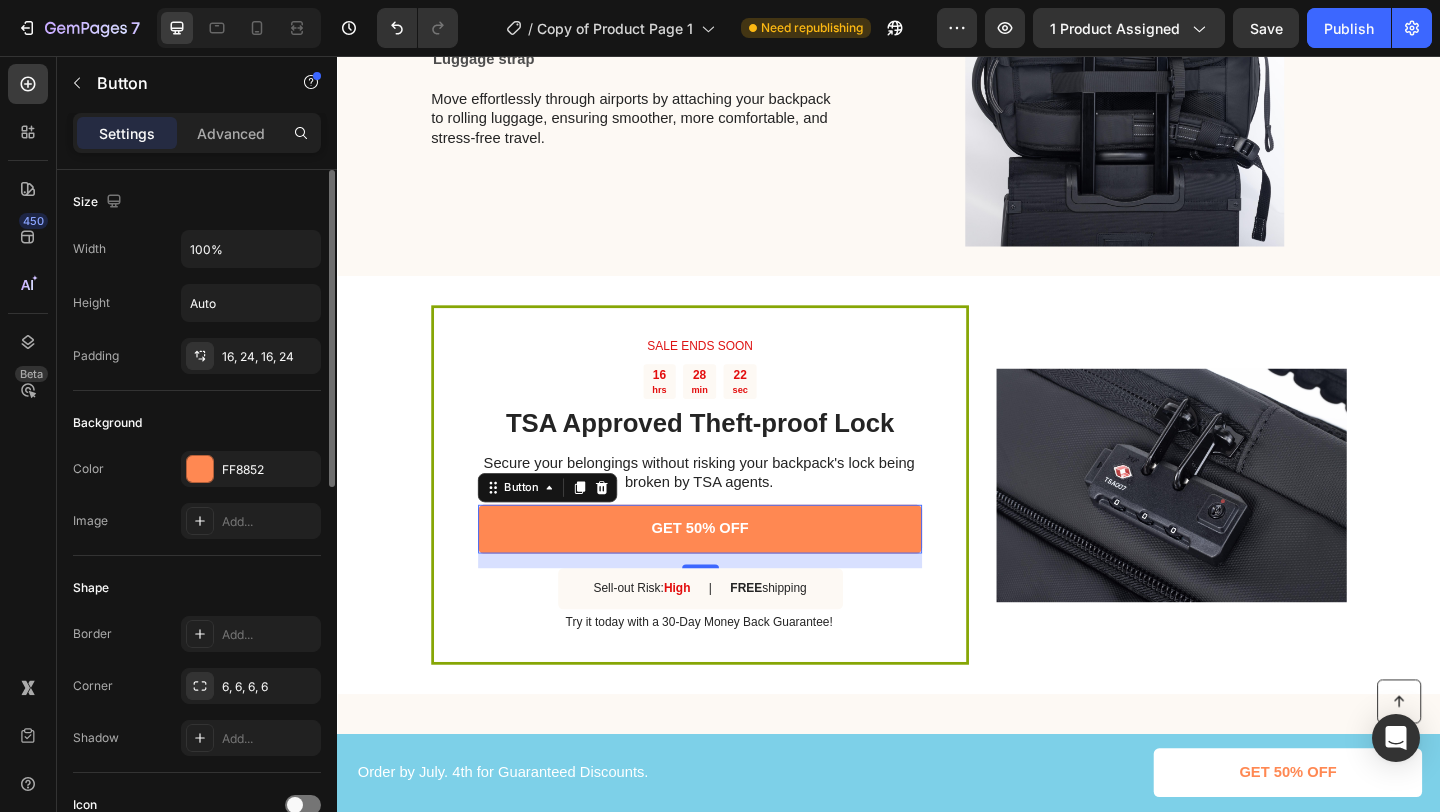 click on "Background" at bounding box center [197, 423] 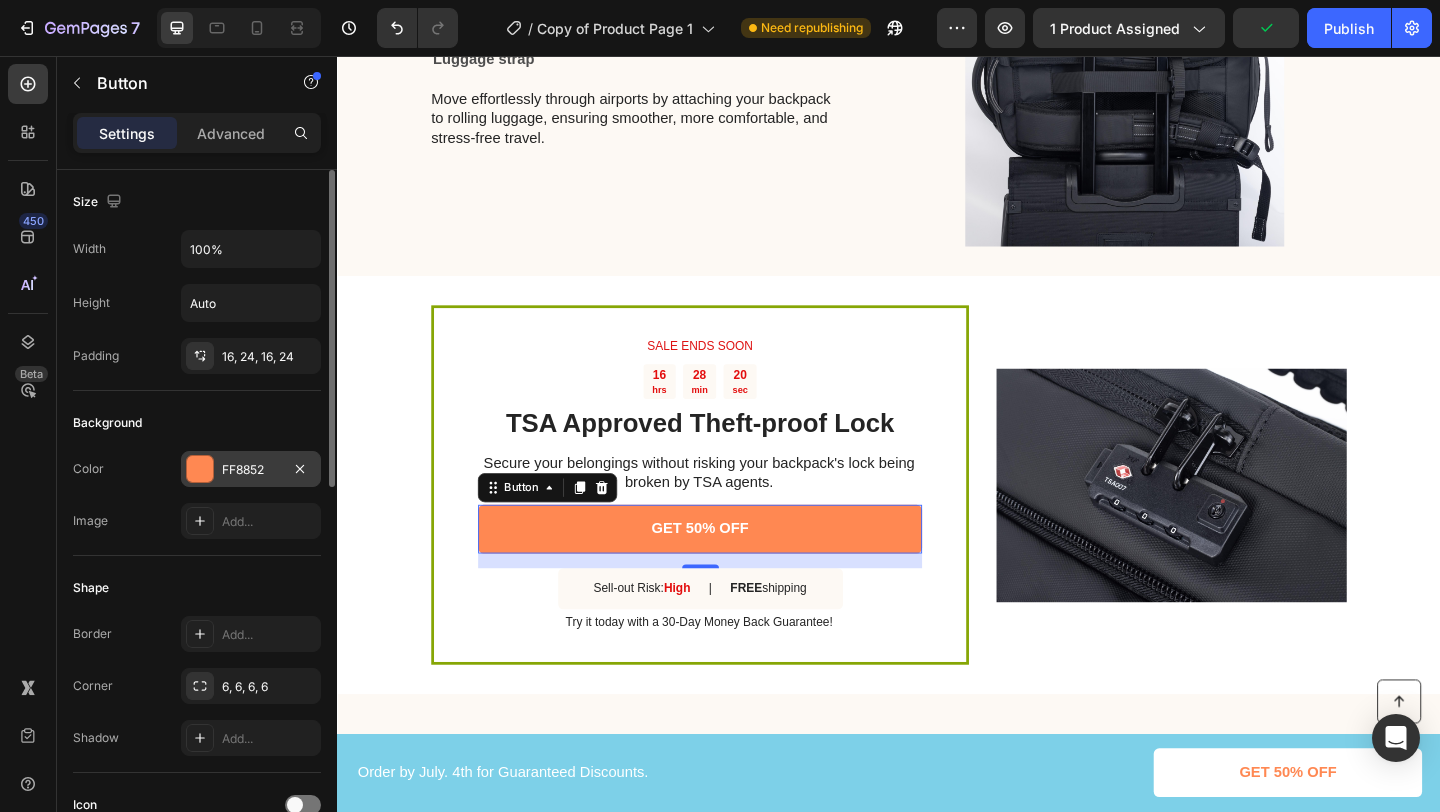click on "FF8852" at bounding box center (251, 470) 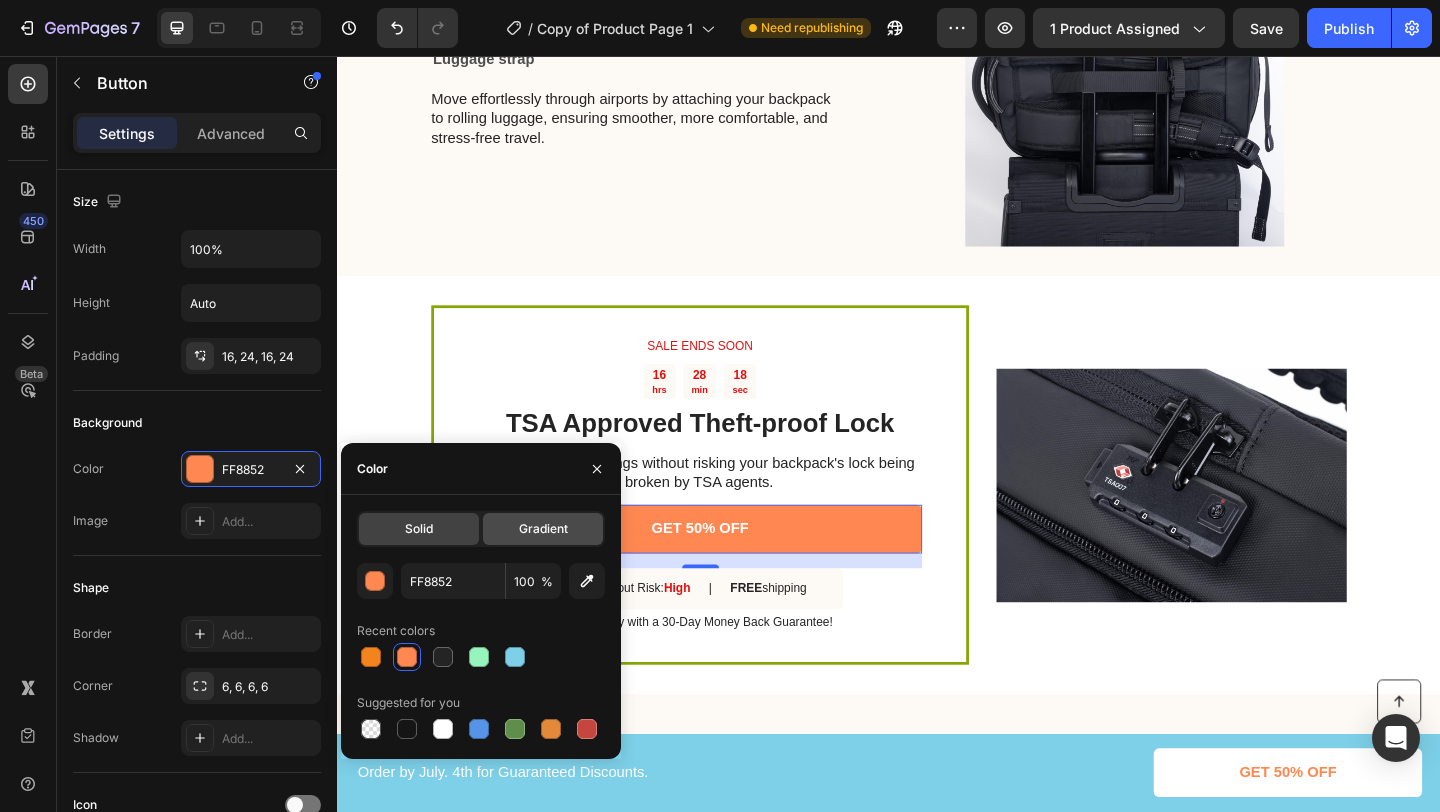 click on "Gradient" 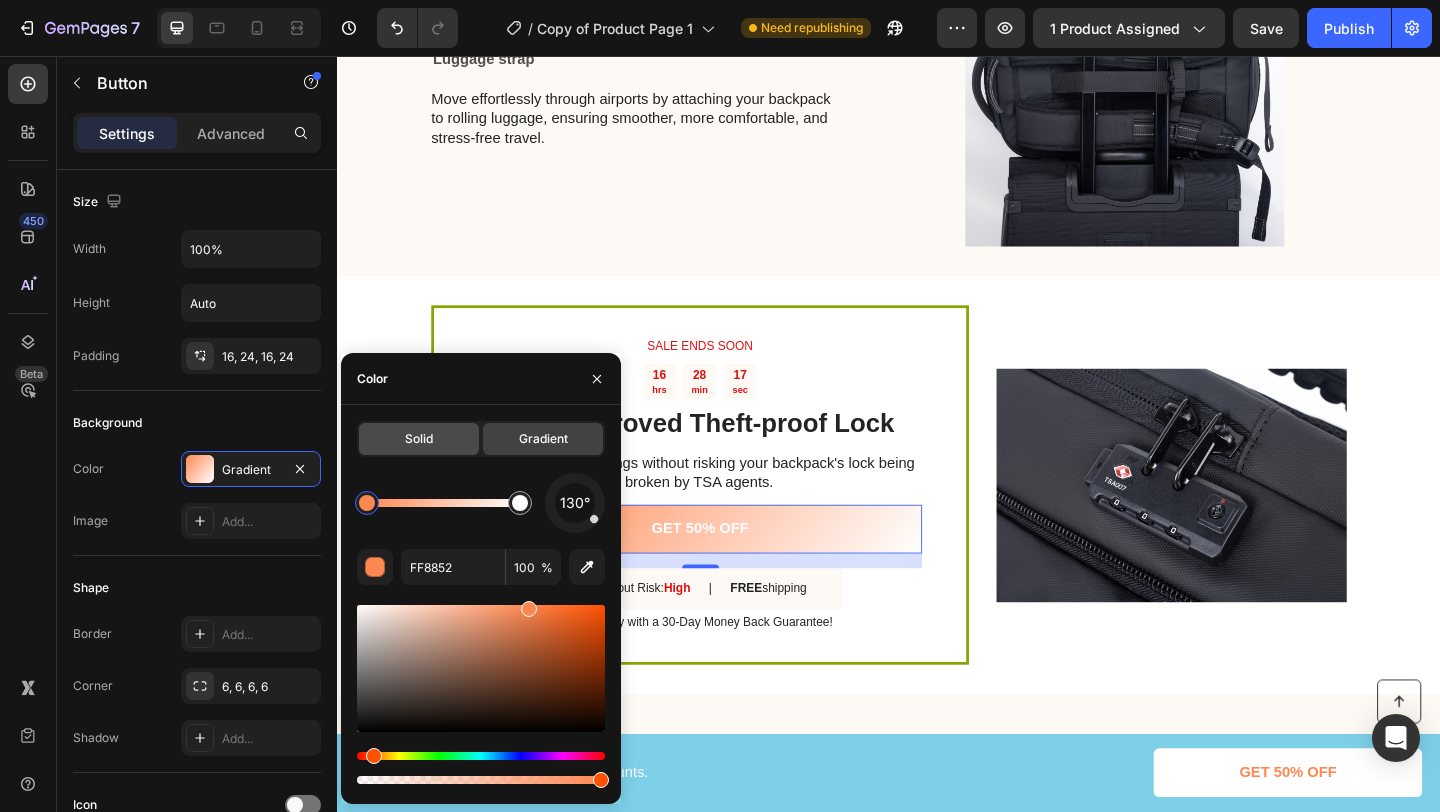 click on "Solid" 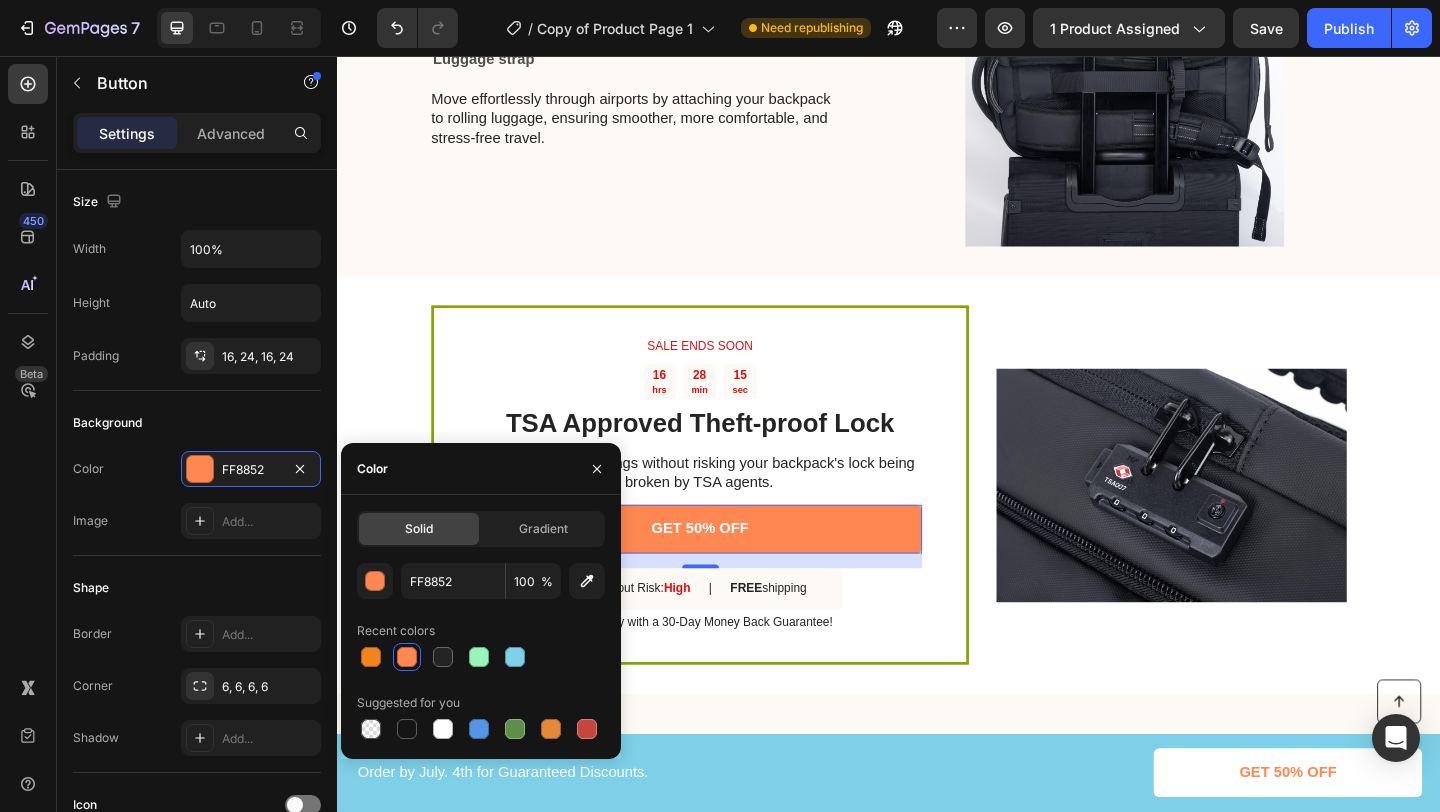 click at bounding box center (407, 657) 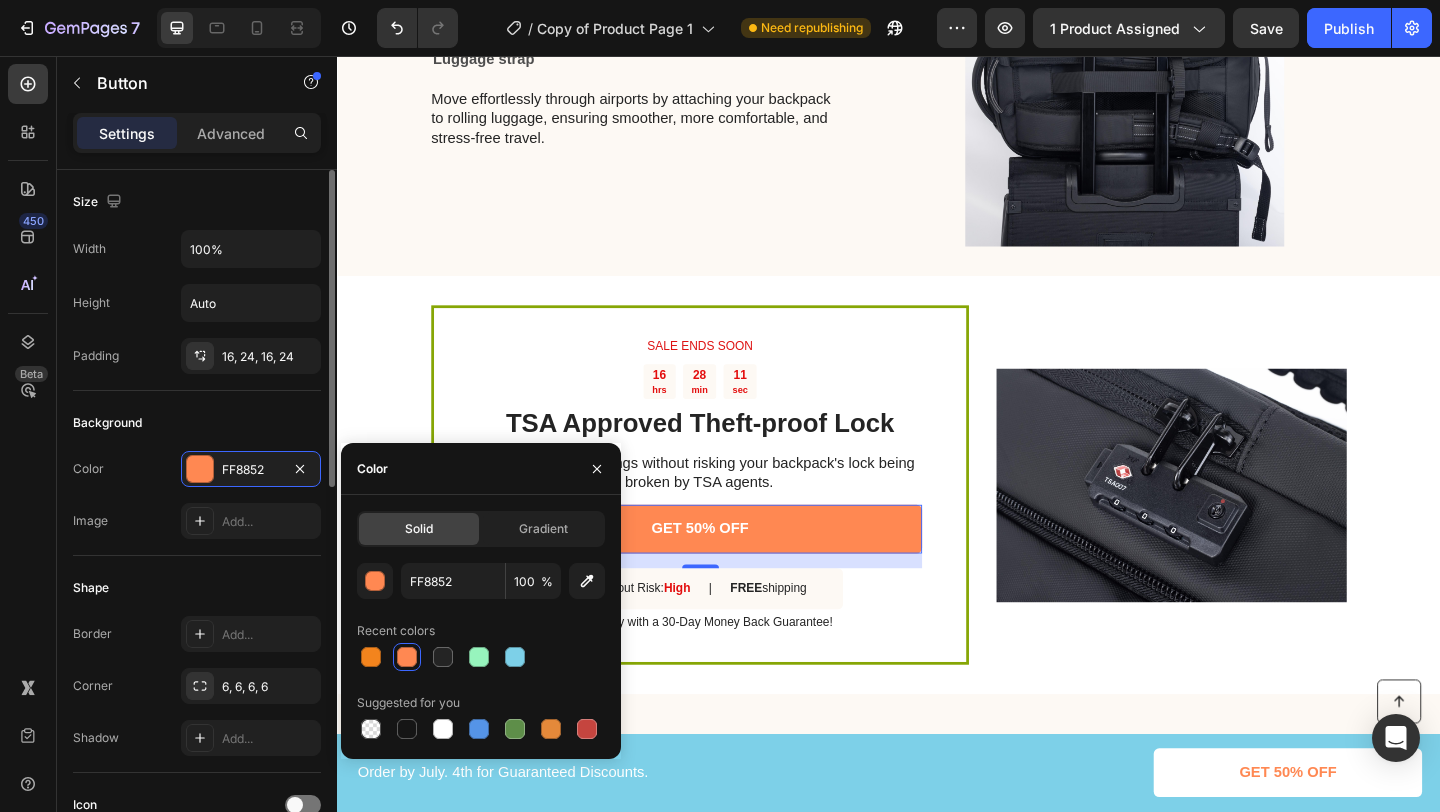 click on "Shape Border Add... Corner 6, 6, 6, 6 Shadow Add..." 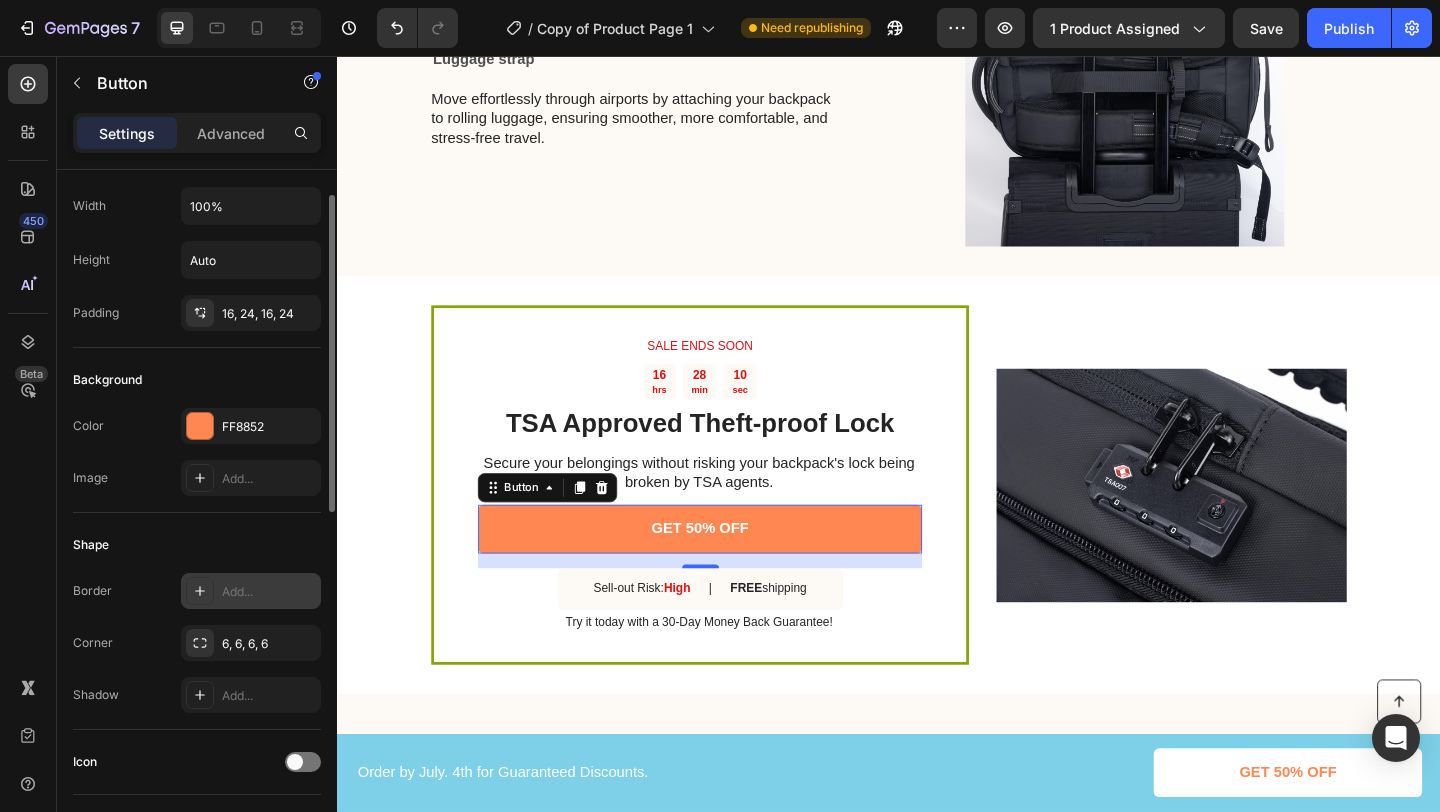 scroll, scrollTop: 47, scrollLeft: 0, axis: vertical 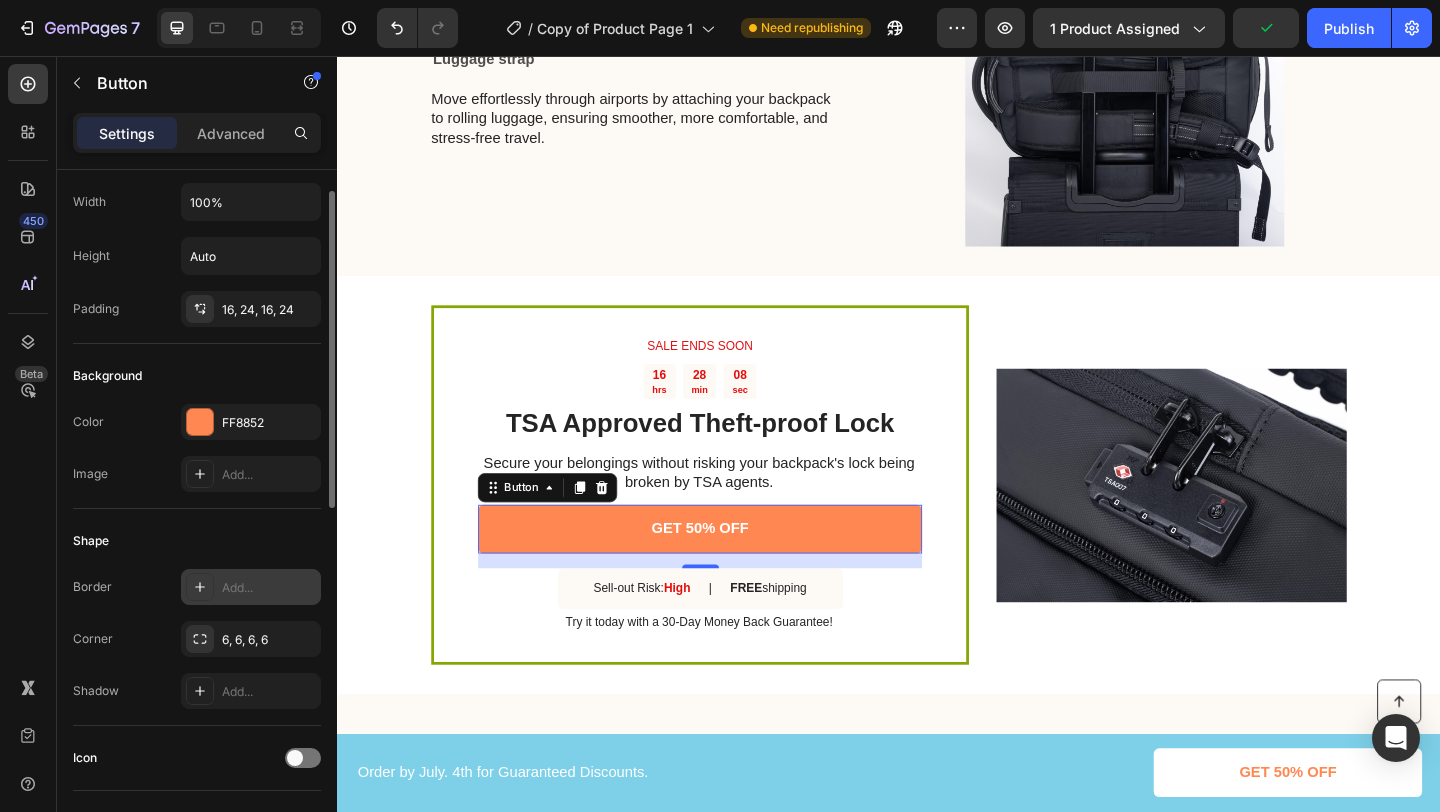click on "Add..." at bounding box center (269, 588) 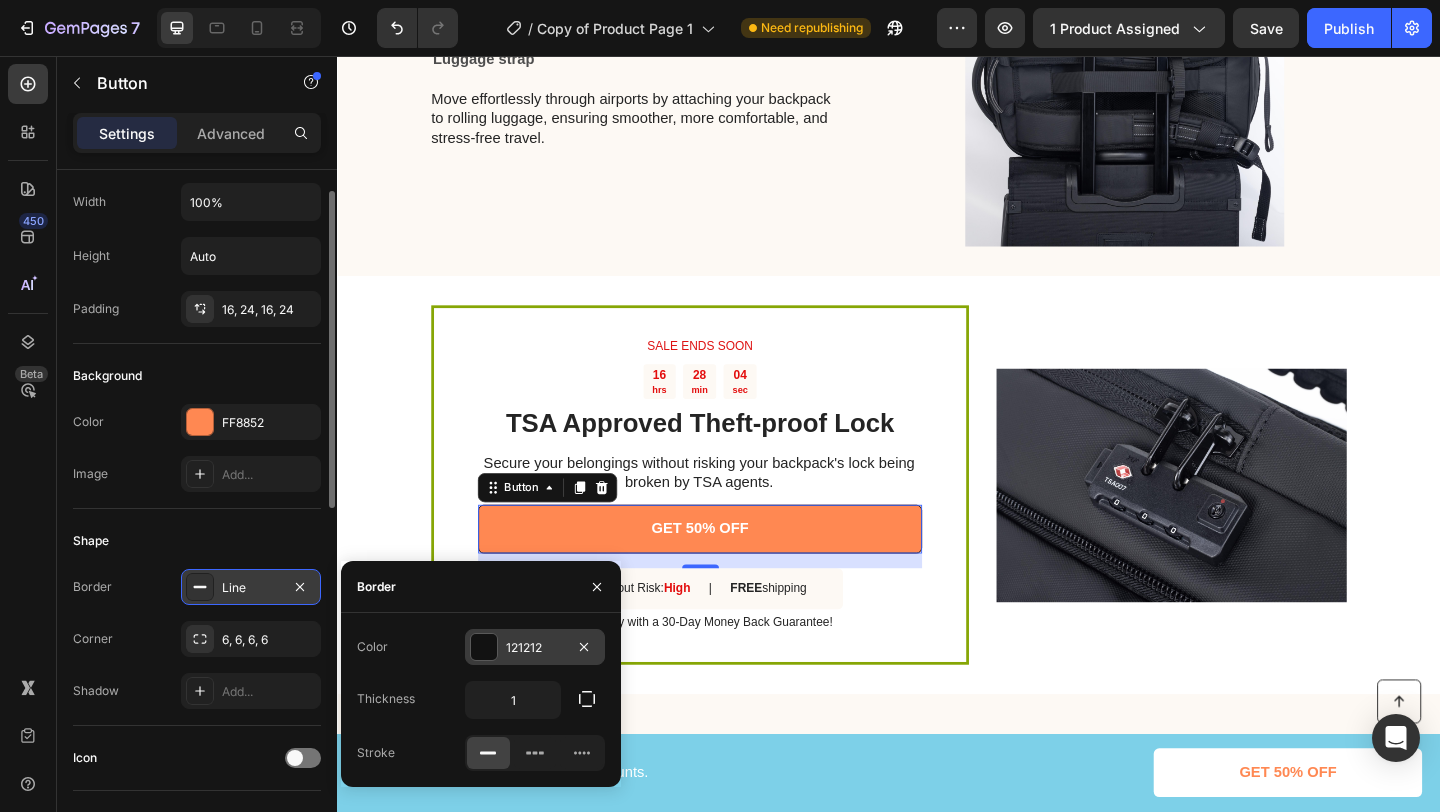 click at bounding box center [484, 647] 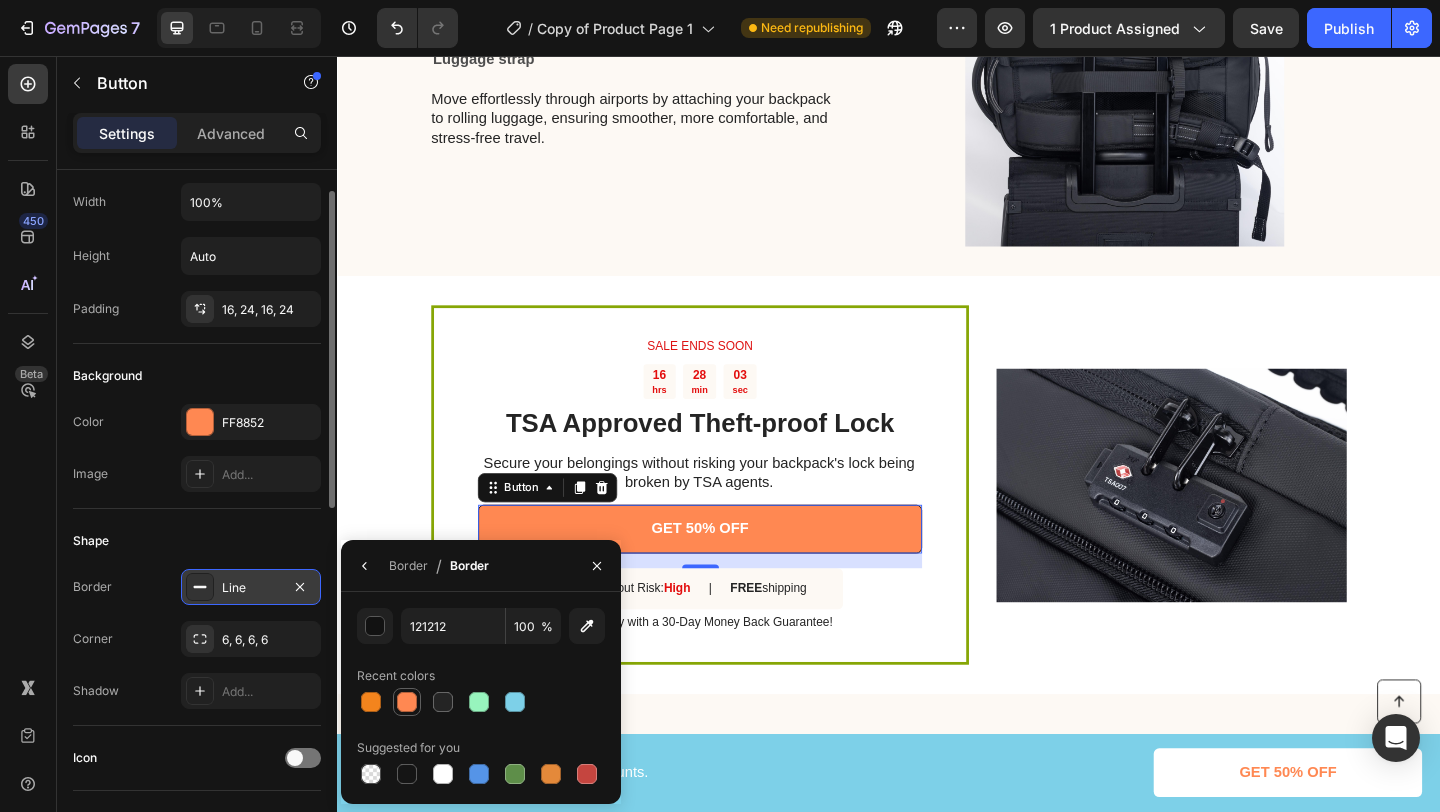 click at bounding box center (407, 702) 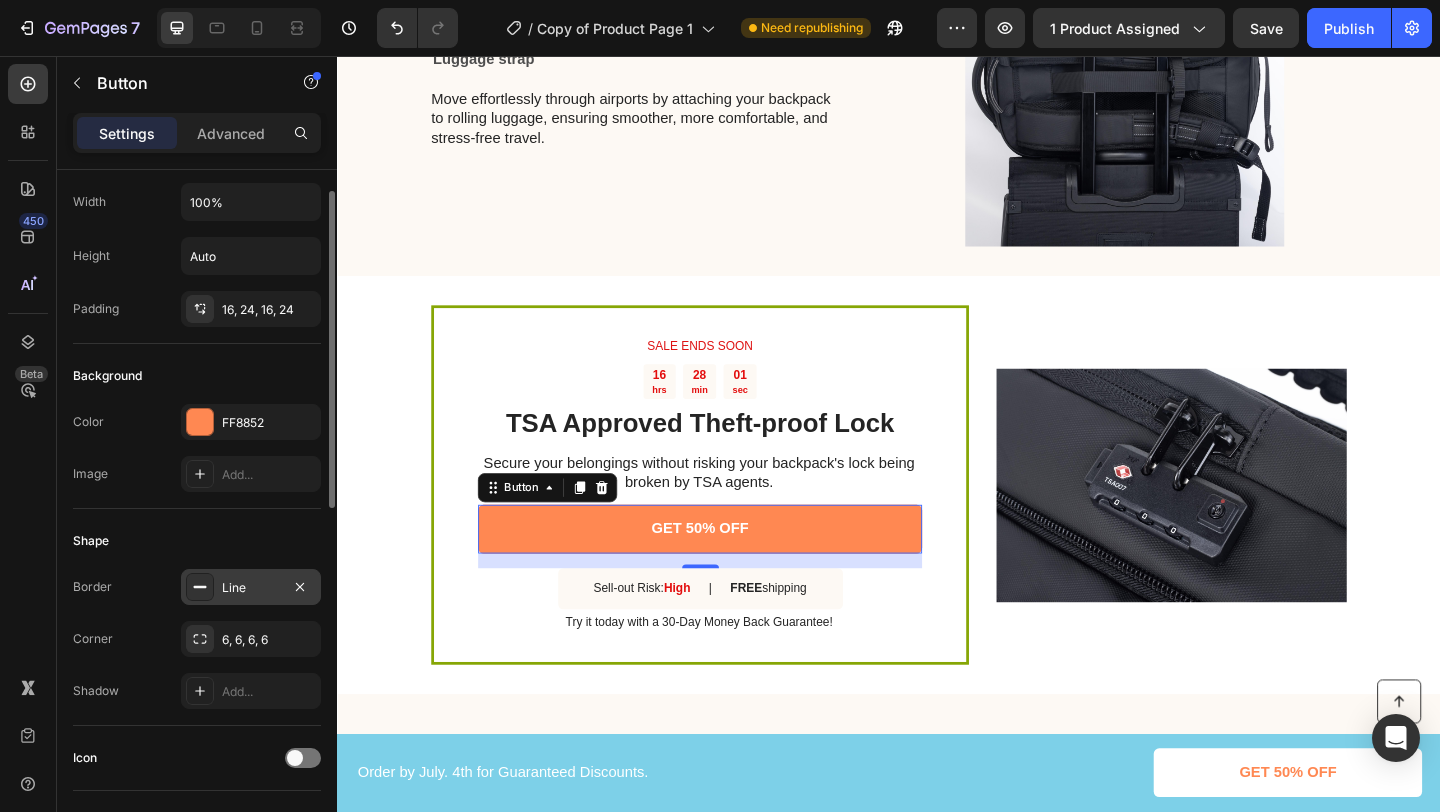 click on "Shape" at bounding box center [197, 541] 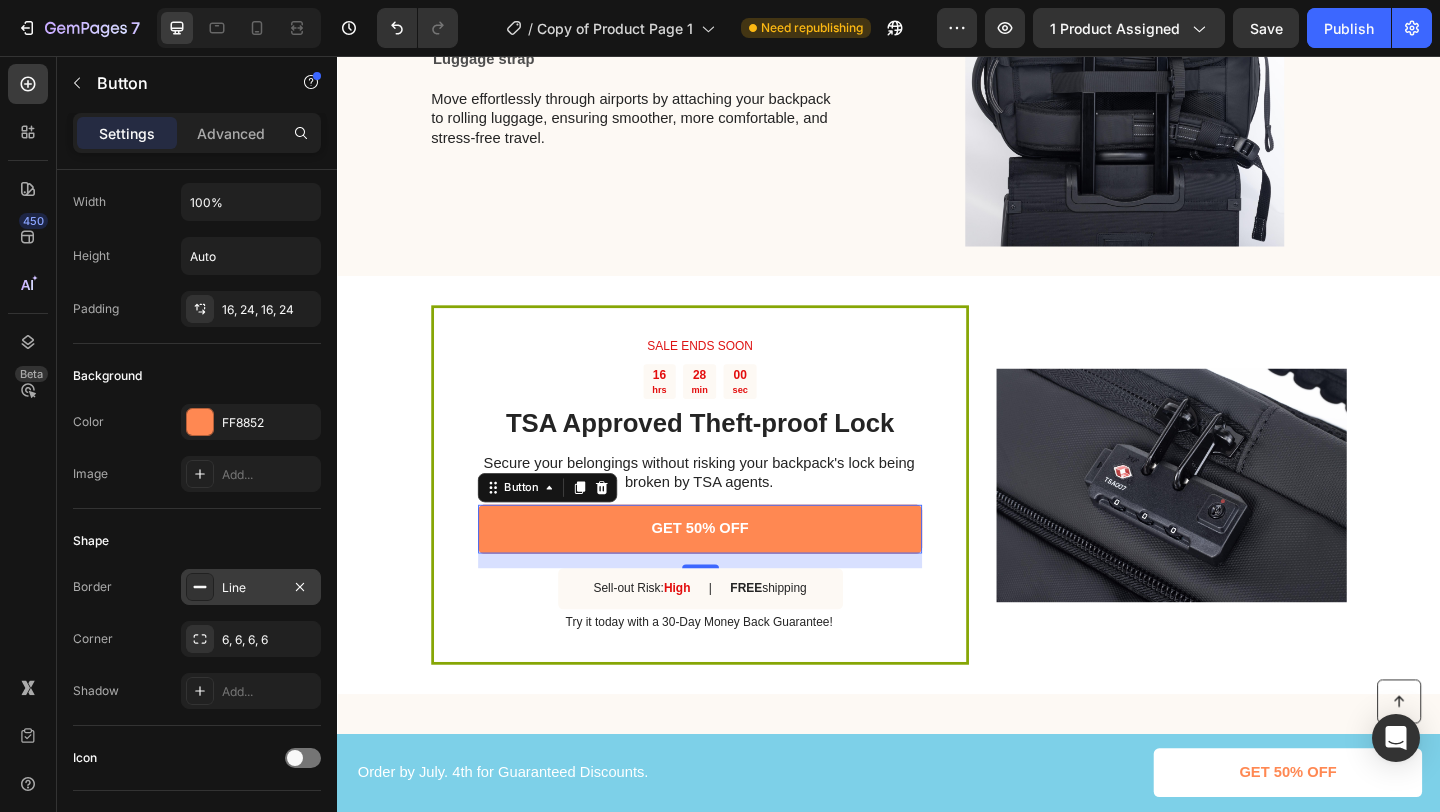 click on "Line" at bounding box center [251, 588] 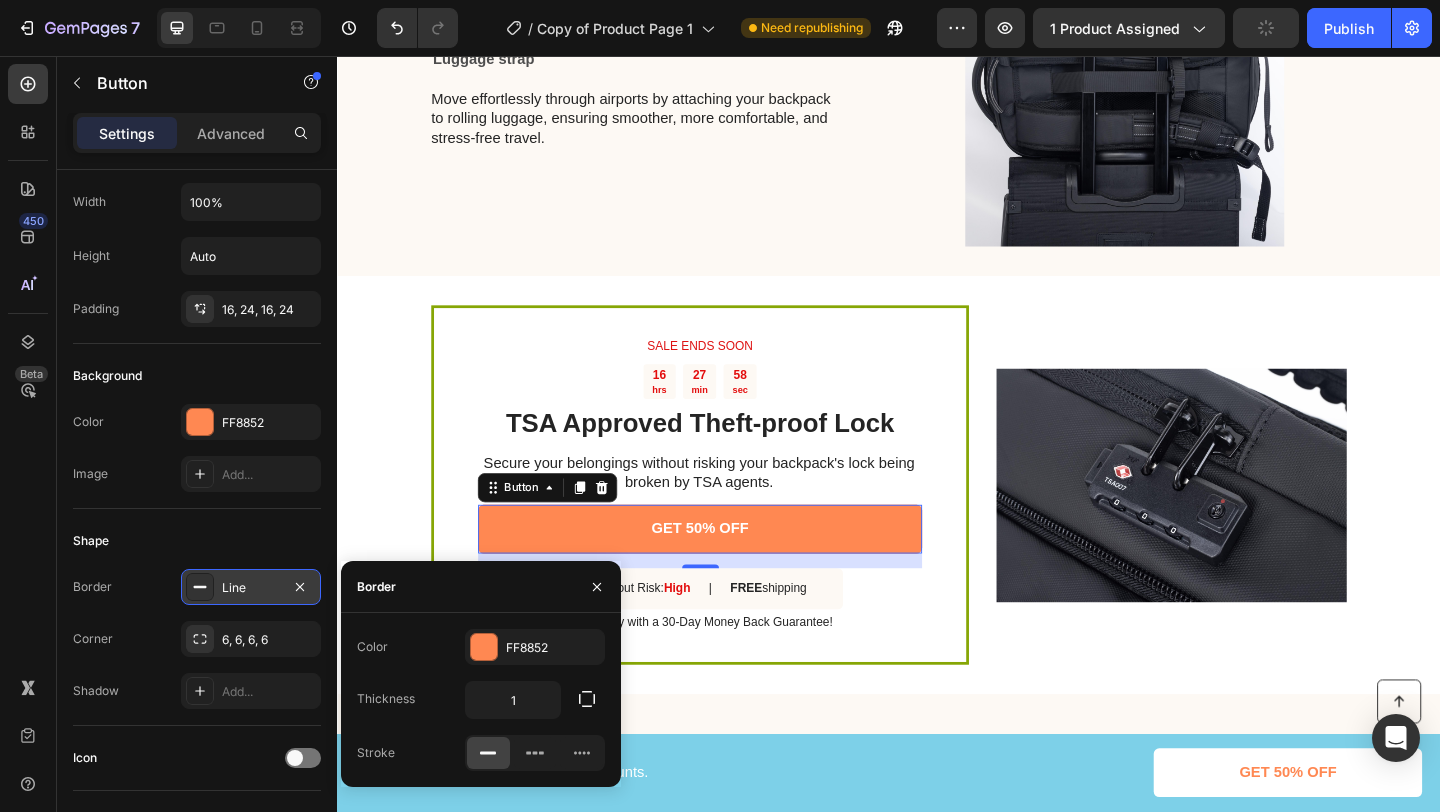 click on "Line" at bounding box center (251, 588) 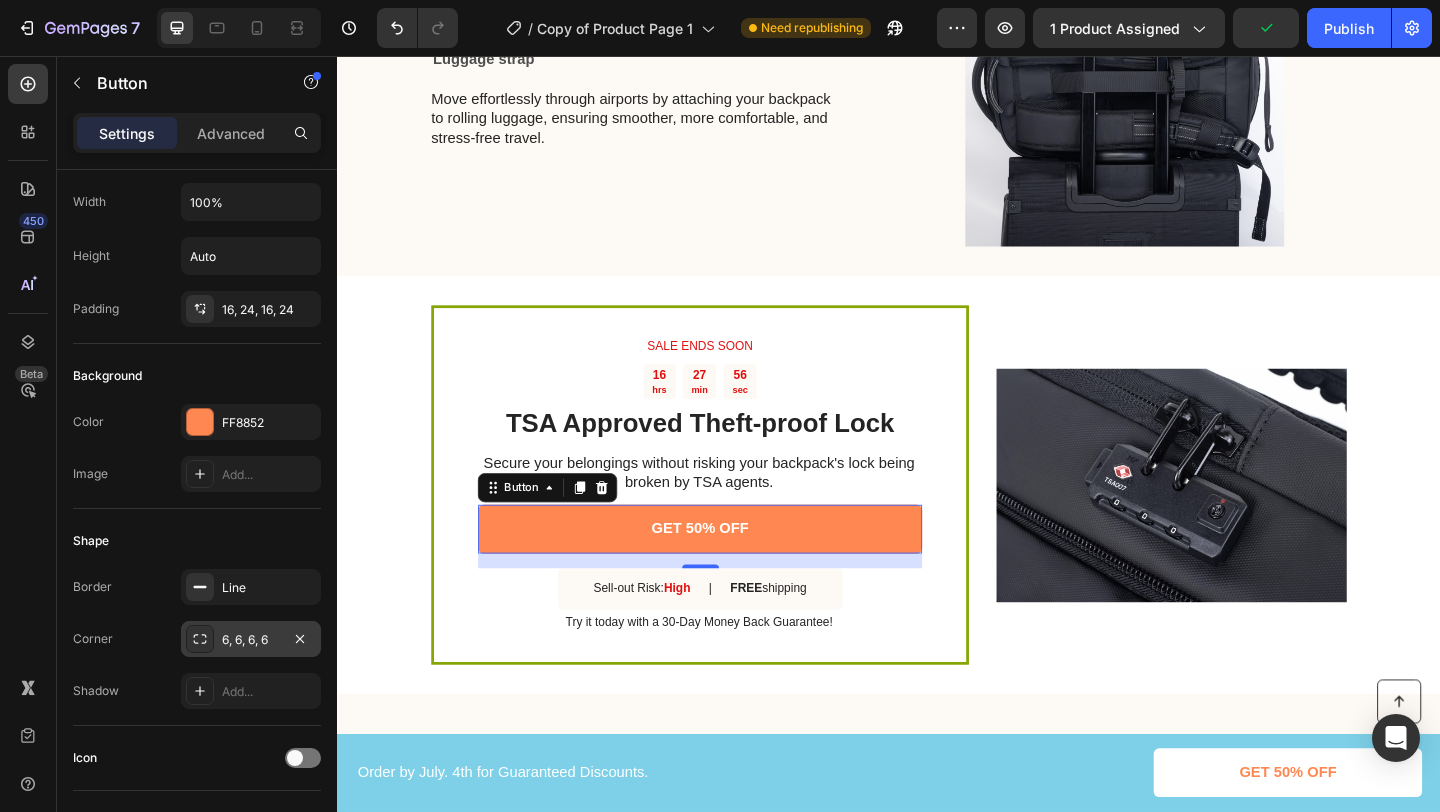 click on "6, 6, 6, 6" at bounding box center [251, 639] 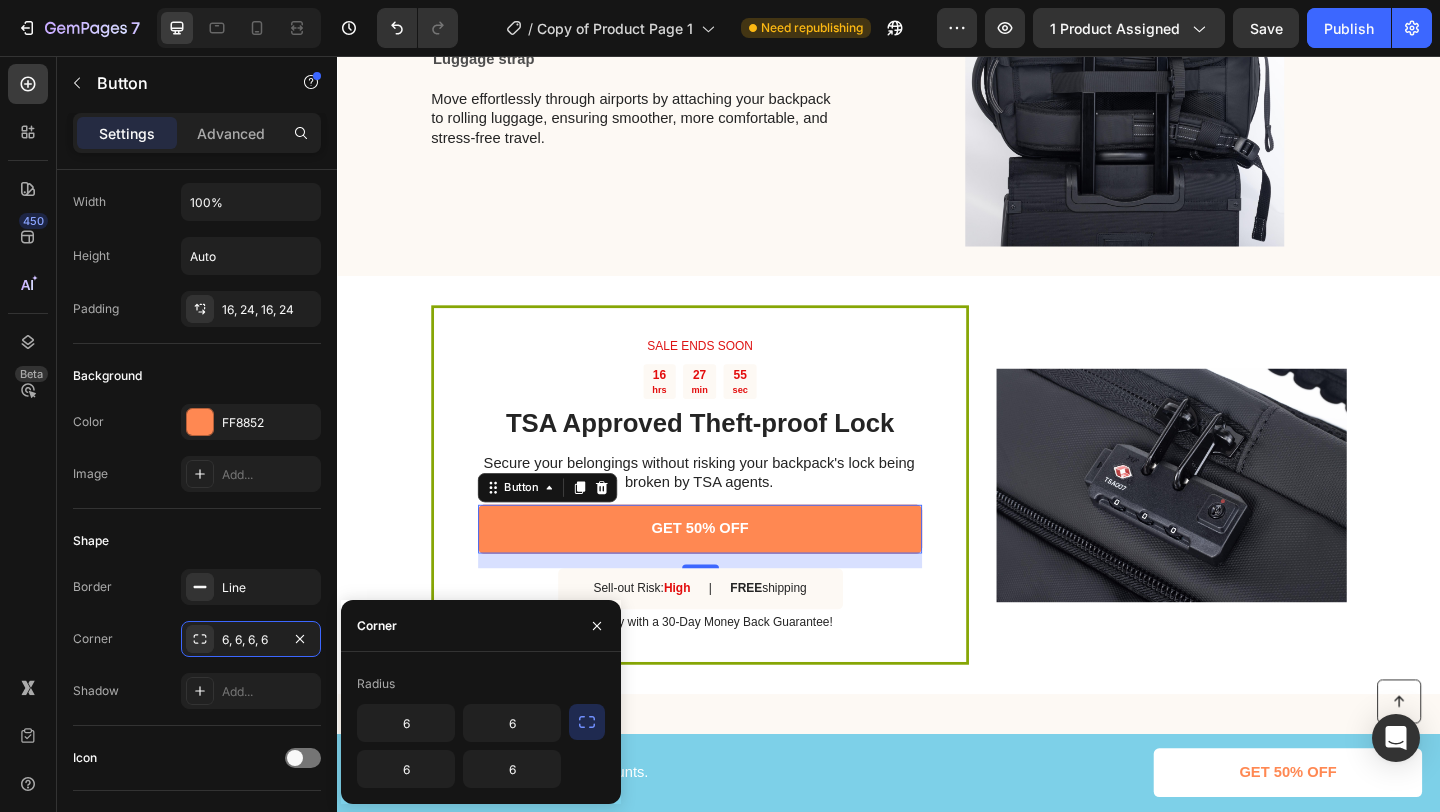 click on "Border Line Corner 6, 6, 6, 6 Shadow Add..." at bounding box center [197, 639] 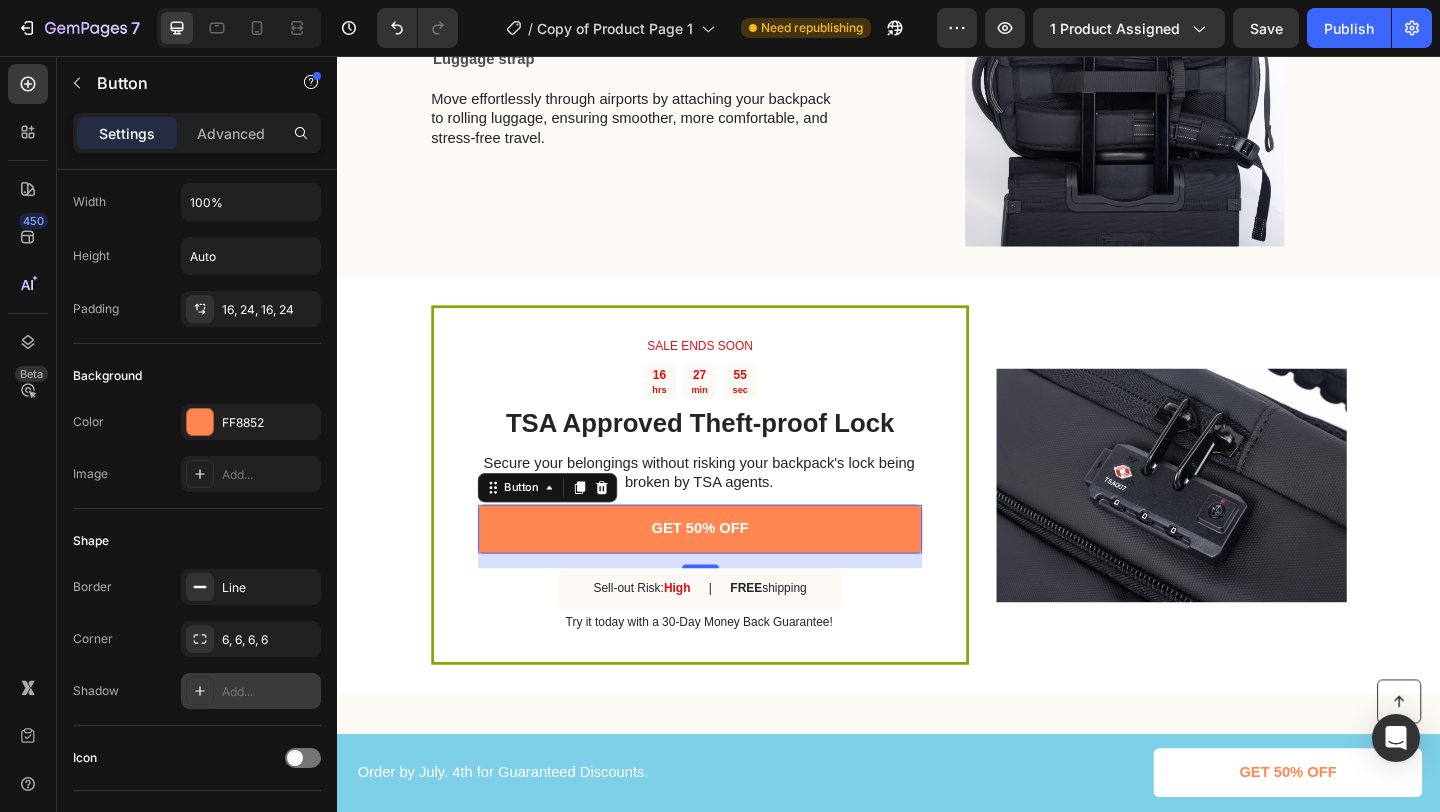 click on "Add..." at bounding box center [269, 692] 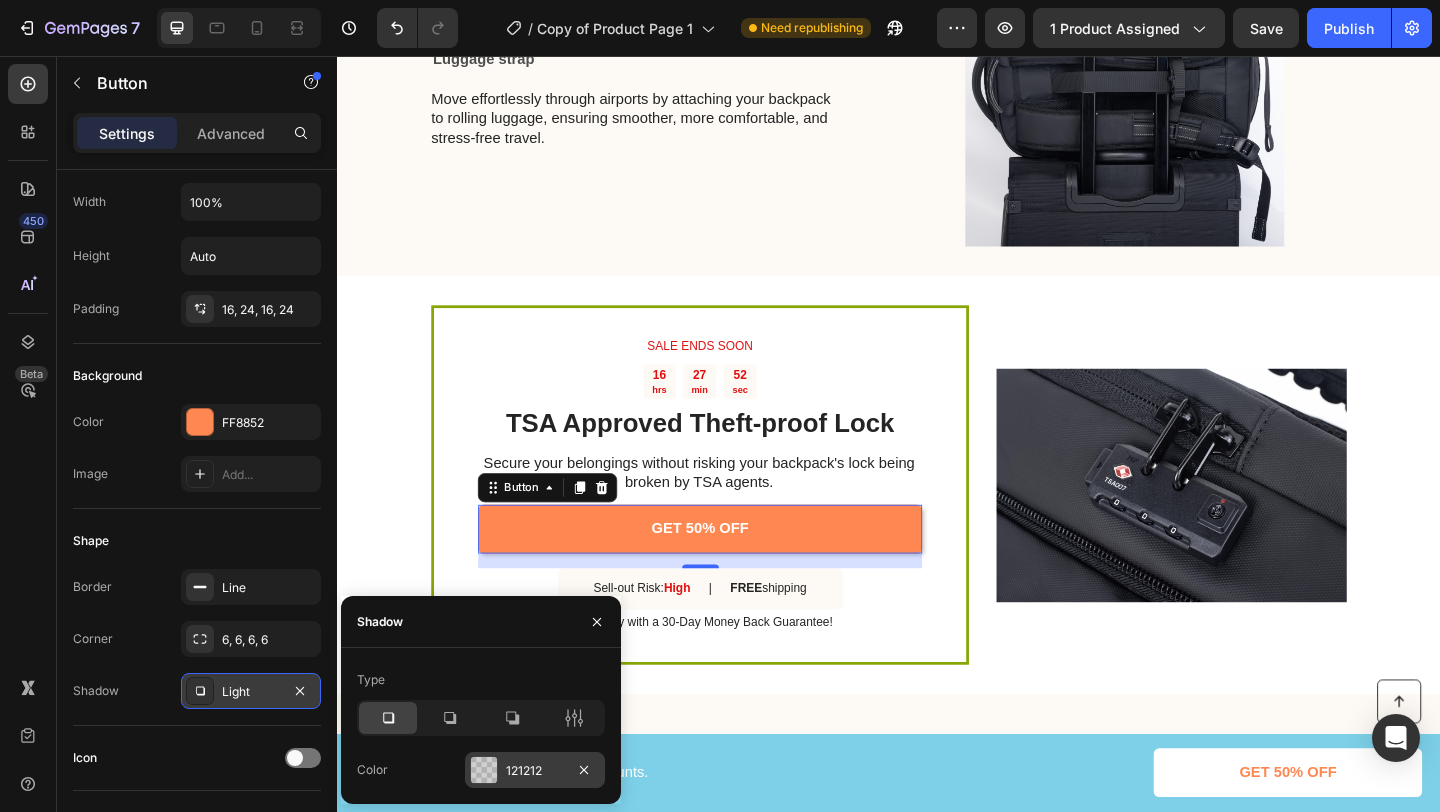 click on "121212" at bounding box center [535, 771] 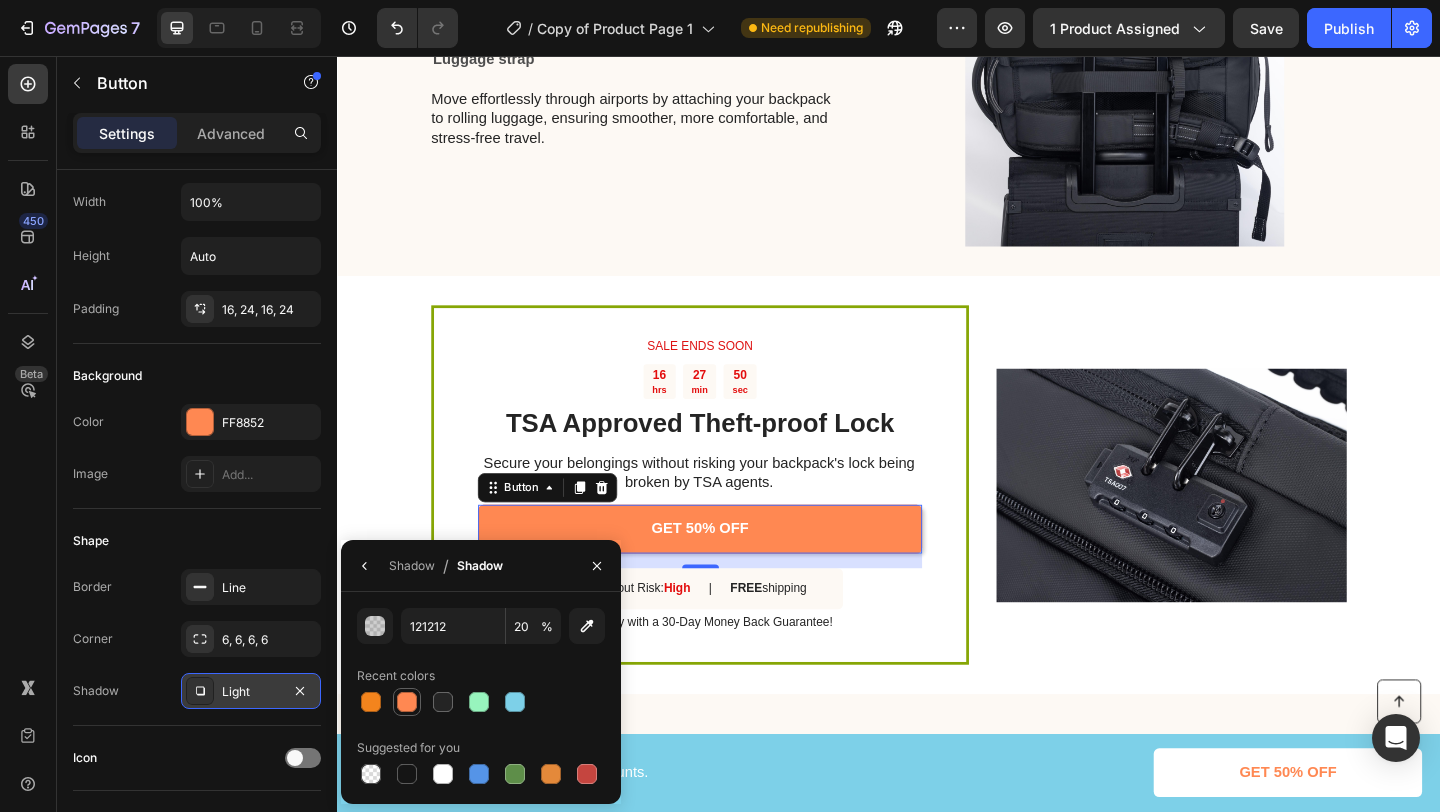 click at bounding box center [407, 702] 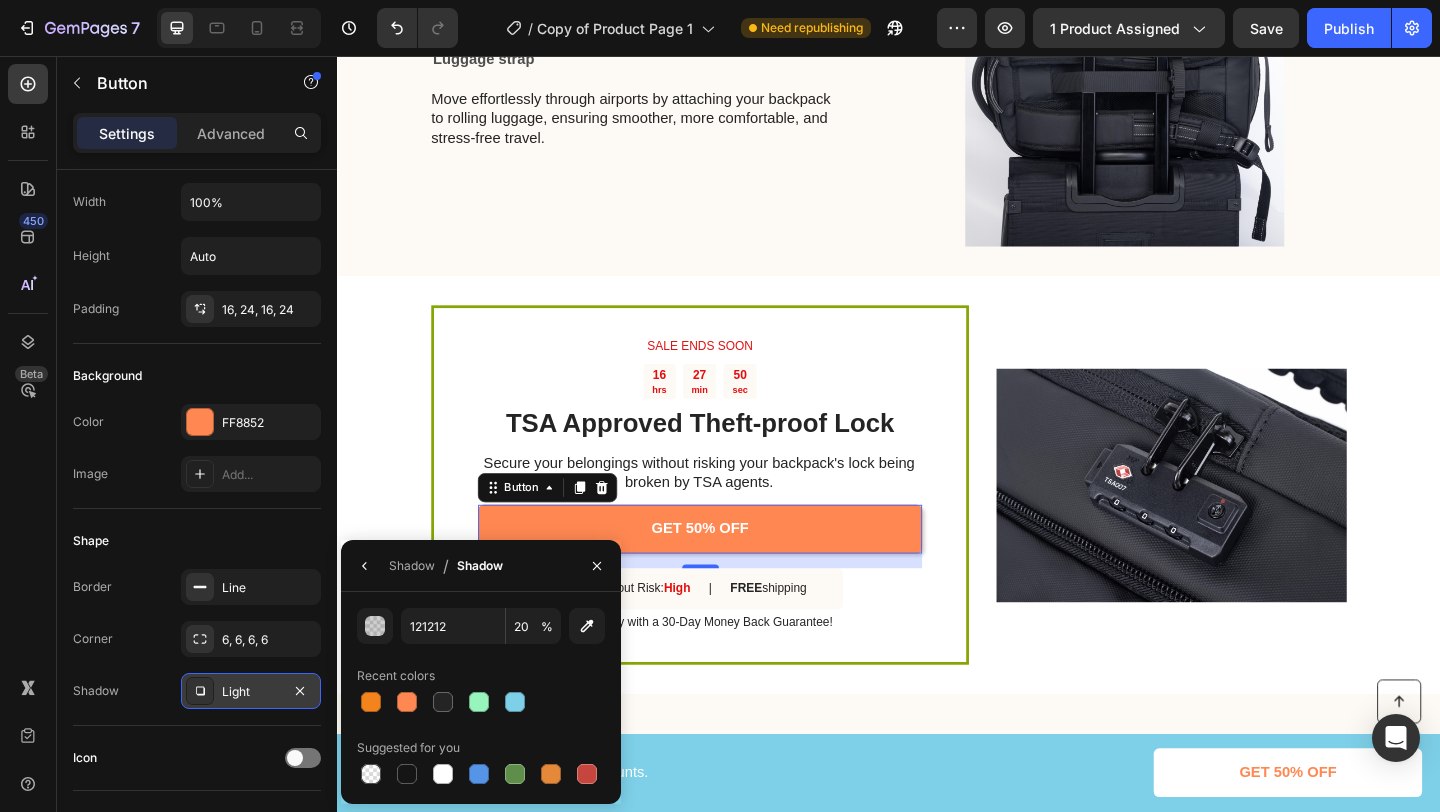 type on "FF8852" 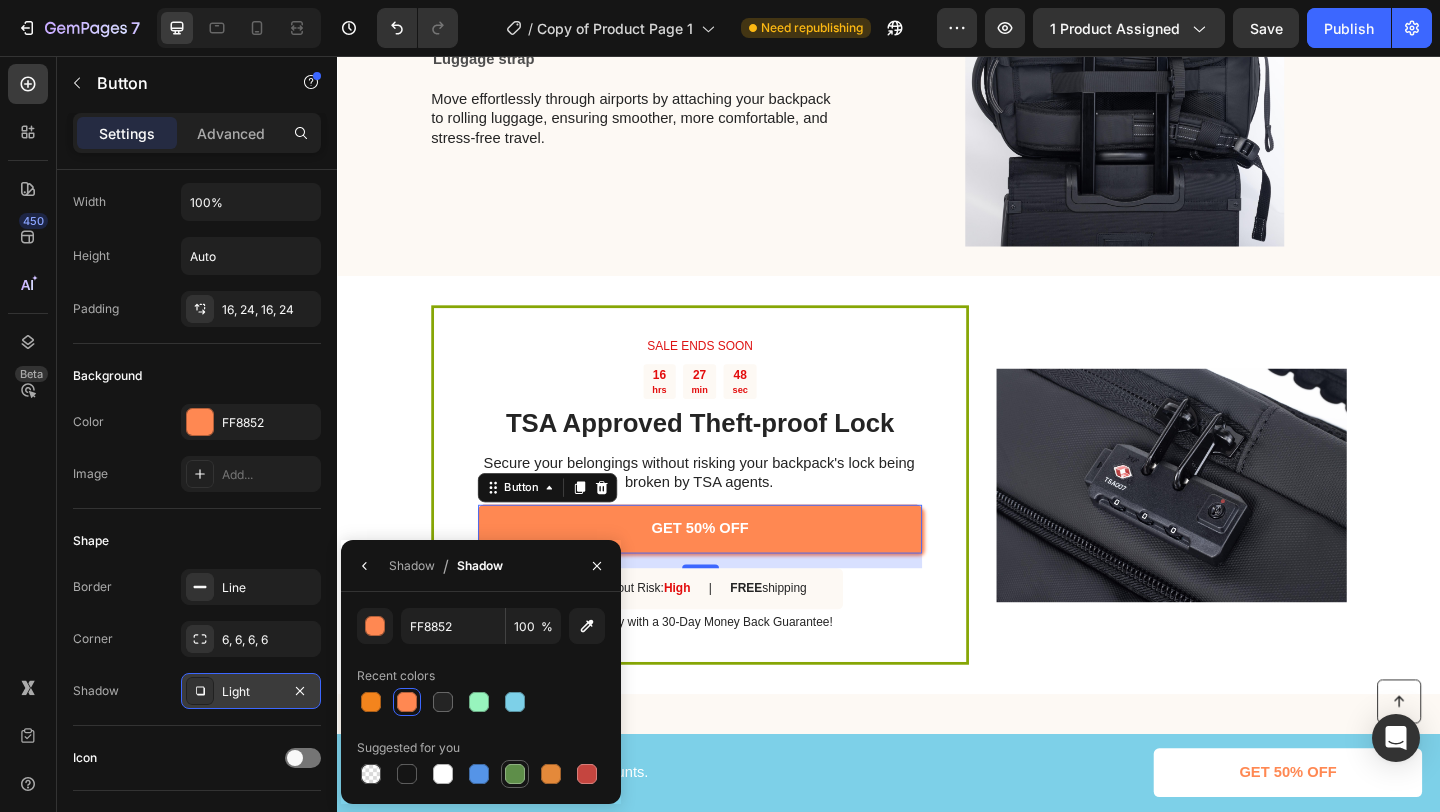 drag, startPoint x: 514, startPoint y: 781, endPoint x: 441, endPoint y: 502, distance: 288.3921 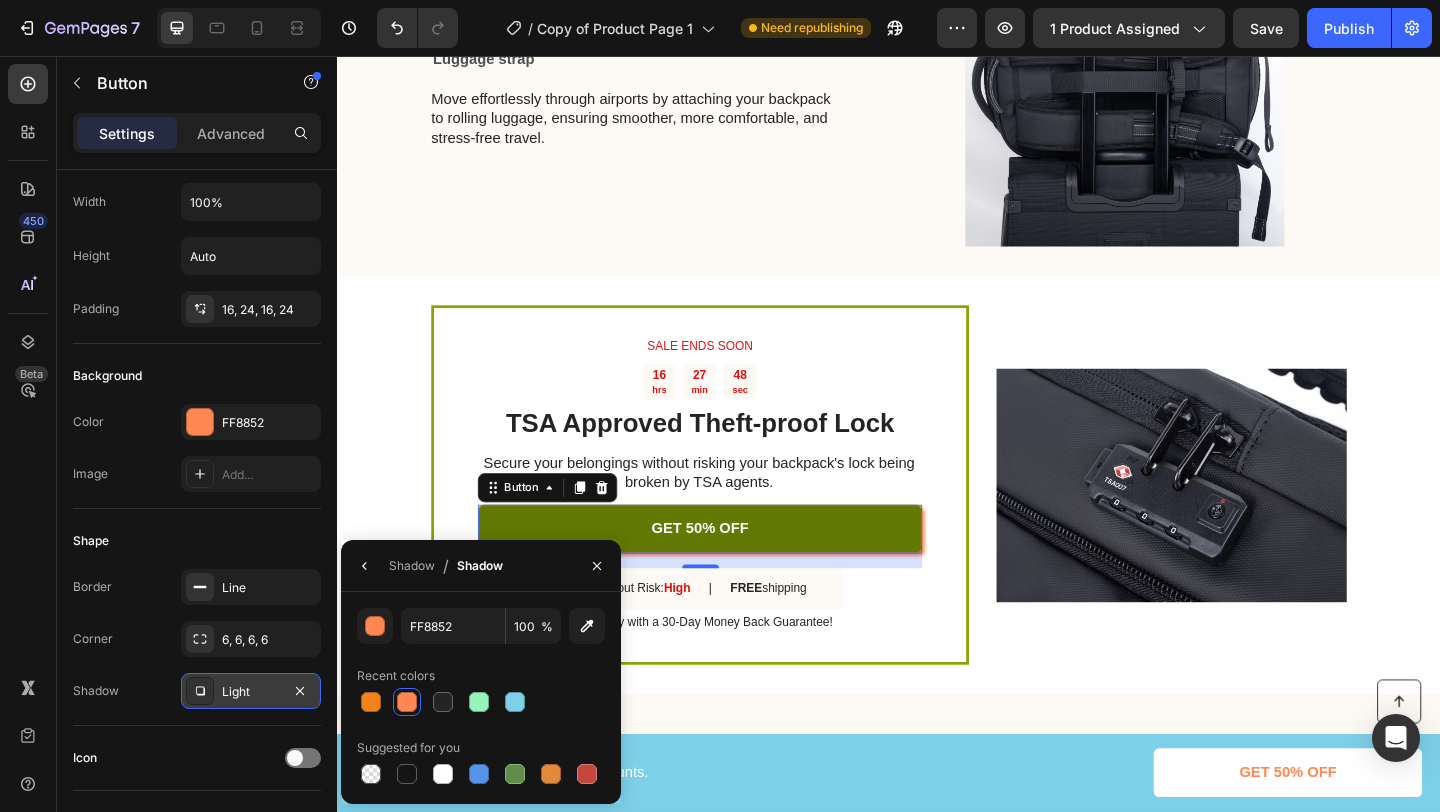 type on "5E8E49" 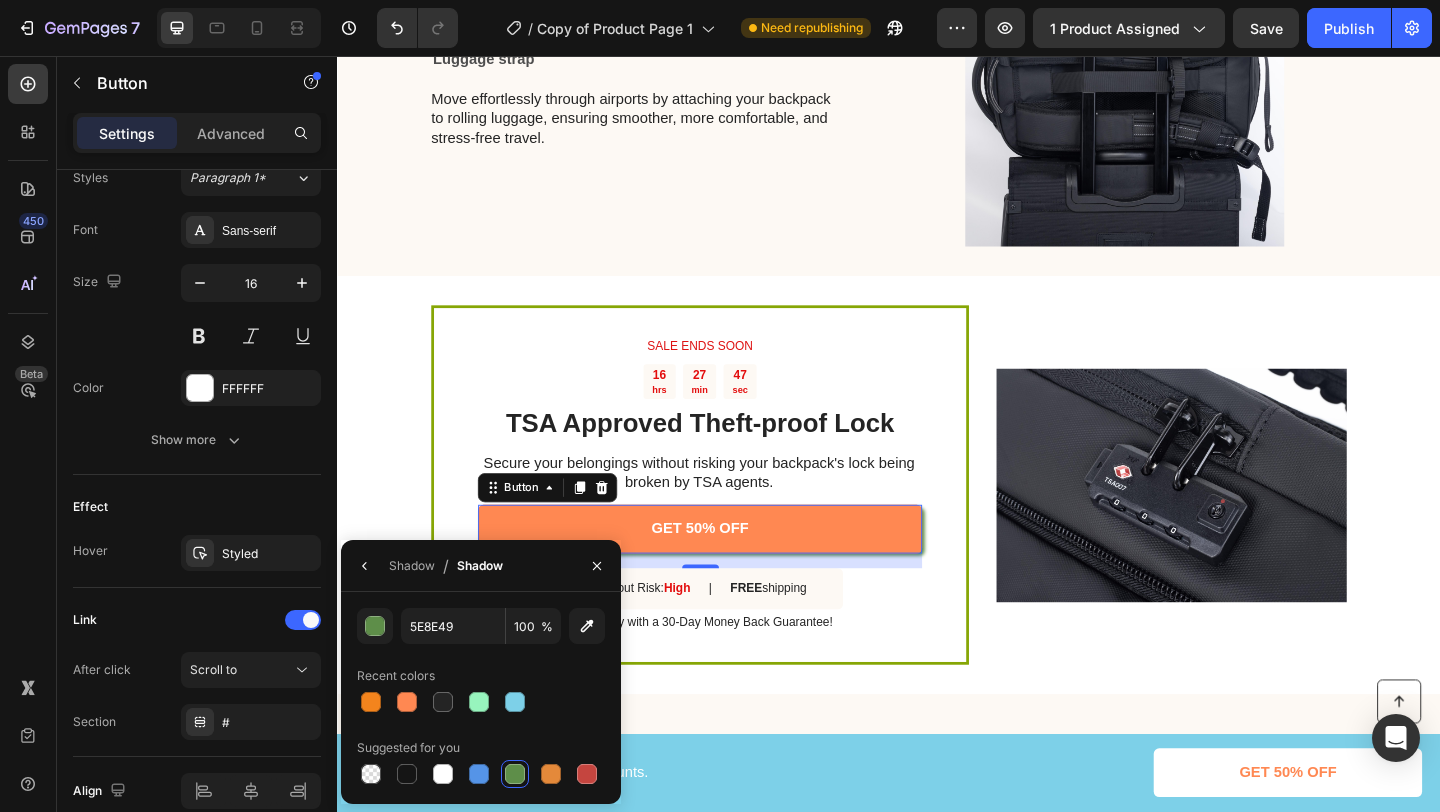 click at bounding box center [329, -180] 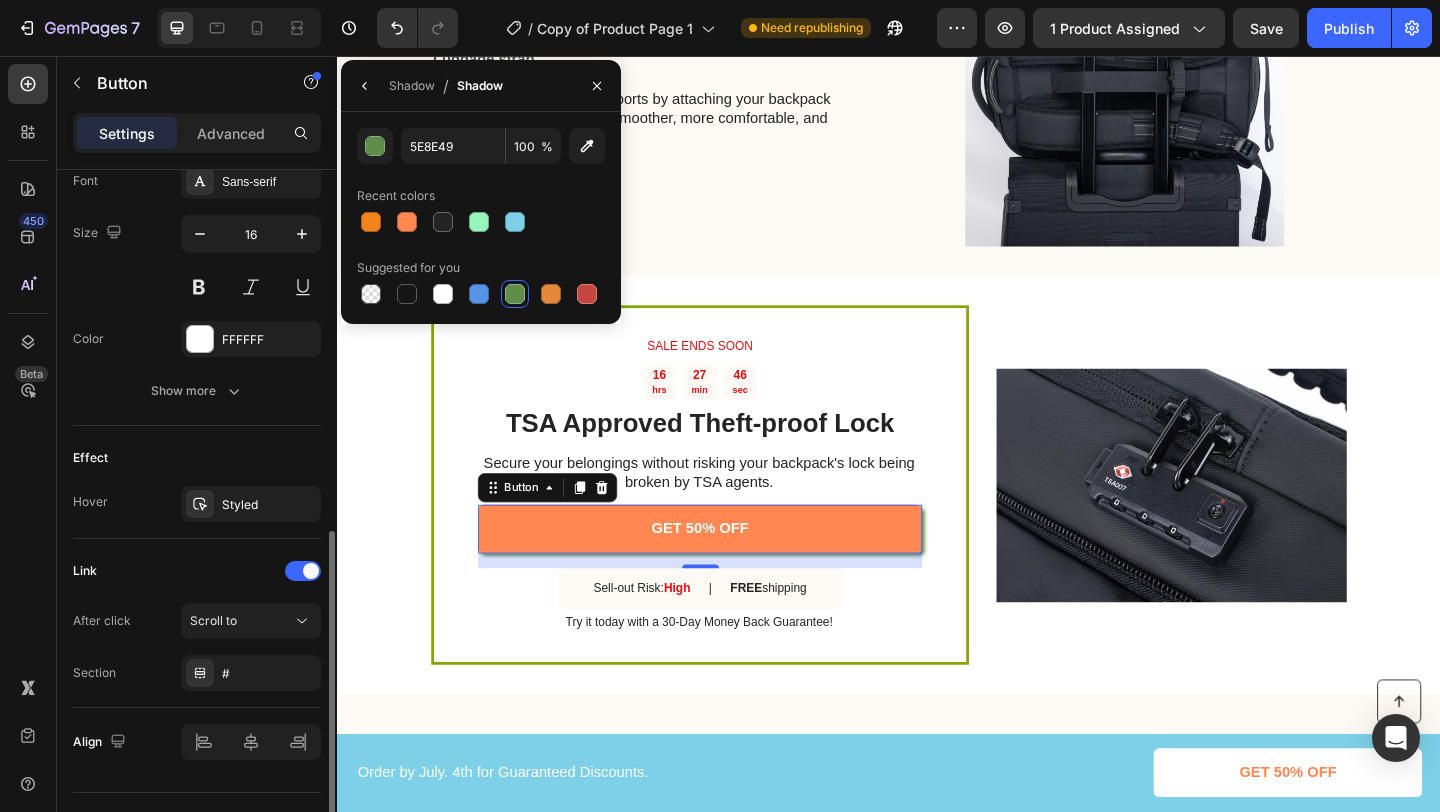 scroll, scrollTop: 799, scrollLeft: 0, axis: vertical 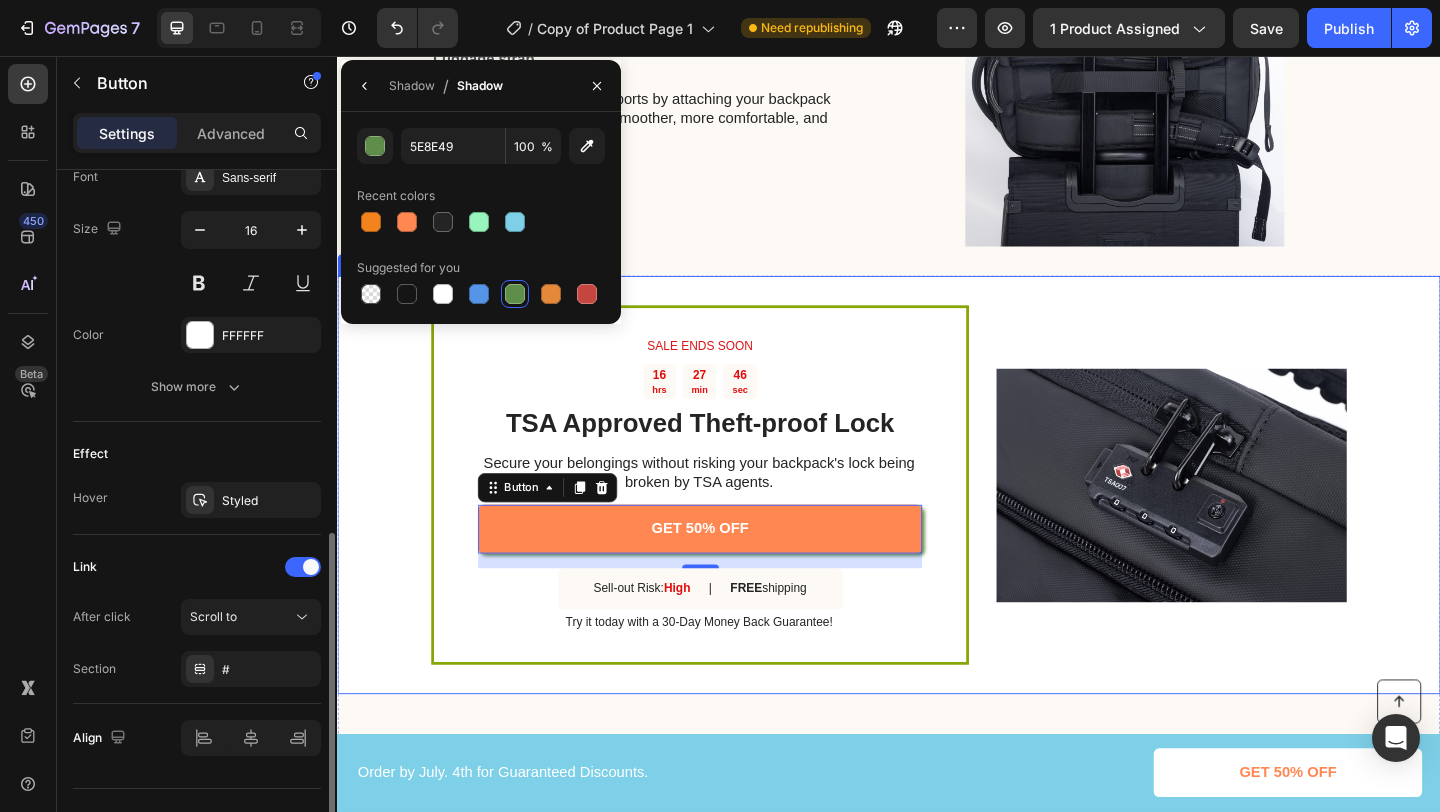 click on "SALE ENDS SOON Text Block 16 hrs 27 min 46 sec Countdown Timer TSA Approved Theft-proof Lock Heading Secure your belongings without risking your backpack's lock being broken by TSA agents. Text Block GET 50% OFF Button   16 Sell-out Risk:  High Text Block | Text Block FREE  shipping Text Block Row Try it today with a 30-Day Money Back Guarantee! Text Block Row Image Row" at bounding box center (937, 522) 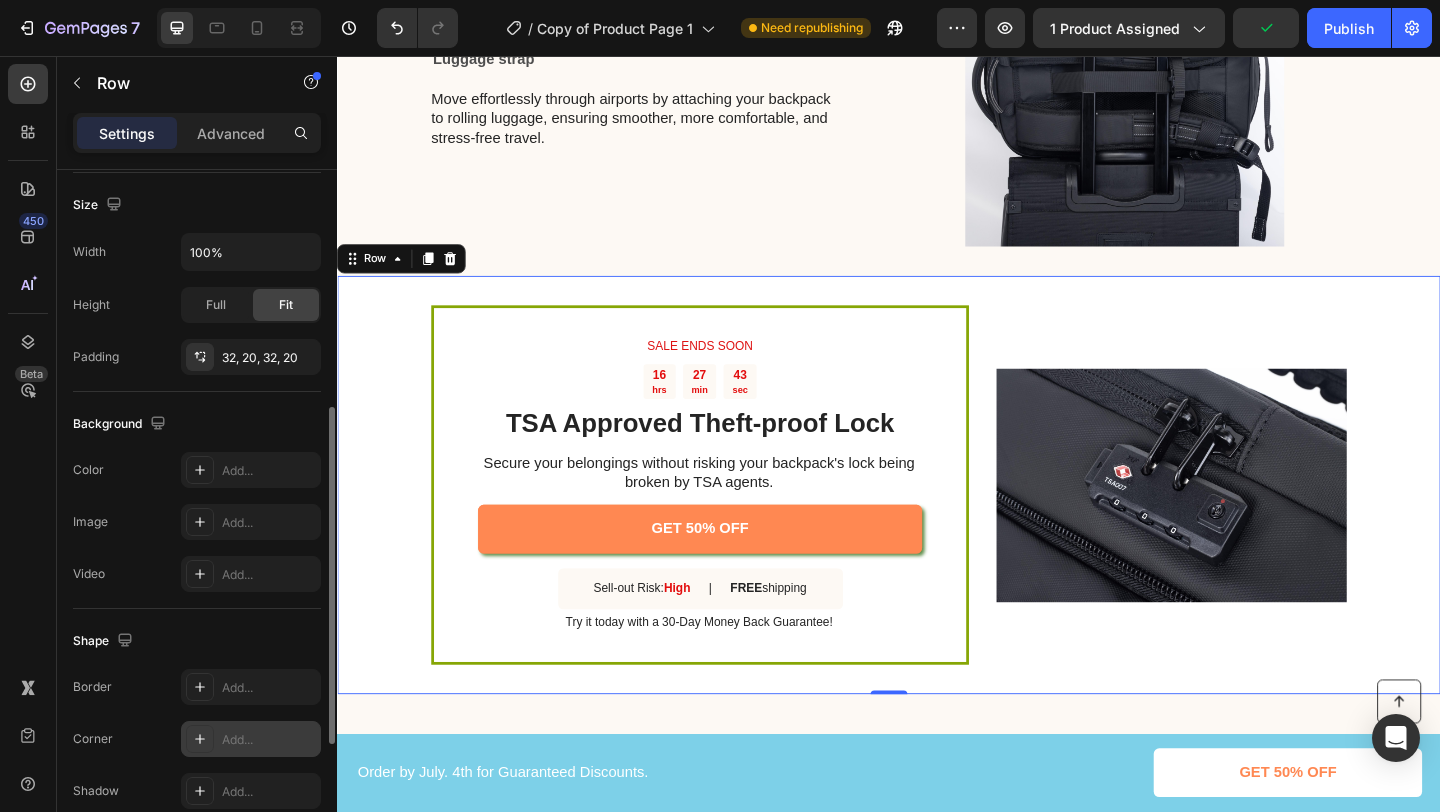 scroll, scrollTop: 749, scrollLeft: 0, axis: vertical 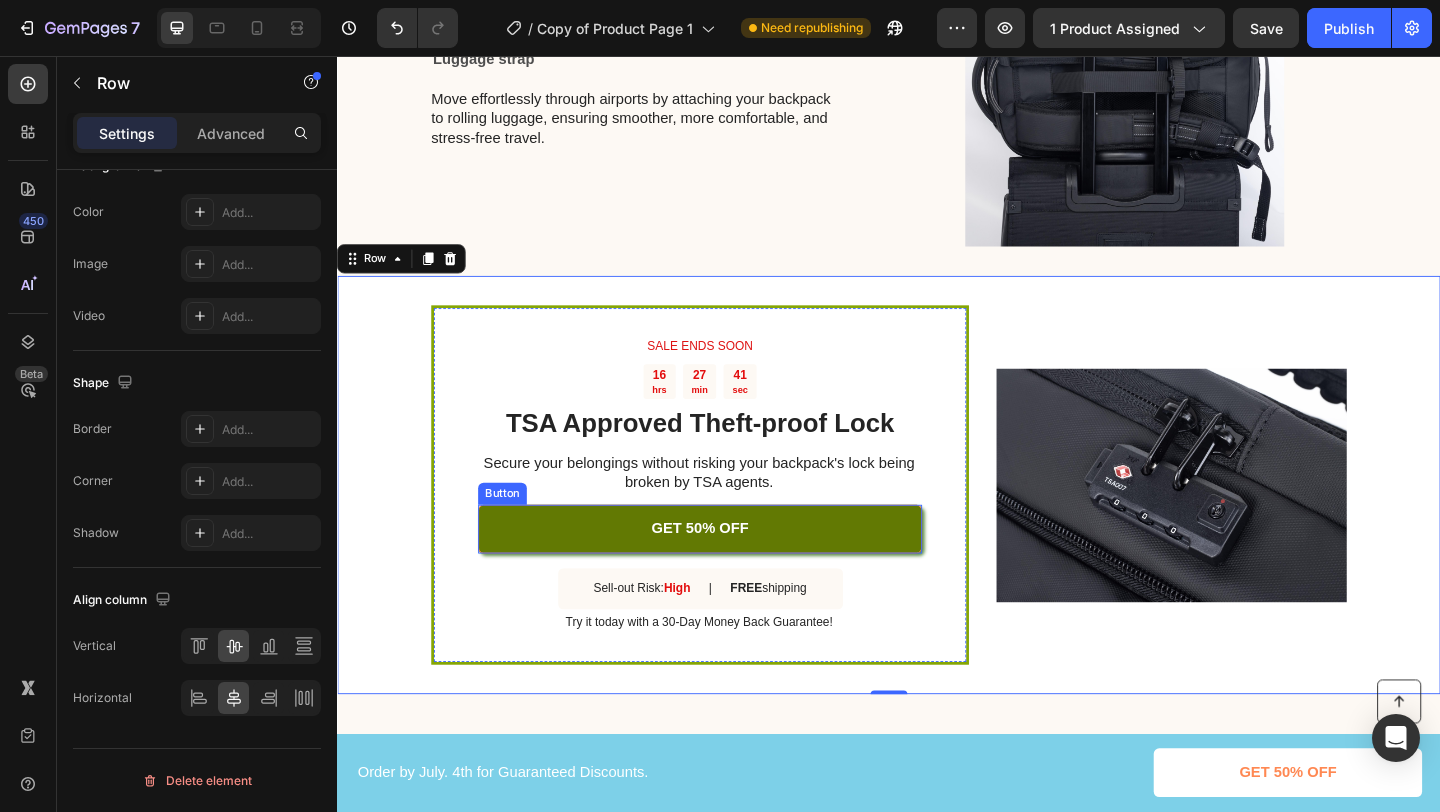click on "GET 50% OFF" at bounding box center (731, 570) 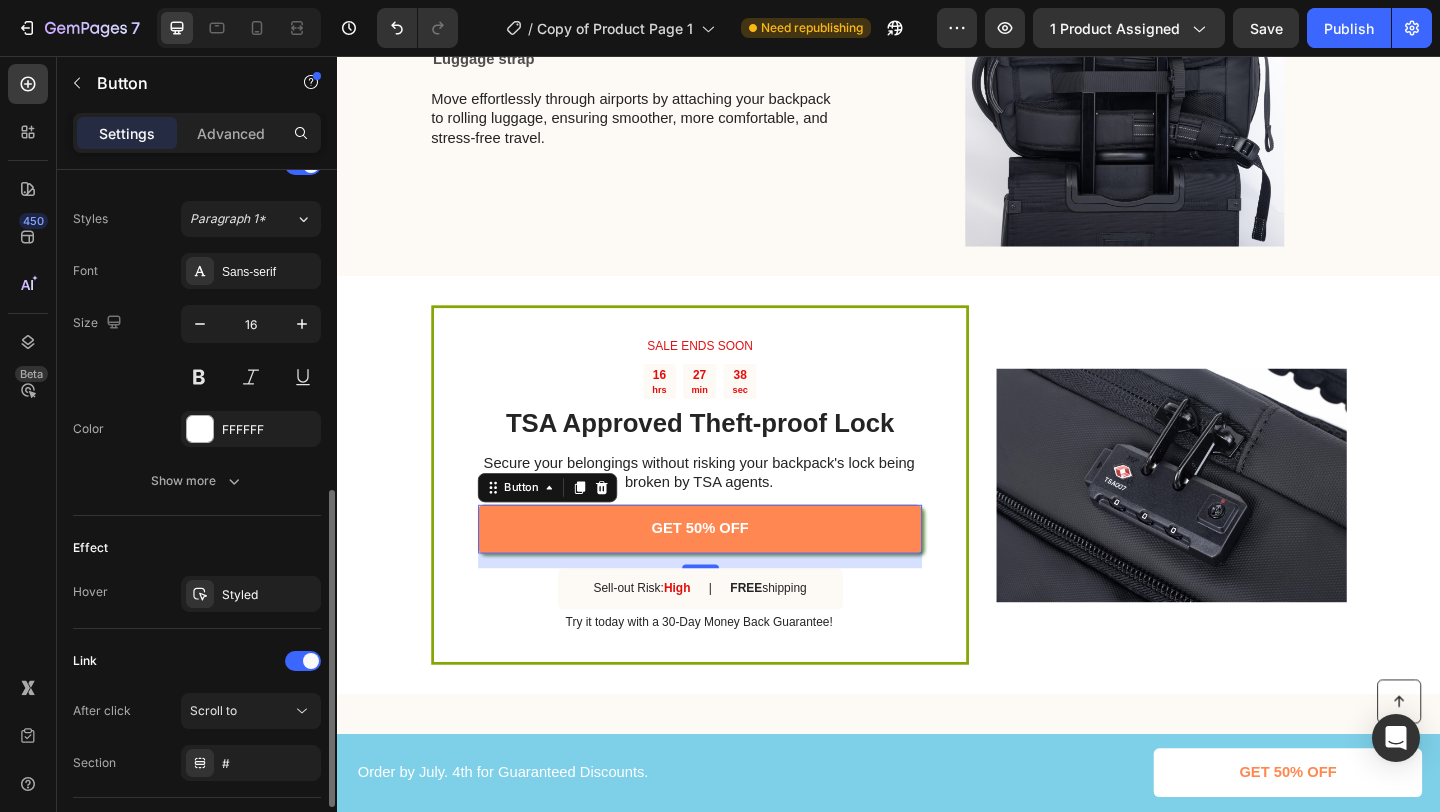scroll, scrollTop: 839, scrollLeft: 0, axis: vertical 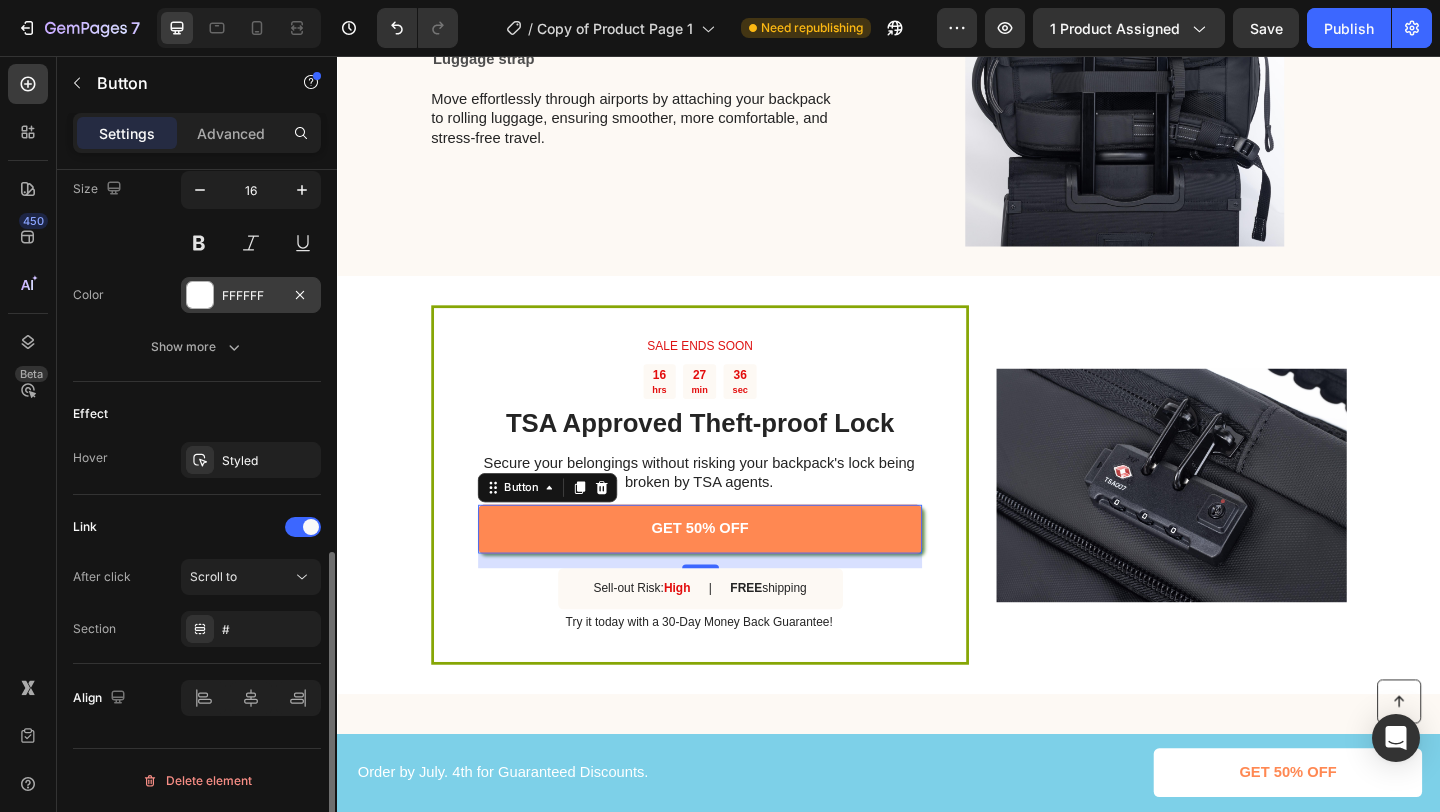 click on "FFFFFF" at bounding box center (251, 296) 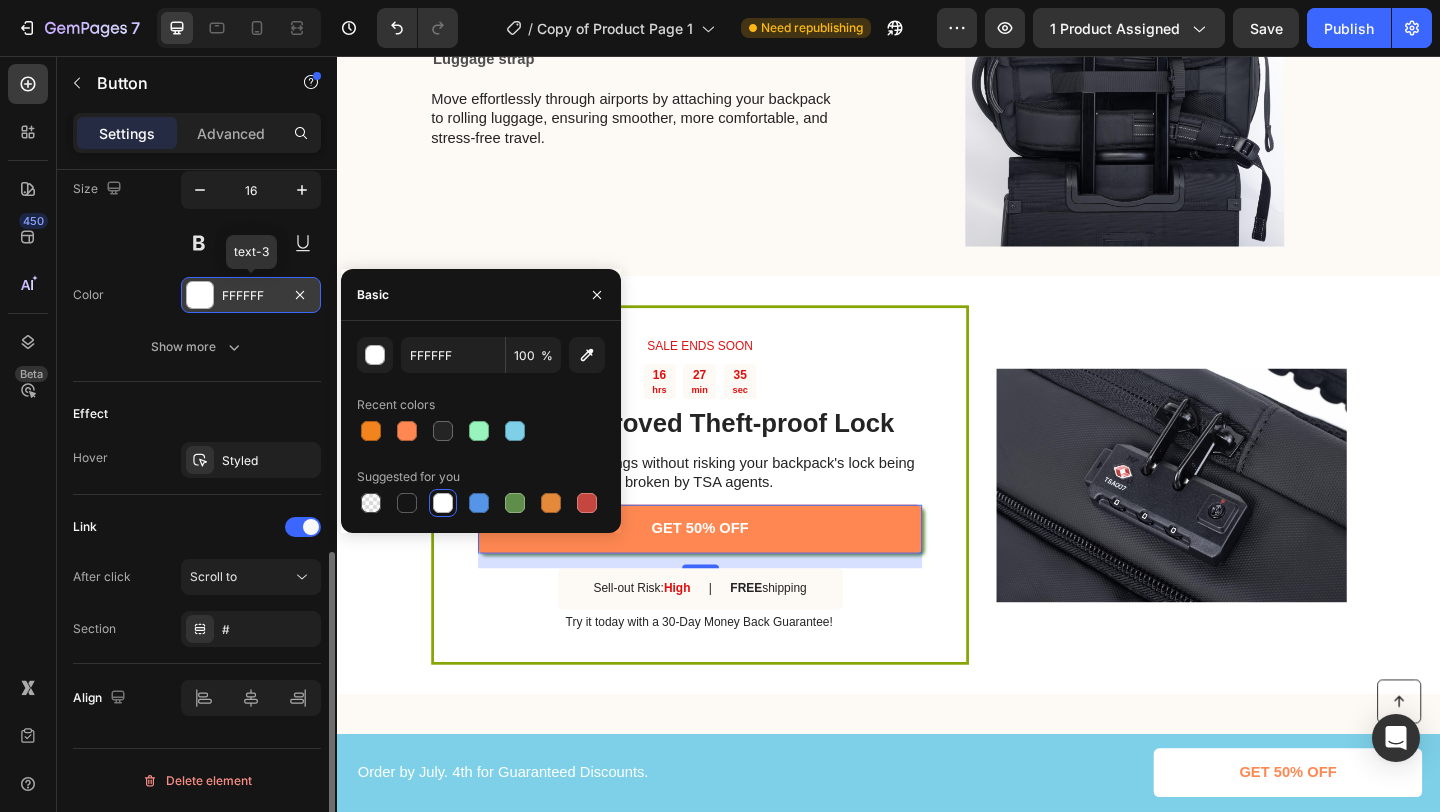 click on "FFFFFF" at bounding box center [251, 296] 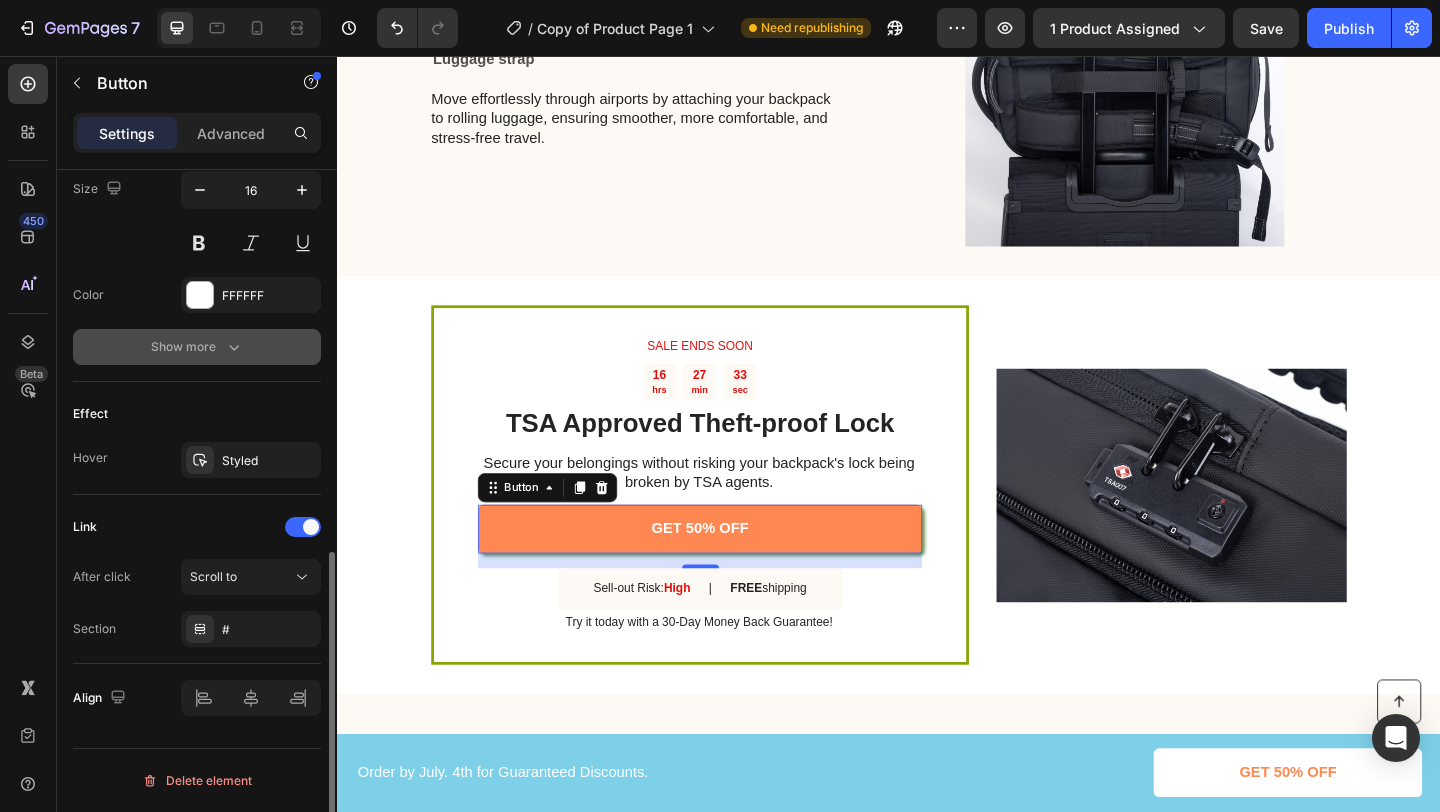 click 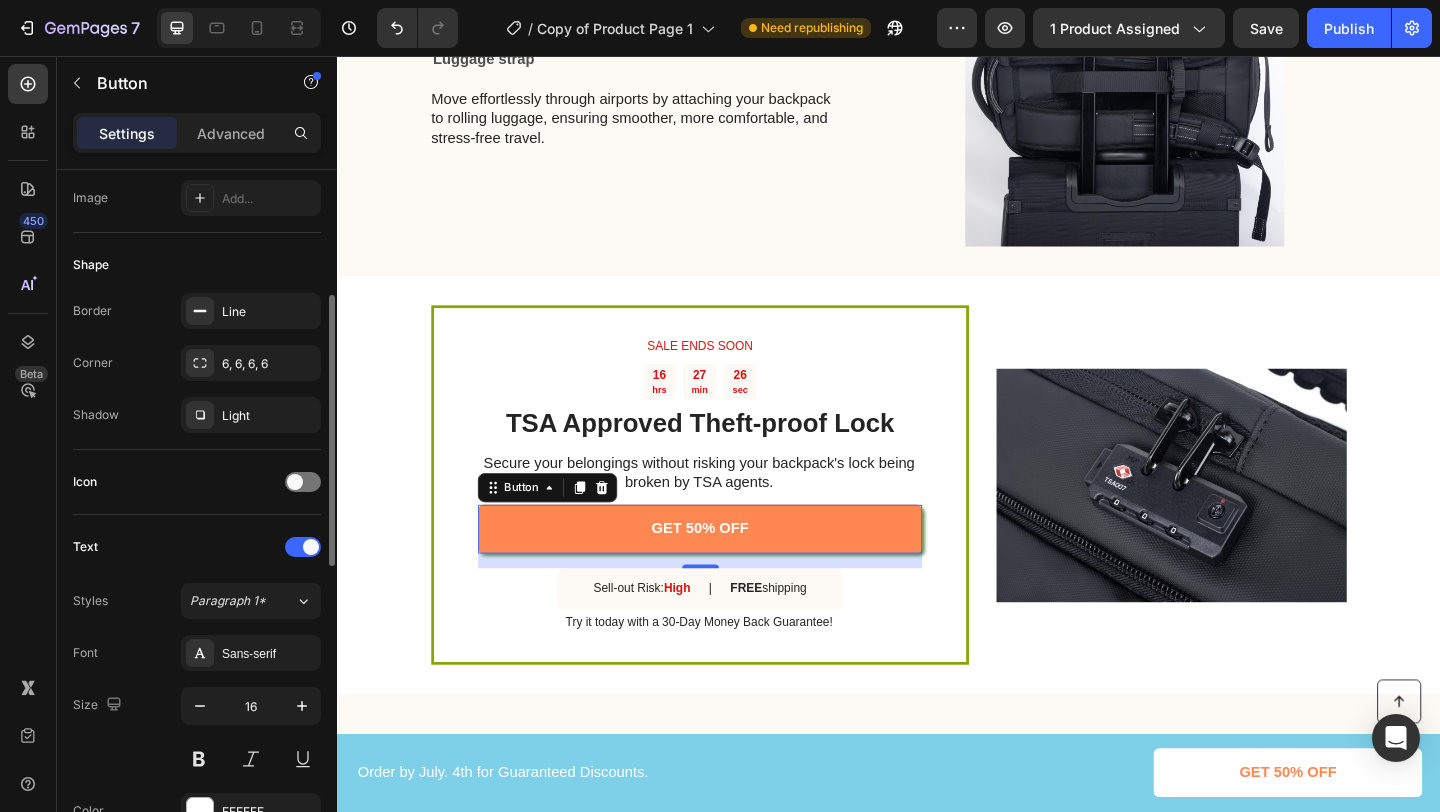 scroll, scrollTop: 0, scrollLeft: 0, axis: both 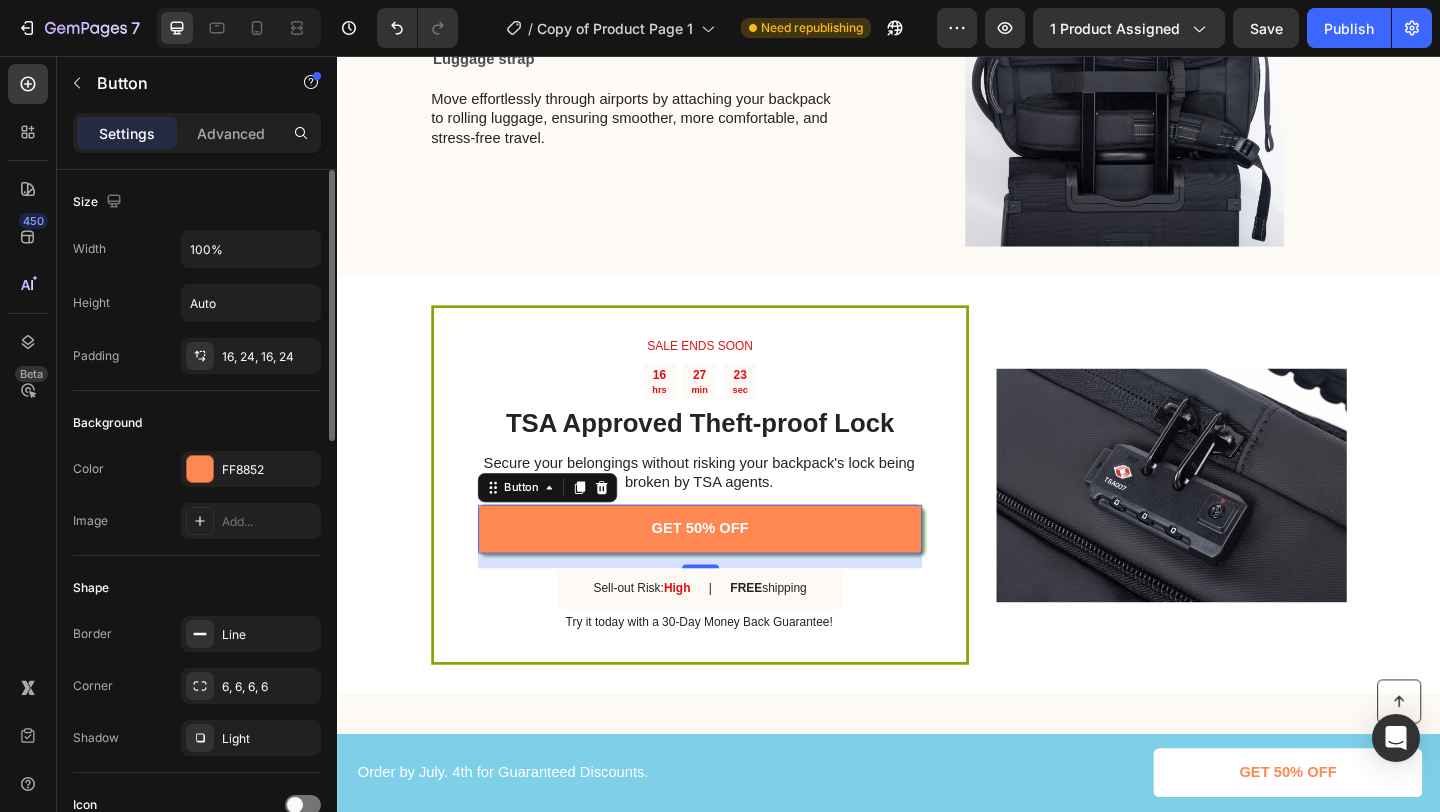 click on "Shape Border Line Corner 6, 6, 6, 6 Shadow Light" 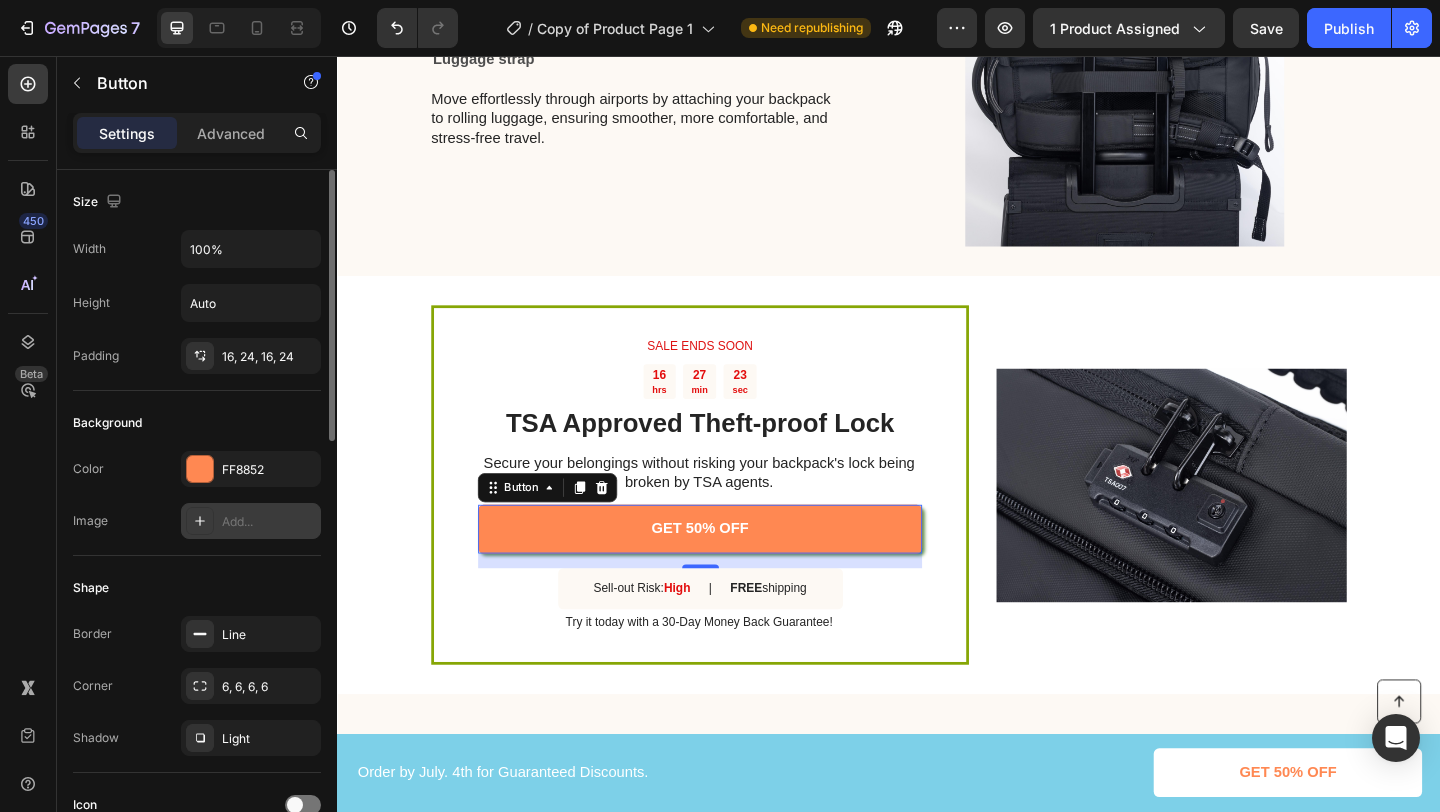 click on "Add..." at bounding box center [269, 522] 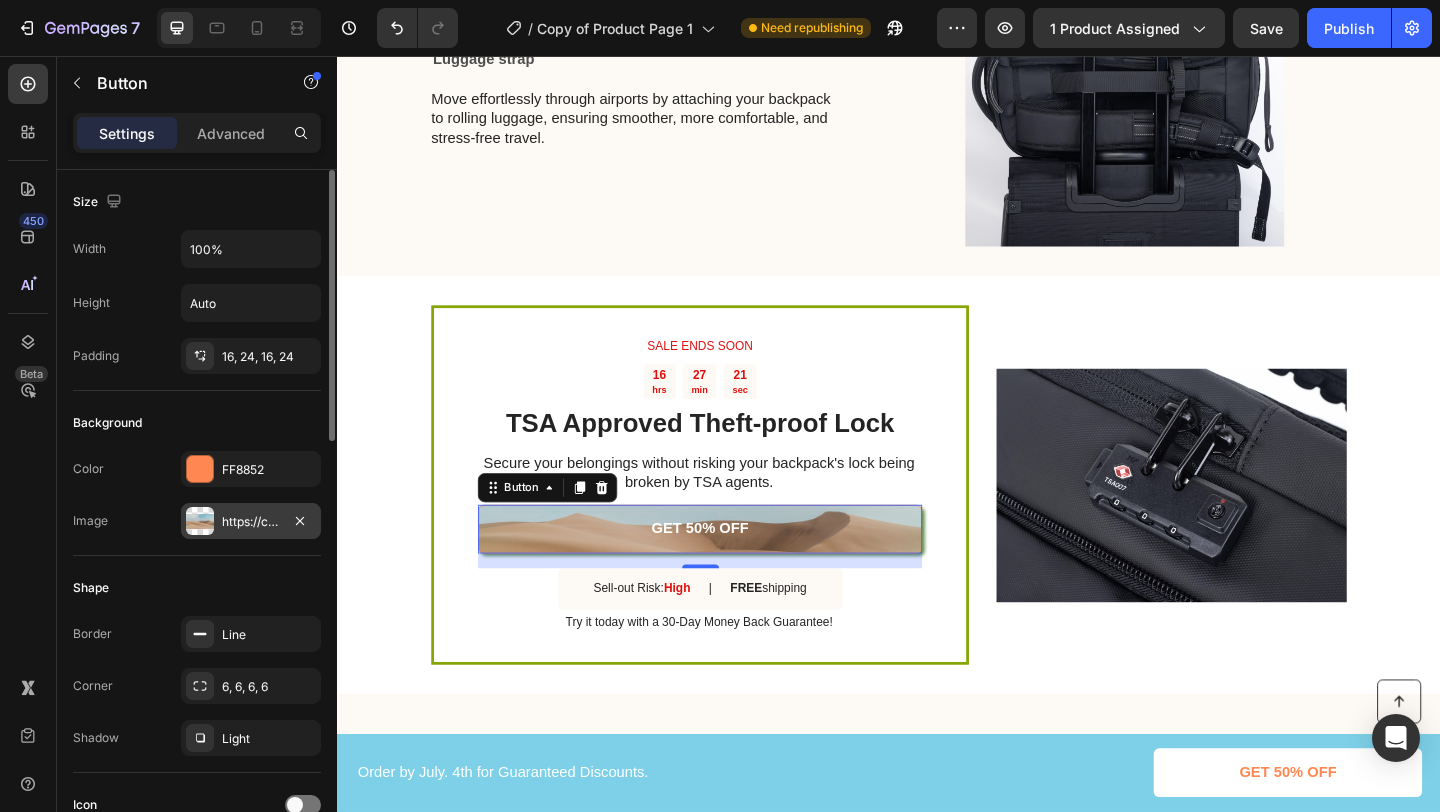 click on "Image https://cdn.shopify.com/s/files/1/2005/9307/files/background_settings.jpg" at bounding box center (197, 521) 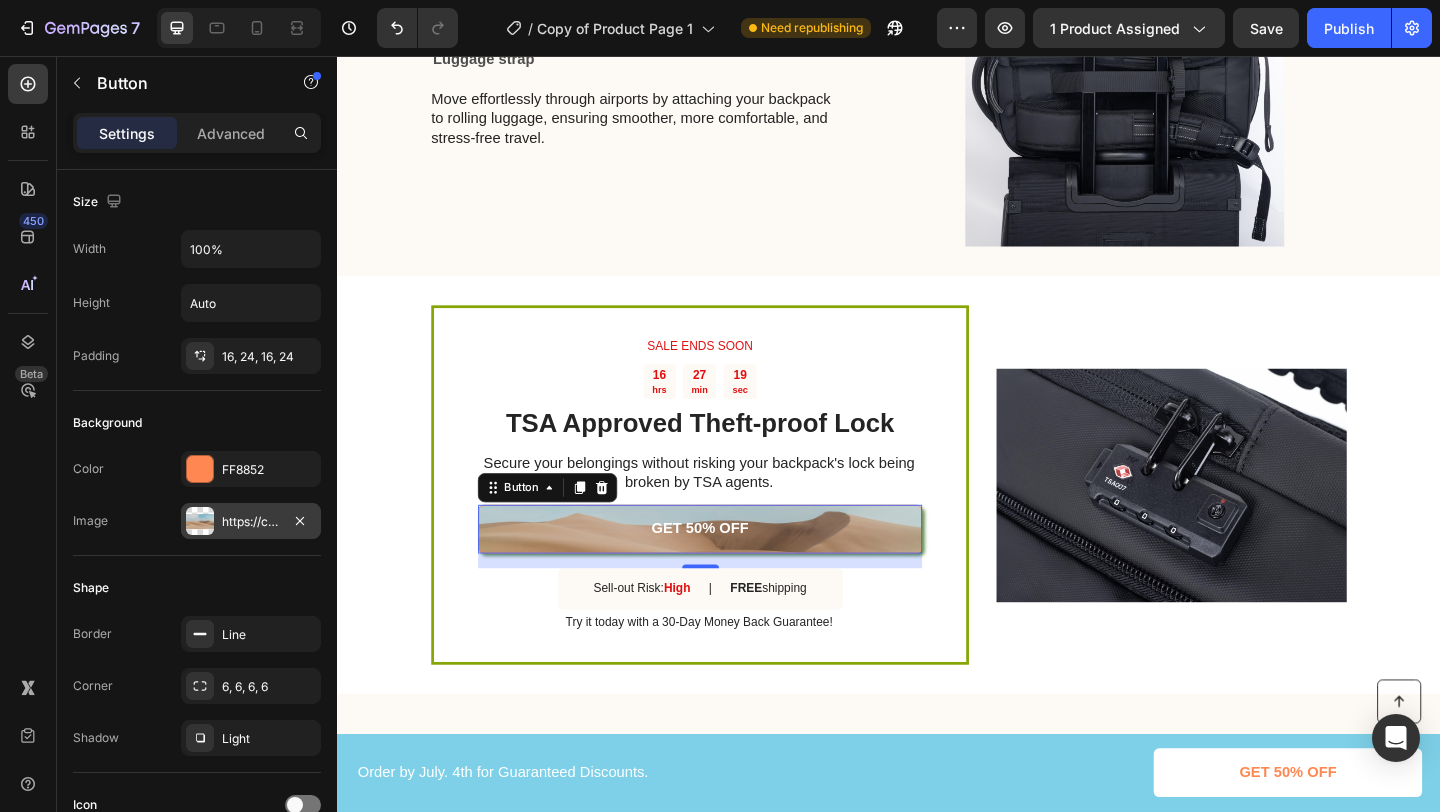 click on "https://cdn.shopify.com/s/files/1/2005/9307/files/background_settings.jpg" at bounding box center [251, 522] 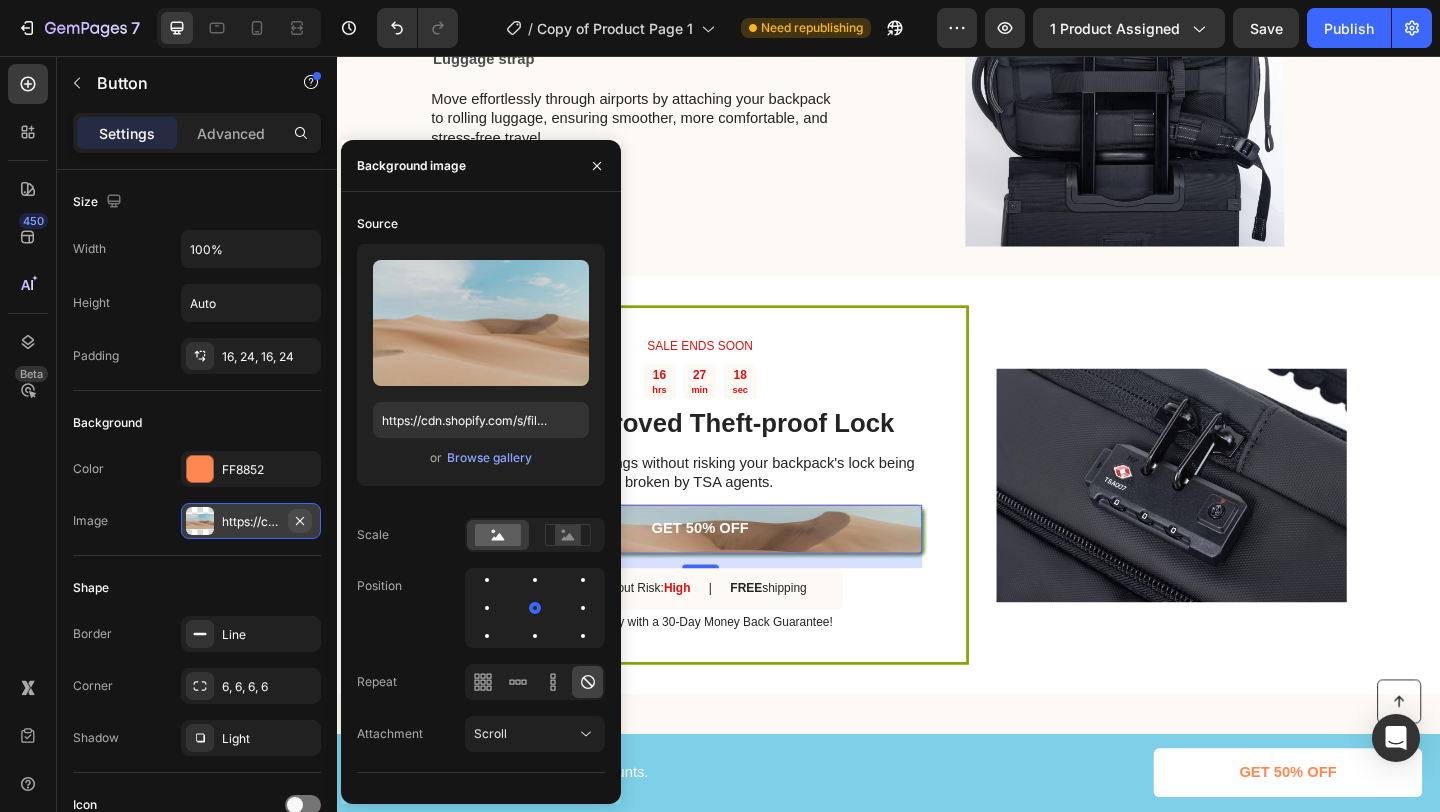 click 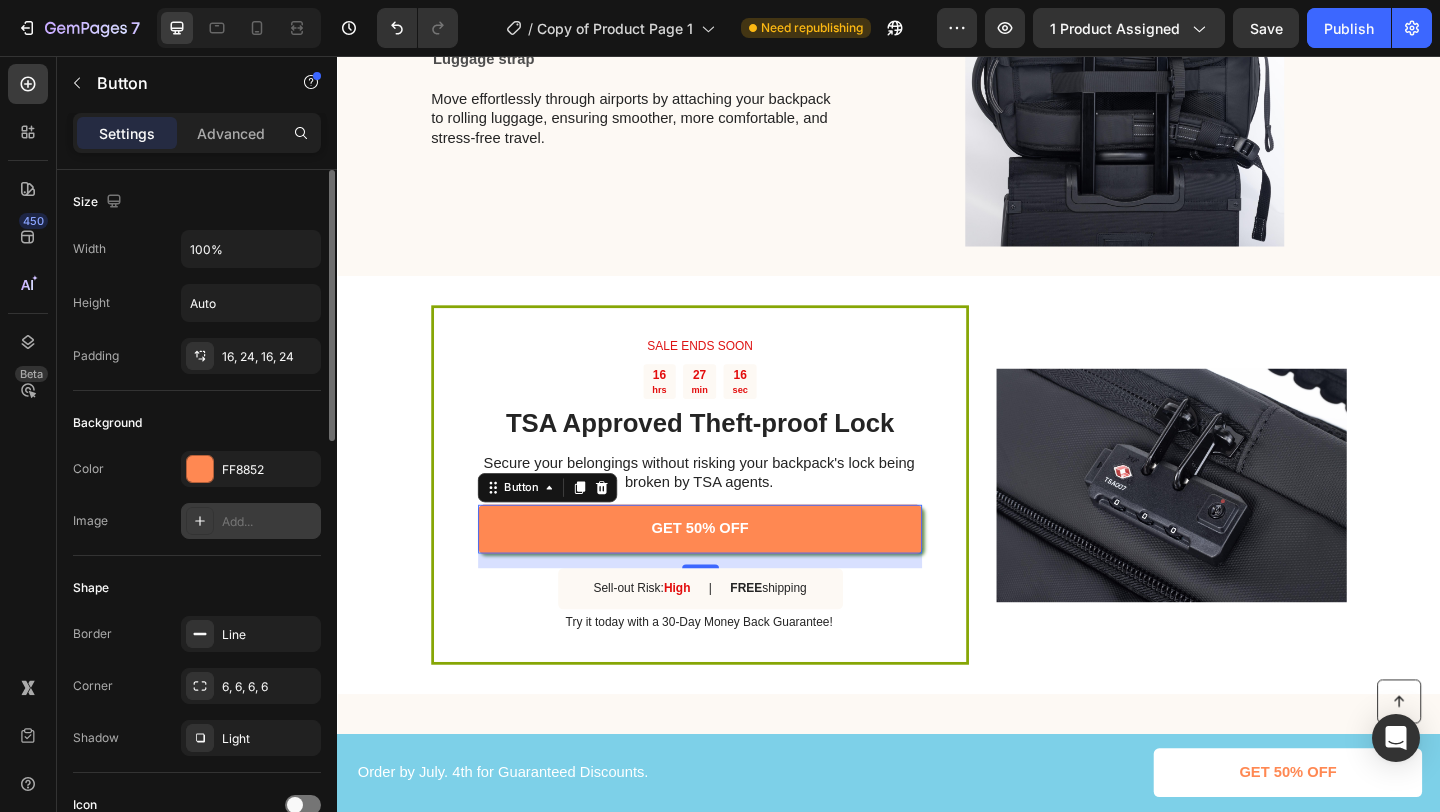 click on "Image Add..." at bounding box center [197, 521] 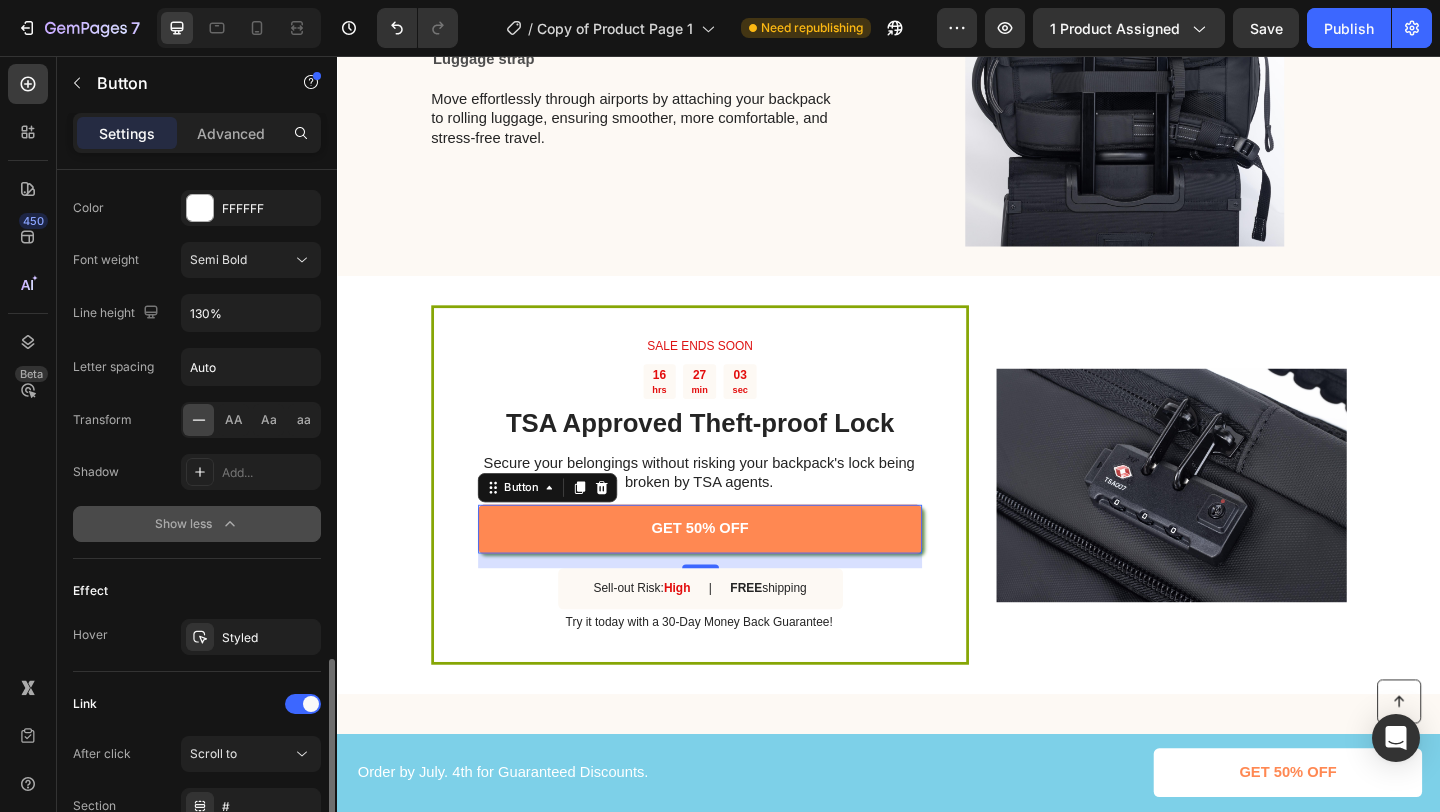 scroll, scrollTop: 1020, scrollLeft: 0, axis: vertical 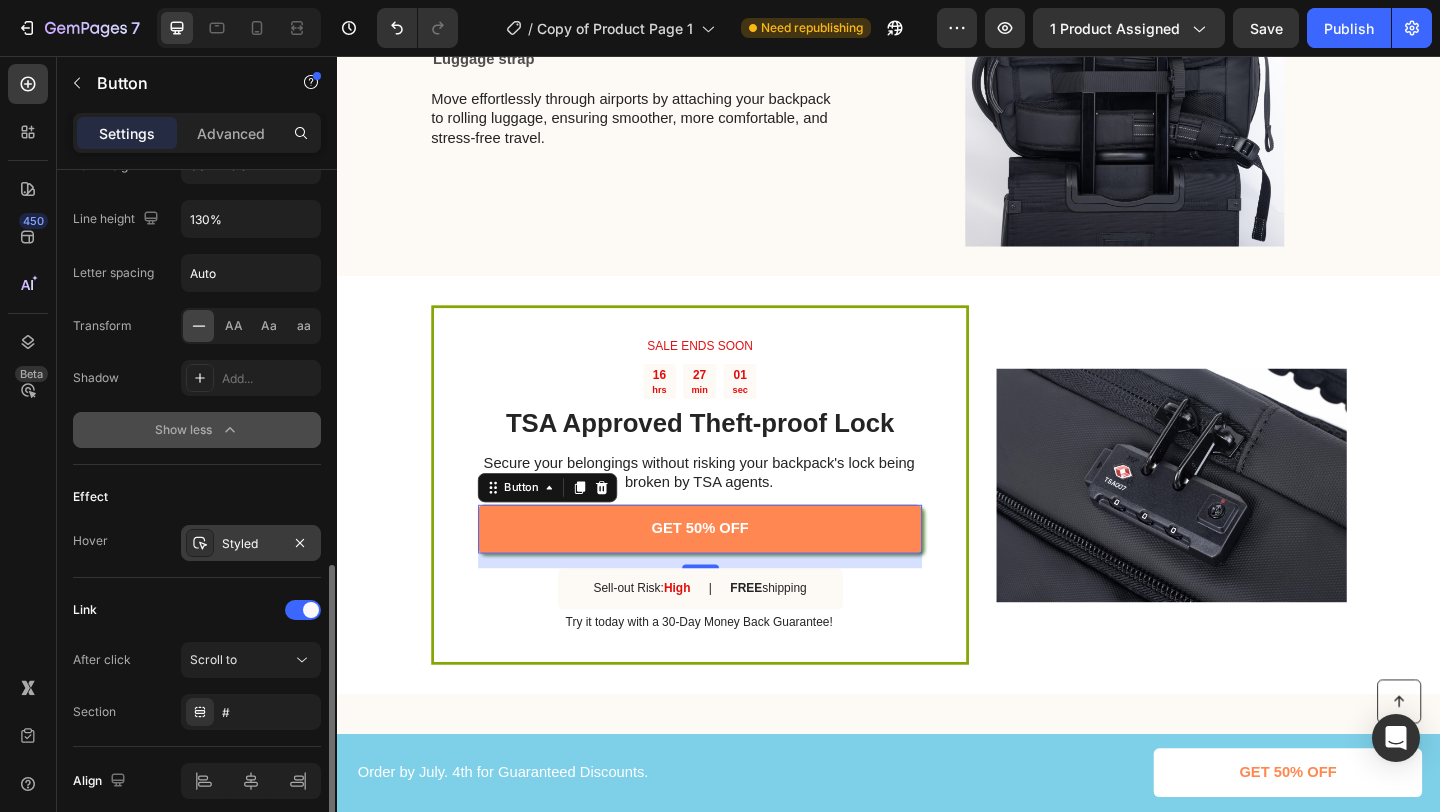 click on "Styled" at bounding box center (251, 543) 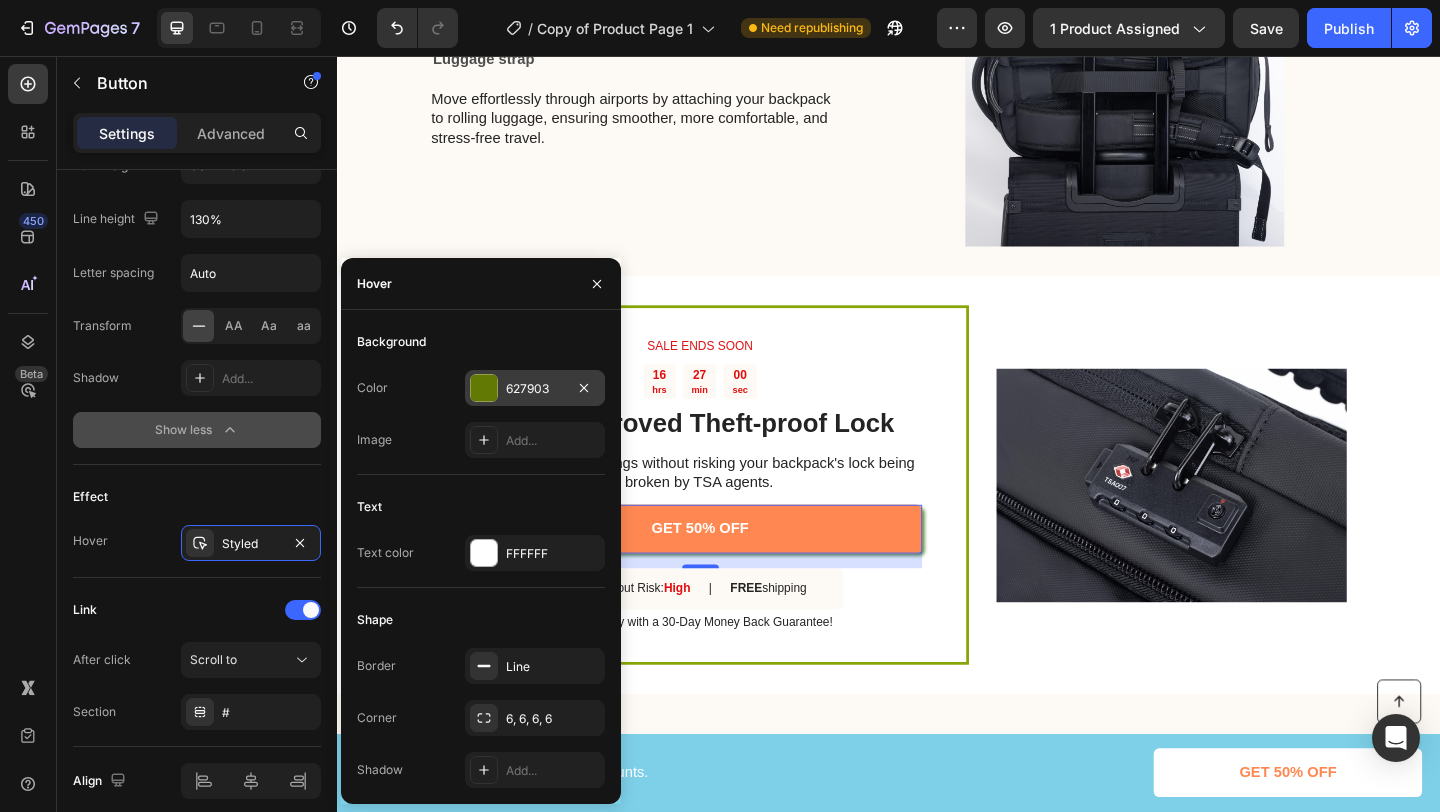 click at bounding box center (484, 388) 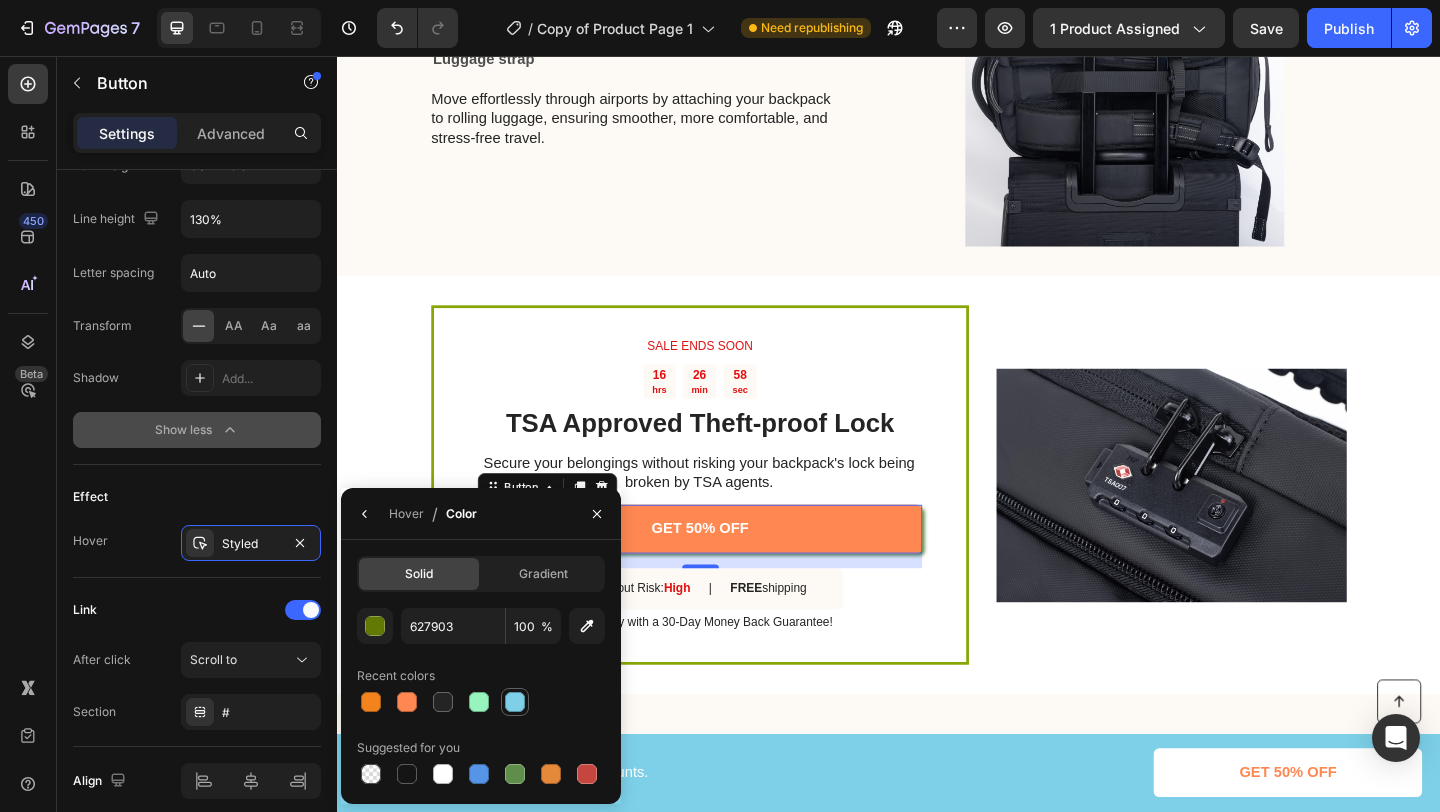 click at bounding box center [515, 702] 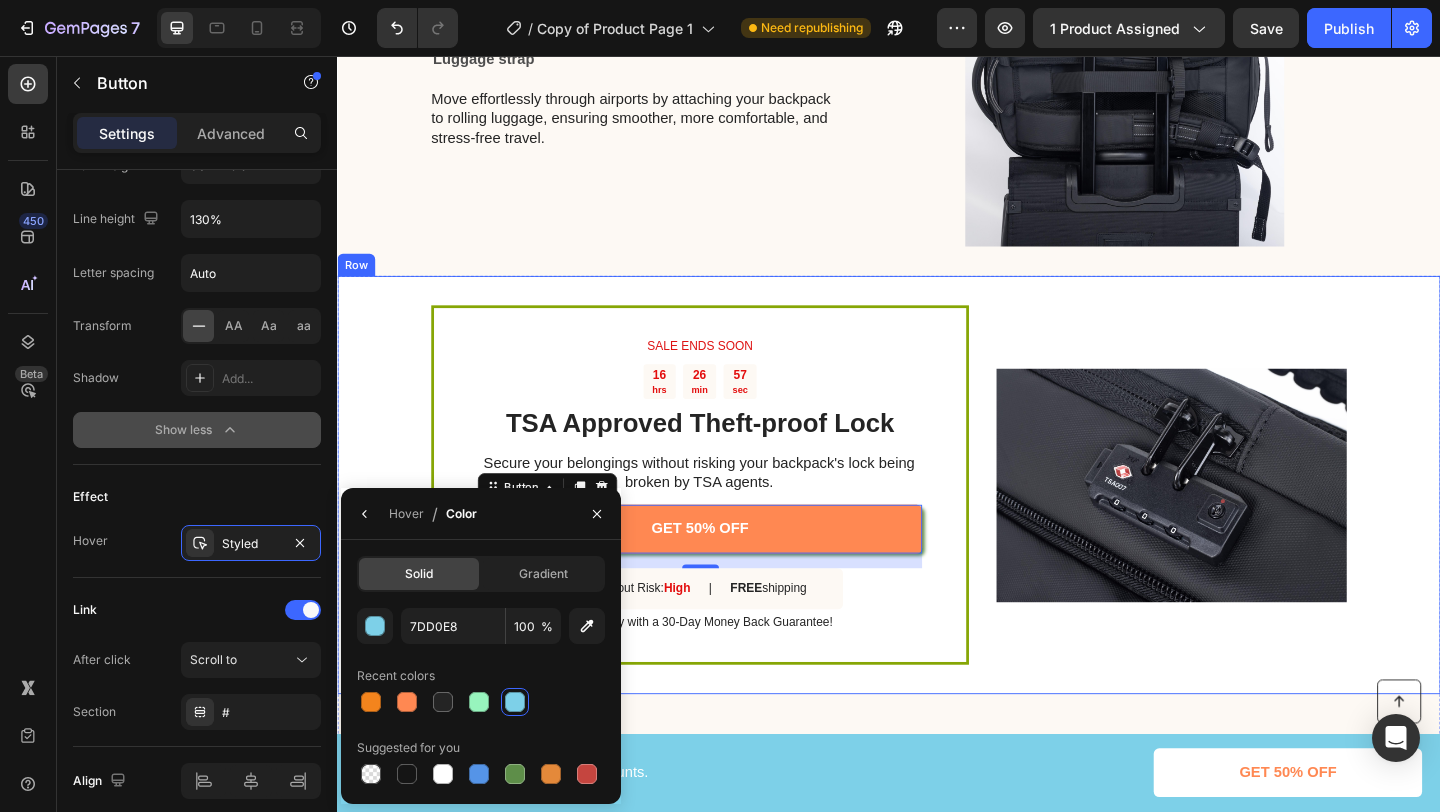 click on "SALE ENDS SOON Text Block 16 hrs 26 min 57 sec Countdown Timer TSA Approved Theft-proof Lock Heading Secure your belongings without risking your backpack's lock being broken by TSA agents. Text Block GET 50% OFF Button   16 Sell-out Risk:  High Text Block | Text Block FREE  shipping Text Block Row Try it today with a 30-Day Money Back Guarantee! Text Block Row Image Row" at bounding box center (937, 522) 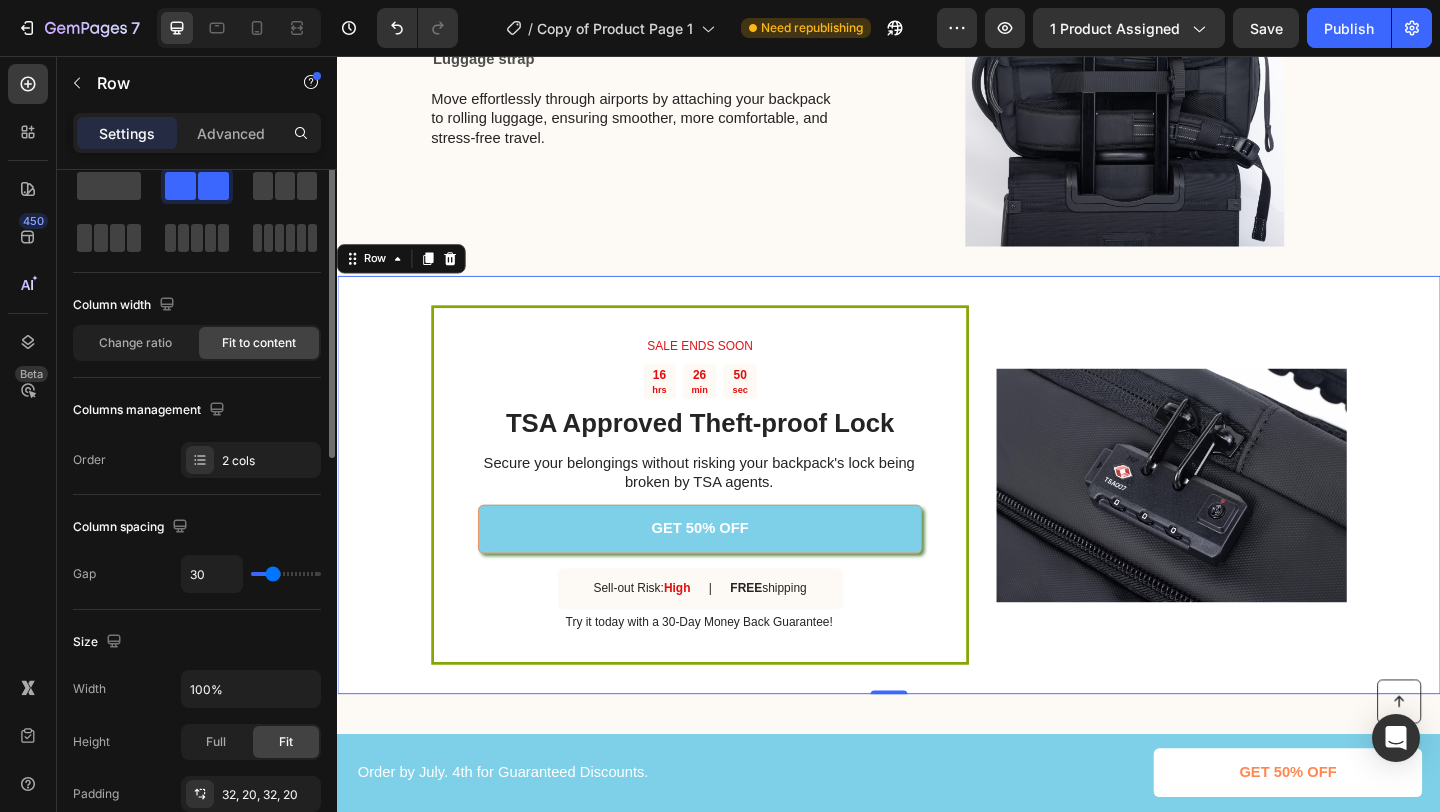 scroll, scrollTop: 203, scrollLeft: 0, axis: vertical 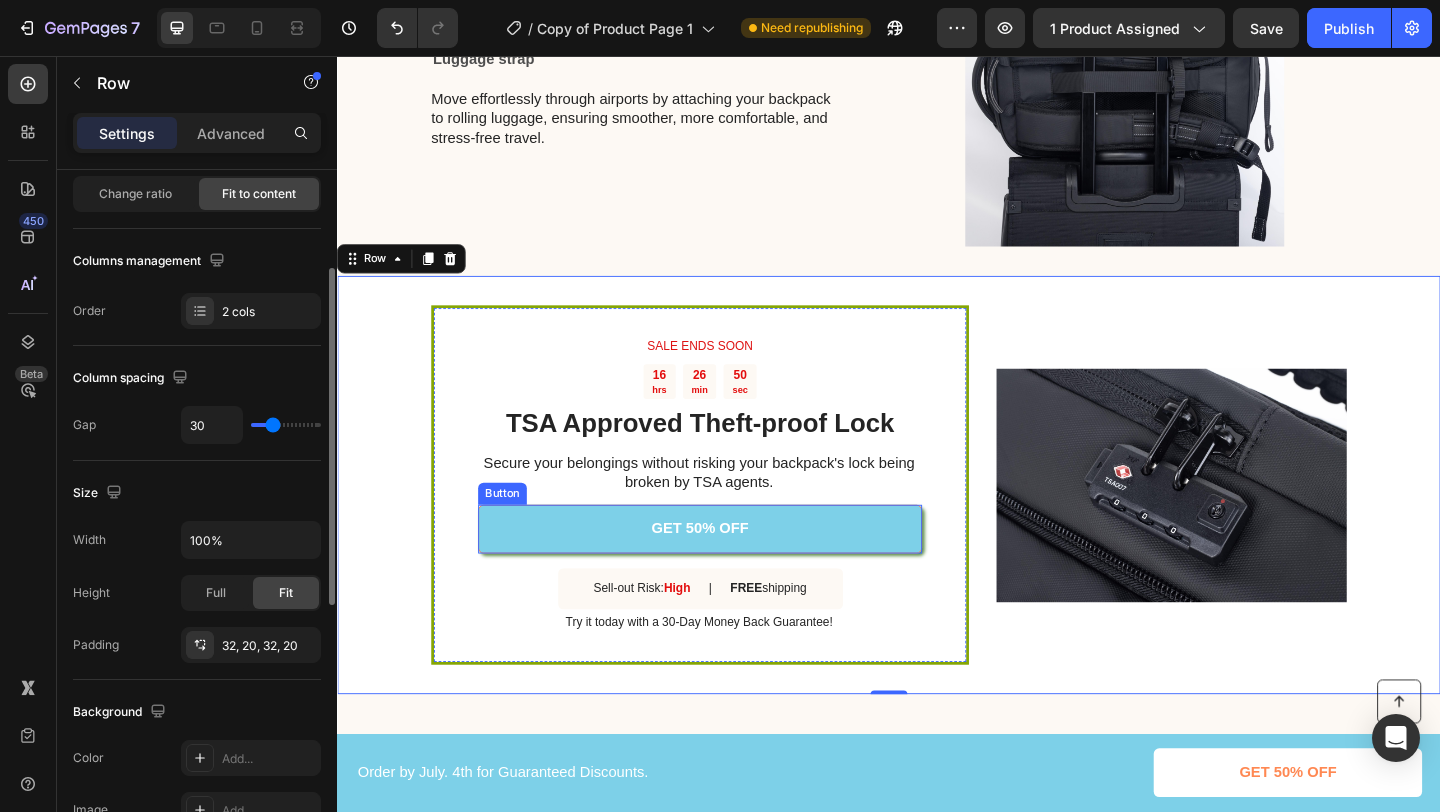 click on "GET 50% OFF" at bounding box center (731, 570) 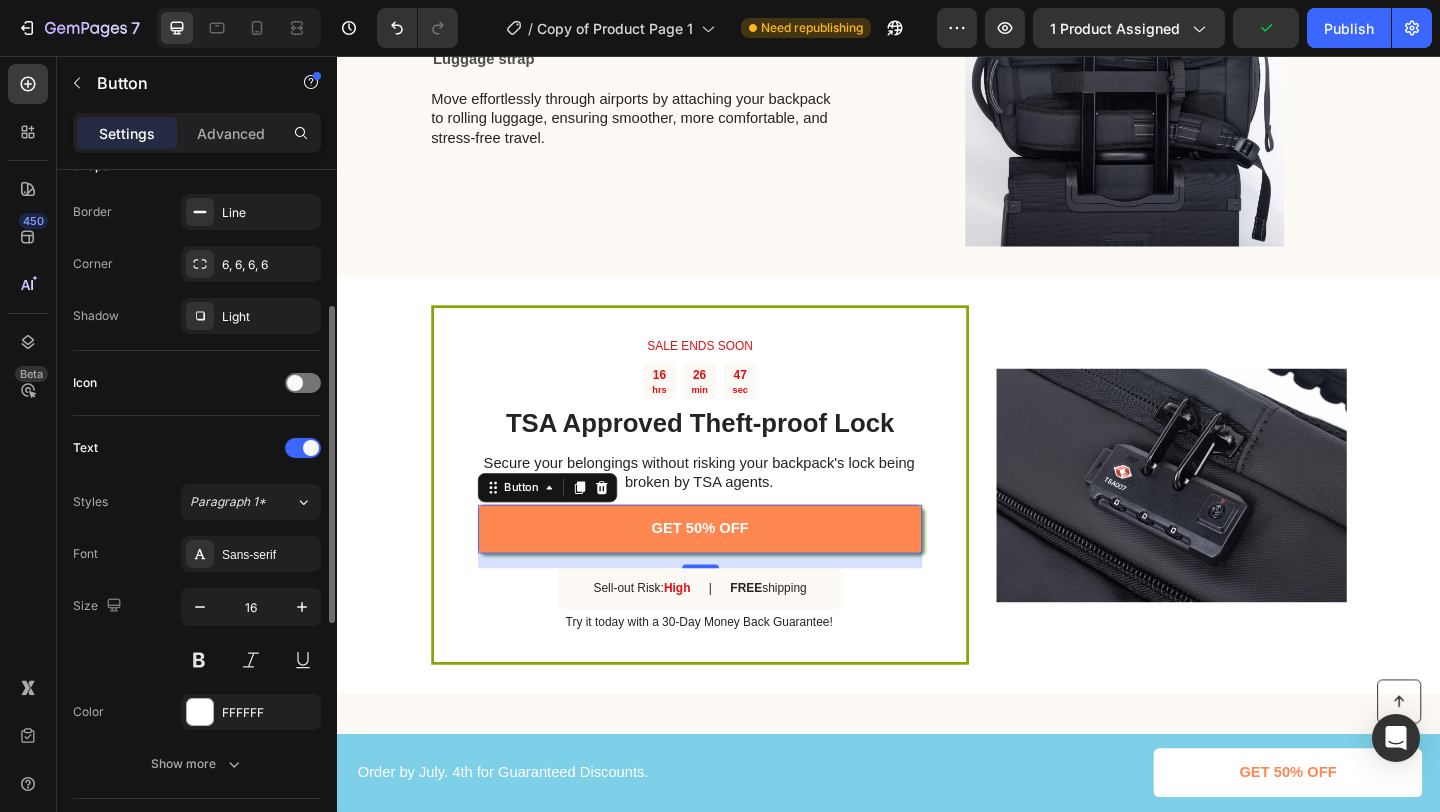 scroll, scrollTop: 384, scrollLeft: 0, axis: vertical 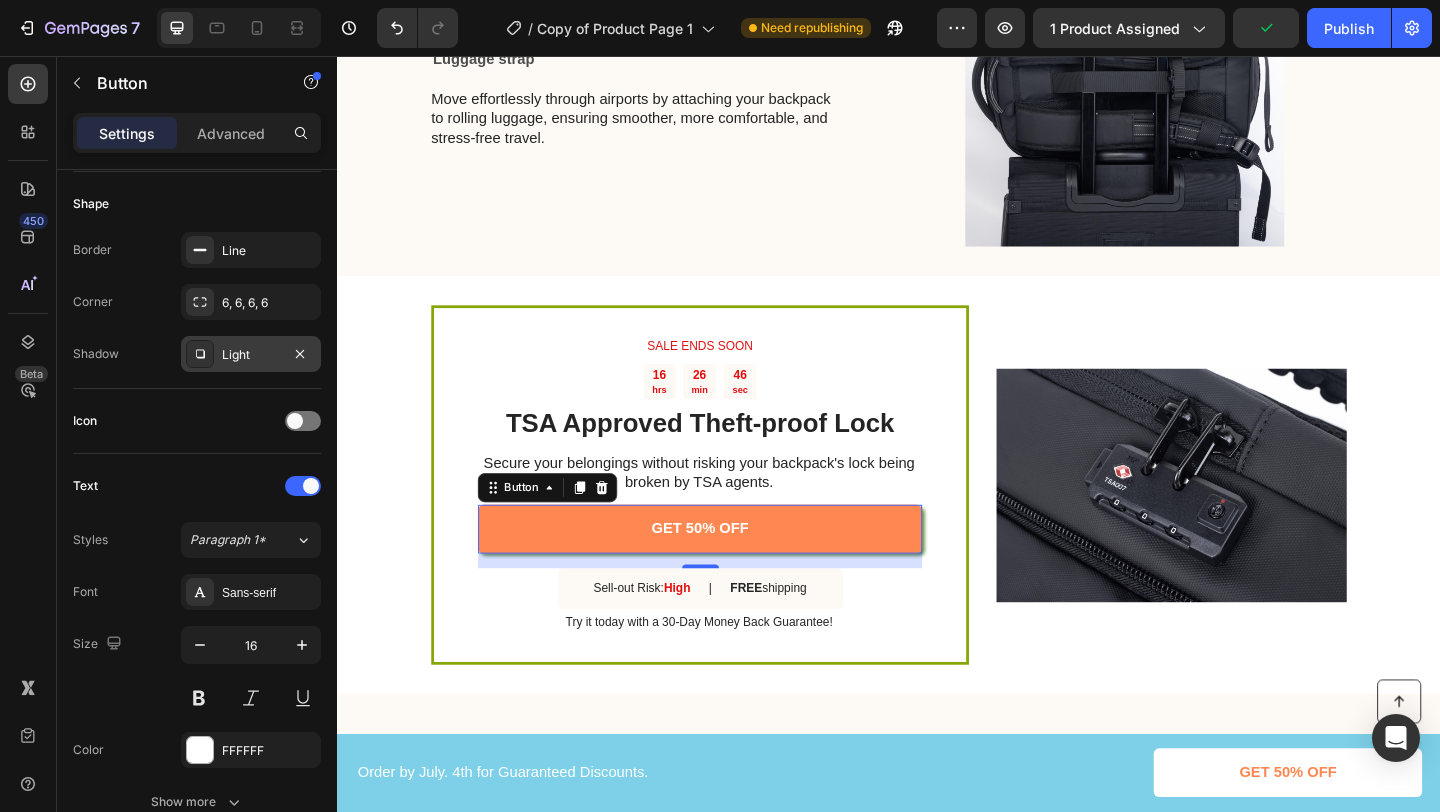 click on "Light" at bounding box center [251, 354] 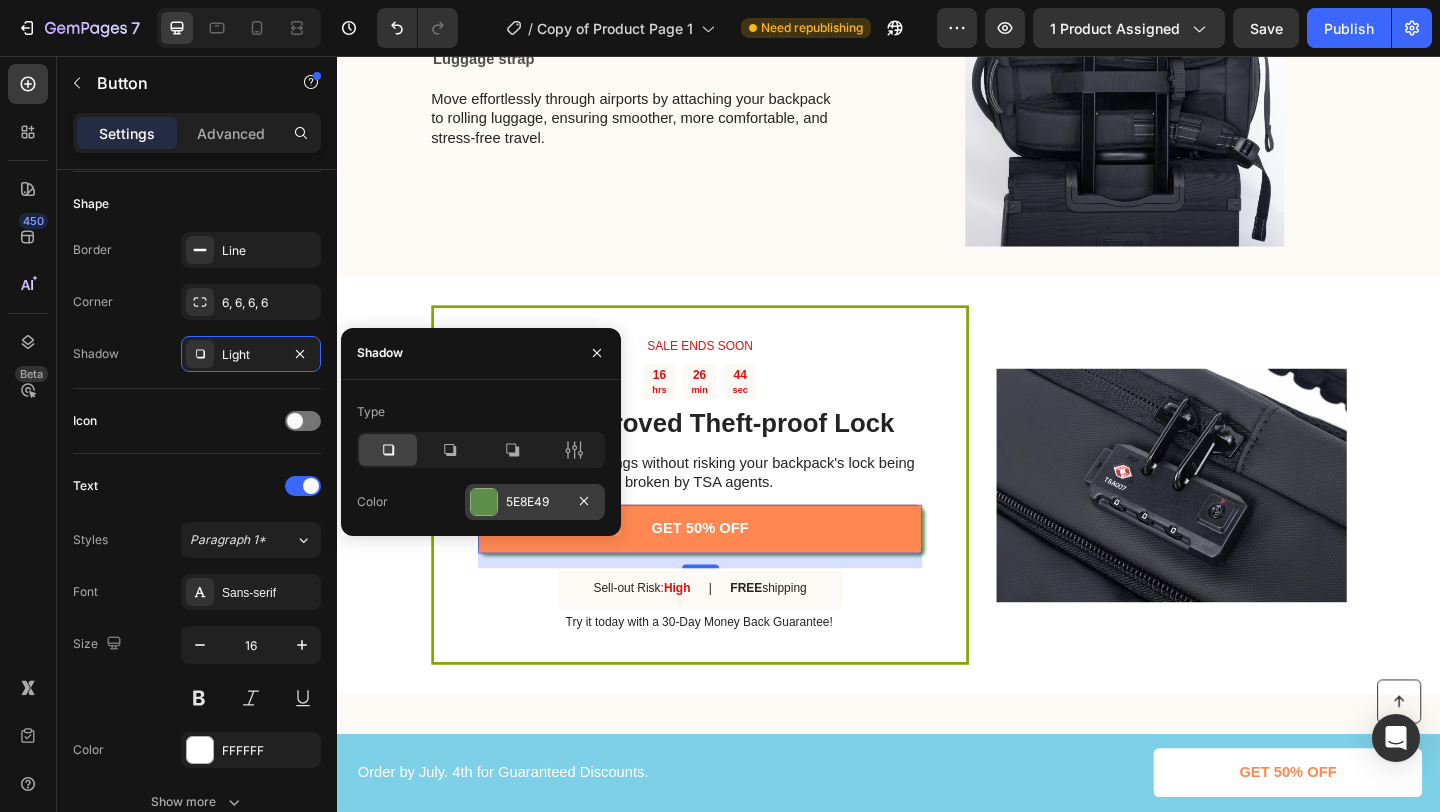 click at bounding box center [484, 502] 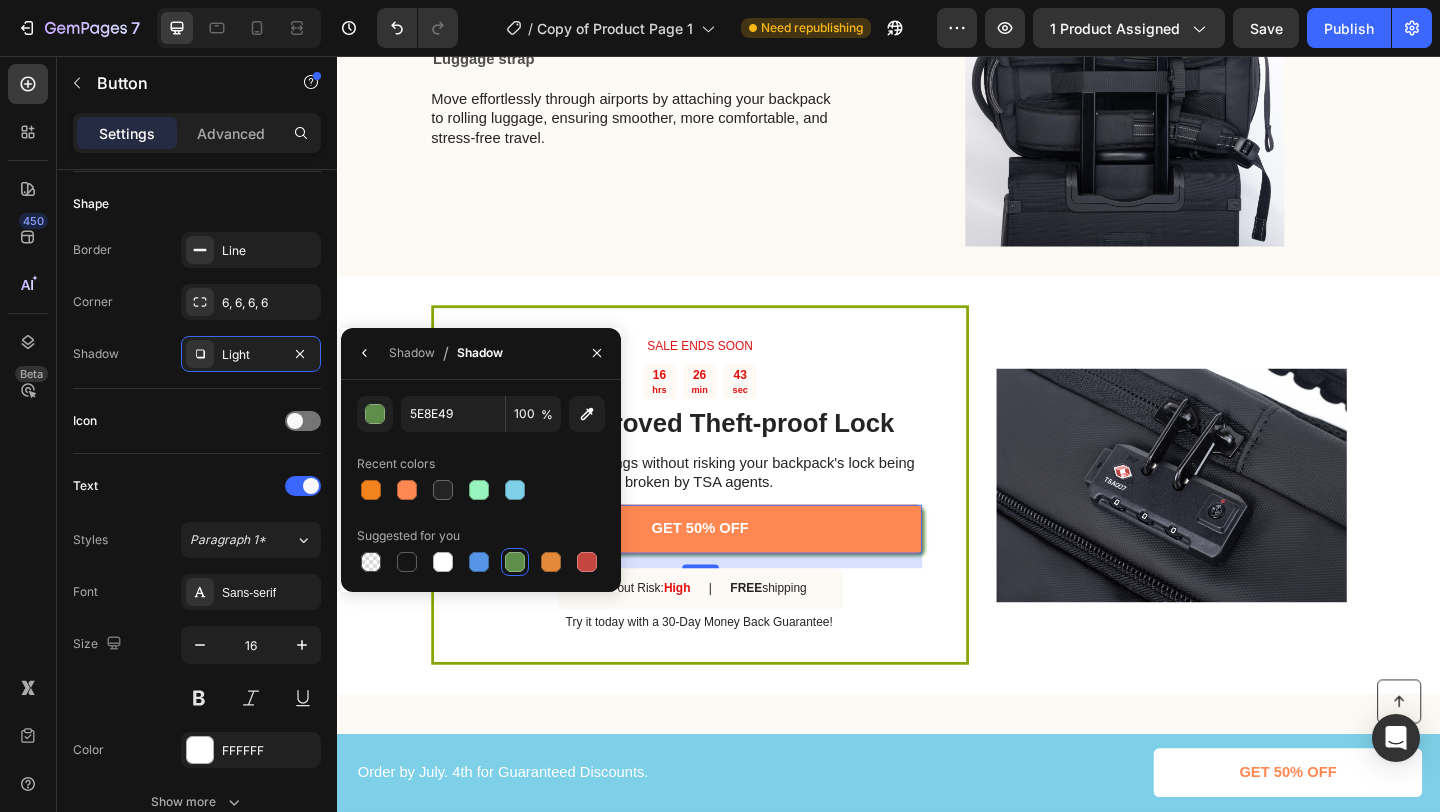 drag, startPoint x: 508, startPoint y: 498, endPoint x: 552, endPoint y: 500, distance: 44.04543 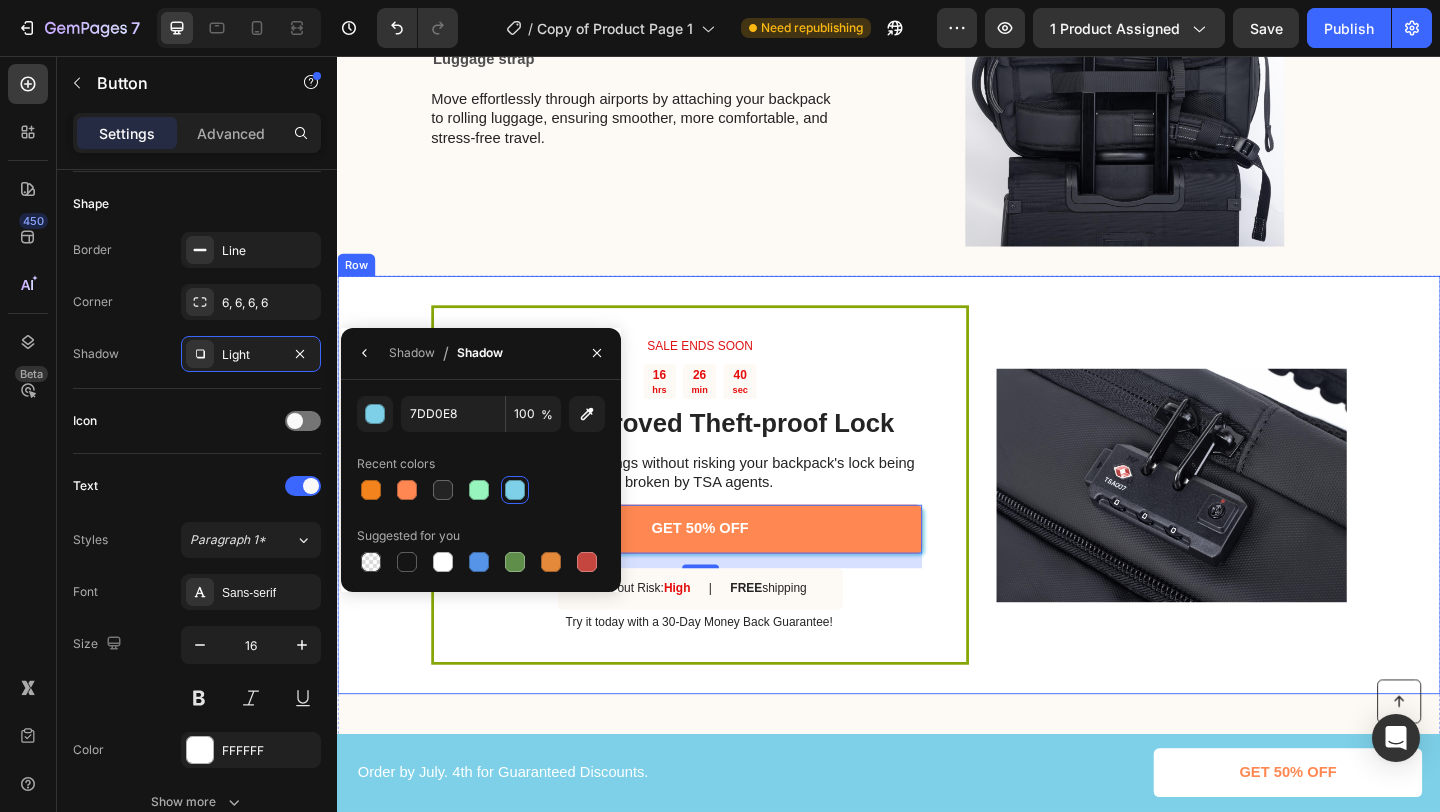 click on "SALE ENDS SOON Text Block 16 hrs 26 min 40 sec Countdown Timer TSA Approved Theft-proof Lock Heading Secure your belongings without risking your backpack's lock being broken by TSA agents. Text Block GET 50% OFF Button   16 Sell-out Risk:  High Text Block | Text Block FREE  shipping Text Block Row Try it today with a 30-Day Money Back Guarantee! Text Block Row Image Row" at bounding box center (937, 522) 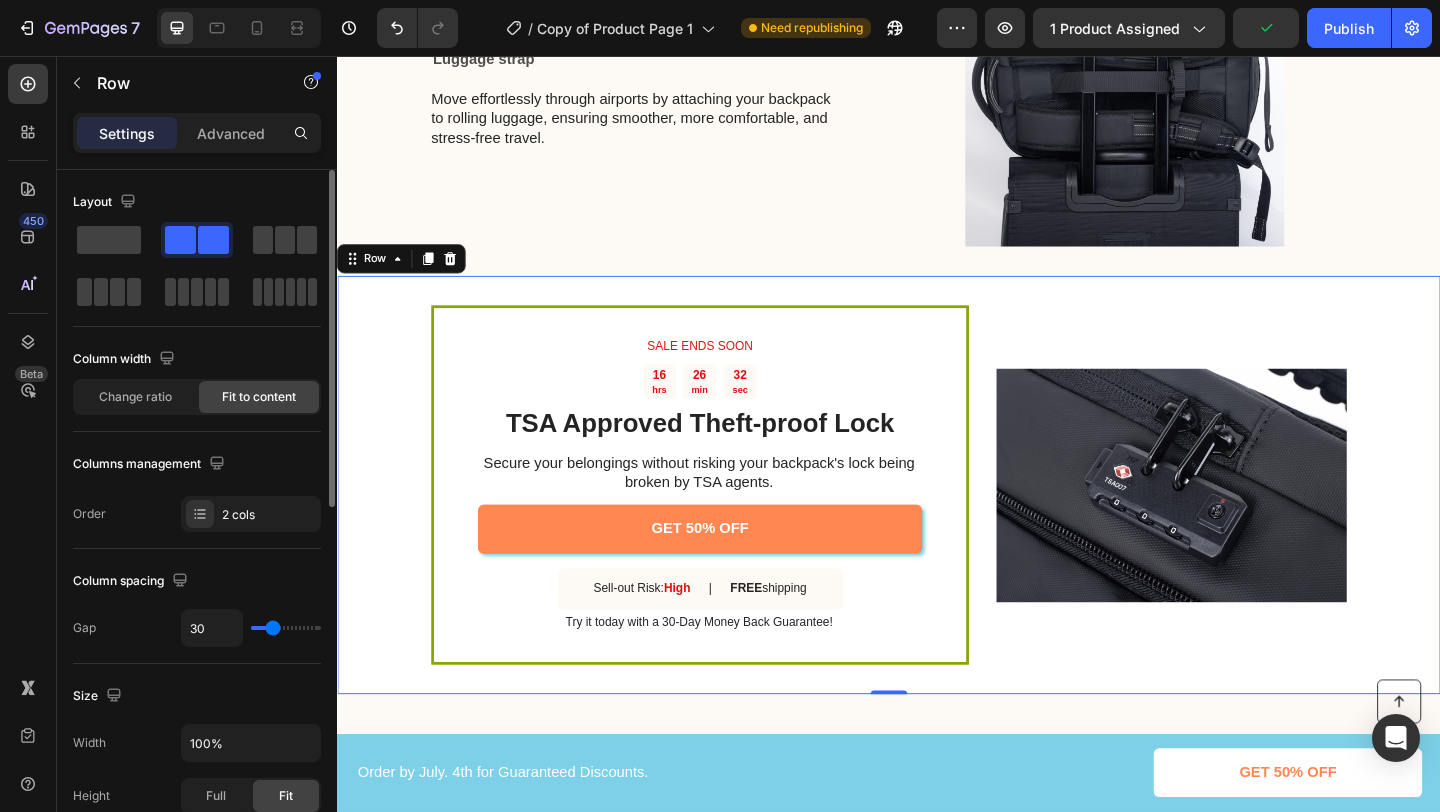 scroll, scrollTop: 59, scrollLeft: 0, axis: vertical 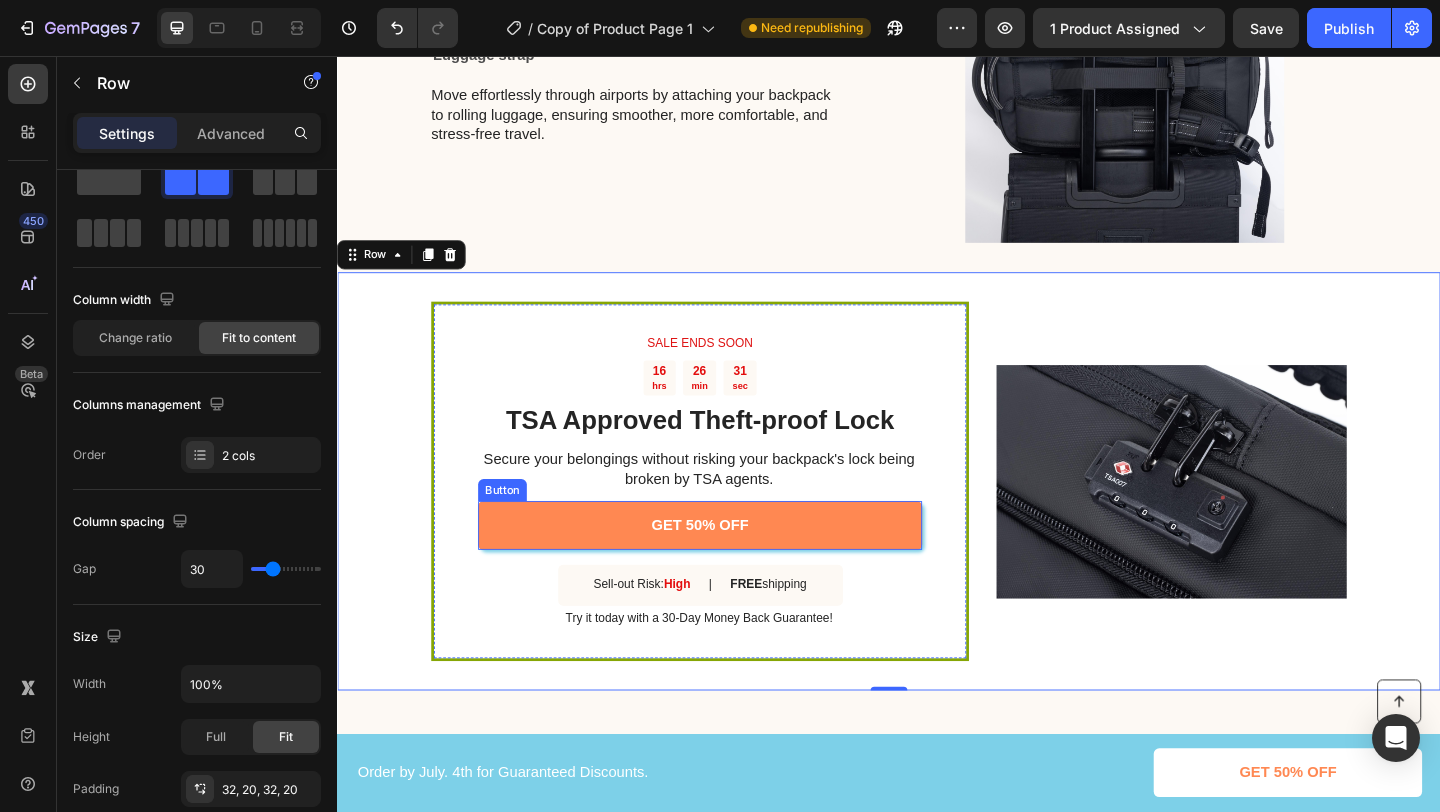 drag, startPoint x: 596, startPoint y: 572, endPoint x: 451, endPoint y: 575, distance: 145.03104 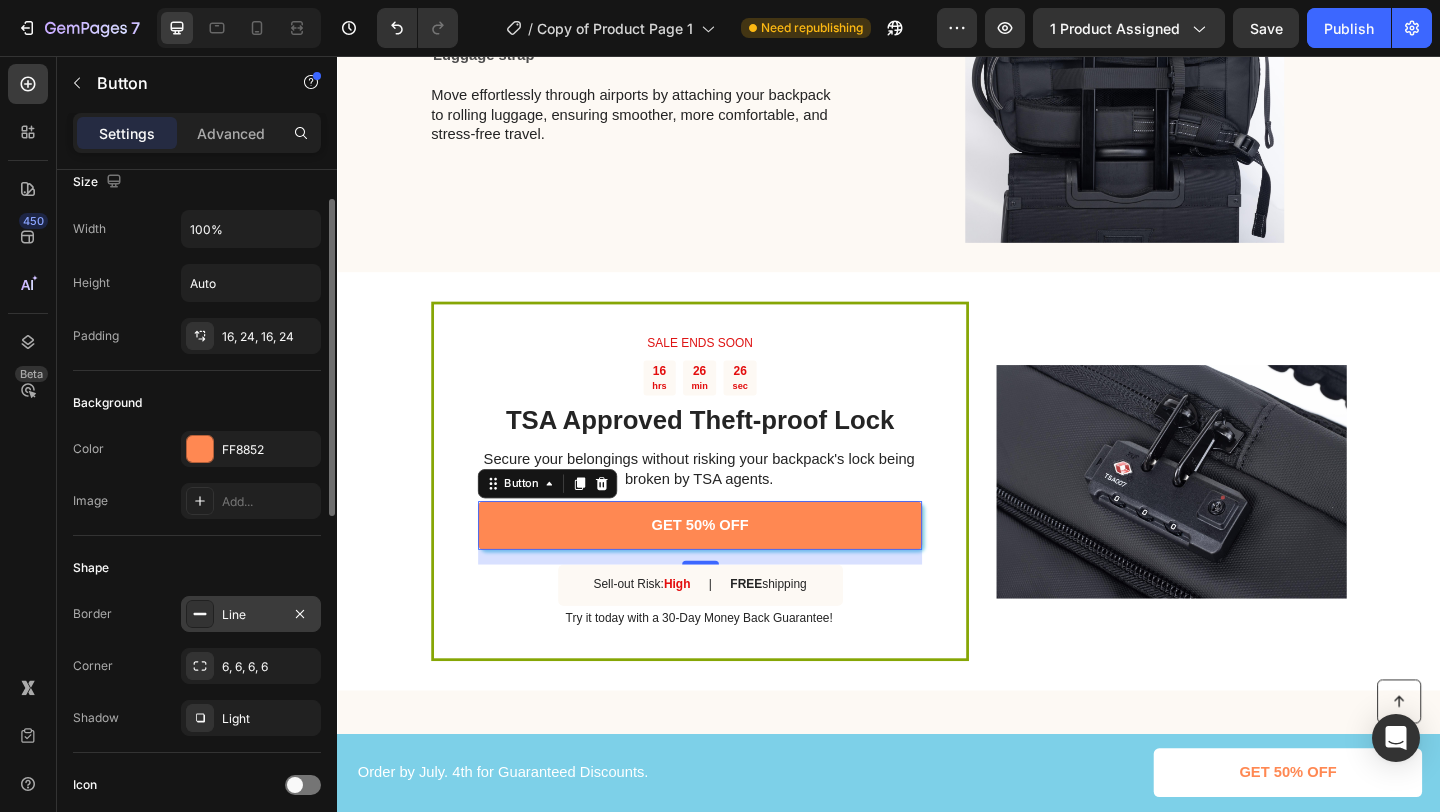 scroll, scrollTop: 34, scrollLeft: 0, axis: vertical 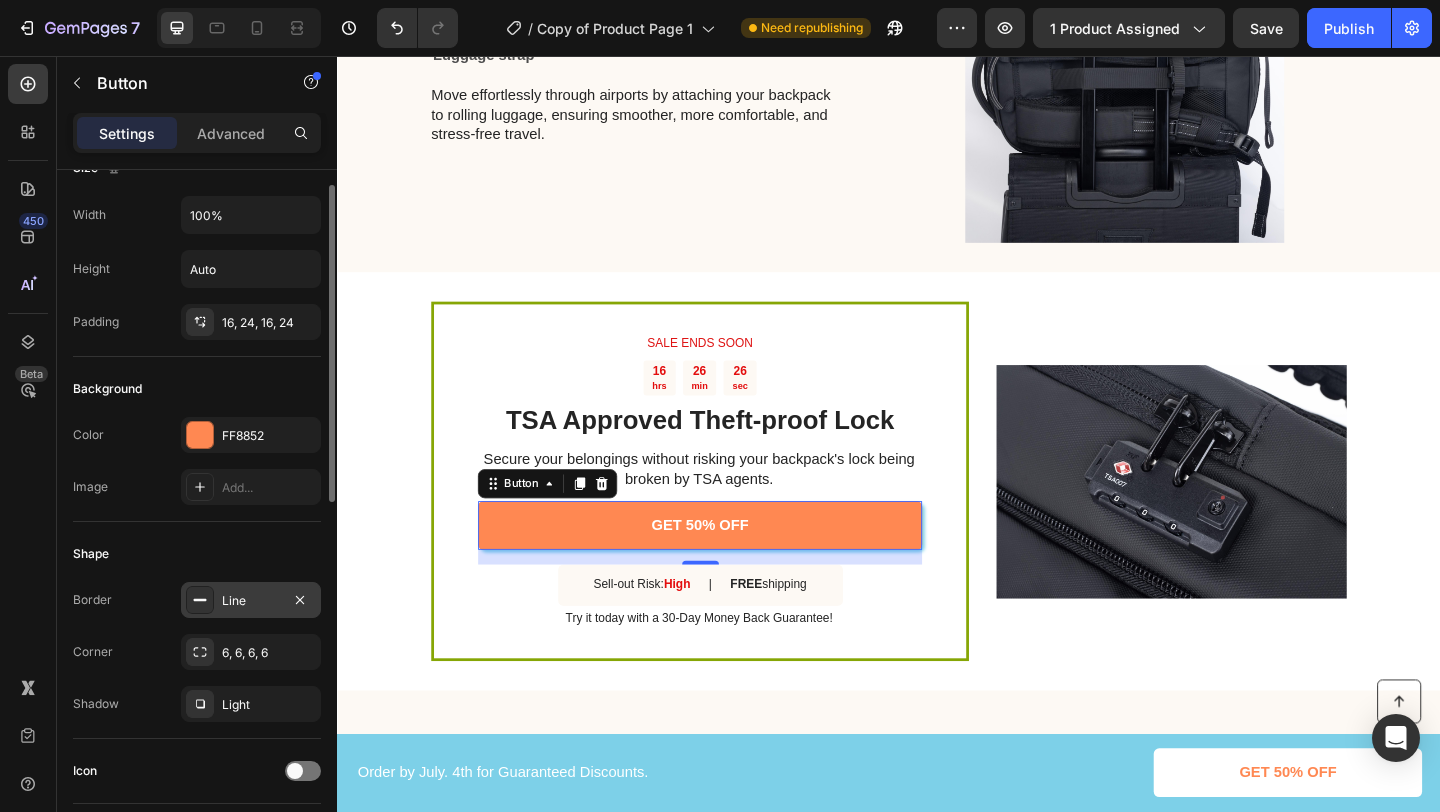 click on "Line" at bounding box center (251, 601) 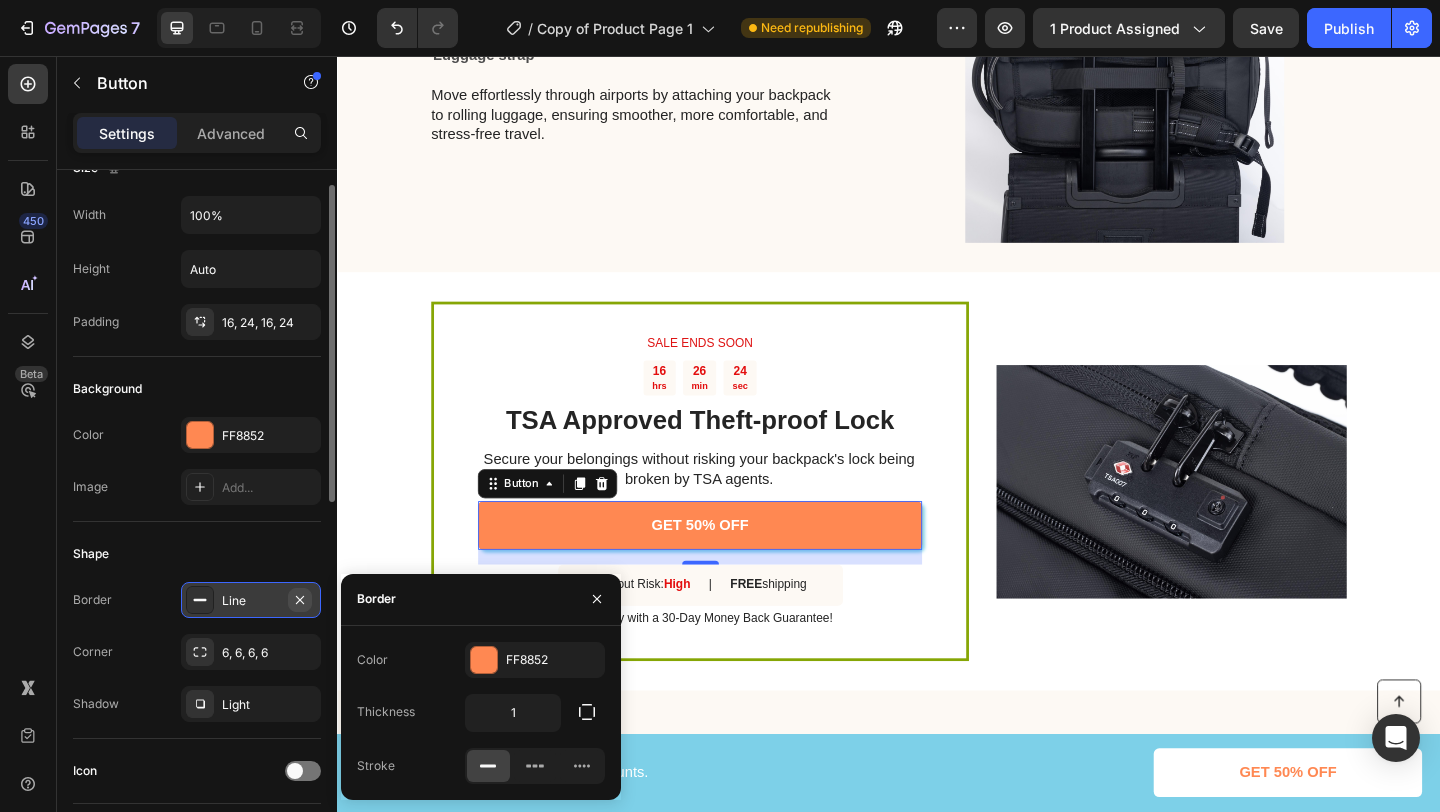 click 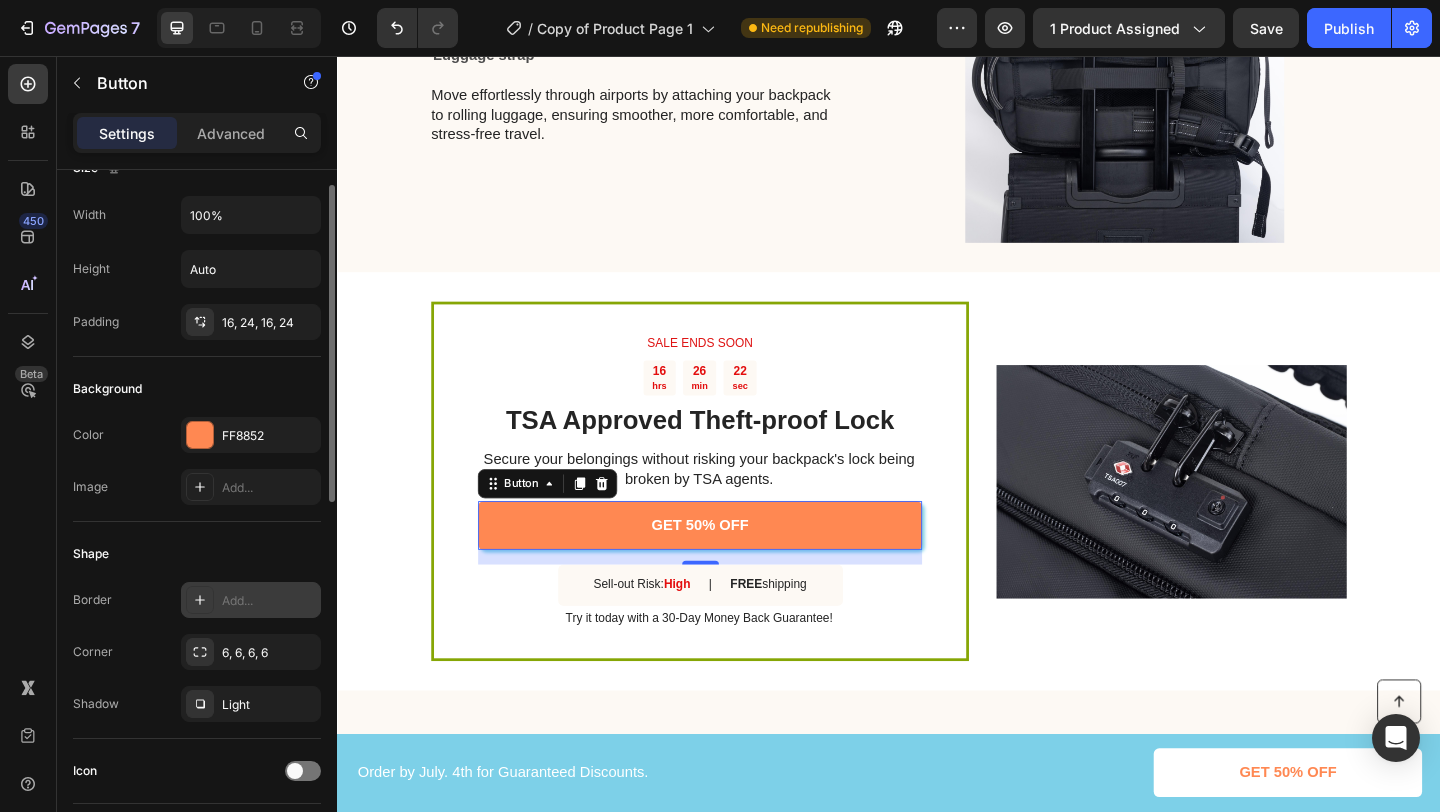 click on "Shape" at bounding box center (197, 554) 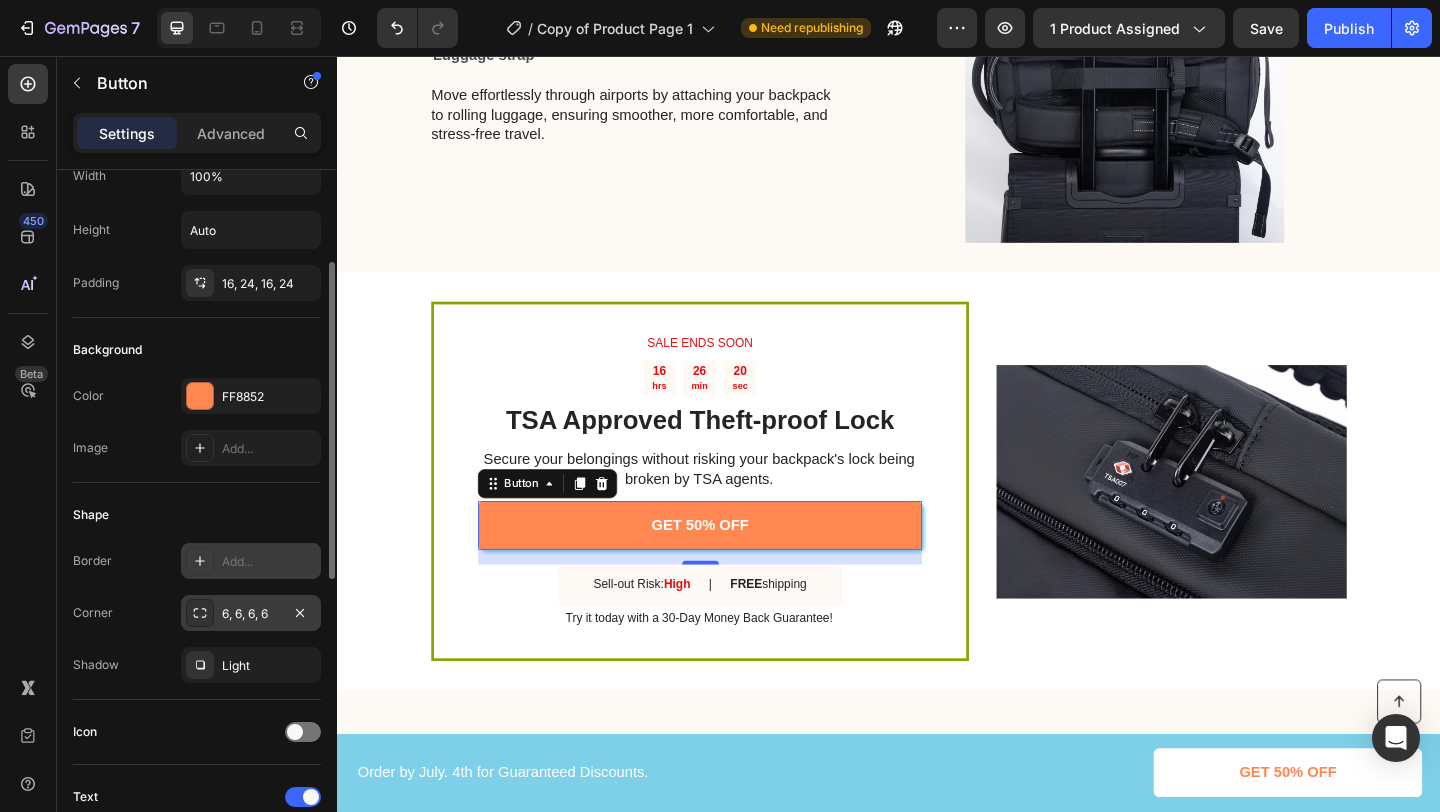 scroll, scrollTop: 114, scrollLeft: 0, axis: vertical 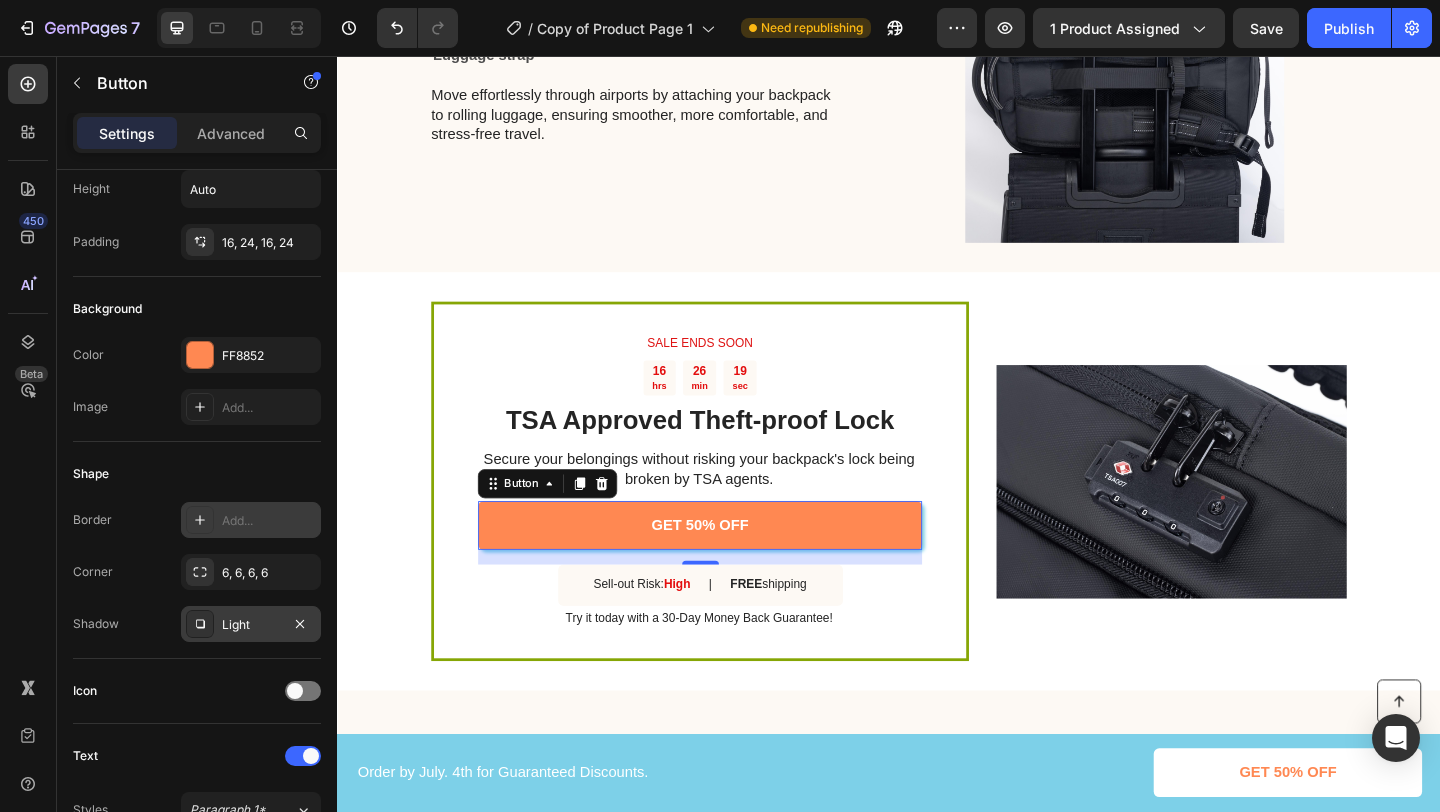 click on "Light" at bounding box center (251, 625) 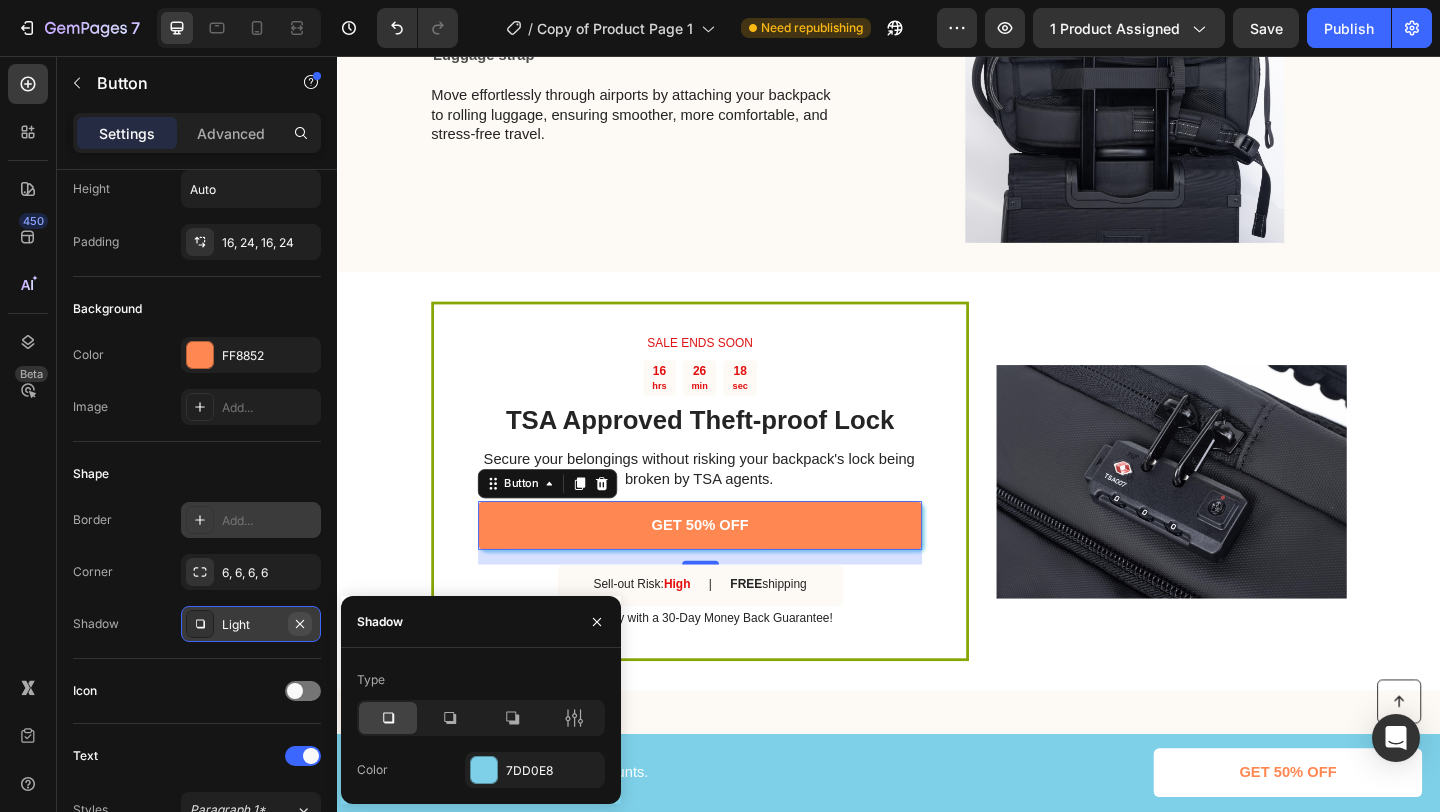 click 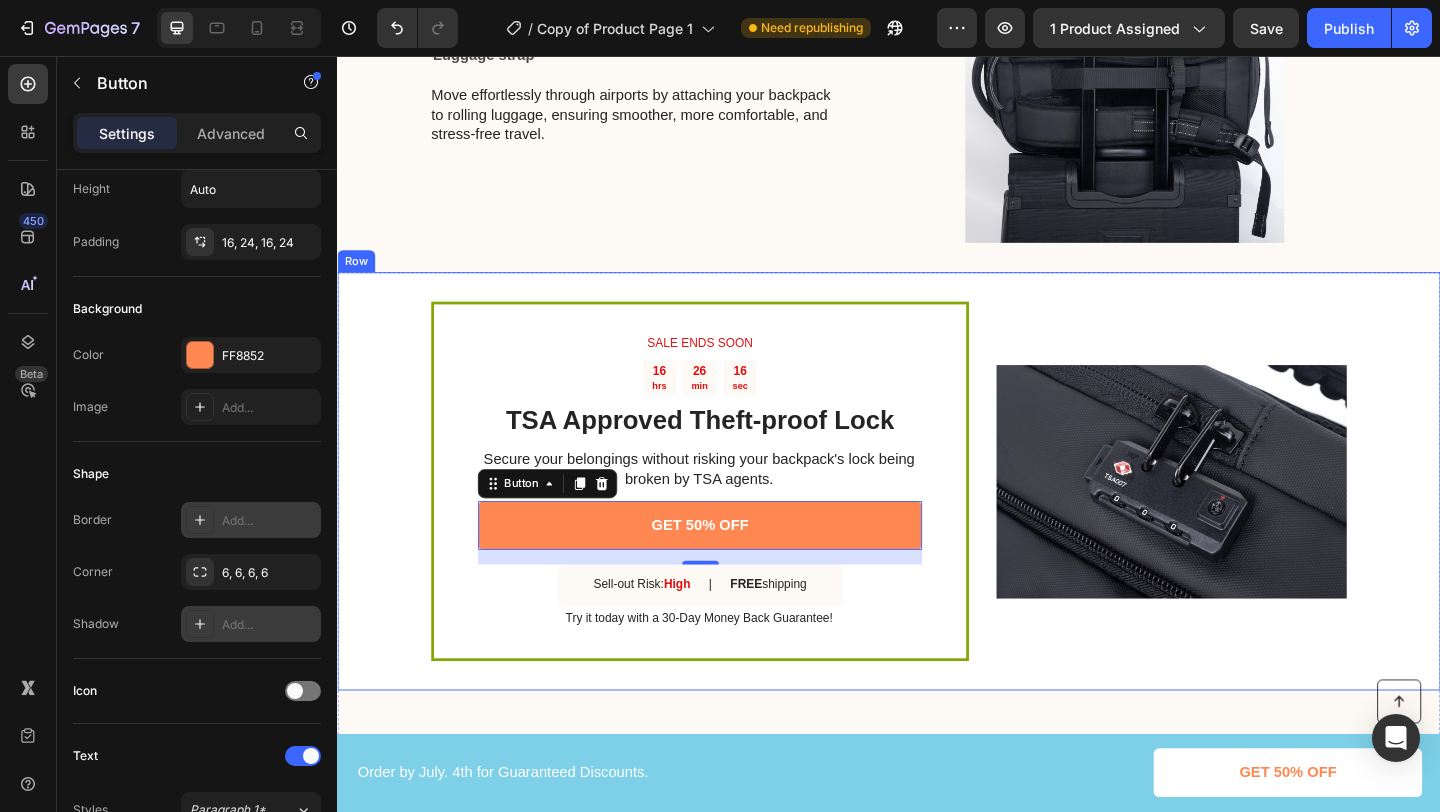 click on "SALE ENDS SOON Text Block 16 hrs 26 min 16 sec Countdown Timer TSA Approved Theft-proof Lock Heading Secure your belongings without risking your backpack's lock being broken by TSA agents. Text Block GET 50% OFF Button   16 Sell-out Risk:  High Text Block | Text Block FREE  shipping Text Block Row Try it today with a 30-Day Money Back Guarantee! Text Block Row Image Row" at bounding box center (937, 518) 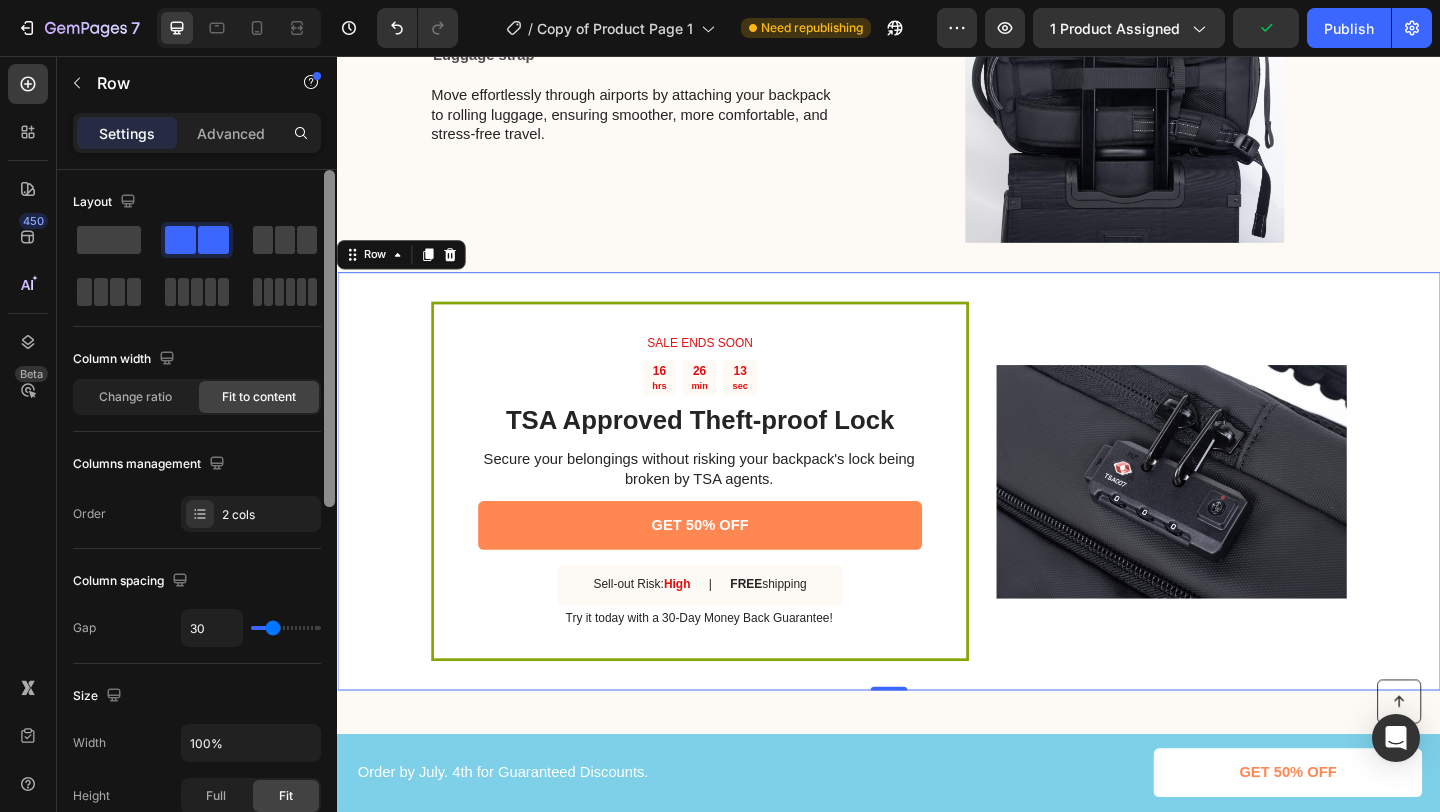 scroll, scrollTop: 23, scrollLeft: 0, axis: vertical 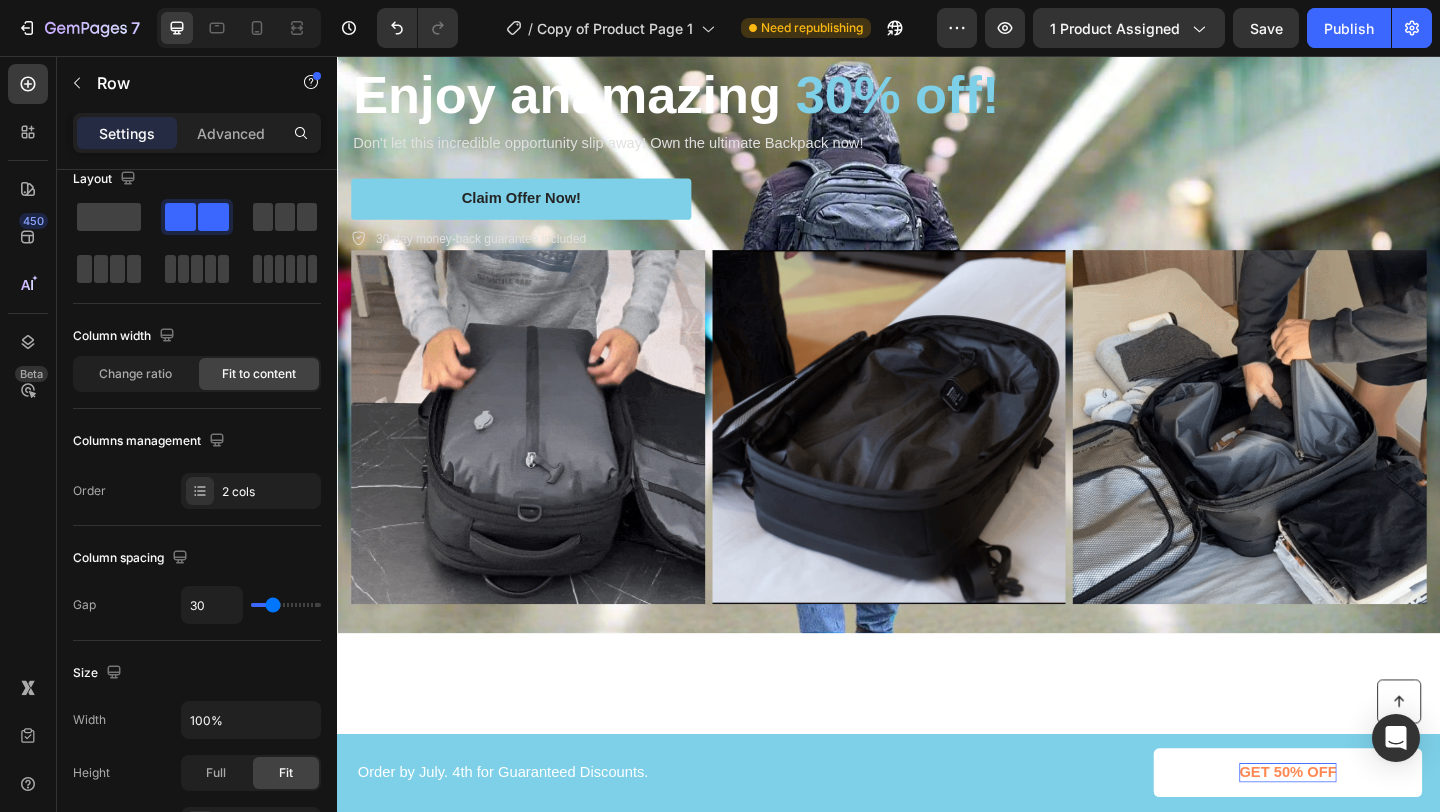 click on "GET 50% OFF" at bounding box center [1371, 835] 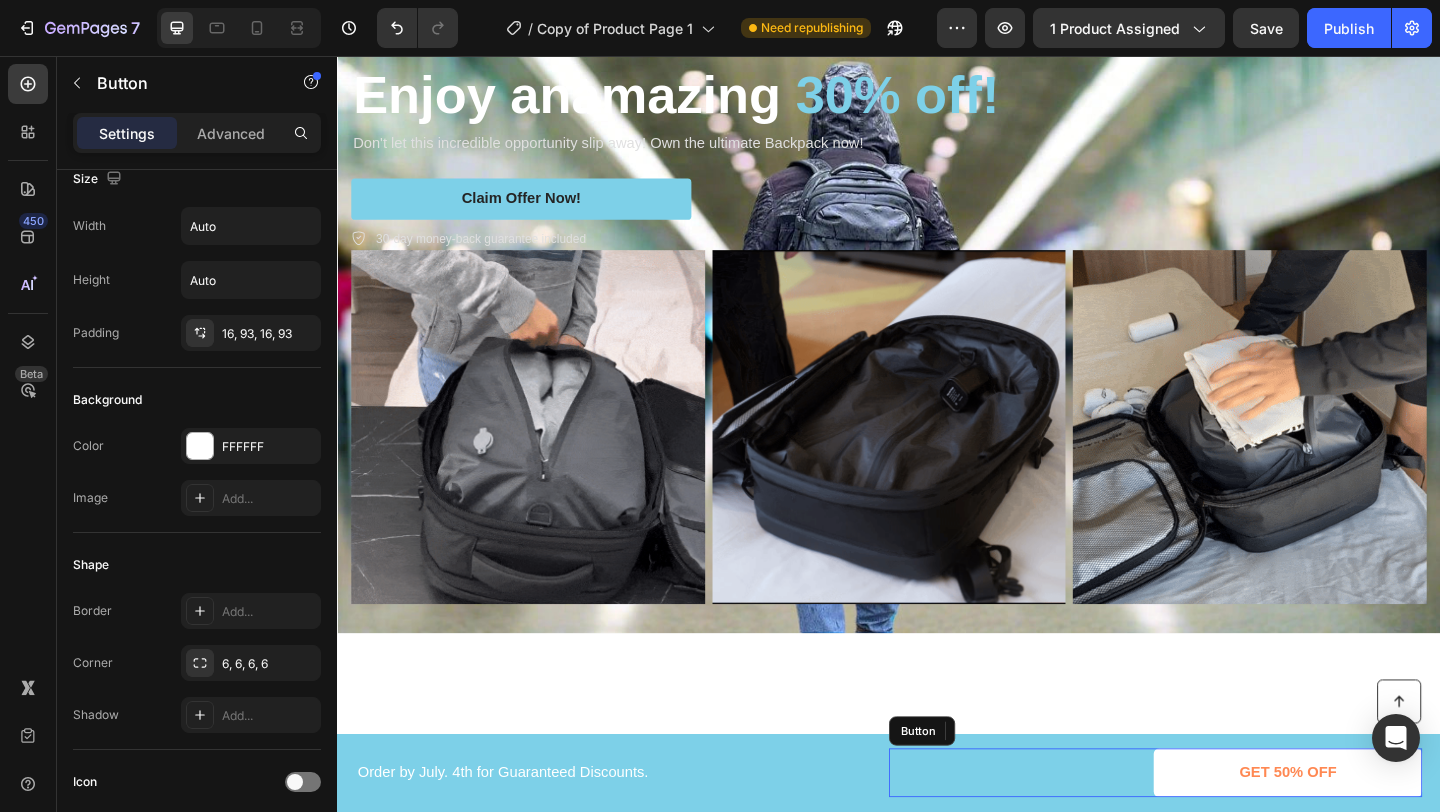 click on "GET 50% OFF" at bounding box center [1371, 835] 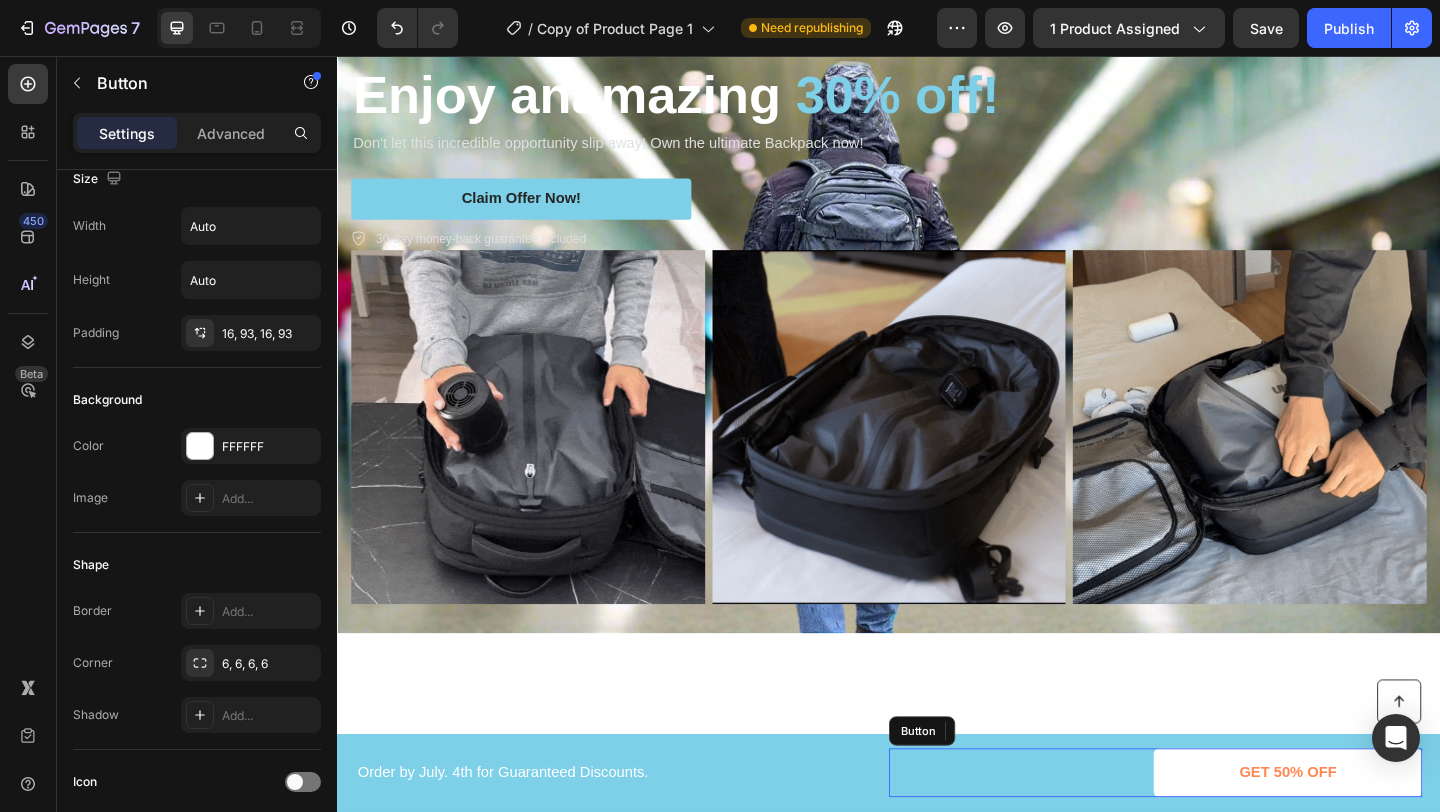 click on "GET 50% OFF" at bounding box center [1371, 835] 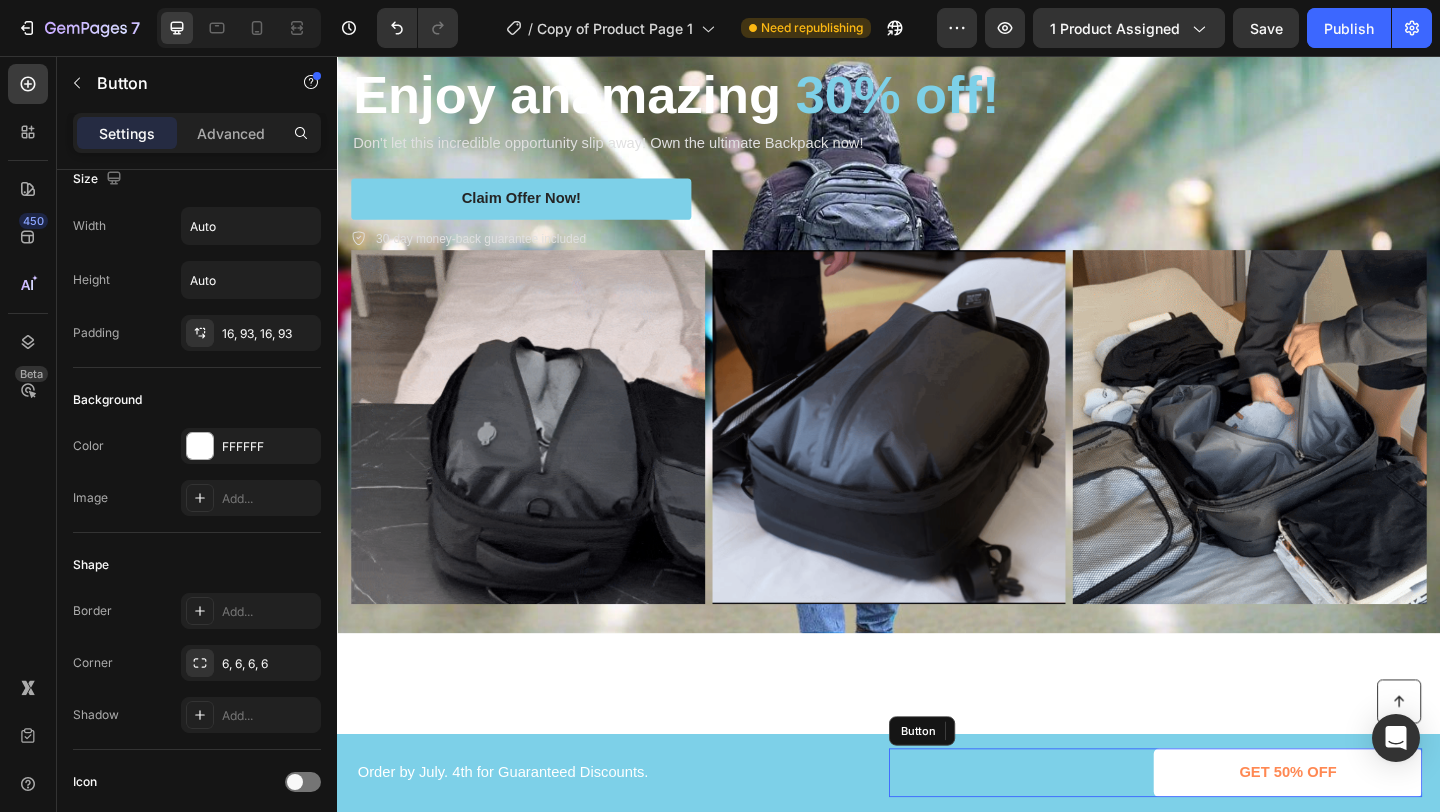 scroll, scrollTop: 153, scrollLeft: 0, axis: vertical 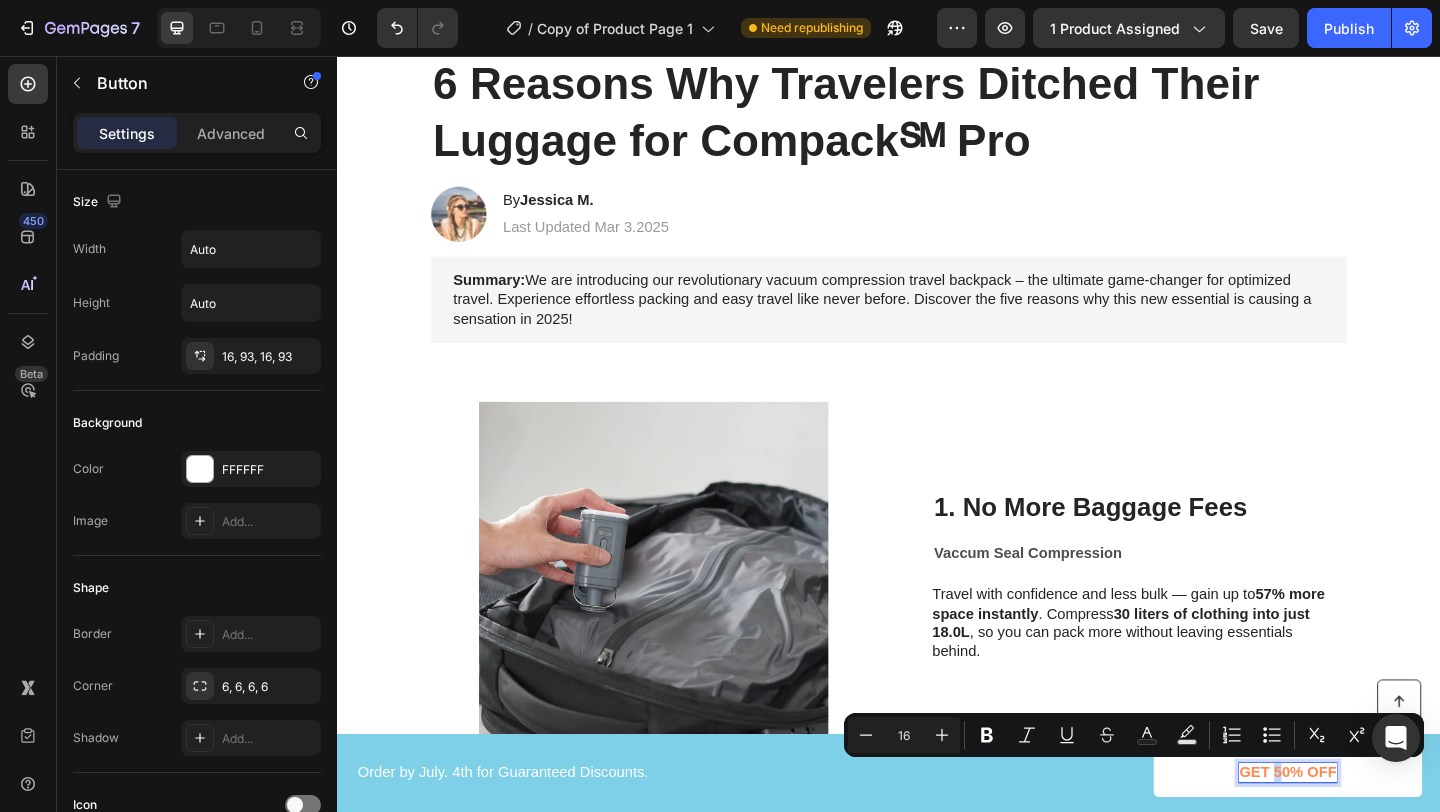 click on "GET 50% OFF" at bounding box center (1371, 835) 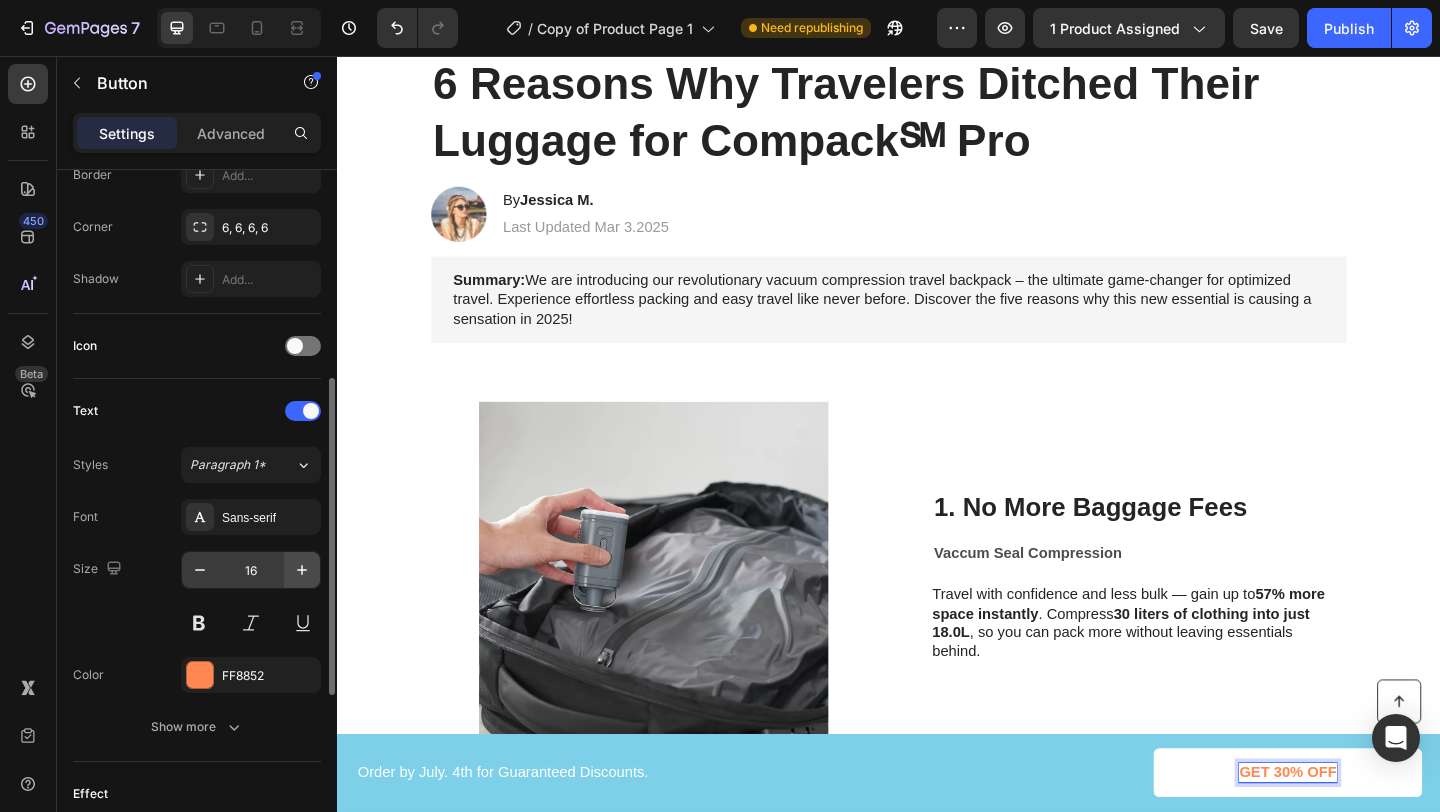 scroll, scrollTop: 463, scrollLeft: 0, axis: vertical 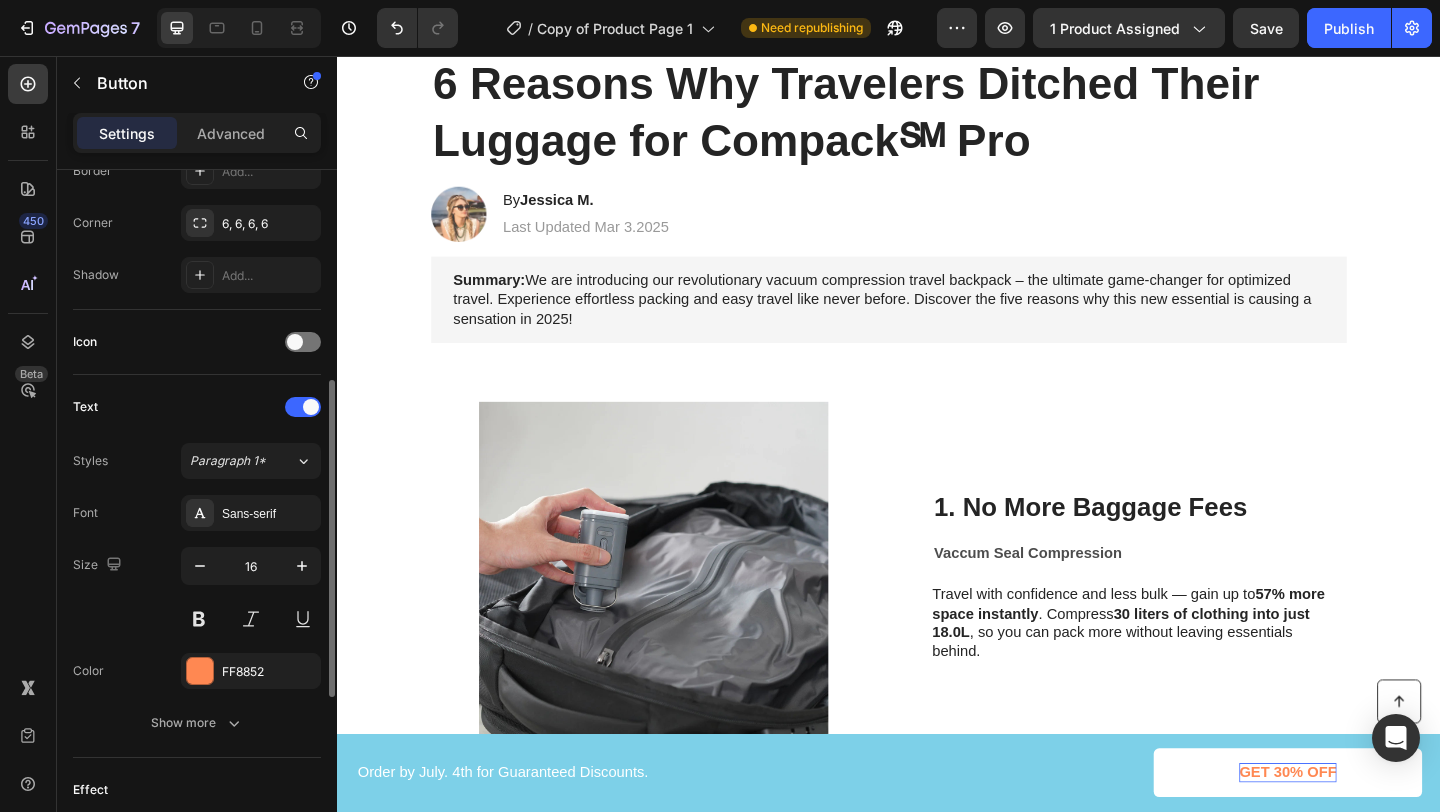 click on "GET 30% OFF" at bounding box center [1371, 835] 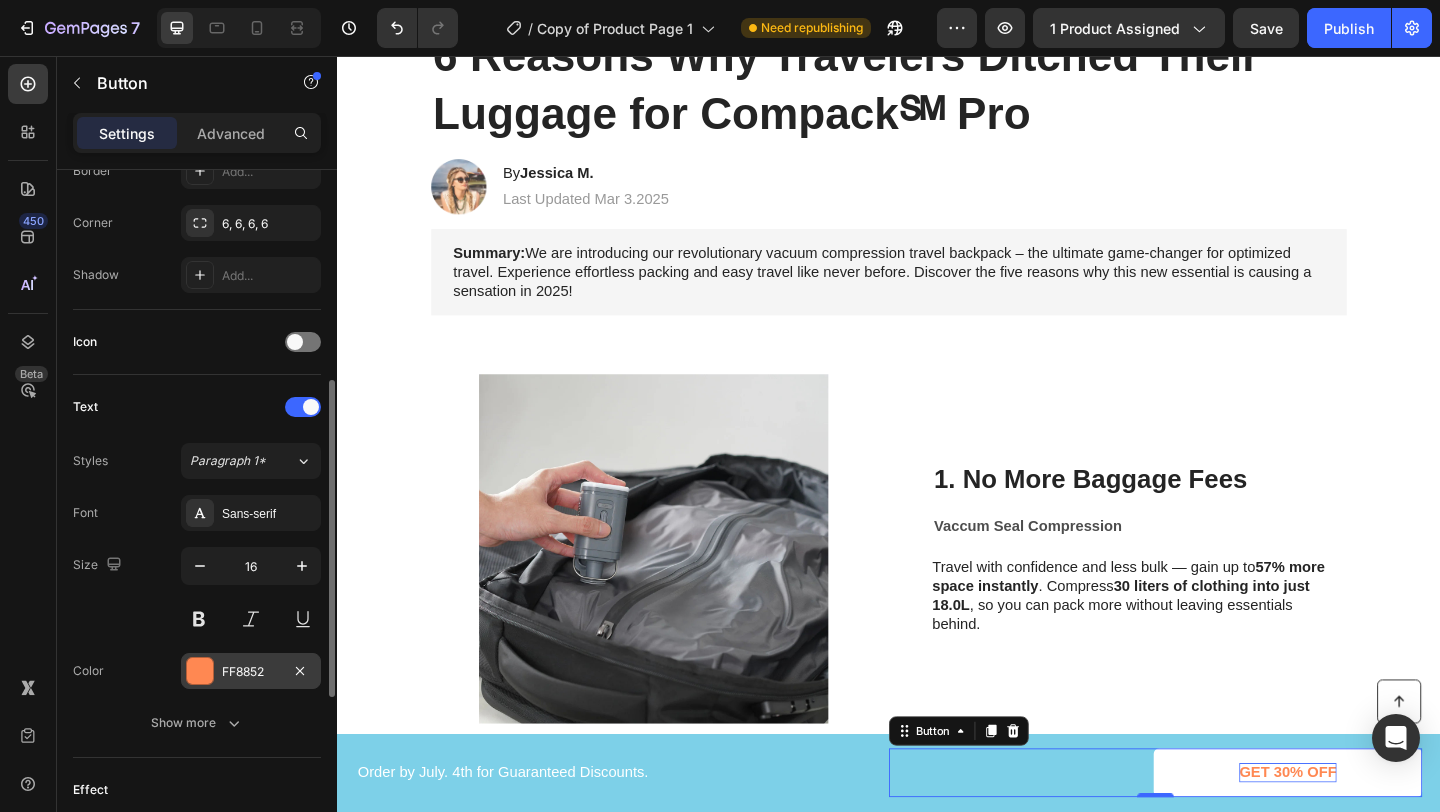 scroll, scrollTop: 195, scrollLeft: 0, axis: vertical 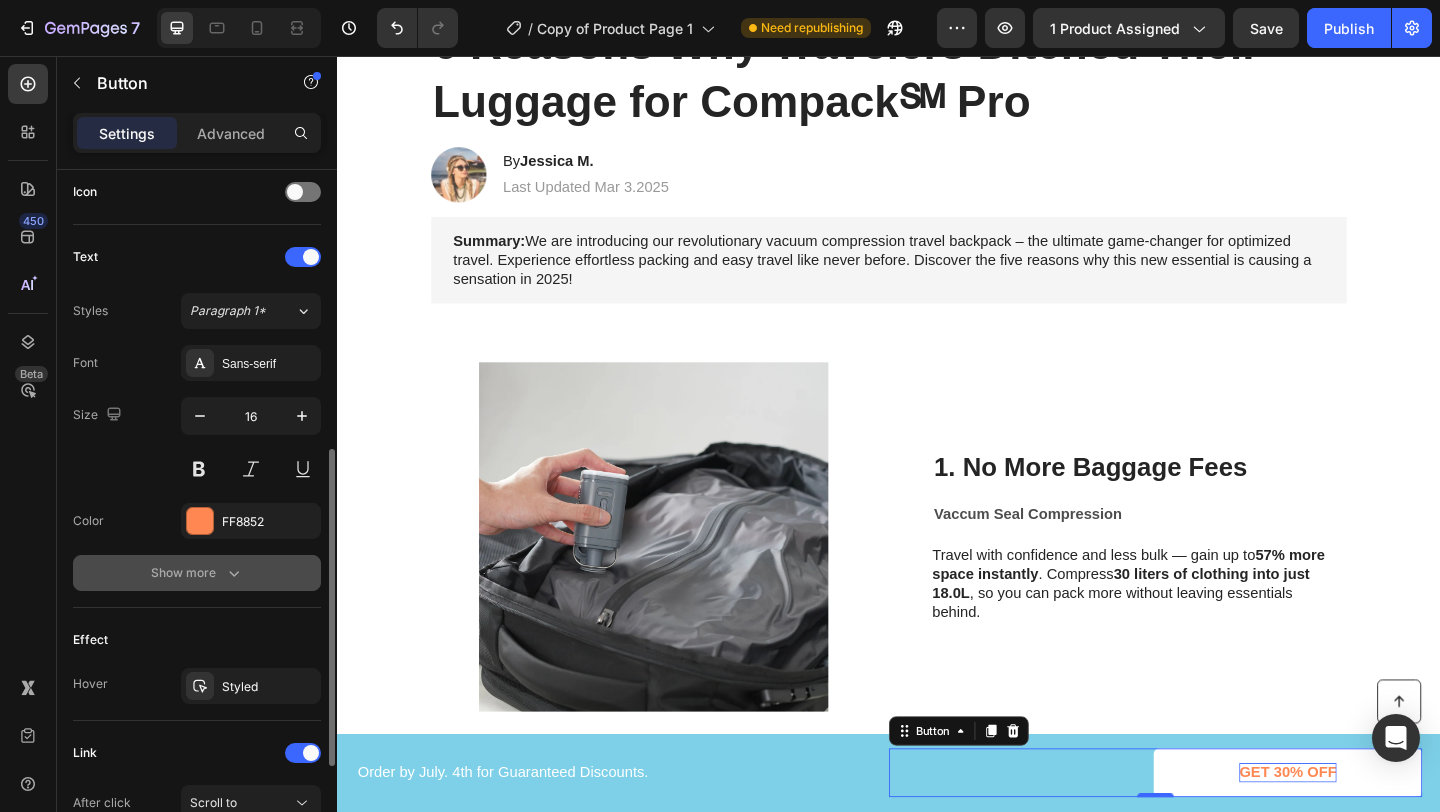click on "Show more" at bounding box center (197, 573) 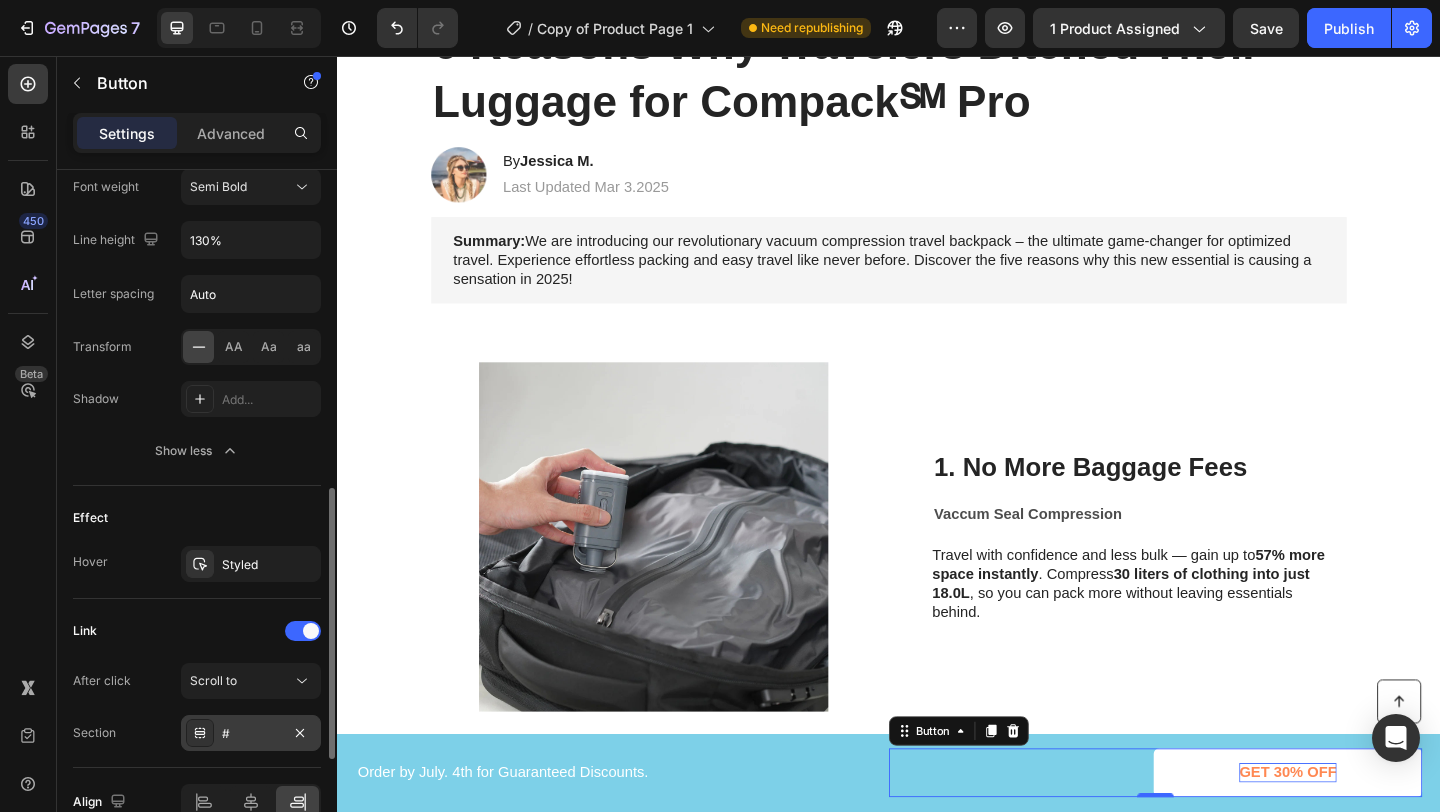 scroll, scrollTop: 1103, scrollLeft: 0, axis: vertical 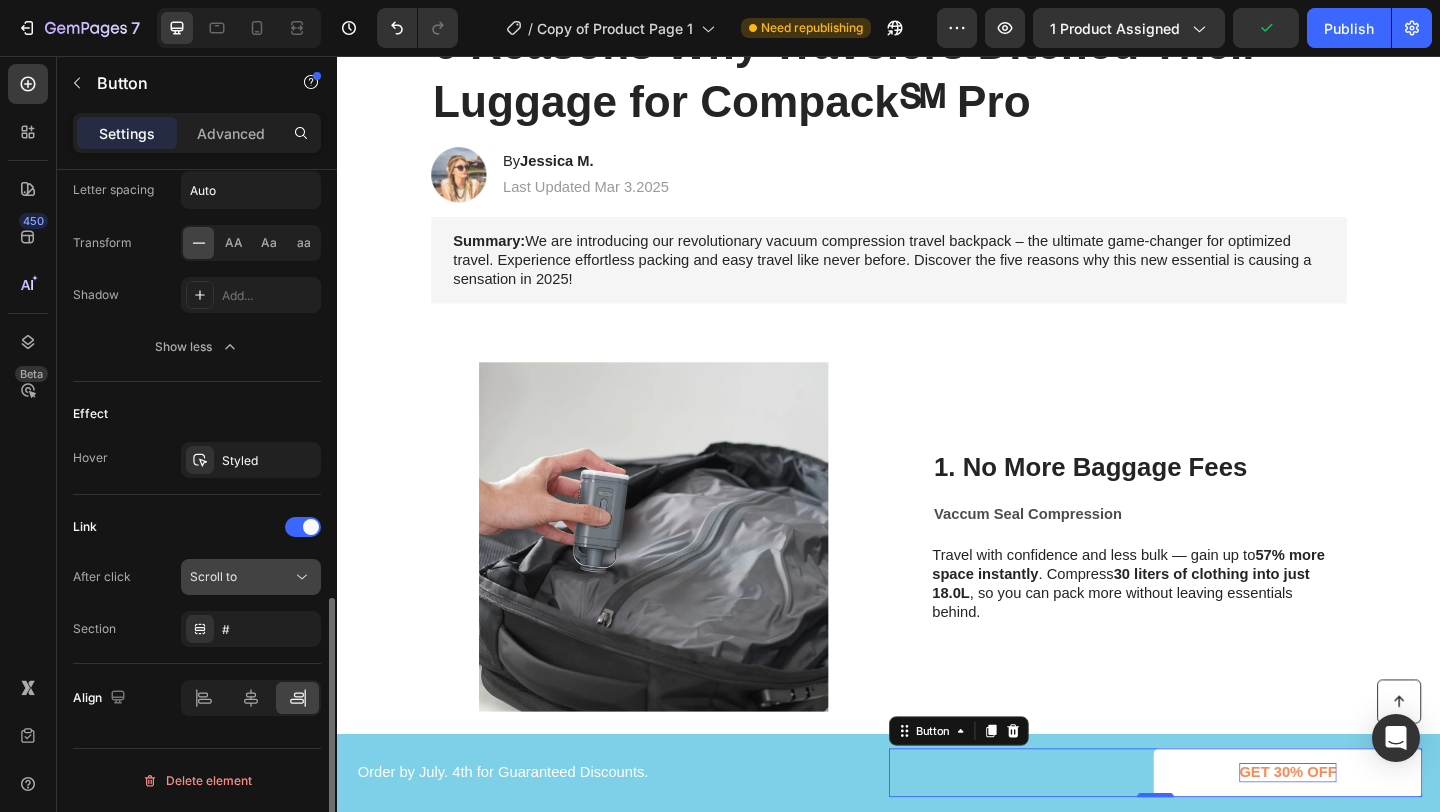 click on "Scroll to" at bounding box center [241, 577] 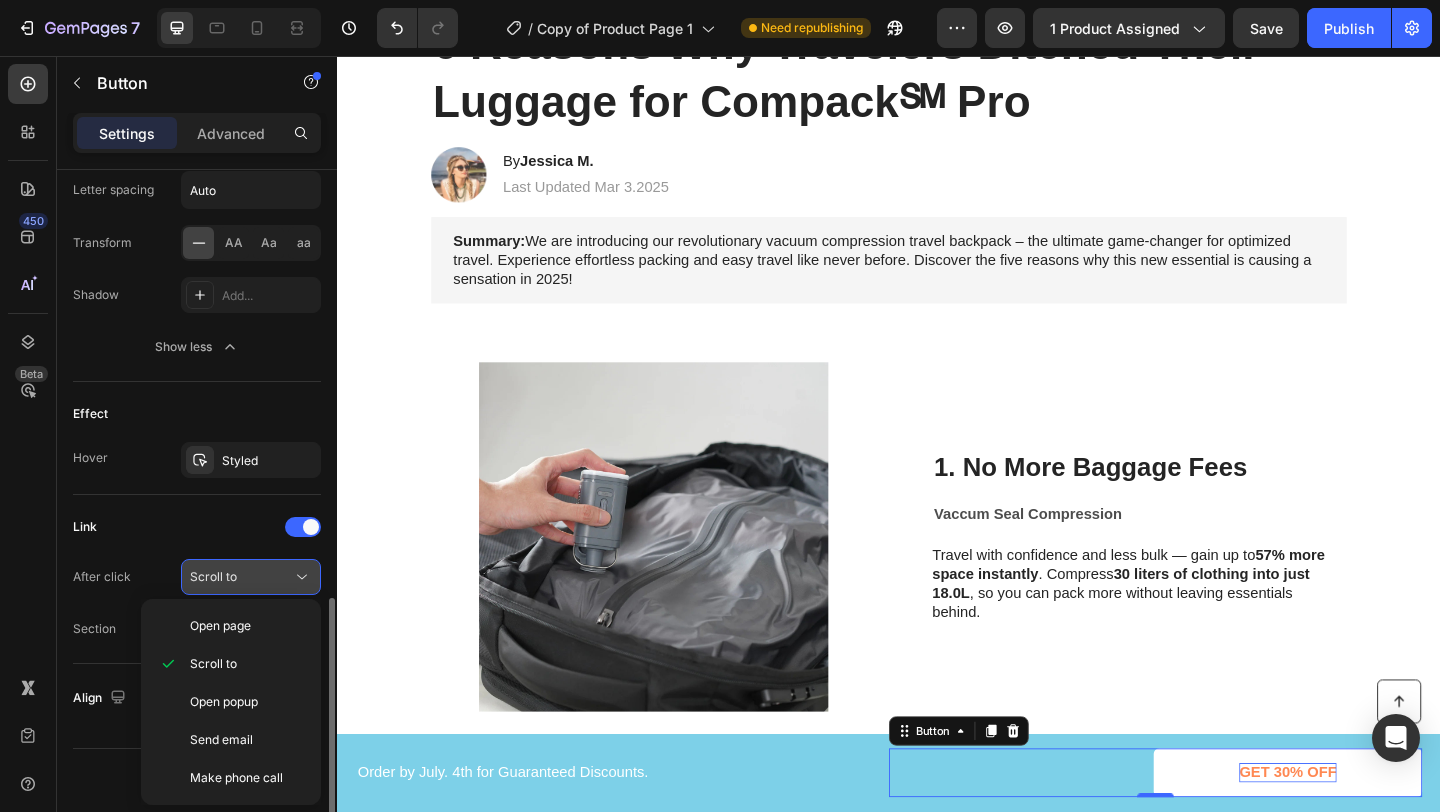 click on "Scroll to" at bounding box center (241, 577) 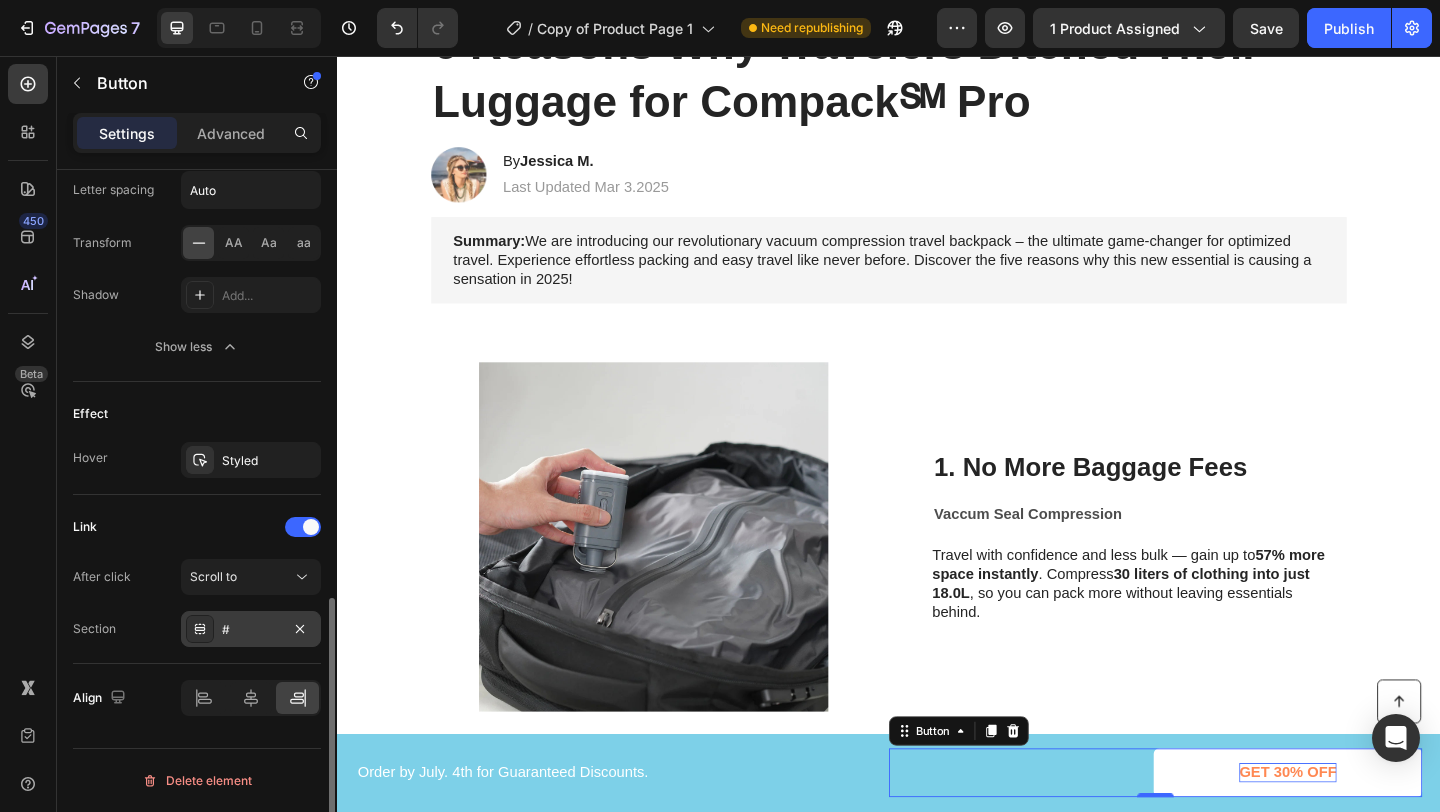 click on "#" at bounding box center (251, 630) 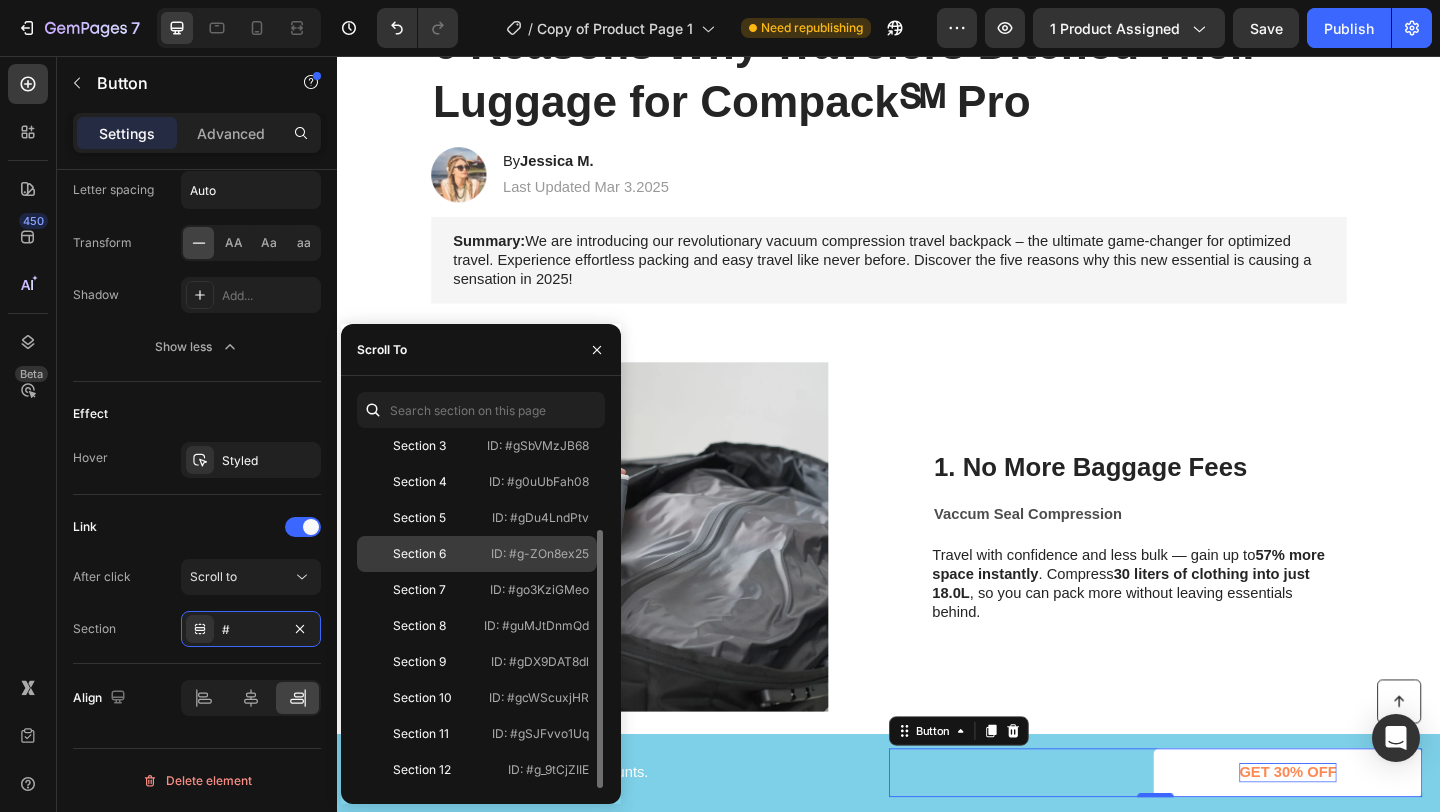 scroll, scrollTop: 0, scrollLeft: 0, axis: both 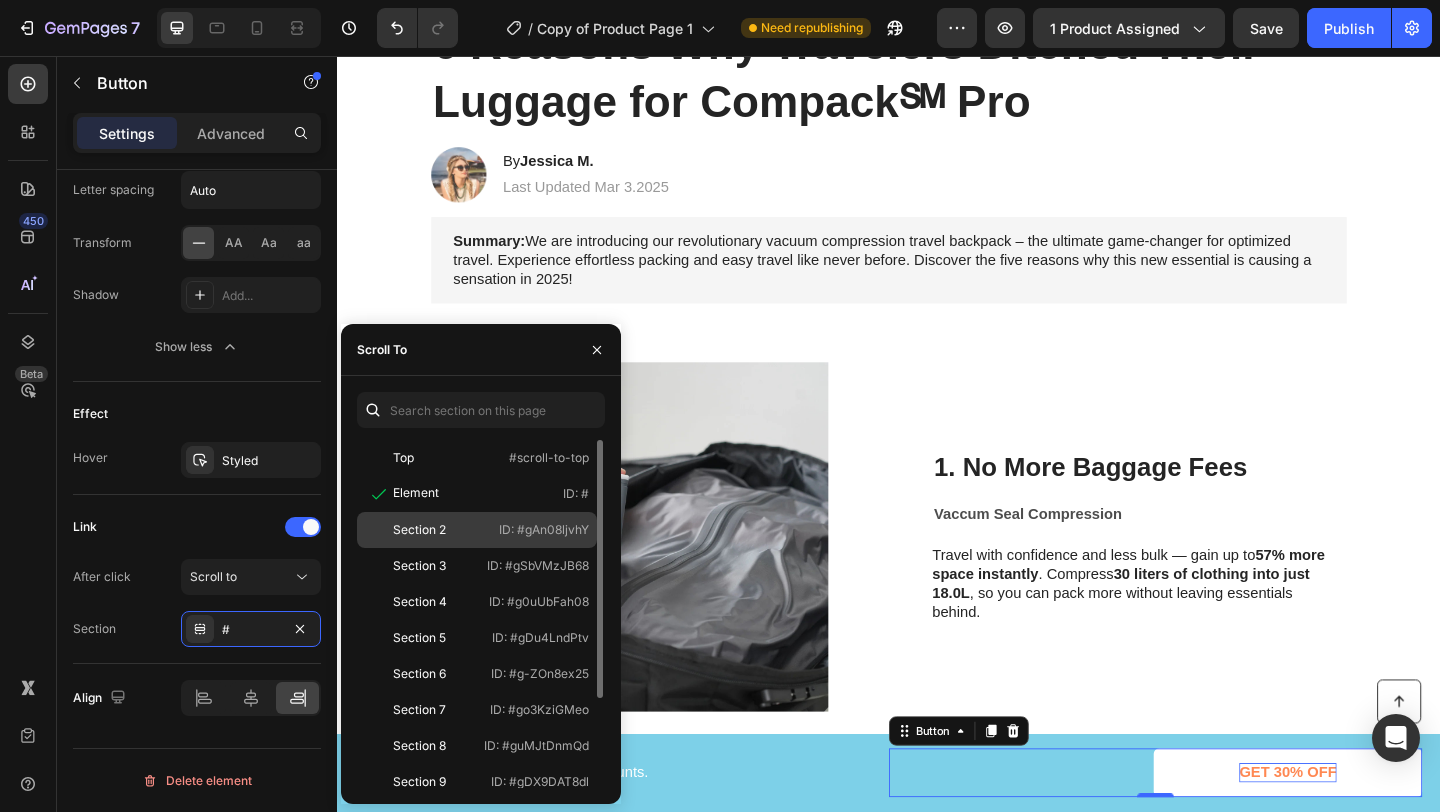 click on "Section 2   ID: #gAn08ljvhY" 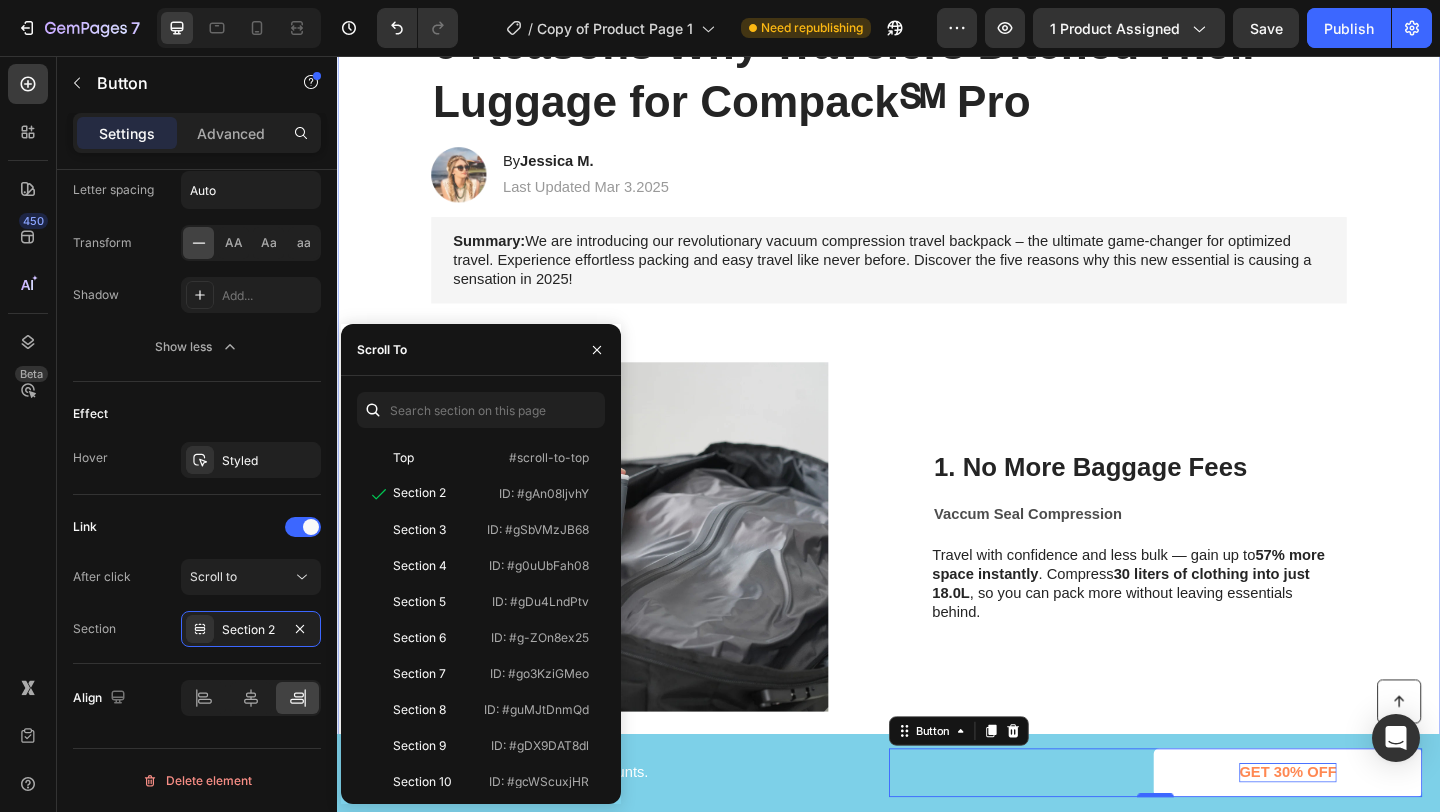 click on "Image Limited time: 30% OFF + FREESHIPPING Text Block 16 HRS 25 MIN 14 SEC Countdown Timer Row Advertorial Text Block Row Row 6 Reasons Why Travelers Ditched Their Luggage for Compack℠ Pro Heading Image By  [FIRST] [LAST]. Heading Last Updated Mar 3.[YEAR] Text Block Row Summary:  We are introducing our revolutionary vacuum compression travel backpack – the ultimate game-changer for optimized travel. Experience effortless packing and easy travel like never before. Discover the five reasons why this new essential is causing a sensation in 2025! Text Block Image 1. No More Baggage Fees Heading Vaccum Seal Compression Text Block Travel with confidence and less bulk — gain up to  57% more space instantly . Compress  30 liters of clothing into just 18.0L , so you can pack more without leaving essentials behind. Text Block Row 2. Find Your Gear With Ease Heading Clamshell Opening Text Block Experience the ease of a bag that fully opens, allowing you to quickly locate your items and repack without hassle. Text Block" at bounding box center (937, 1017) 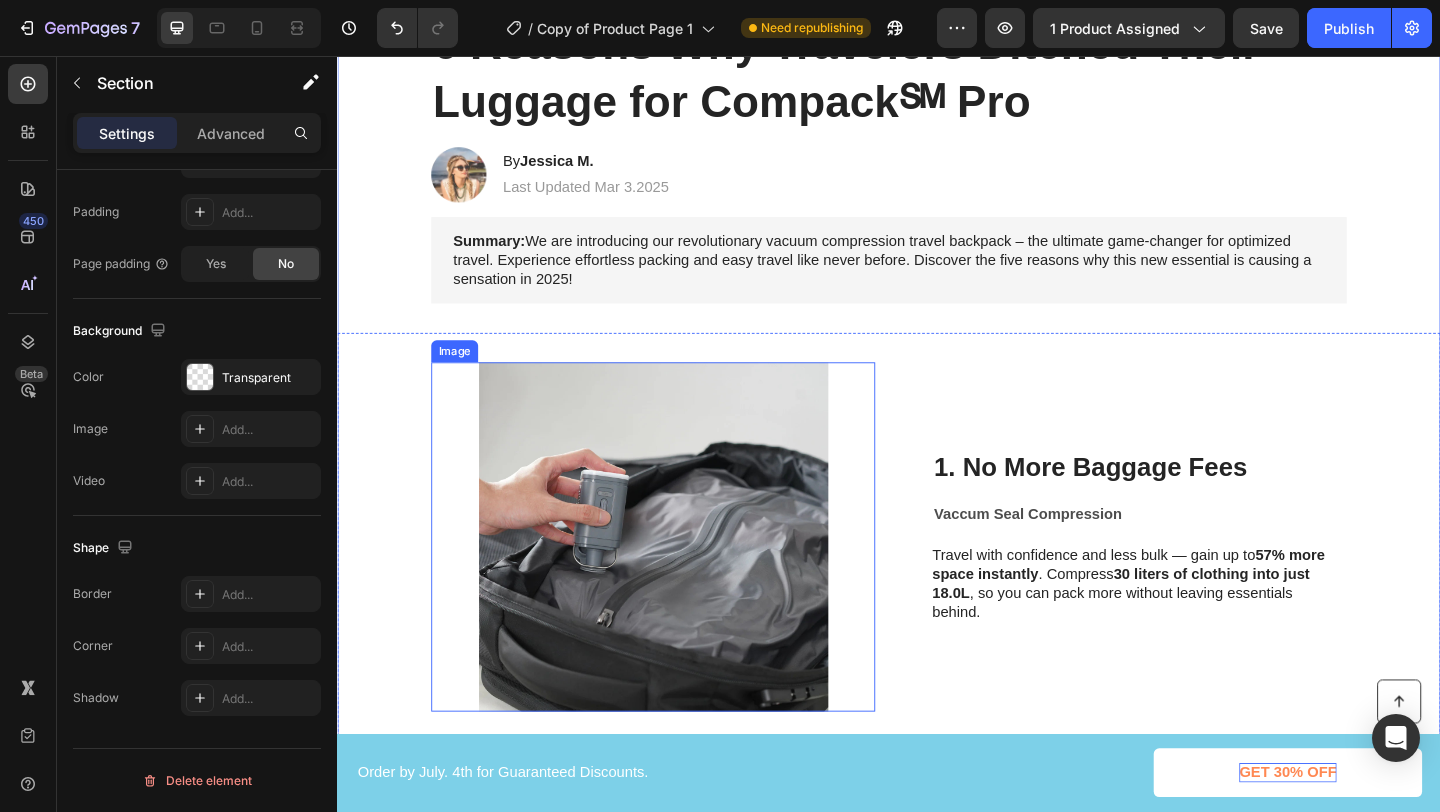 scroll, scrollTop: 0, scrollLeft: 0, axis: both 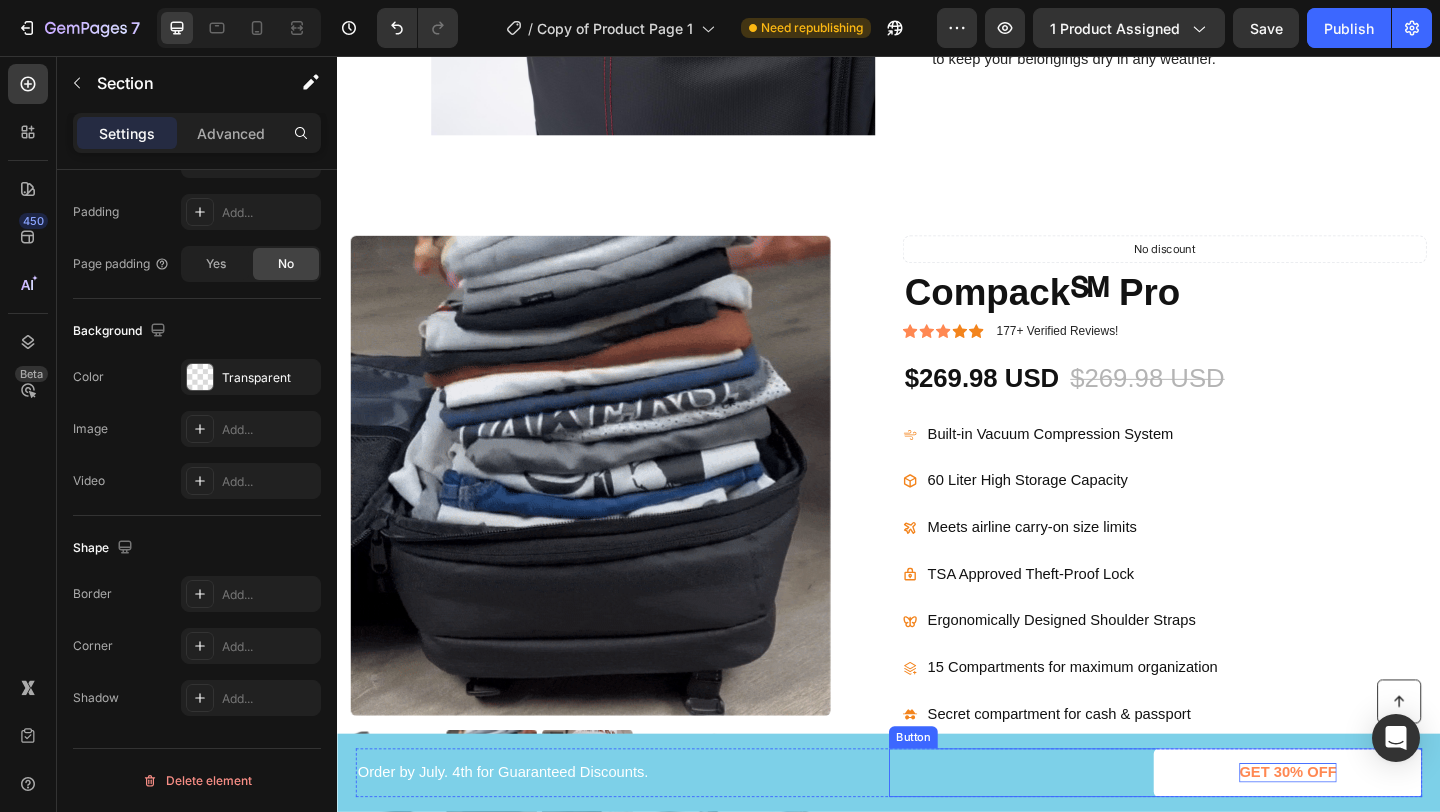 click on "GET 30% OFF" at bounding box center [1371, 835] 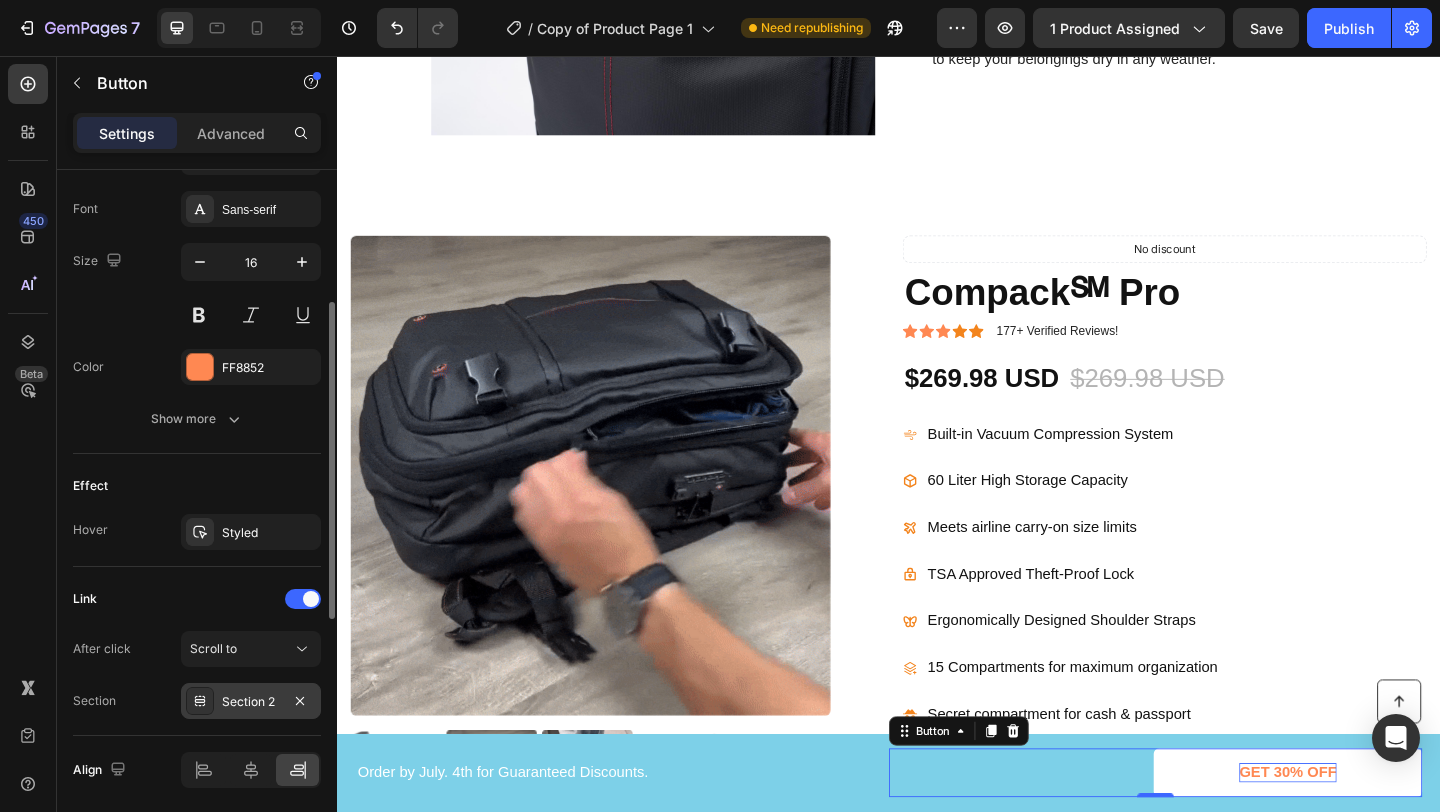 scroll, scrollTop: 839, scrollLeft: 0, axis: vertical 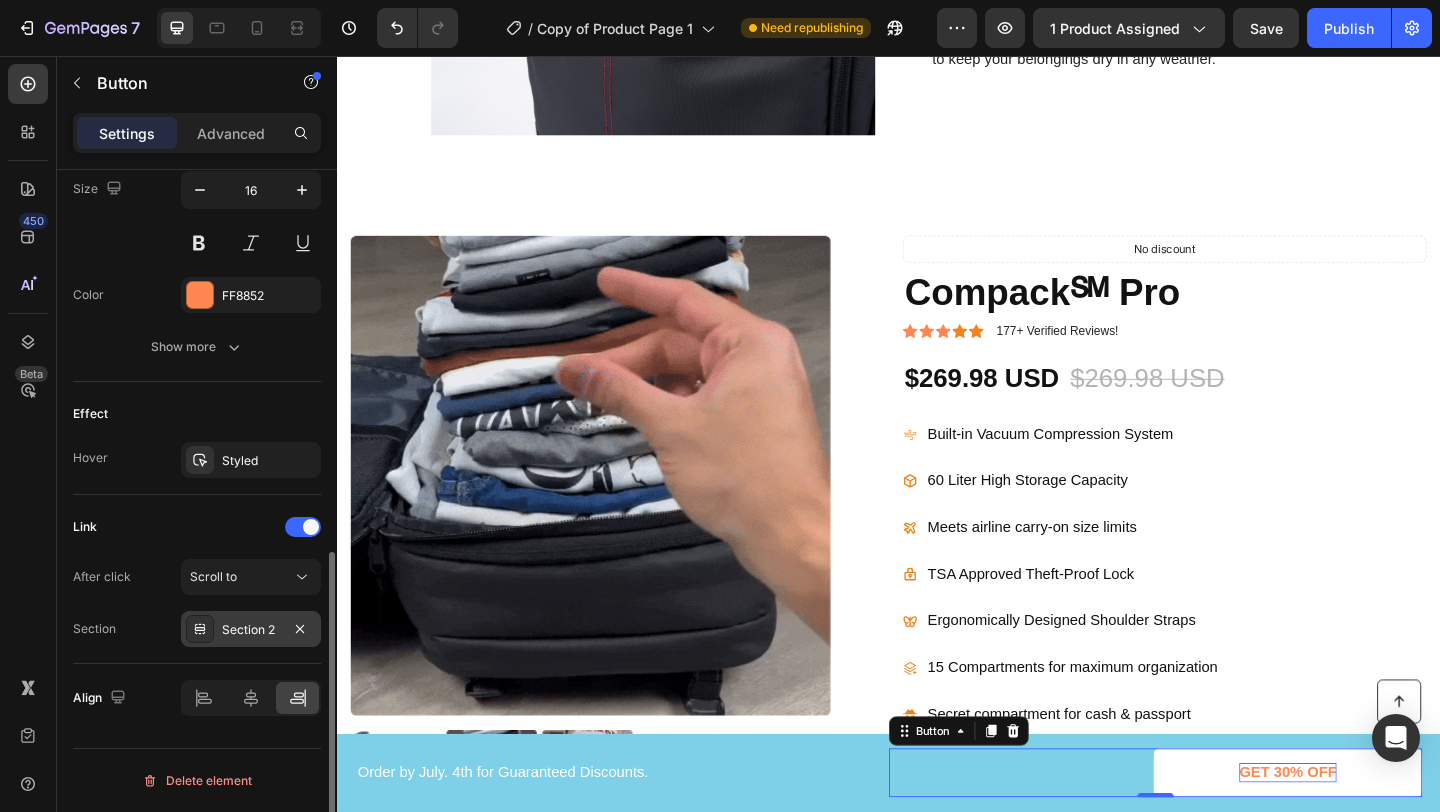 click on "Section 2" at bounding box center [251, 630] 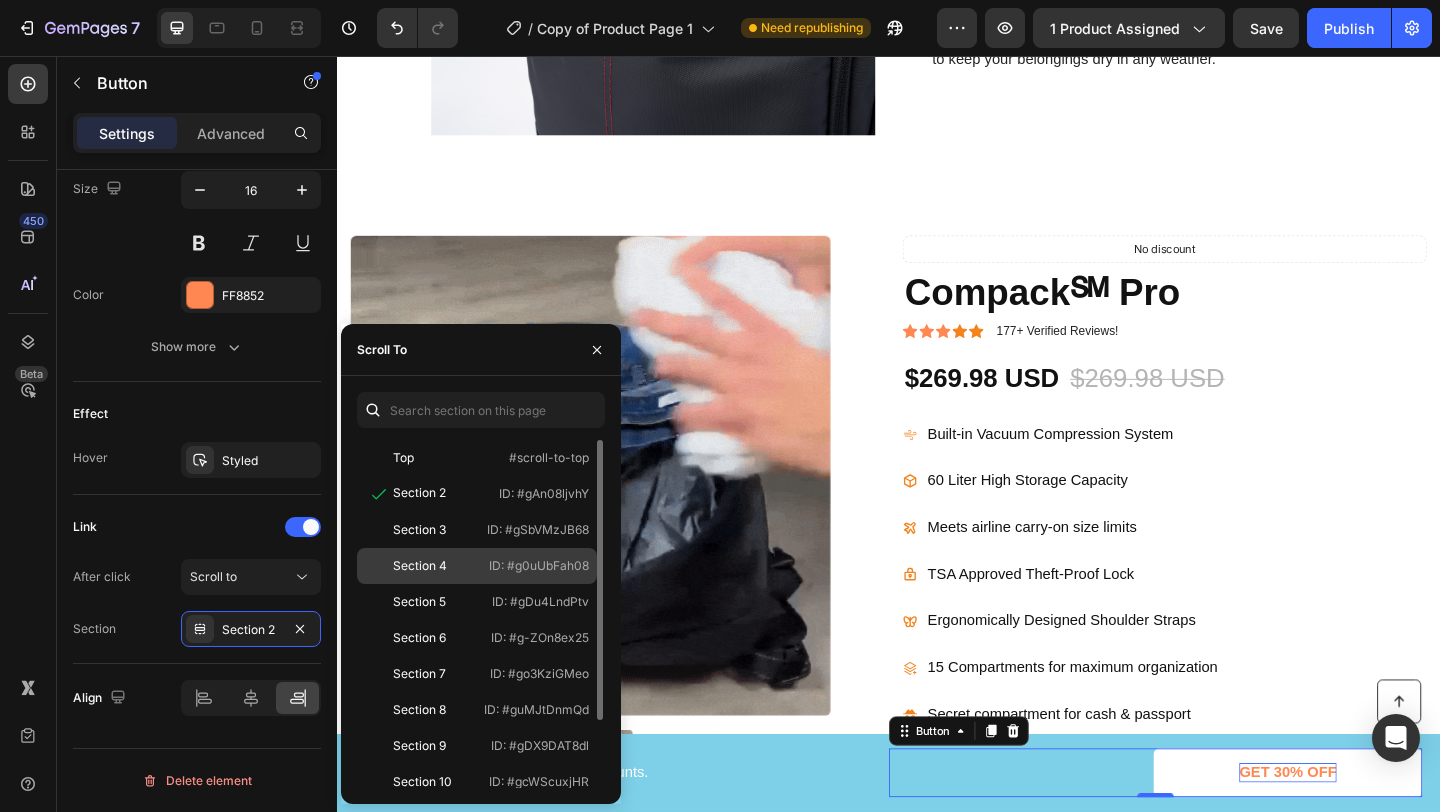 click on "Section 4" at bounding box center (423, 566) 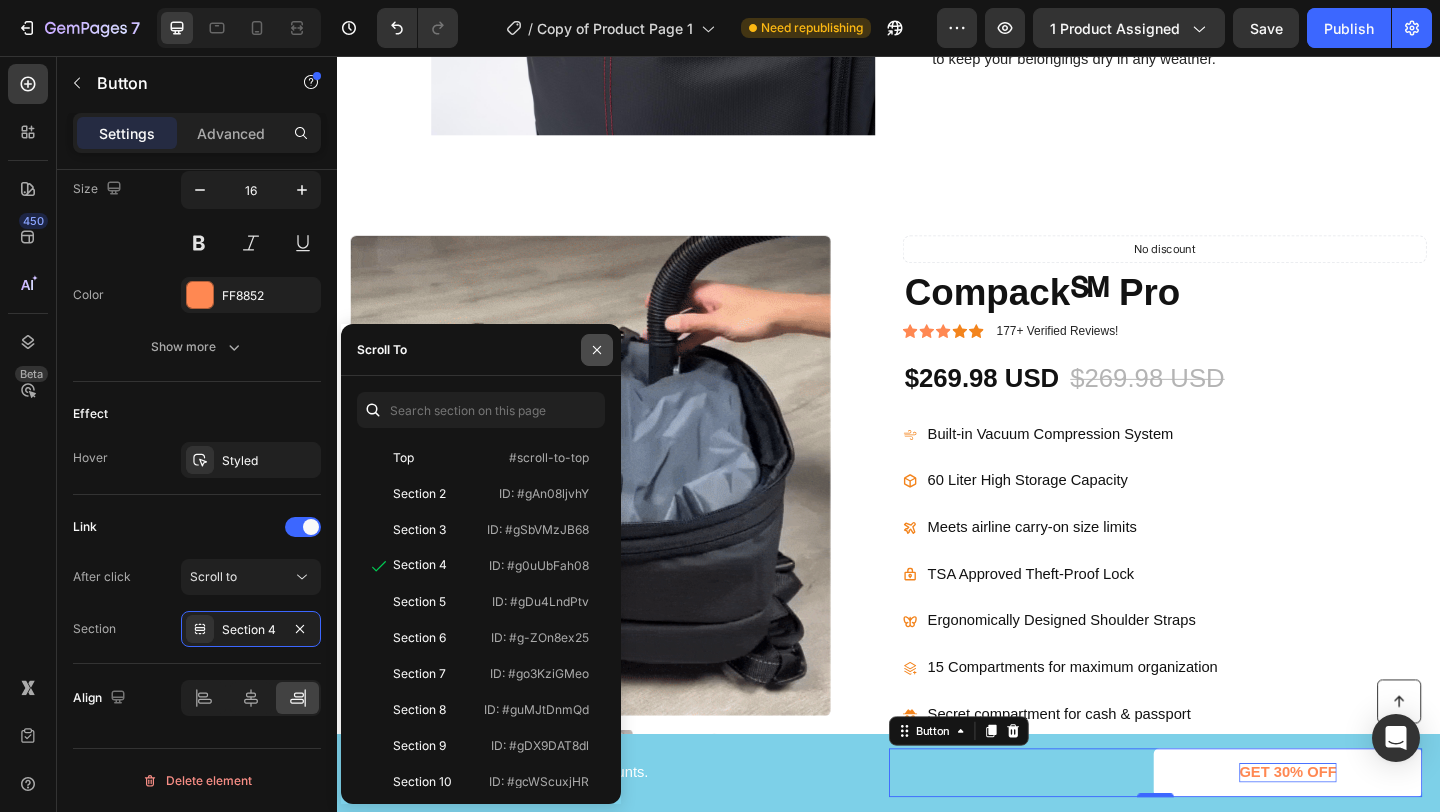 click 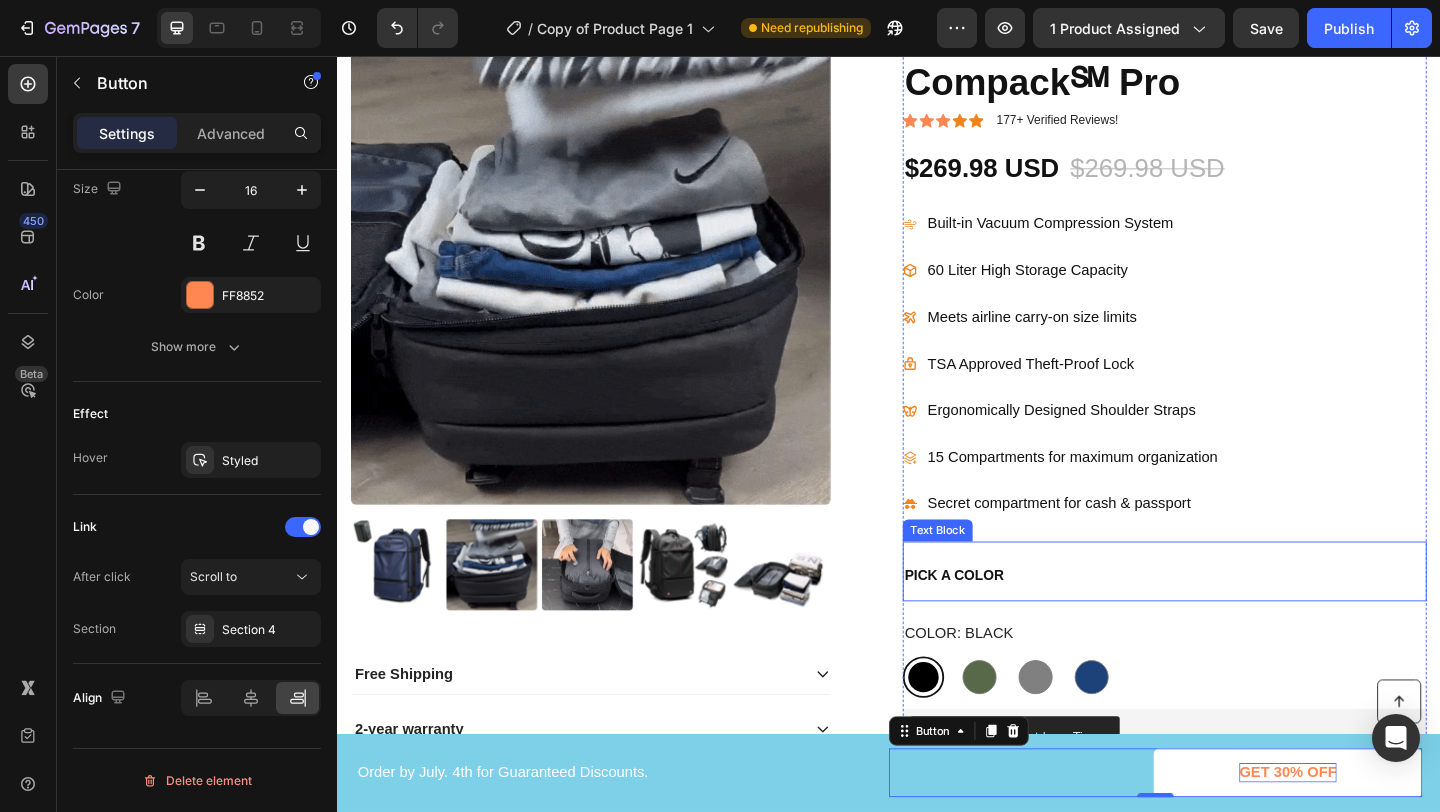 scroll, scrollTop: 3706, scrollLeft: 0, axis: vertical 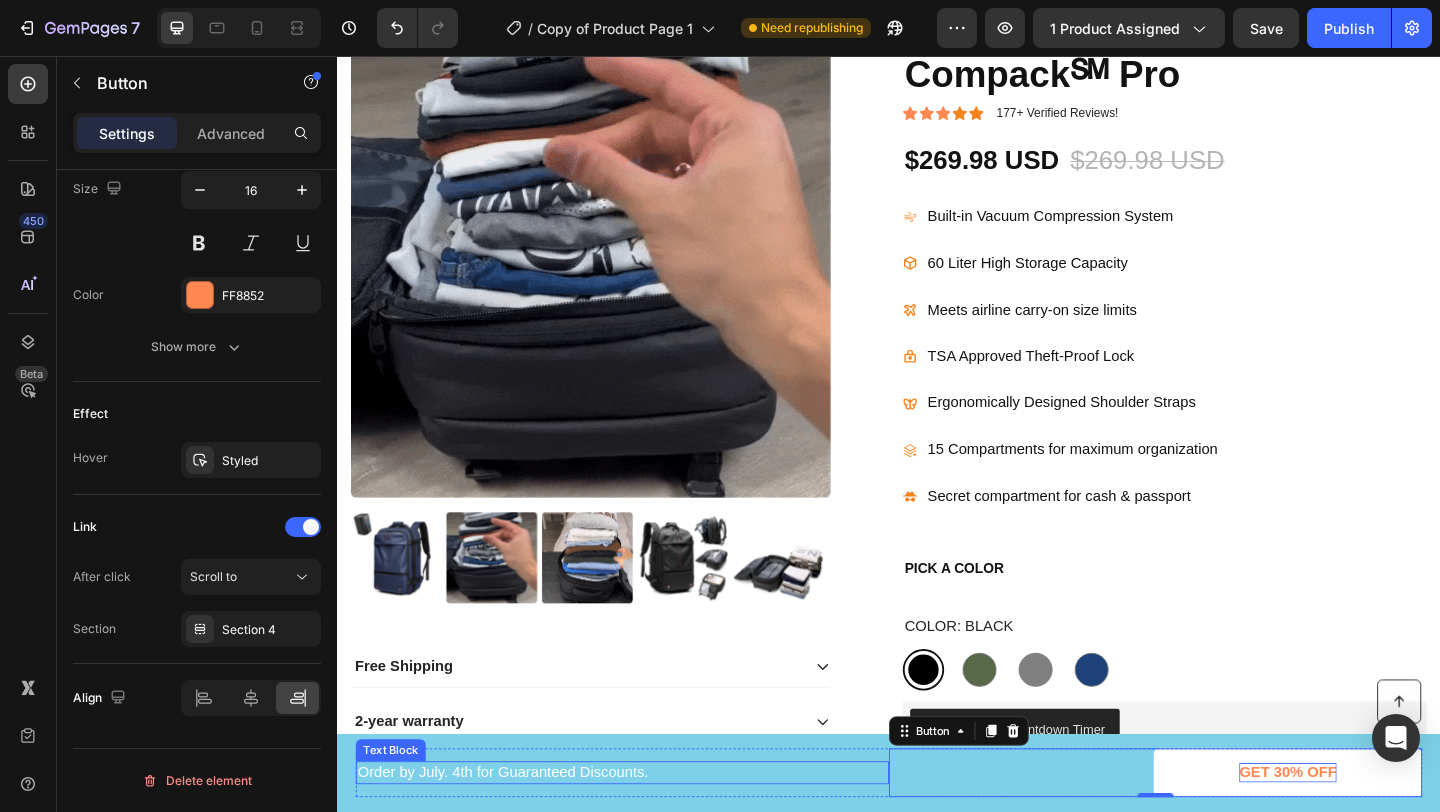 click on "Order by July. 4th for Guaranteed Discounts." at bounding box center (647, 835) 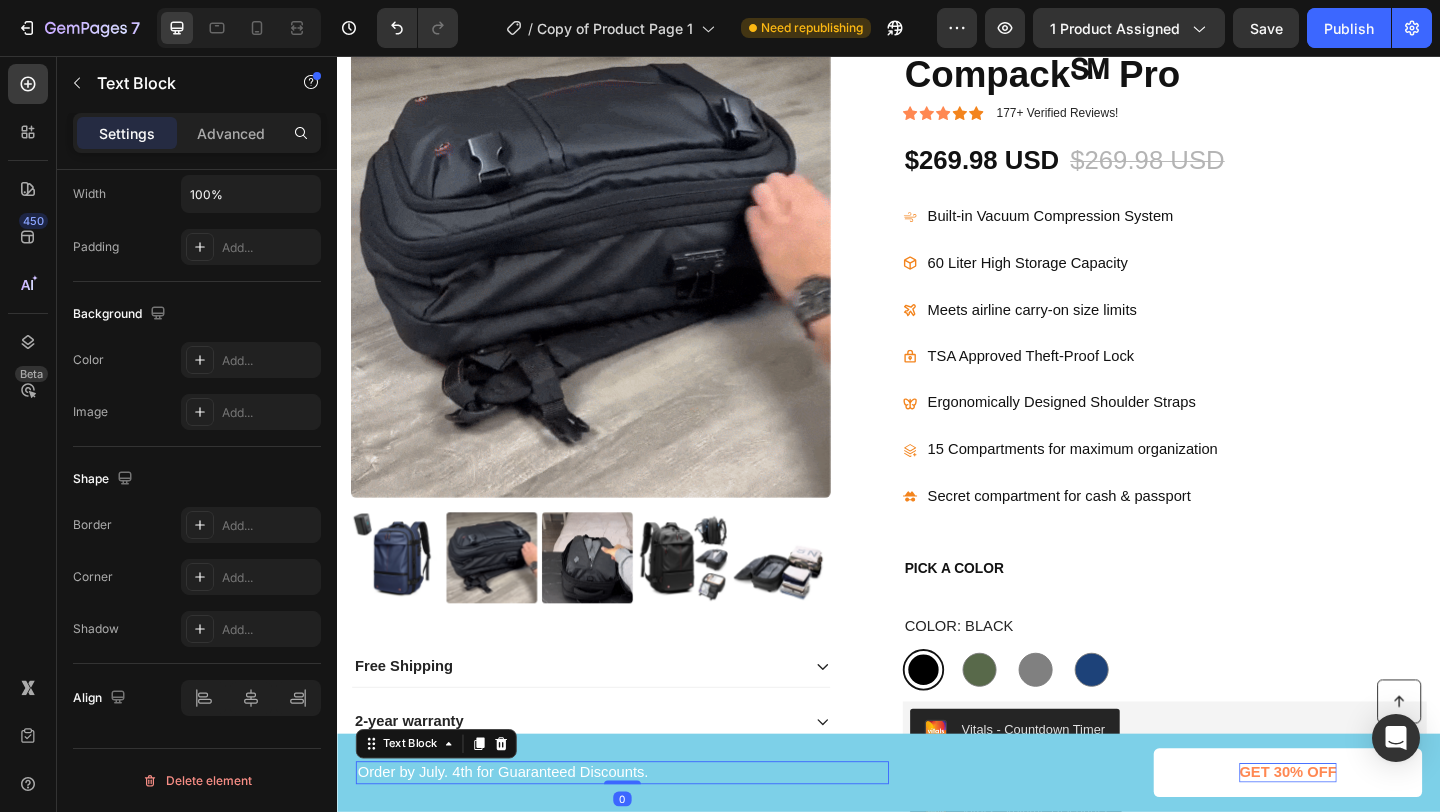 scroll, scrollTop: 0, scrollLeft: 0, axis: both 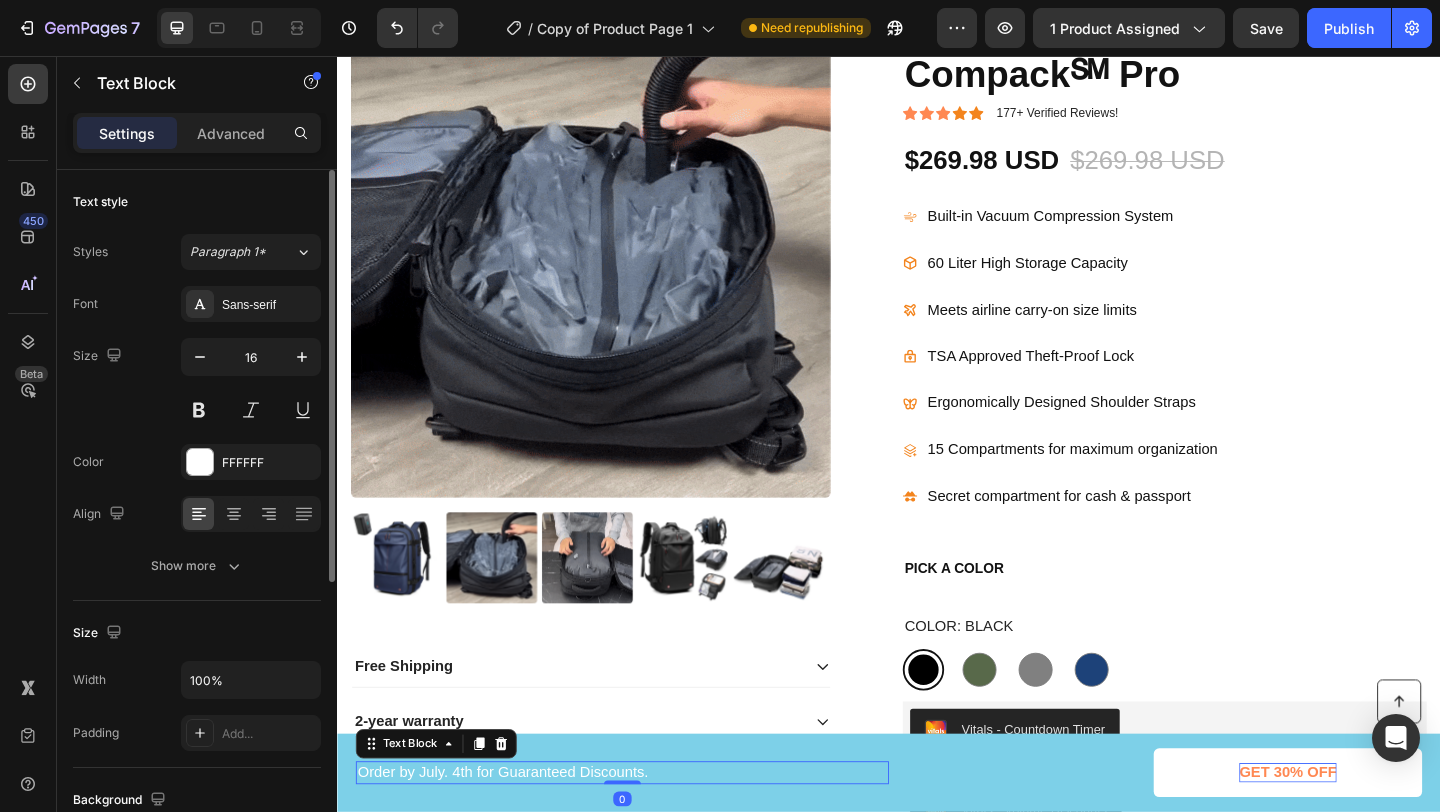 click on "Order by July. 4th for Guaranteed Discounts." at bounding box center [647, 835] 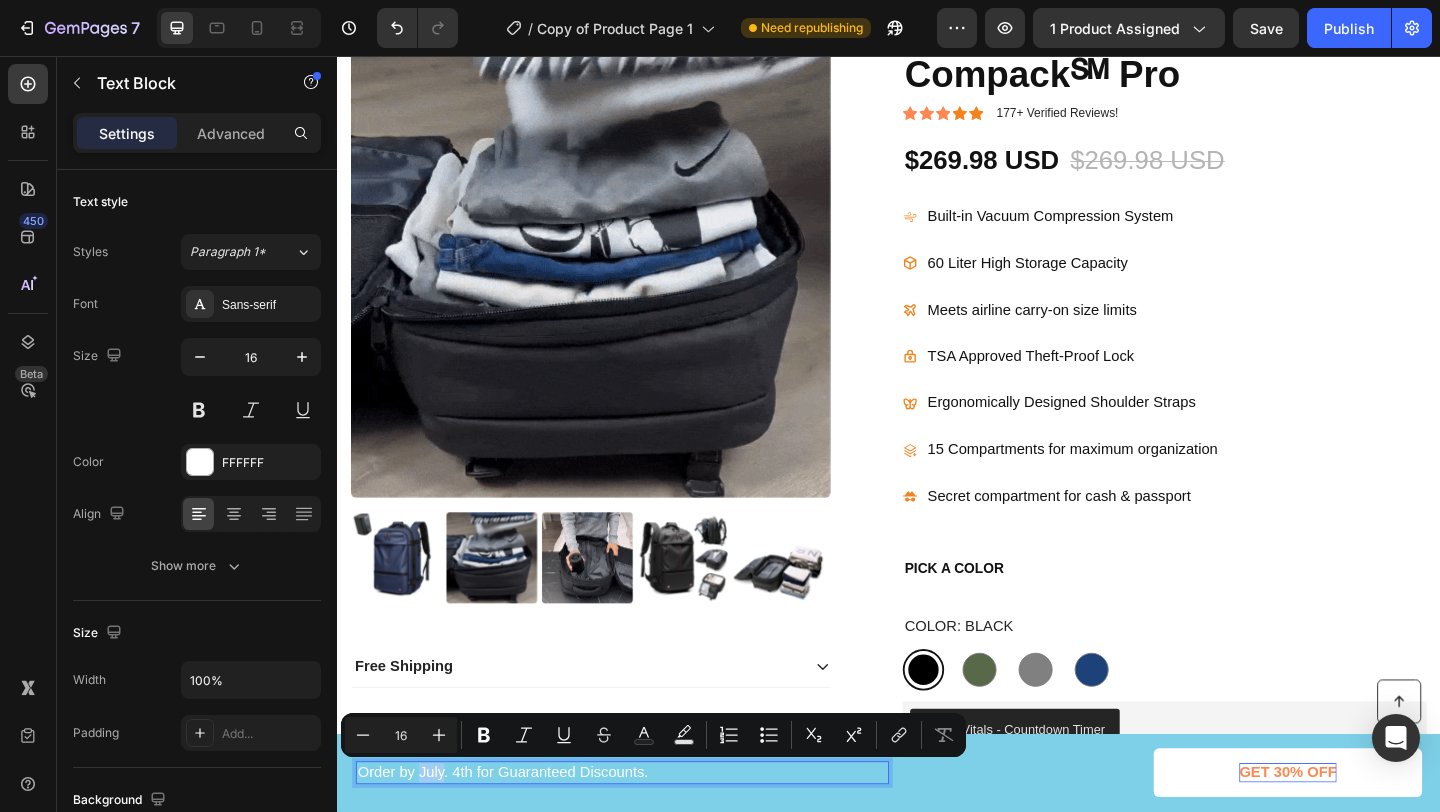 drag, startPoint x: 428, startPoint y: 838, endPoint x: 452, endPoint y: 840, distance: 24.083189 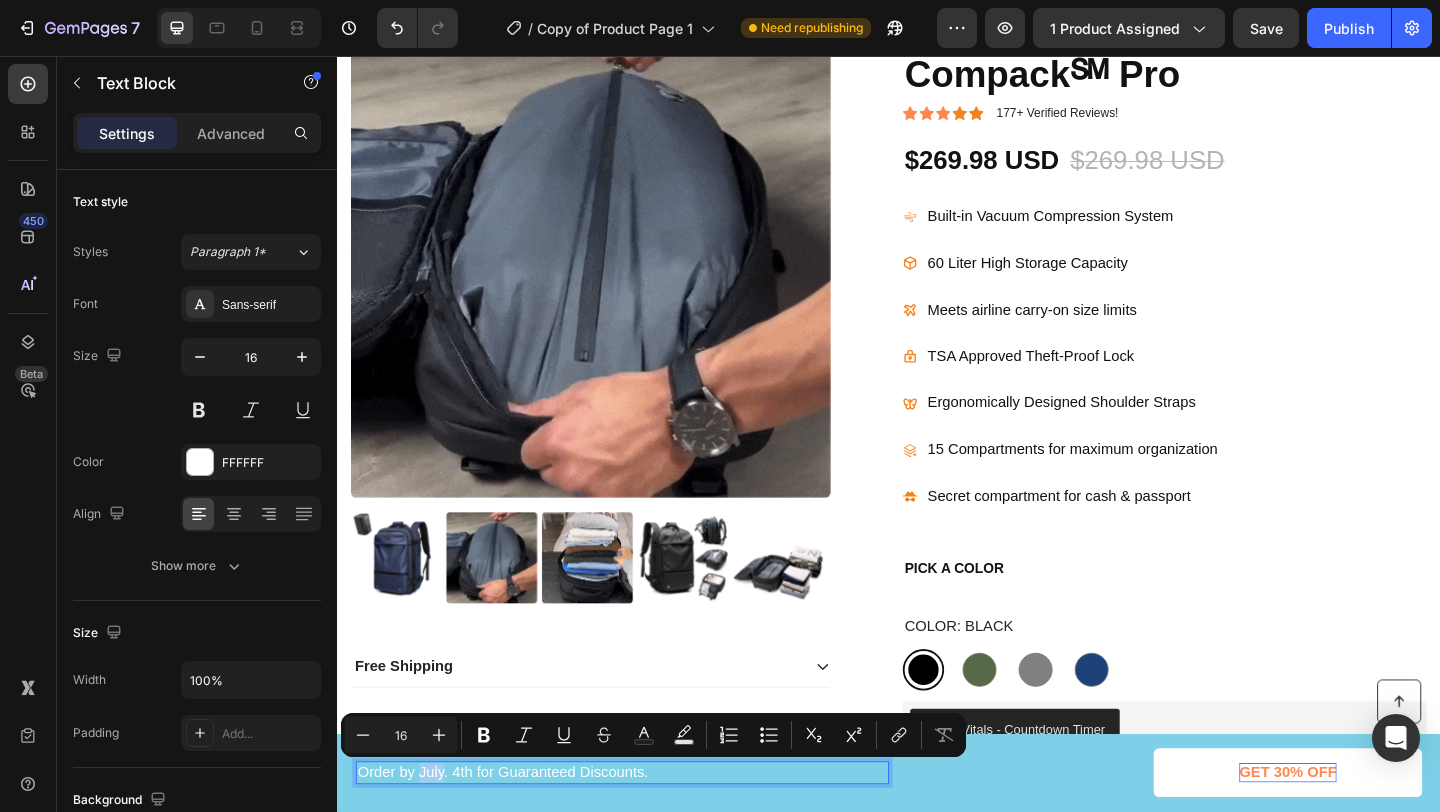 click on "Order by July. 4th for Guaranteed Discounts." at bounding box center (647, 835) 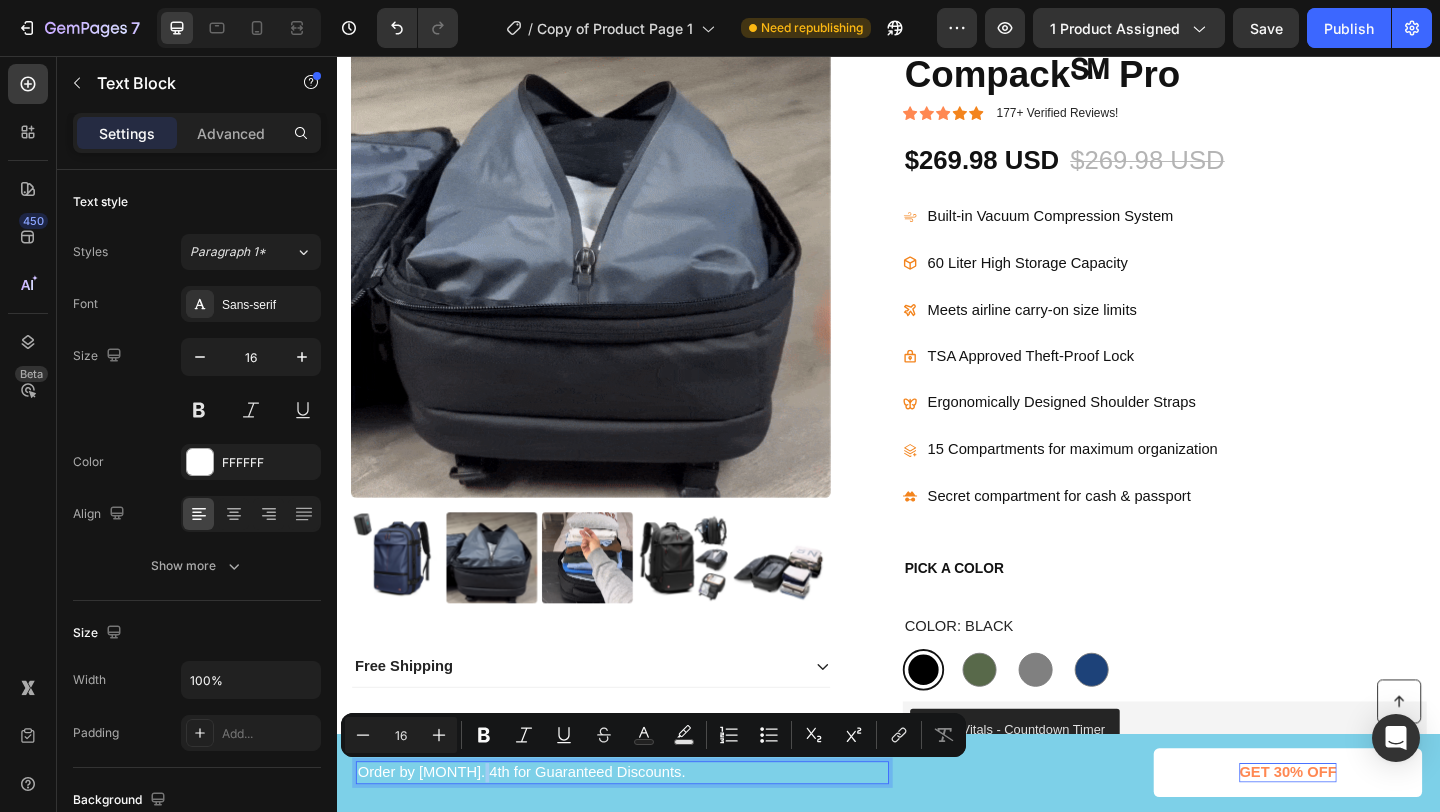 click on "Order by [MONTH]. 4th for Guaranteed Discounts." at bounding box center (647, 835) 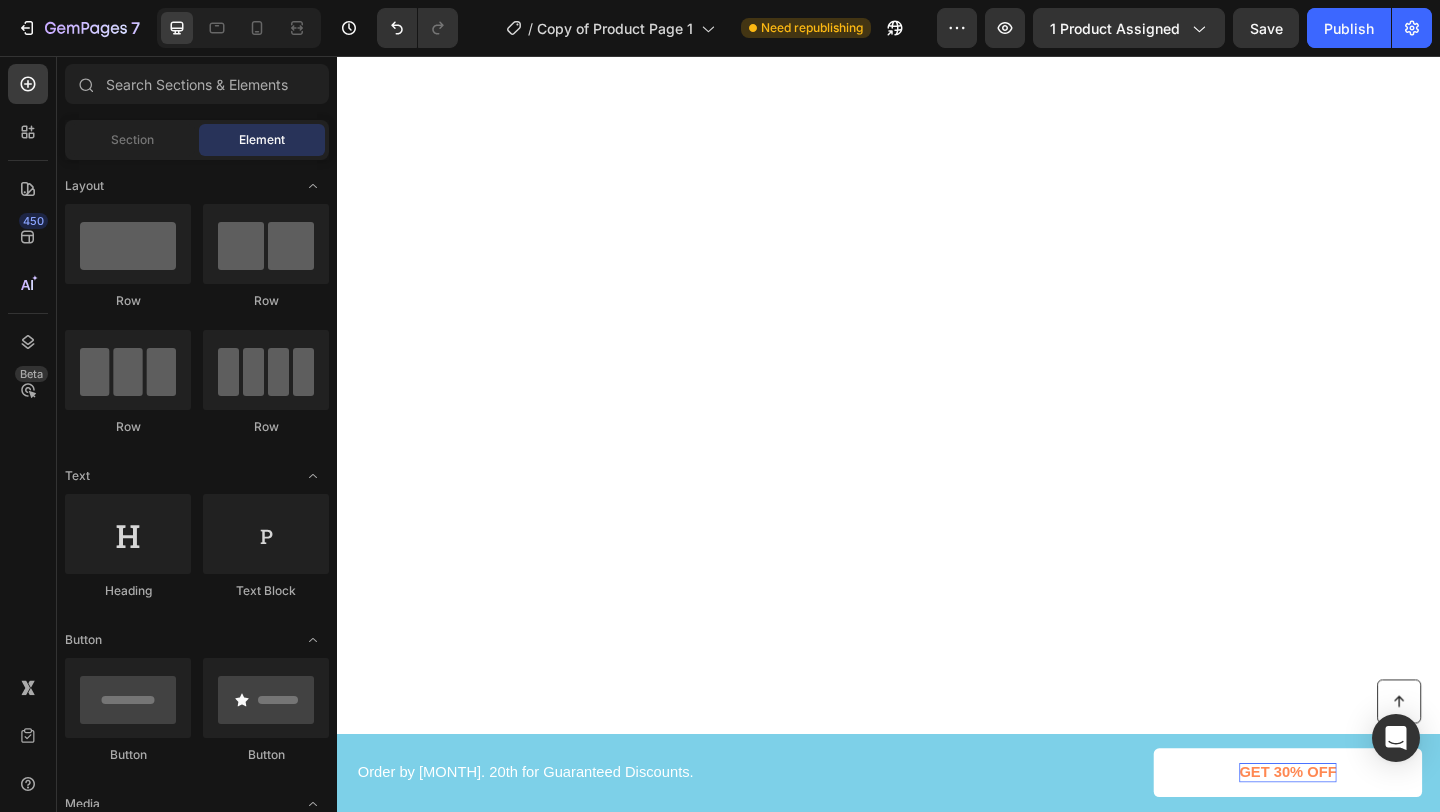 scroll, scrollTop: 2990, scrollLeft: 0, axis: vertical 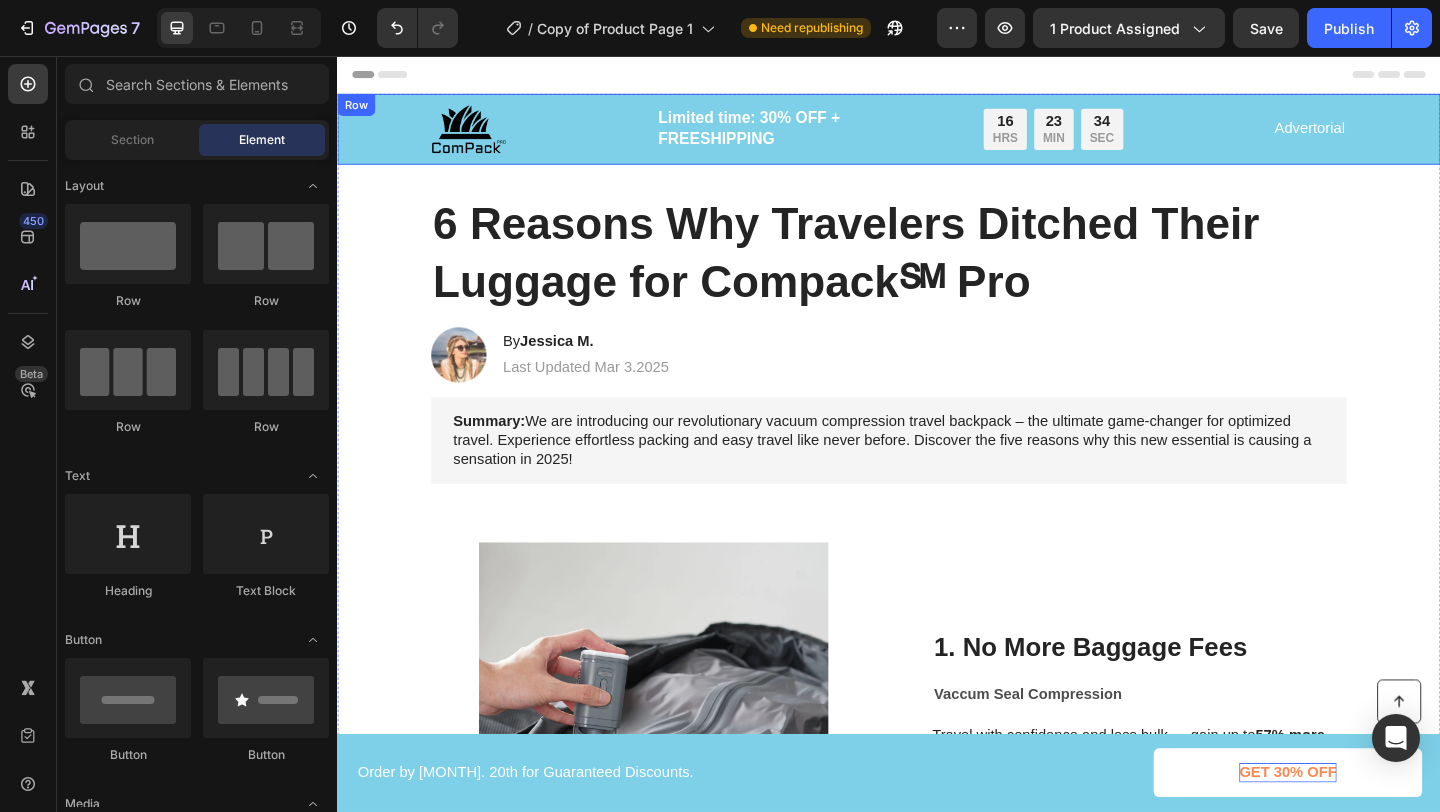 click on "Image Limited time: 30% OFF + FREESHIPPING Text Block 16 HRS 23 MIN 34 SEC Countdown Timer Row Advertorial Text Block Row" at bounding box center [937, 135] 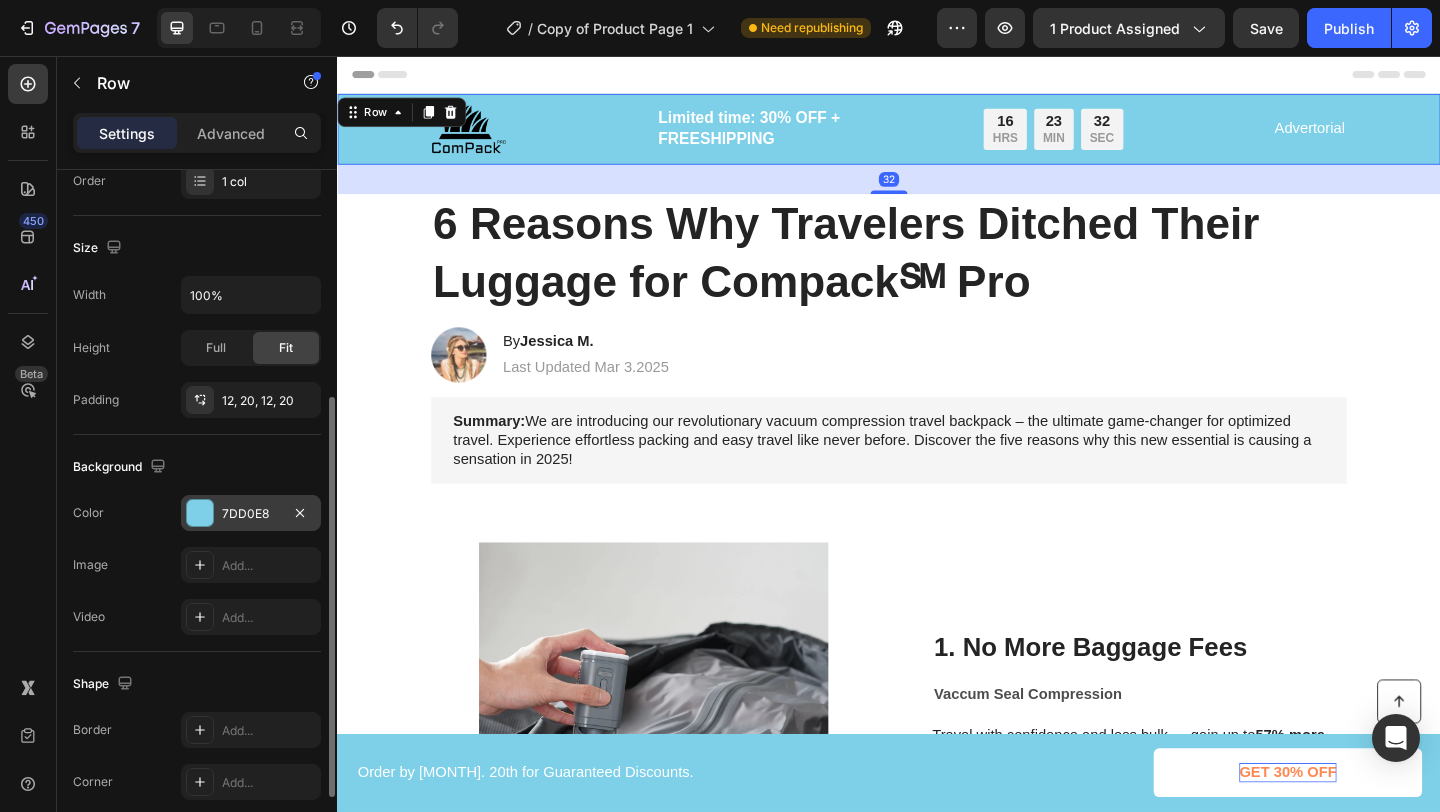 scroll, scrollTop: 389, scrollLeft: 0, axis: vertical 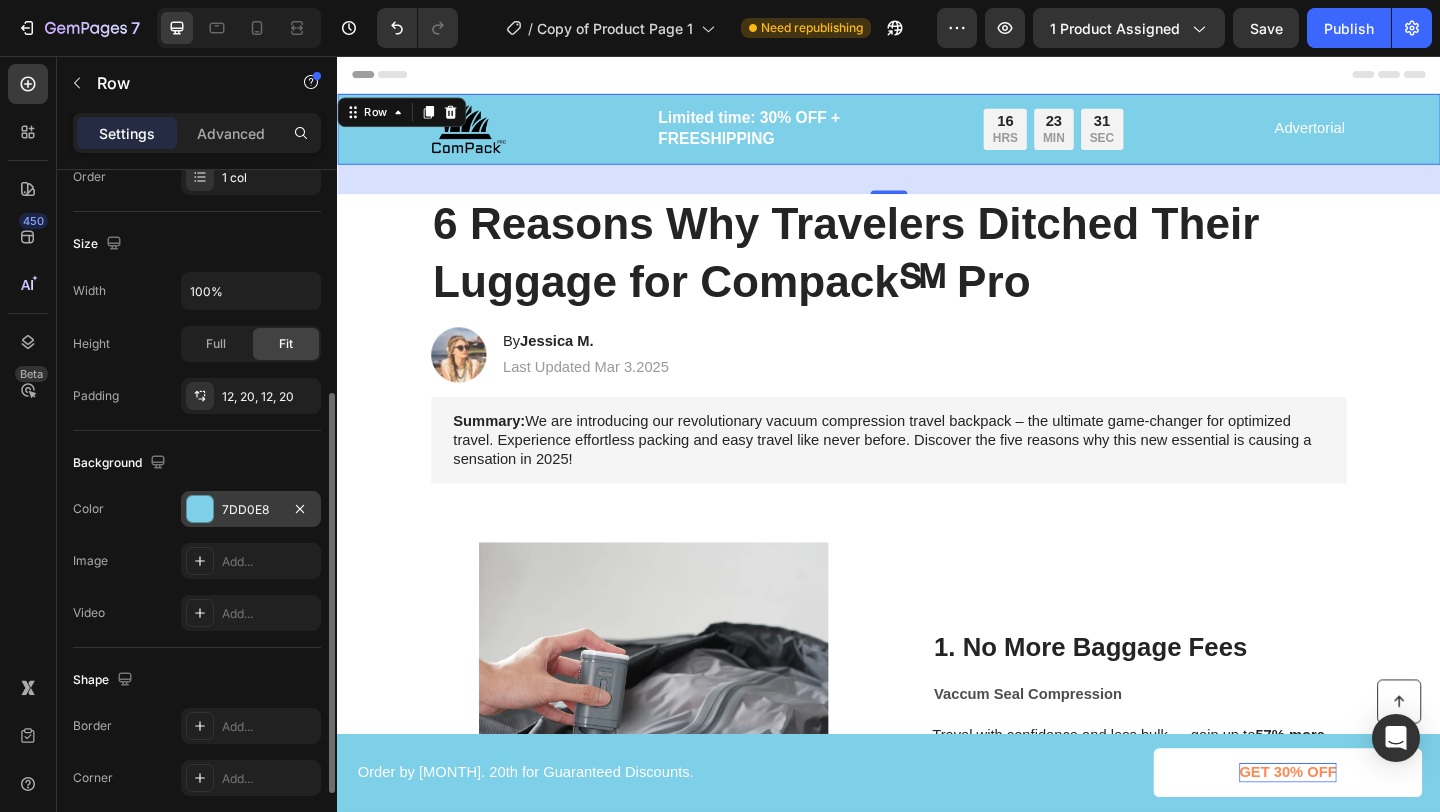 click at bounding box center (200, 509) 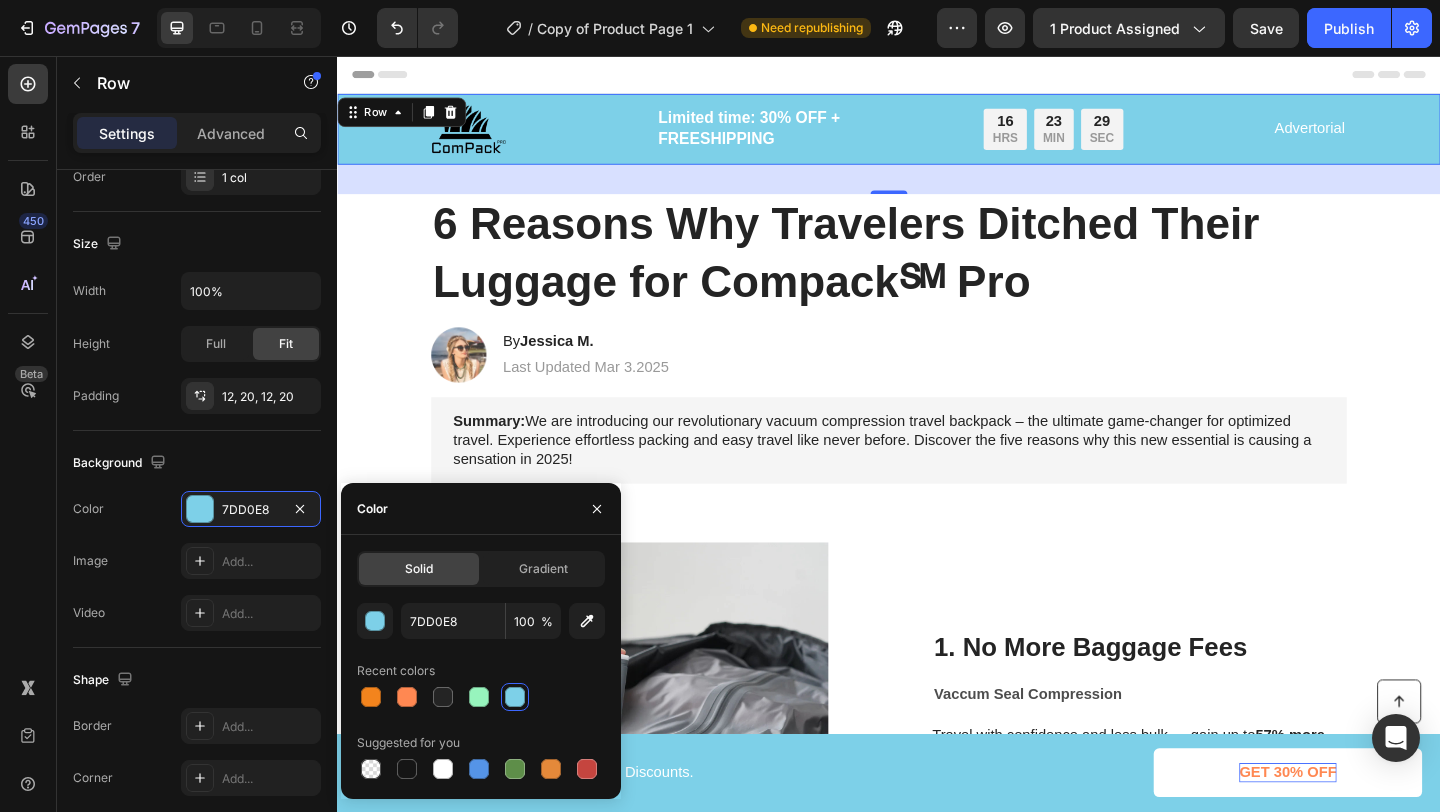 click at bounding box center (515, 697) 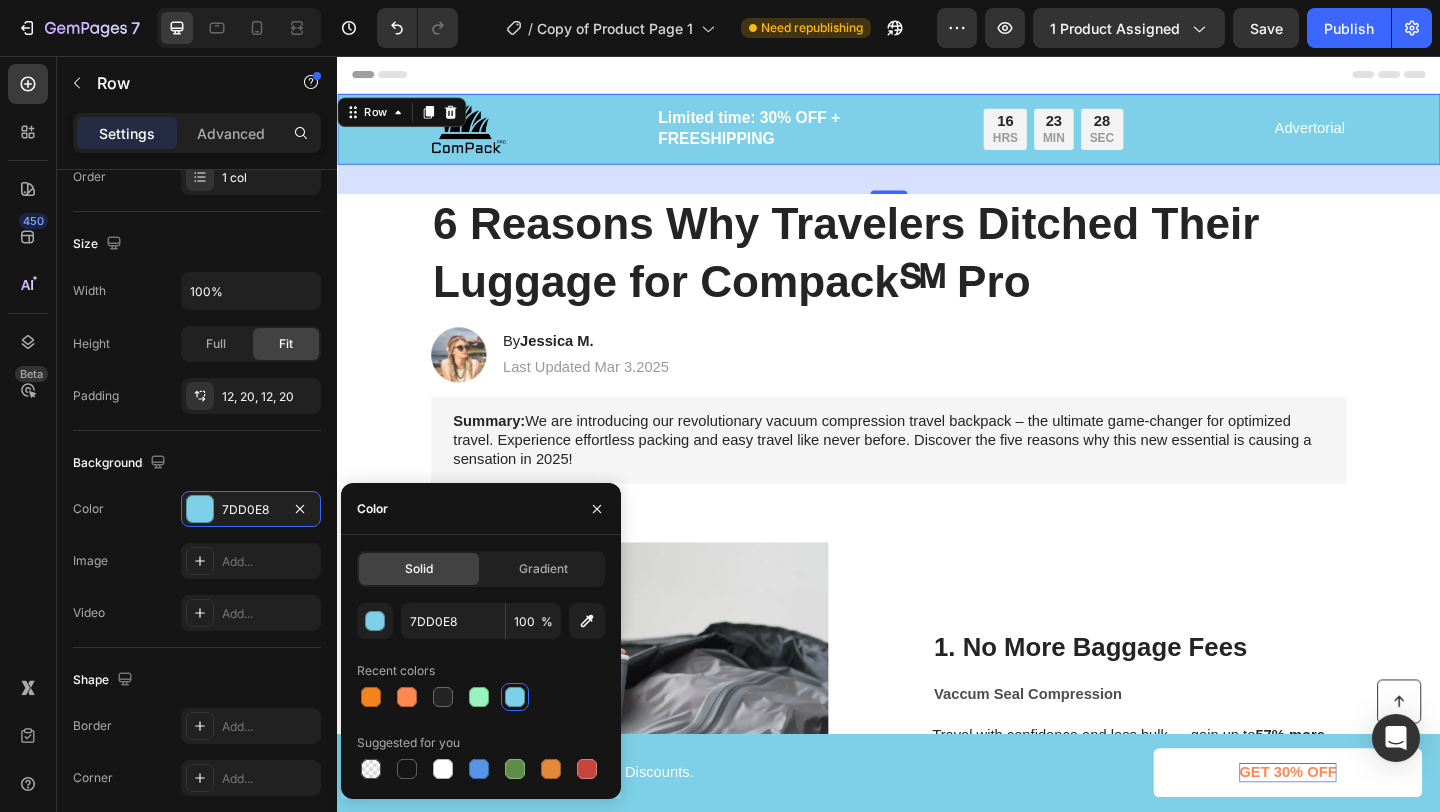 click at bounding box center [515, 697] 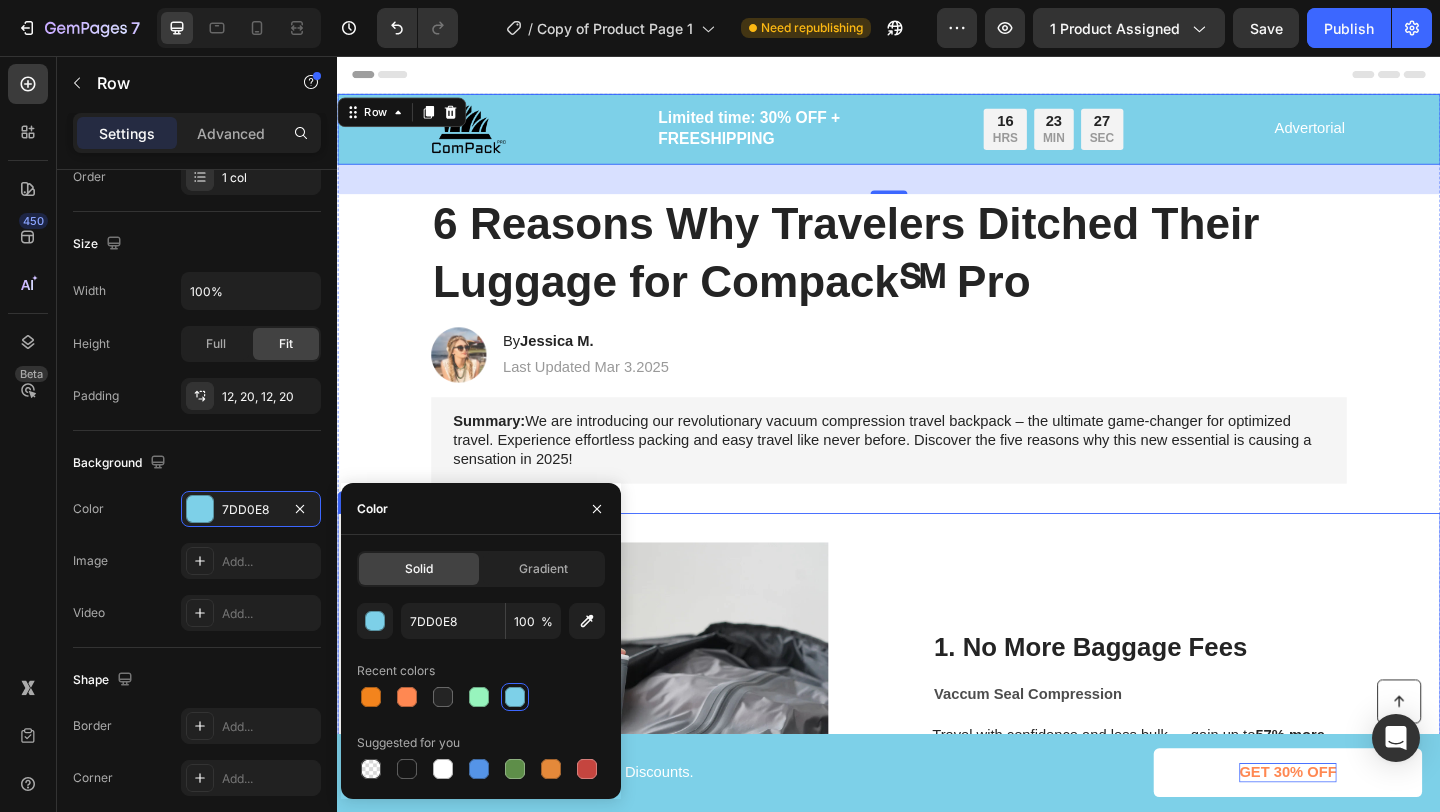click on "Image 1. No More Baggage Fees Heading Vaccum Seal Compression Text Block Travel with confidence and less bulk — gain up to  57% more space instantly . Compress  30 liters of clothing into just 18.0L , so you can pack more without leaving essentials behind. Text Block Row" at bounding box center (937, 775) 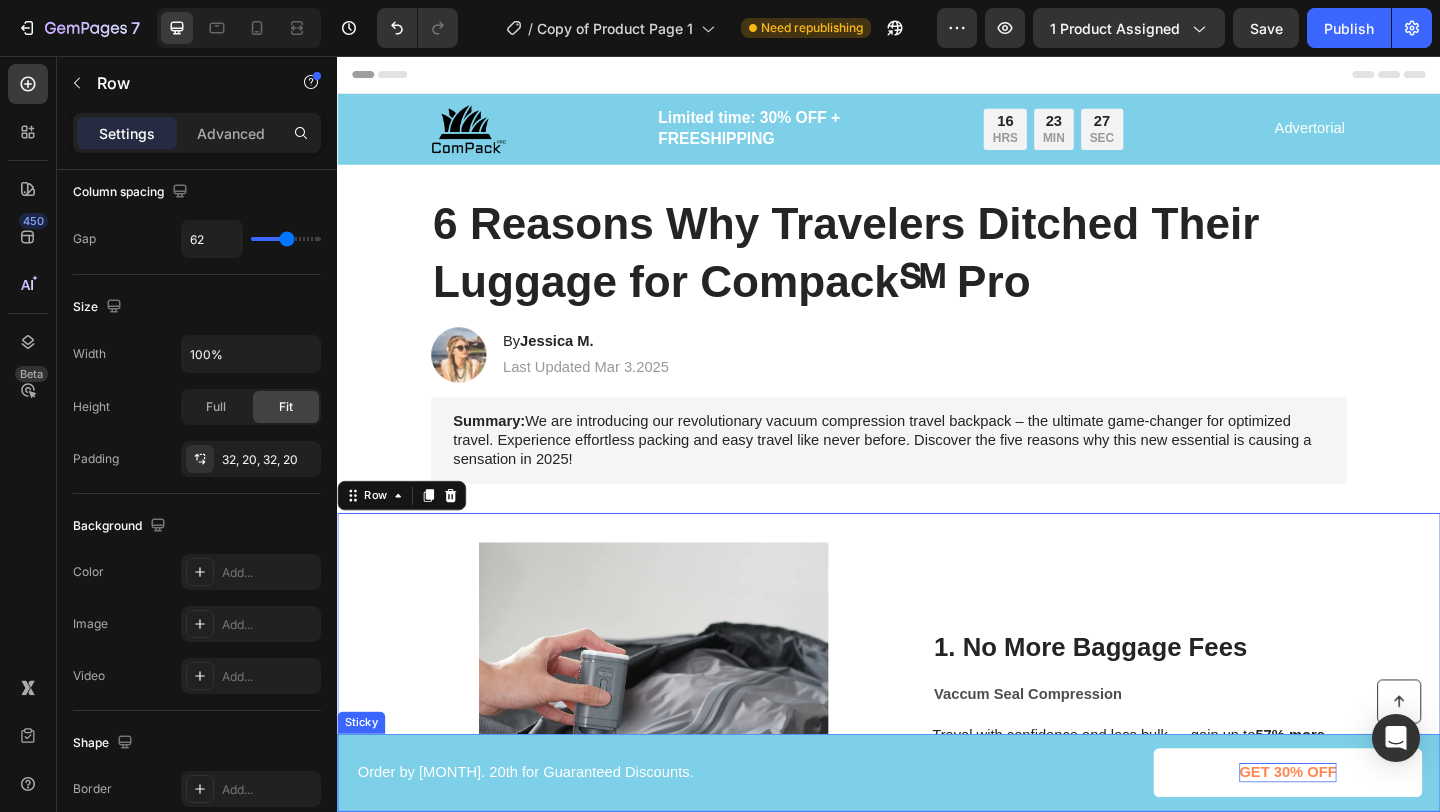 click on "Button Order by [MONTH]. 20th for Guaranteed Discounts. Text Block GET 30% OFF Button Row Sticky" at bounding box center [937, 835] 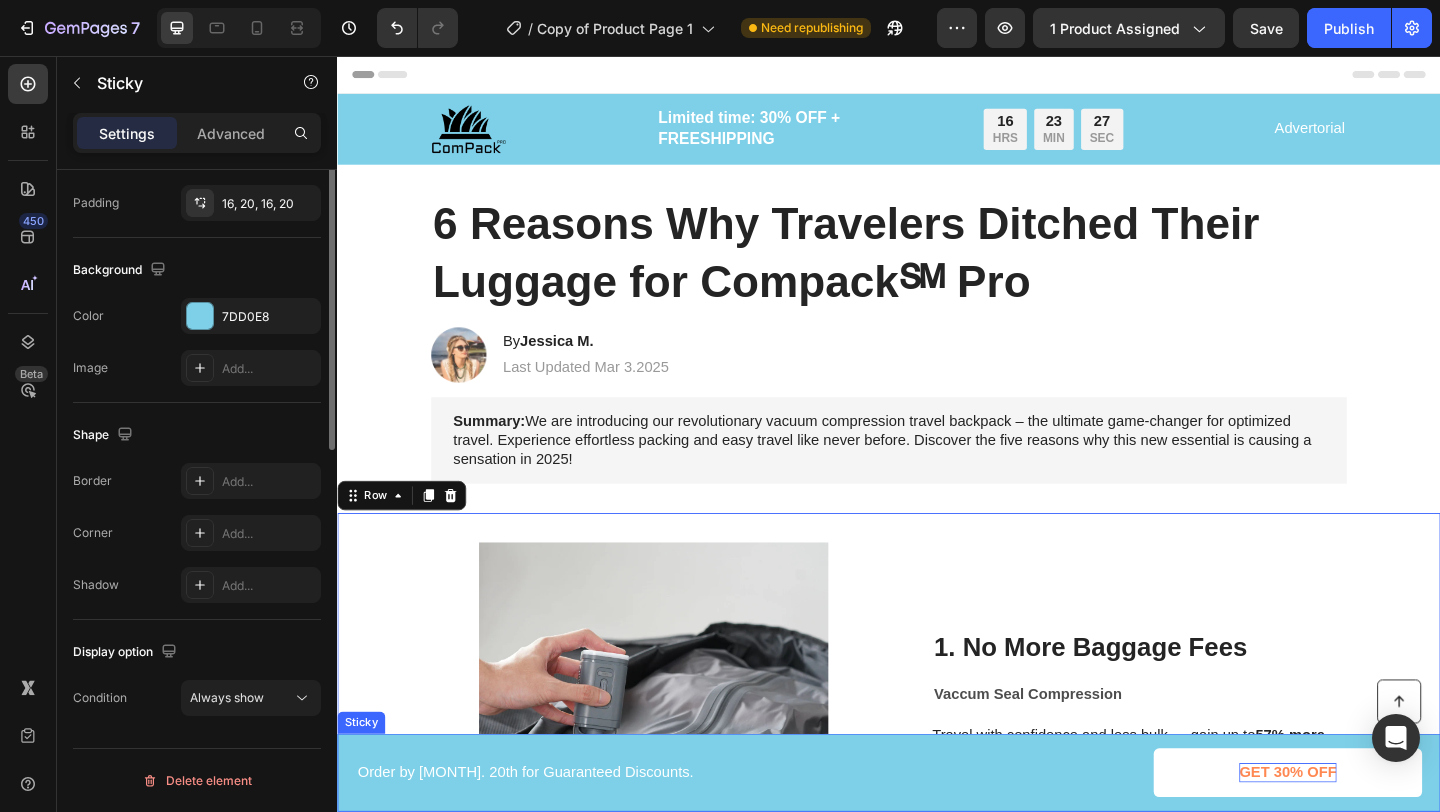 scroll, scrollTop: 0, scrollLeft: 0, axis: both 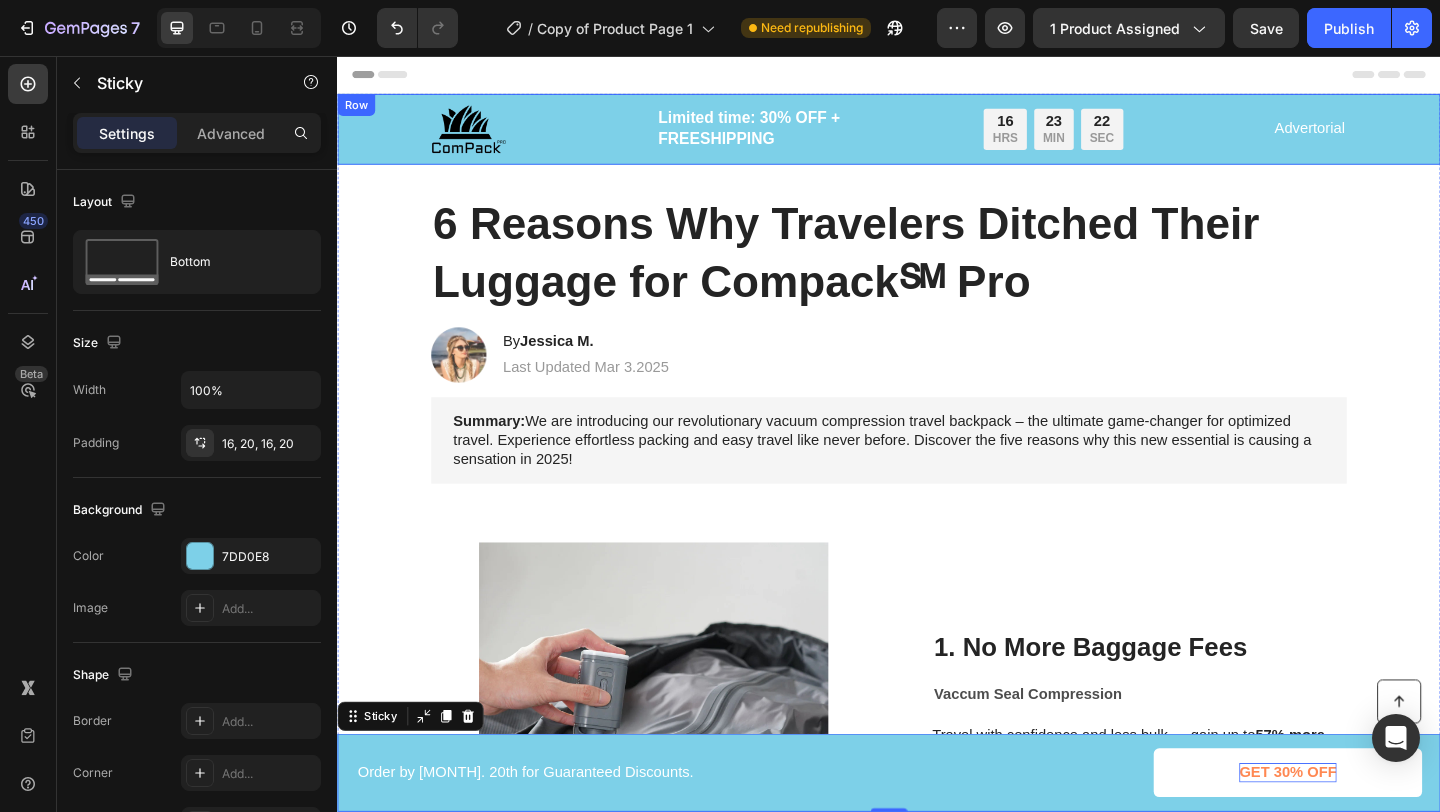 click on "Image Limited time: 30% OFF + FREESHIPPING Text Block 16 HRS 23 MIN 22 SEC Countdown Timer Row Advertorial Text Block Row" at bounding box center [937, 135] 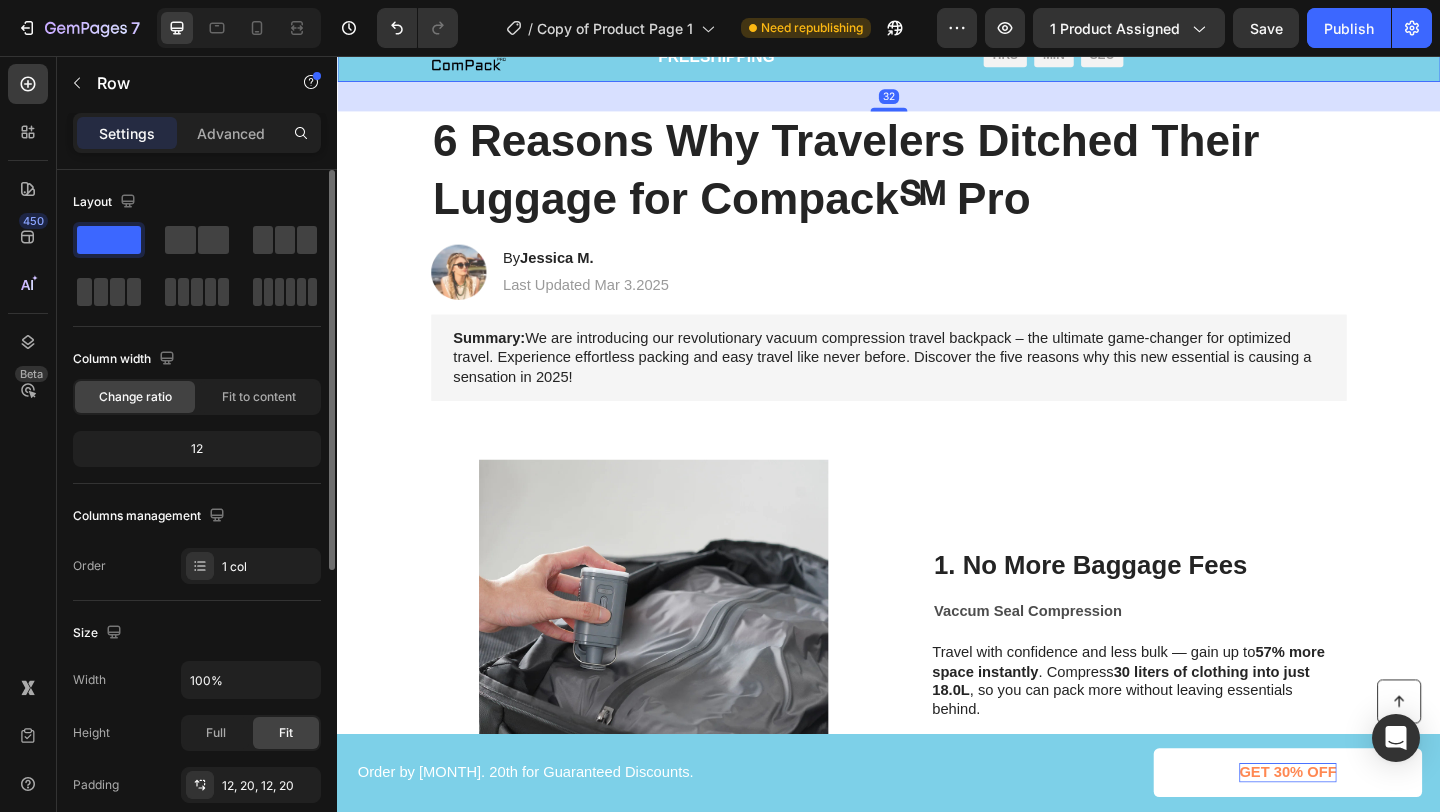 scroll, scrollTop: 216, scrollLeft: 0, axis: vertical 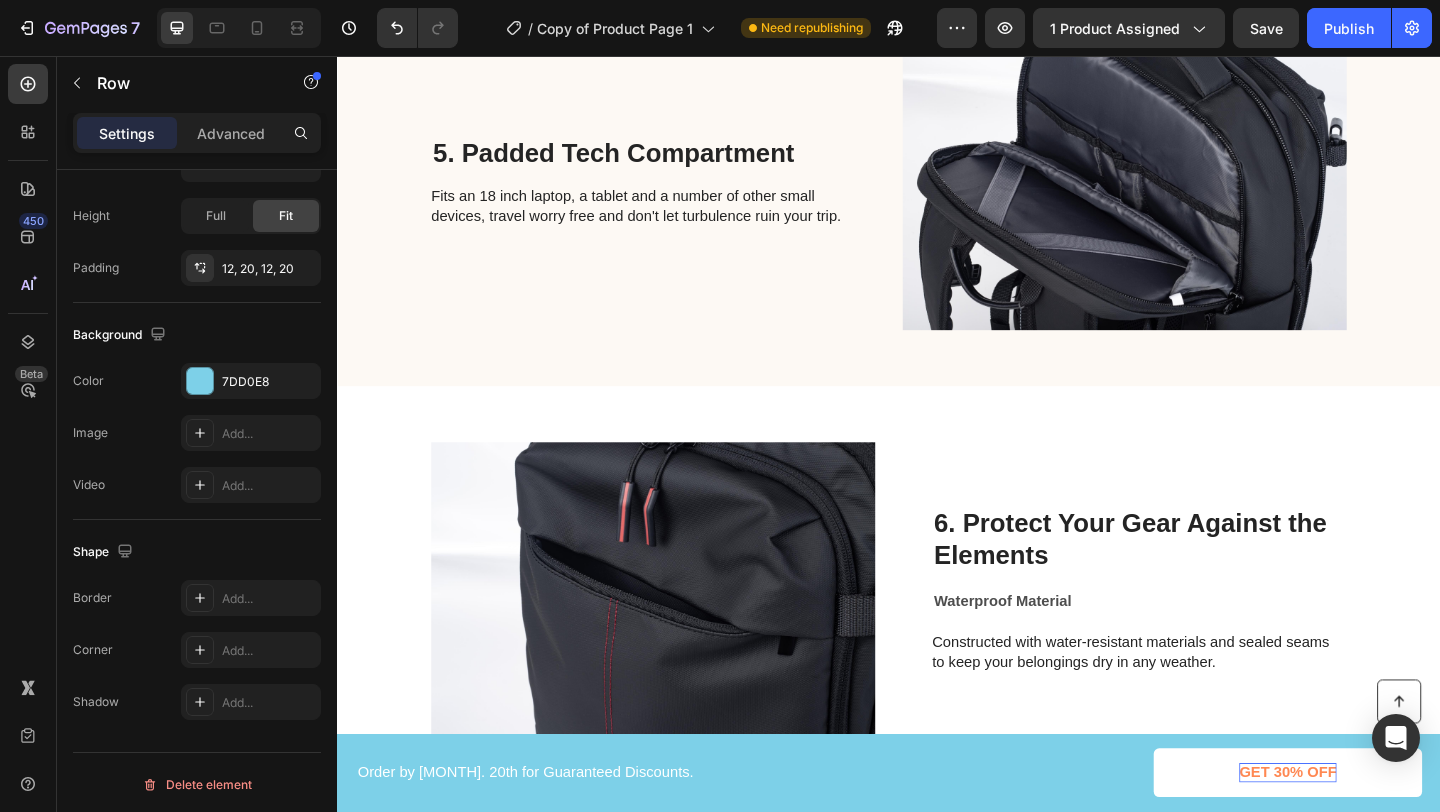 click on "SALE ENDS SOON Text Block 16 hrs 22 min 57 sec Countdown Timer TSA Approved Theft-proof Lock Heading Secure your belongings without risking your backpack's lock being broken by TSA agents. Text Block GET 50% OFF Button Sell-out Risk:  High Text Block | Text Block FREE  shipping Text Block Row Try it today with a 30-Day Money Back Guarantee! Text Block Row Image Row" at bounding box center (937, -257) 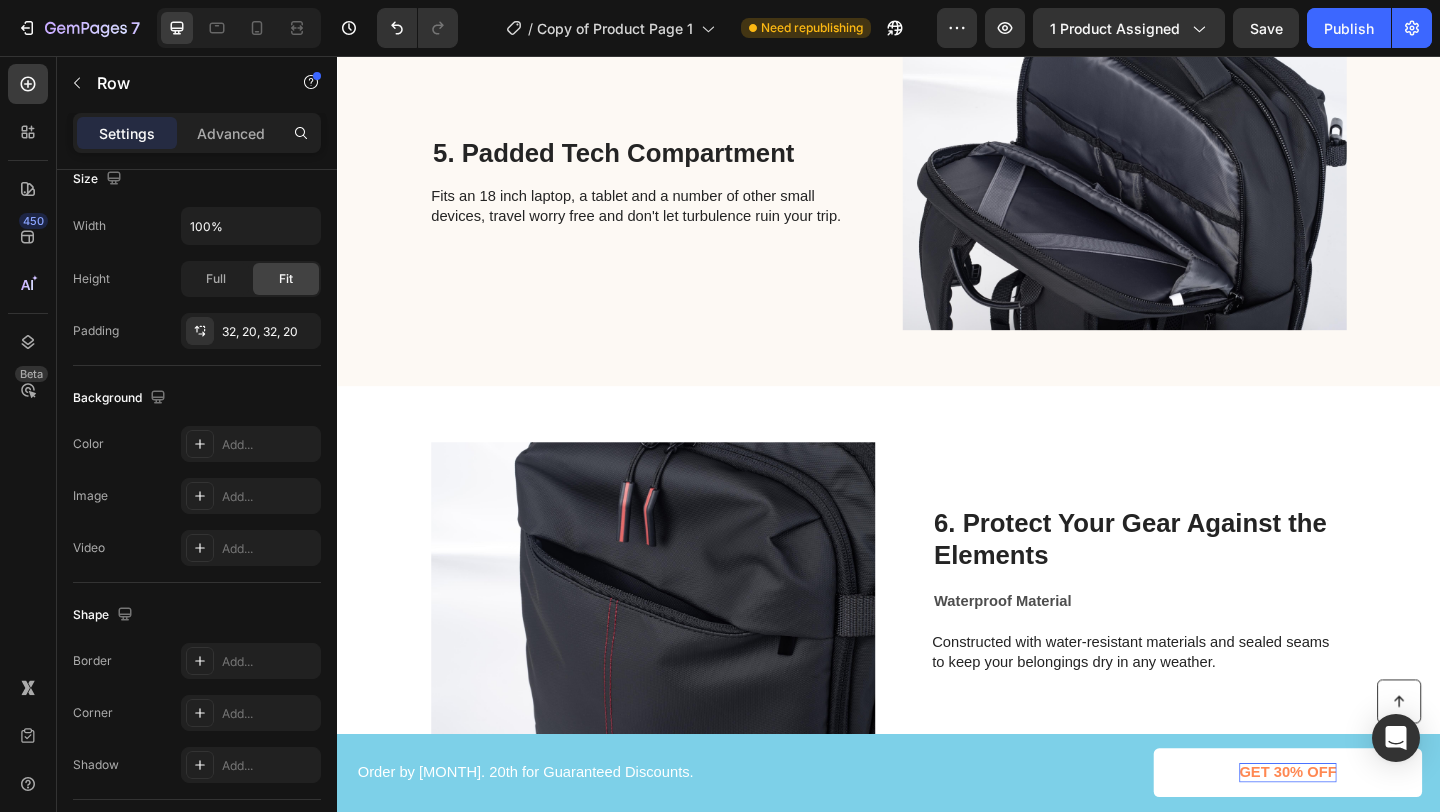 scroll, scrollTop: 2238, scrollLeft: 0, axis: vertical 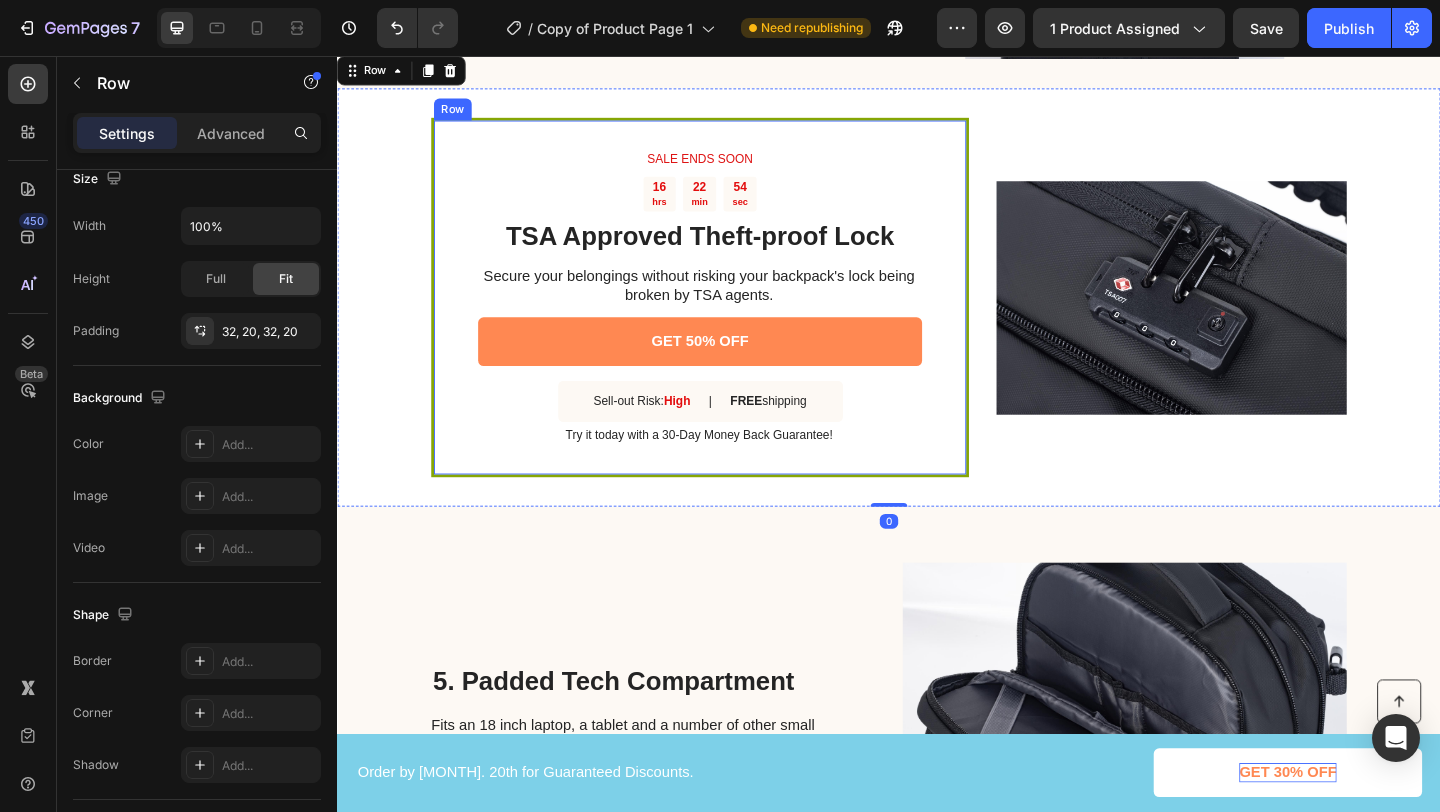 click on "SALE ENDS SOON Text Block 16 hrs 22 min 54 sec Countdown Timer TSA Approved Theft-proof Lock Heading Secure your belongings without risking your backpack's lock being broken by TSA agents. Text Block GET 50% OFF Button Sell-out Risk:  High Text Block | Text Block FREE  shipping Text Block Row Try it today with a 30-Day Money Back Guarantee! Text Block Row" at bounding box center (731, 318) 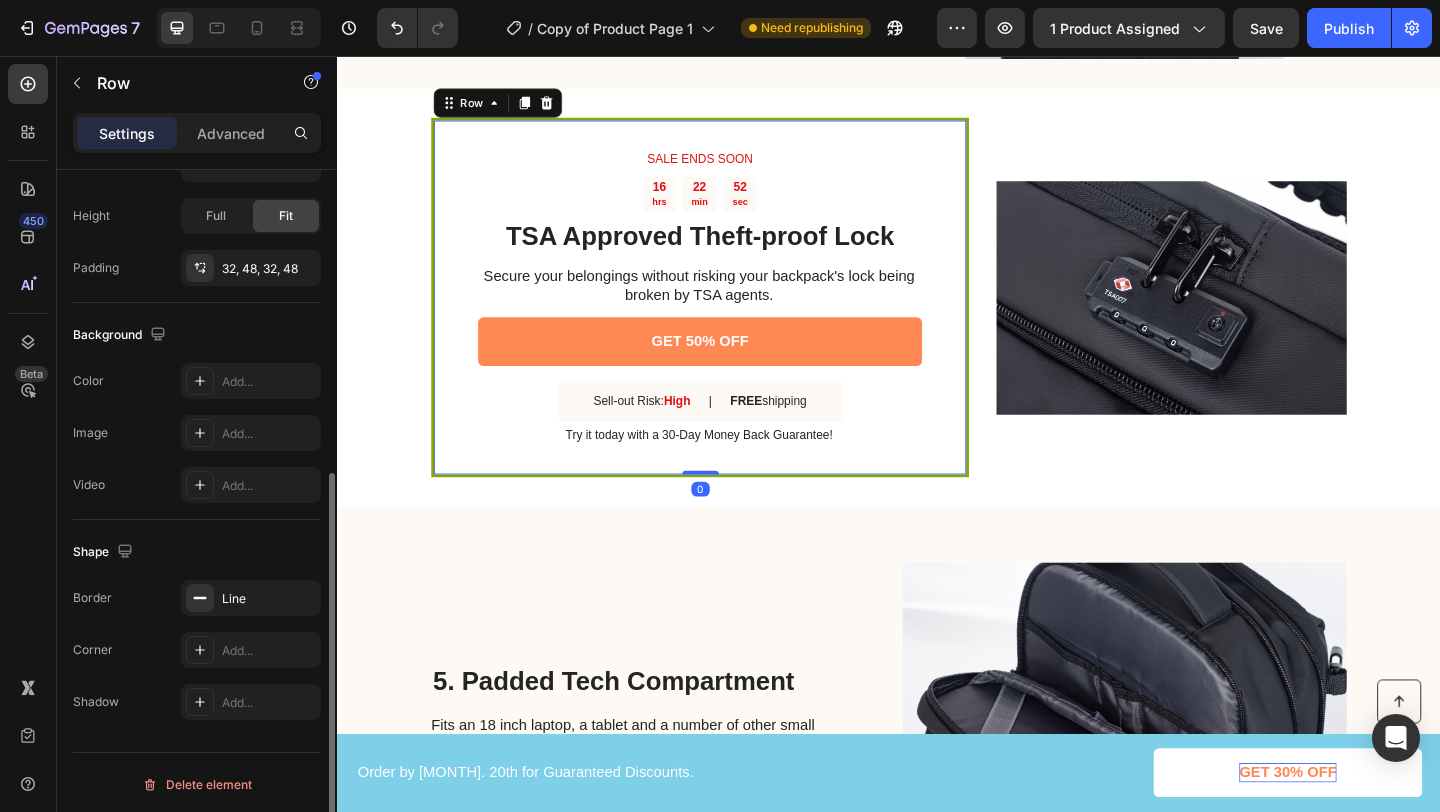 scroll, scrollTop: 521, scrollLeft: 0, axis: vertical 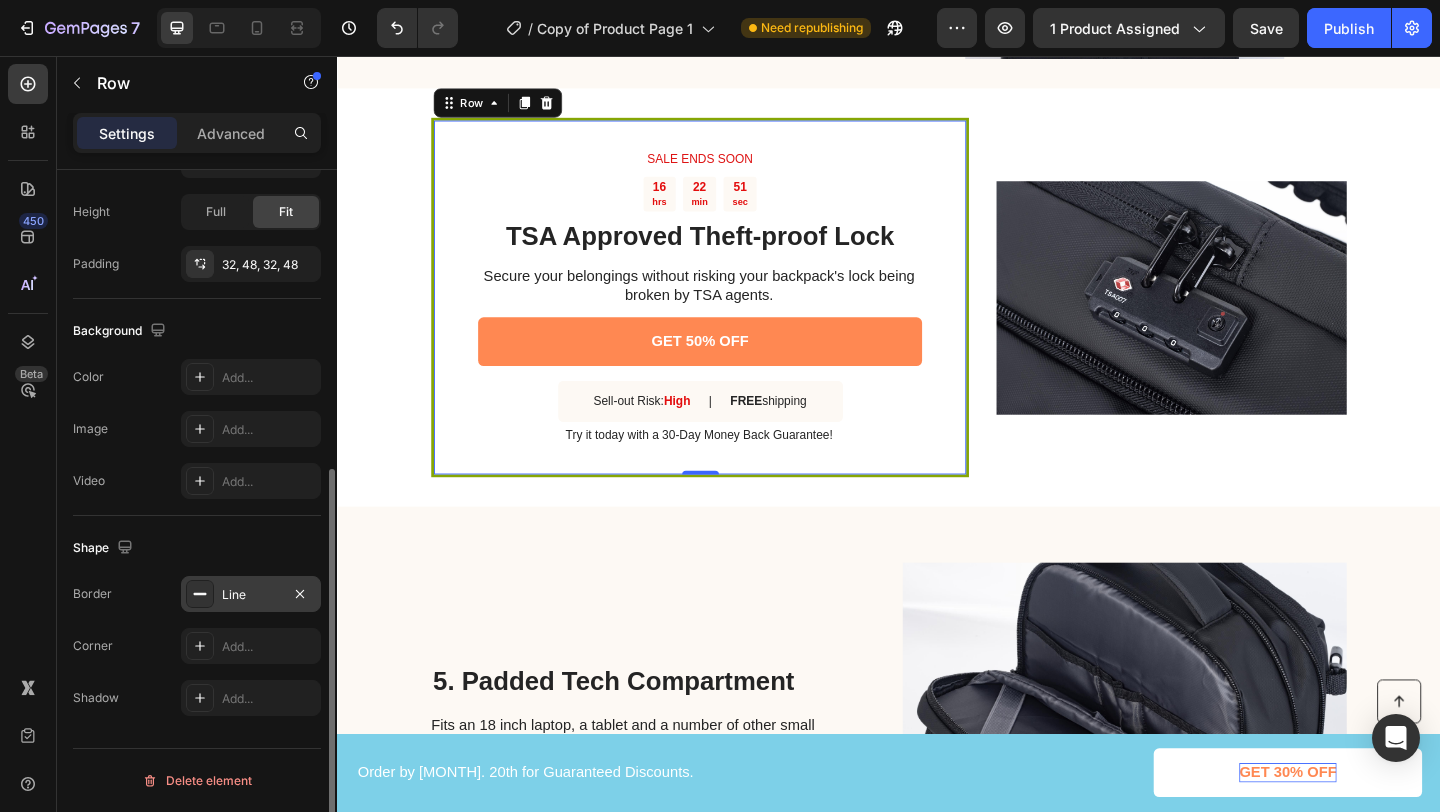 click on "Line" at bounding box center (251, 594) 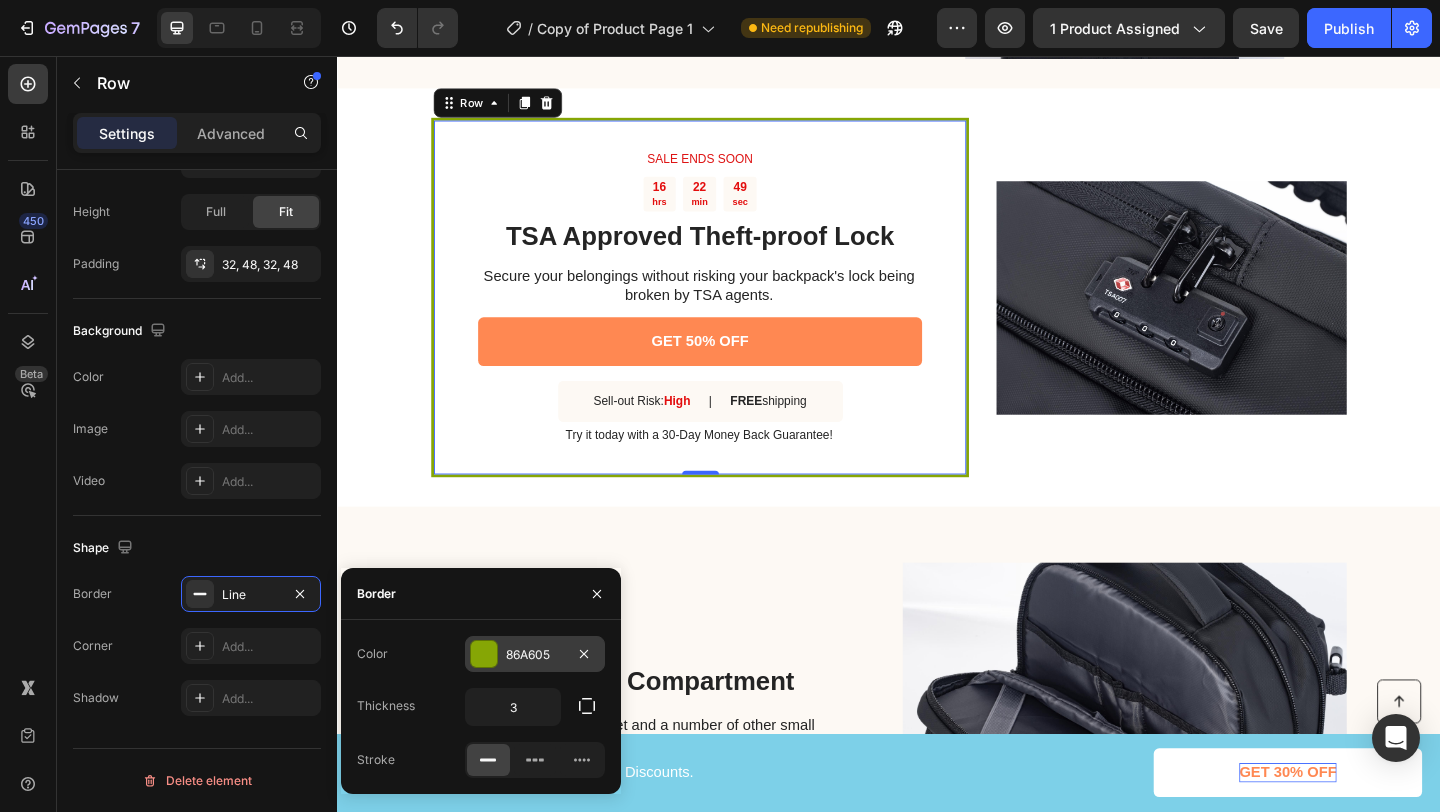 click at bounding box center (484, 654) 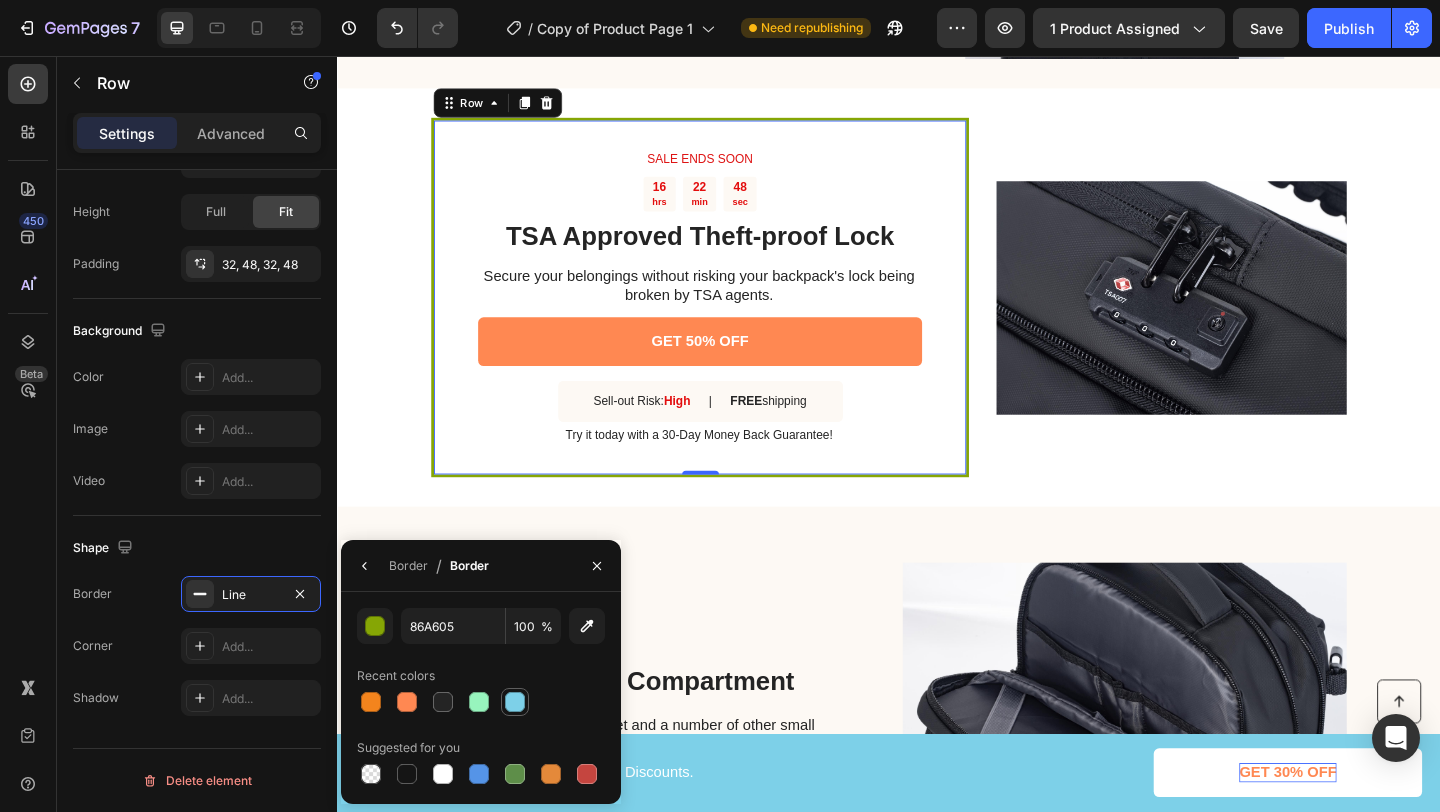 click at bounding box center (515, 702) 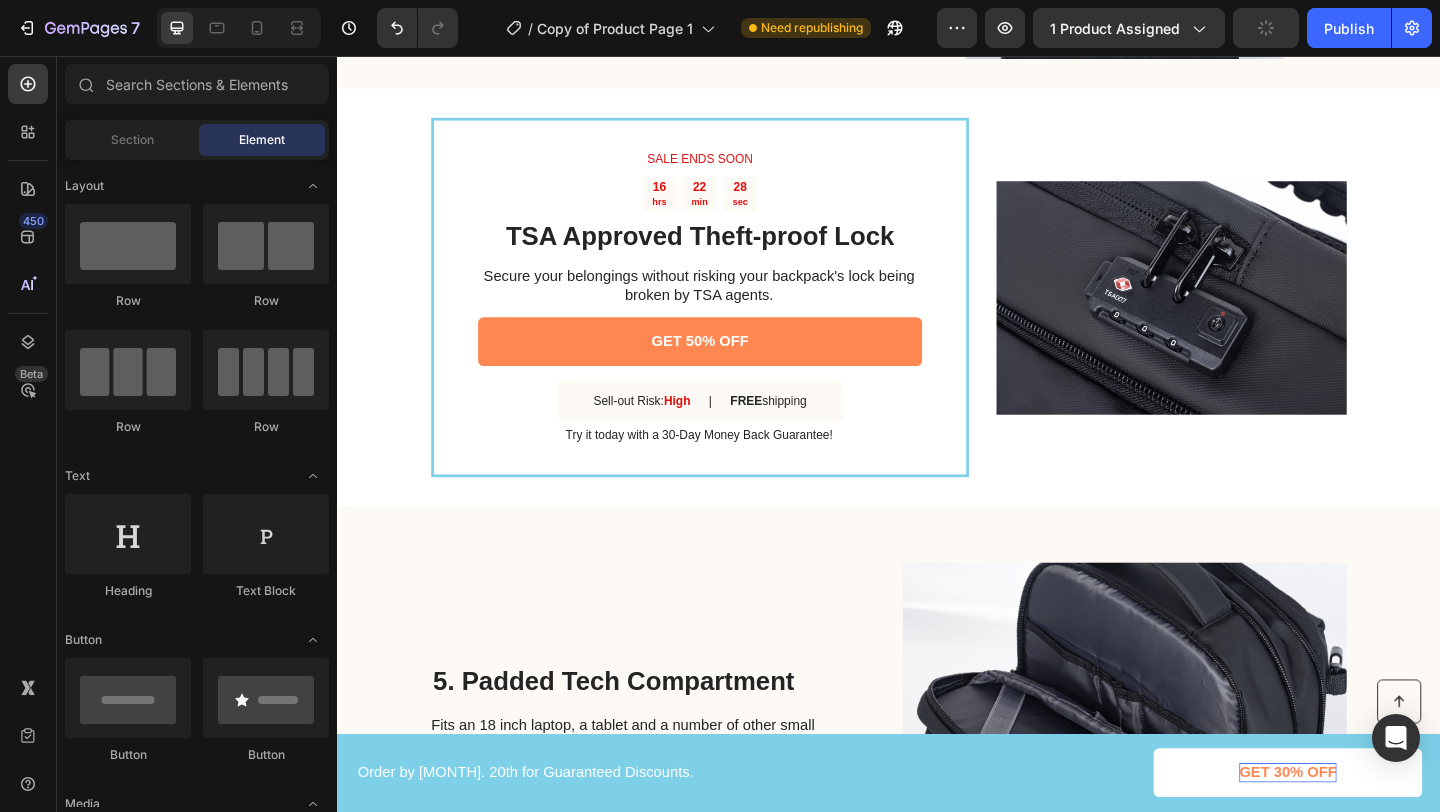 scroll, scrollTop: 1542, scrollLeft: 0, axis: vertical 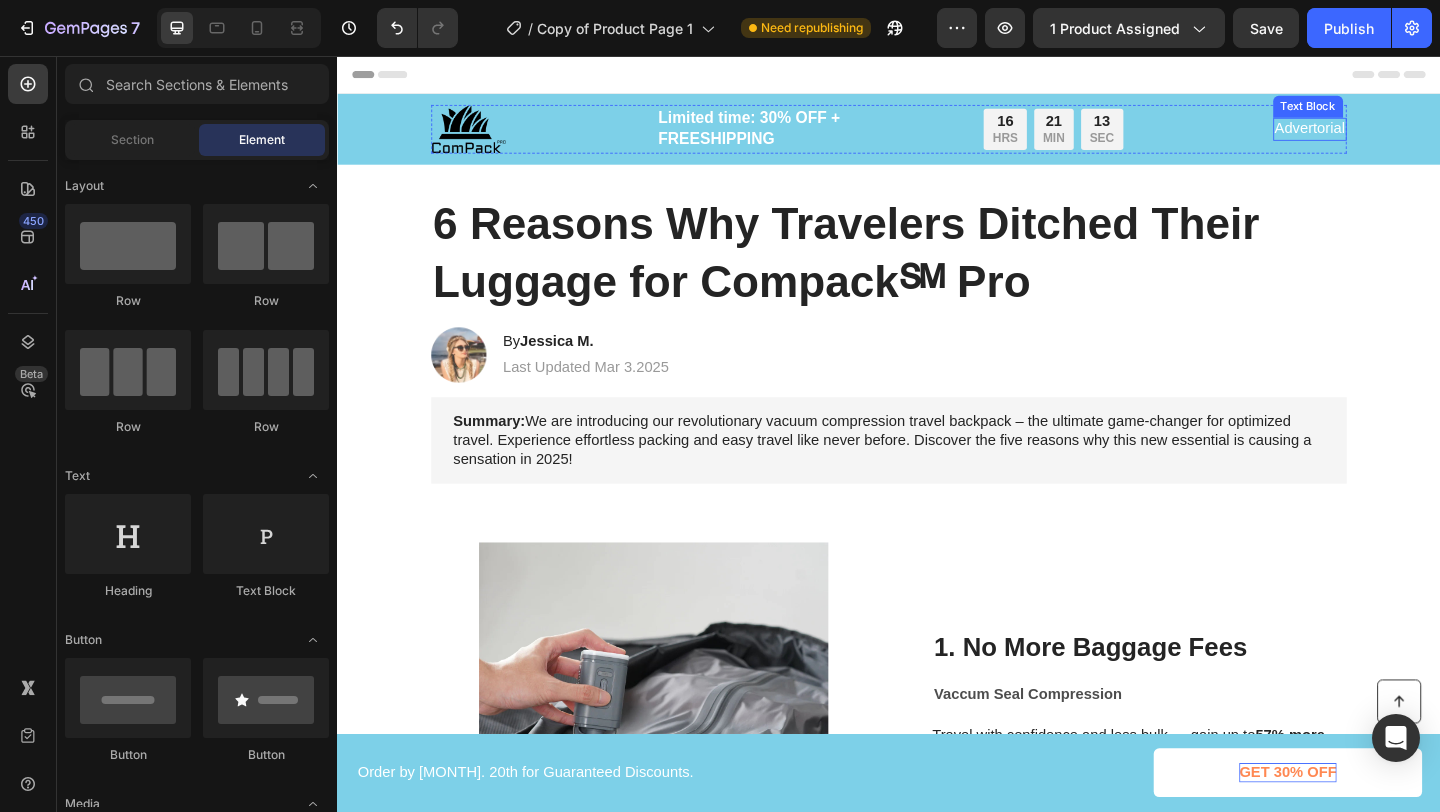 click on "Advertorial" at bounding box center (1395, 135) 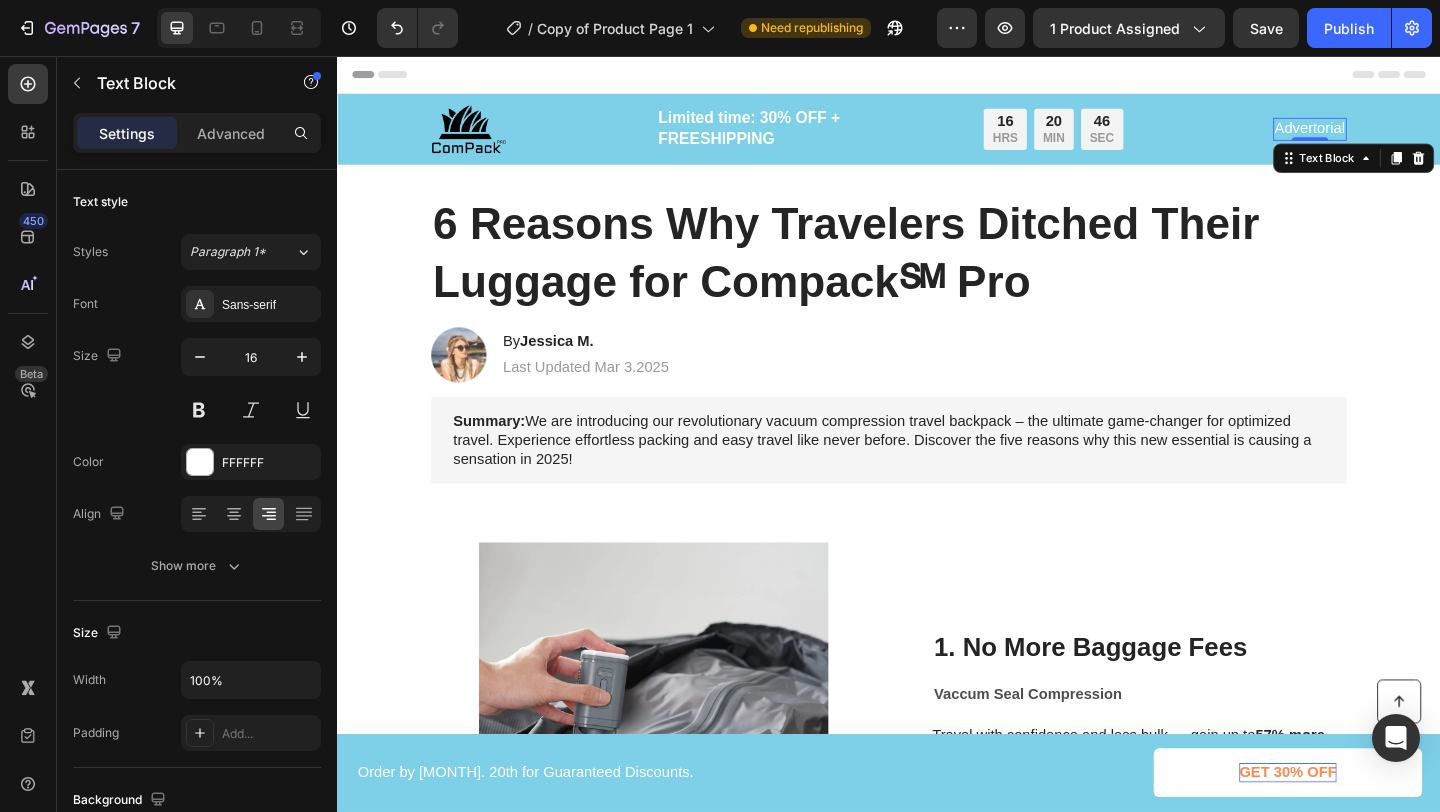 click on "Advertorial" at bounding box center (1395, 135) 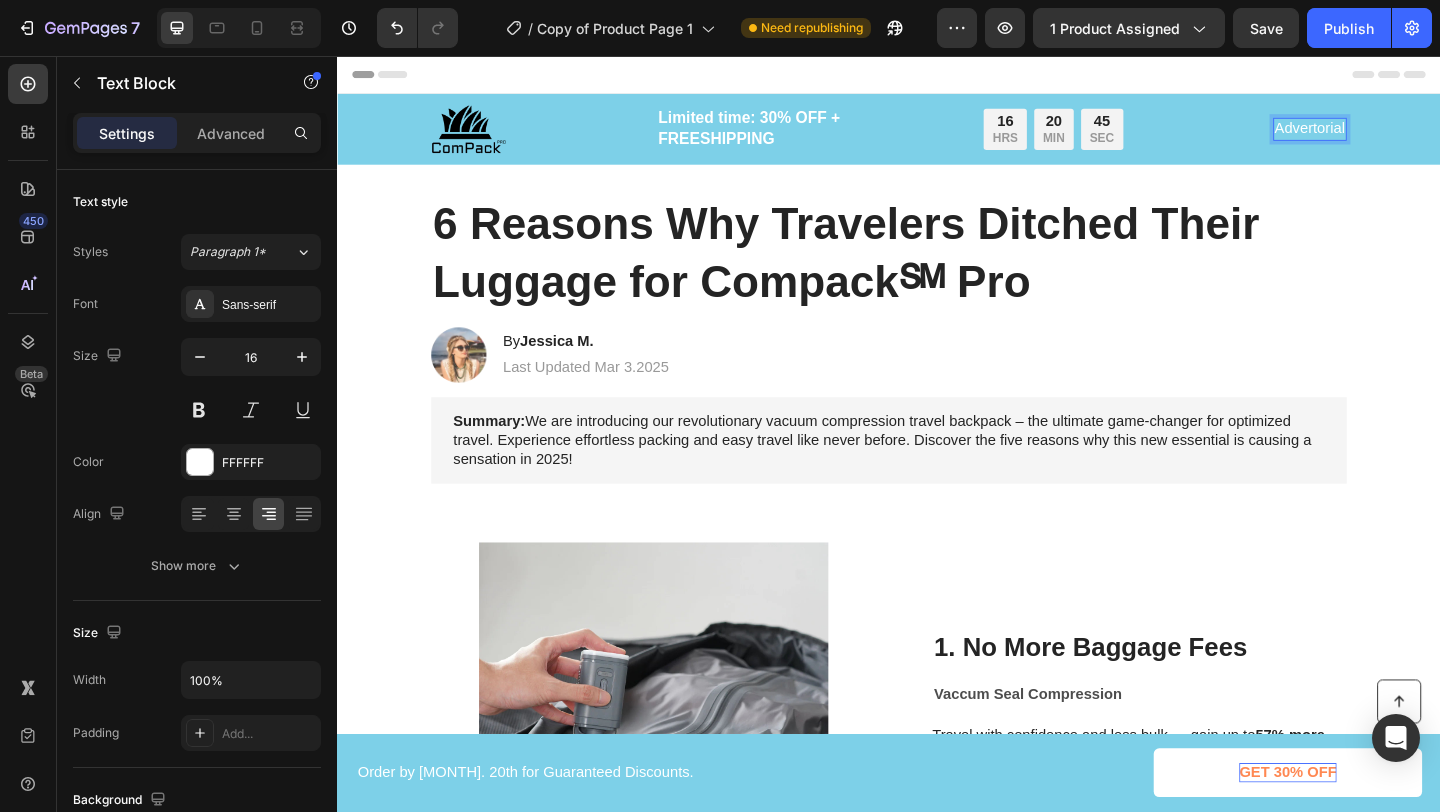 click on "Advertorial" at bounding box center [1395, 135] 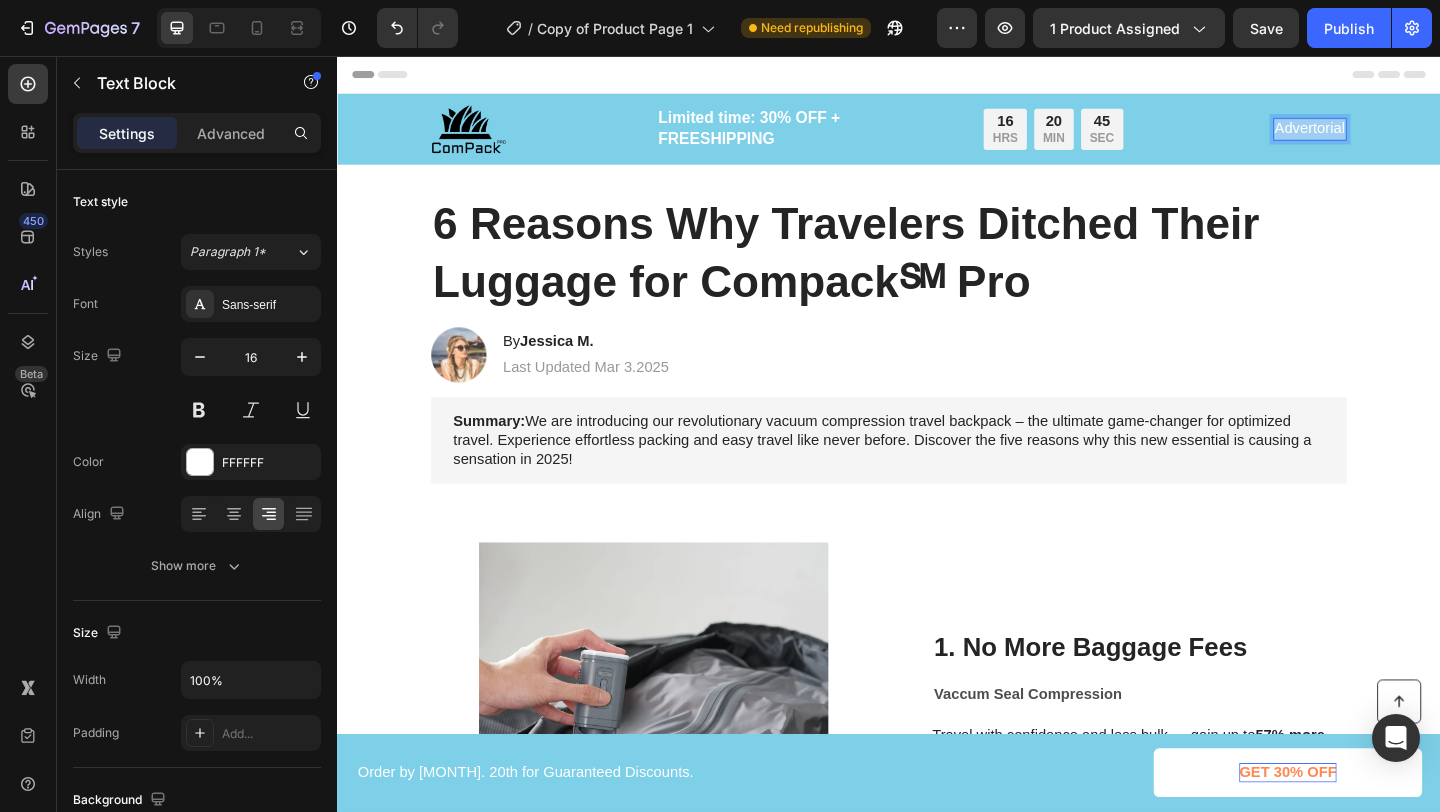 click on "Advertorial" at bounding box center [1395, 135] 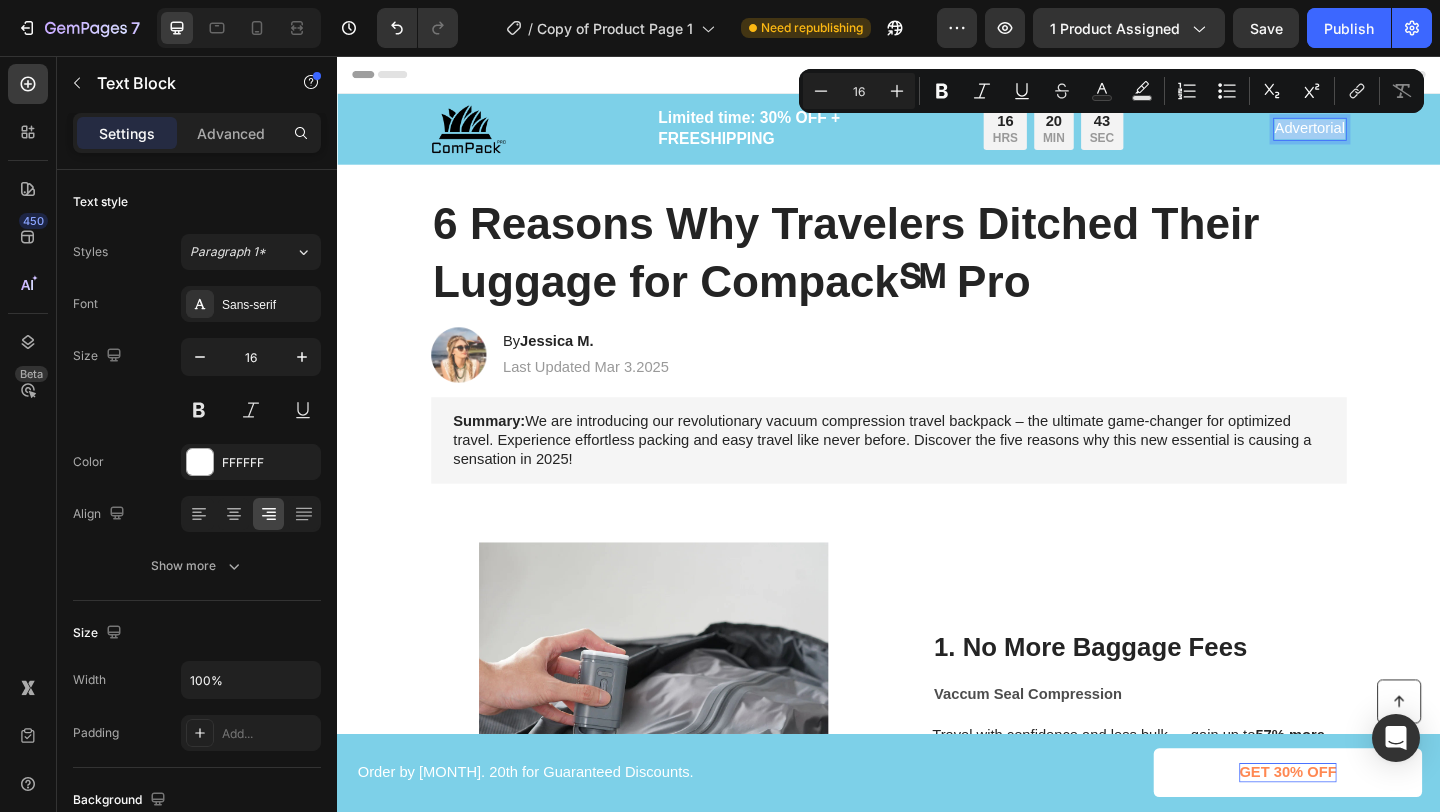 click on "Advertorial" at bounding box center (1395, 135) 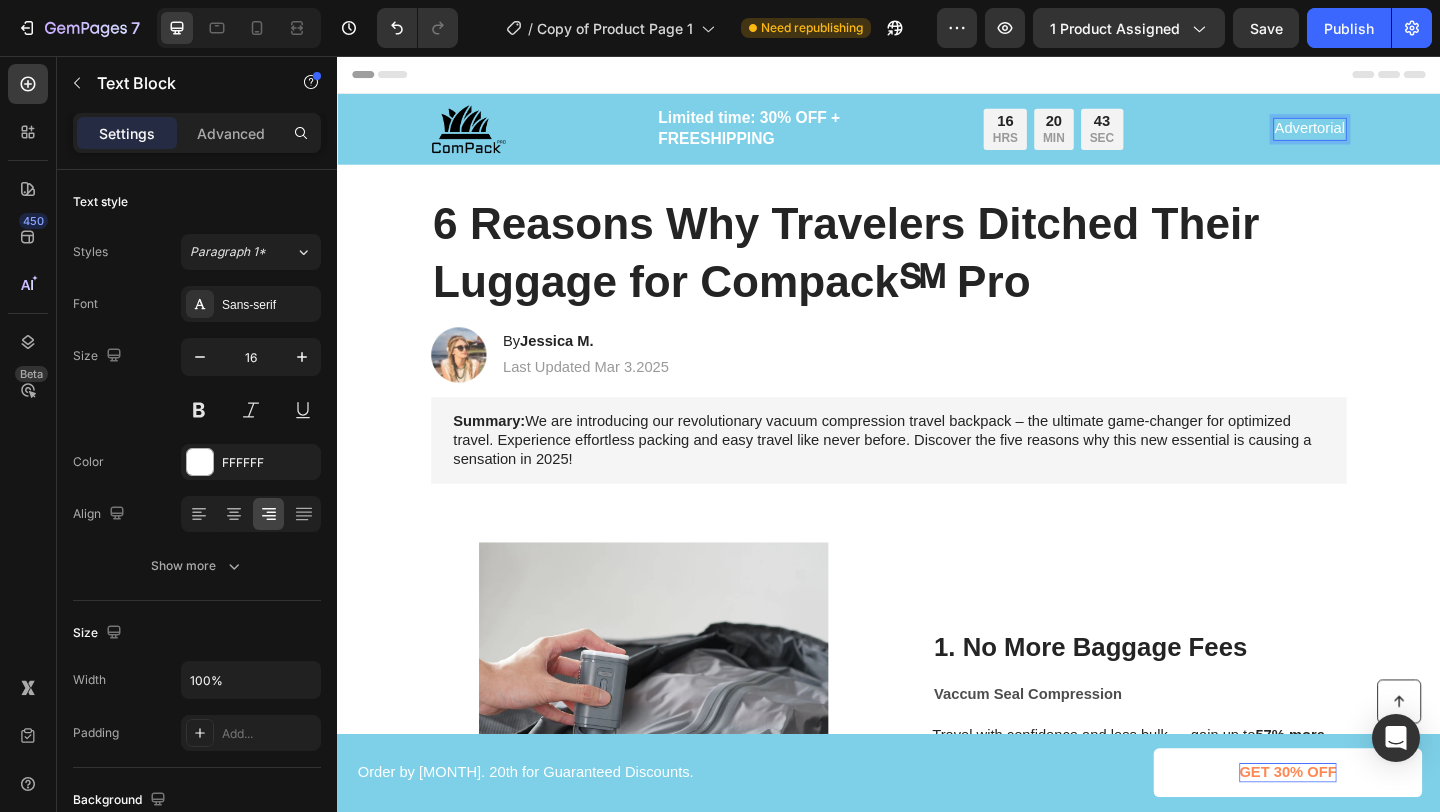 click on "Advertorial" at bounding box center [1395, 135] 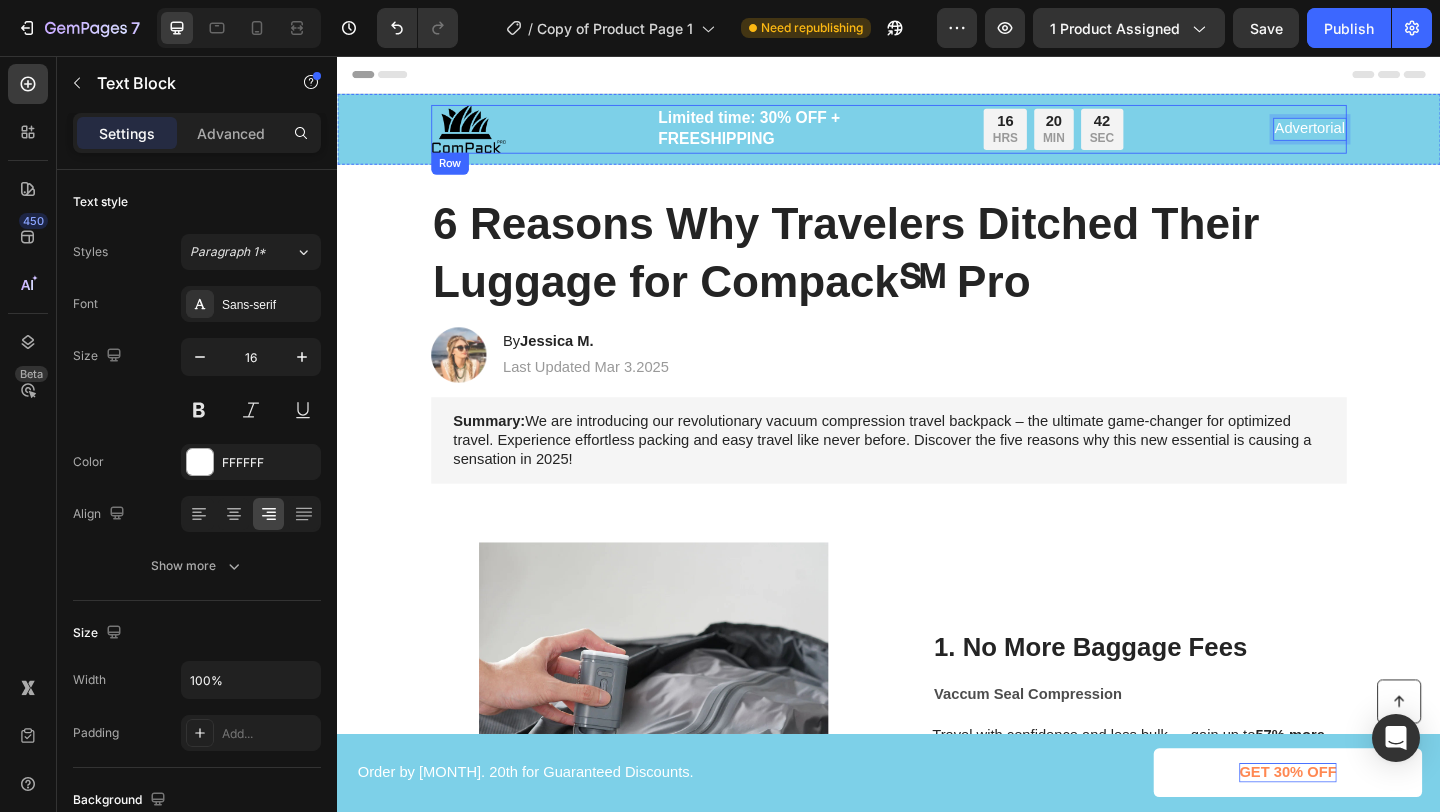 click on "Advertorial Text Block   0" at bounding box center [1395, 135] 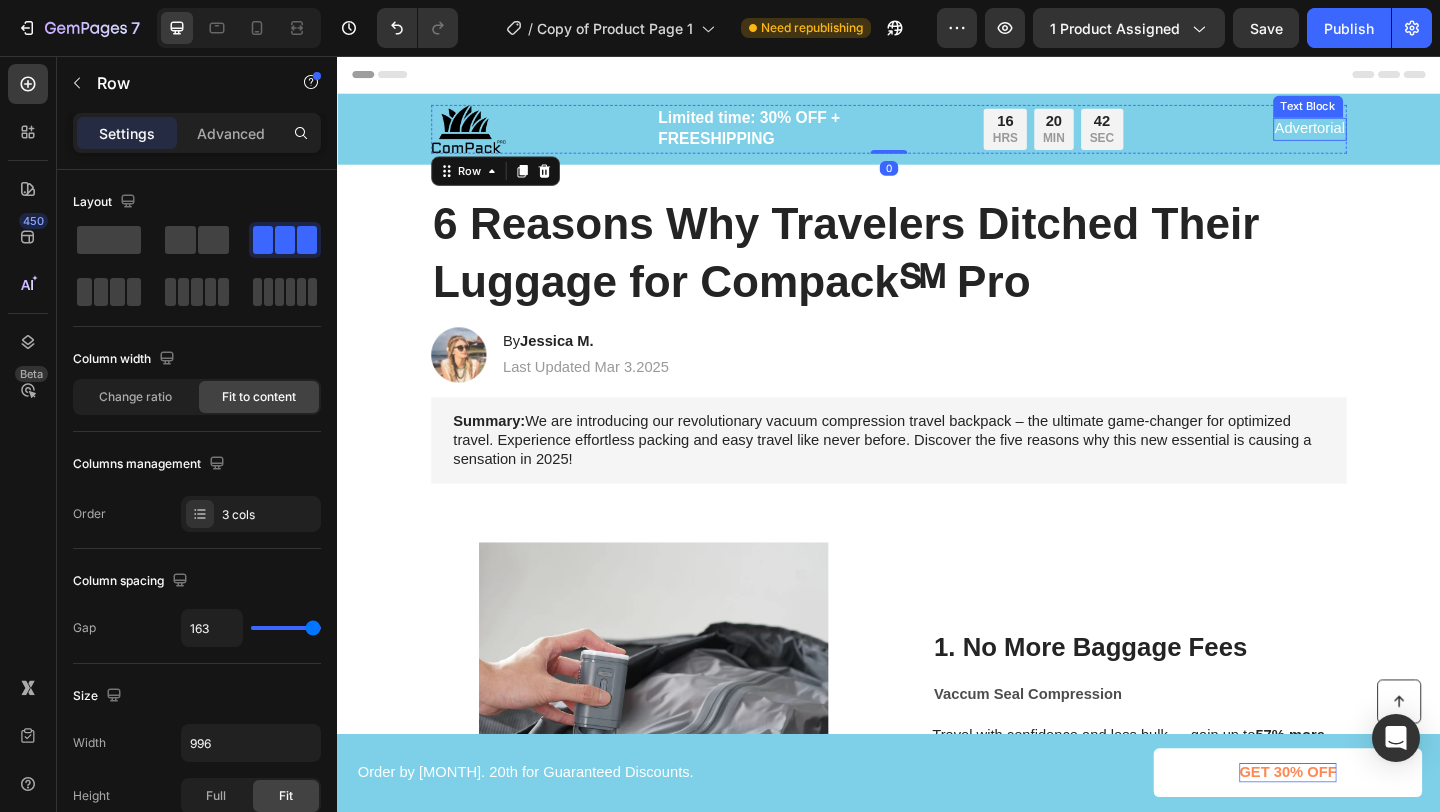 click on "Advertorial" at bounding box center (1395, 135) 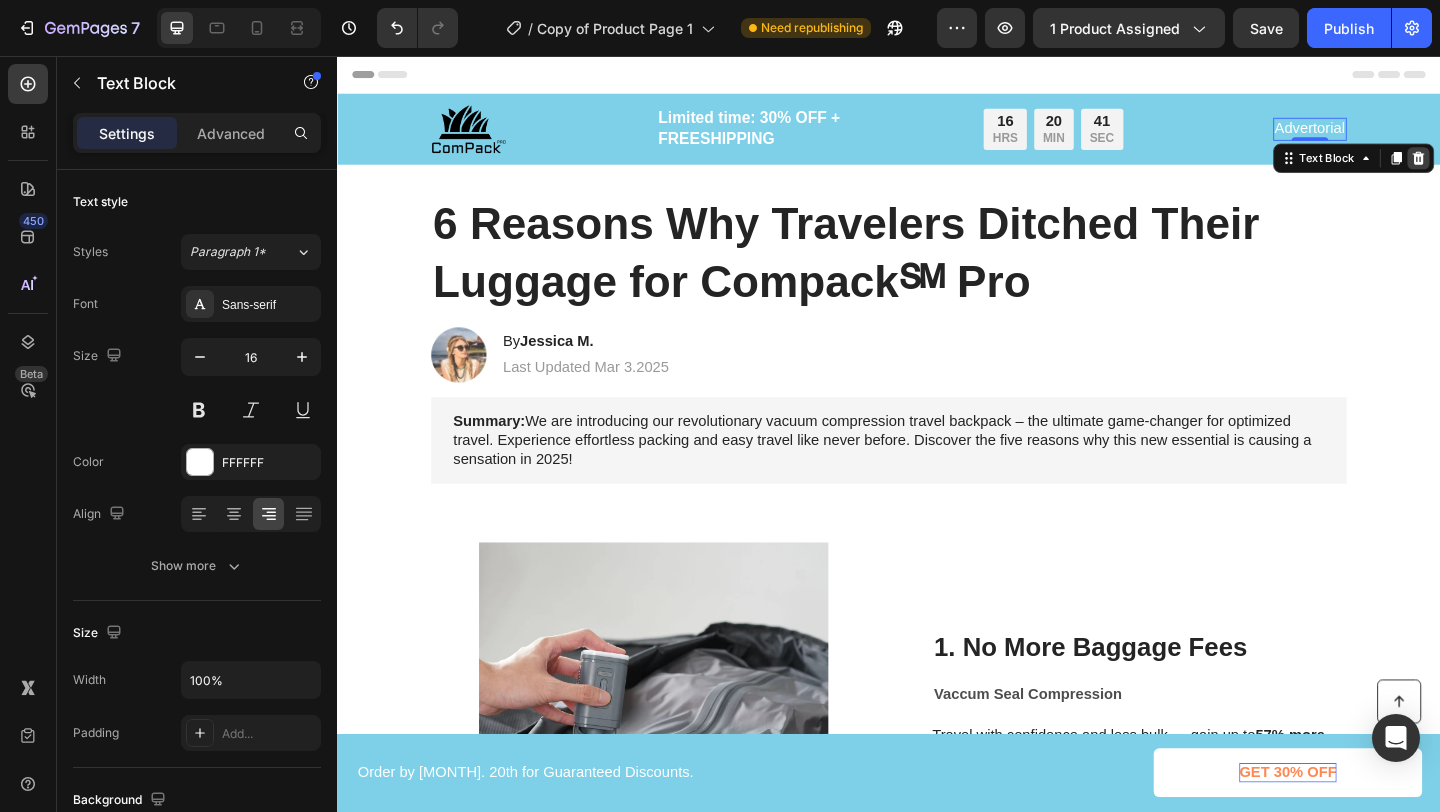click 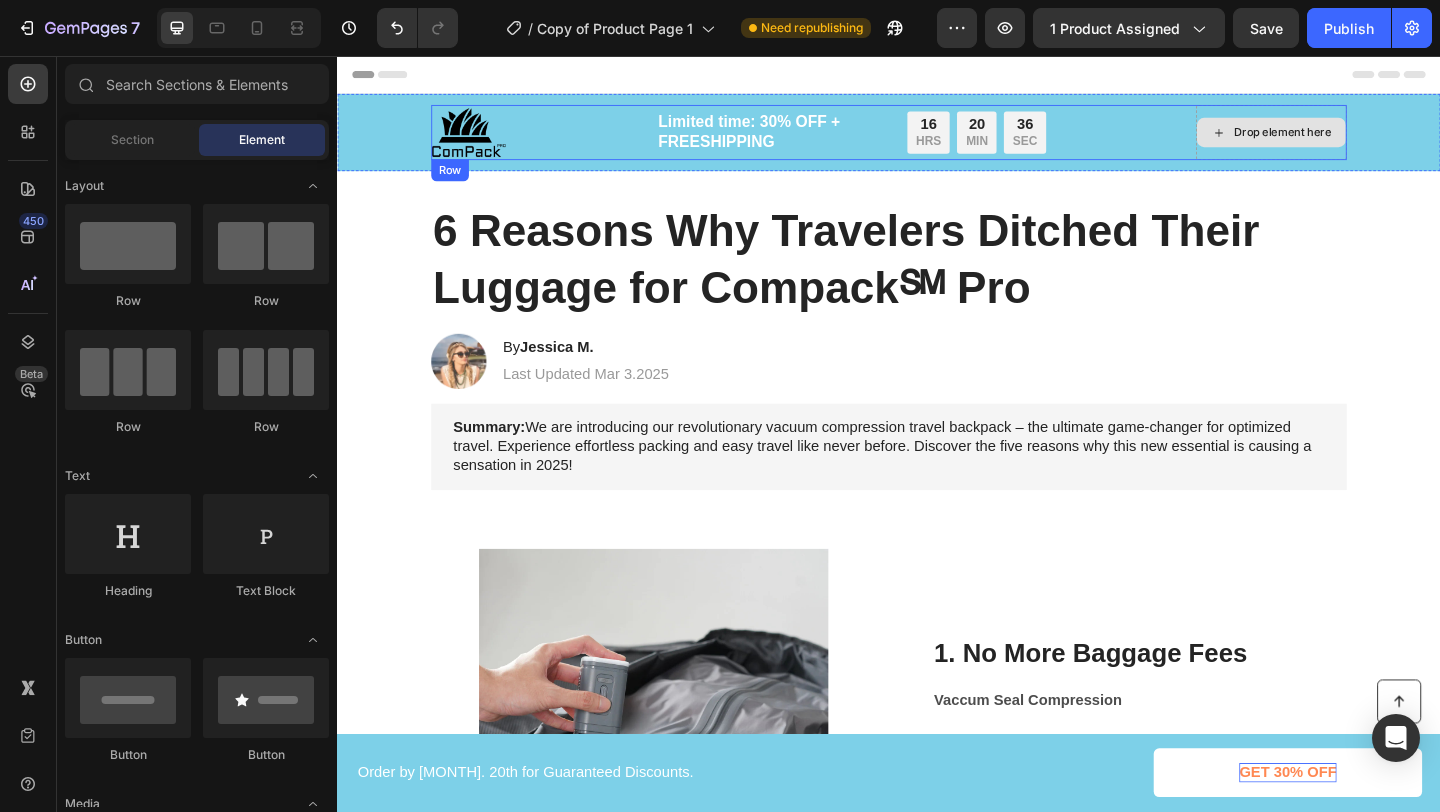 click on "Drop element here" at bounding box center (1353, 139) 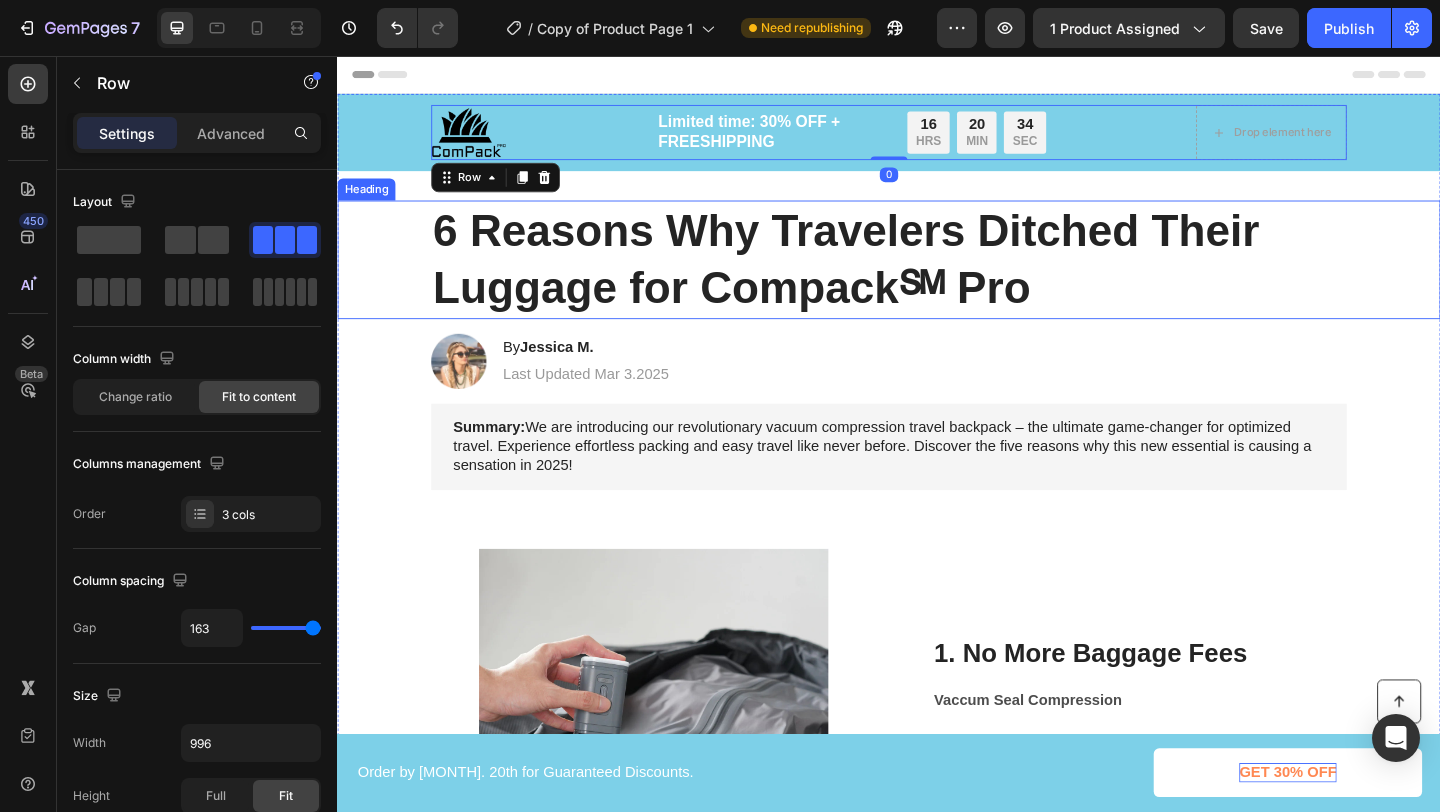 click on "6 Reasons Why Travelers Ditched Their Luggage for Compack℠ Pro" at bounding box center [937, 277] 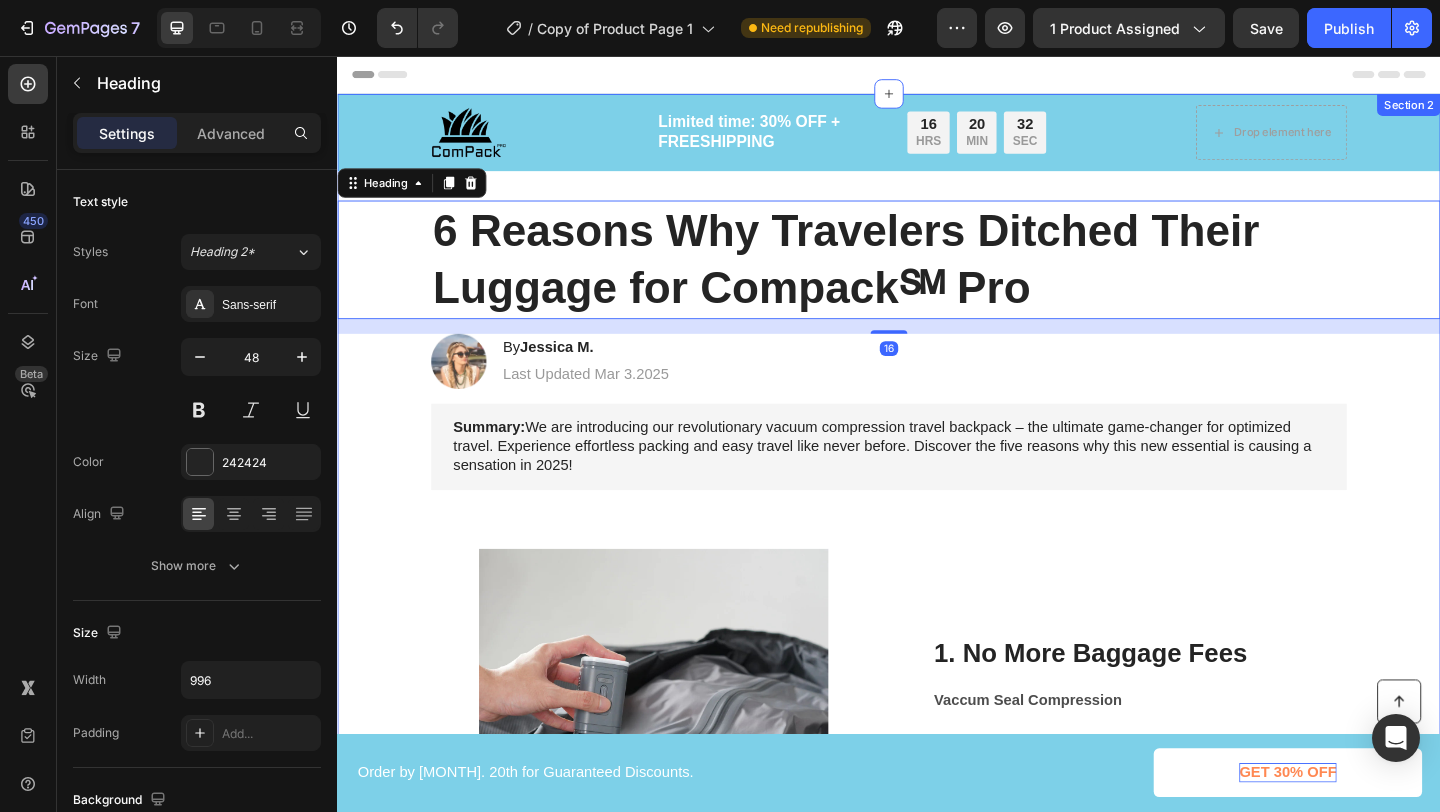 drag, startPoint x: 1331, startPoint y: 207, endPoint x: 1356, endPoint y: 215, distance: 26.24881 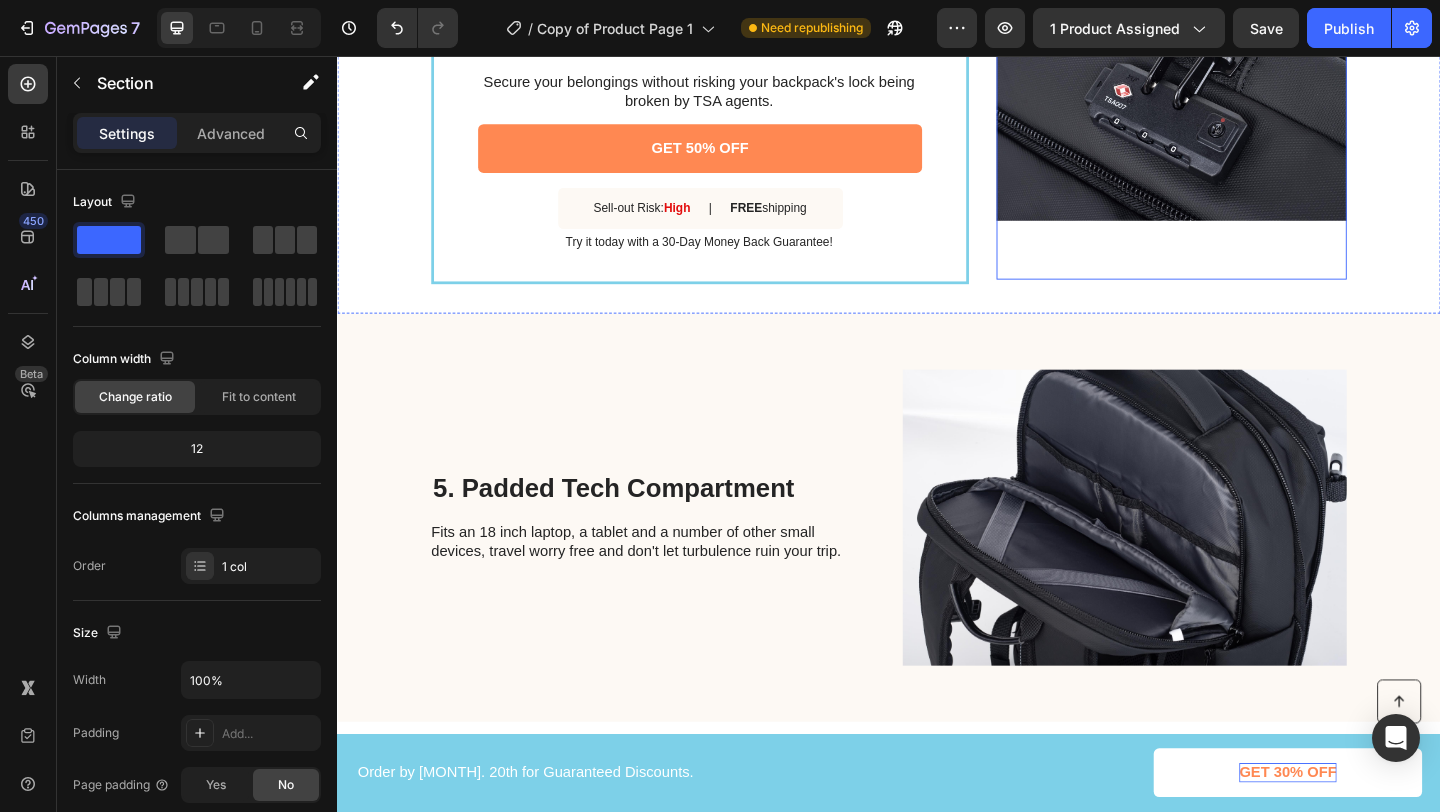 scroll, scrollTop: 2654, scrollLeft: 0, axis: vertical 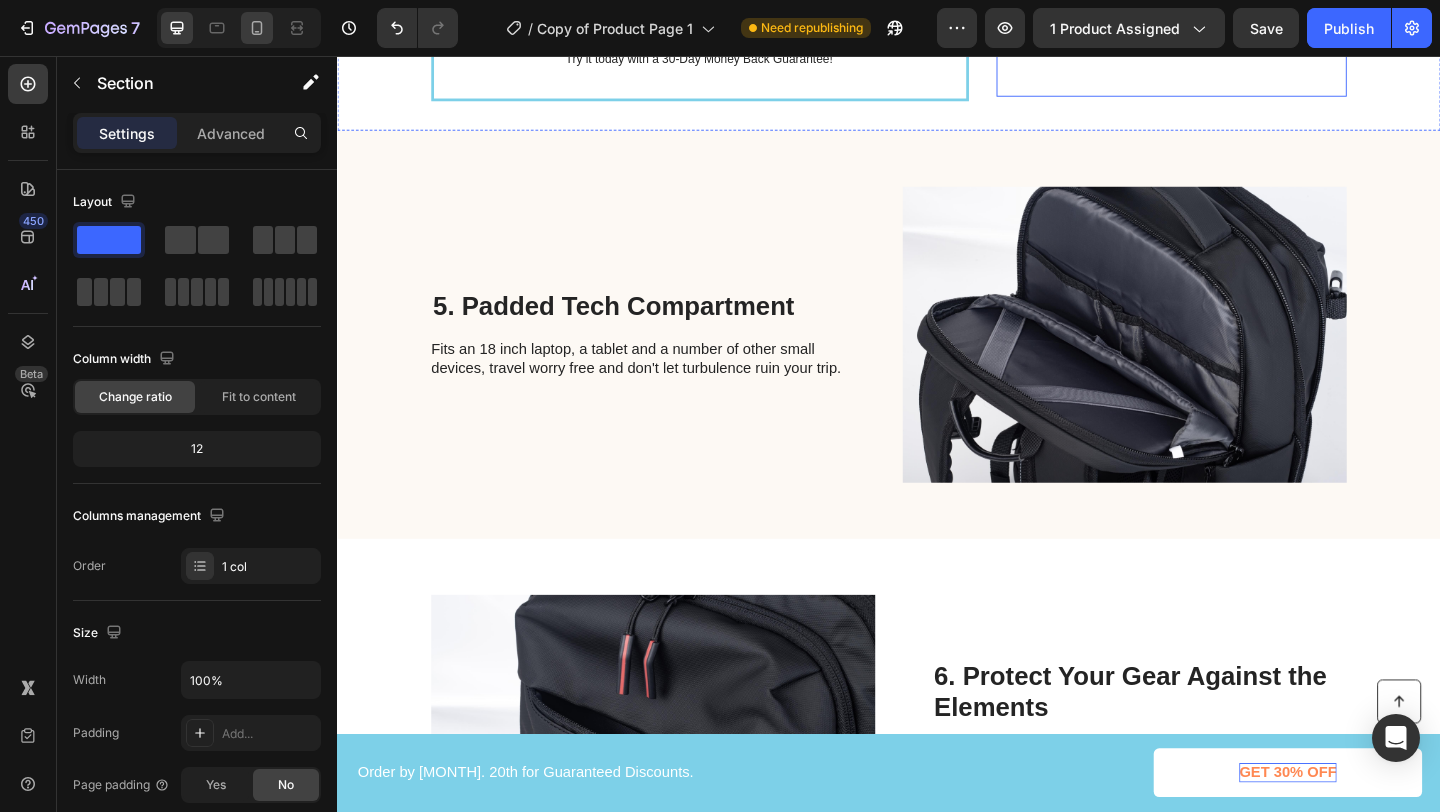 click 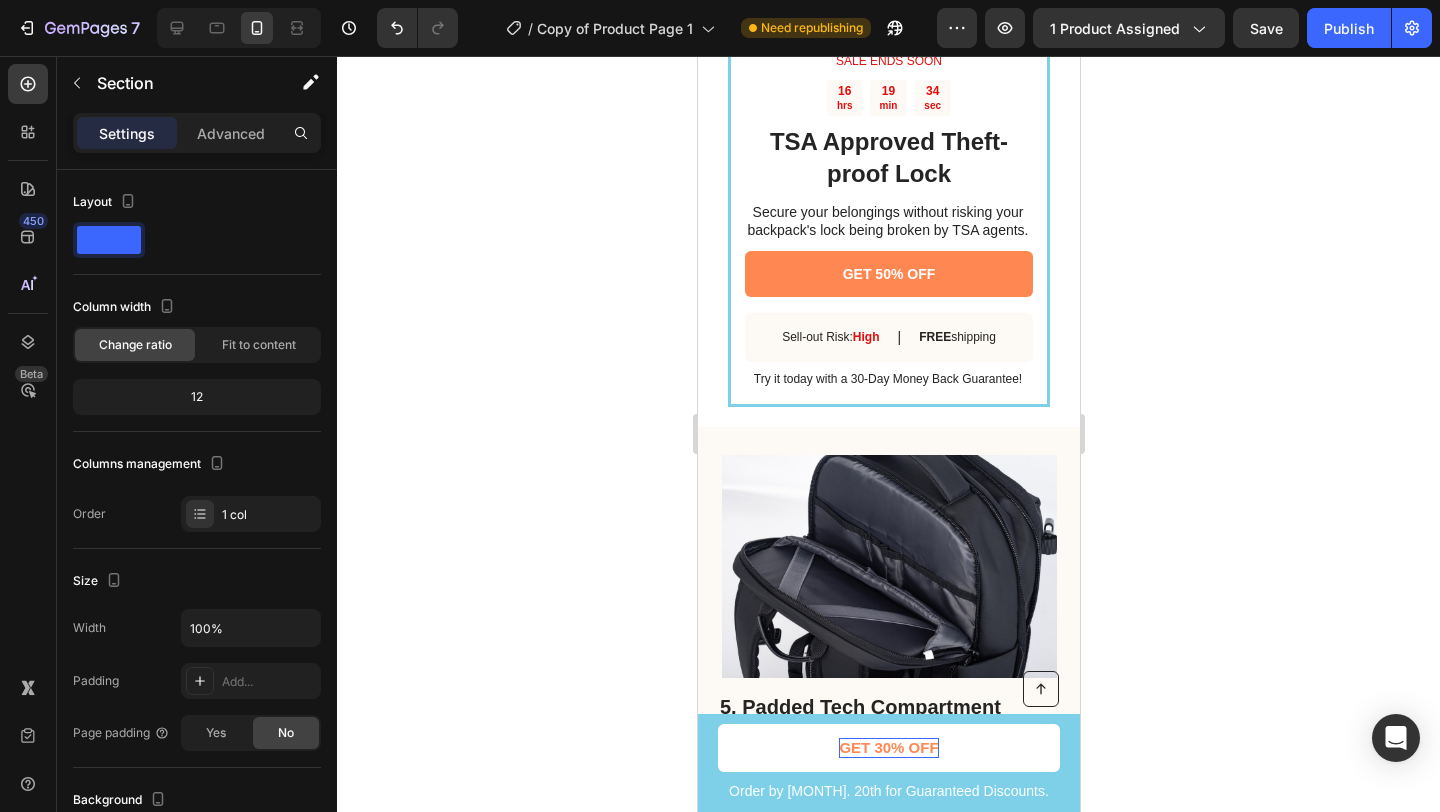 click 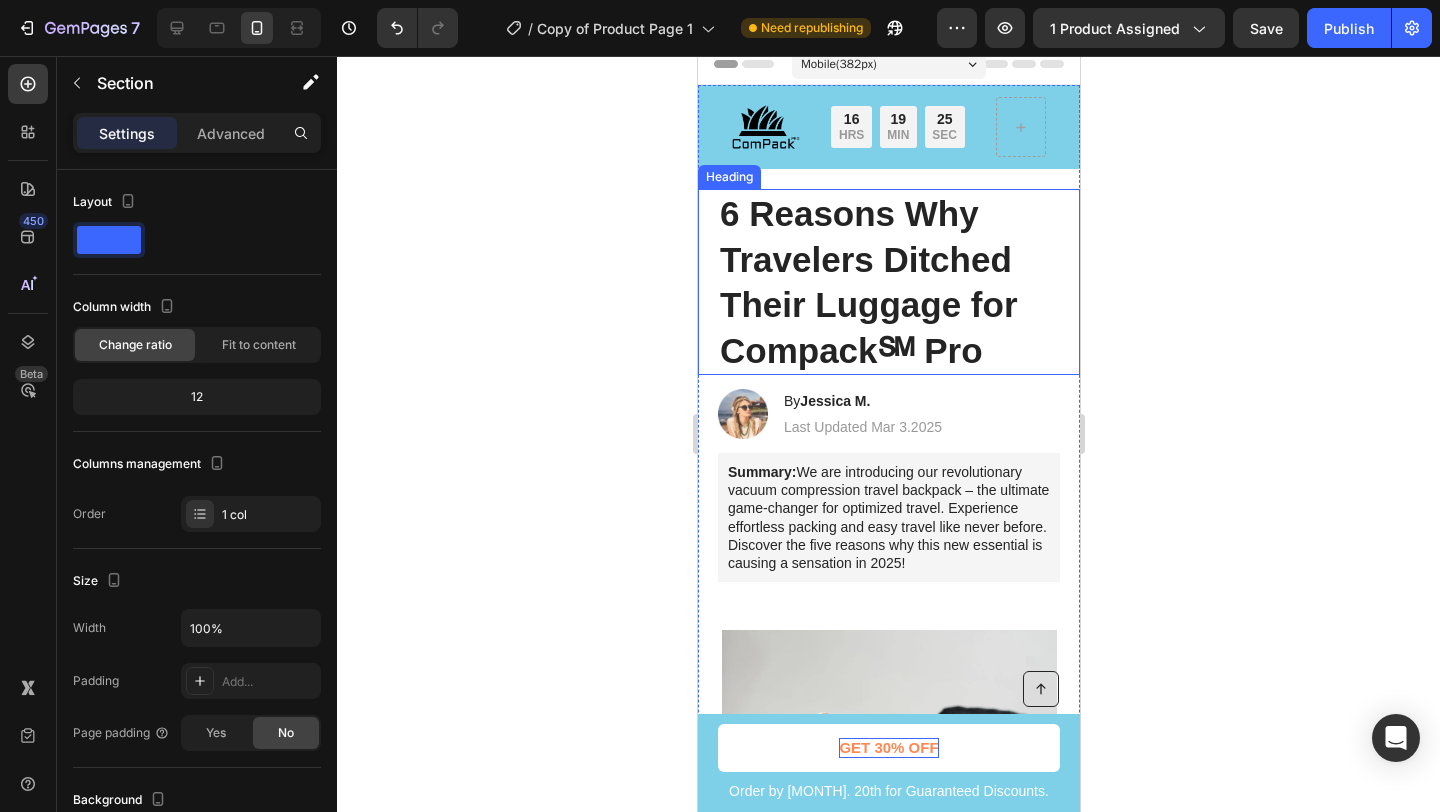 scroll, scrollTop: 13, scrollLeft: 0, axis: vertical 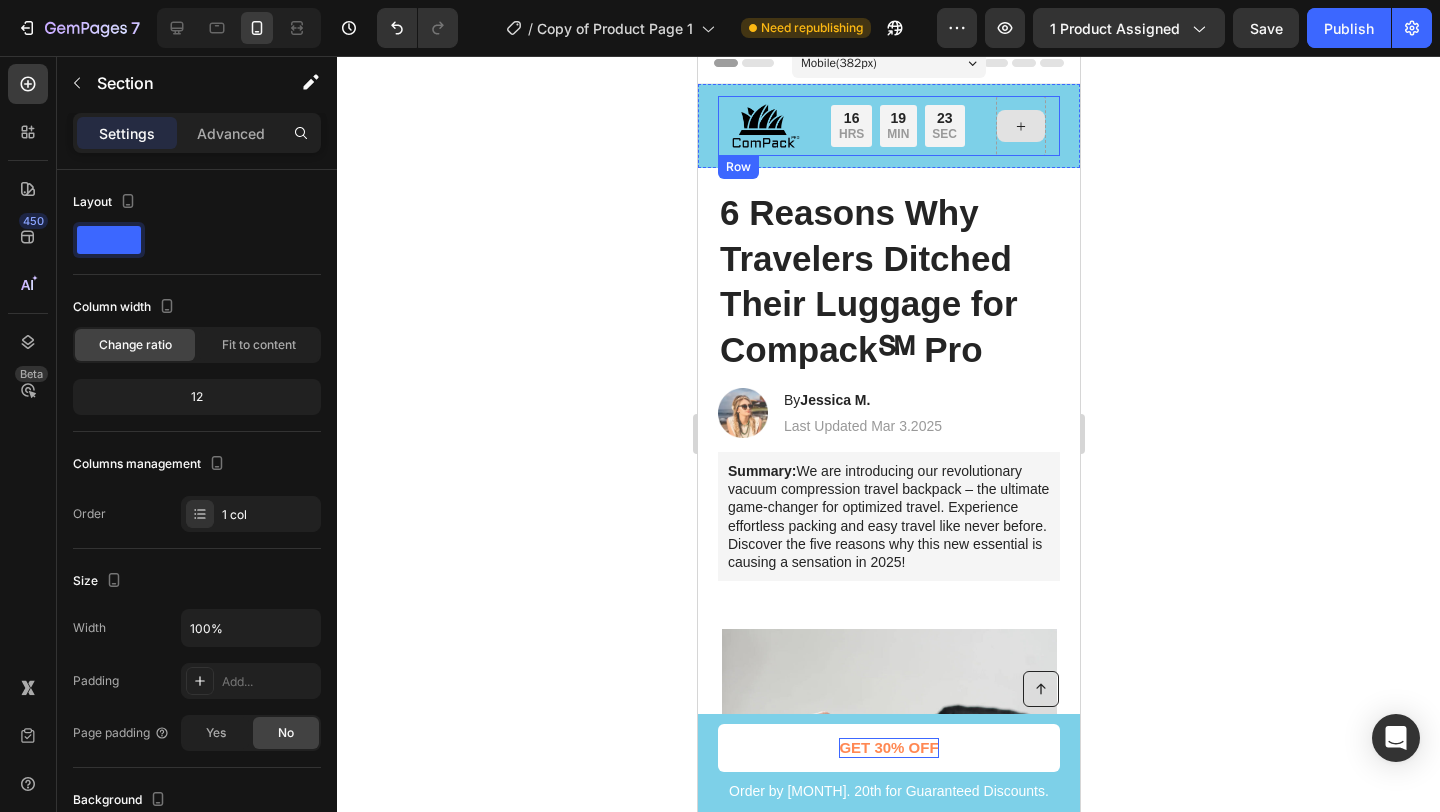 click at bounding box center (1020, 126) 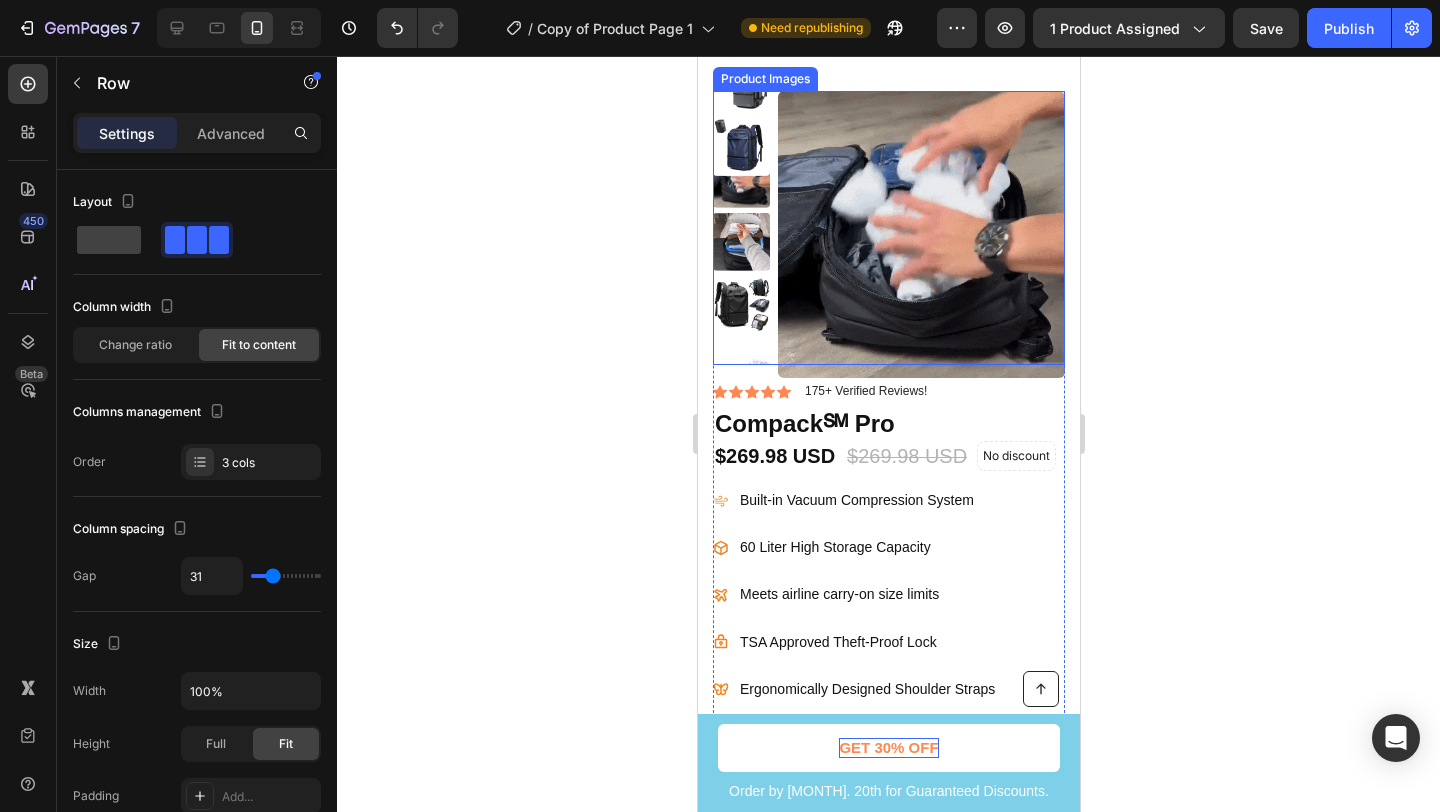 scroll, scrollTop: 4380, scrollLeft: 0, axis: vertical 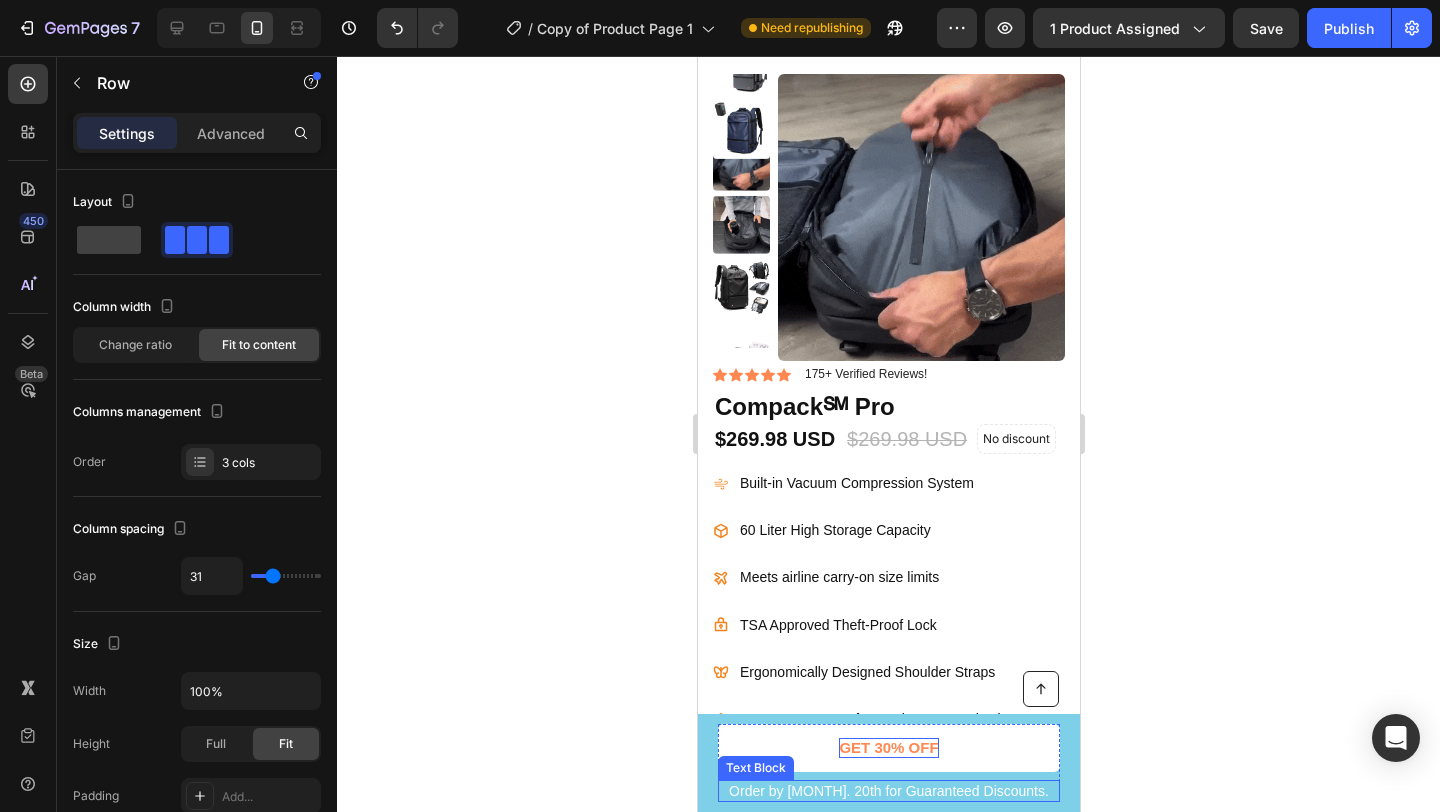 click on "Order by [MONTH]. 20th for Guaranteed Discounts." at bounding box center (888, 791) 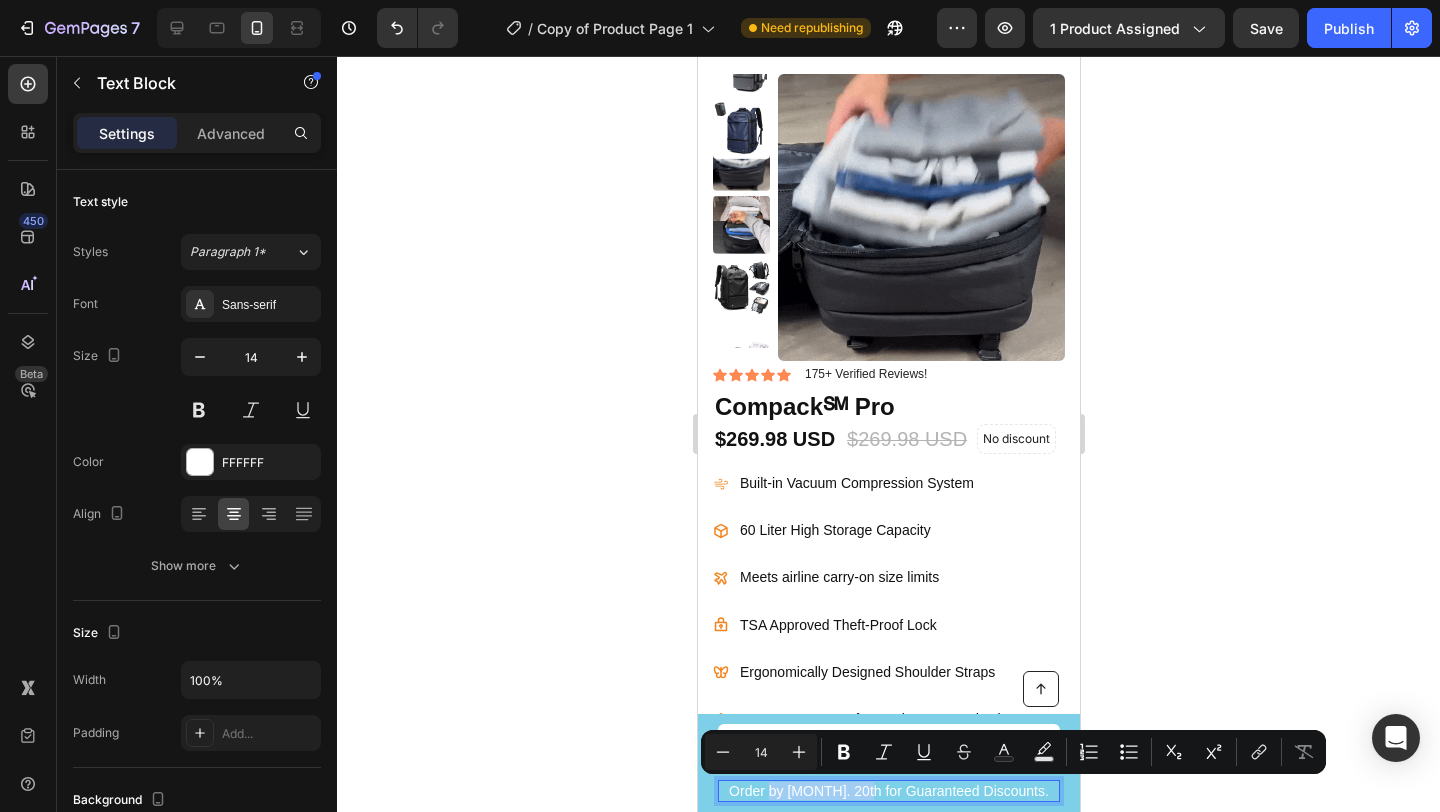 drag, startPoint x: 768, startPoint y: 792, endPoint x: 862, endPoint y: 792, distance: 94 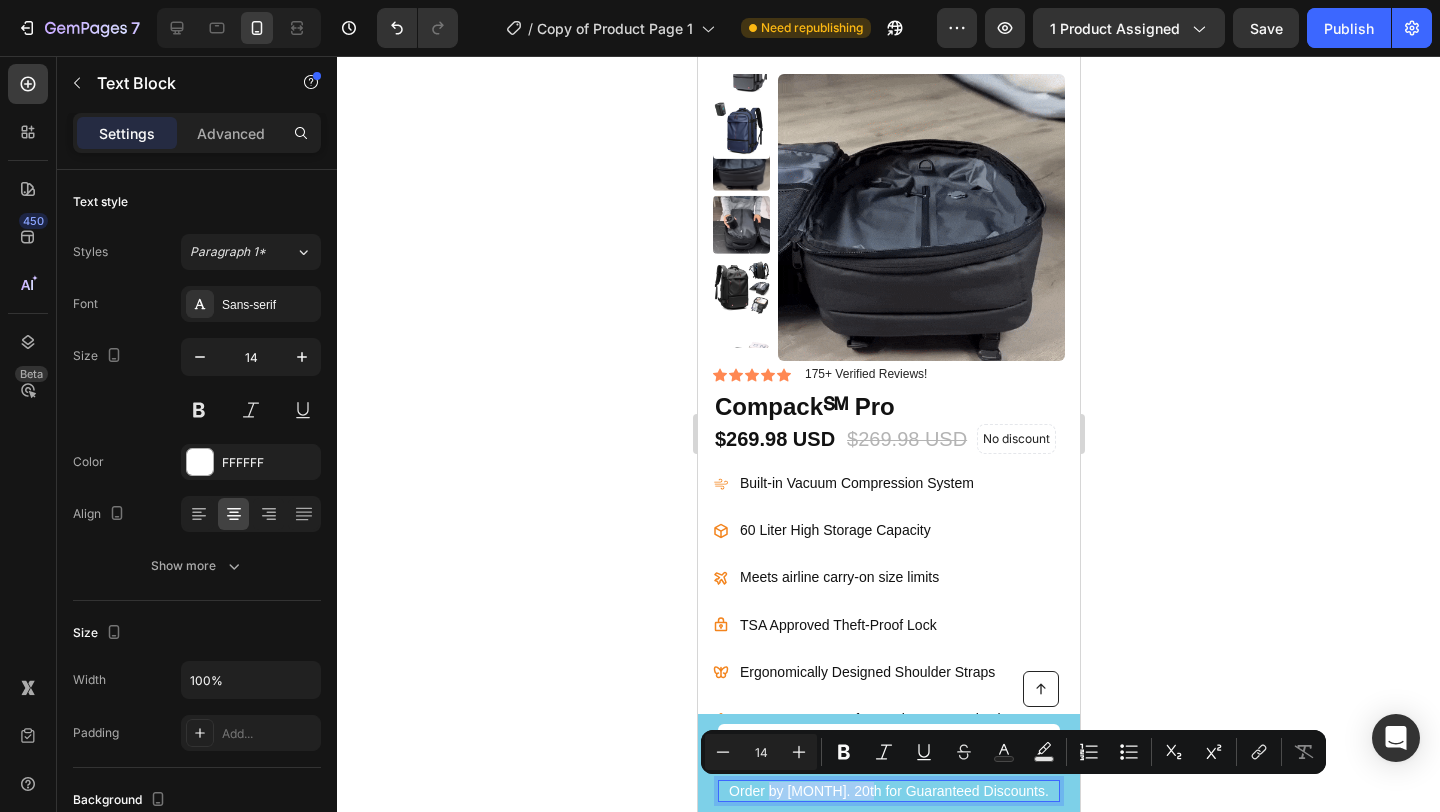 click on "Order by [MONTH]. 20th for Guaranteed Discounts." at bounding box center [888, 791] 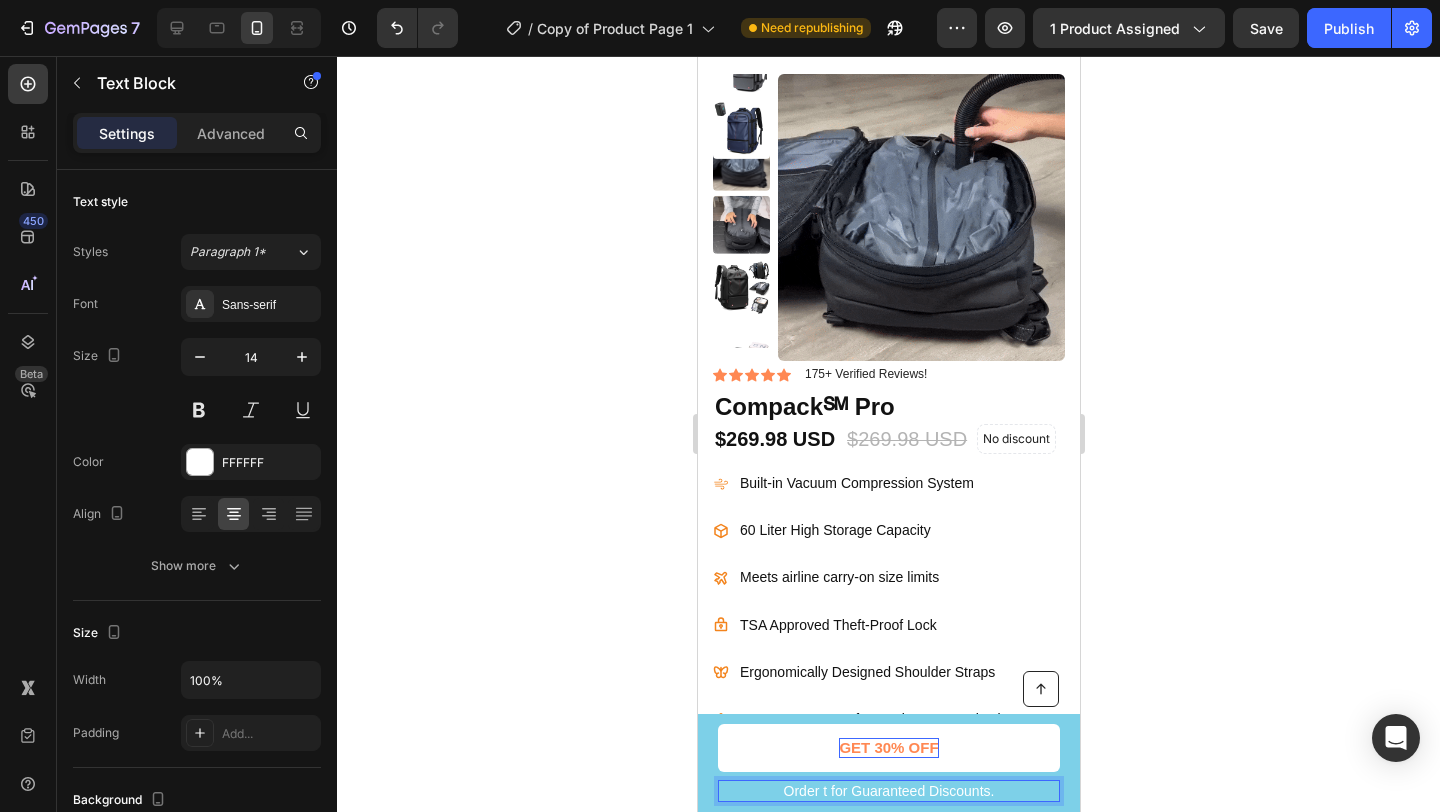 scroll, scrollTop: 4387, scrollLeft: 0, axis: vertical 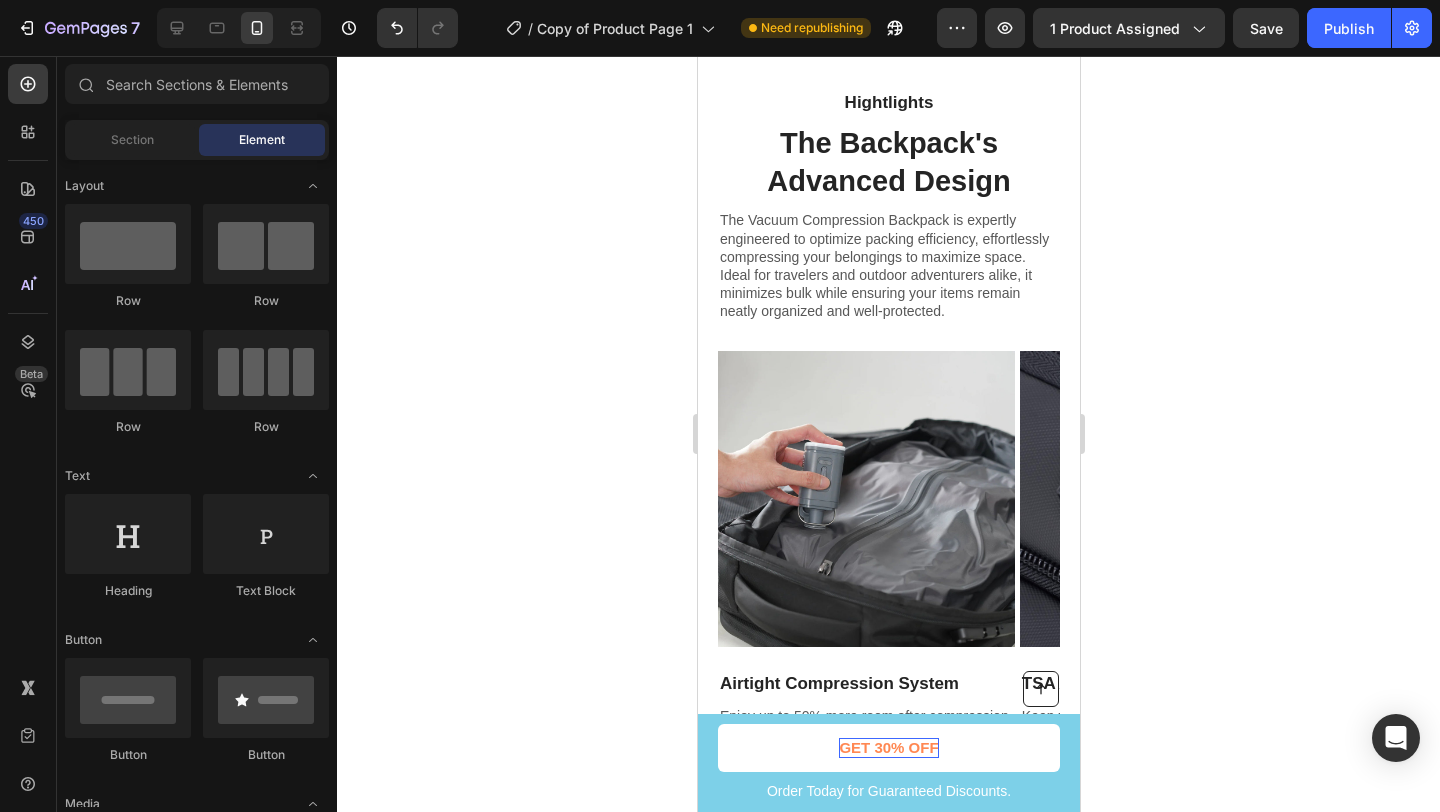 drag, startPoint x: 1075, startPoint y: 575, endPoint x: 2033, endPoint y: 85, distance: 1076.0409 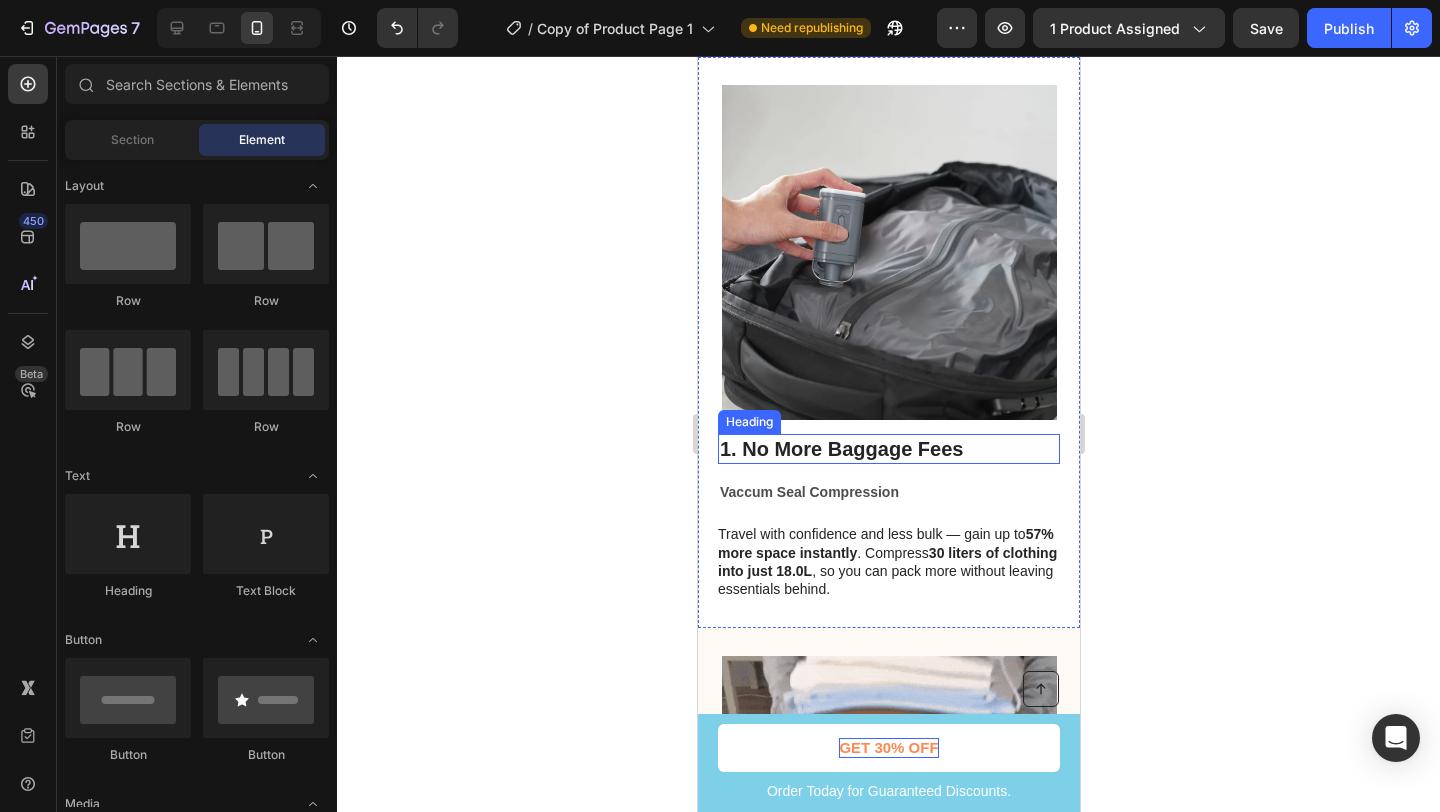 scroll, scrollTop: 0, scrollLeft: 0, axis: both 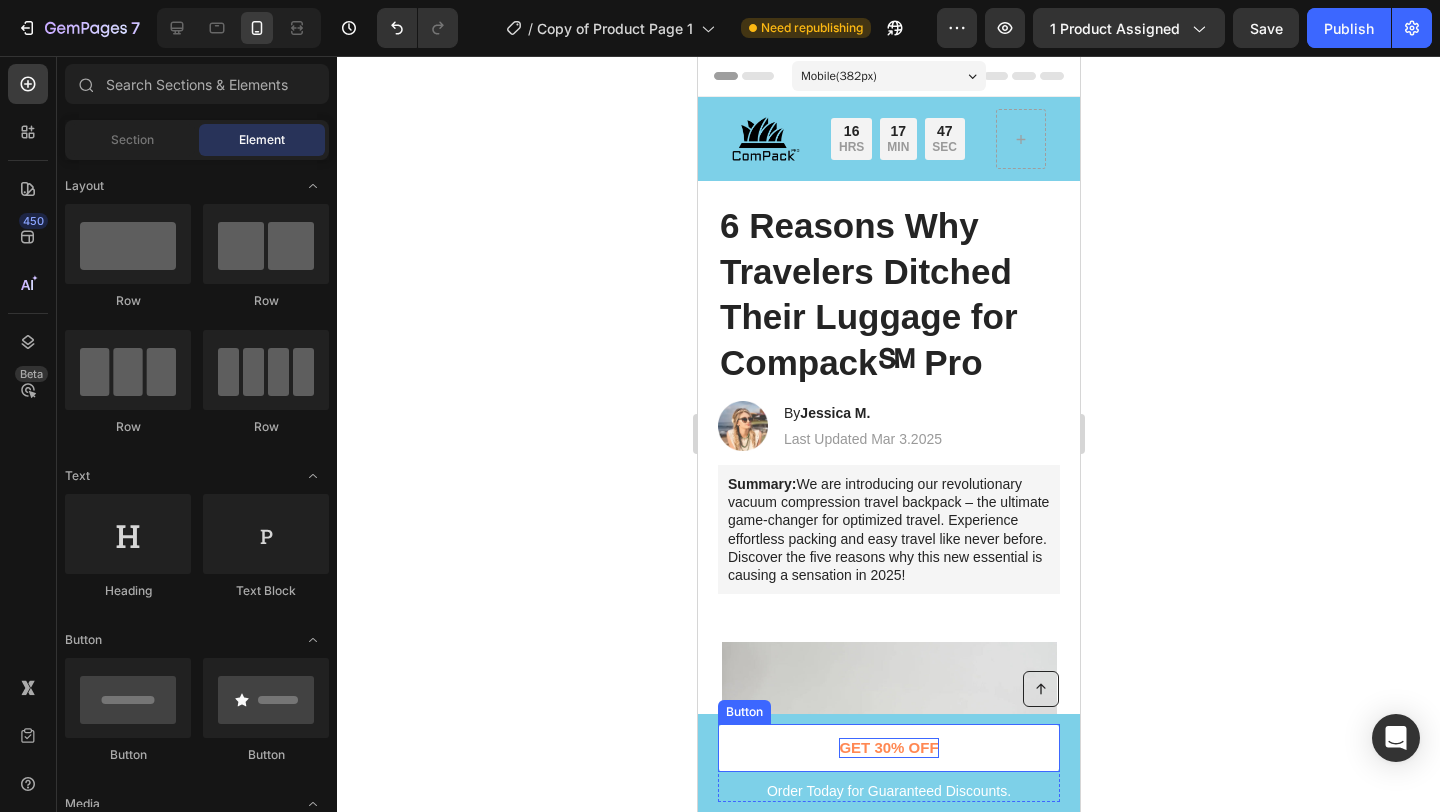 click on "GET 30% OFF" at bounding box center [887, 748] 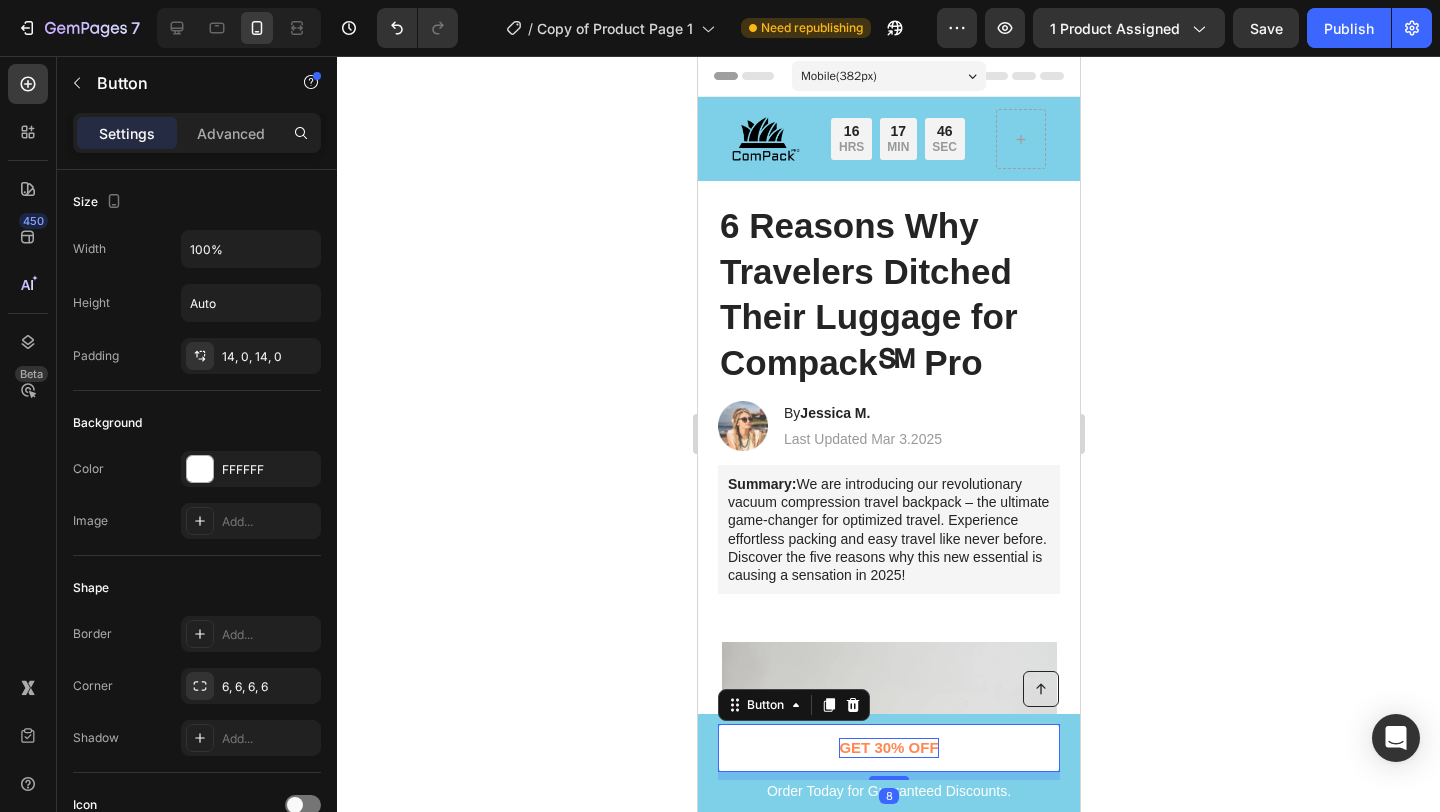 click on "GET 30% OFF" at bounding box center (888, 748) 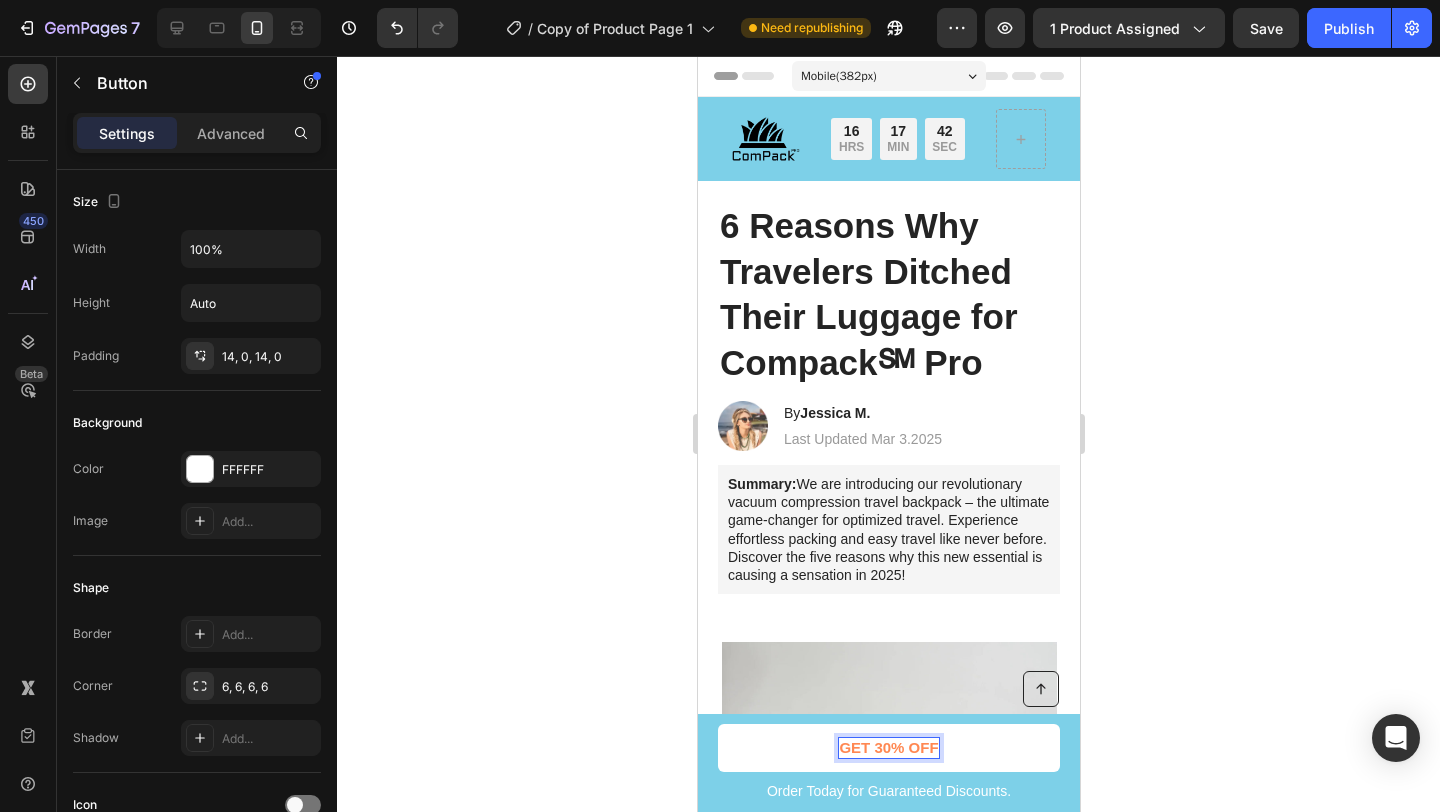 drag, startPoint x: 929, startPoint y: 749, endPoint x: 953, endPoint y: 778, distance: 37.64306 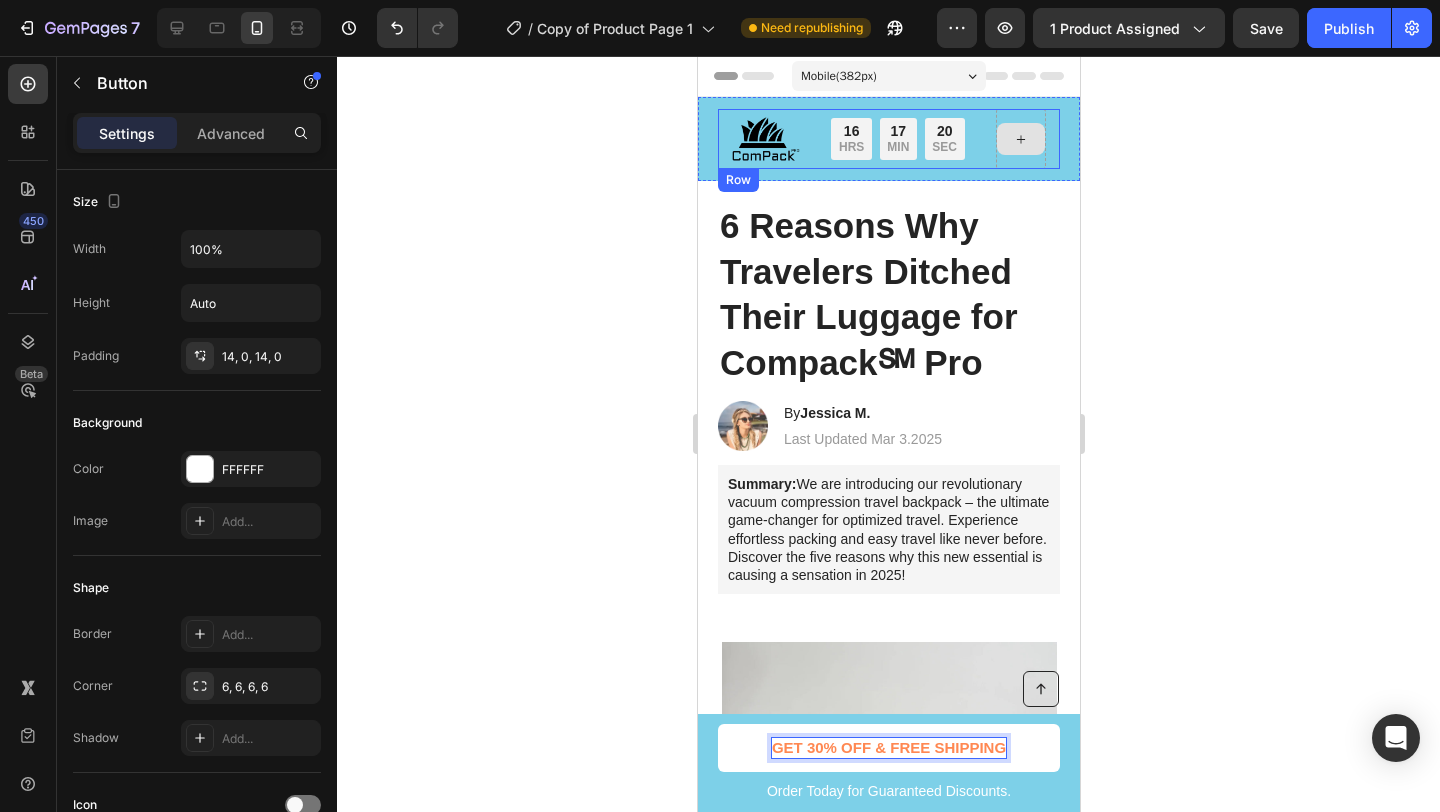 click at bounding box center [1020, 139] 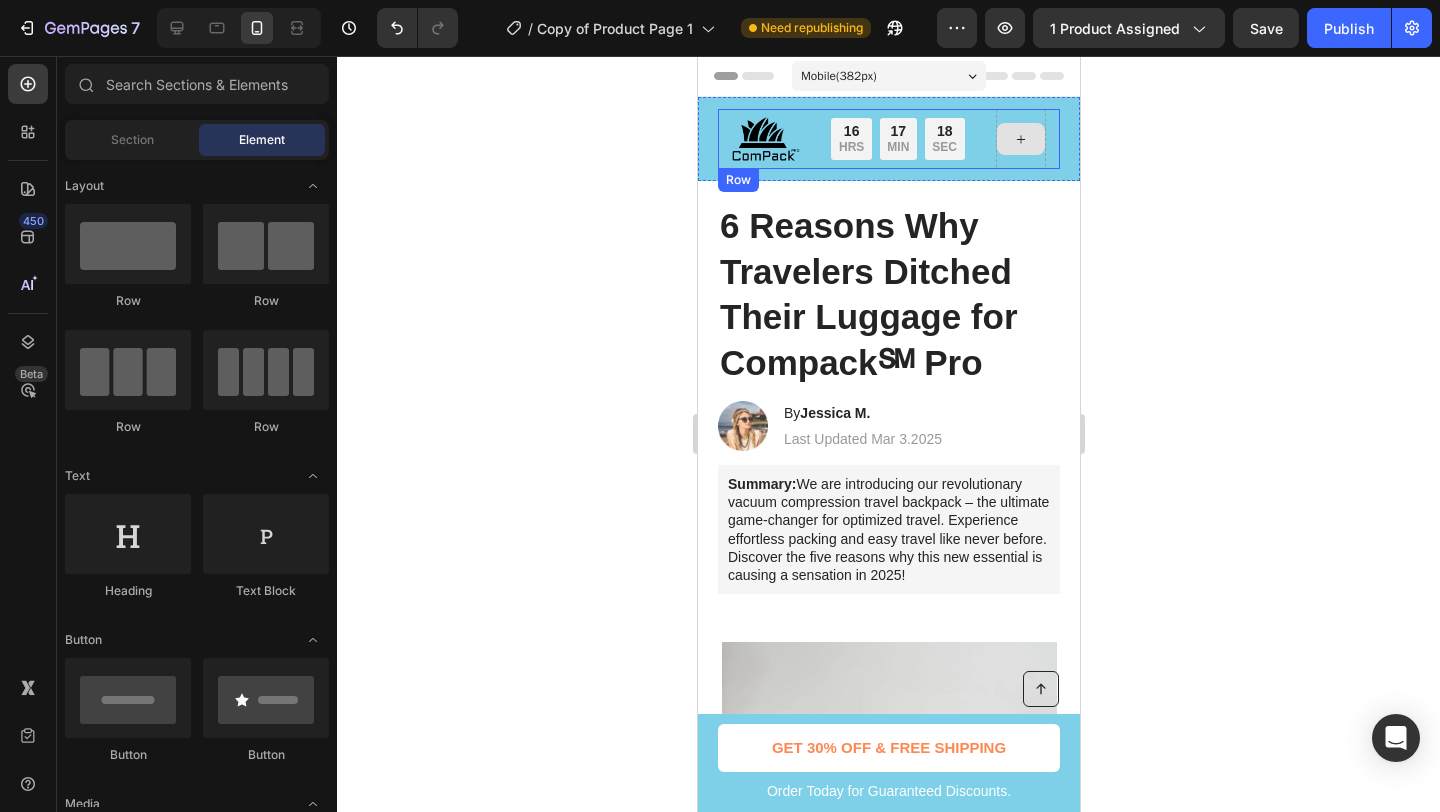 click at bounding box center (1020, 139) 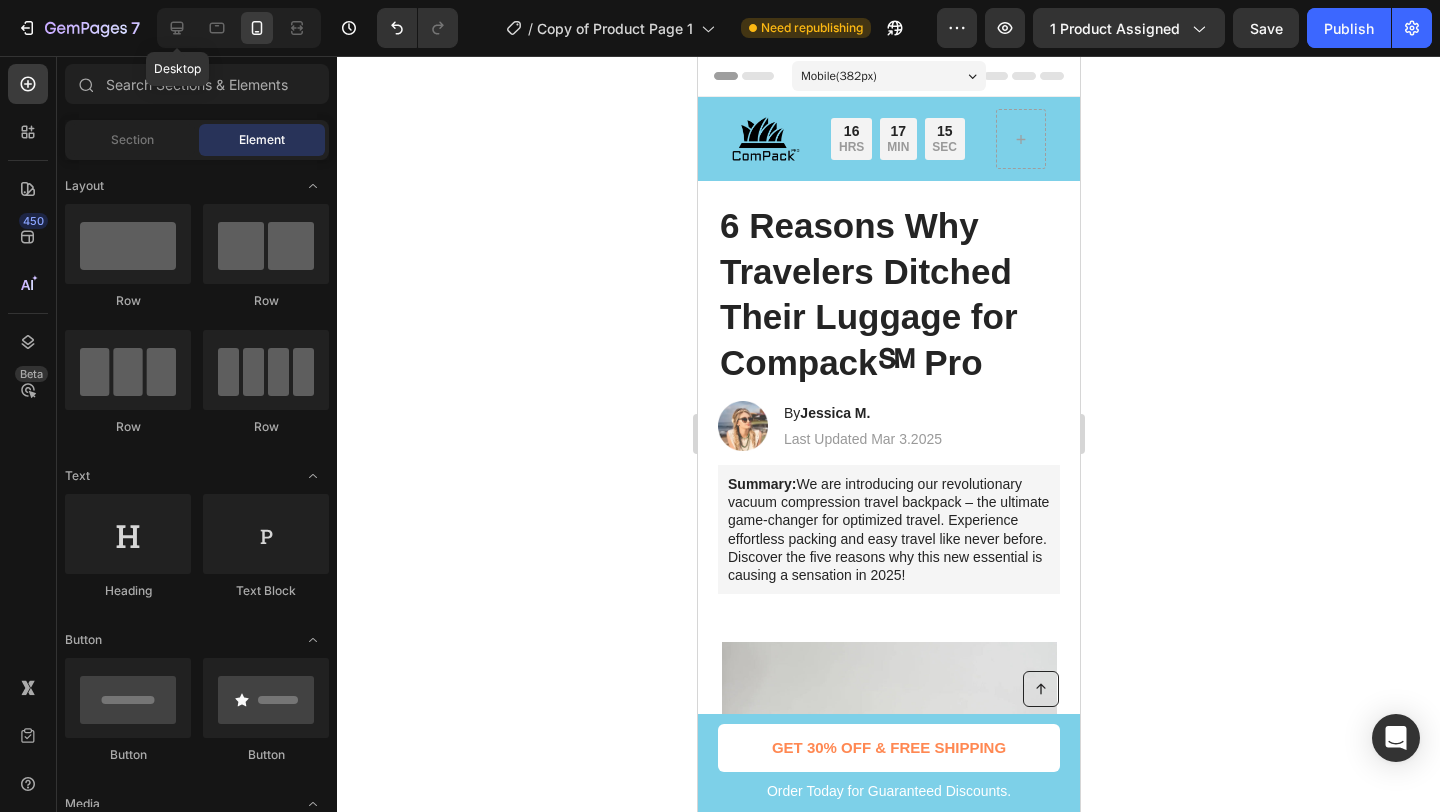 drag, startPoint x: 181, startPoint y: 29, endPoint x: 569, endPoint y: 156, distance: 408.25604 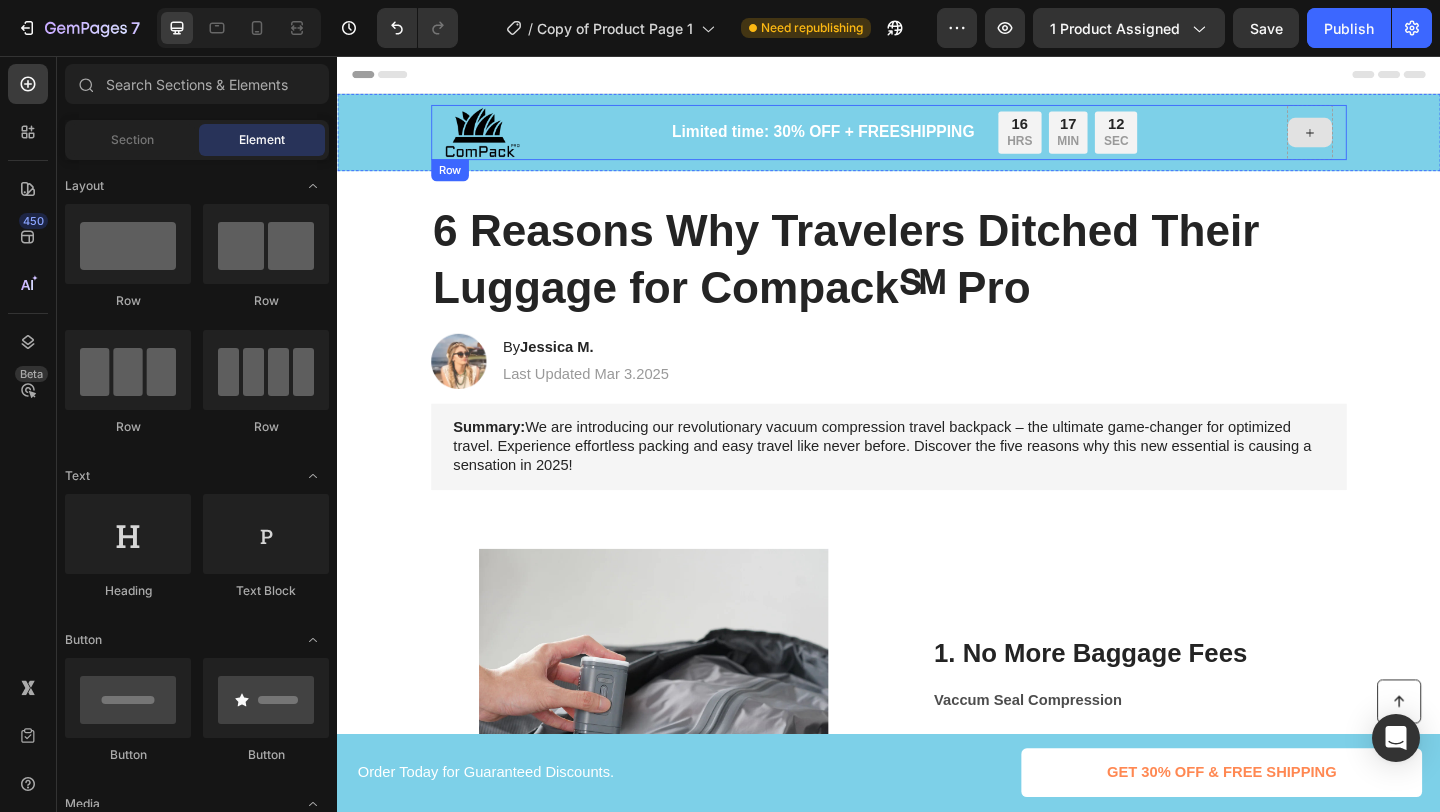 click at bounding box center (1395, 139) 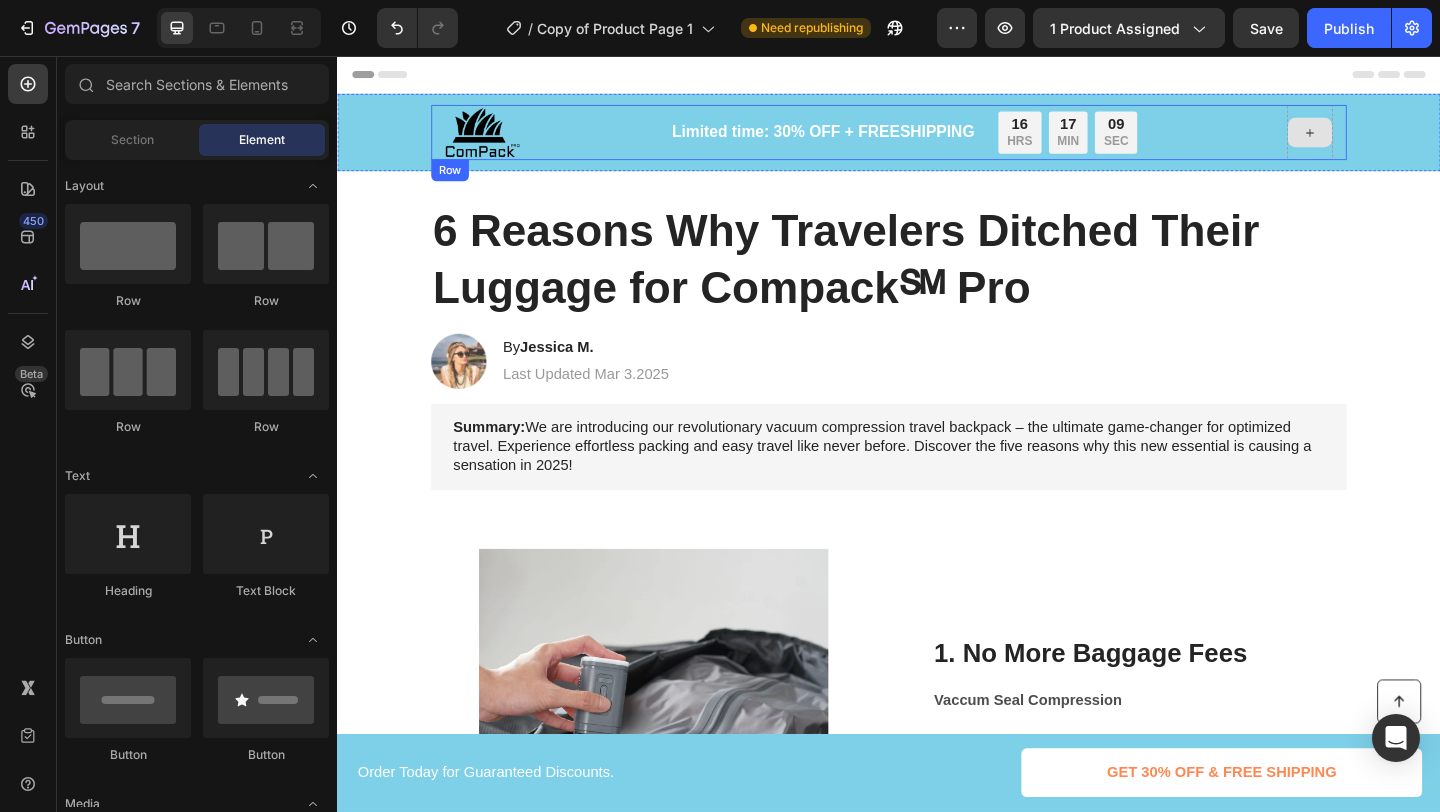 click 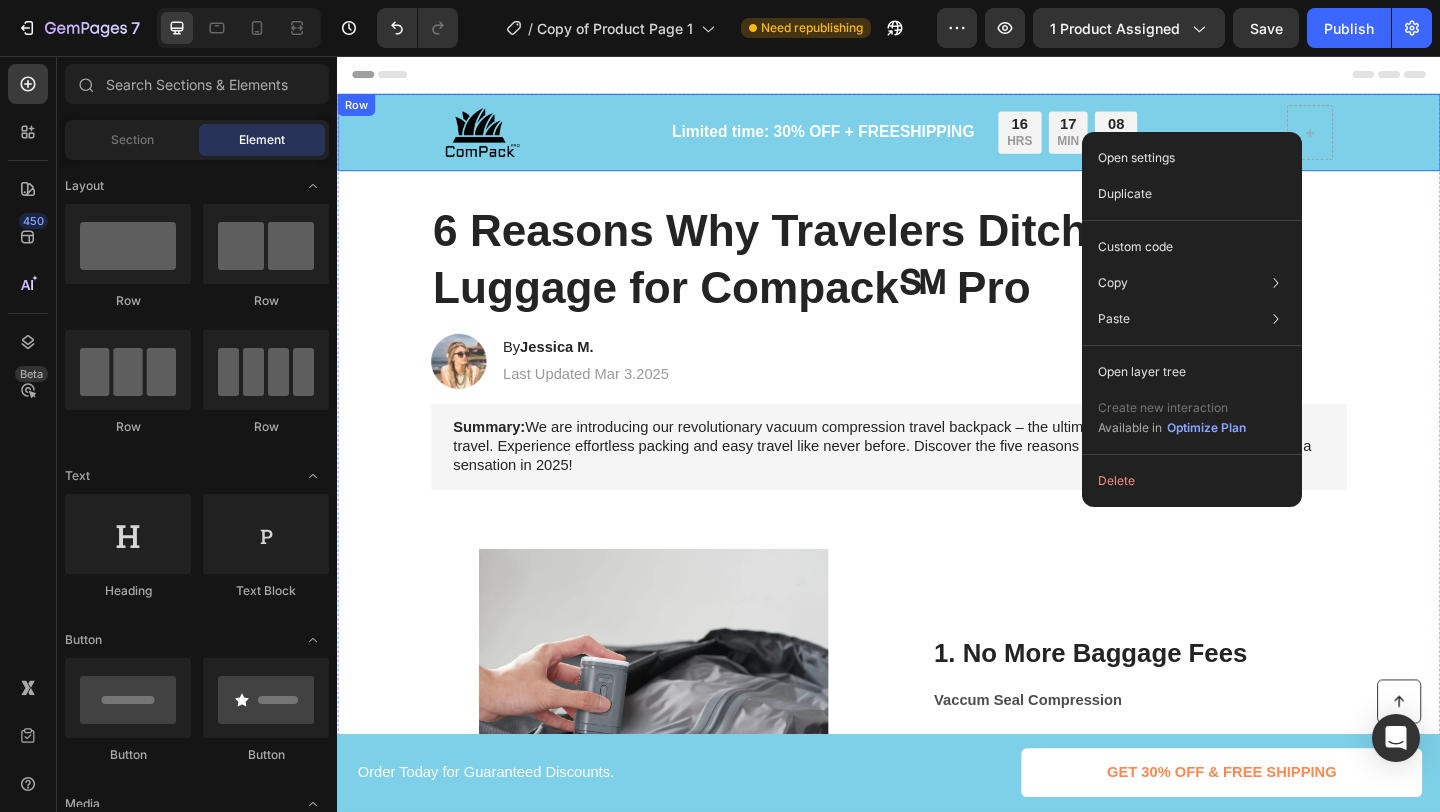 drag, startPoint x: 1491, startPoint y: 145, endPoint x: 1477, endPoint y: 148, distance: 14.3178215 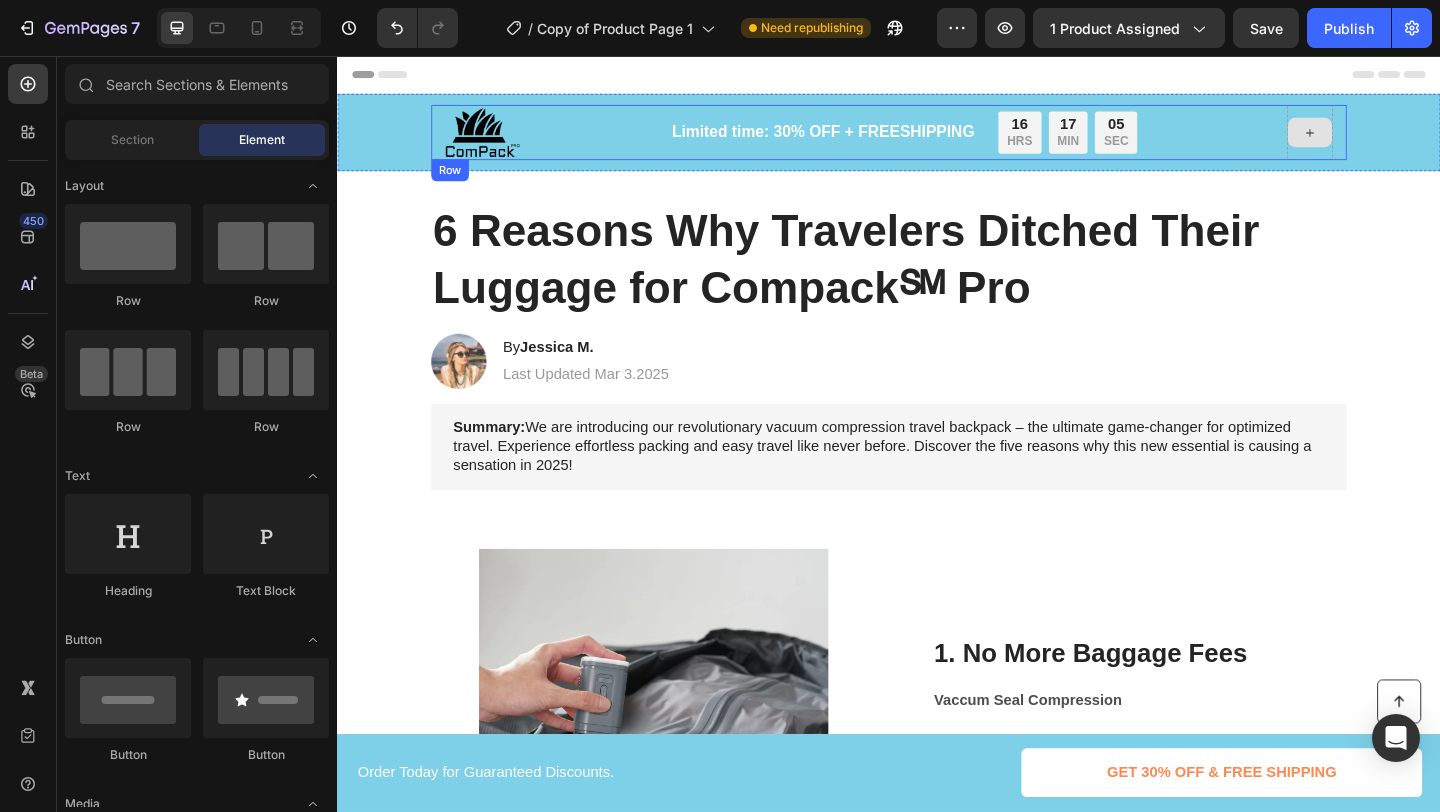 click 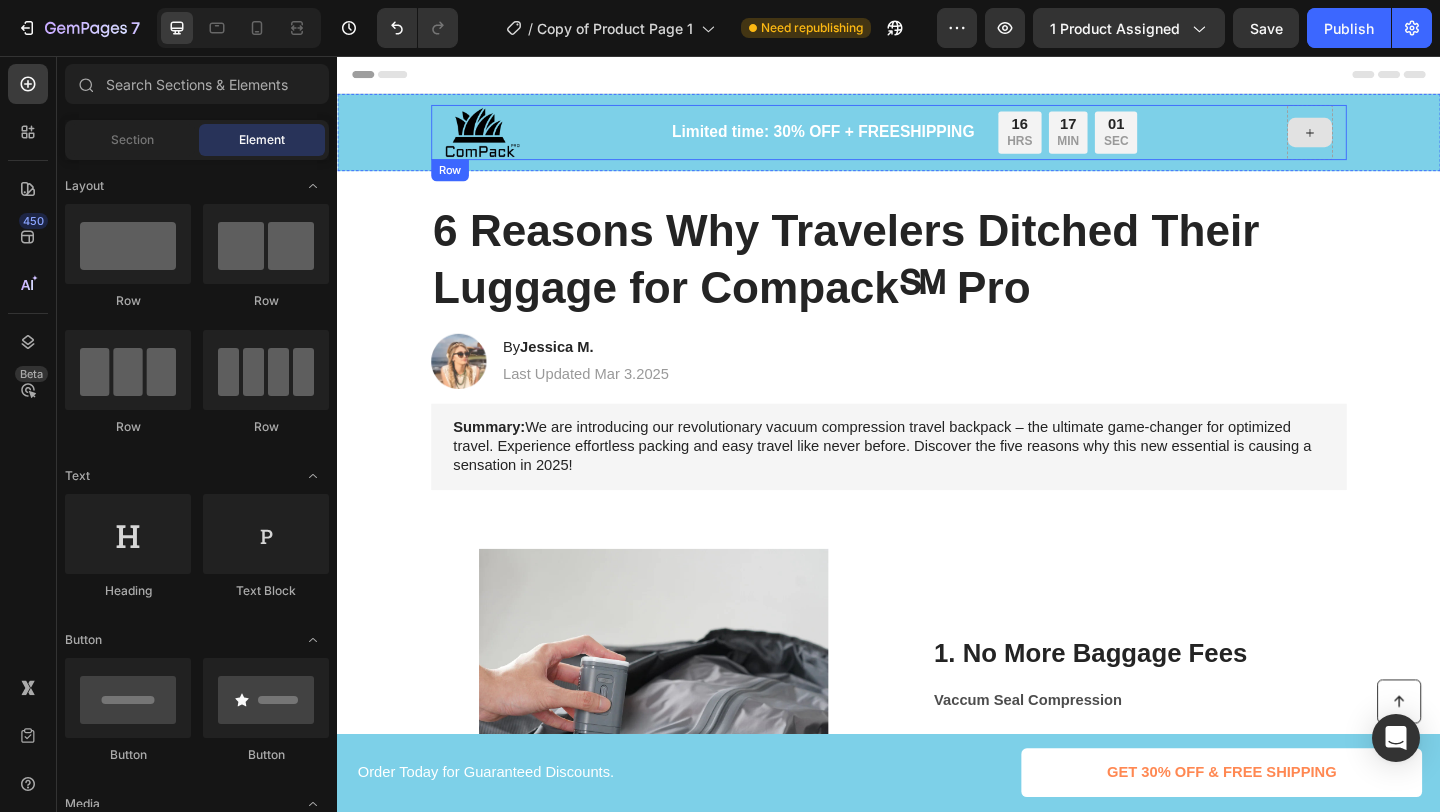 click at bounding box center [1395, 139] 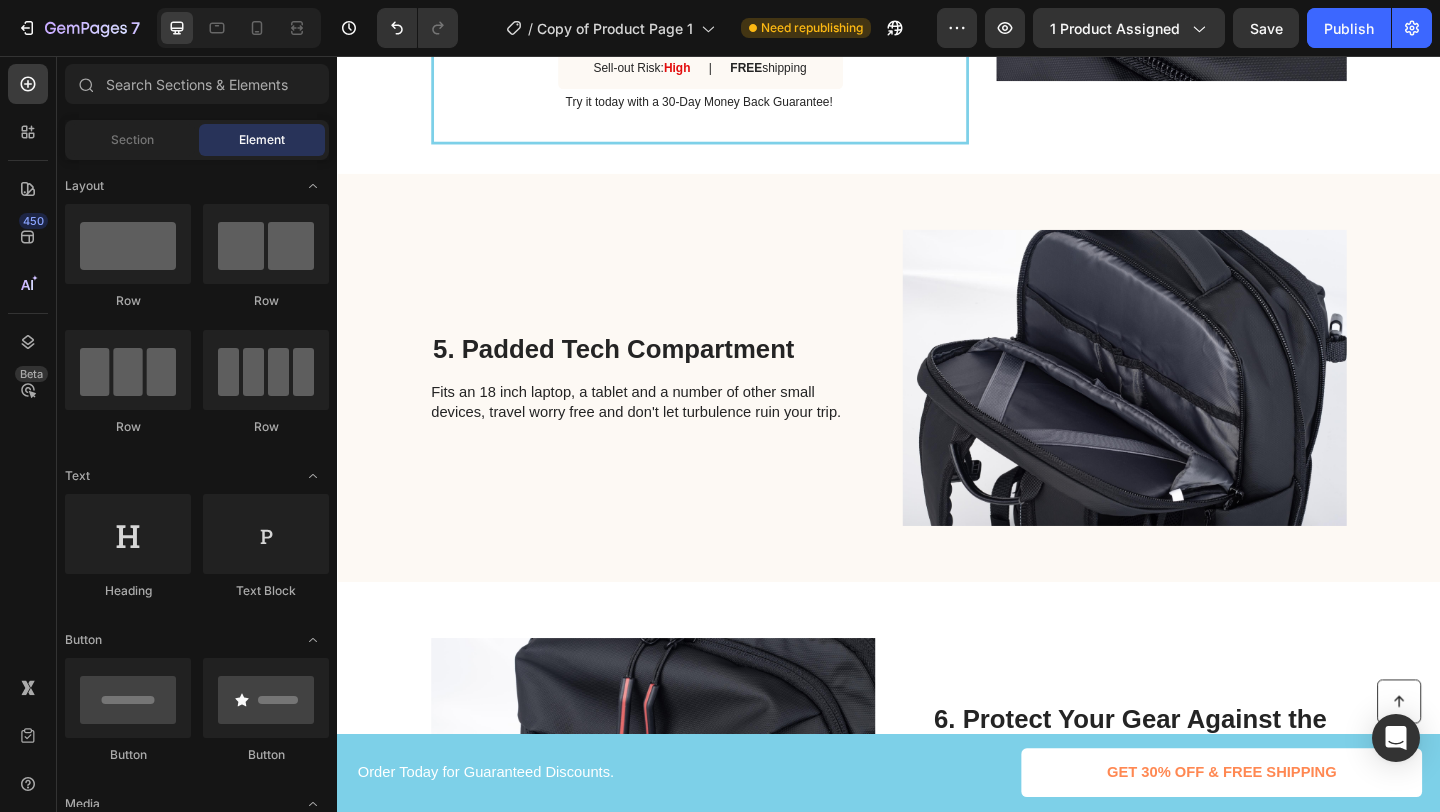 scroll, scrollTop: 2822, scrollLeft: 0, axis: vertical 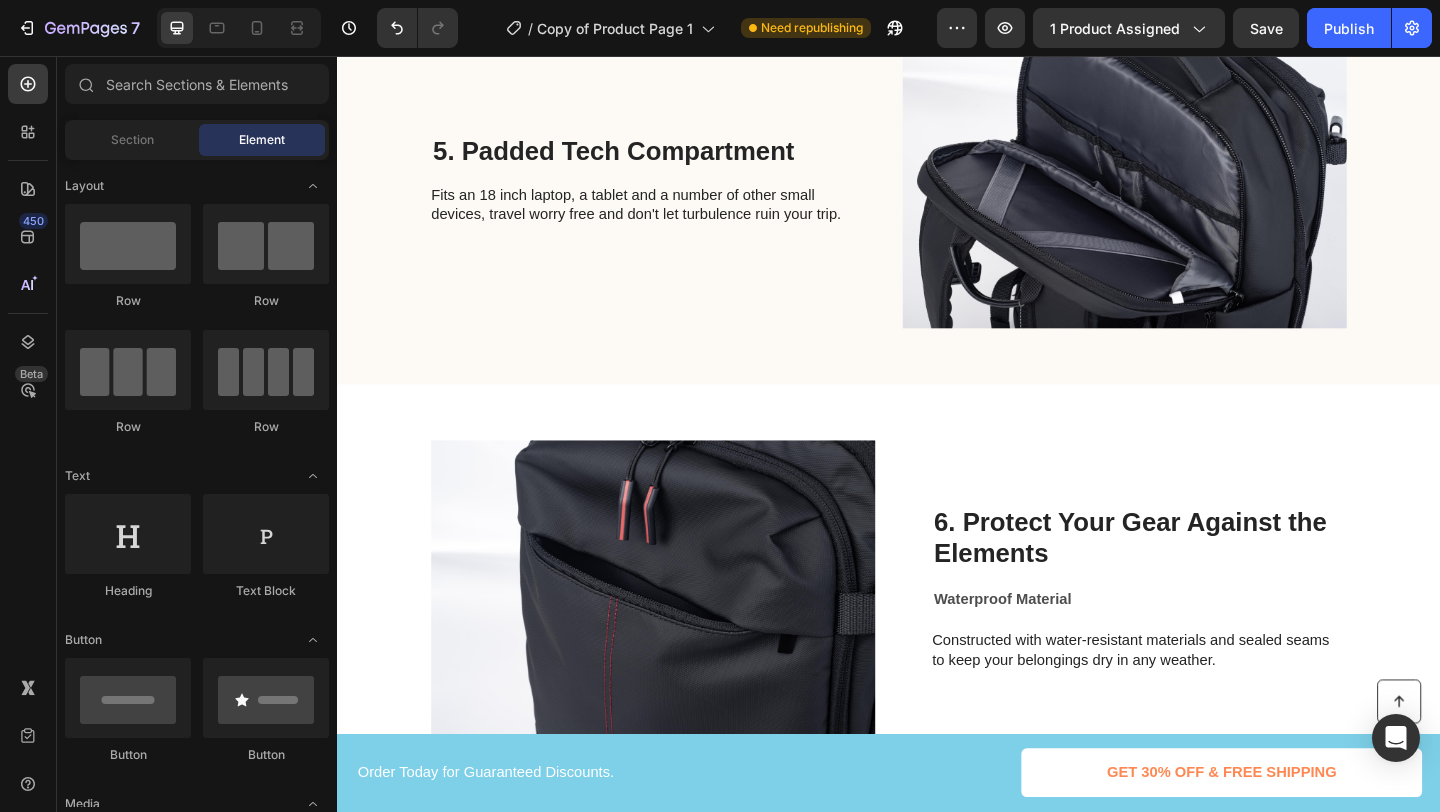 click on "5. Padded Tech Compartment Heading Fits an 18 inch laptop, a tablet and a number of other small devices, travel worry free and don't let turbulence ruin your trip. Text Block Image Row" at bounding box center [937, 191] 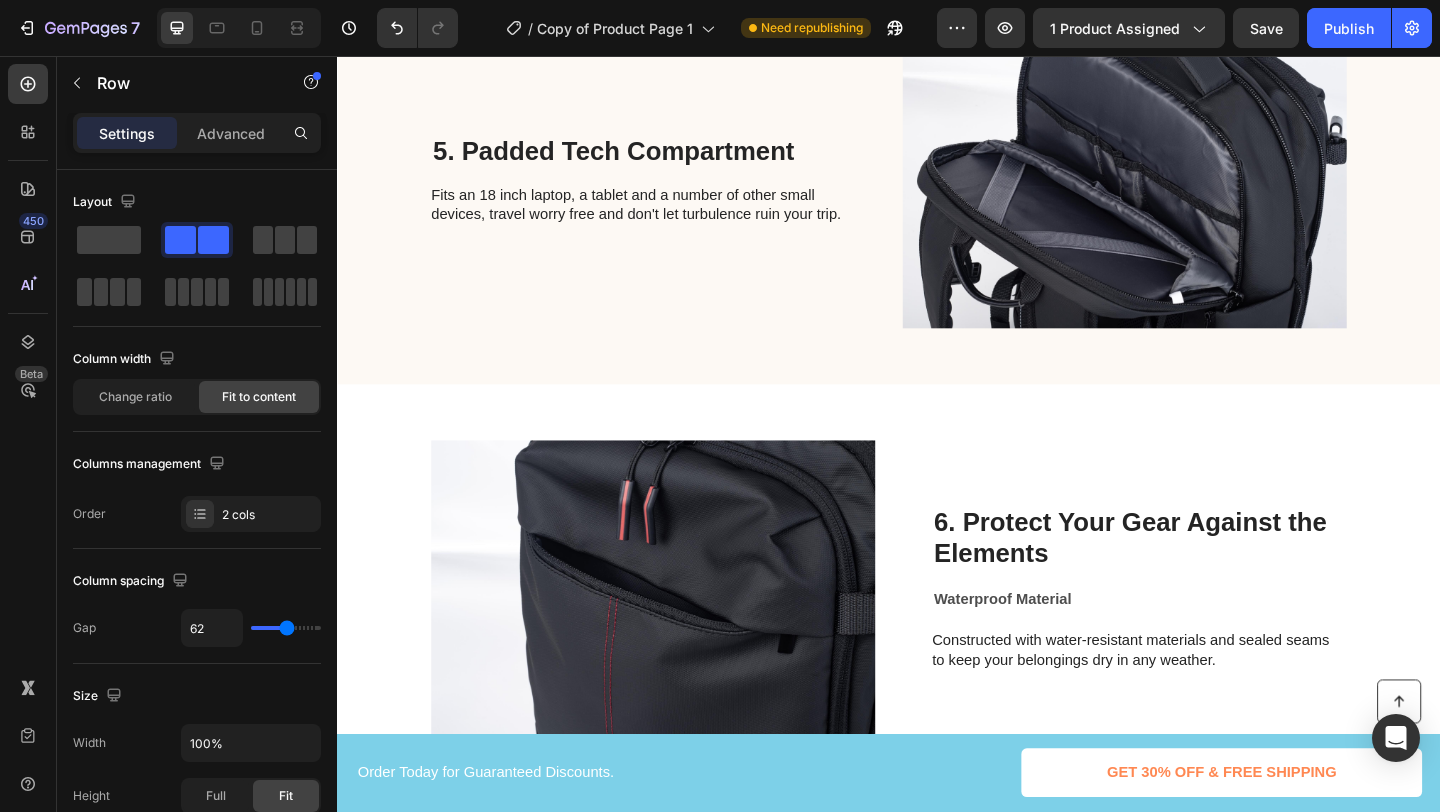 click on "GET 50% OFF" at bounding box center [732, -211] 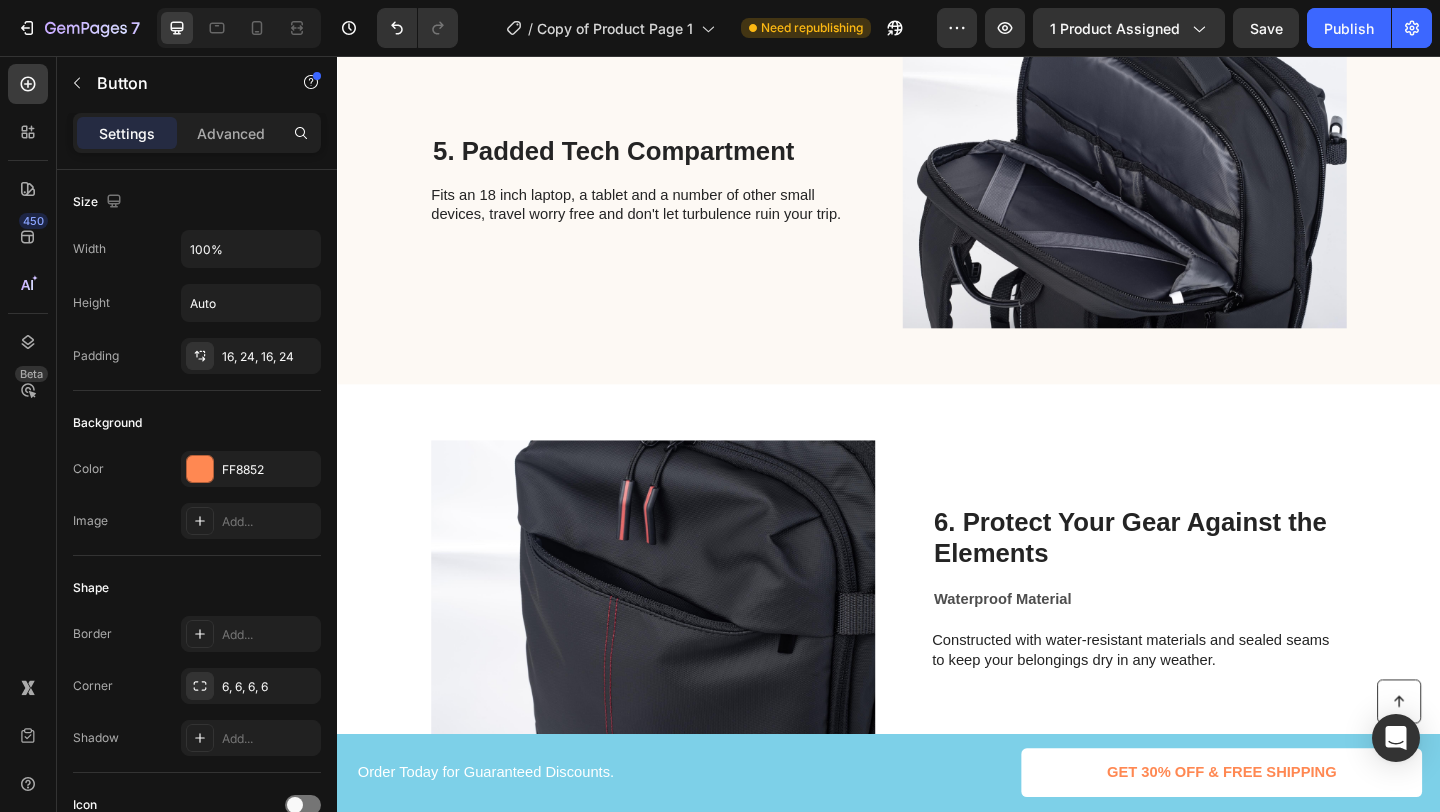 click on "GET 50% OFF" at bounding box center [732, -211] 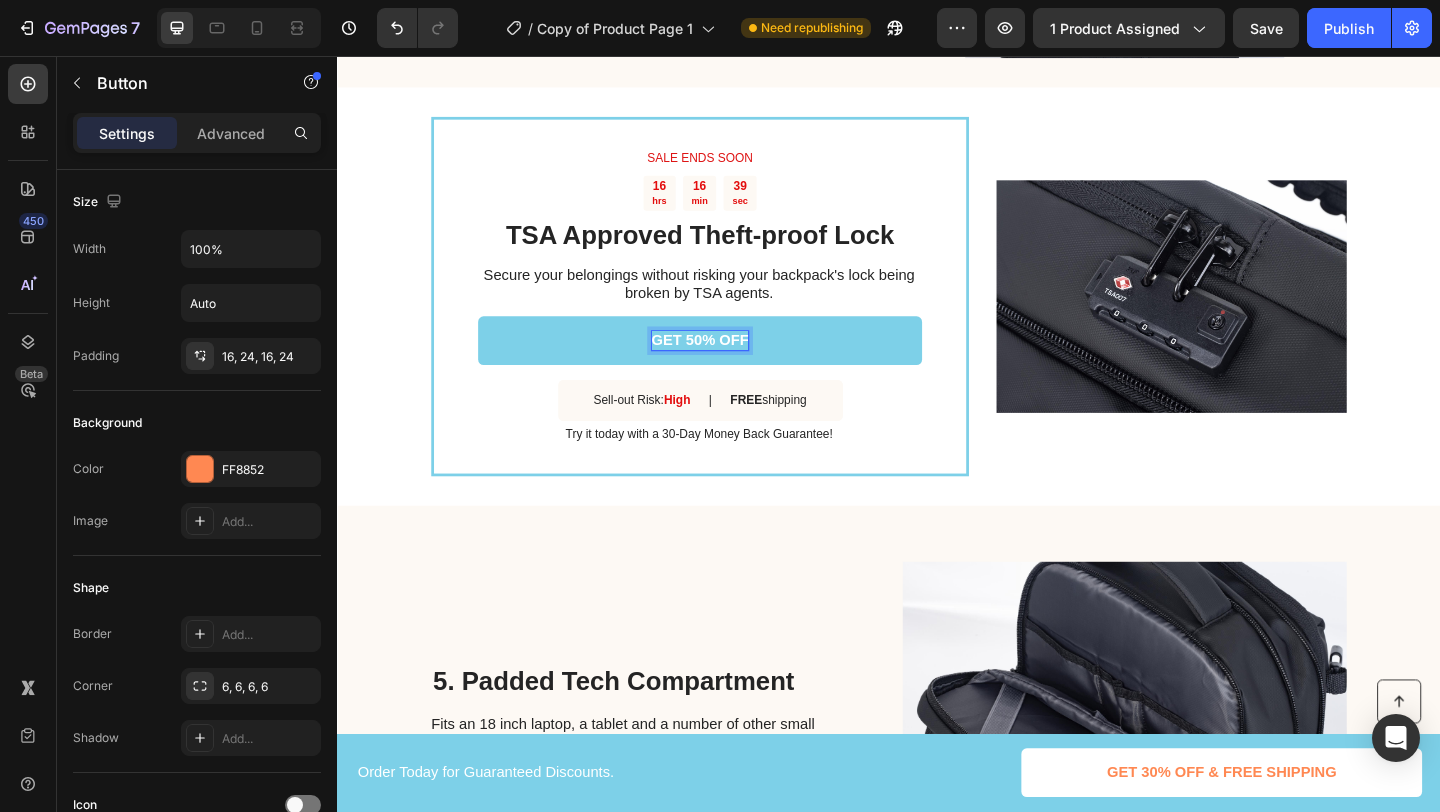click on "GET 50% OFF" at bounding box center [732, 365] 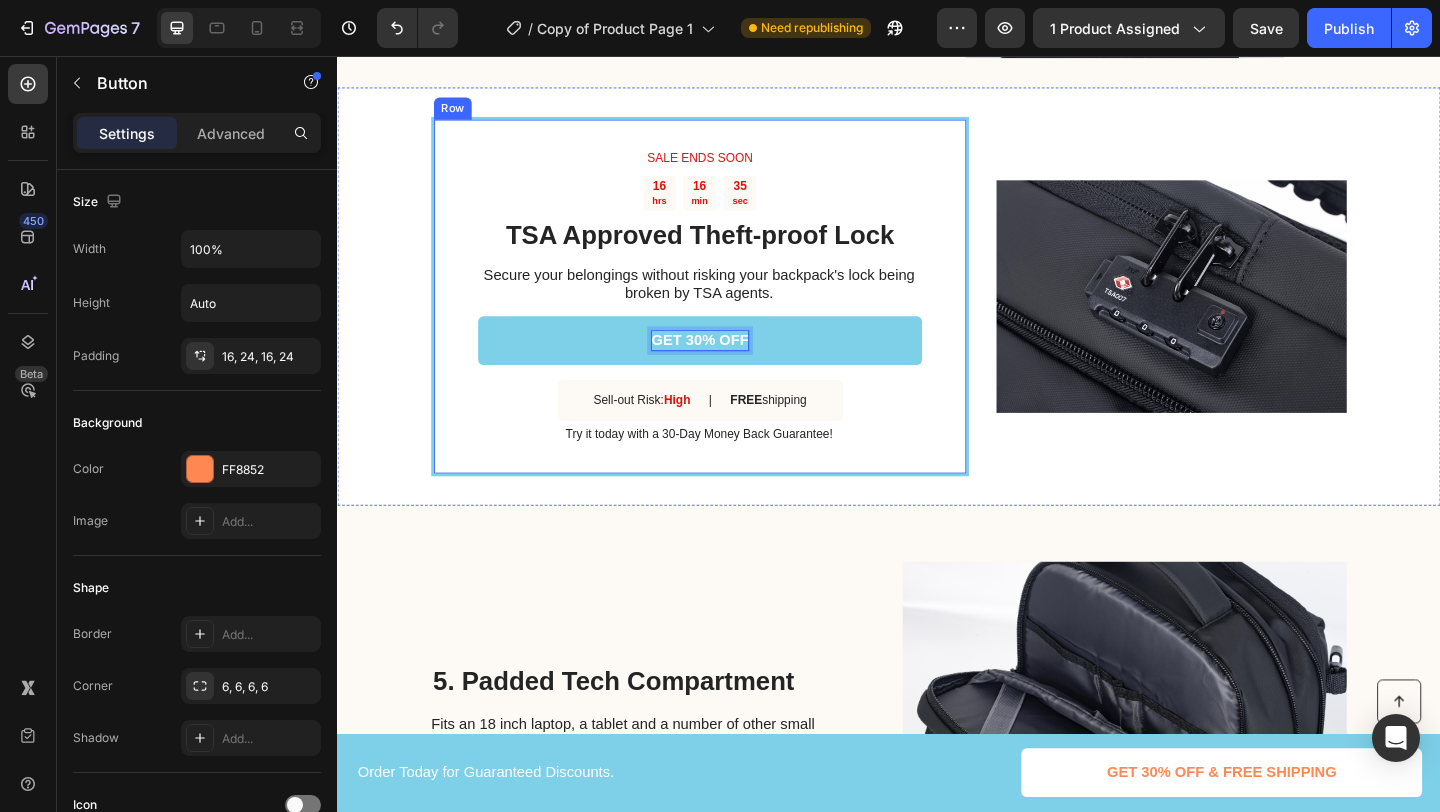 click on "SALE ENDS SOON Text Block 16 hrs 16 min 35 sec Countdown Timer TSA Approved Theft-proof Lock Heading Secure your belongings without risking your backpack's lock being broken by TSA agents. Text Block GET 30% OFF Button   16 Sell-out Risk:  High Text Block | Text Block FREE  shipping Text Block Row Try it today with a 30-Day Money Back Guarantee! Text Block" at bounding box center (731, 317) 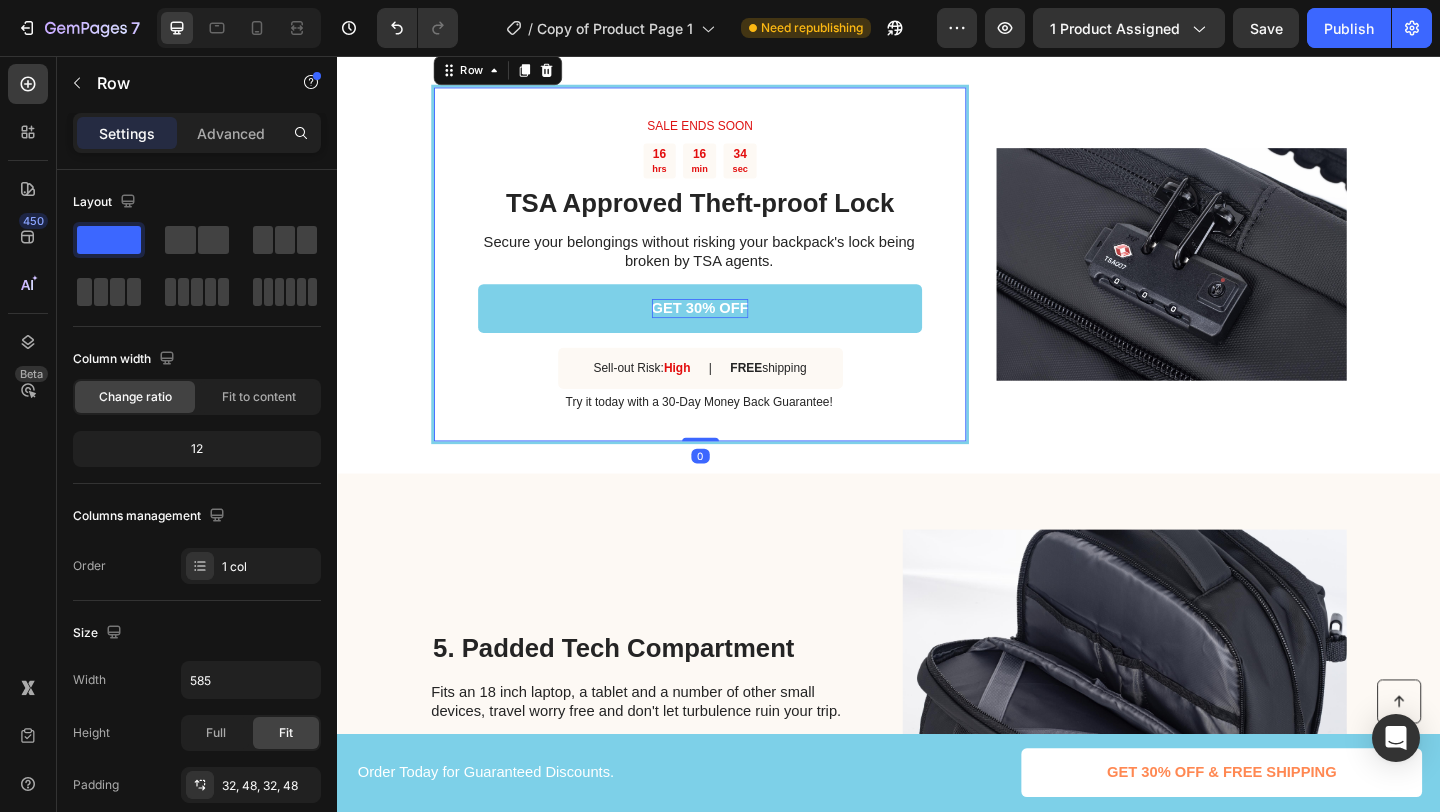 scroll, scrollTop: 2399, scrollLeft: 0, axis: vertical 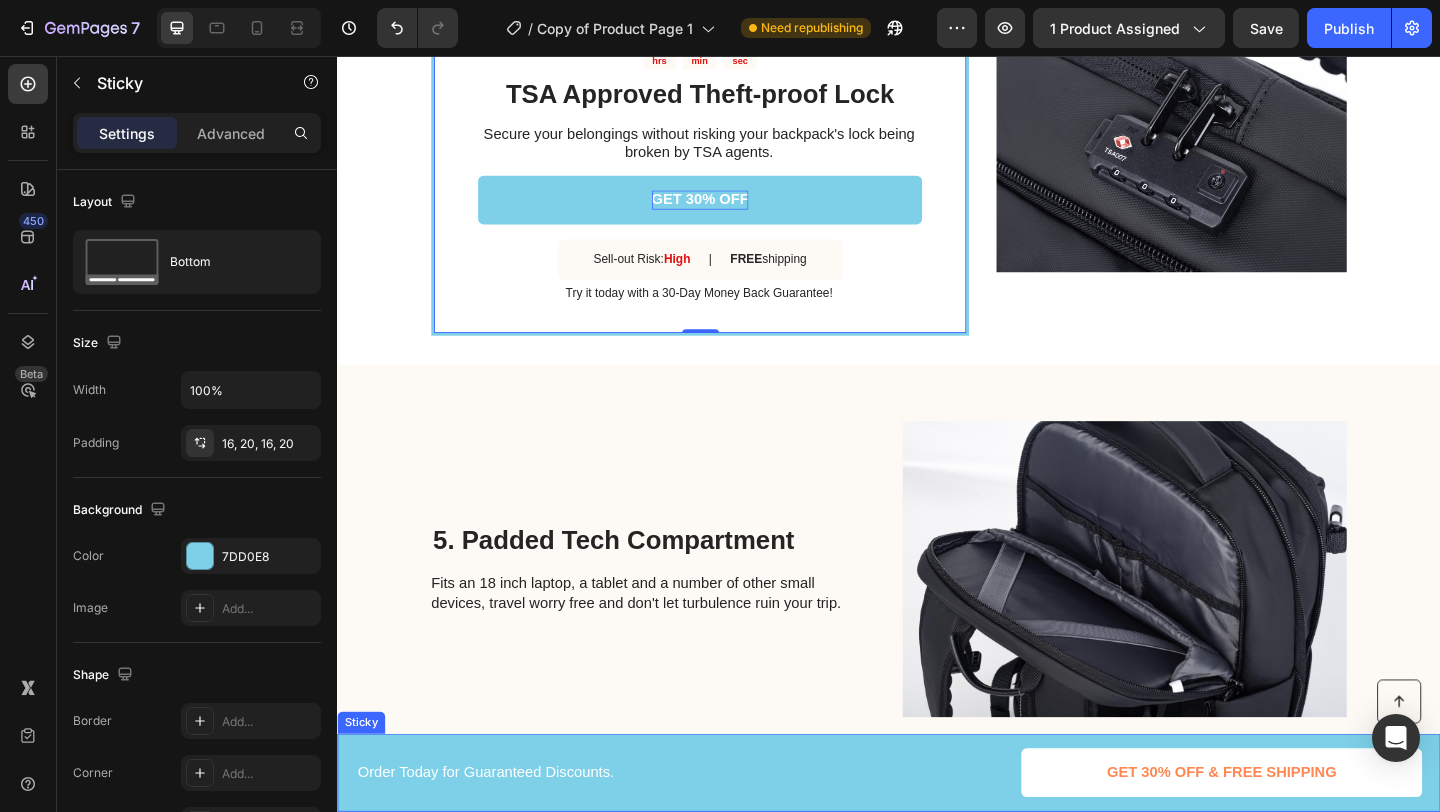 click on "Button Order Today for Guaranteed Discounts. Text Block GET 30% OFF & FREE SHIPPING Button Row Sticky" at bounding box center [937, 835] 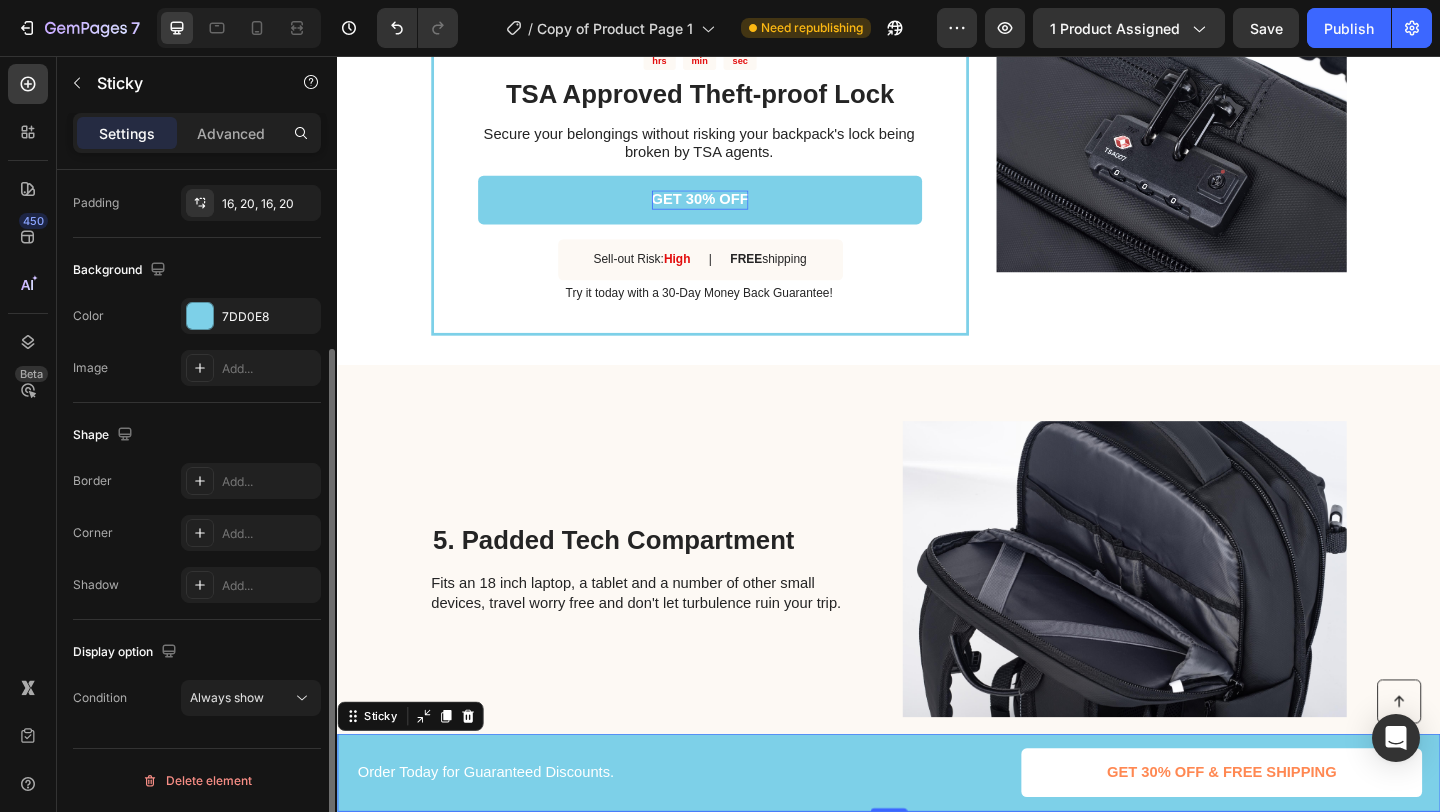 scroll, scrollTop: 0, scrollLeft: 0, axis: both 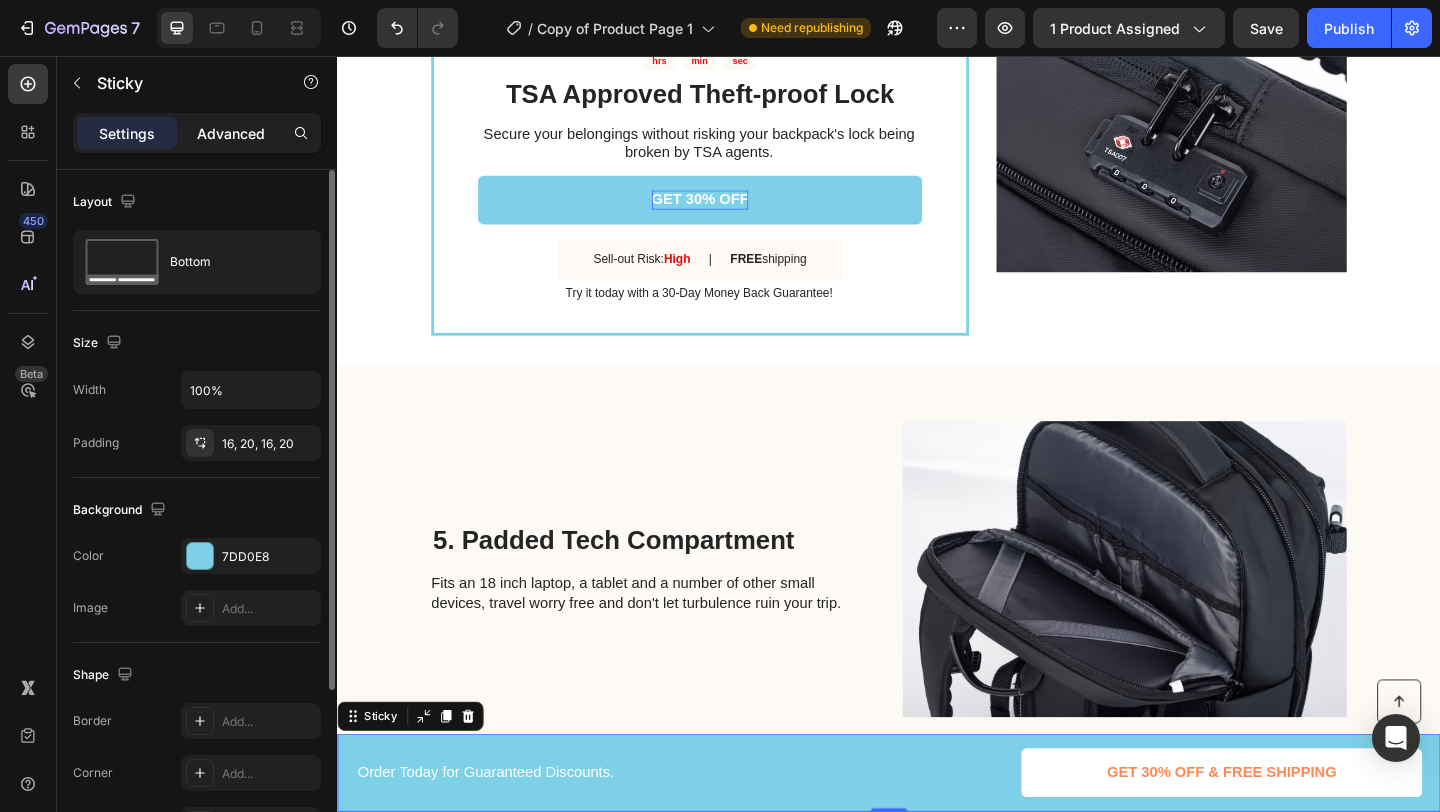 click on "Advanced" 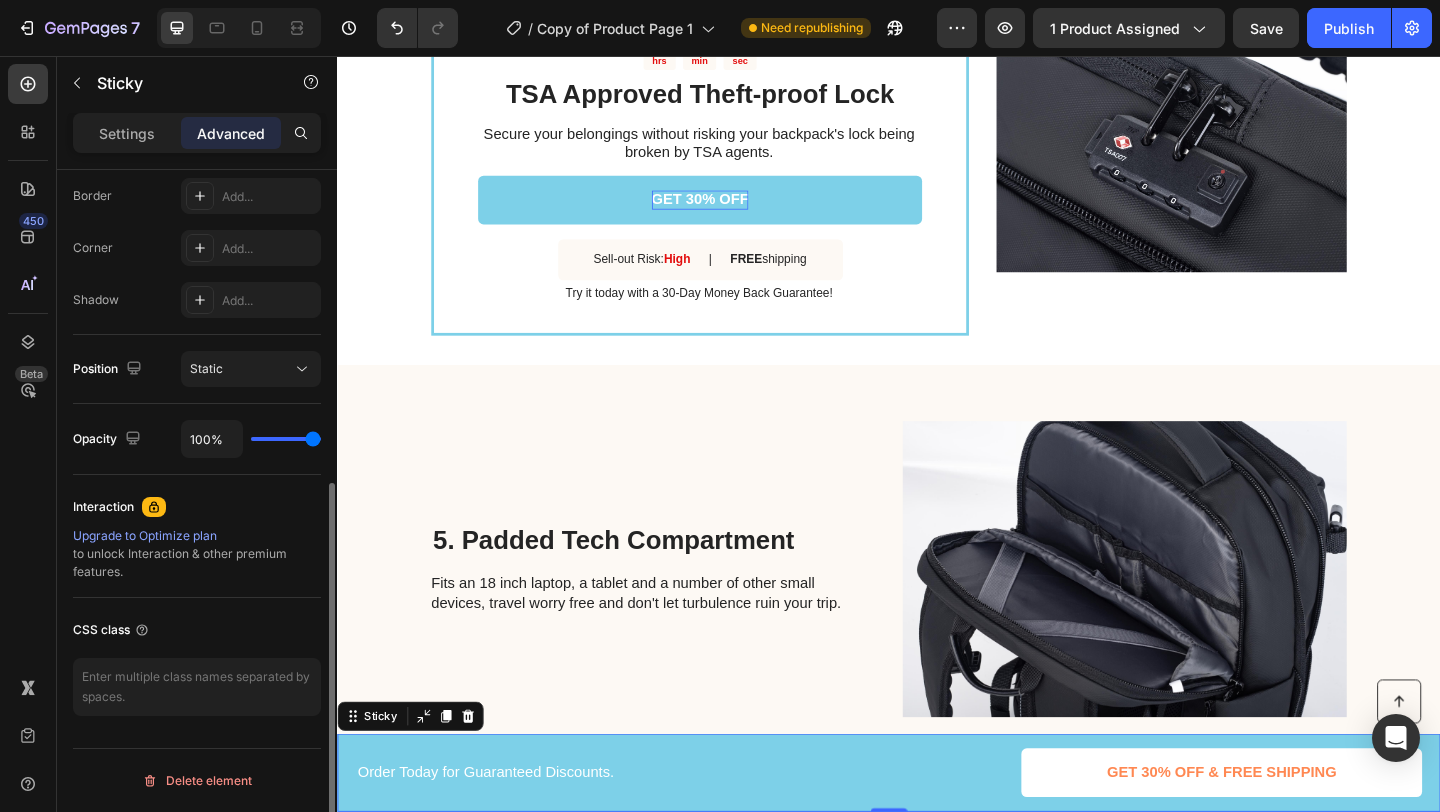 scroll, scrollTop: 0, scrollLeft: 0, axis: both 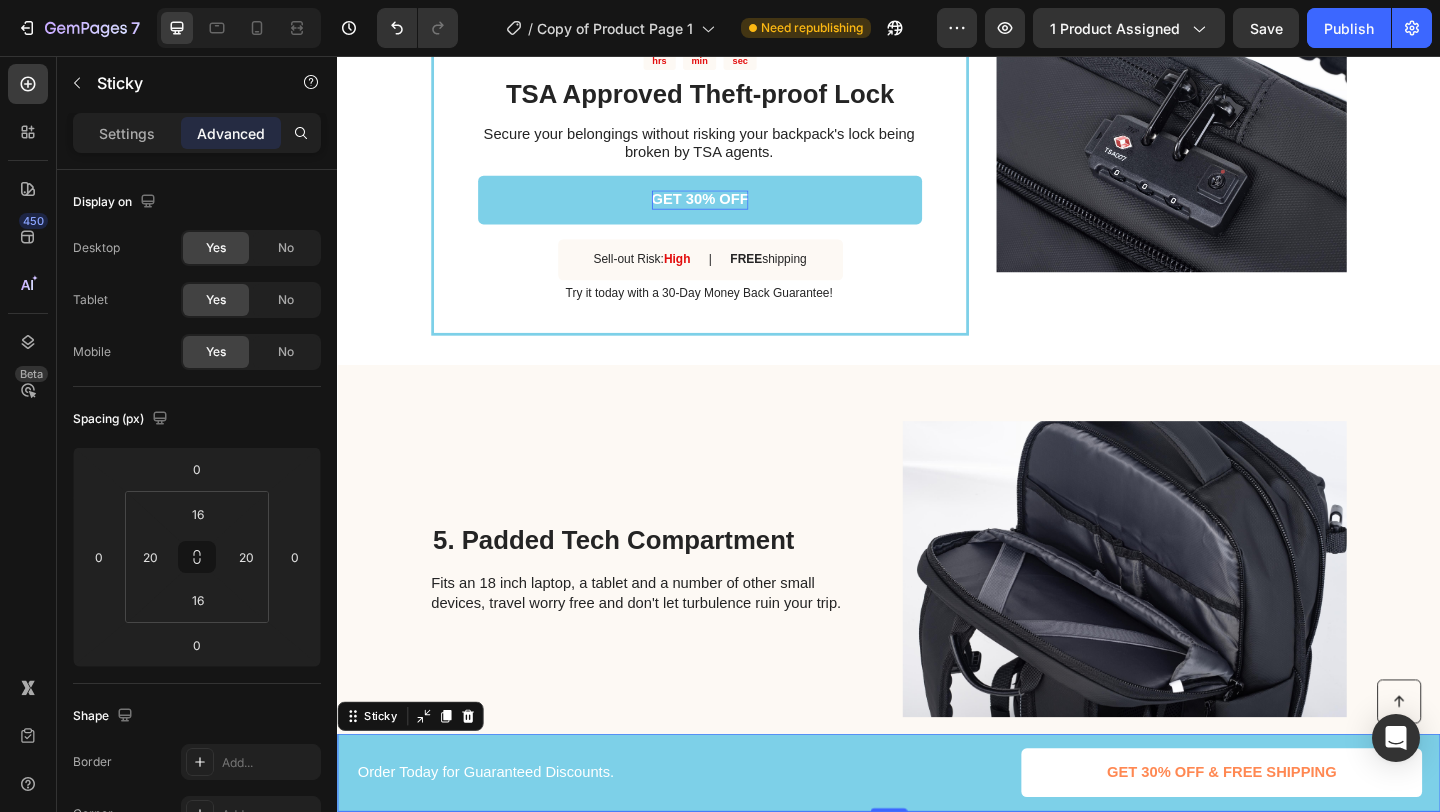 click on "Button Order Today for Guaranteed Discounts. Text Block GET 30% OFF & FREE SHIPPING Button Row Sticky   0" at bounding box center (937, 835) 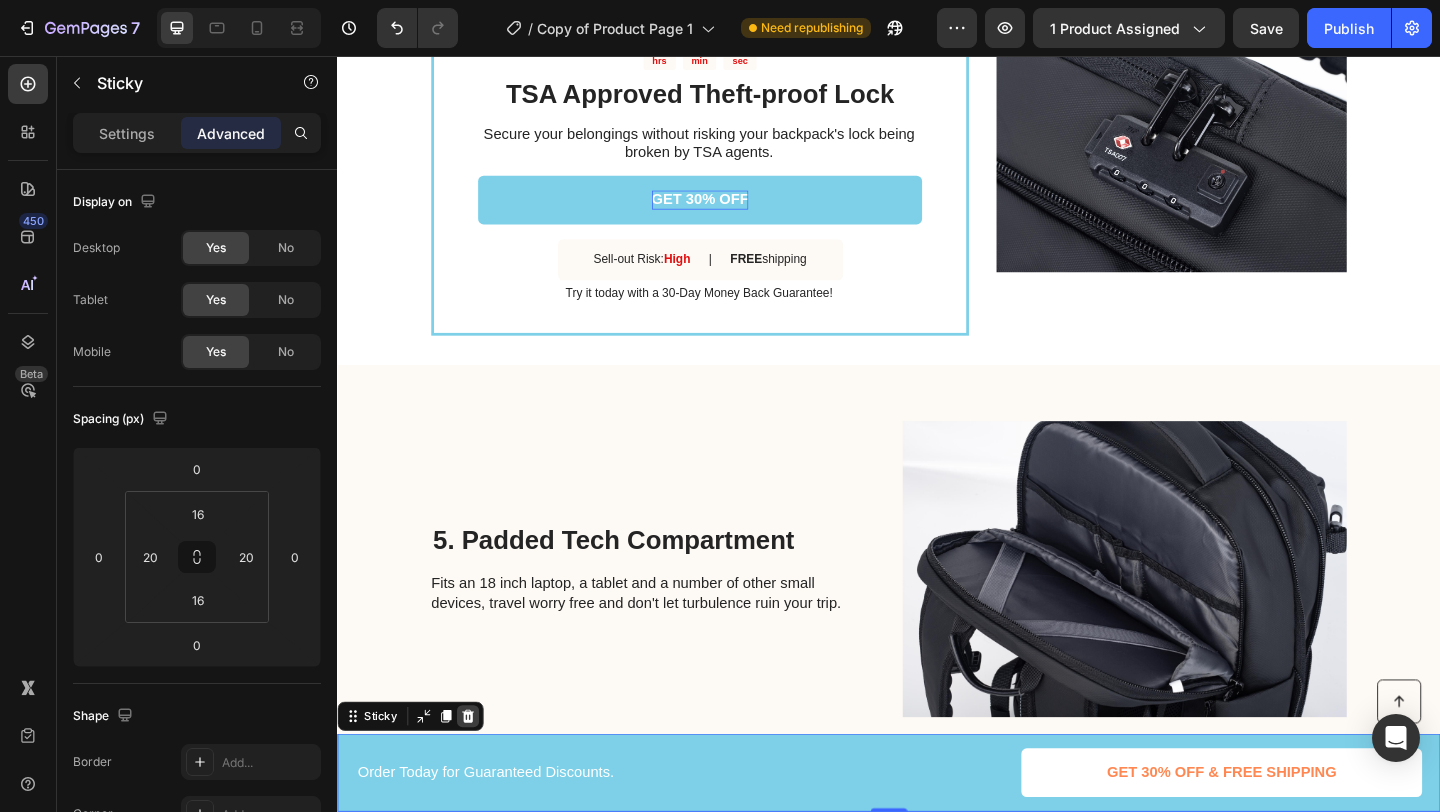 click 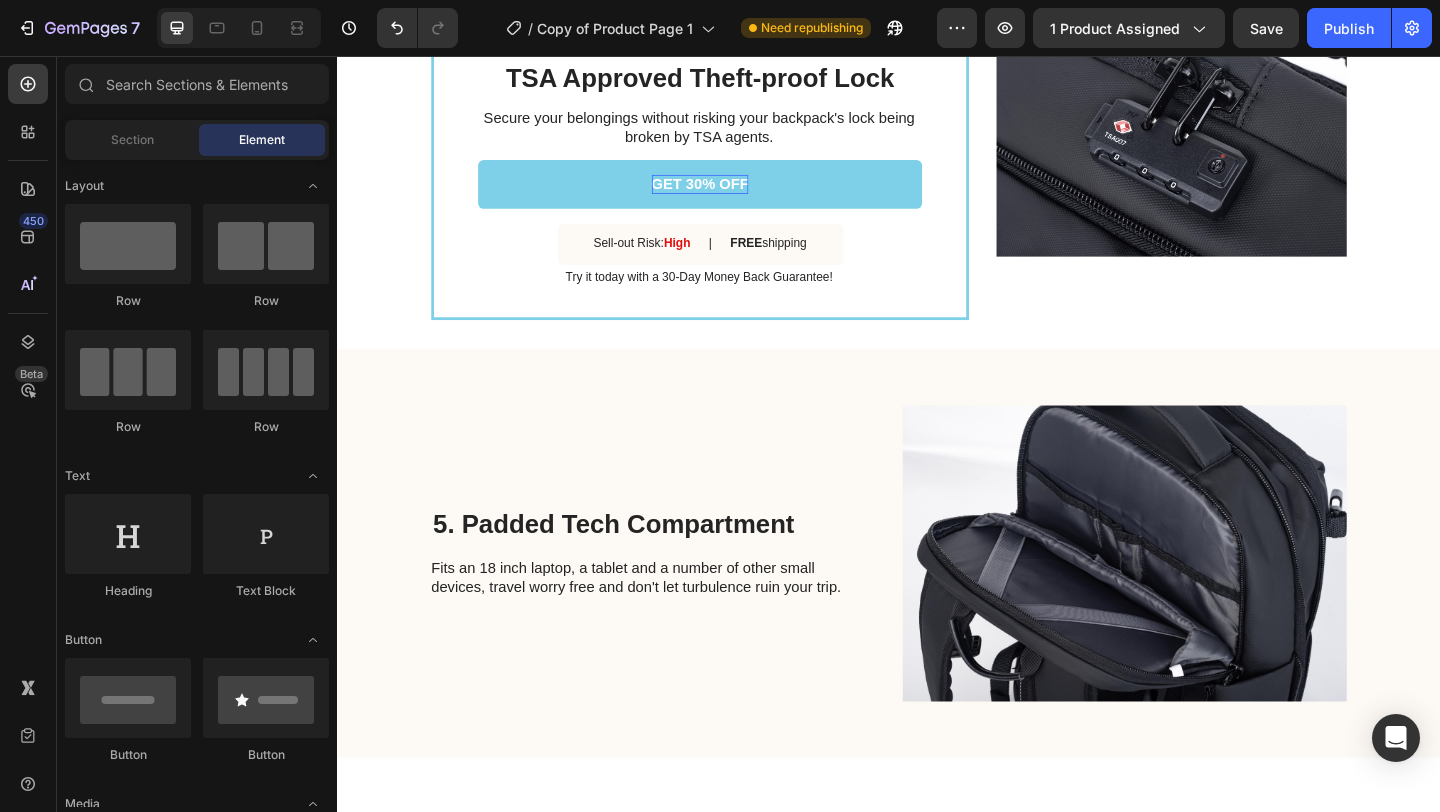 scroll, scrollTop: 0, scrollLeft: 0, axis: both 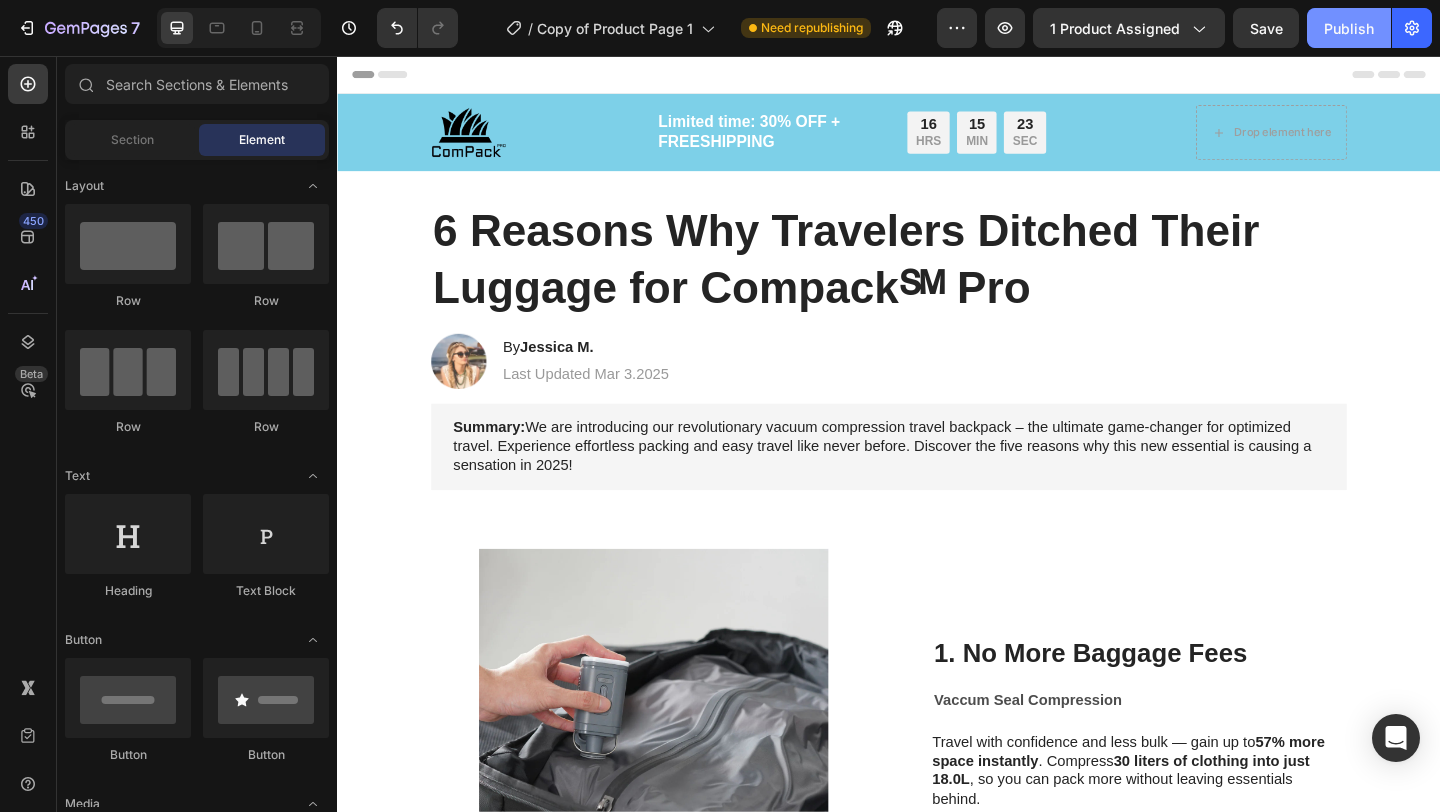 click on "Publish" at bounding box center (1349, 28) 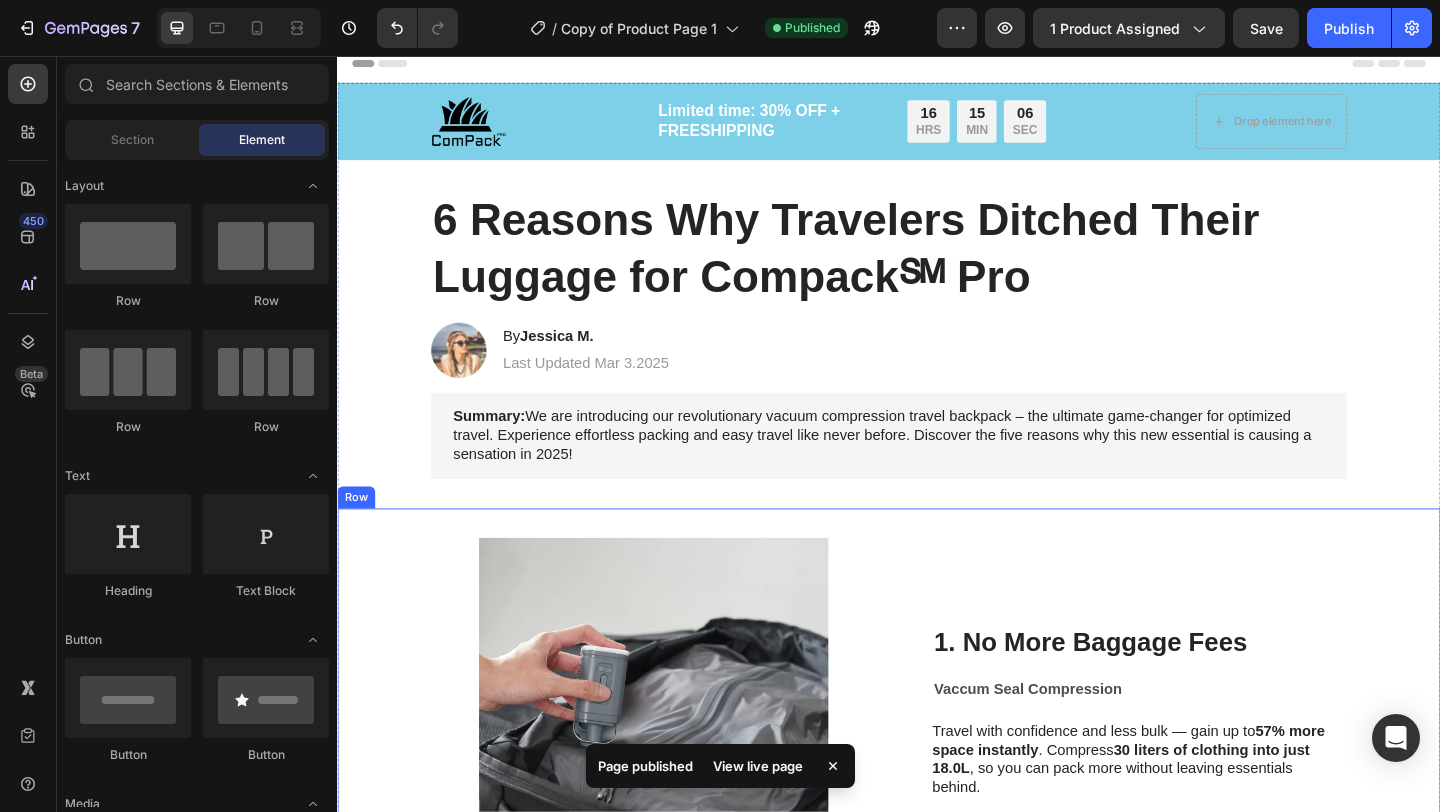 scroll, scrollTop: 228, scrollLeft: 0, axis: vertical 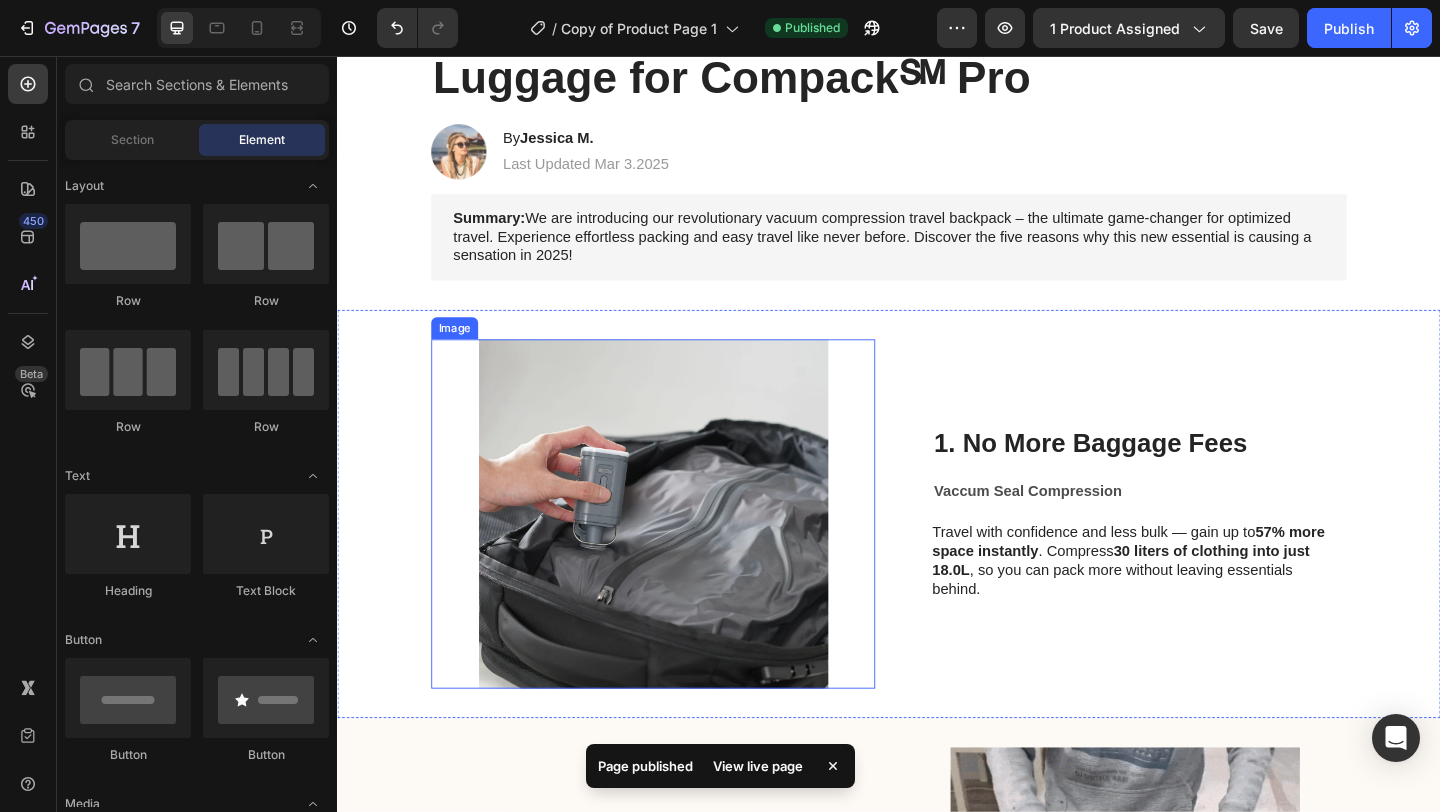 drag, startPoint x: 664, startPoint y: 500, endPoint x: 637, endPoint y: 510, distance: 28.79236 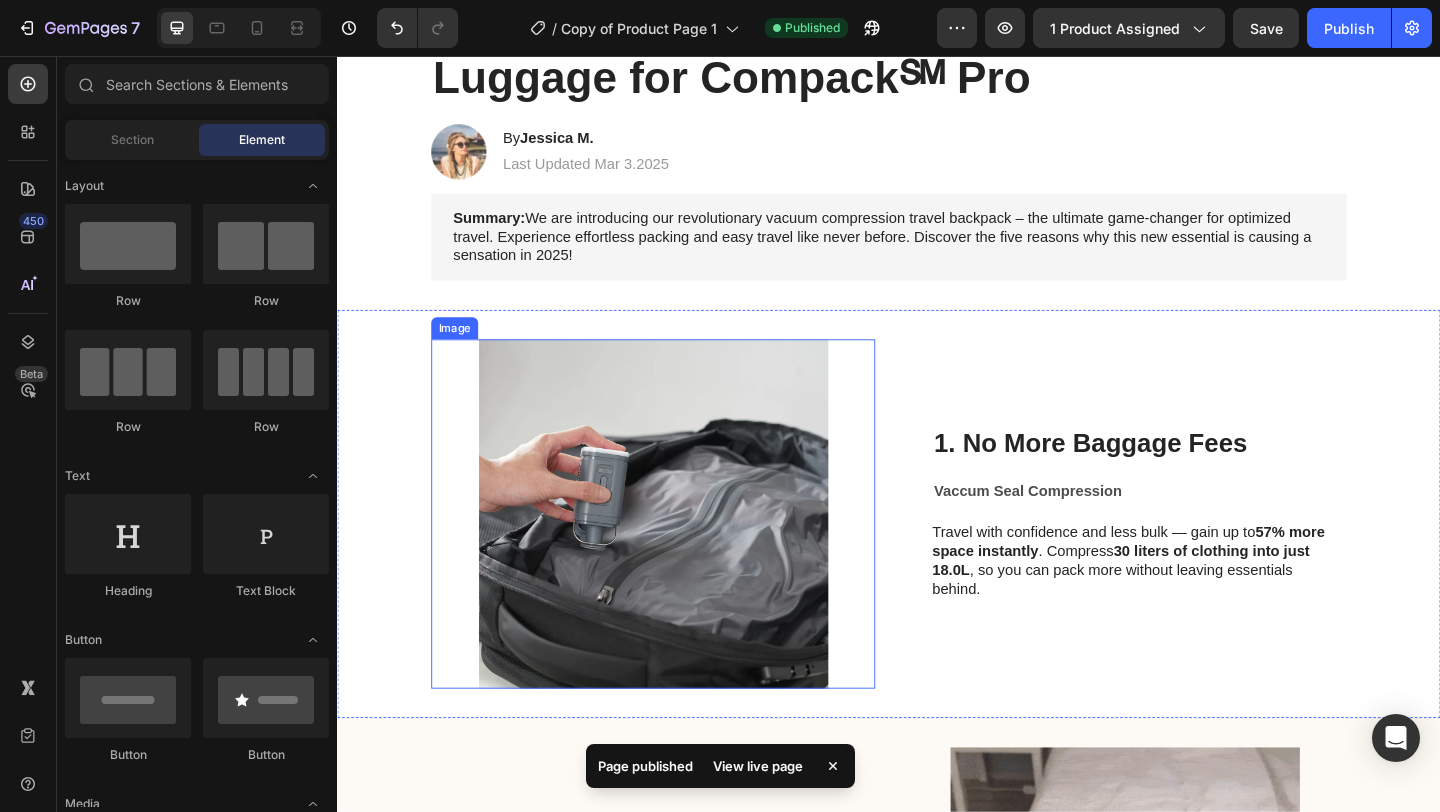 click at bounding box center [680, 554] 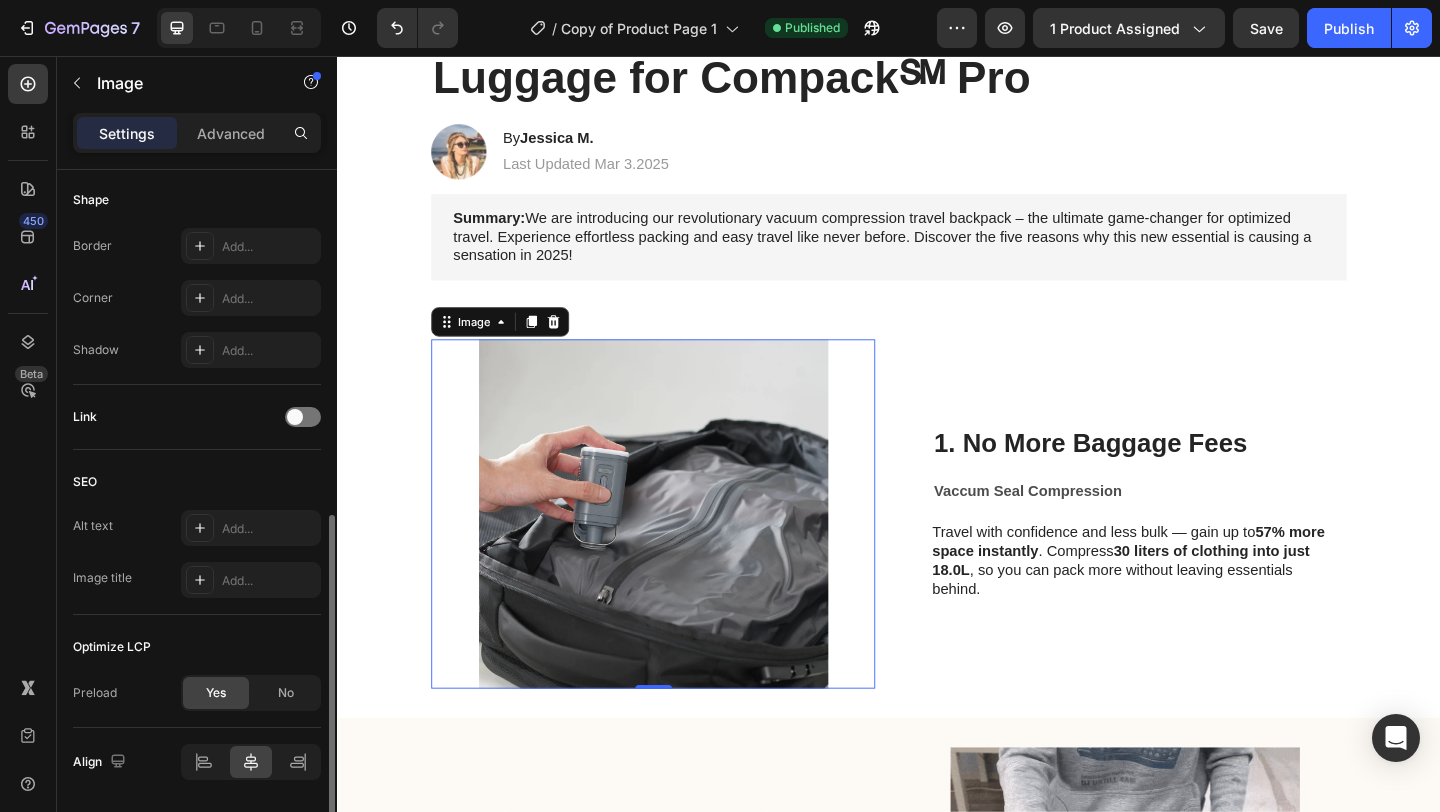 scroll, scrollTop: 809, scrollLeft: 0, axis: vertical 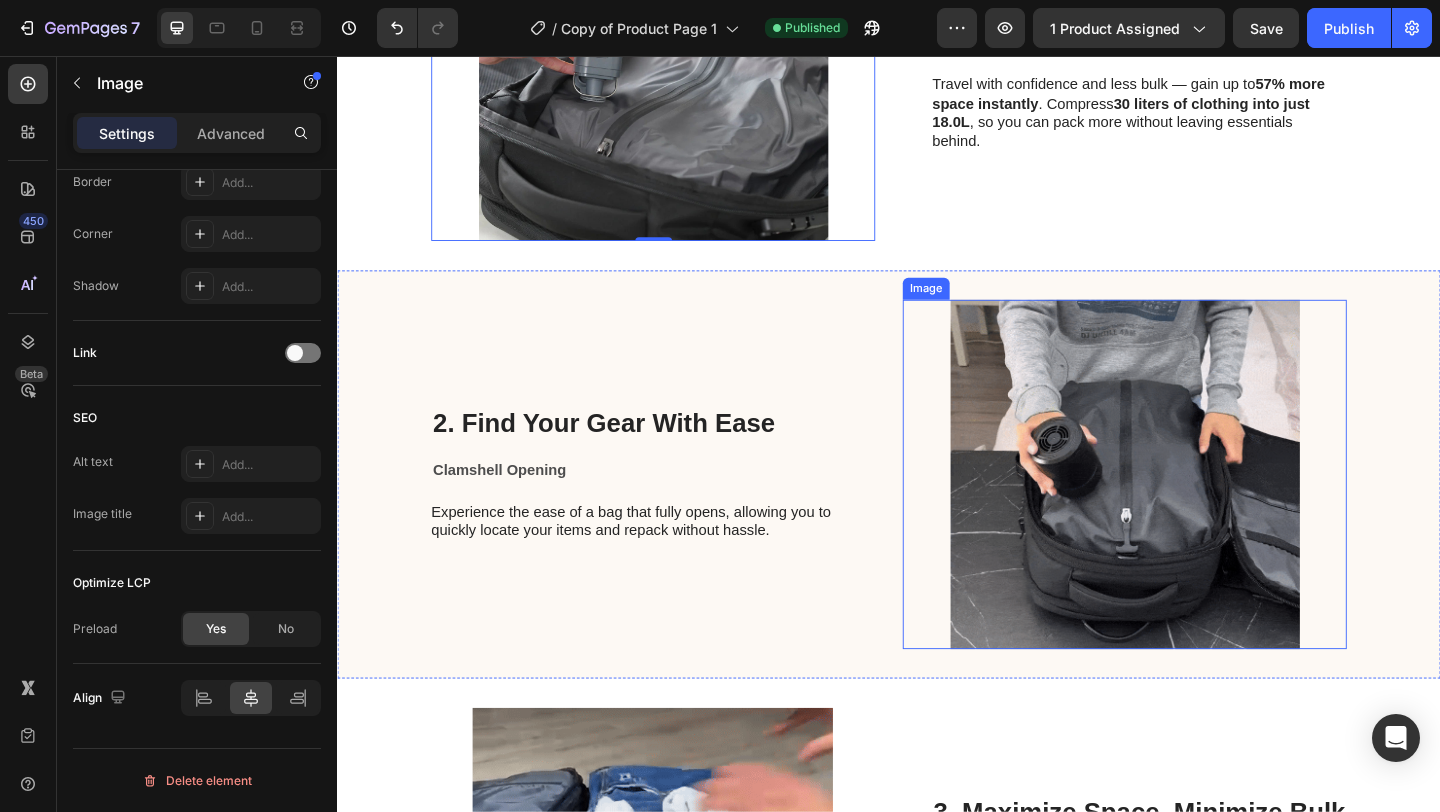 click at bounding box center (1193, 511) 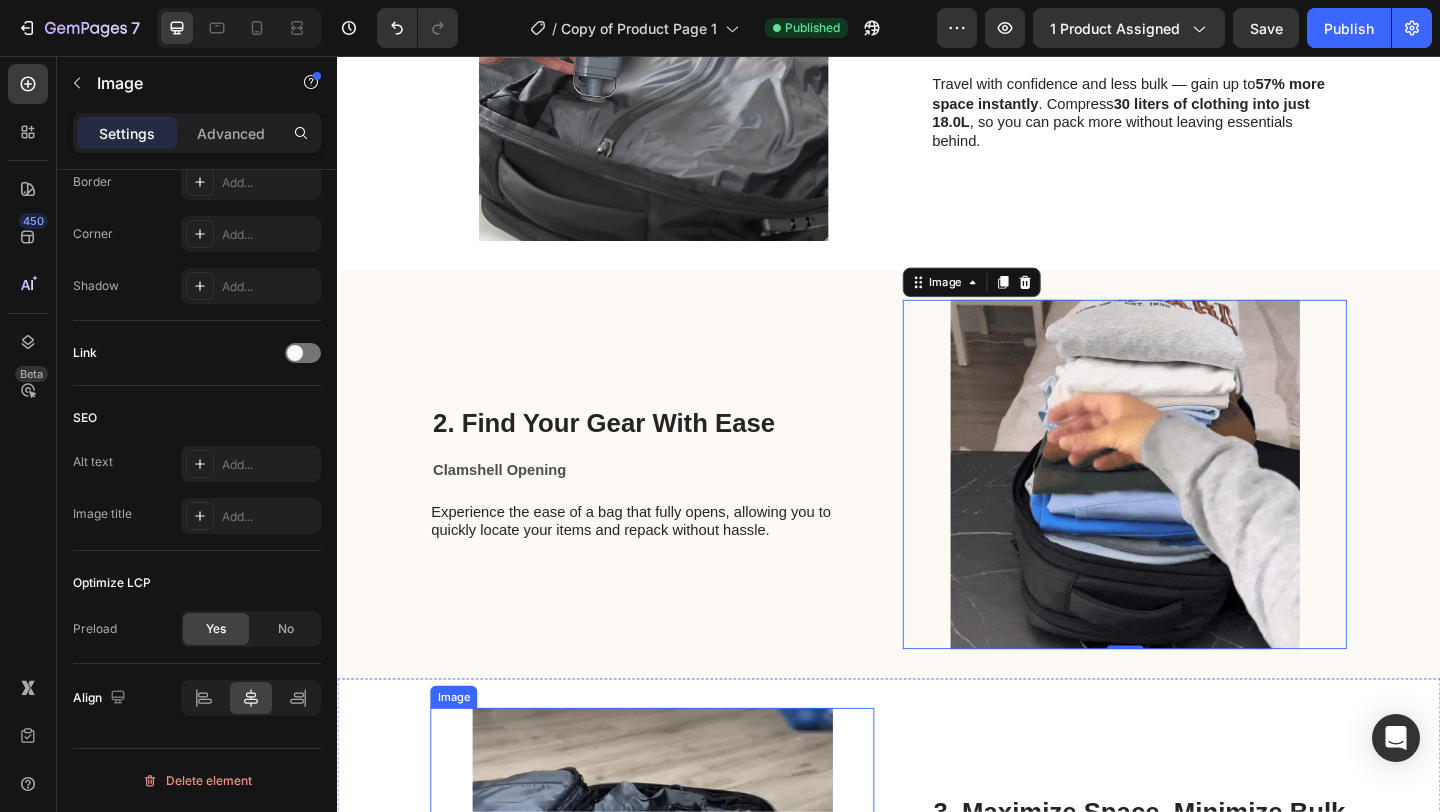 click at bounding box center [679, 955] 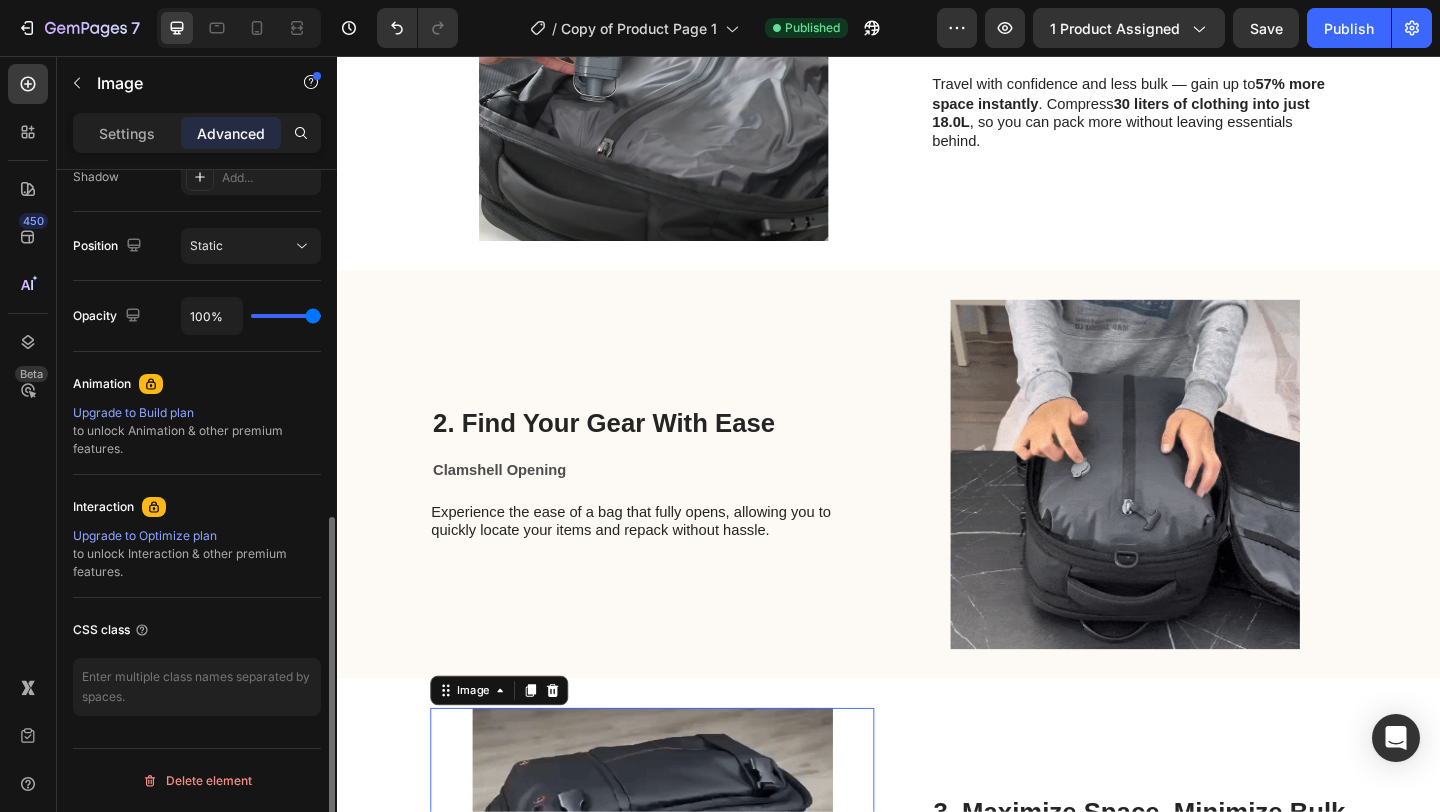 scroll, scrollTop: 689, scrollLeft: 0, axis: vertical 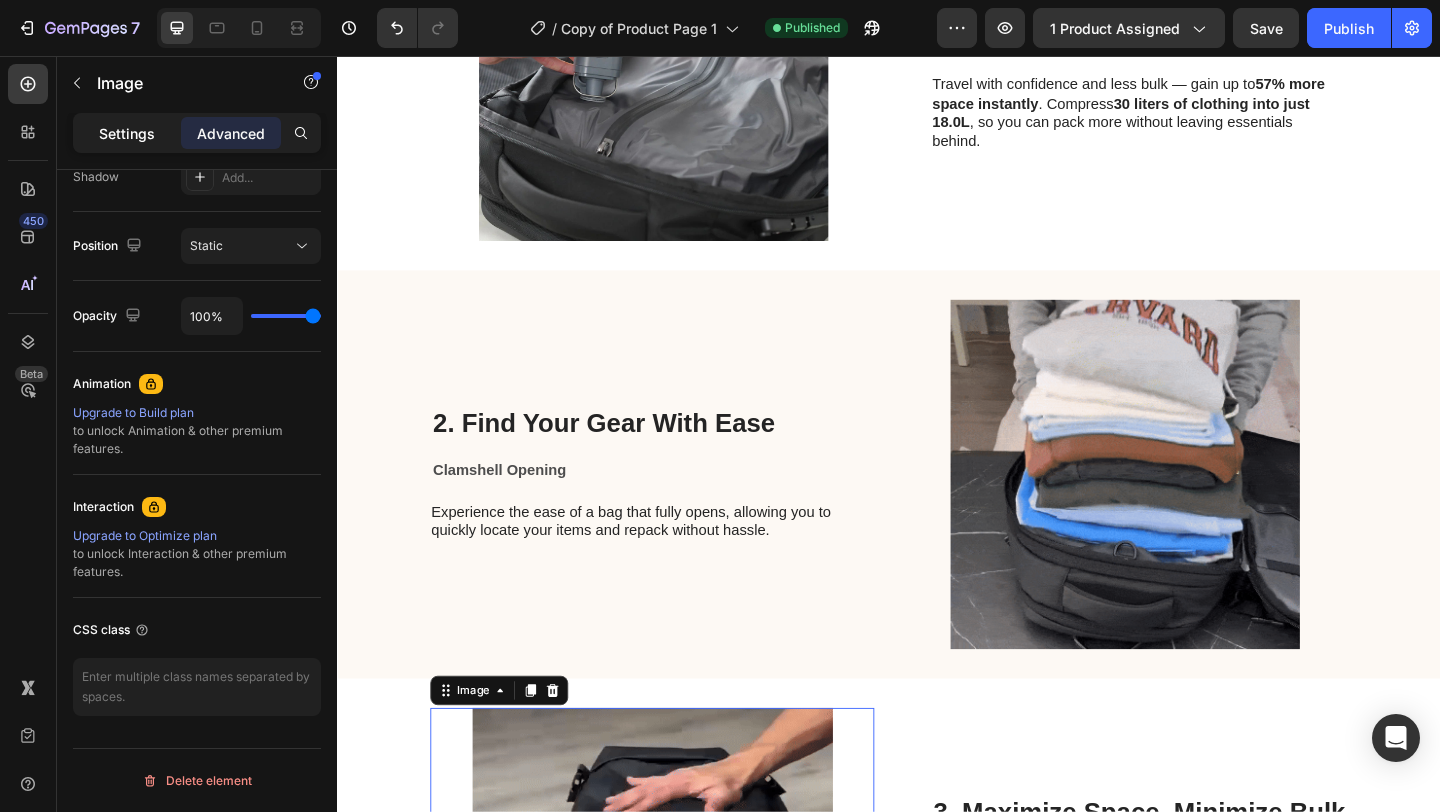 click on "Settings" at bounding box center [127, 133] 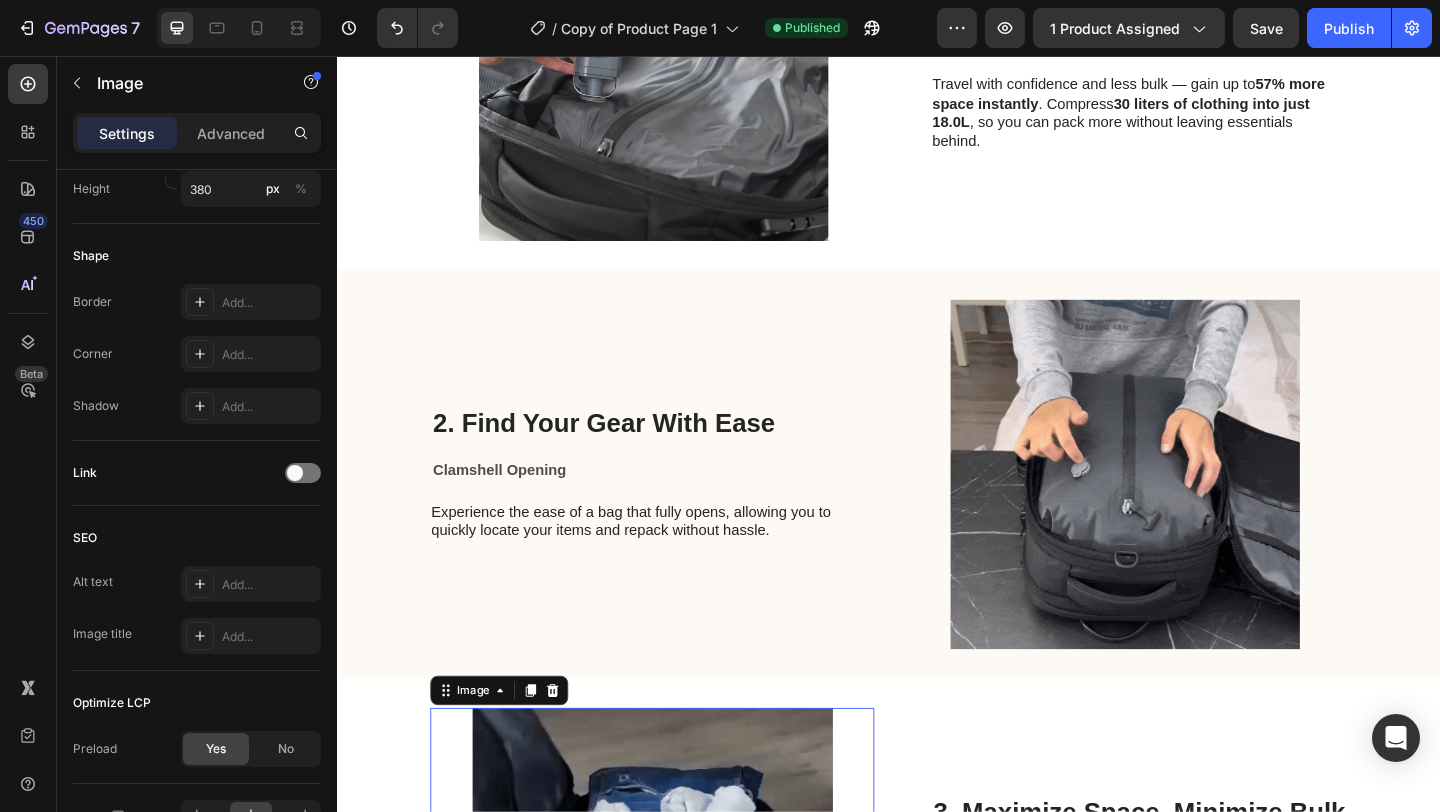 click at bounding box center [679, 955] 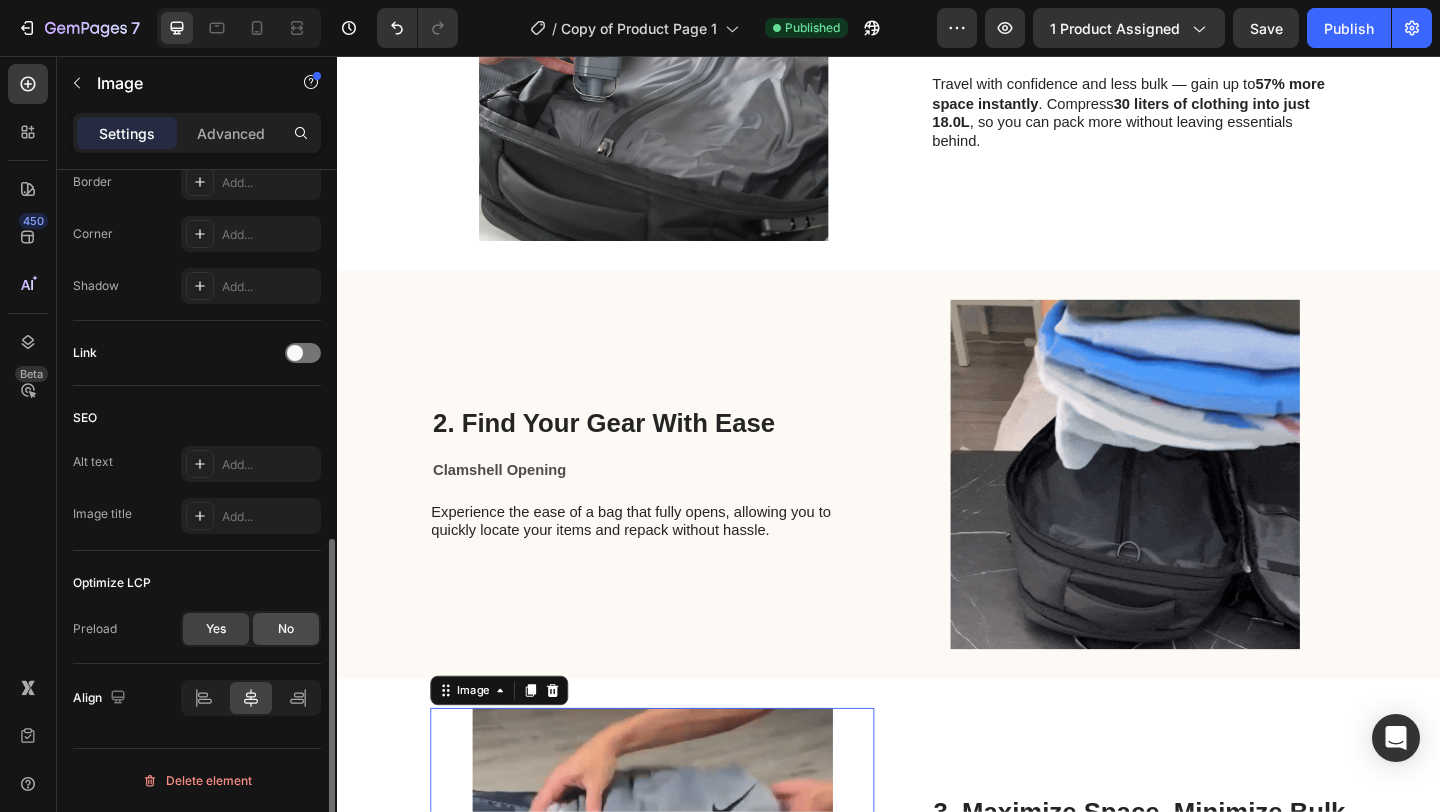 scroll, scrollTop: 805, scrollLeft: 0, axis: vertical 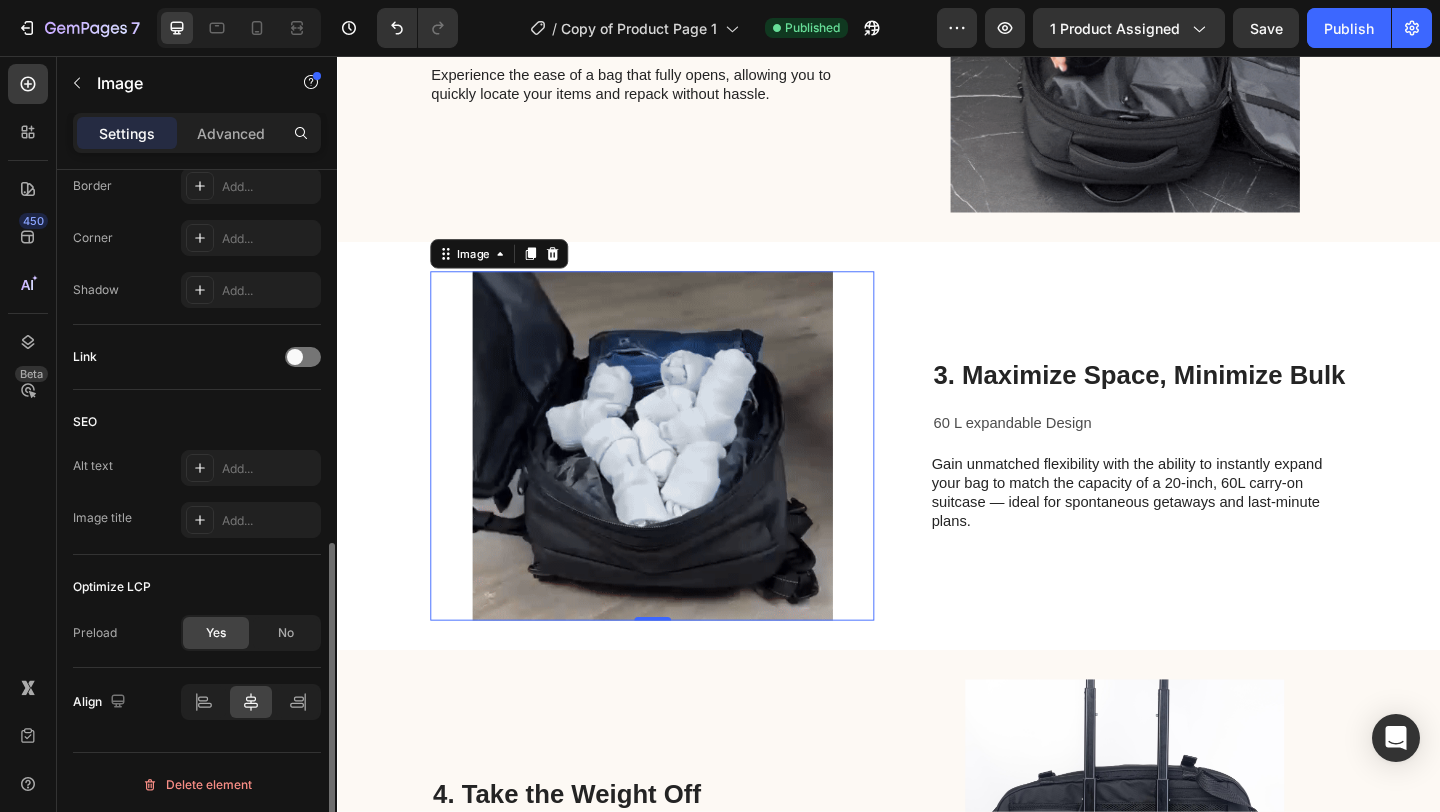 click at bounding box center (1193, 924) 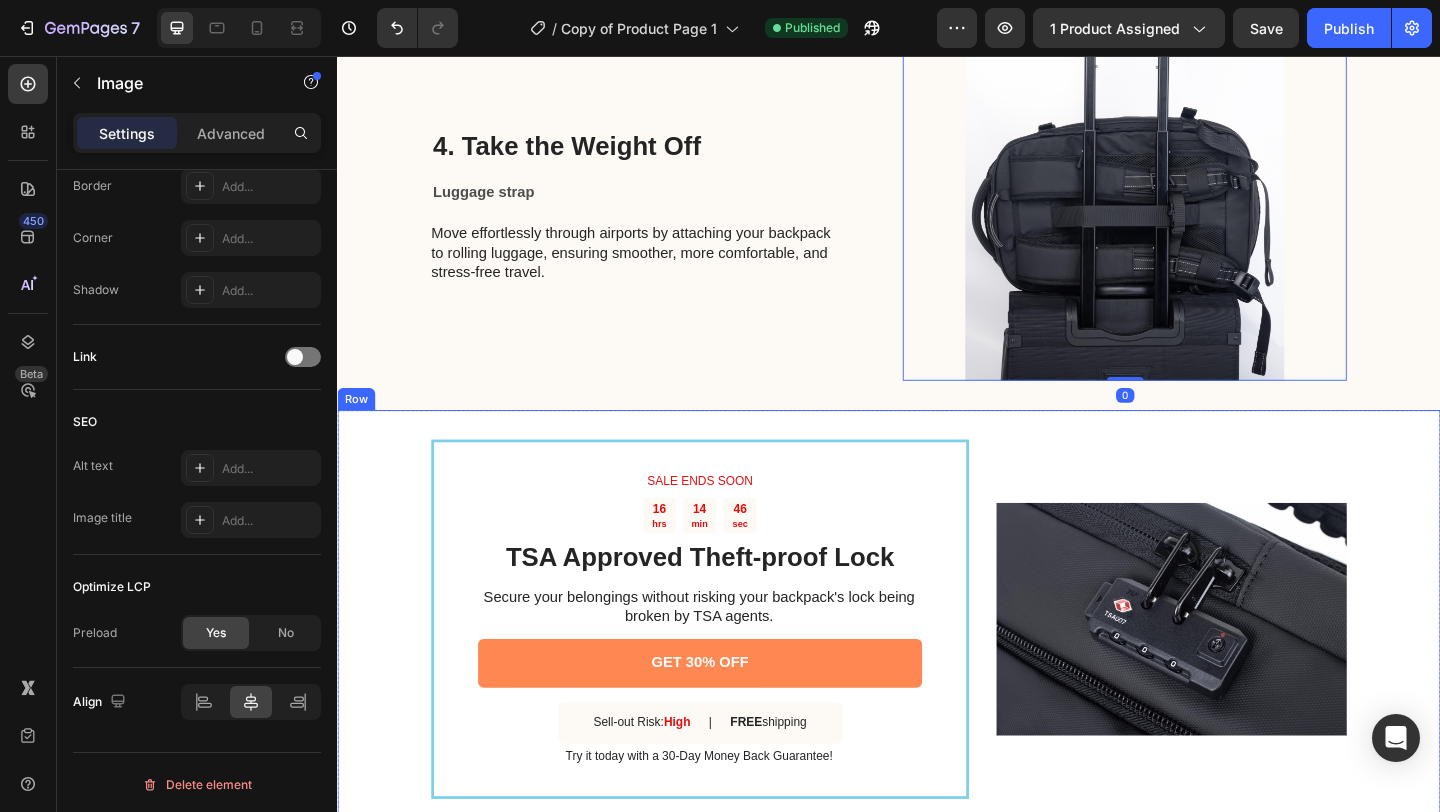 scroll, scrollTop: 2152, scrollLeft: 0, axis: vertical 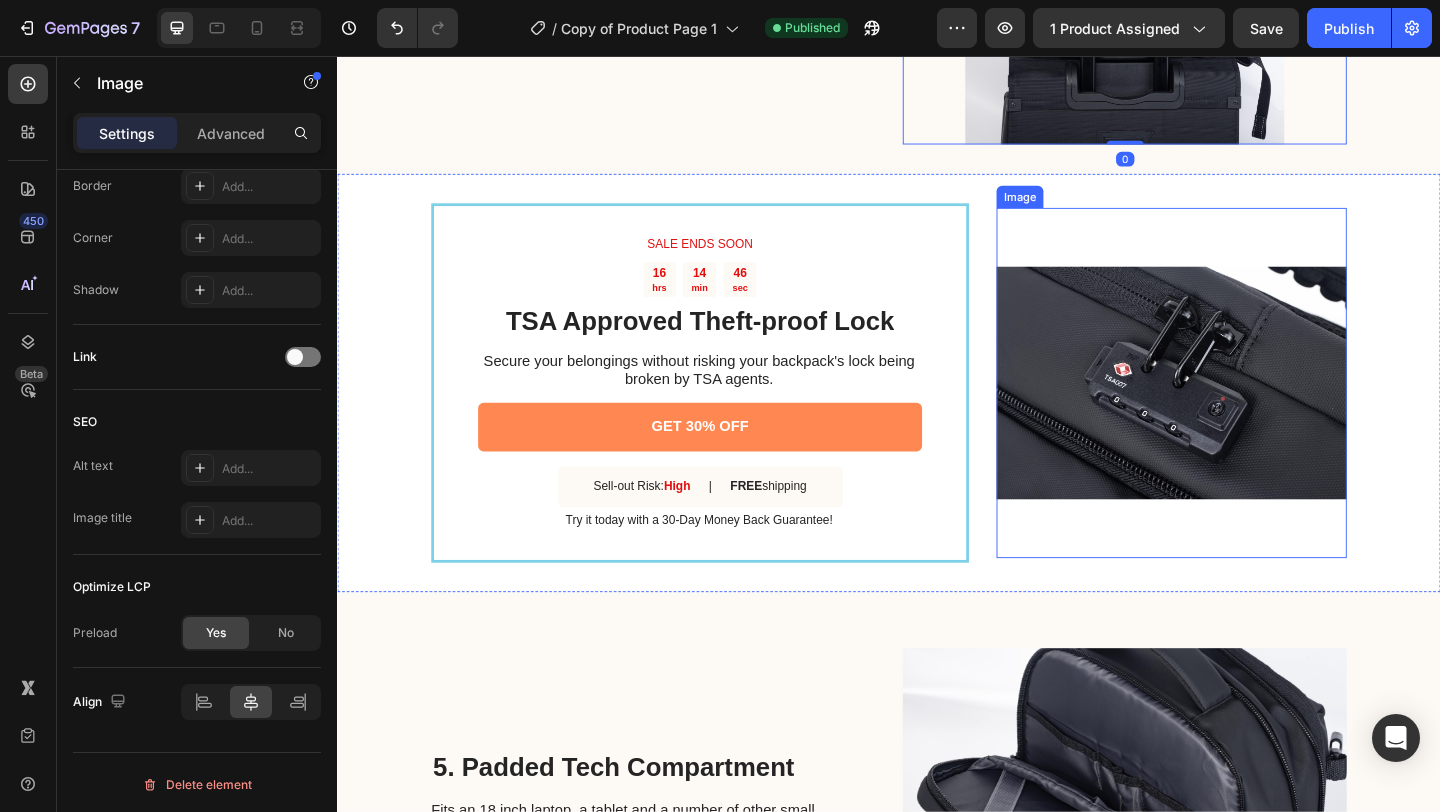 click at bounding box center (1244, 411) 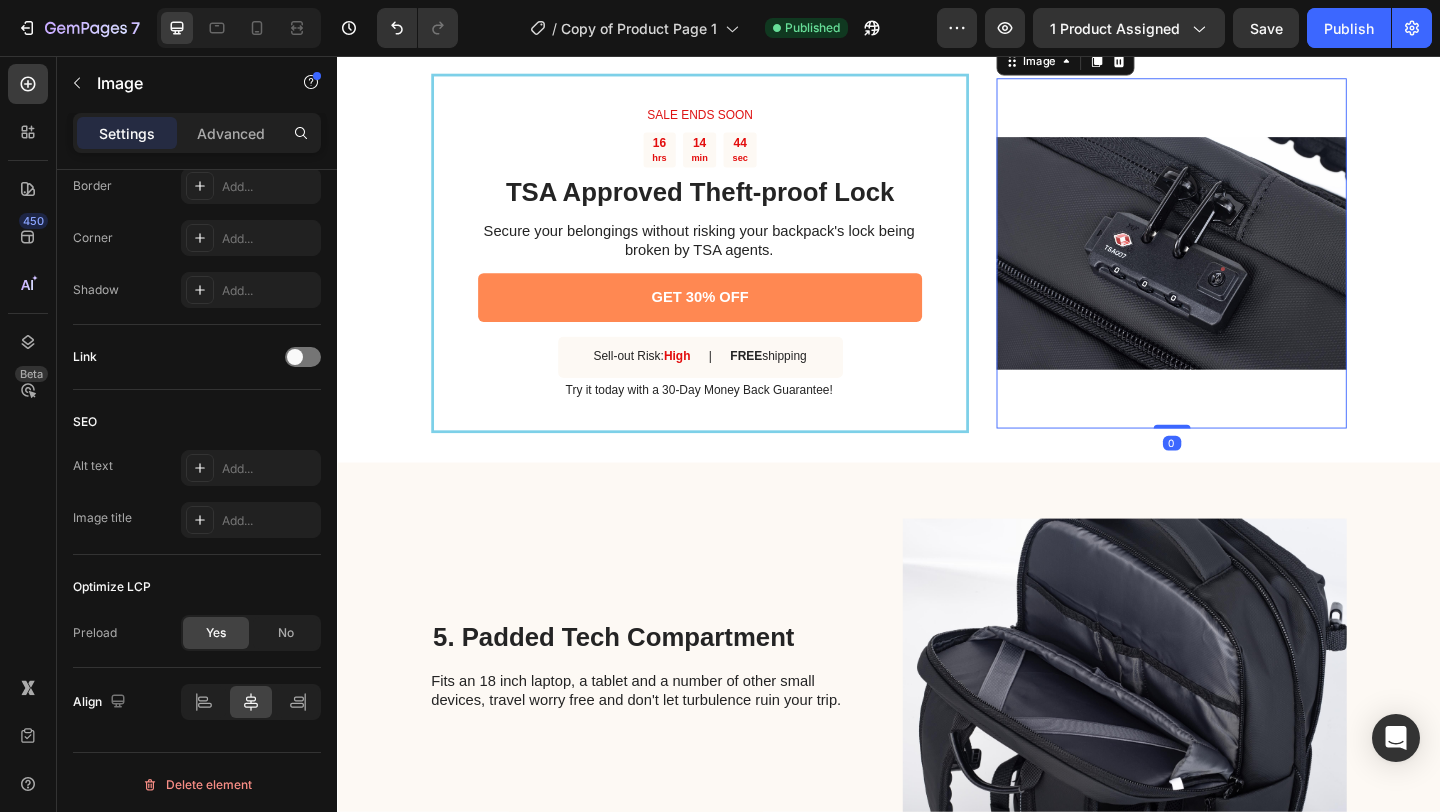 scroll, scrollTop: 2438, scrollLeft: 0, axis: vertical 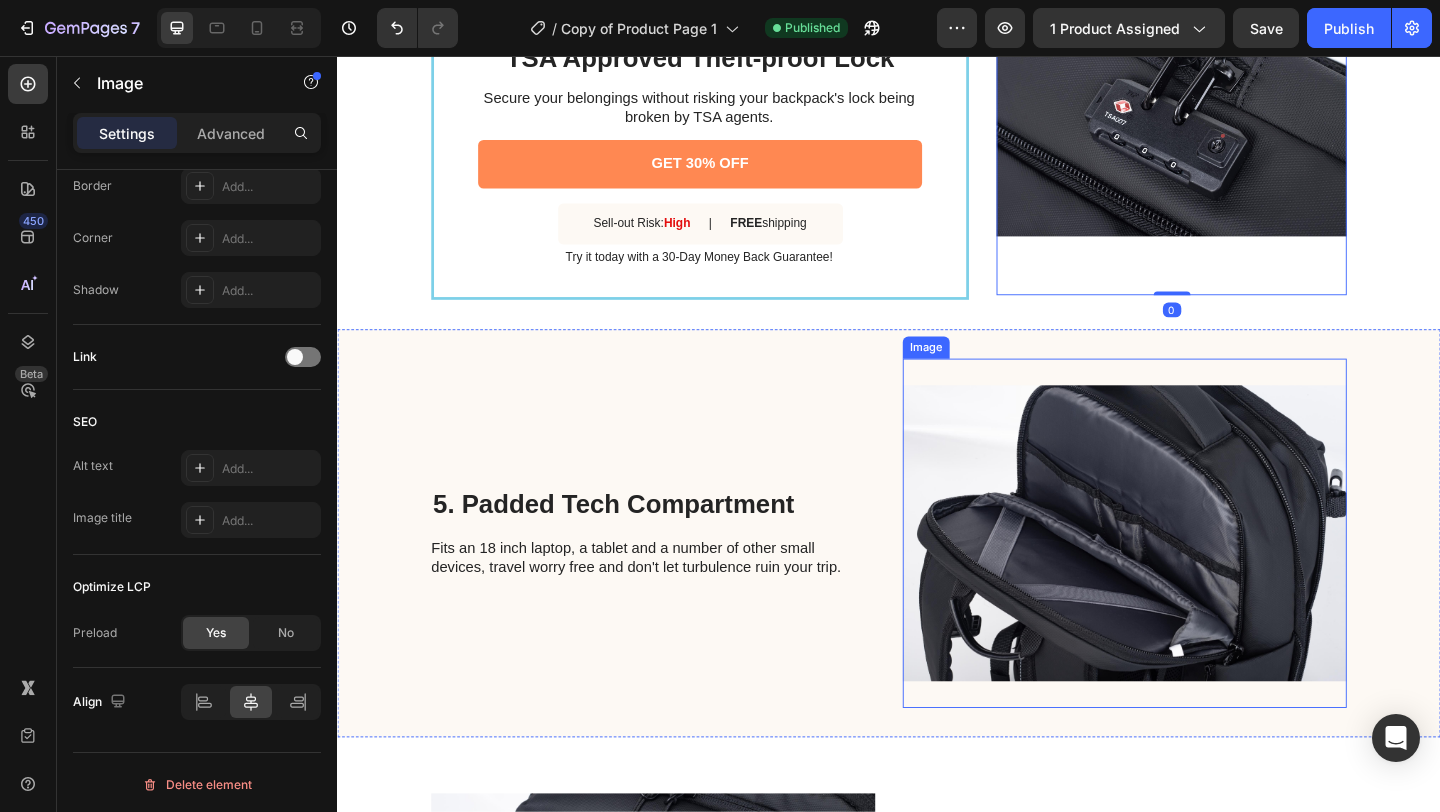 click at bounding box center (1193, 575) 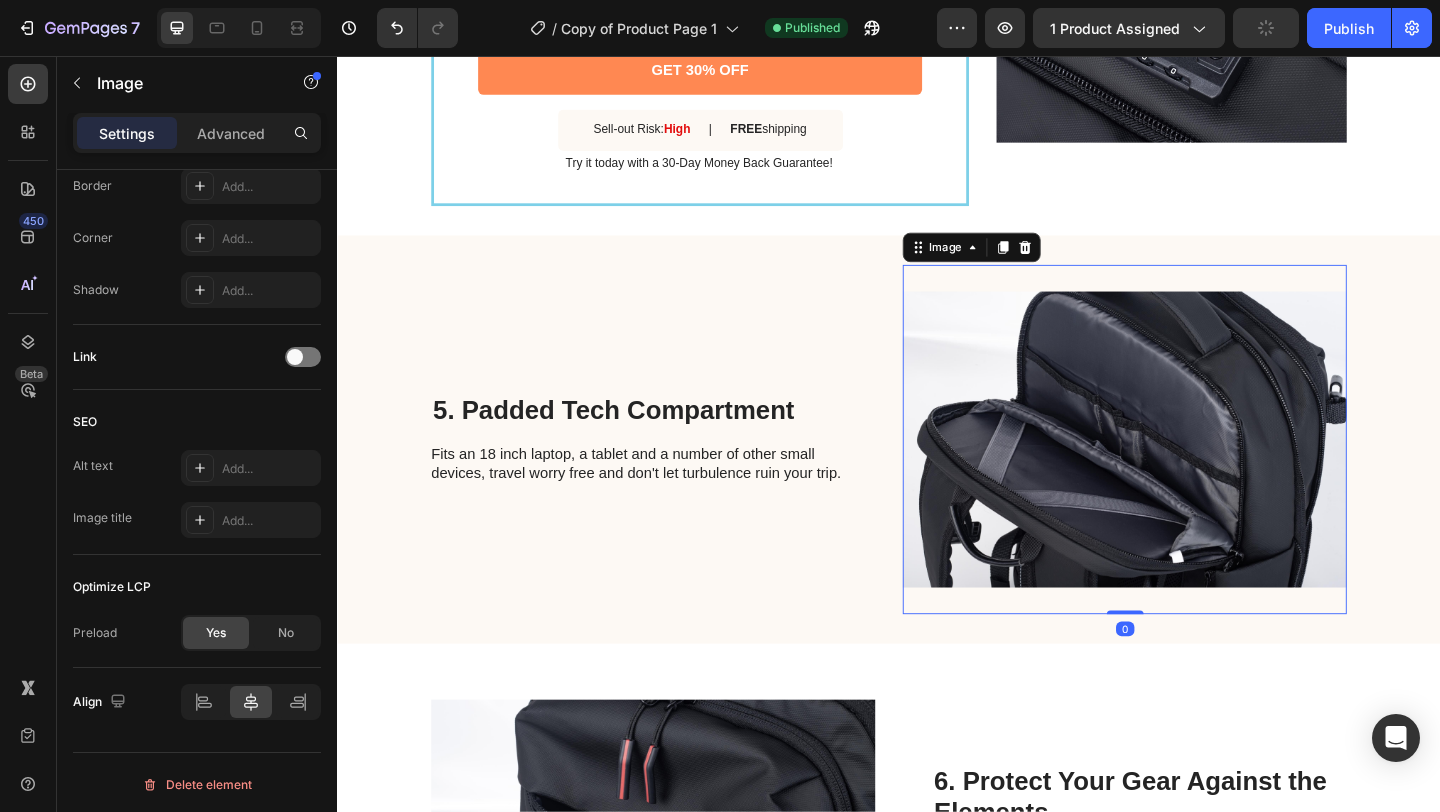 scroll, scrollTop: 2746, scrollLeft: 0, axis: vertical 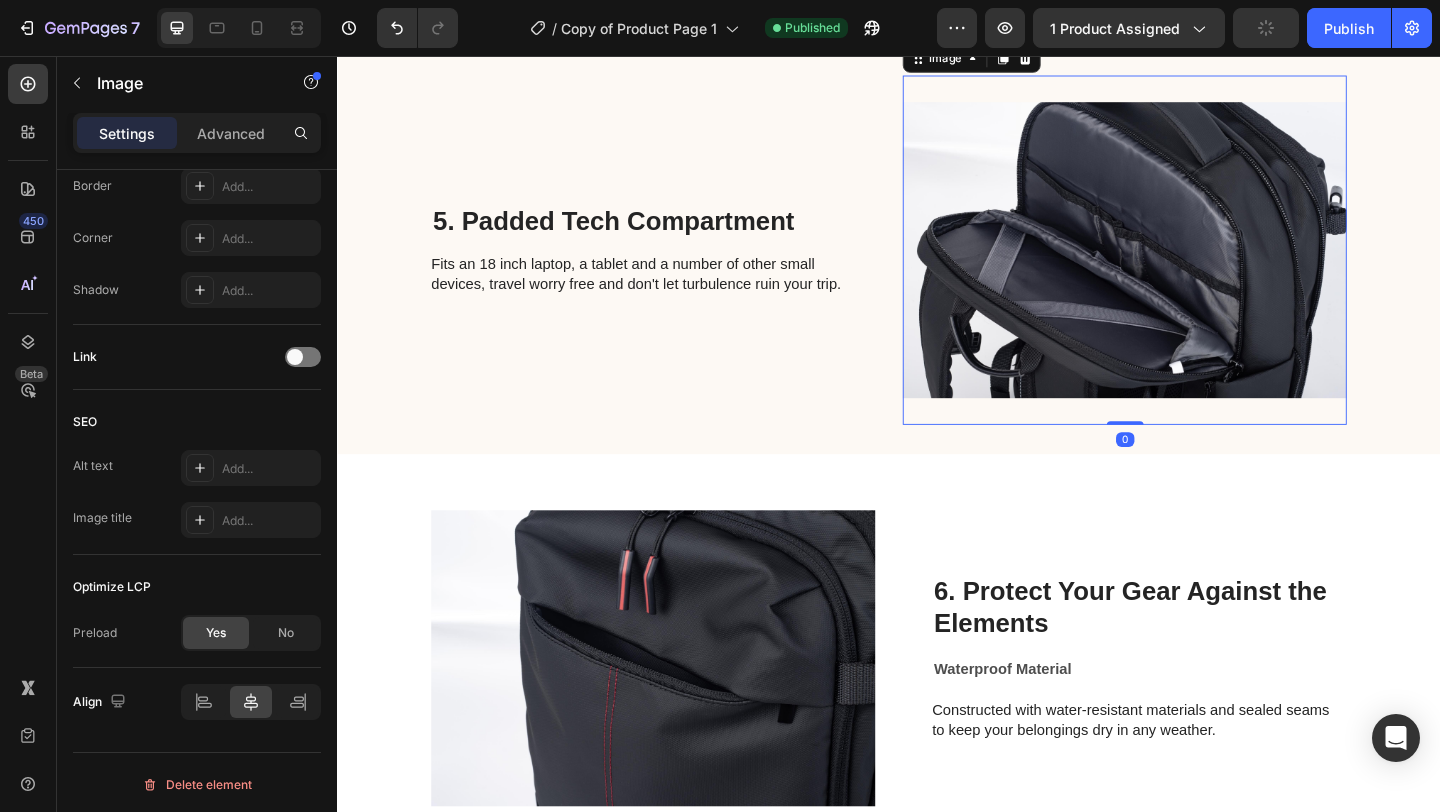 click at bounding box center (680, 711) 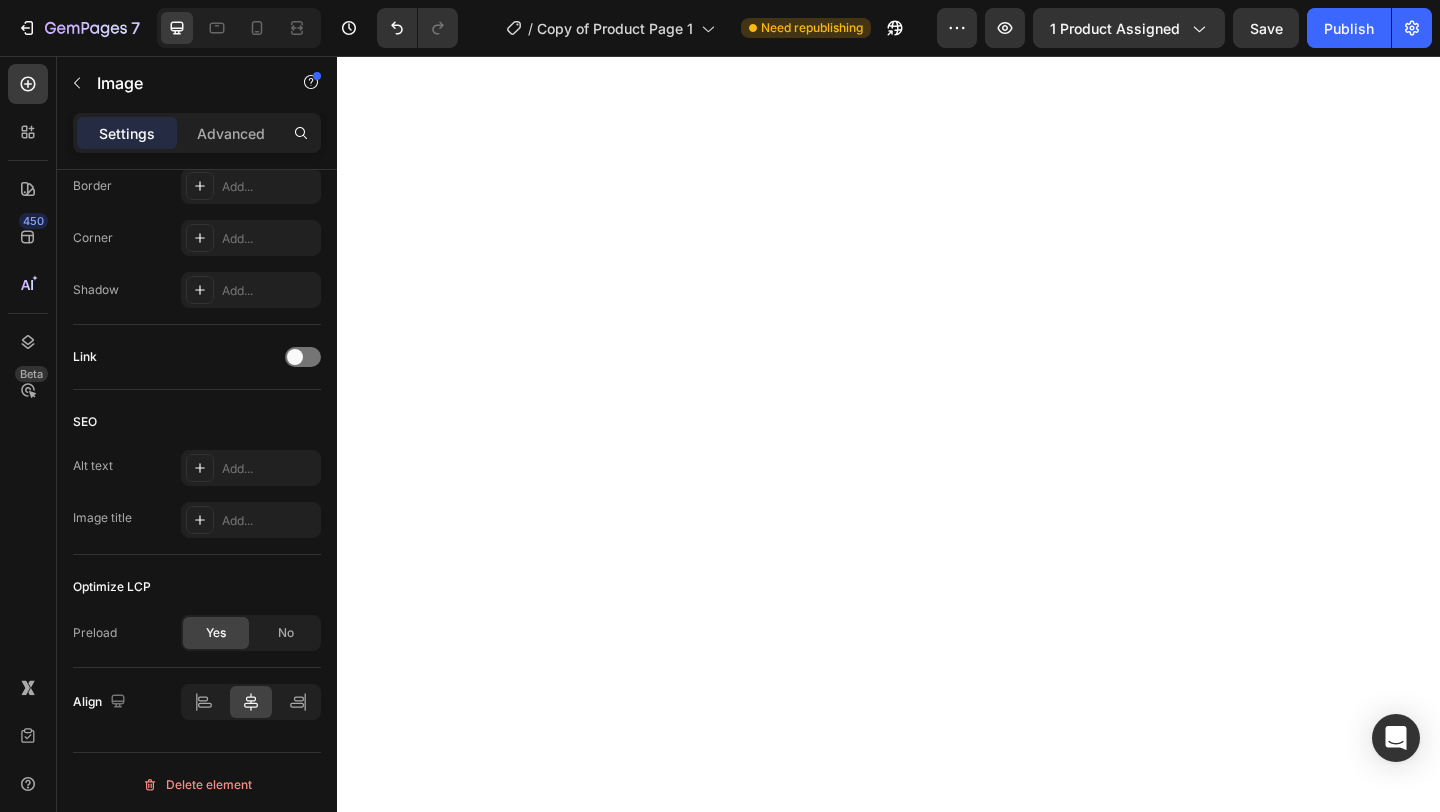 scroll, scrollTop: 0, scrollLeft: 0, axis: both 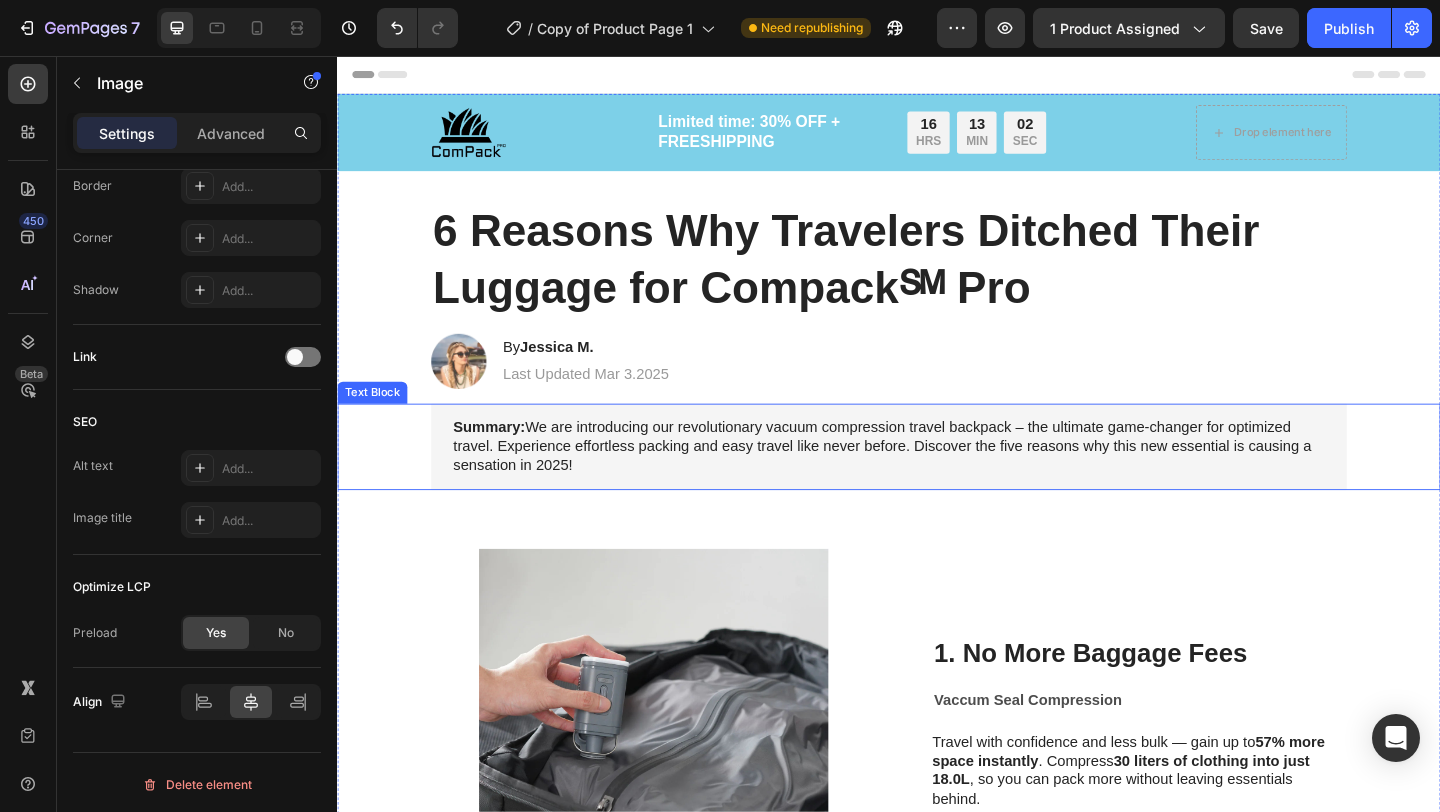 click on "Summary:  We are introducing our revolutionary vacuum compression travel backpack – the ultimate game-changer for optimized travel. Experience effortless packing and easy travel like never before. Discover the five reasons why this new essential is causing a sensation in 2025!" at bounding box center [937, 481] 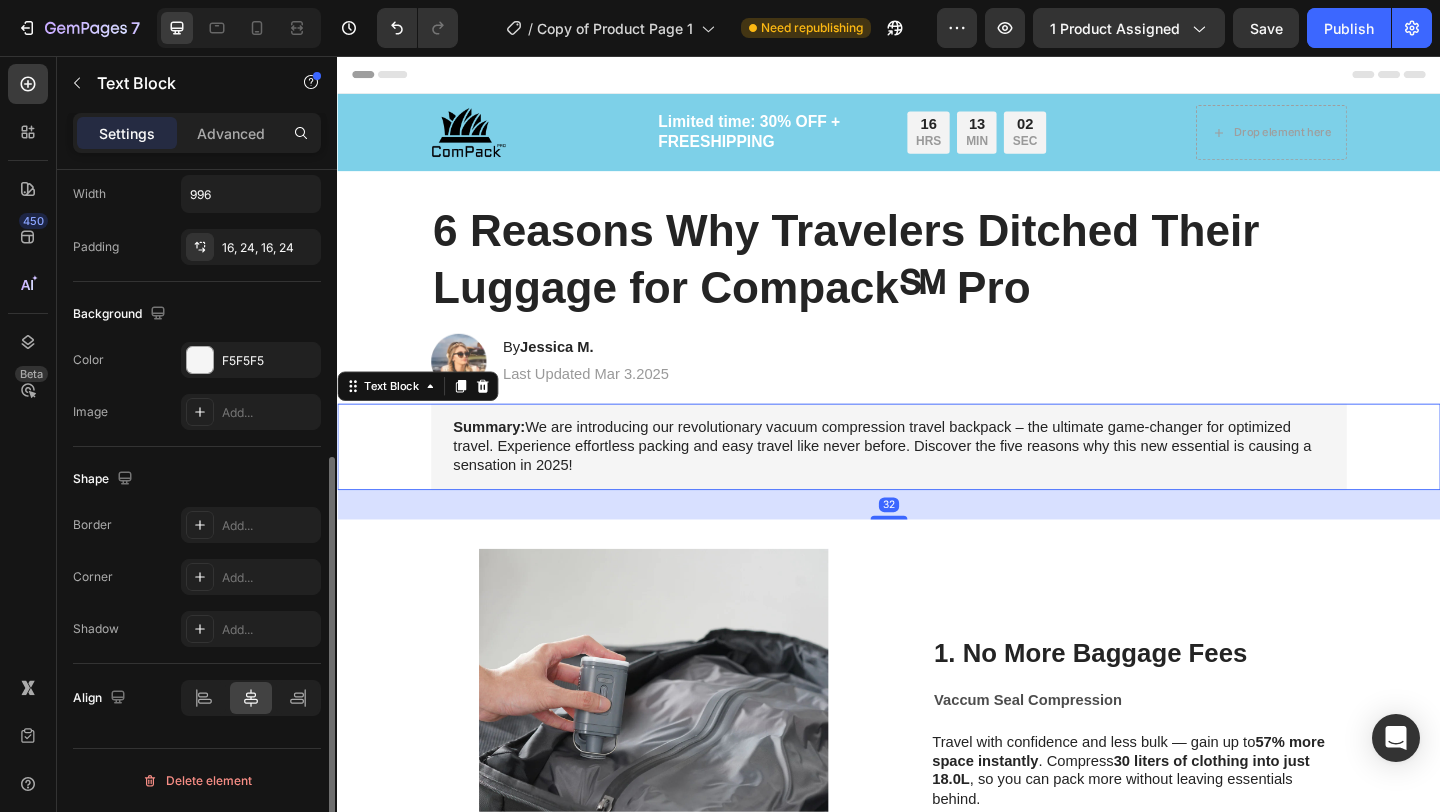 scroll, scrollTop: 0, scrollLeft: 0, axis: both 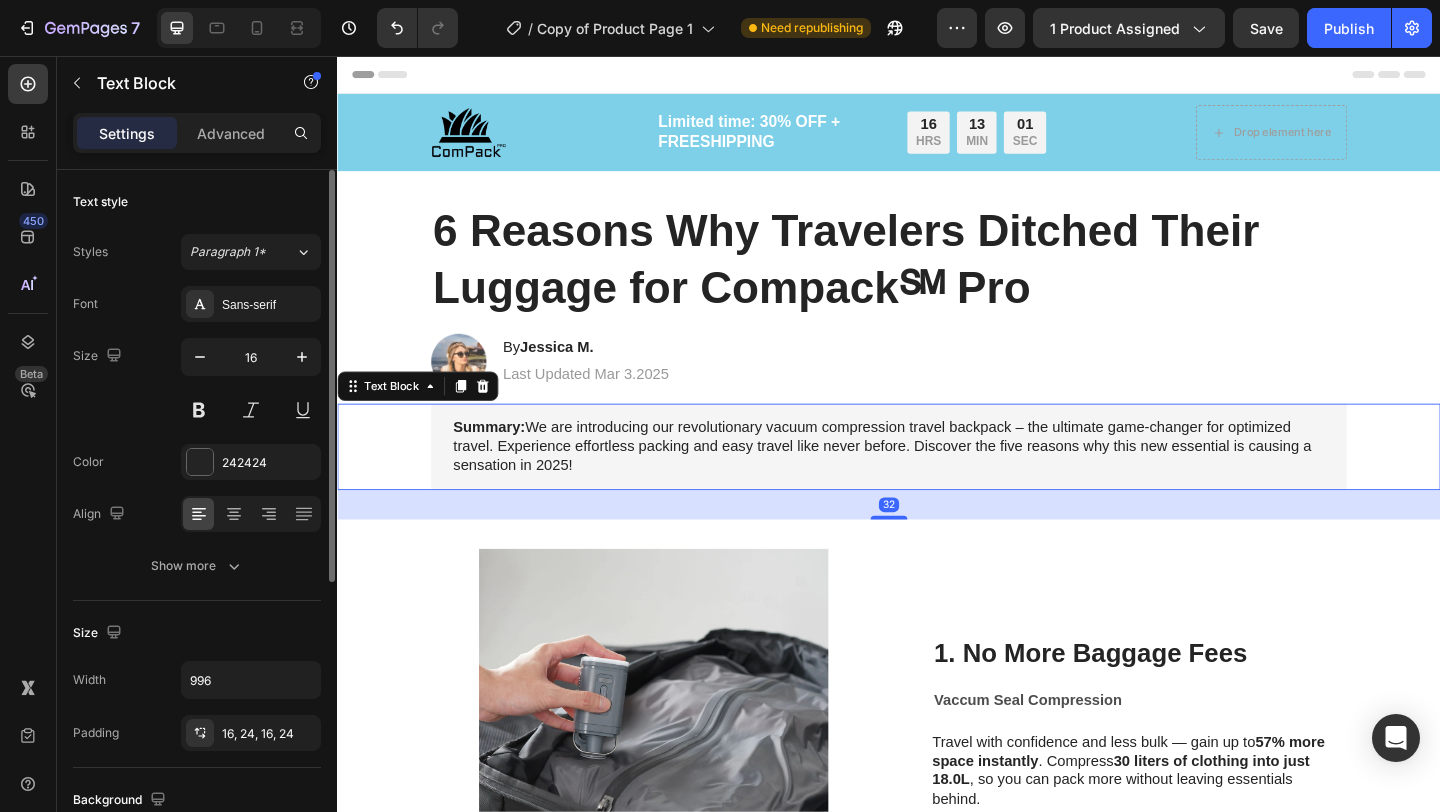 click on "Summary:  We are introducing our revolutionary vacuum compression travel backpack – the ultimate game-changer for optimized travel. Experience effortless packing and easy travel like never before. Discover the five reasons why this new essential is causing a sensation in 2025!" at bounding box center [937, 481] 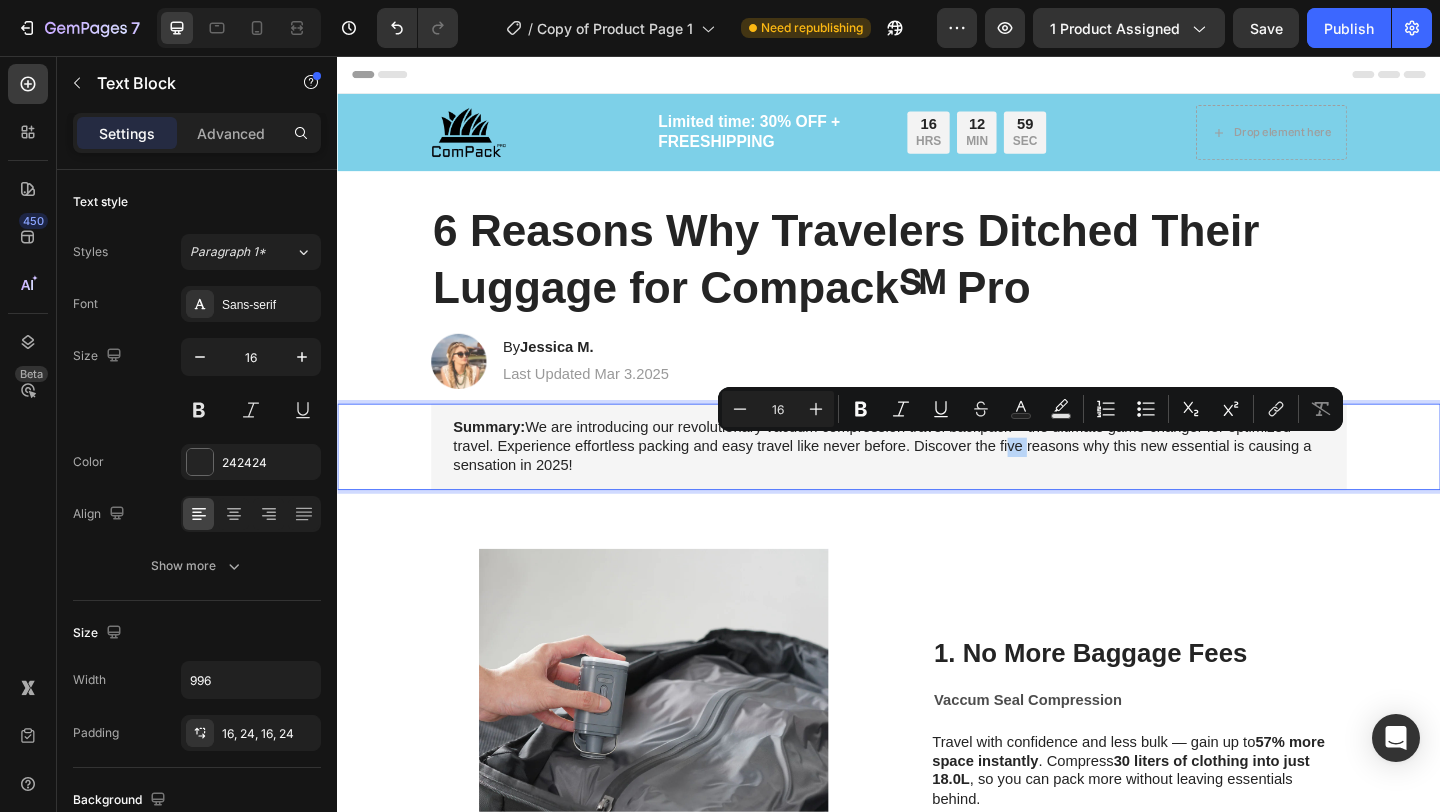 drag, startPoint x: 1073, startPoint y: 483, endPoint x: 1054, endPoint y: 484, distance: 19.026299 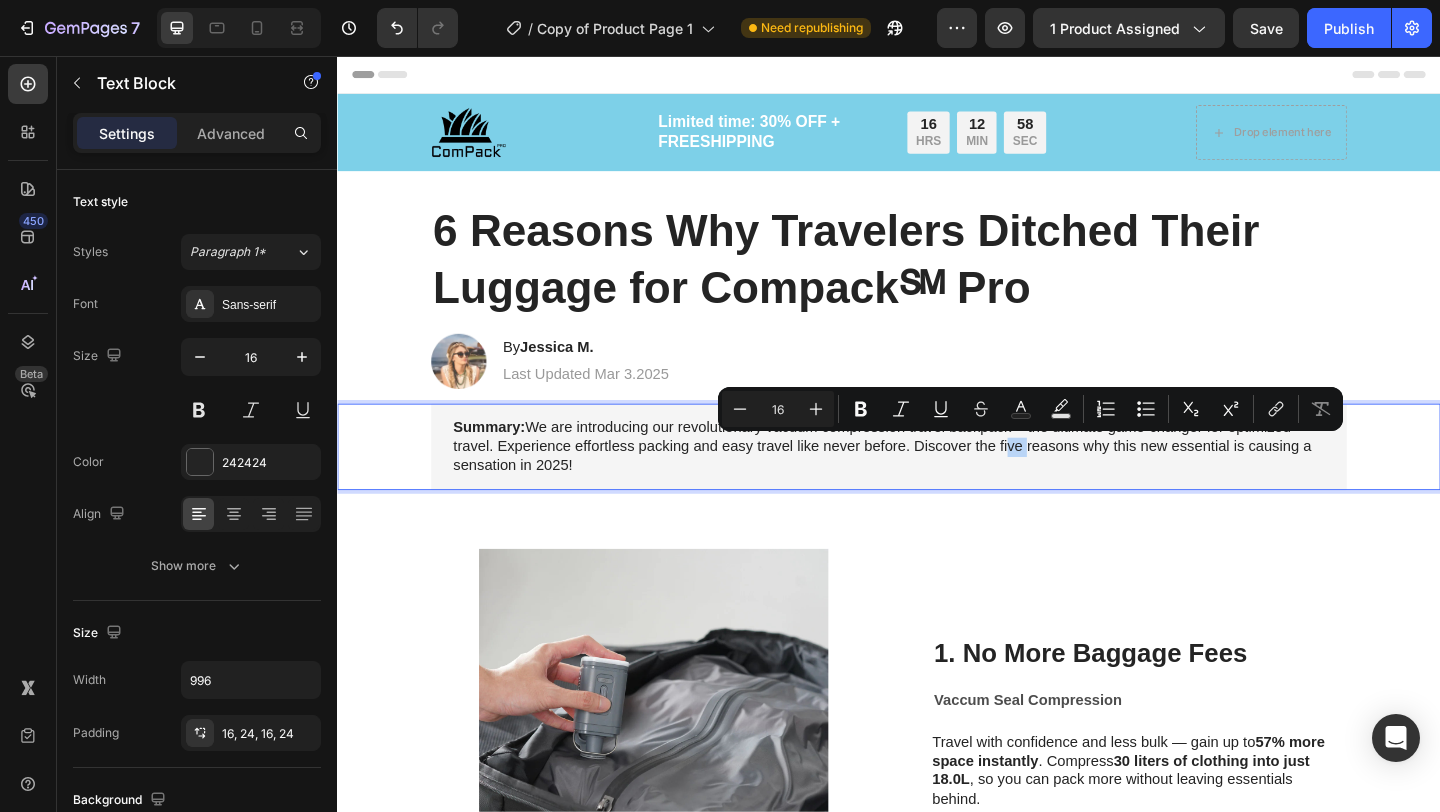 click on "Summary:  We are introducing our revolutionary vacuum compression travel backpack – the ultimate game-changer for optimized travel. Experience effortless packing and easy travel like never before. Discover the five reasons why this new essential is causing a sensation in 2025!" at bounding box center (937, 481) 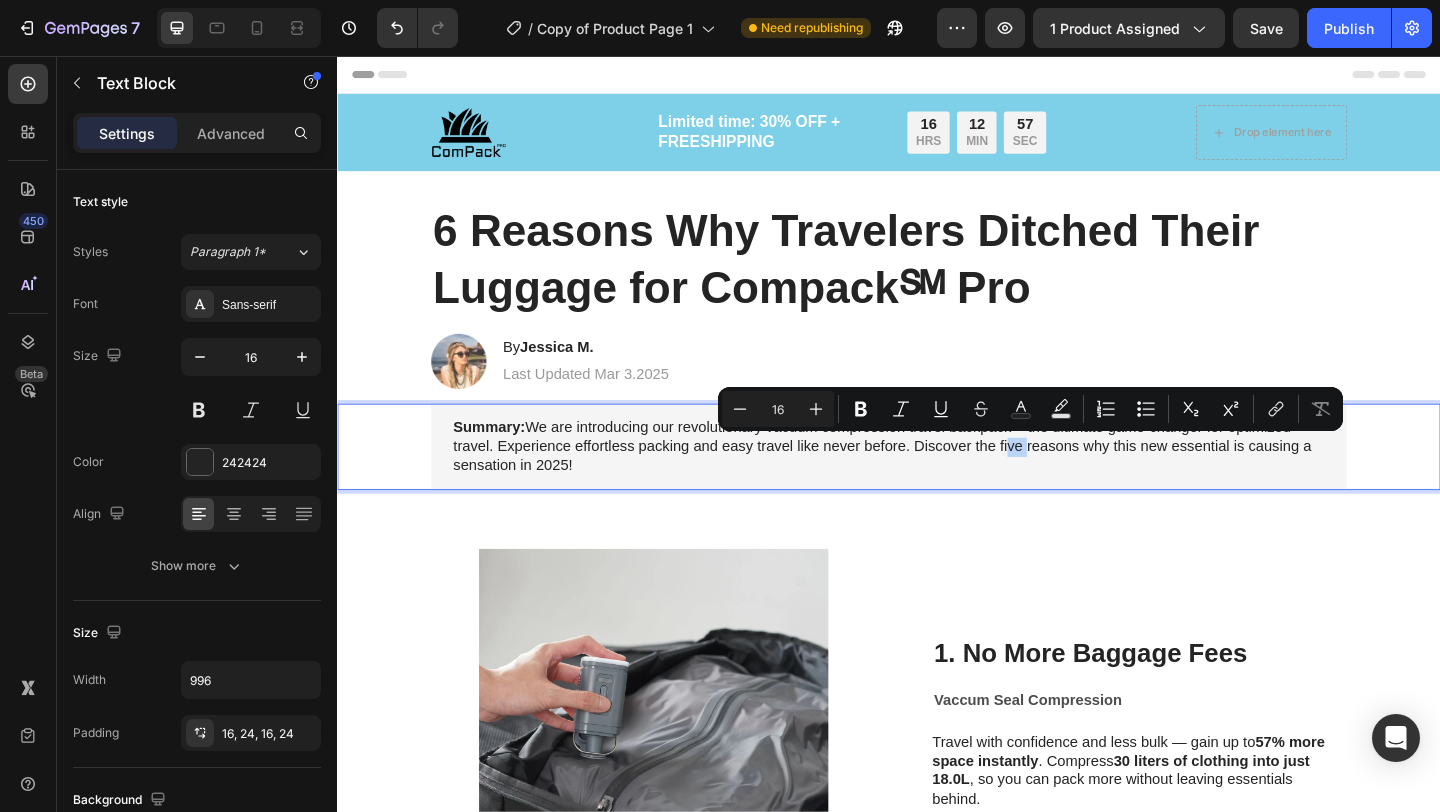 click on "Summary:  We are introducing our revolutionary vacuum compression travel backpack – the ultimate game-changer for optimized travel. Experience effortless packing and easy travel like never before. Discover the five reasons why this new essential is causing a sensation in 2025!" at bounding box center [937, 481] 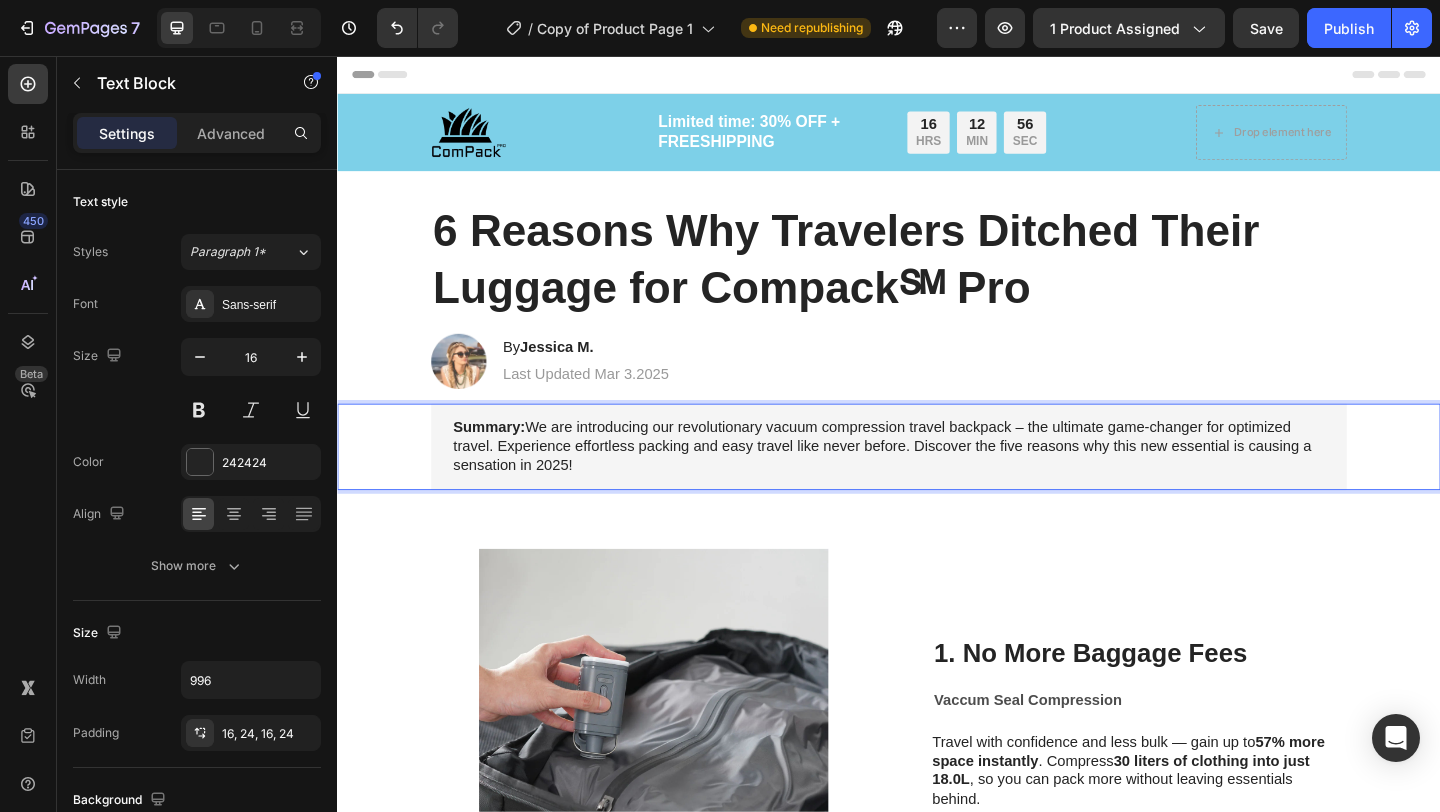 click on "Summary:  We are introducing our revolutionary vacuum compression travel backpack – the ultimate game-changer for optimized travel. Experience effortless packing and easy travel like never before. Discover the five reasons why this new essential is causing a sensation in 2025!" at bounding box center [937, 481] 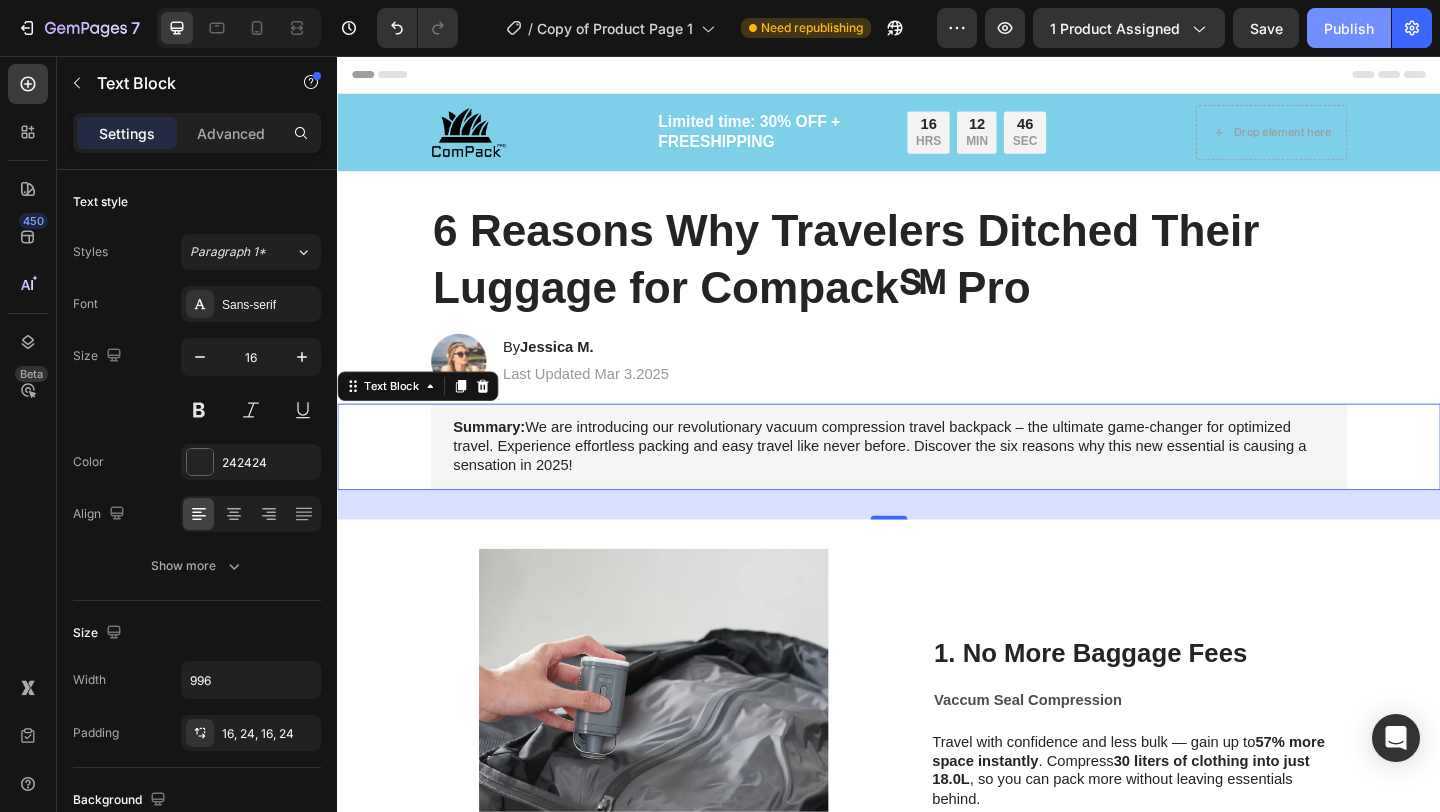 click on "Publish" 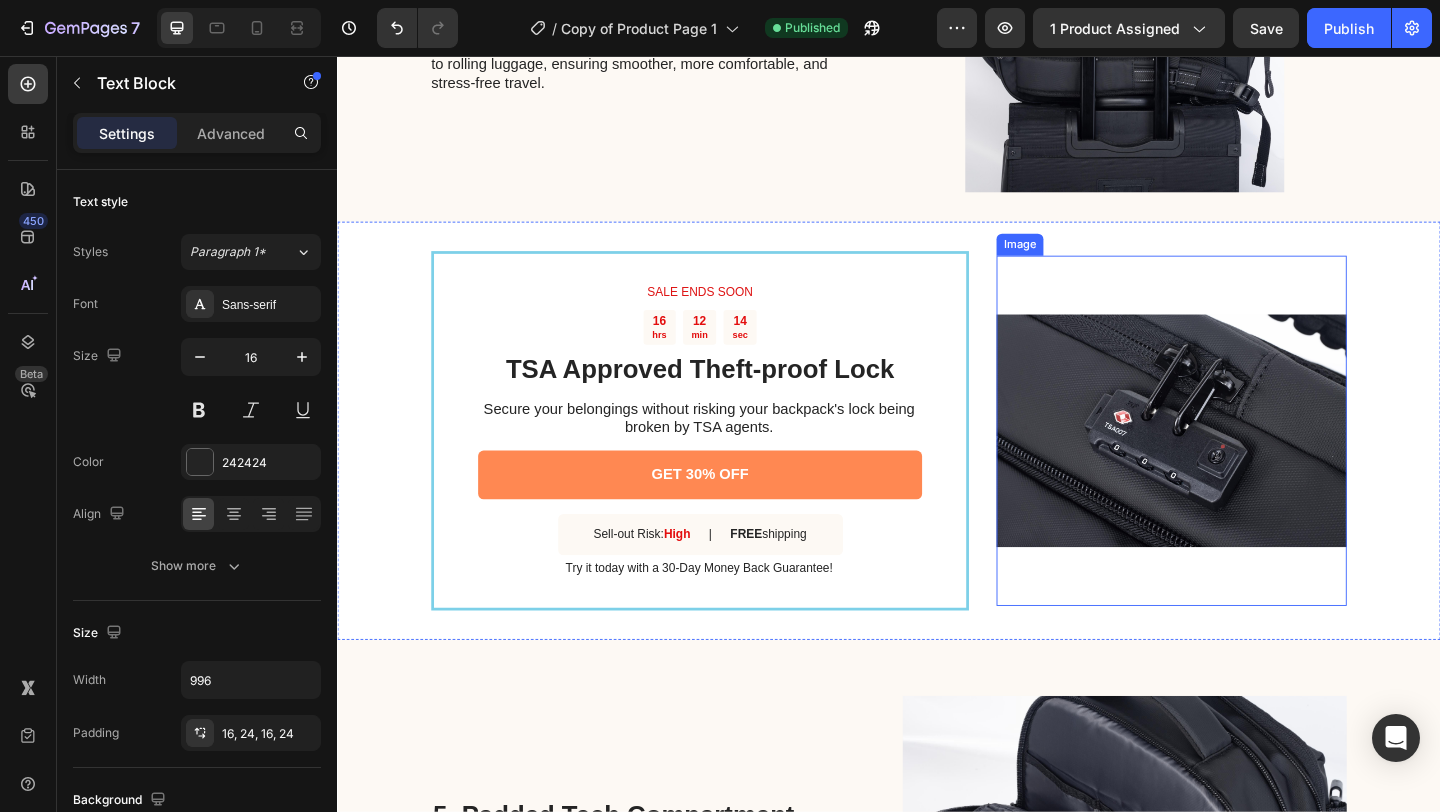 scroll, scrollTop: 2099, scrollLeft: 0, axis: vertical 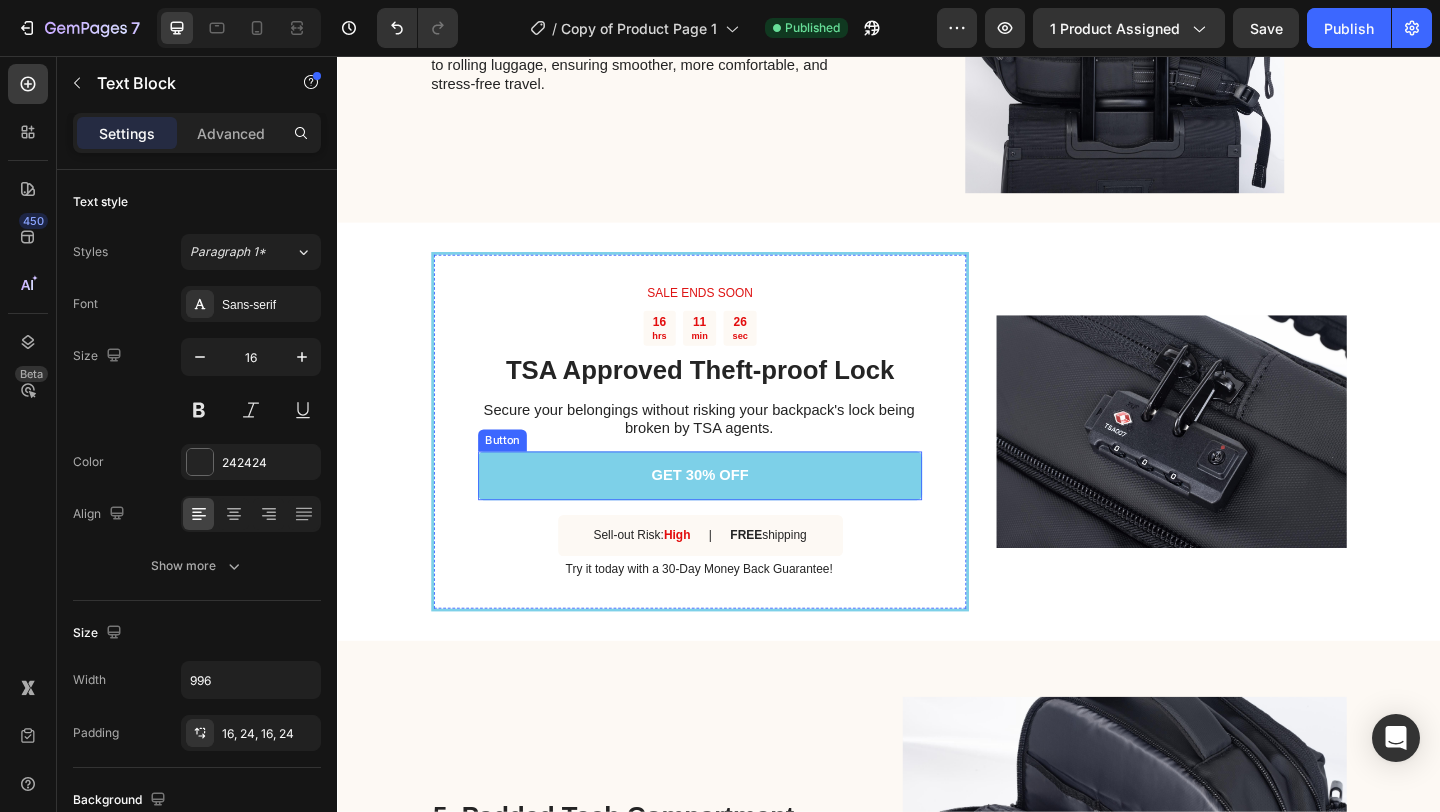 click on "GET 30% OFF" at bounding box center (731, 512) 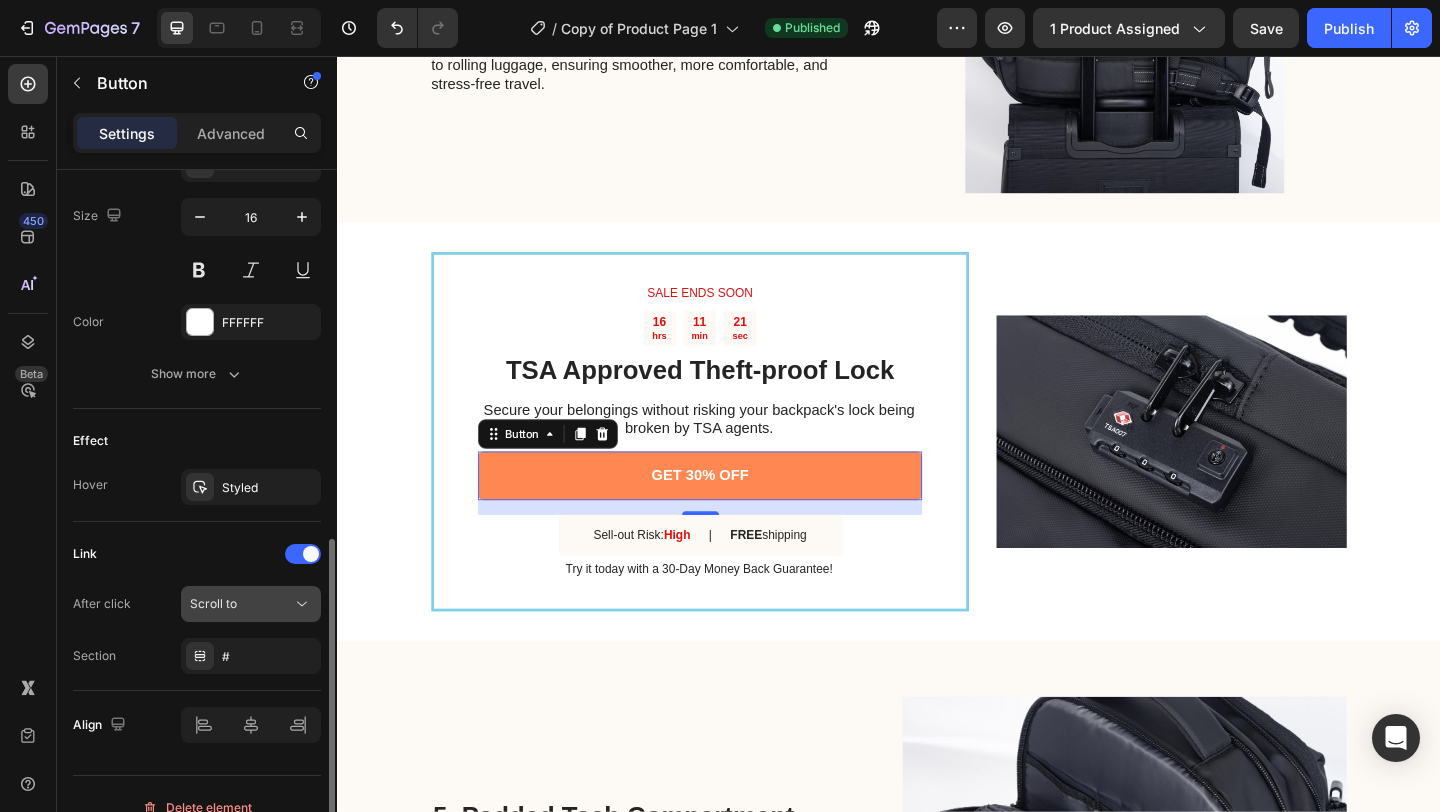 scroll, scrollTop: 839, scrollLeft: 0, axis: vertical 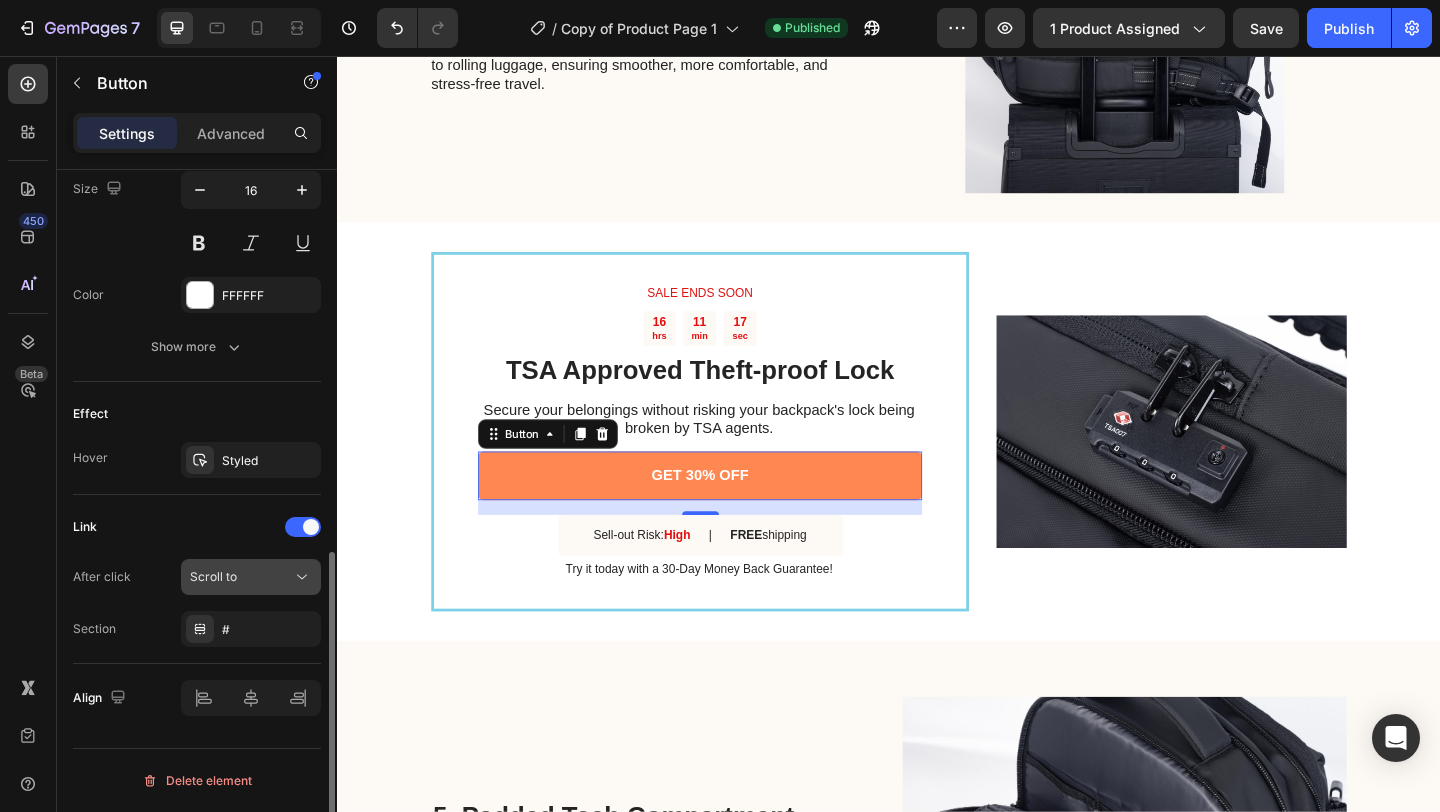 click on "Scroll to" at bounding box center [241, 577] 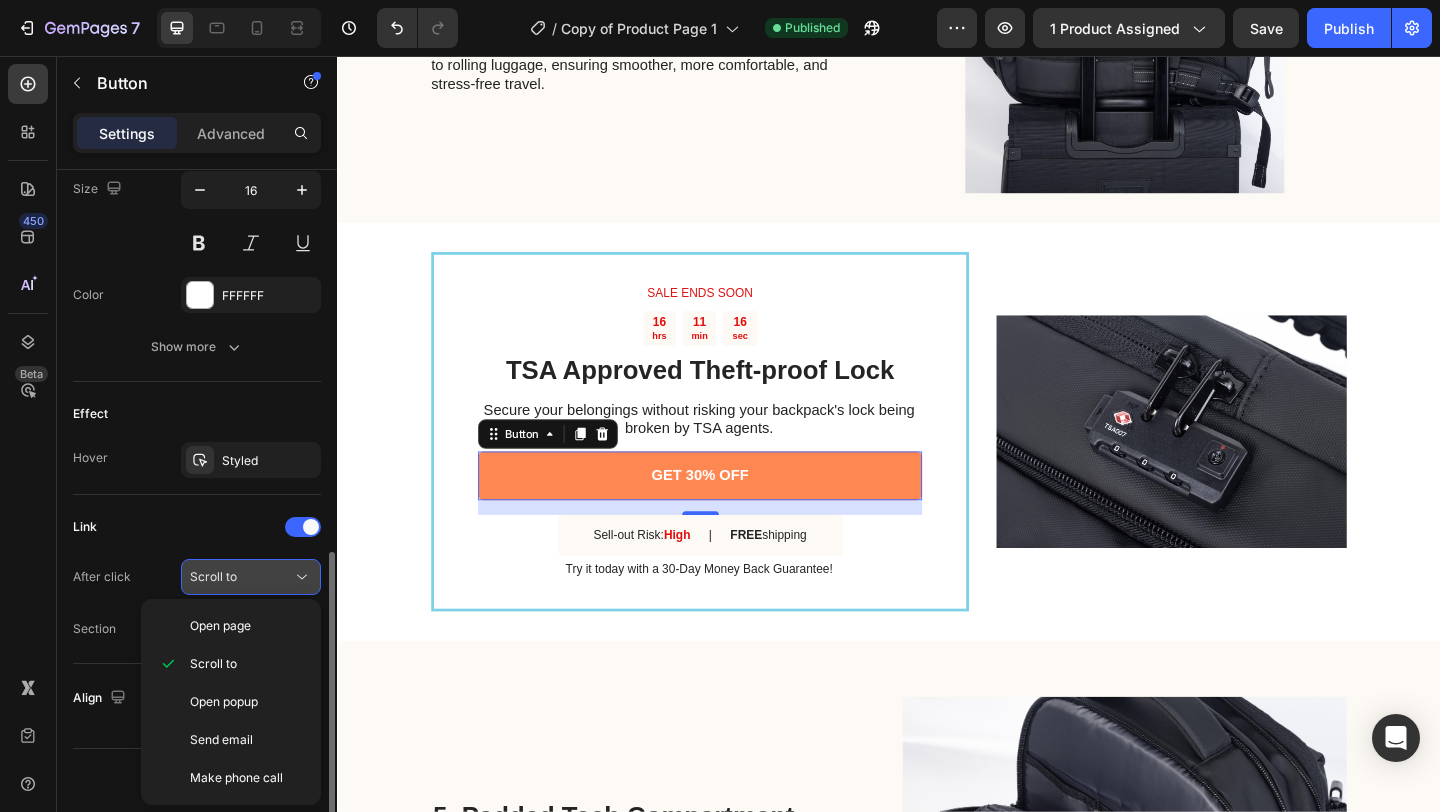 click on "Scroll to" at bounding box center (241, 577) 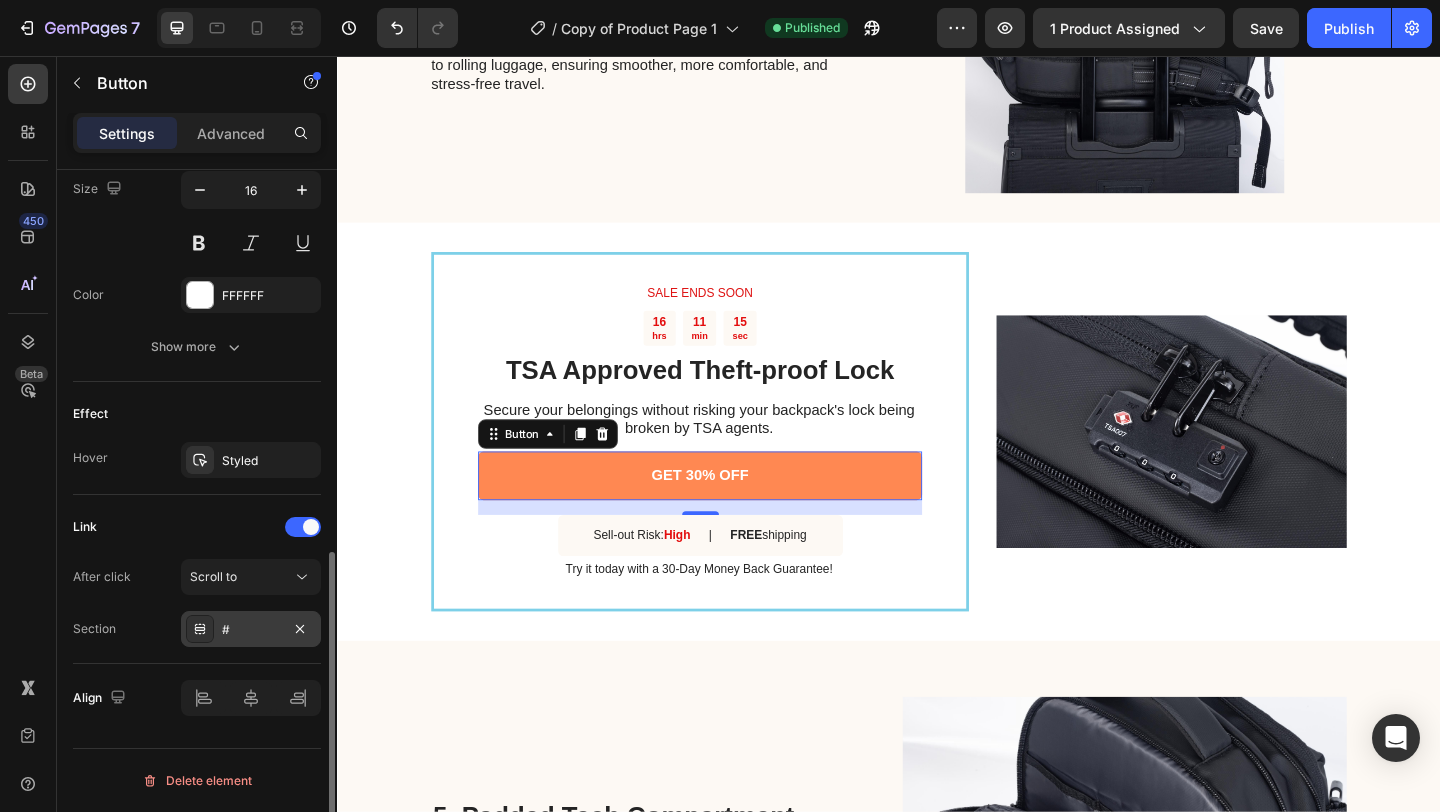 click on "#" at bounding box center [251, 630] 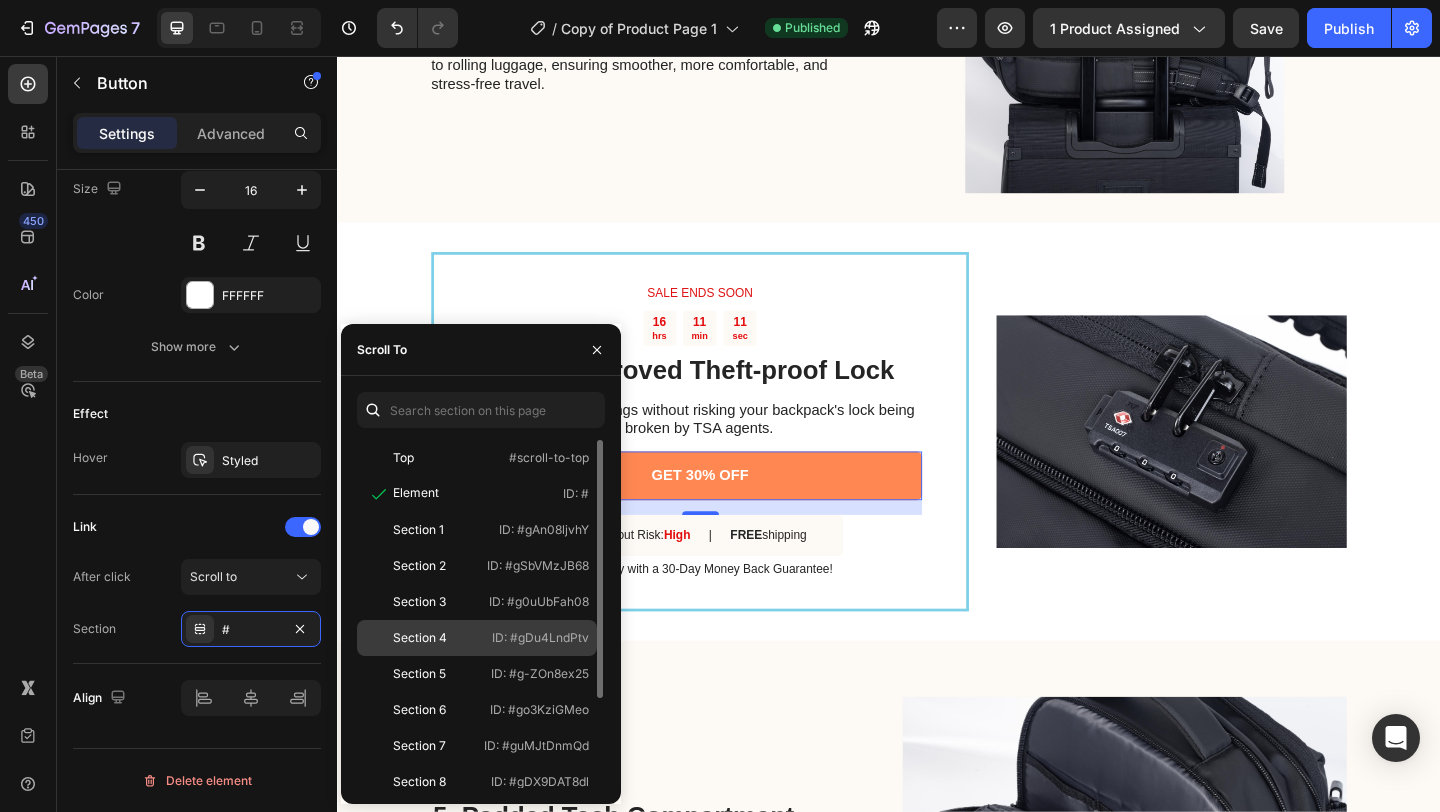 click on "Section 3" 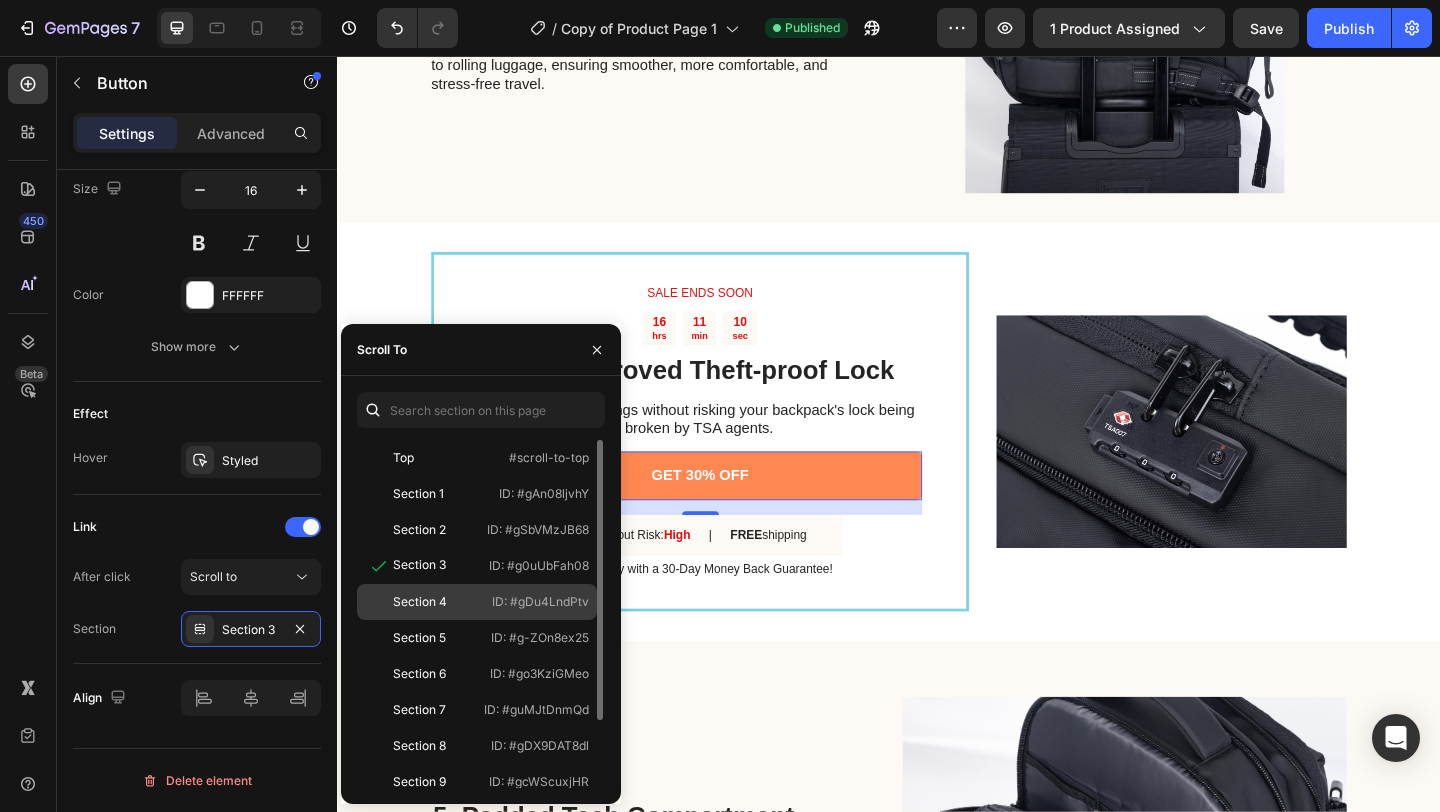click on "Section 4" 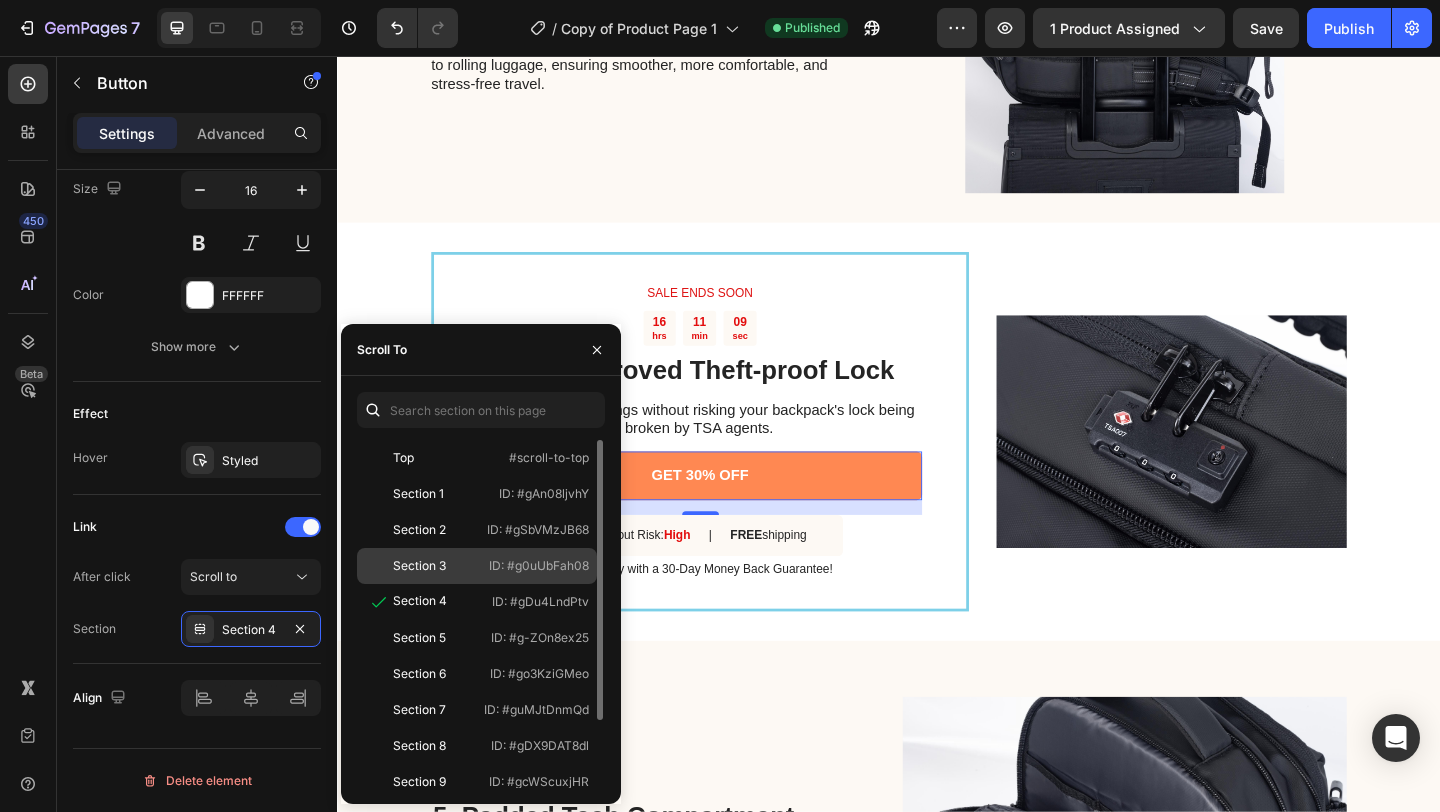 click on "Section 3" 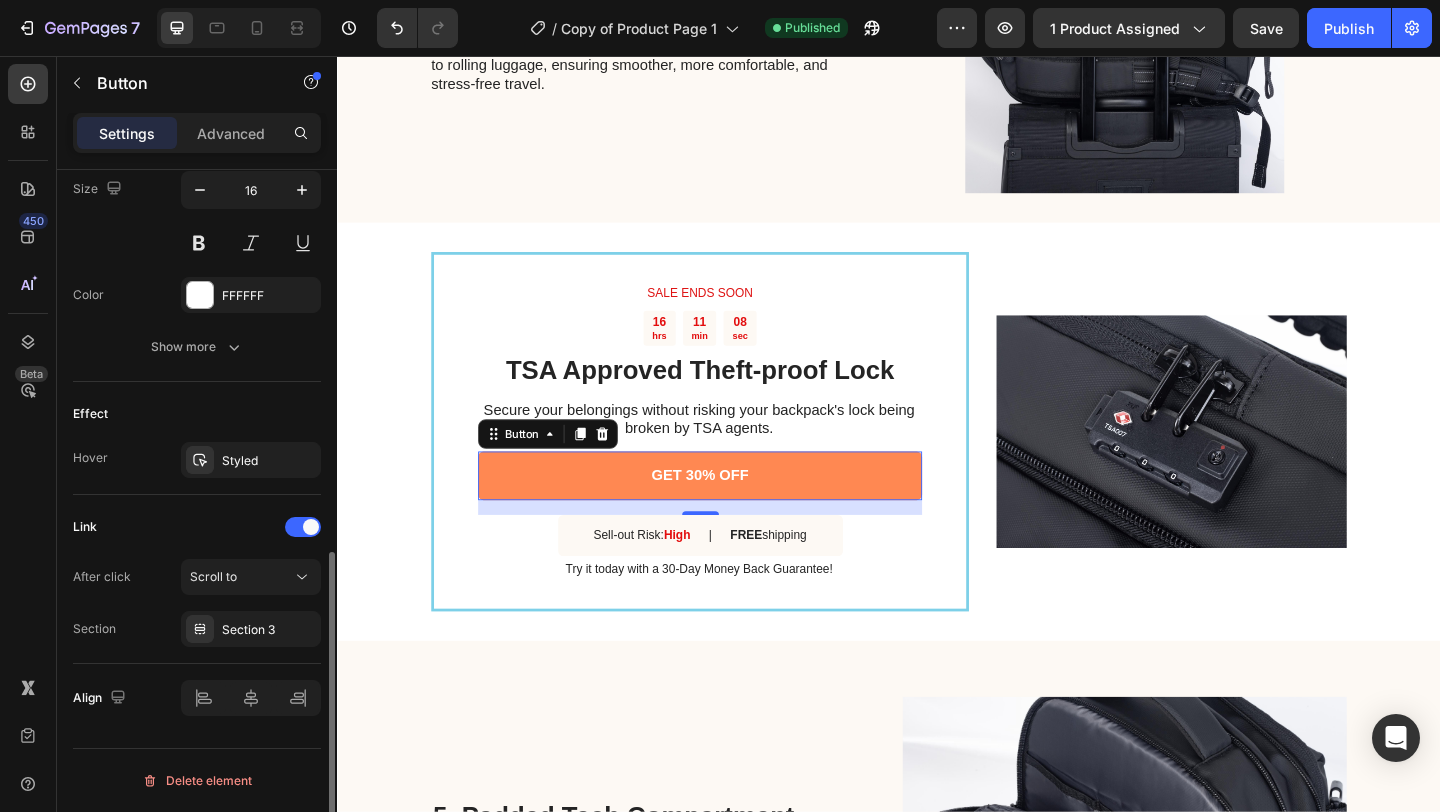 click on "Link" at bounding box center [197, 527] 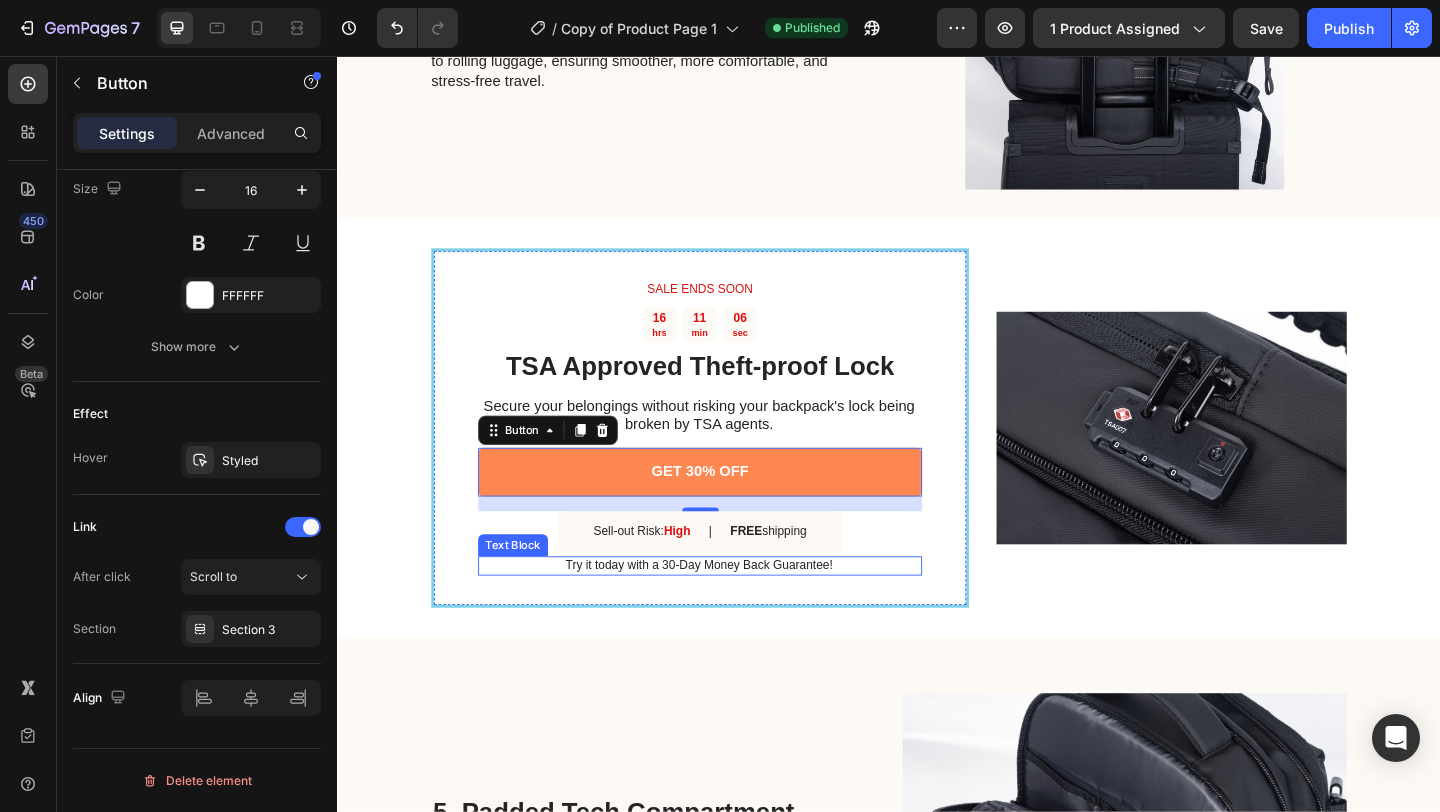 scroll, scrollTop: 2793, scrollLeft: 0, axis: vertical 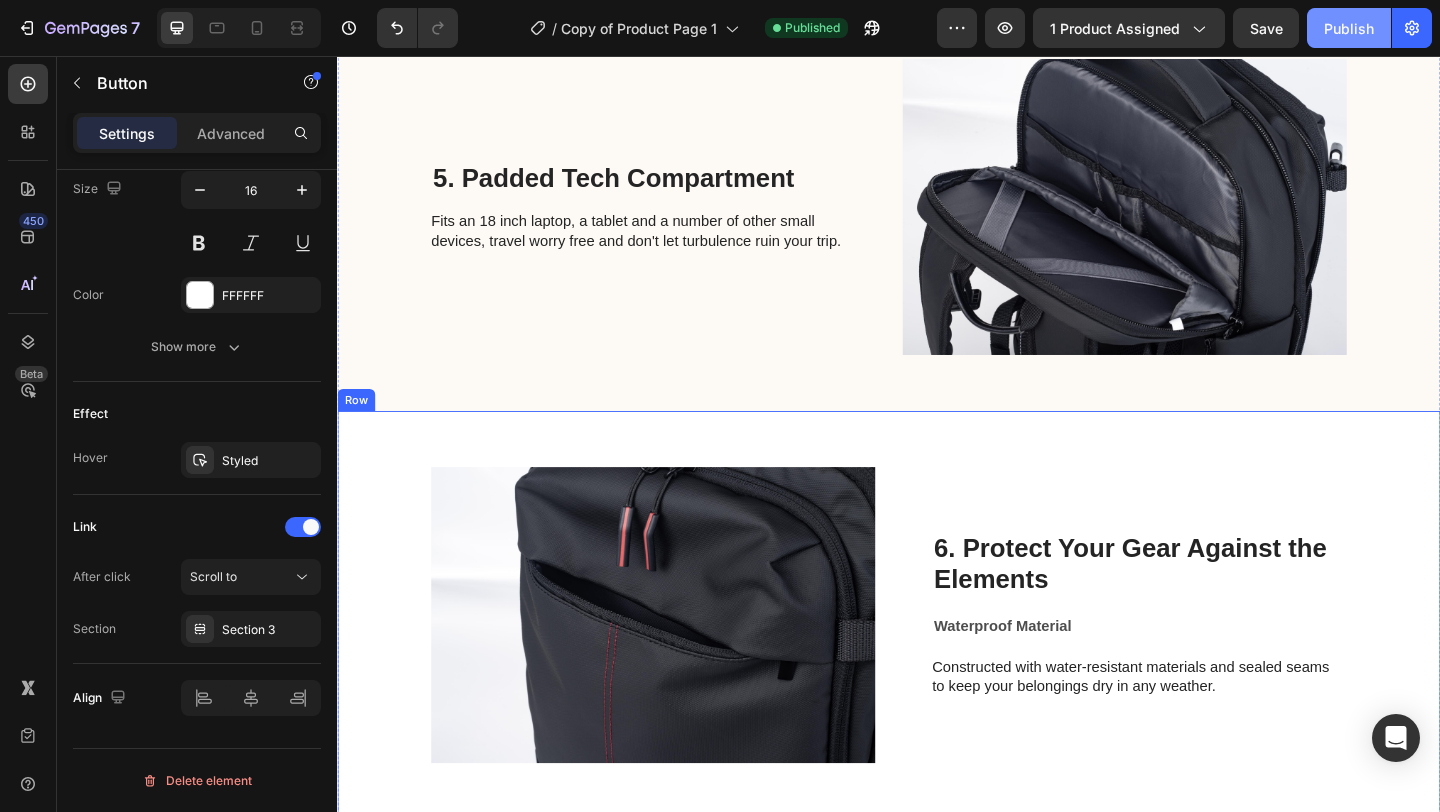 click on "Publish" at bounding box center [1349, 28] 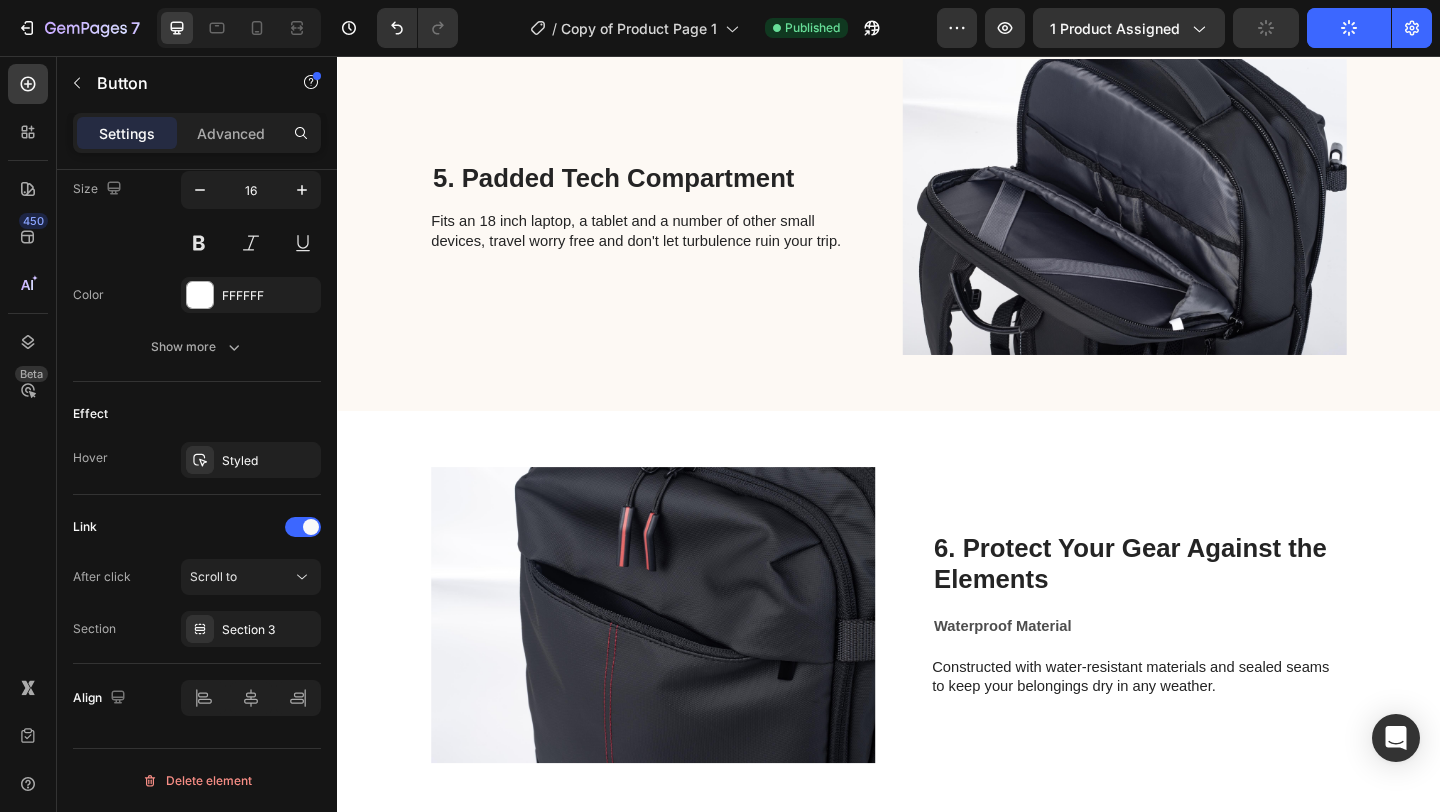 scroll, scrollTop: 3207, scrollLeft: 0, axis: vertical 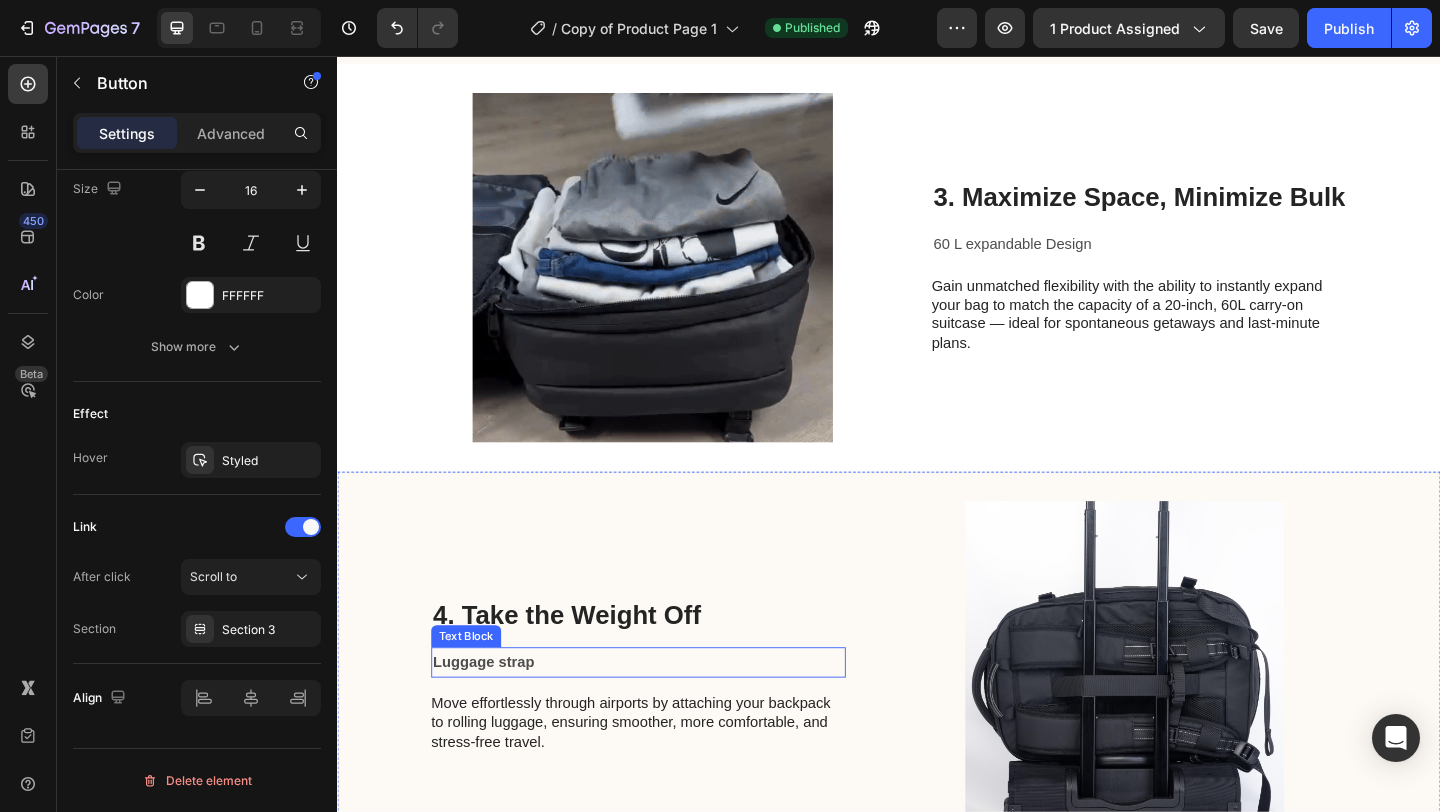 click on "Luggage strap" at bounding box center [664, 715] 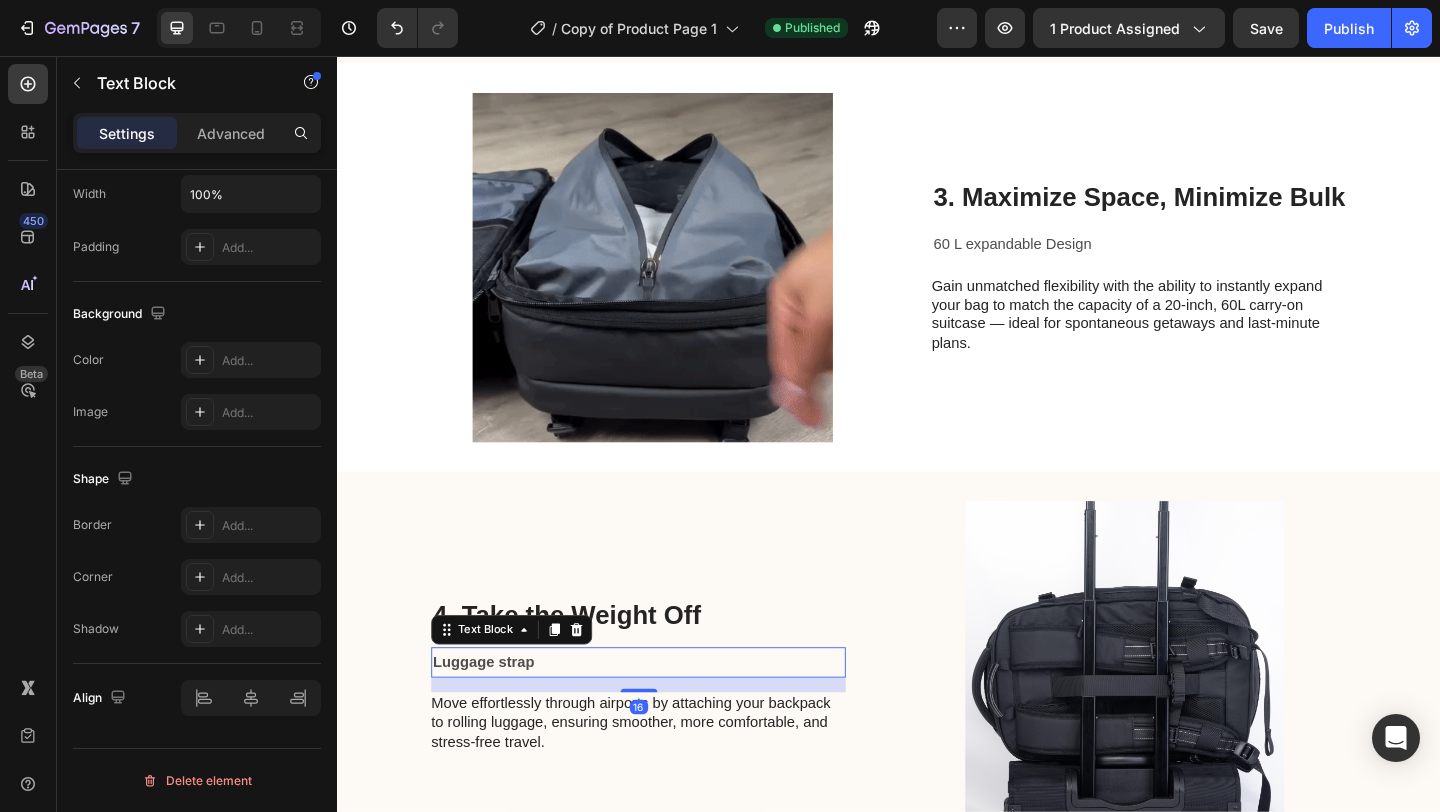 scroll, scrollTop: 0, scrollLeft: 0, axis: both 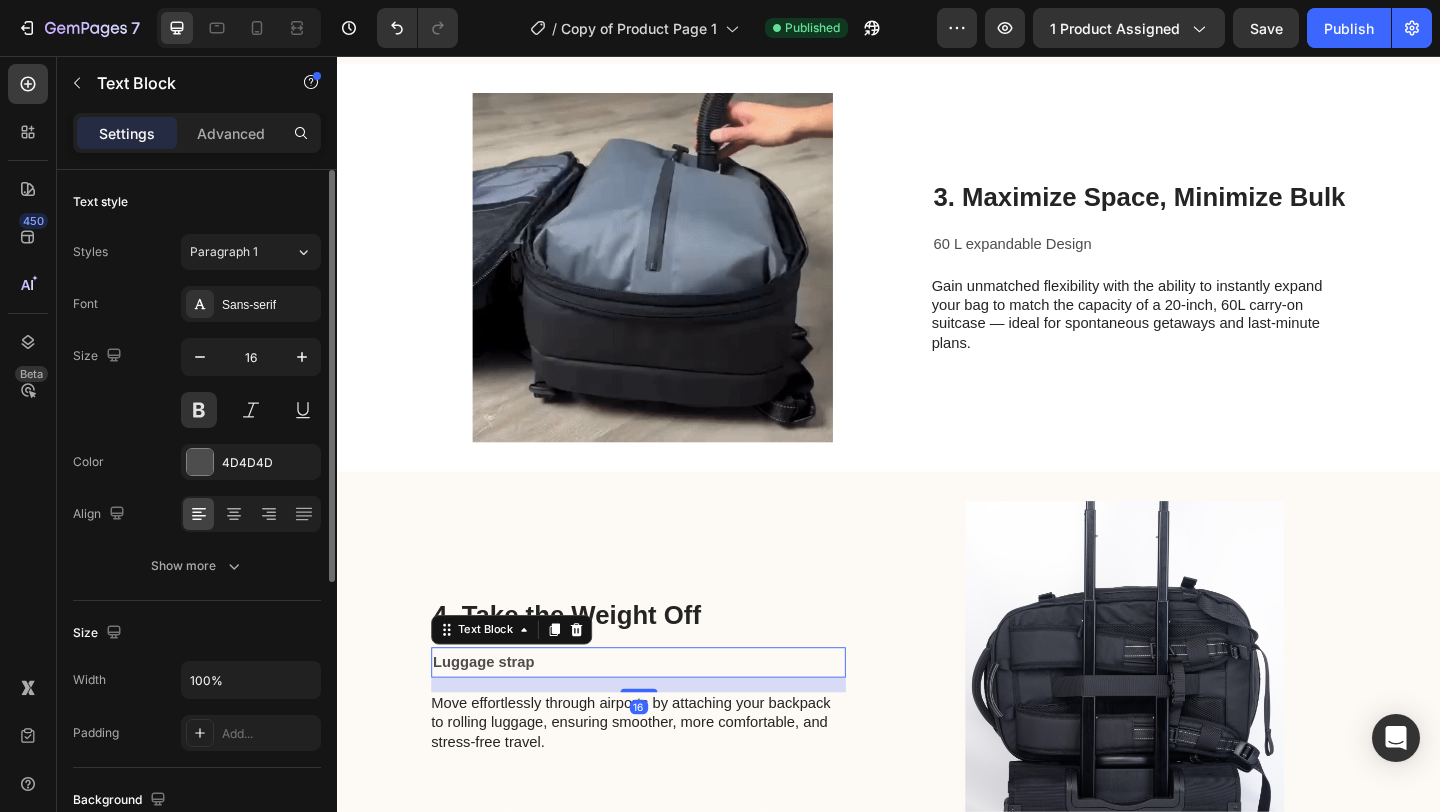 click on "Luggage strap" at bounding box center [664, 715] 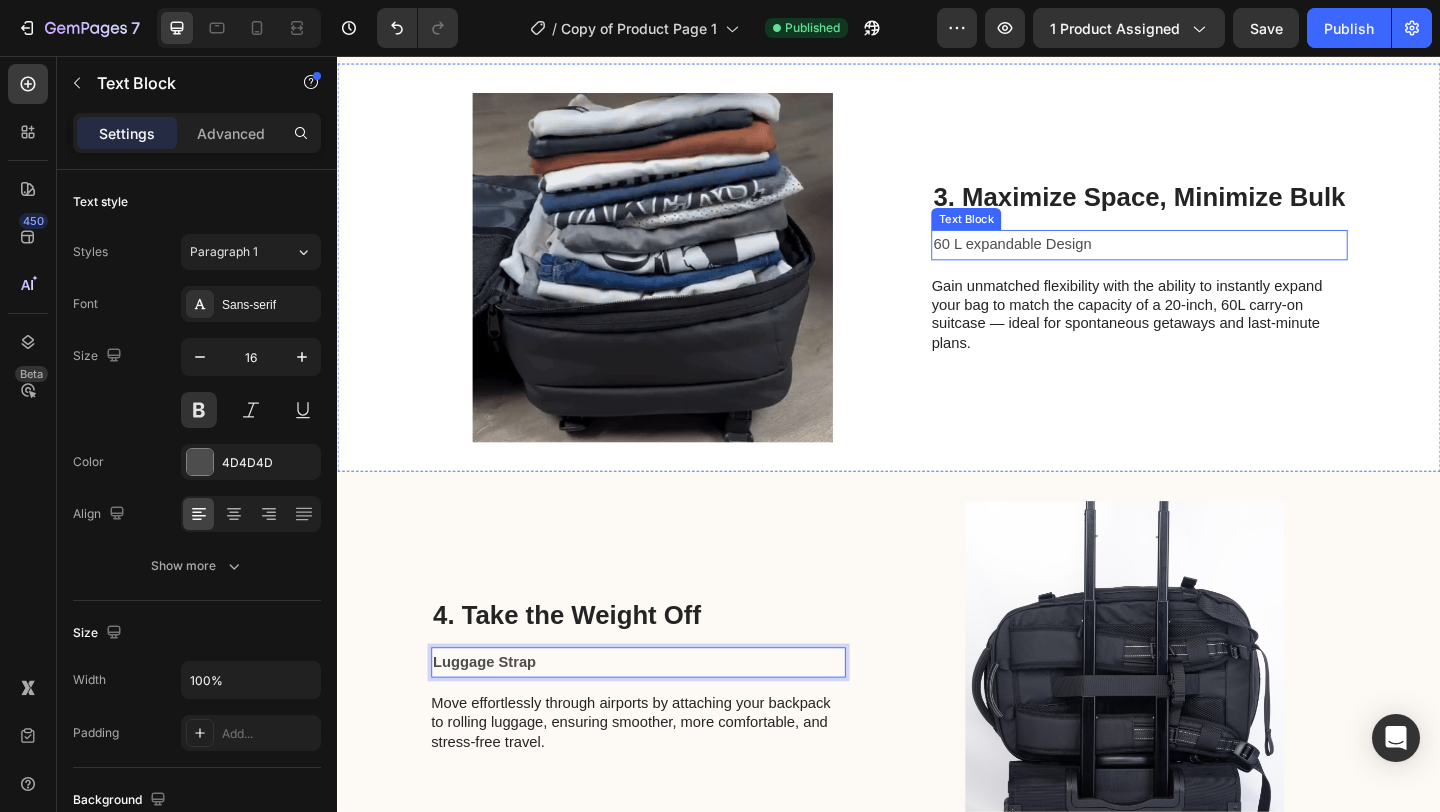 click on "60 L expandable Design" at bounding box center [1209, 261] 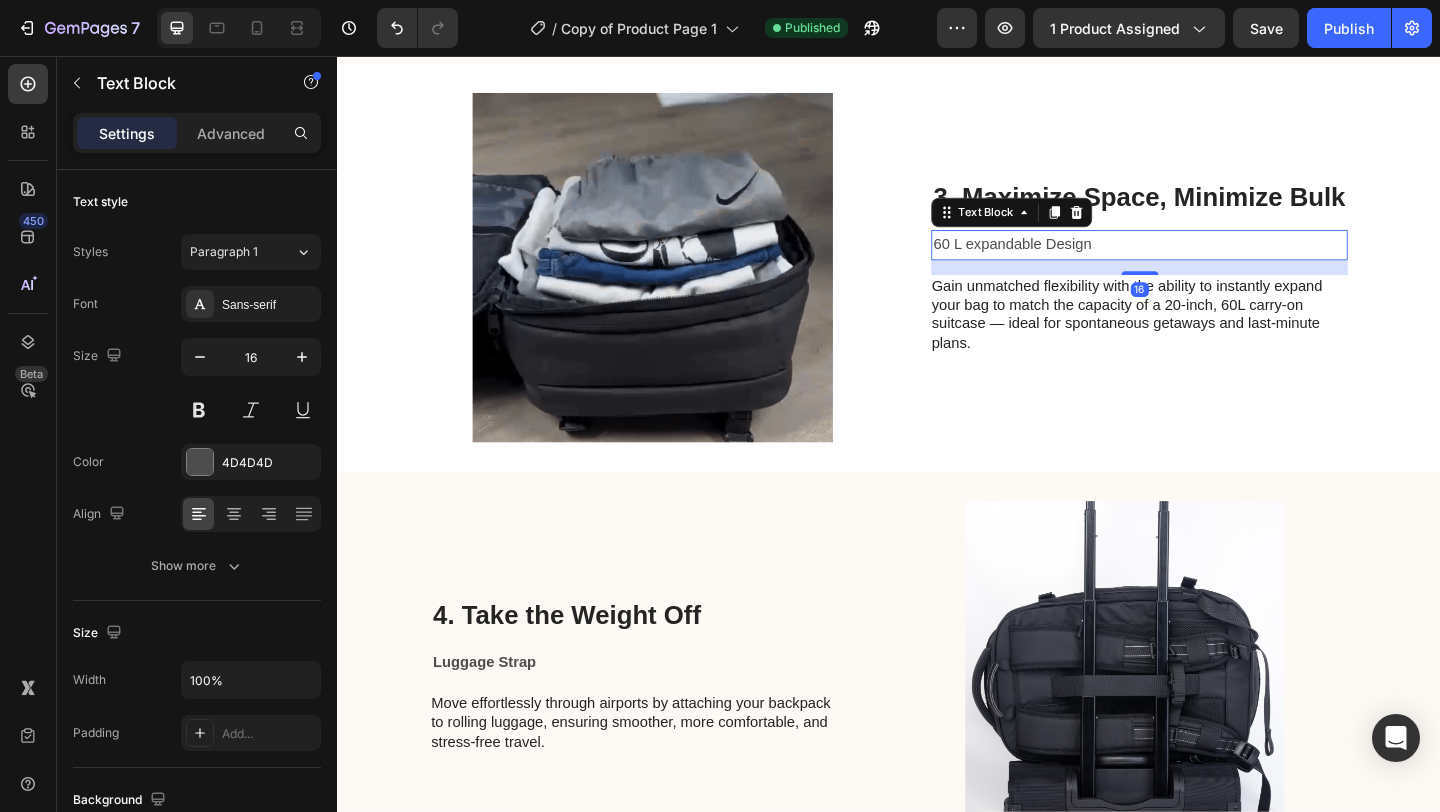 click on "60 L expandable Design" at bounding box center (1209, 261) 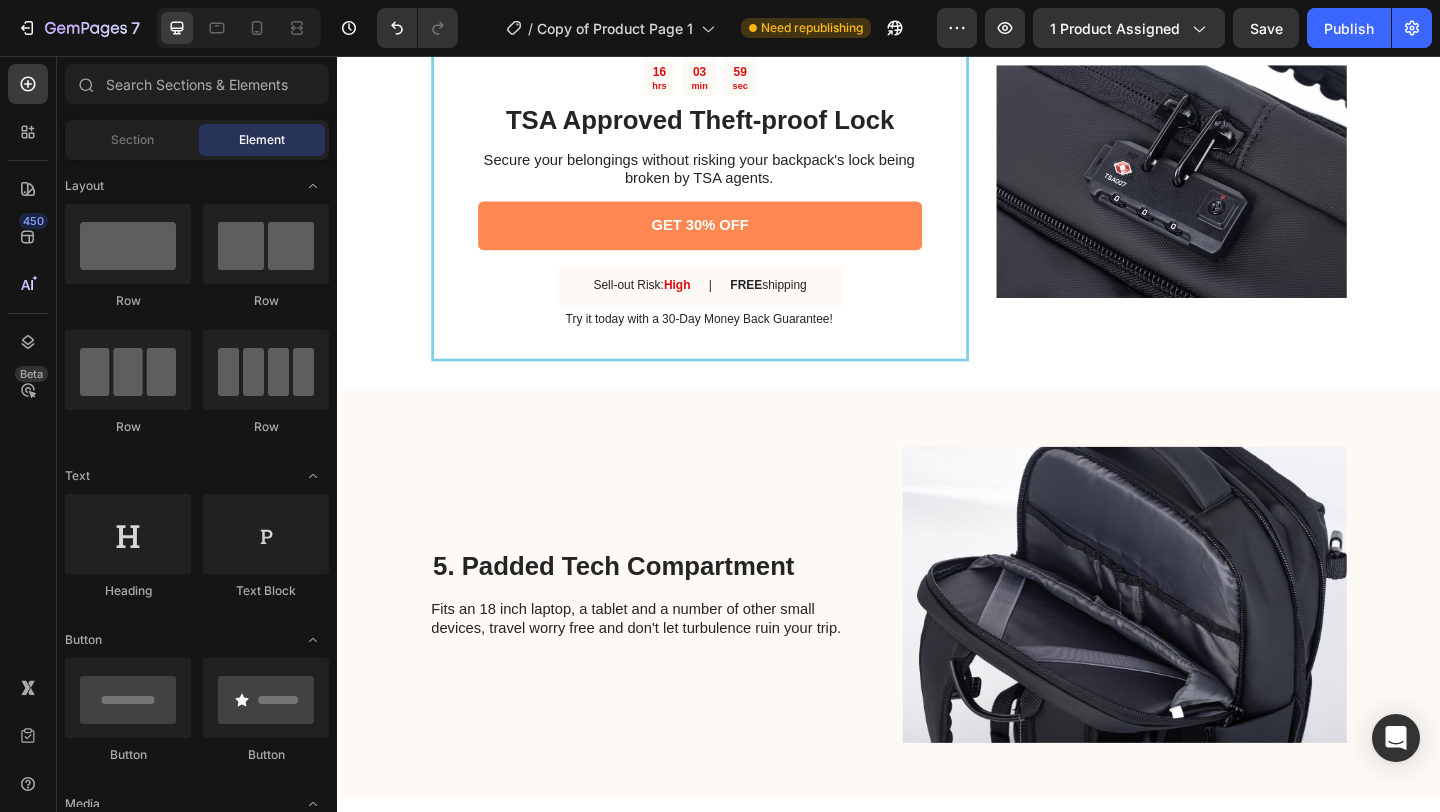 scroll, scrollTop: 2256, scrollLeft: 0, axis: vertical 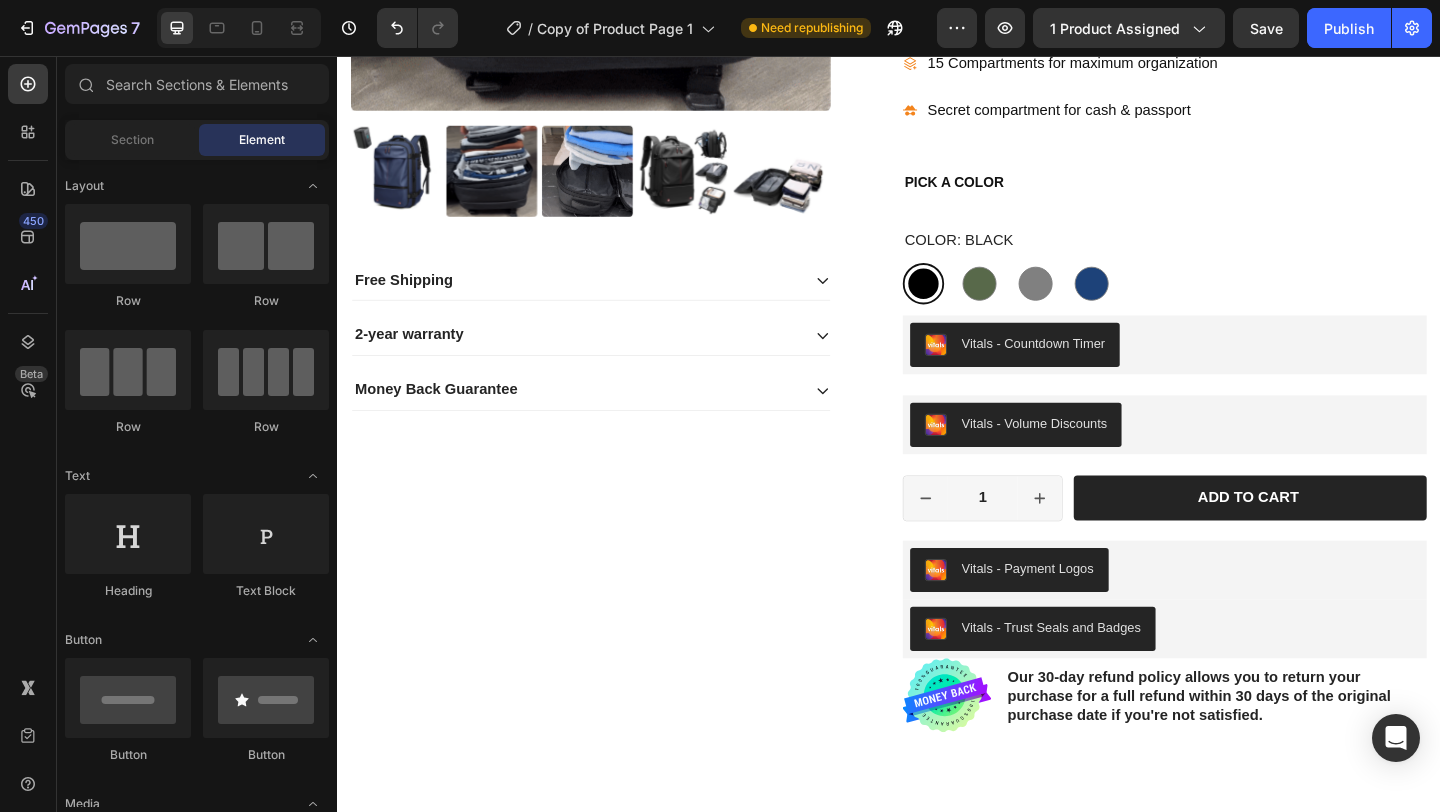 drag, startPoint x: 1531, startPoint y: 283, endPoint x: 1672, endPoint y: 65, distance: 259.62473 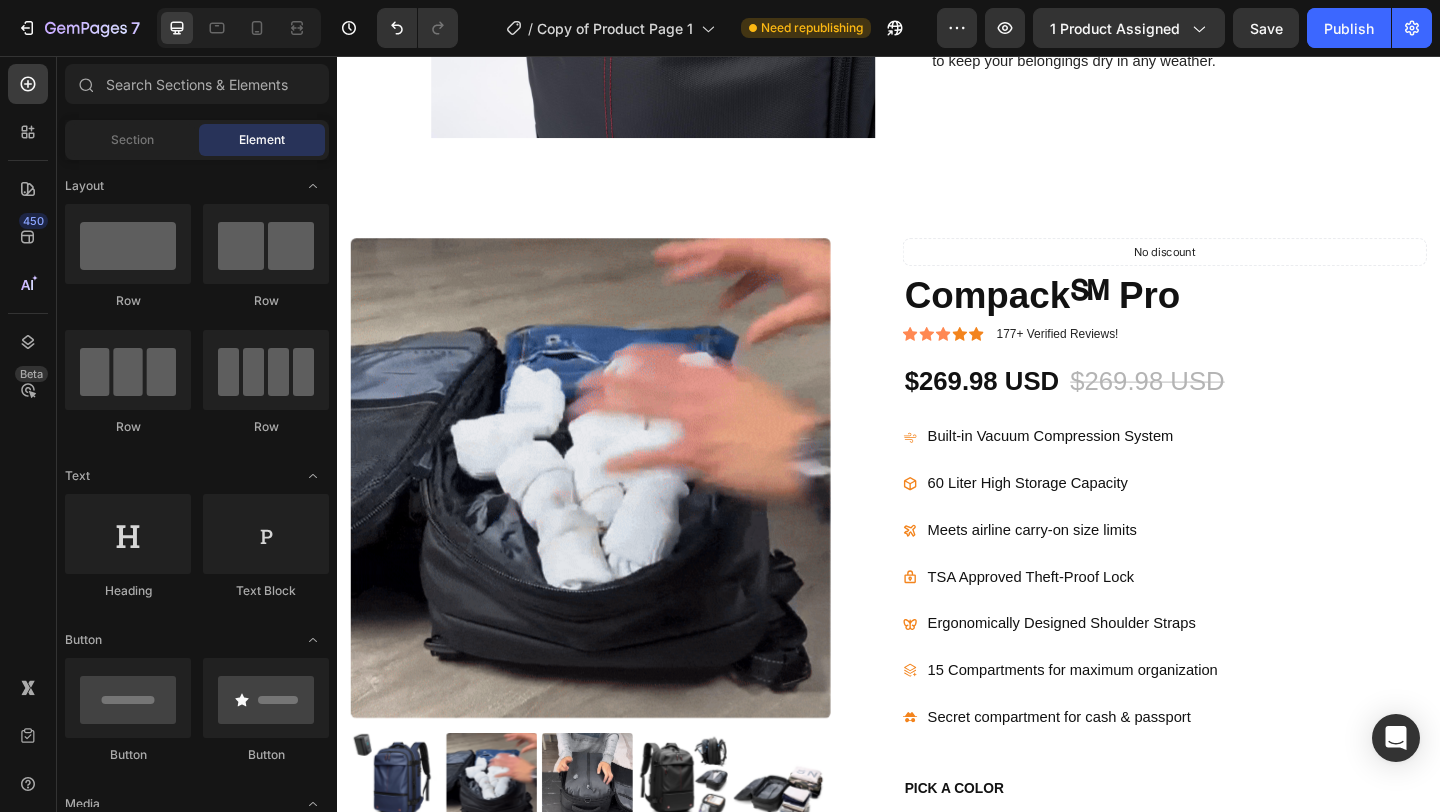 click on "Publish" 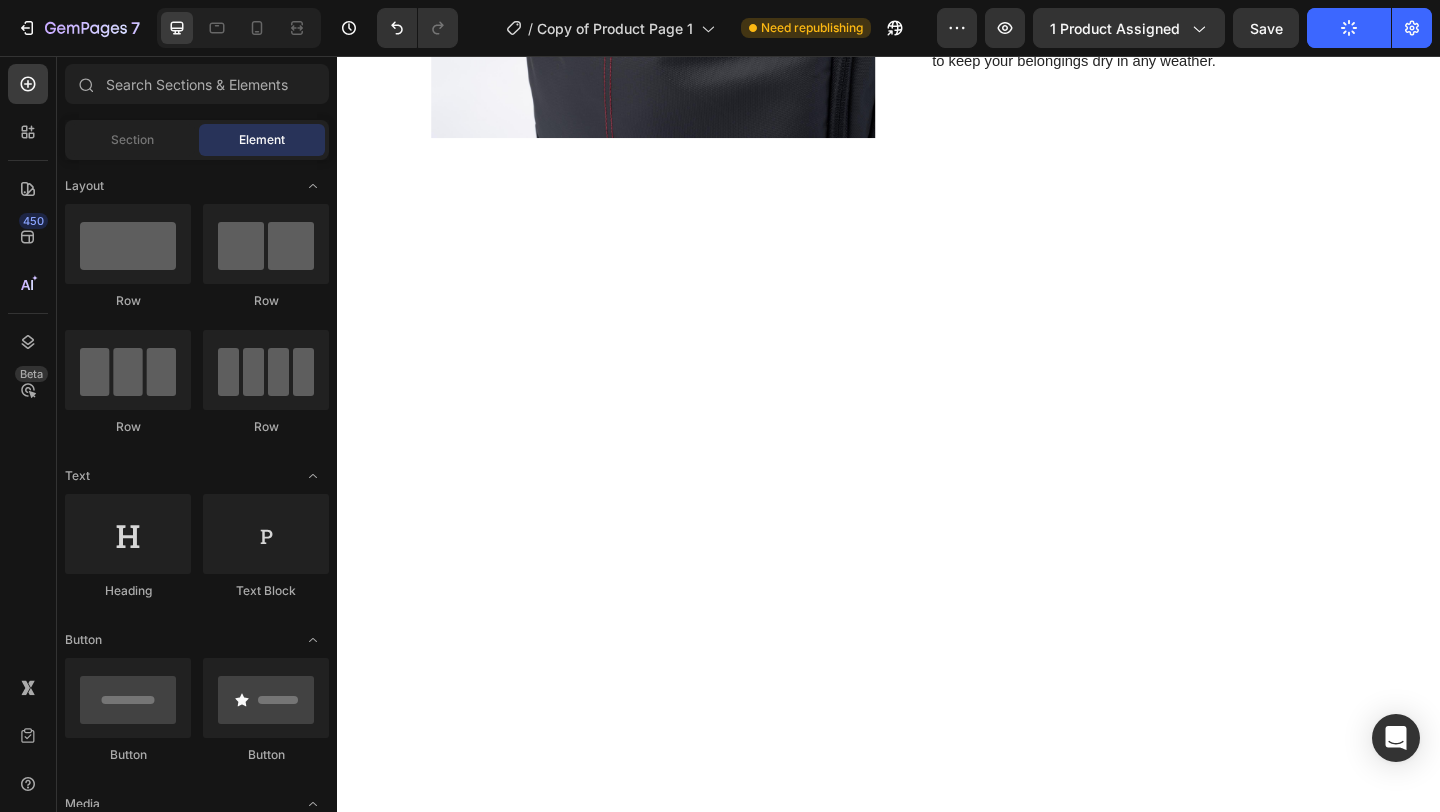 scroll, scrollTop: 2741, scrollLeft: 0, axis: vertical 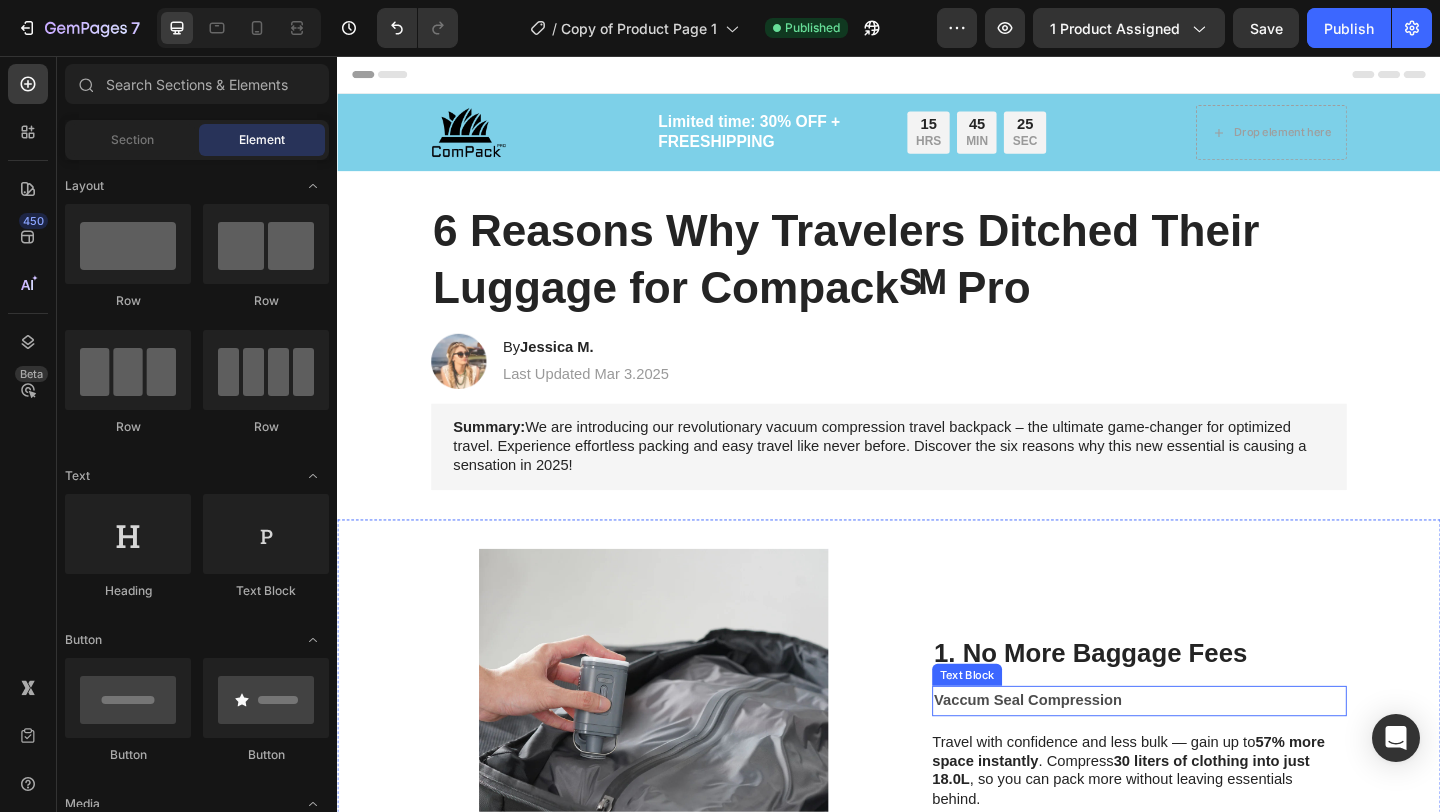 click on "Vaccum Seal Compression" at bounding box center (1209, 757) 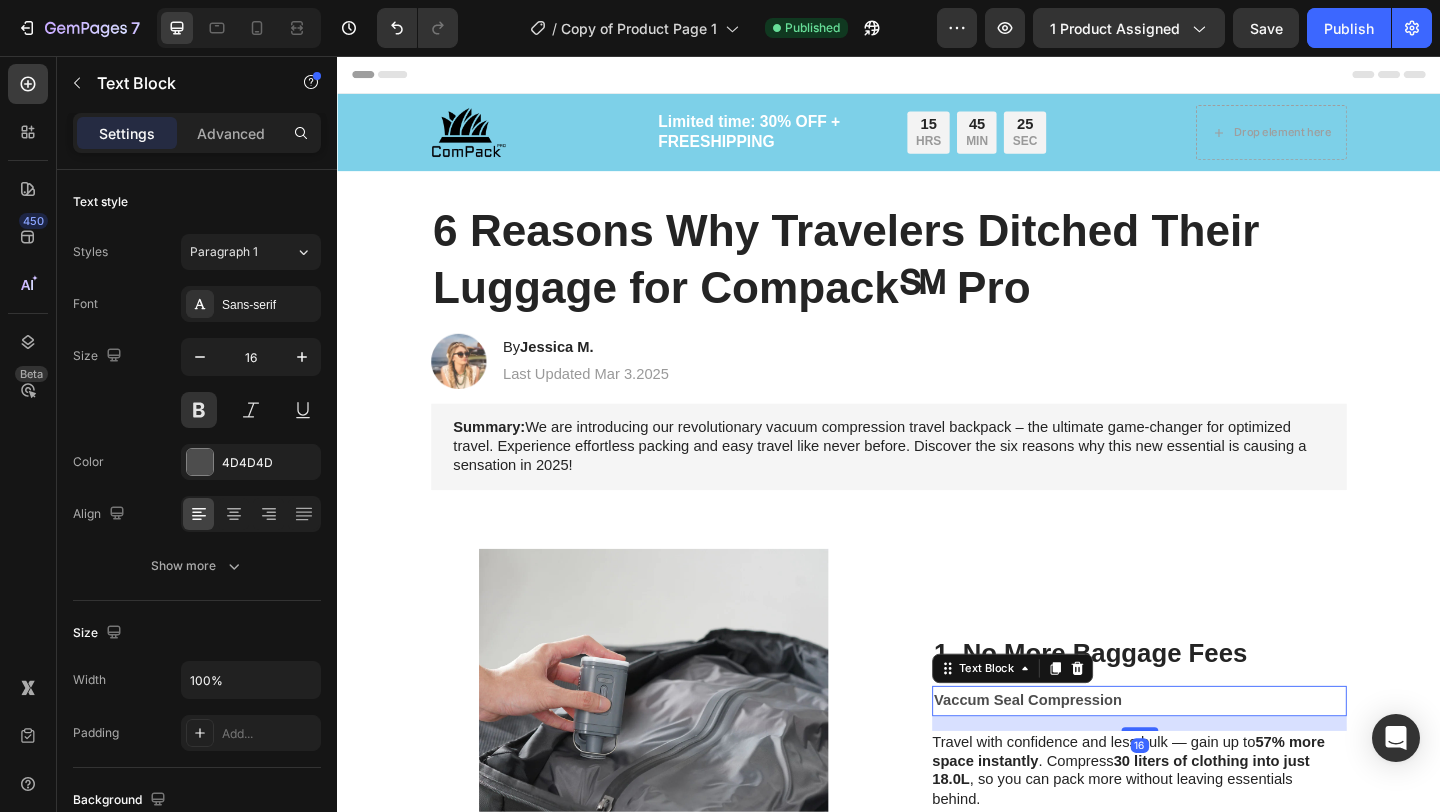 click on "Vaccum Seal Compression" at bounding box center [1209, 757] 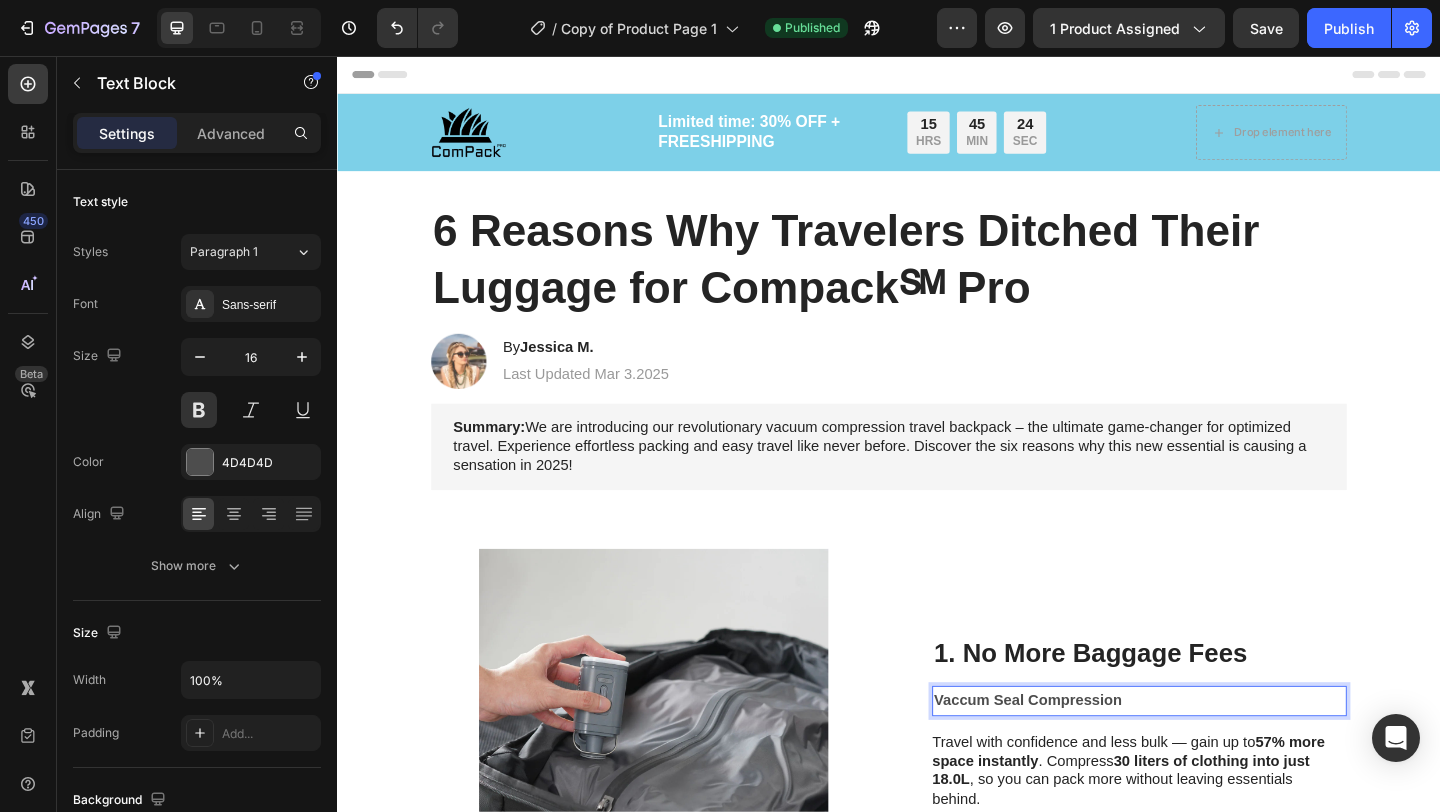 click on "Vaccum Seal Compression" at bounding box center [1209, 757] 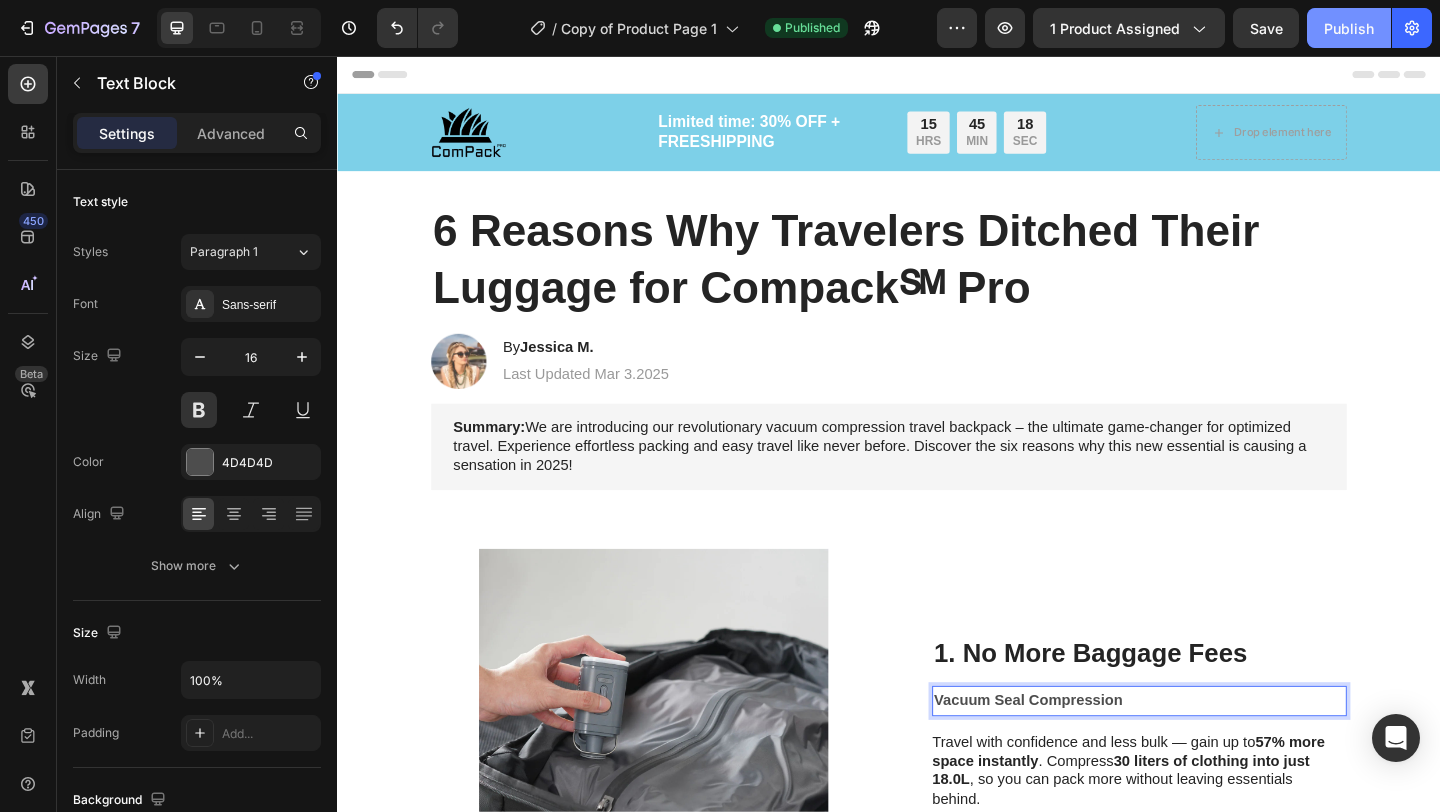 click on "Publish" 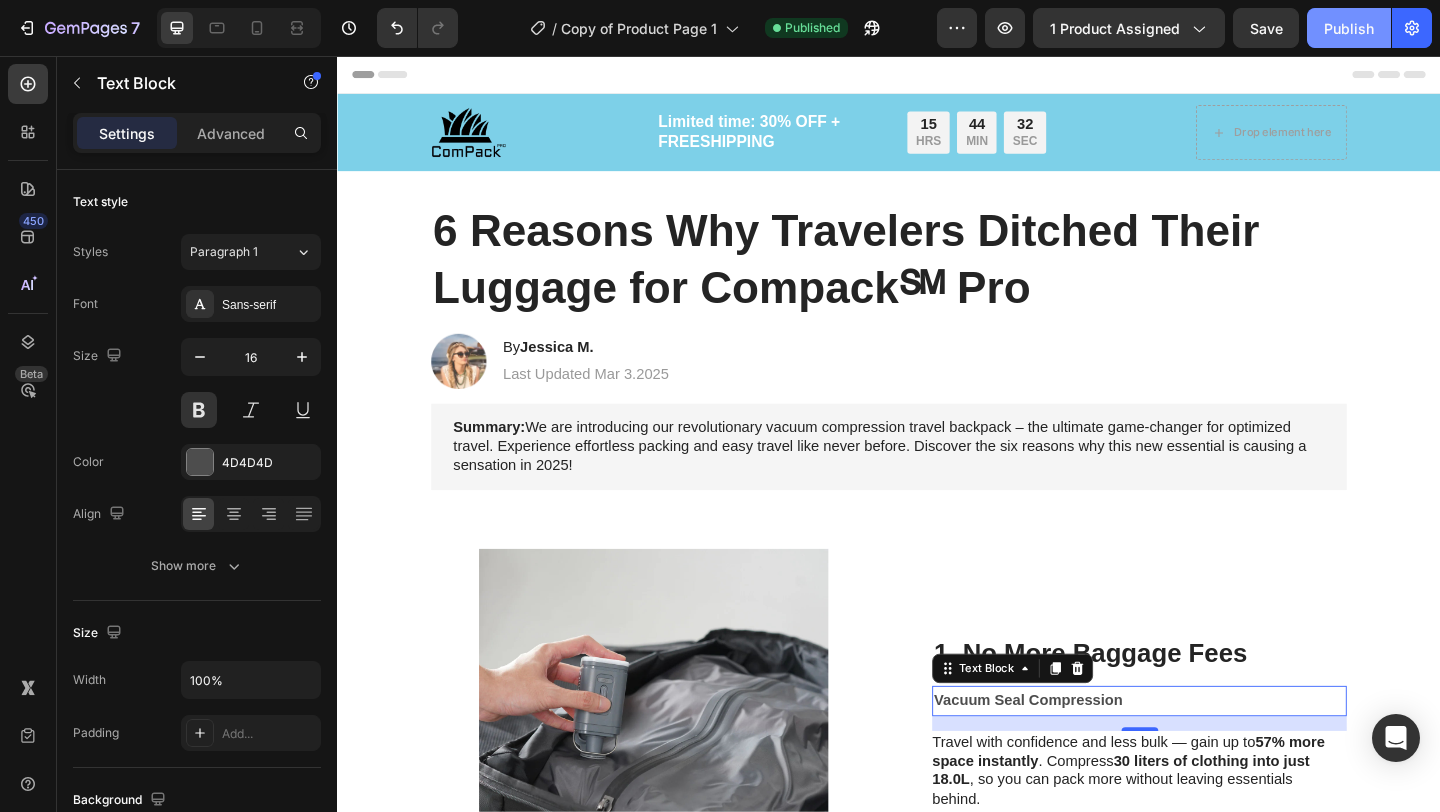 click on "Publish" at bounding box center [1349, 28] 